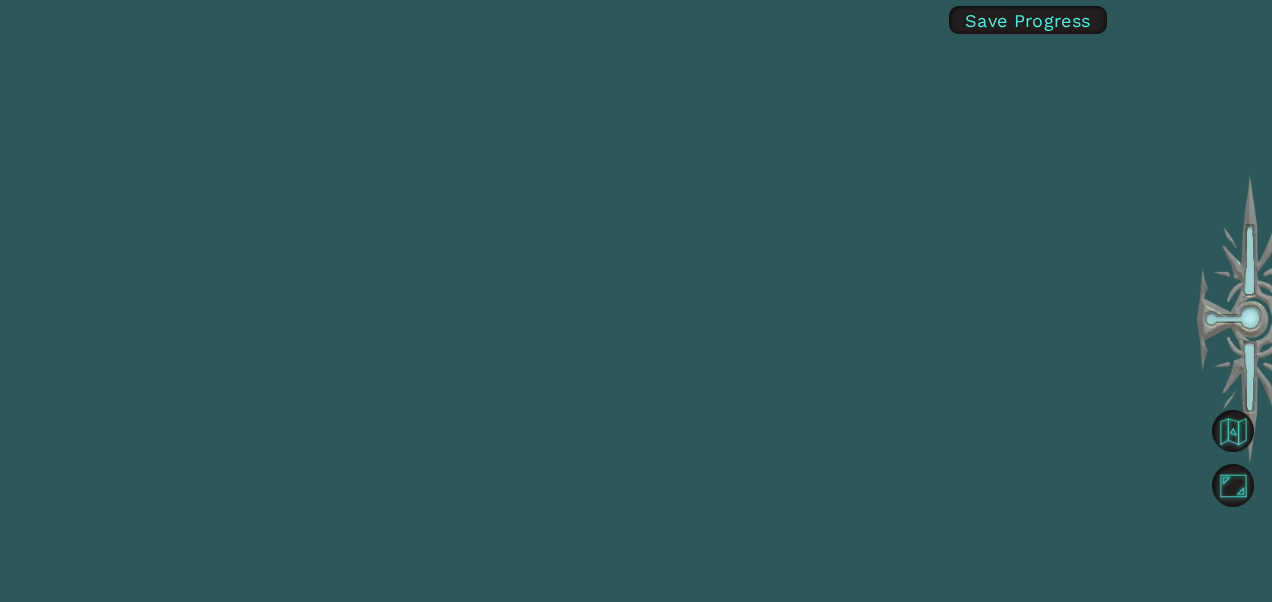 scroll, scrollTop: 0, scrollLeft: 0, axis: both 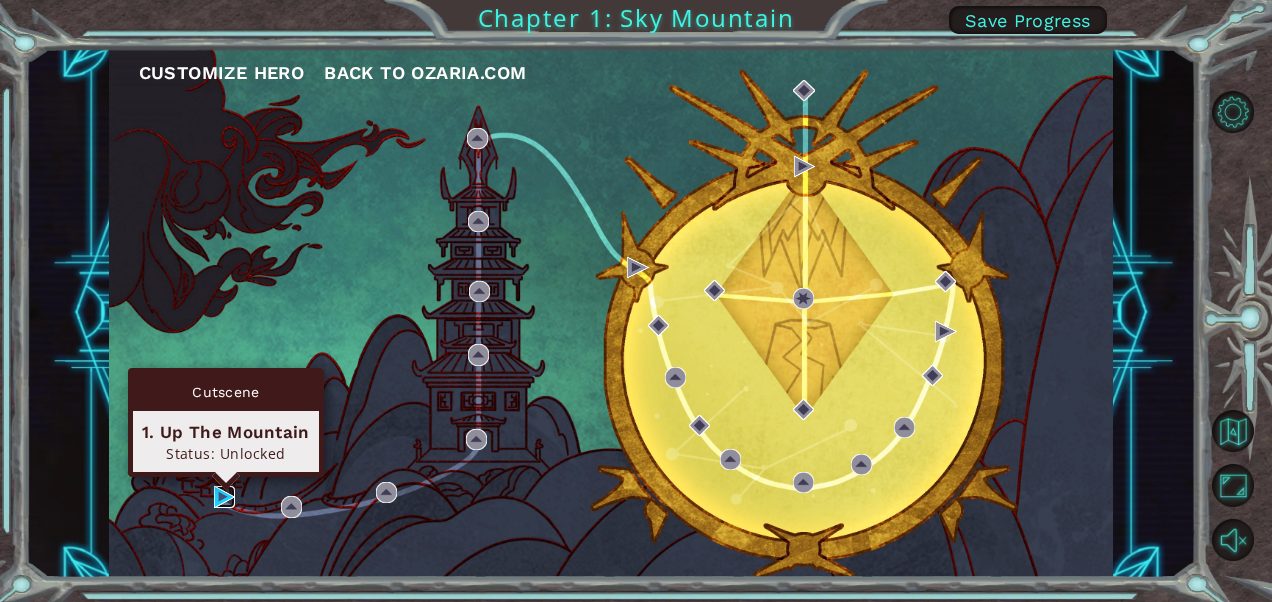 click at bounding box center (224, 496) 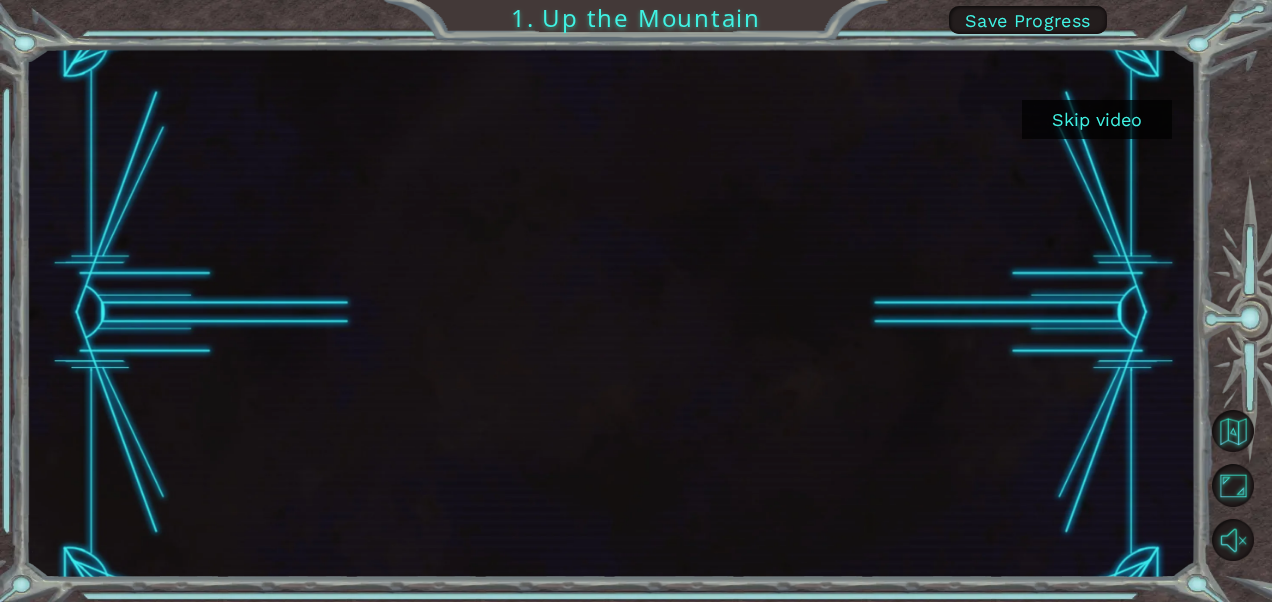 click on "Skip video" at bounding box center [1097, 119] 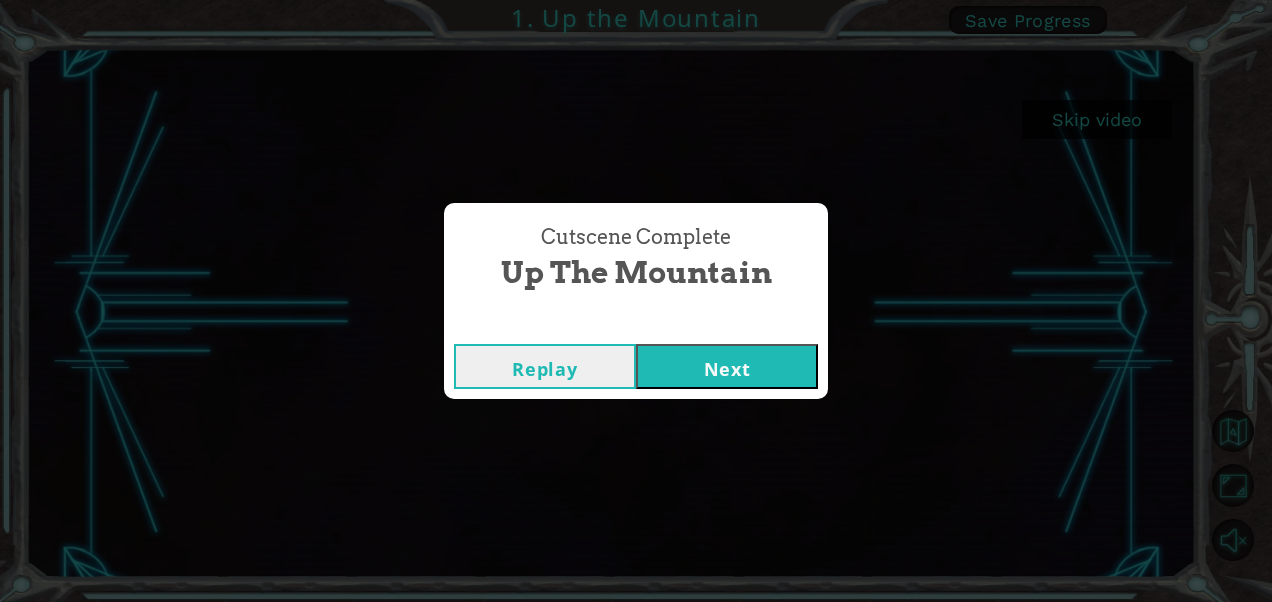 click on "Next" at bounding box center [727, 366] 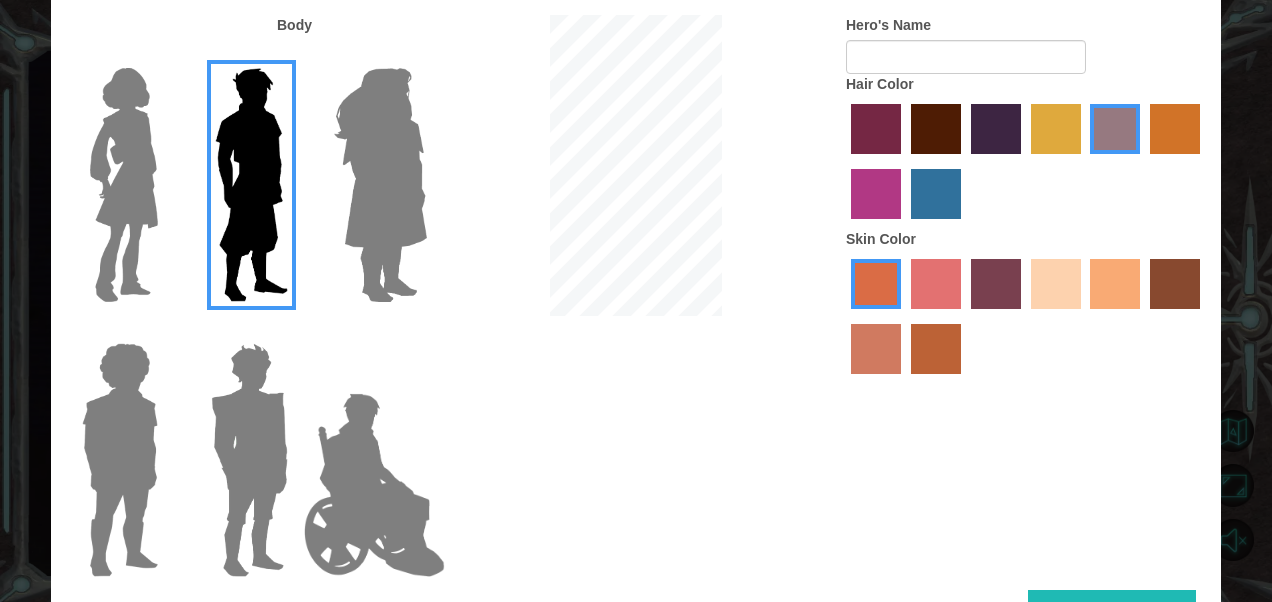 click at bounding box center (1056, 284) 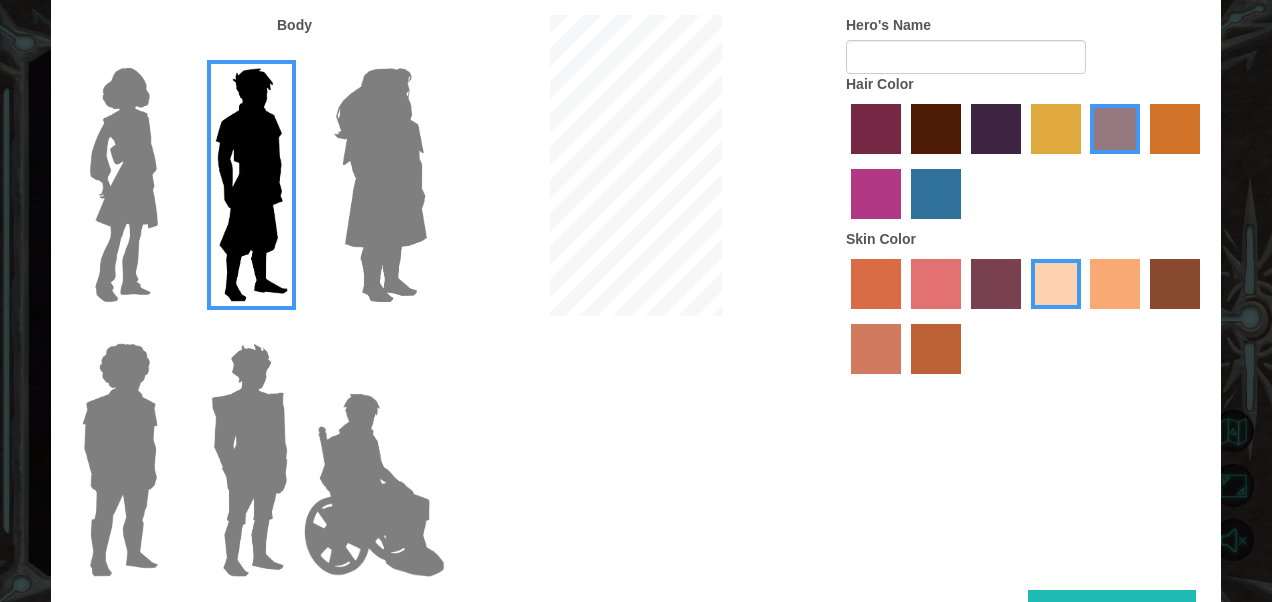 click at bounding box center (1056, 129) 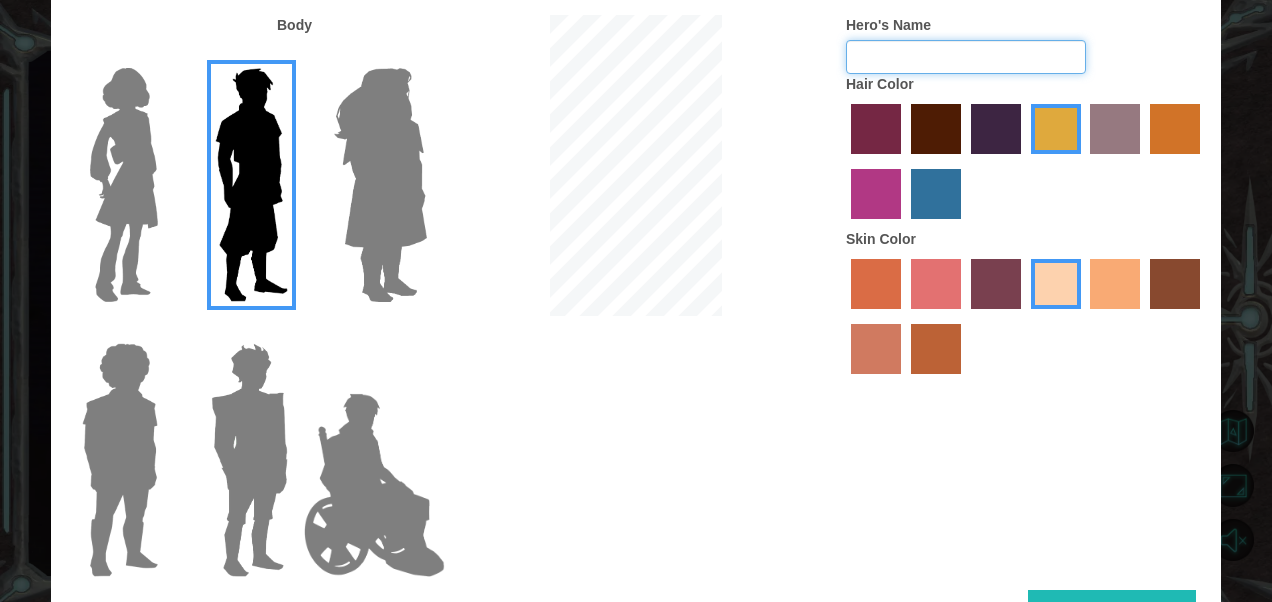 click on "Hero's Name" at bounding box center [966, 57] 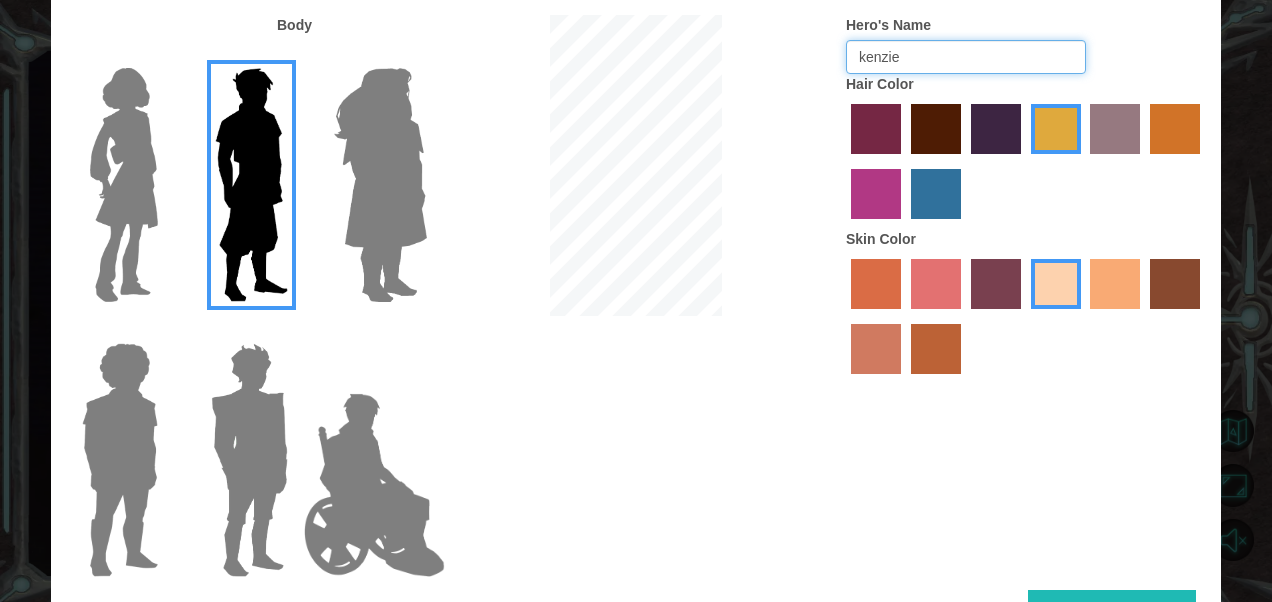type on "kenzie" 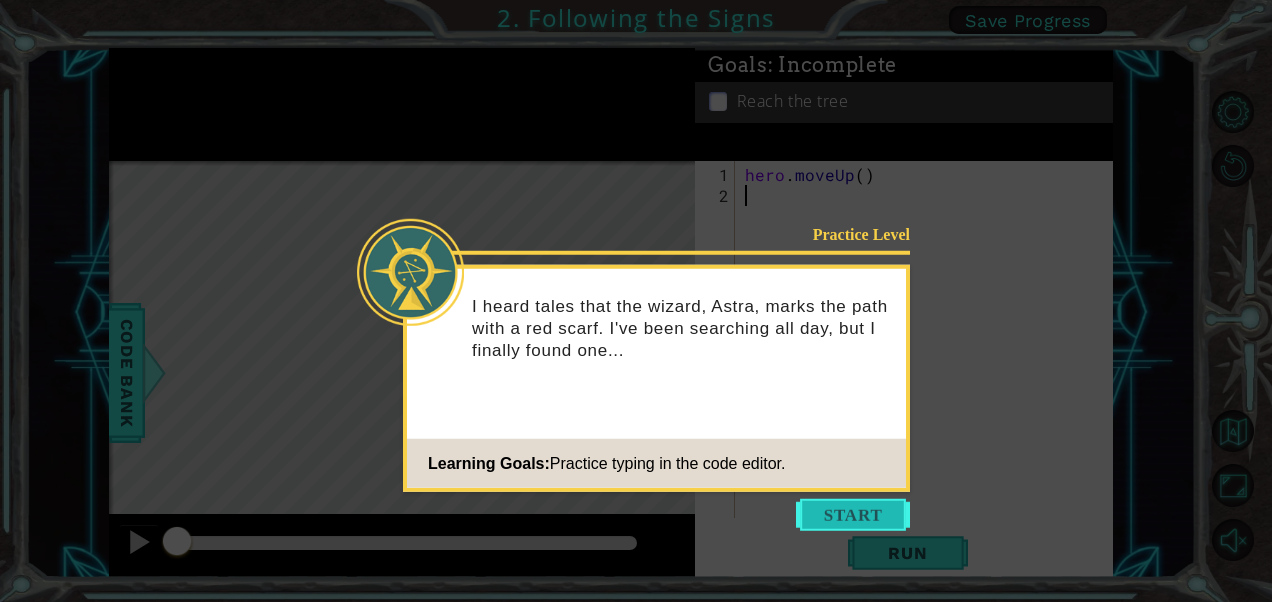 click at bounding box center (853, 515) 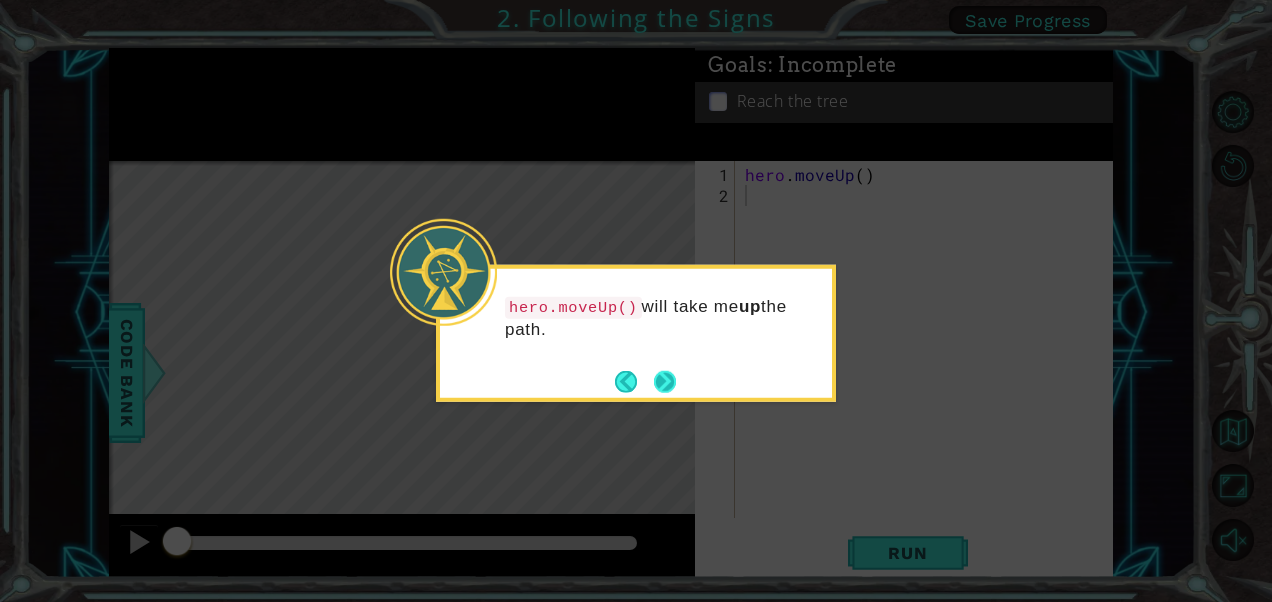 click at bounding box center [665, 381] 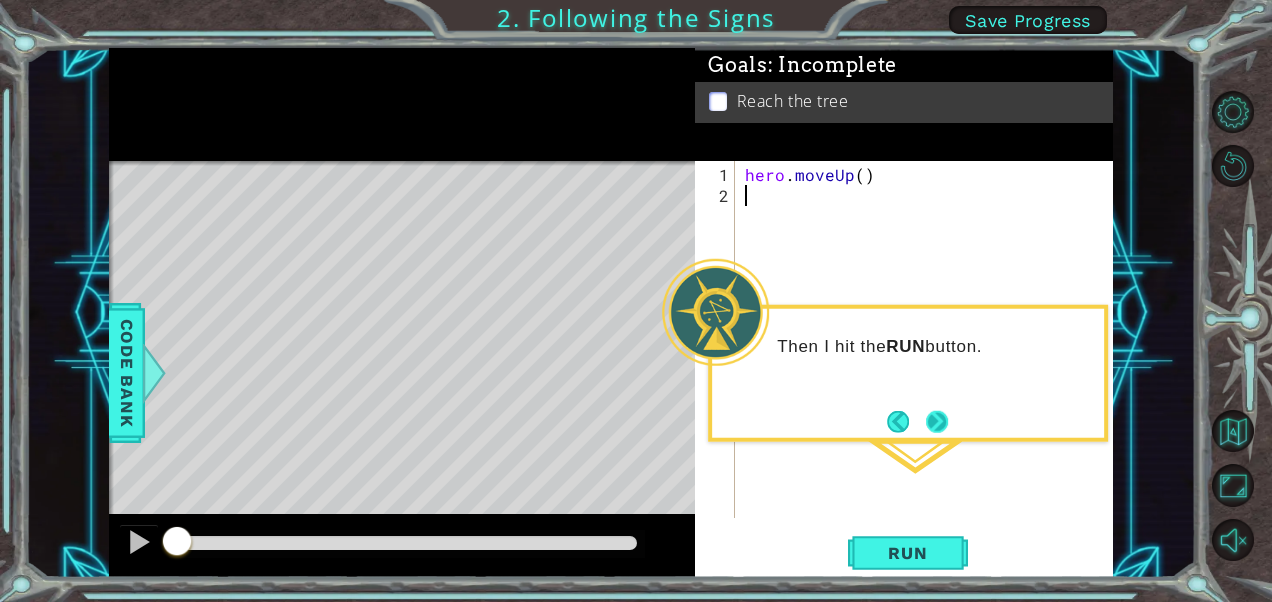 click at bounding box center [937, 421] 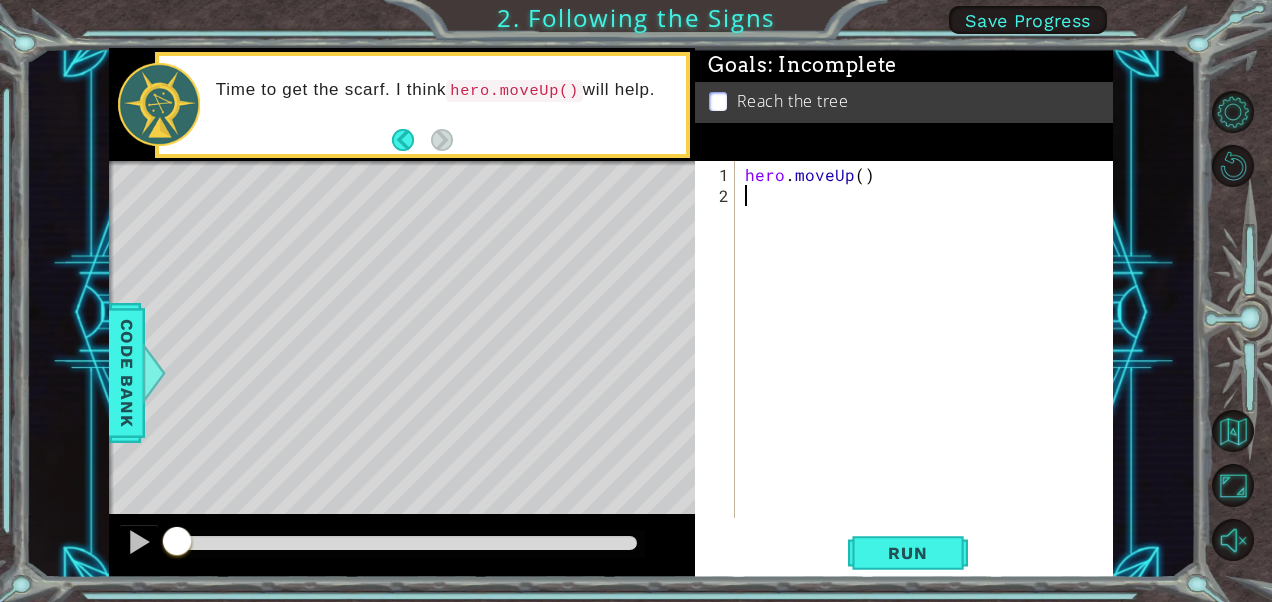 click on "hero . moveUp ( )" at bounding box center [929, 363] 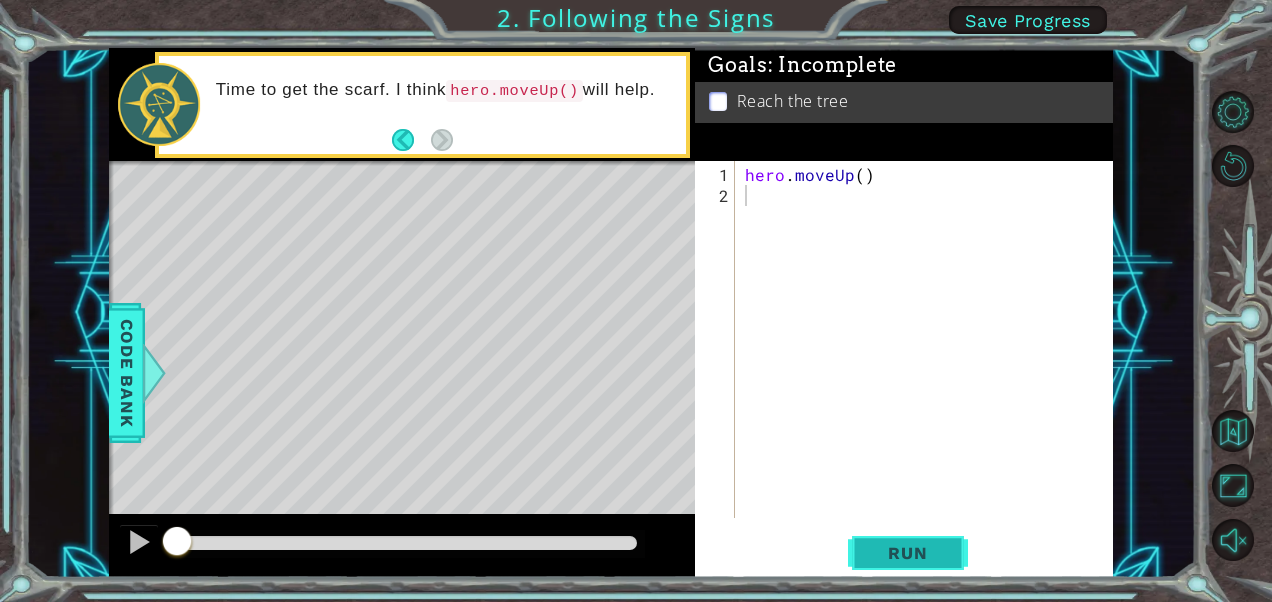 click on "Run" at bounding box center [907, 553] 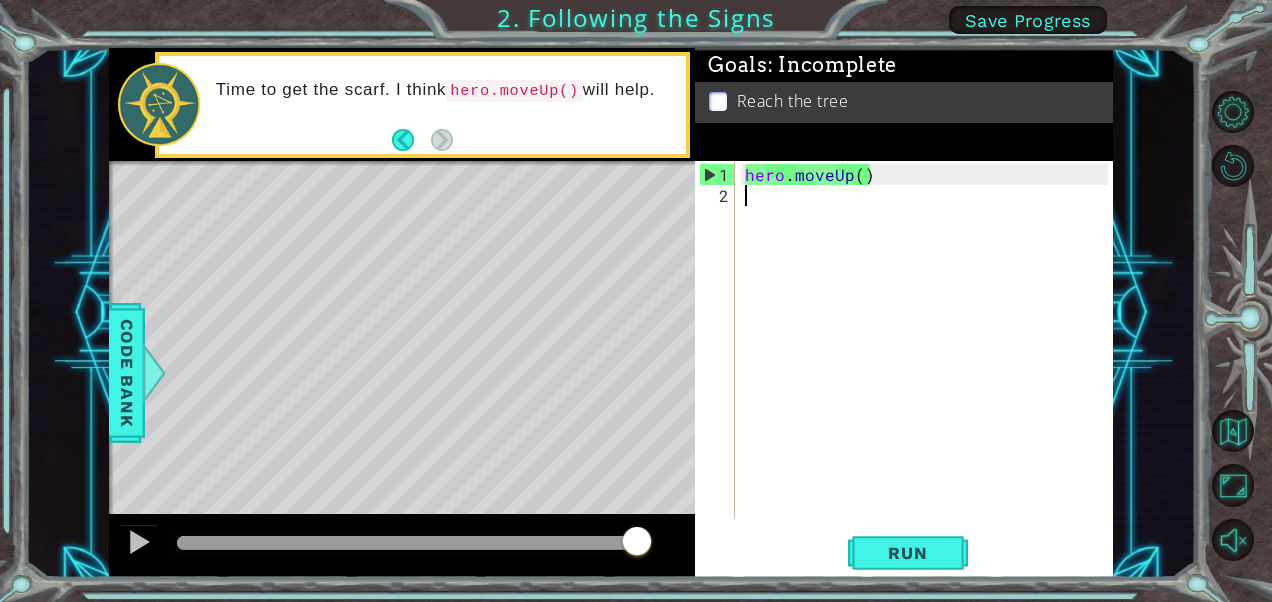 click on "hero . moveUp ( )" at bounding box center (929, 363) 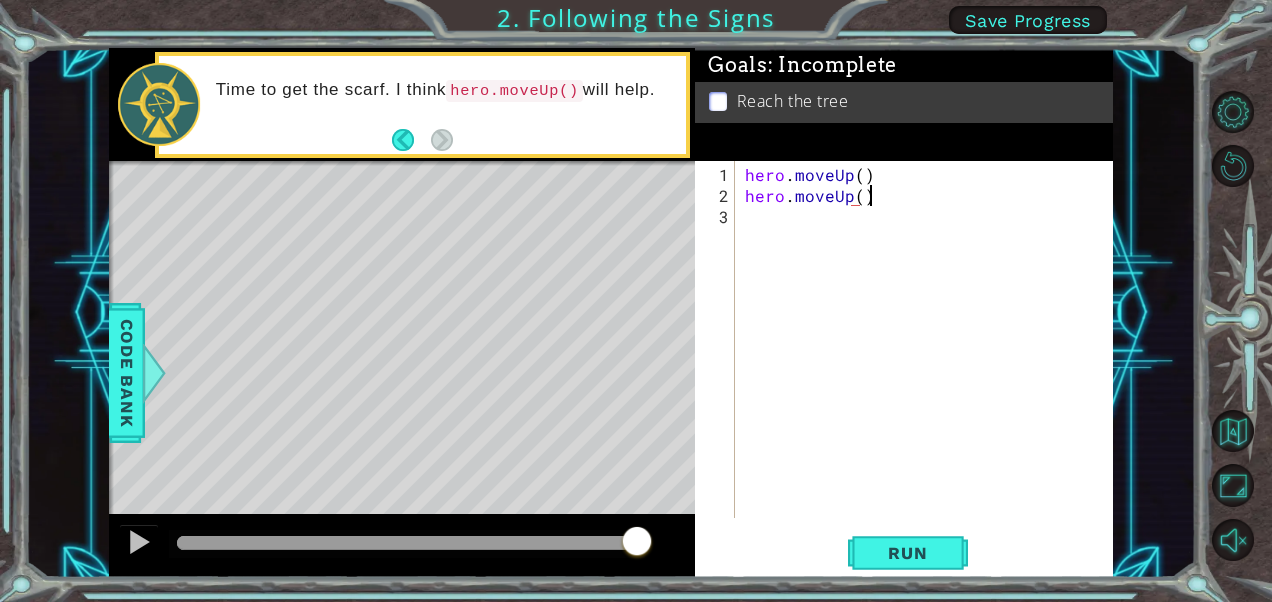 scroll, scrollTop: 0, scrollLeft: 6, axis: horizontal 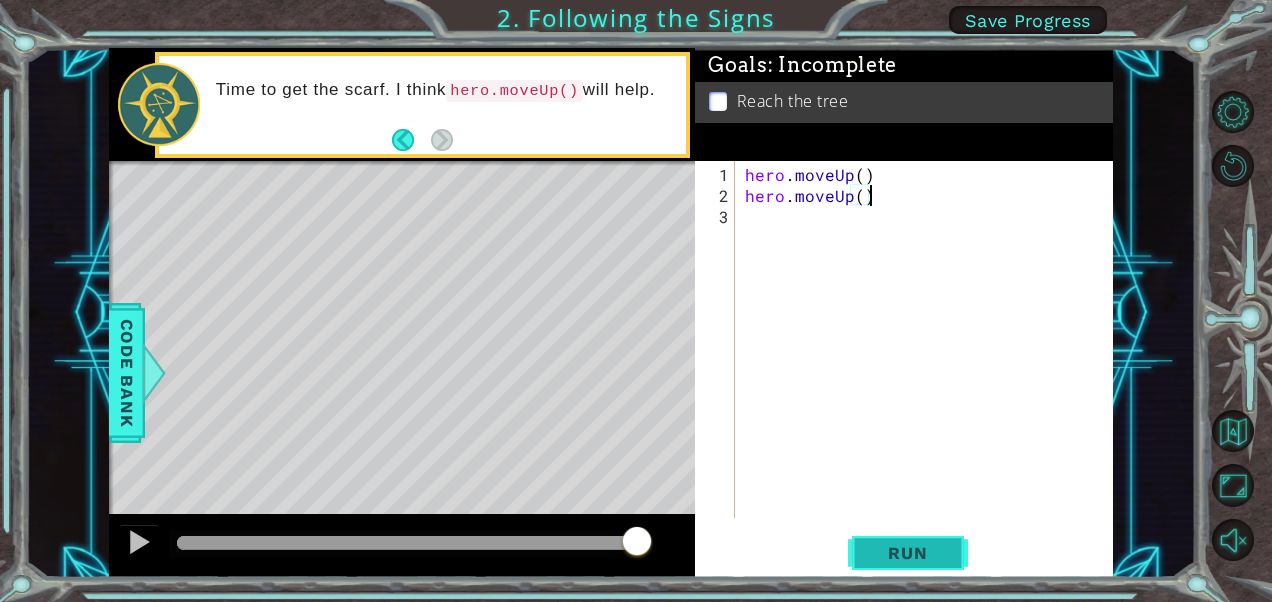 type on "hero.moveUp()" 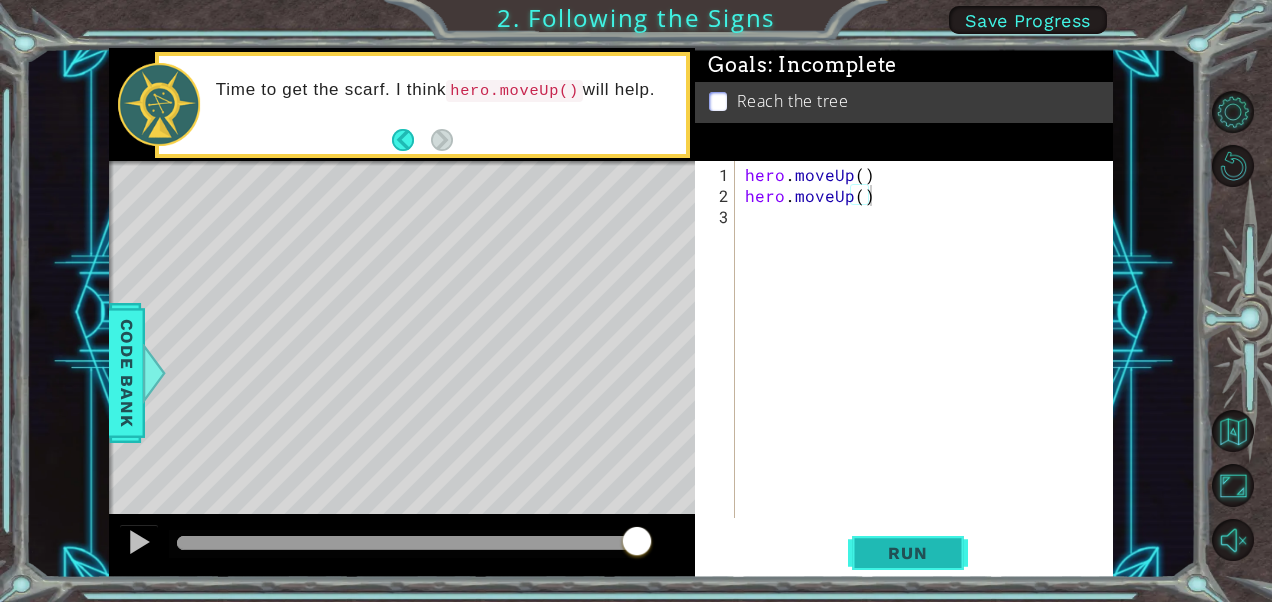 click on "Run" at bounding box center (908, 553) 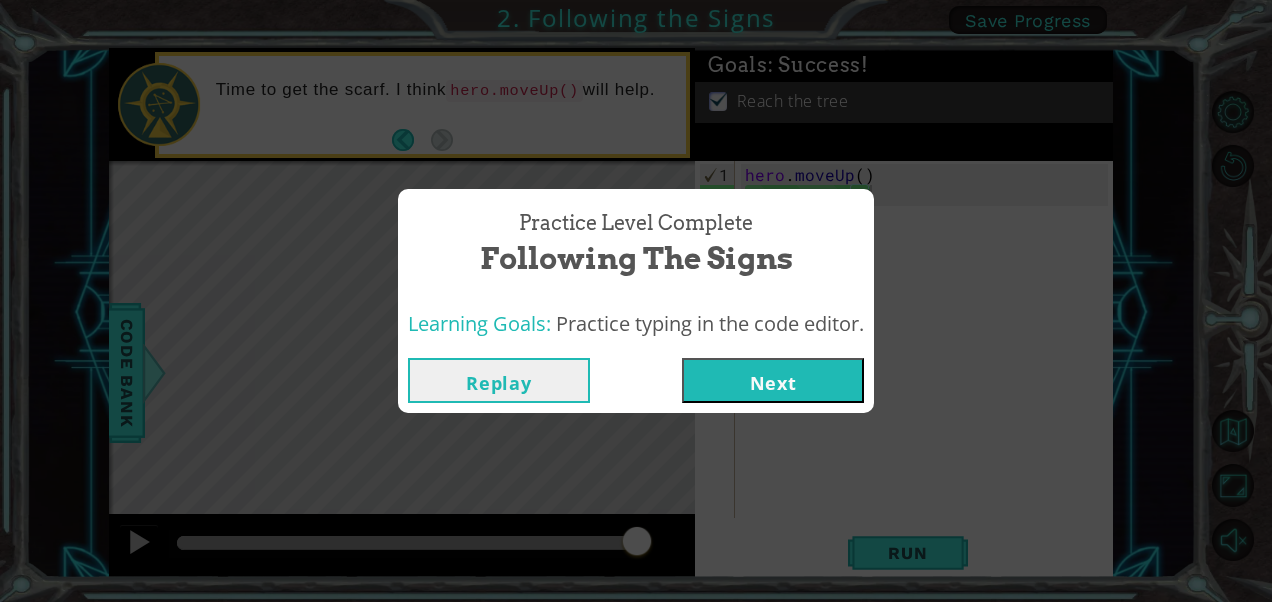 click on "Next" at bounding box center (773, 380) 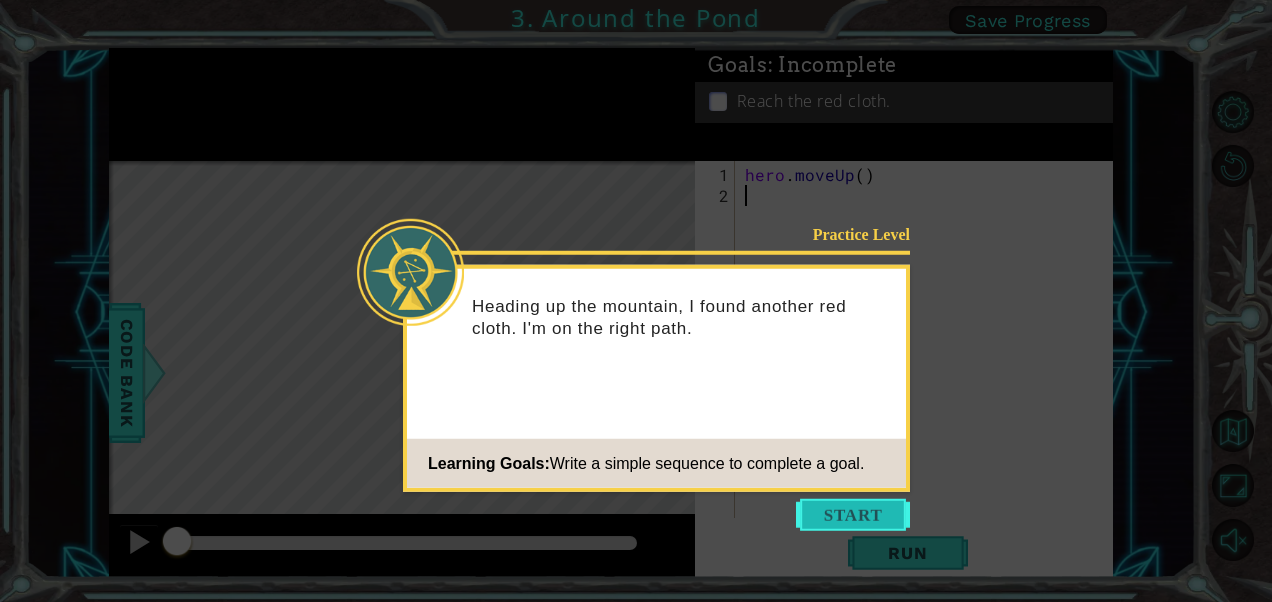 click at bounding box center (853, 515) 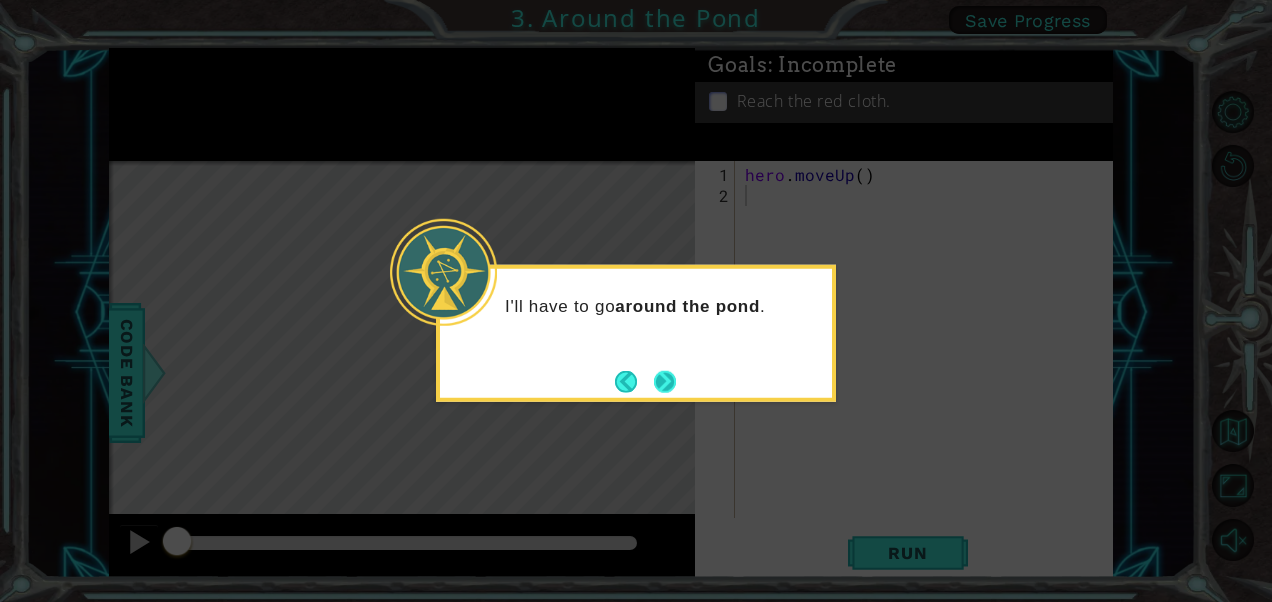click at bounding box center (665, 381) 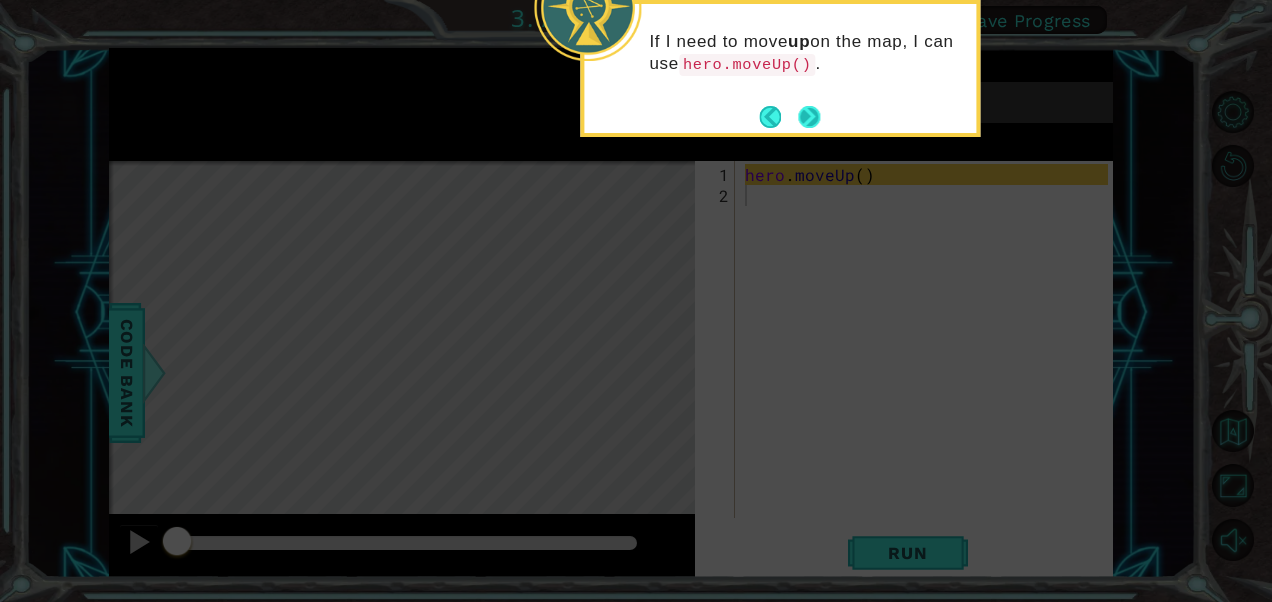 click at bounding box center (809, 117) 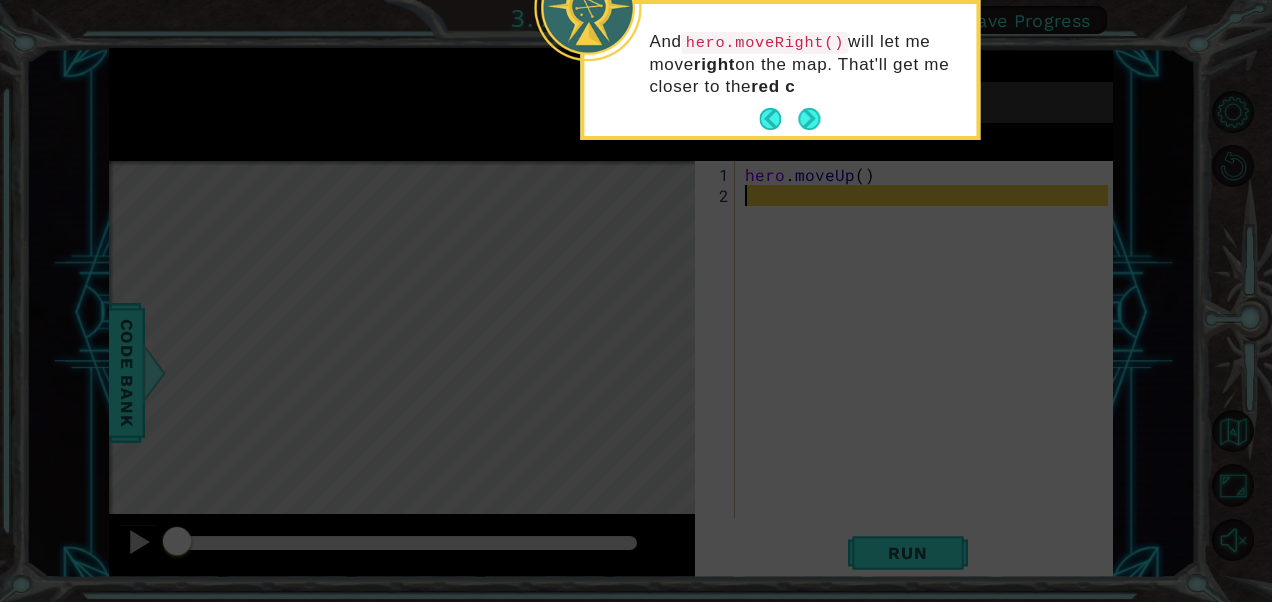 click at bounding box center [809, 119] 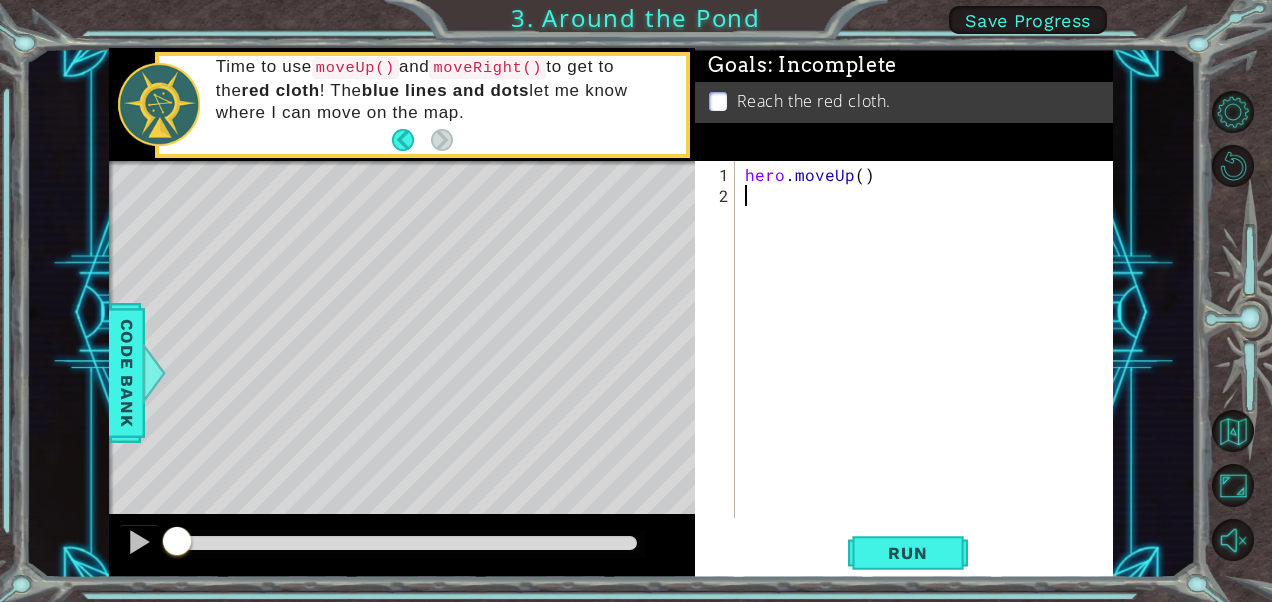 click on "hero . moveUp ( )" at bounding box center (929, 363) 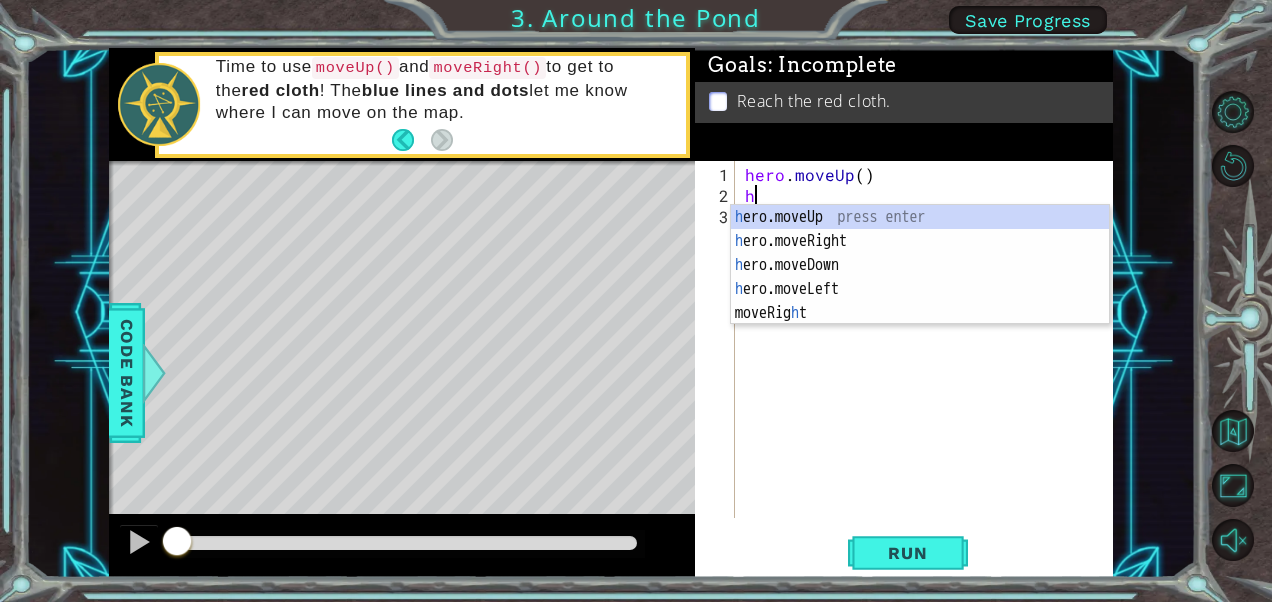 type on "he" 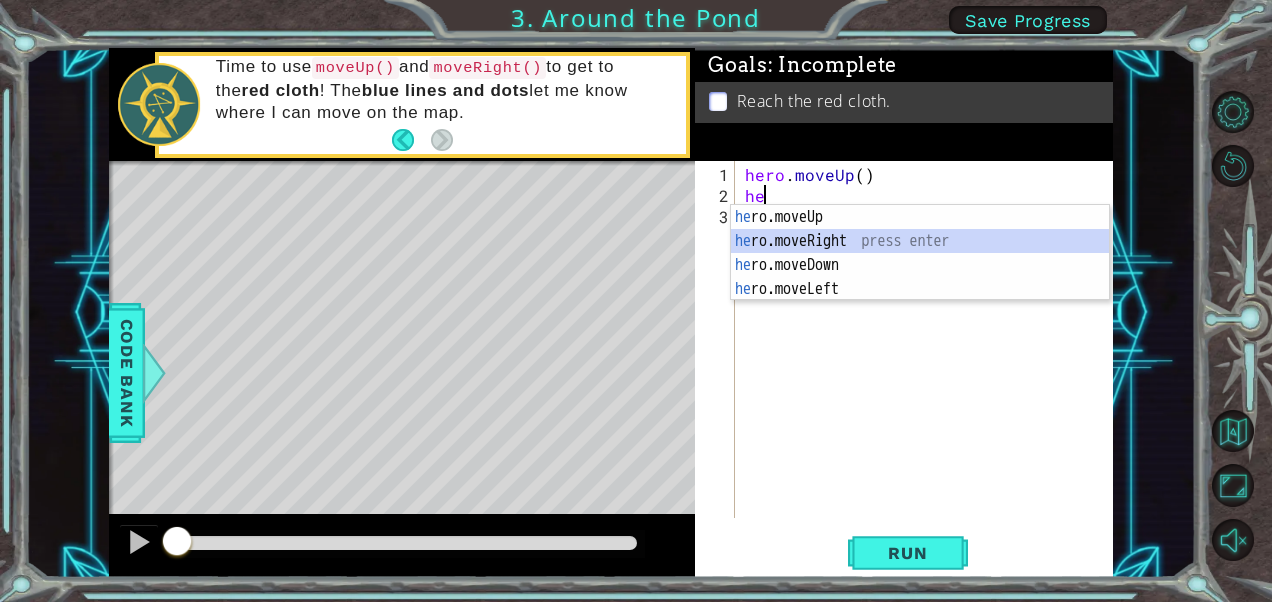 click on "he ro.moveUp press enter he ro.moveRight press enter he ro.moveDown press enter he ro.moveLeft press enter" at bounding box center [920, 277] 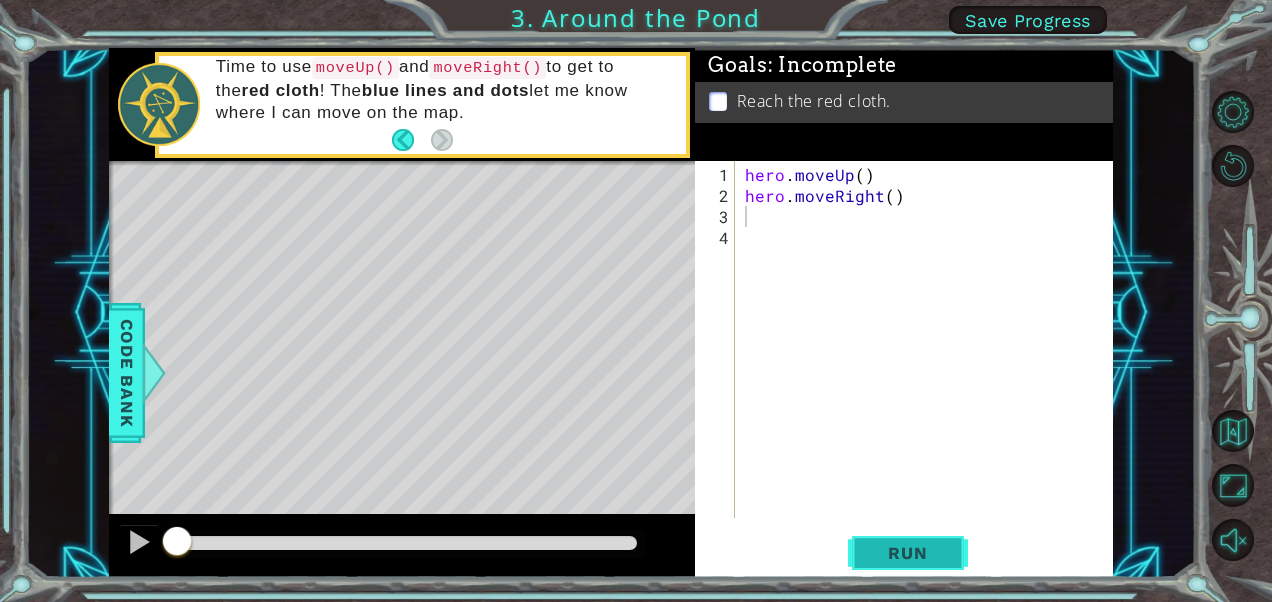 click on "Run" at bounding box center (907, 553) 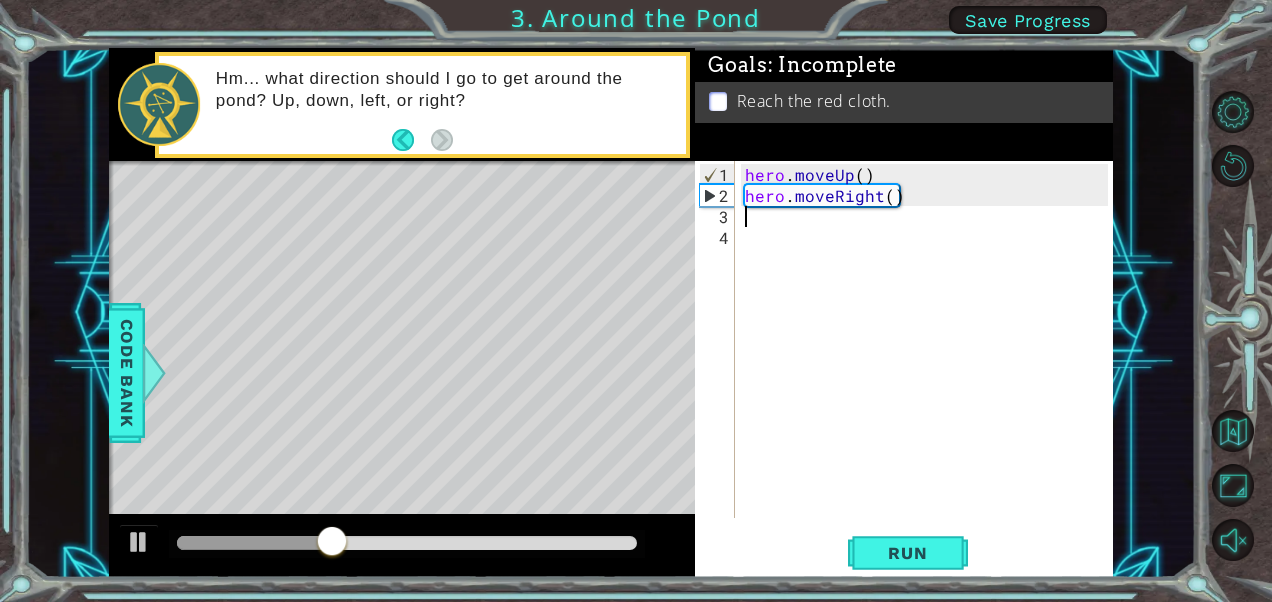 click on "hero . moveUp ( ) hero . moveRight ( )" at bounding box center (929, 363) 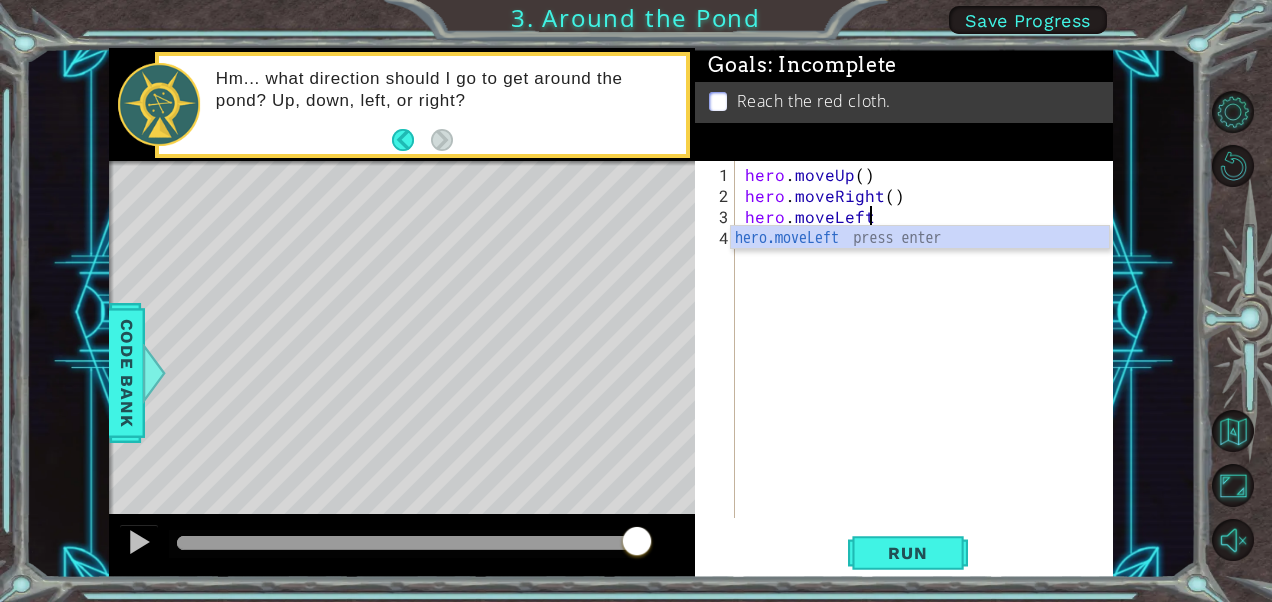 scroll, scrollTop: 0, scrollLeft: 7, axis: horizontal 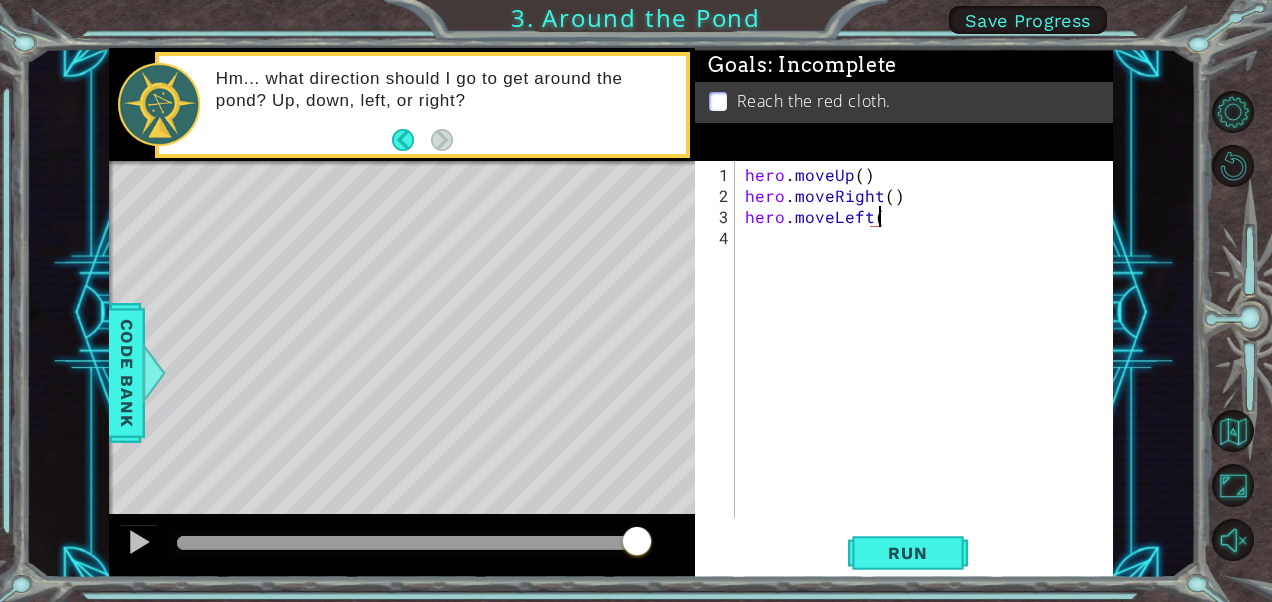 type on "hero.moveLeft()" 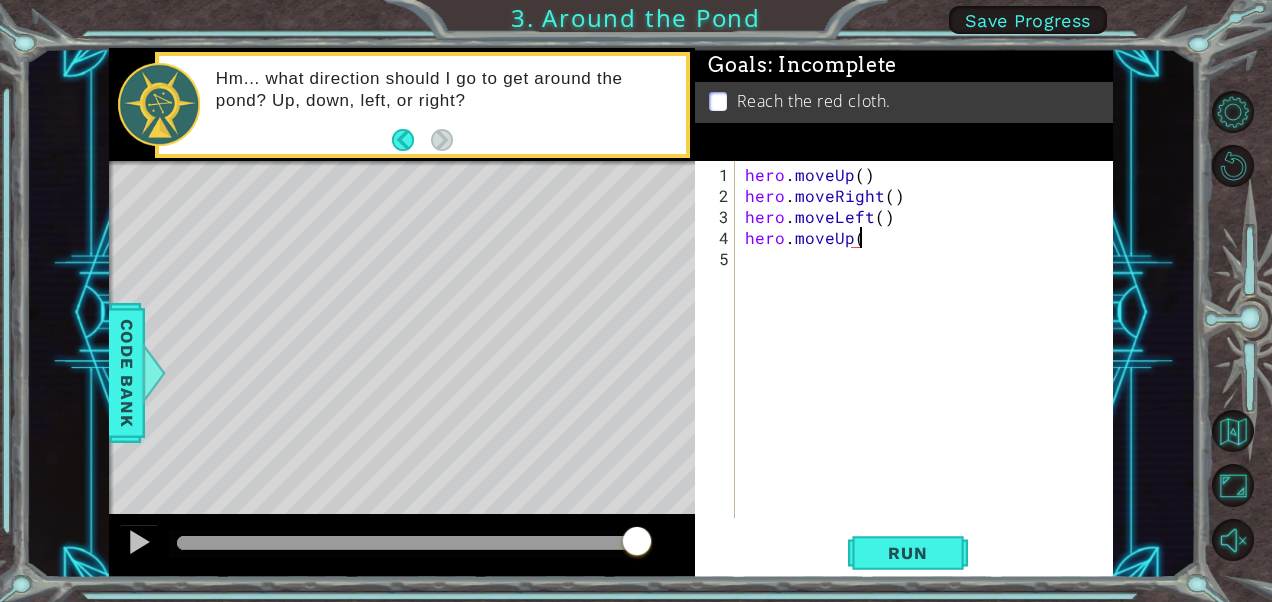 scroll, scrollTop: 0, scrollLeft: 6, axis: horizontal 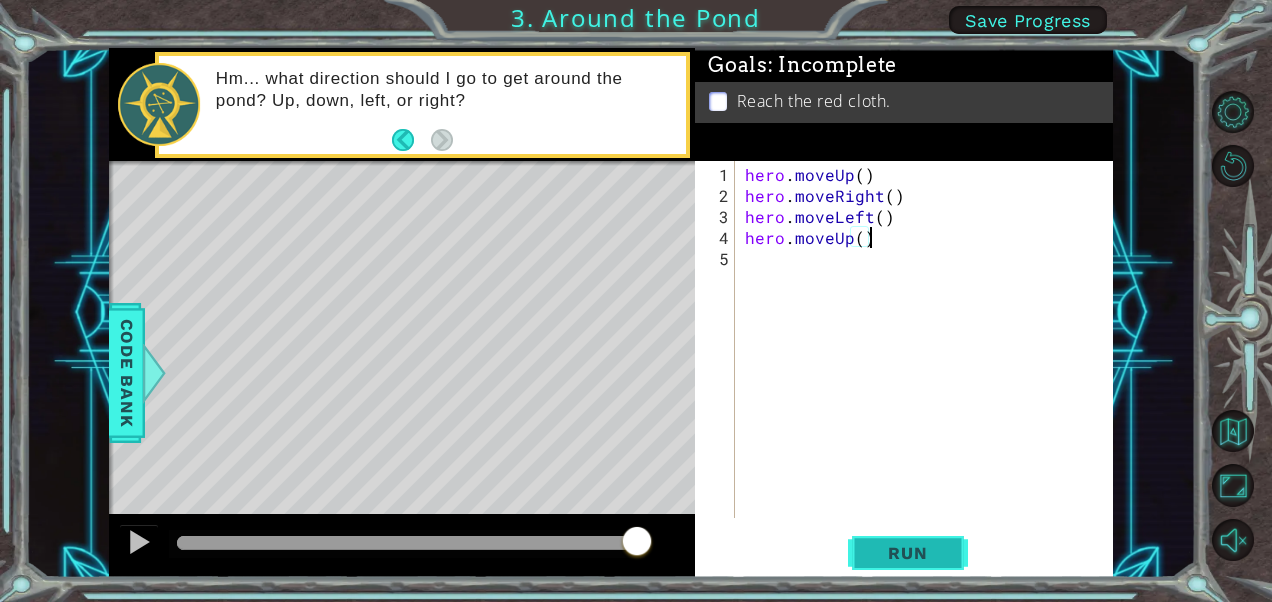 click on "Run" at bounding box center (907, 553) 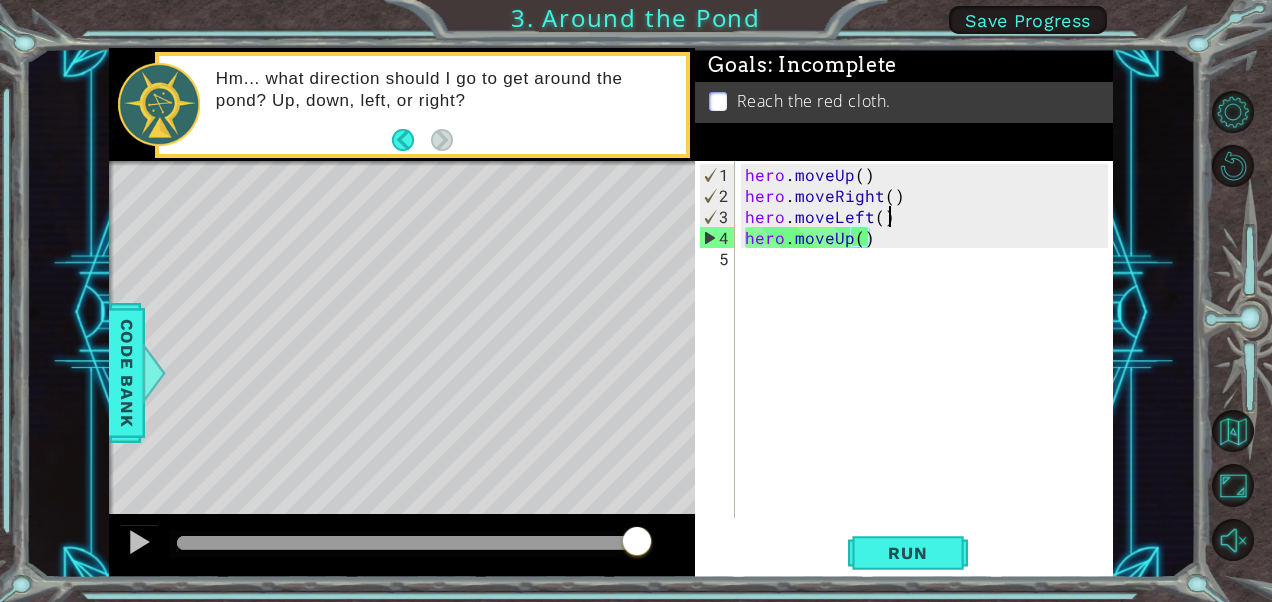 click on "hero . moveUp ( ) hero . moveRight ( ) hero . moveLeft ( ) hero . moveUp ( )" at bounding box center [929, 363] 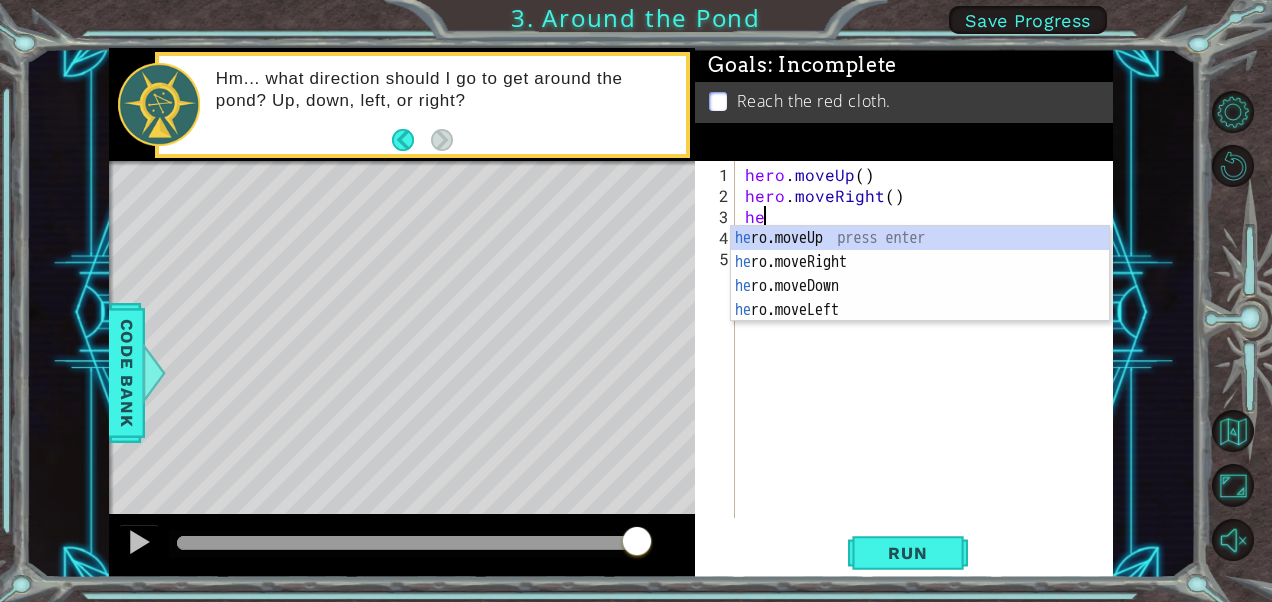 scroll, scrollTop: 0, scrollLeft: 0, axis: both 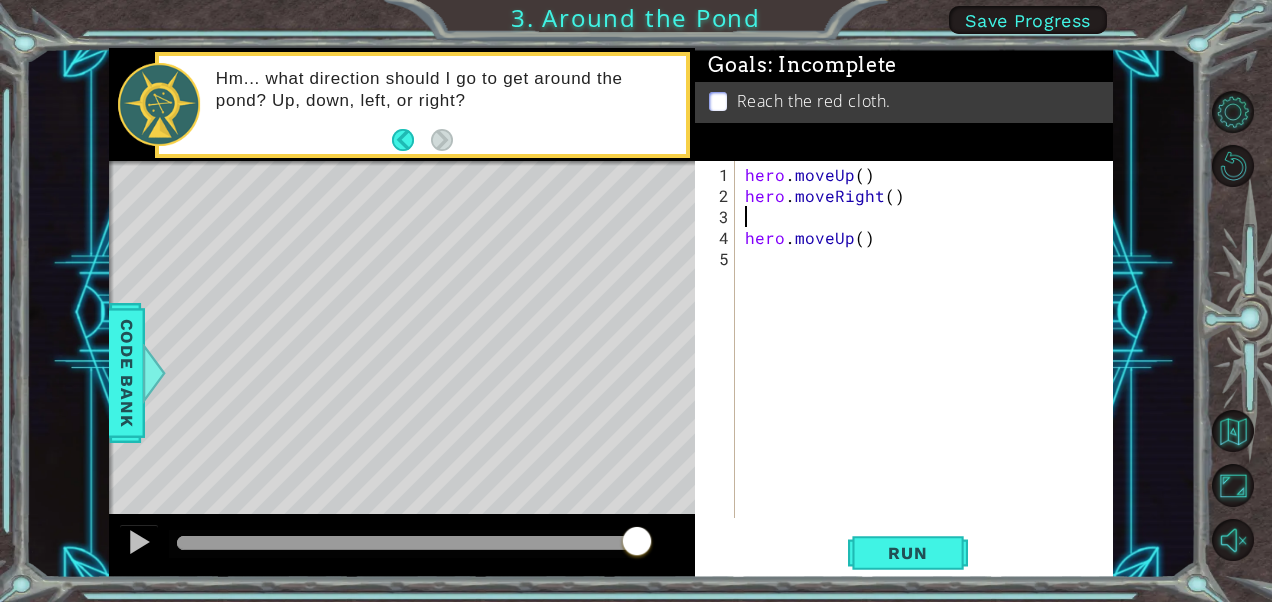 type on "hero.moveRight()" 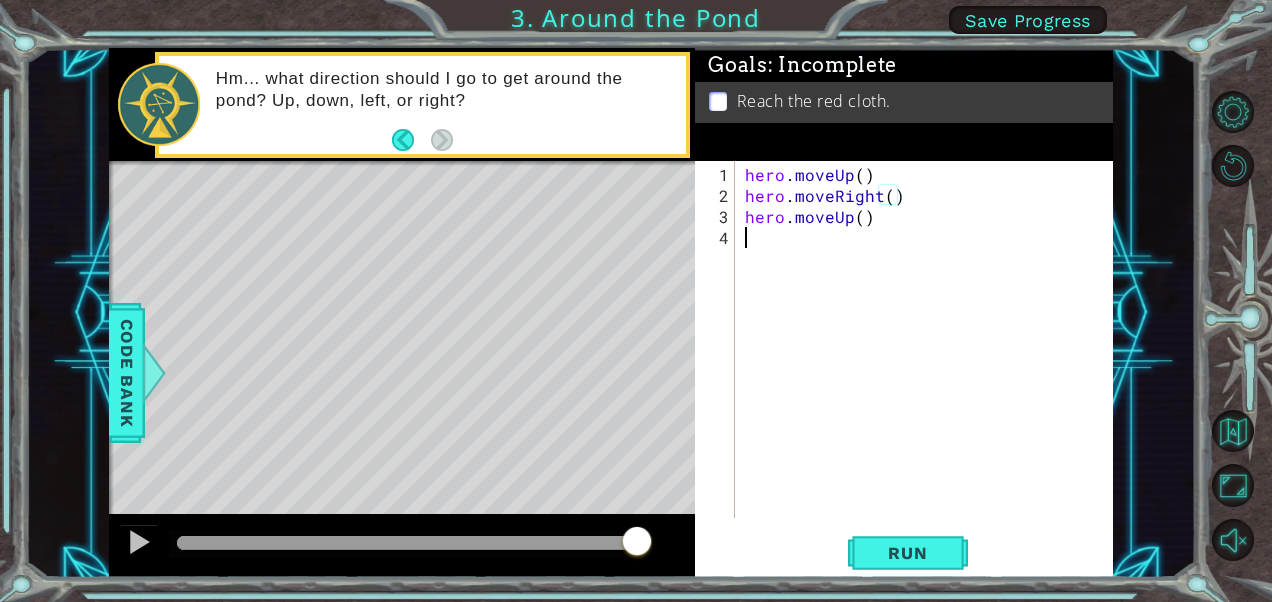click on "hero . moveUp ( ) hero . moveRight ( ) hero . moveUp ( )" at bounding box center [929, 363] 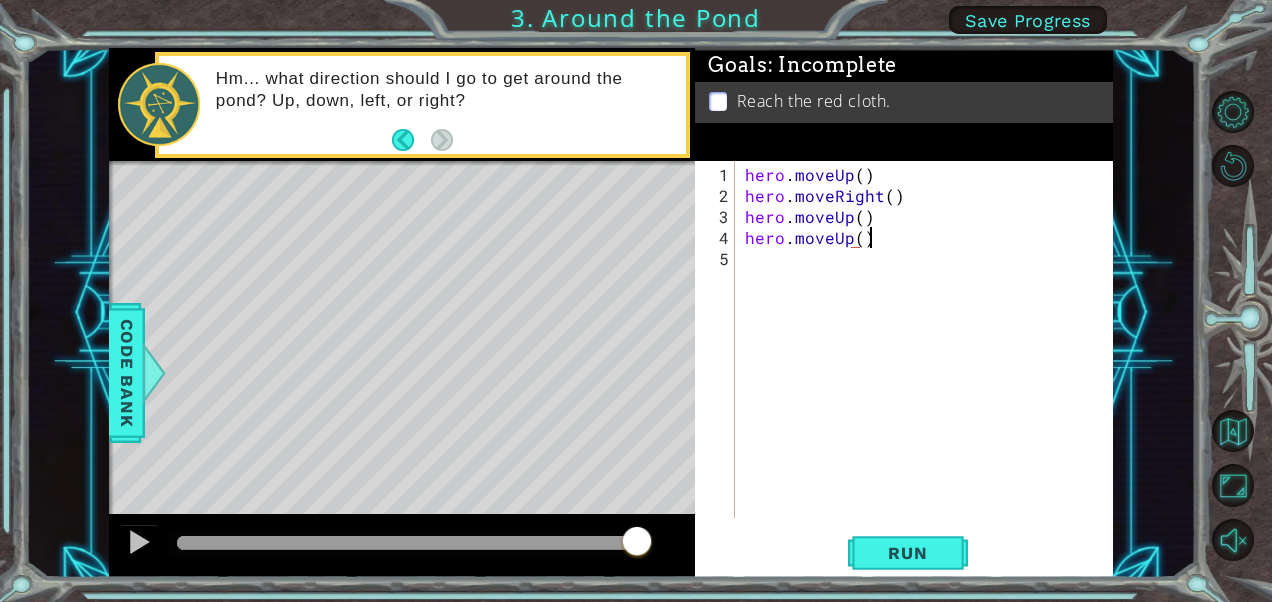 scroll, scrollTop: 0, scrollLeft: 6, axis: horizontal 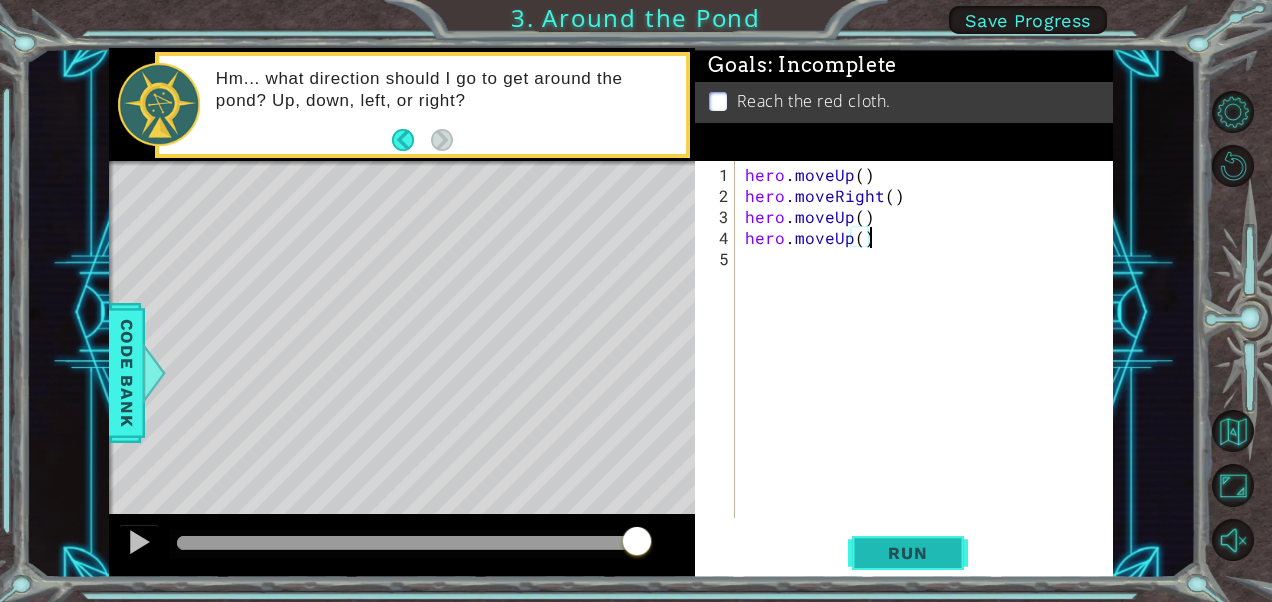 type on "hero.moveUp()" 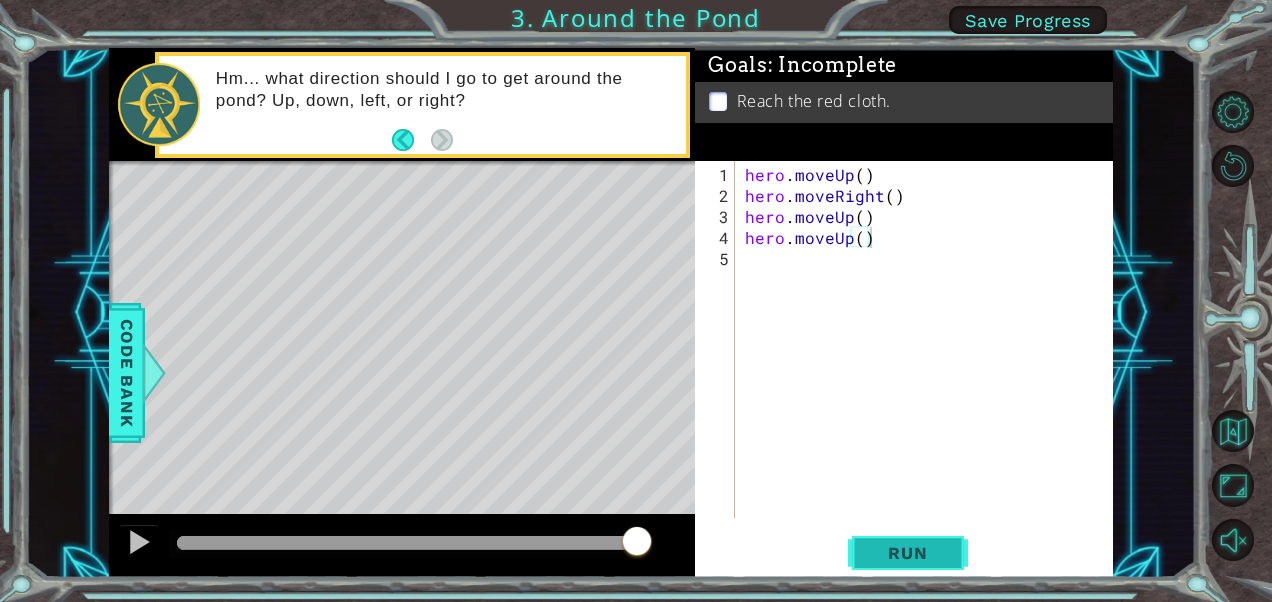 click on "Run" at bounding box center [907, 553] 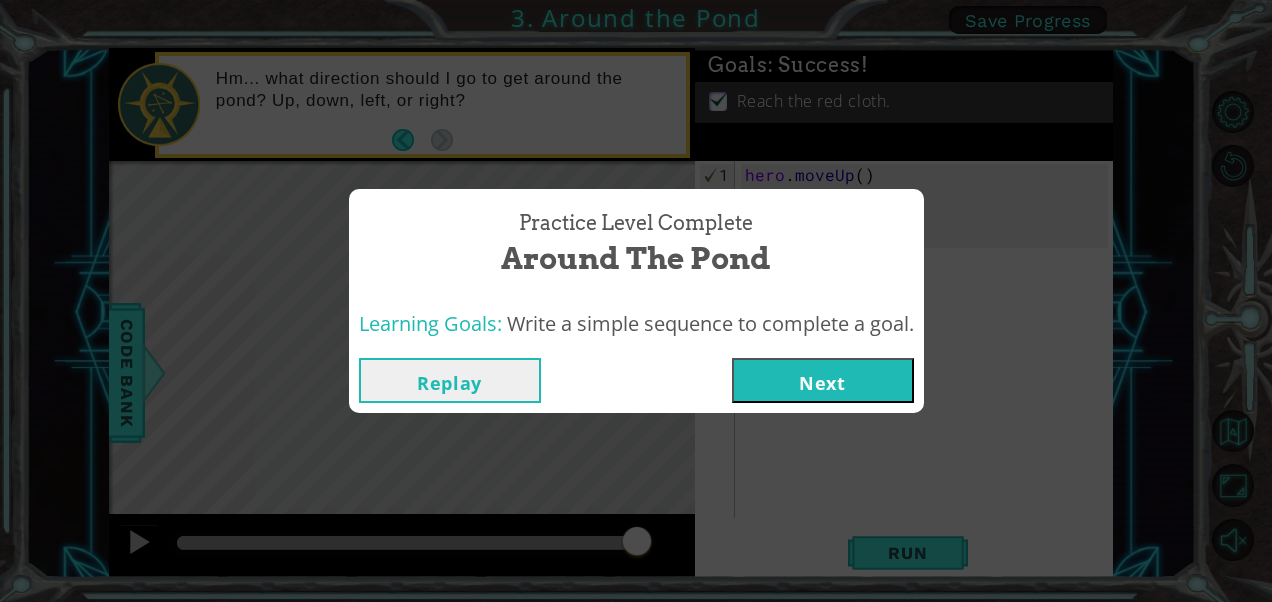 click on "Next" at bounding box center [823, 380] 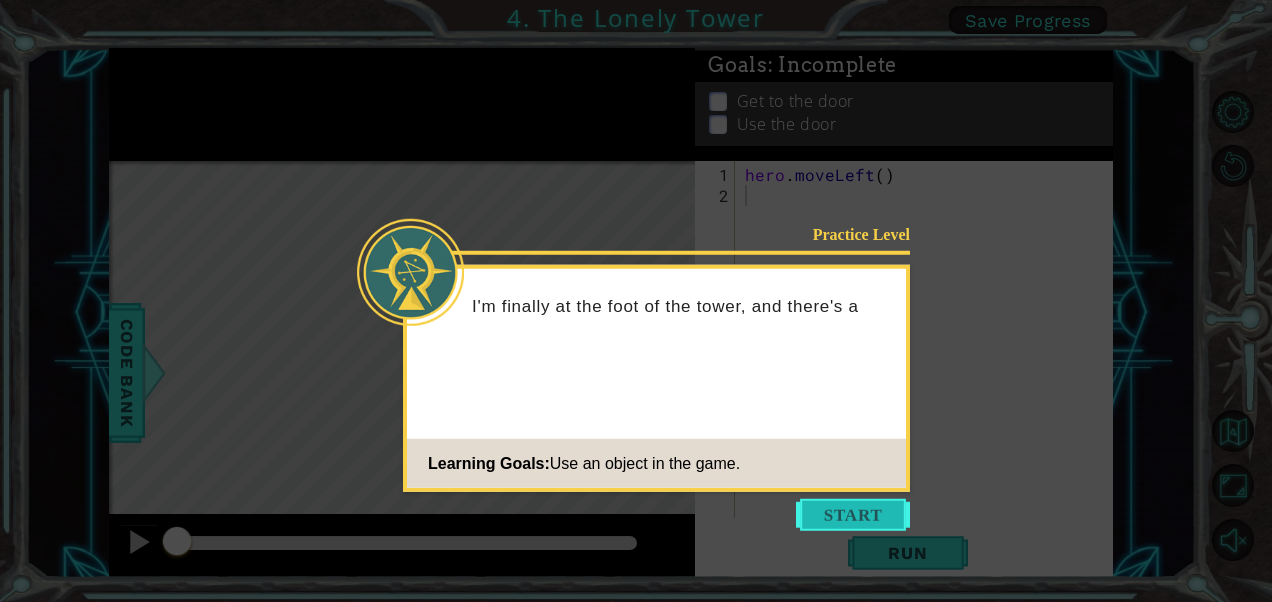 click at bounding box center [853, 515] 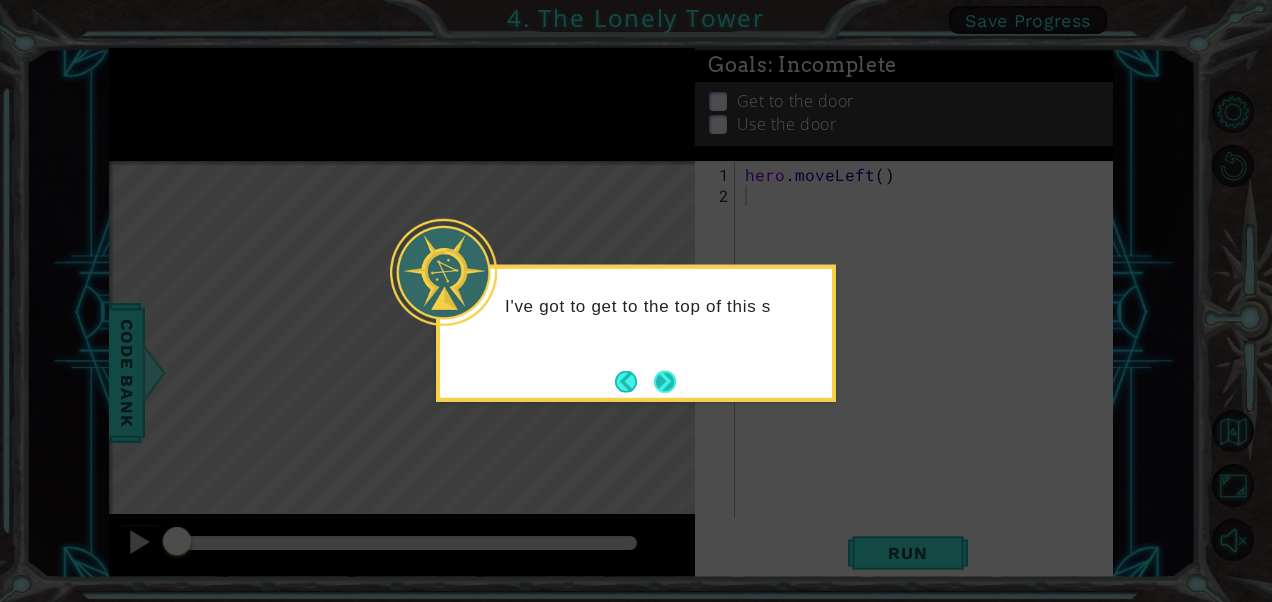 click at bounding box center [665, 381] 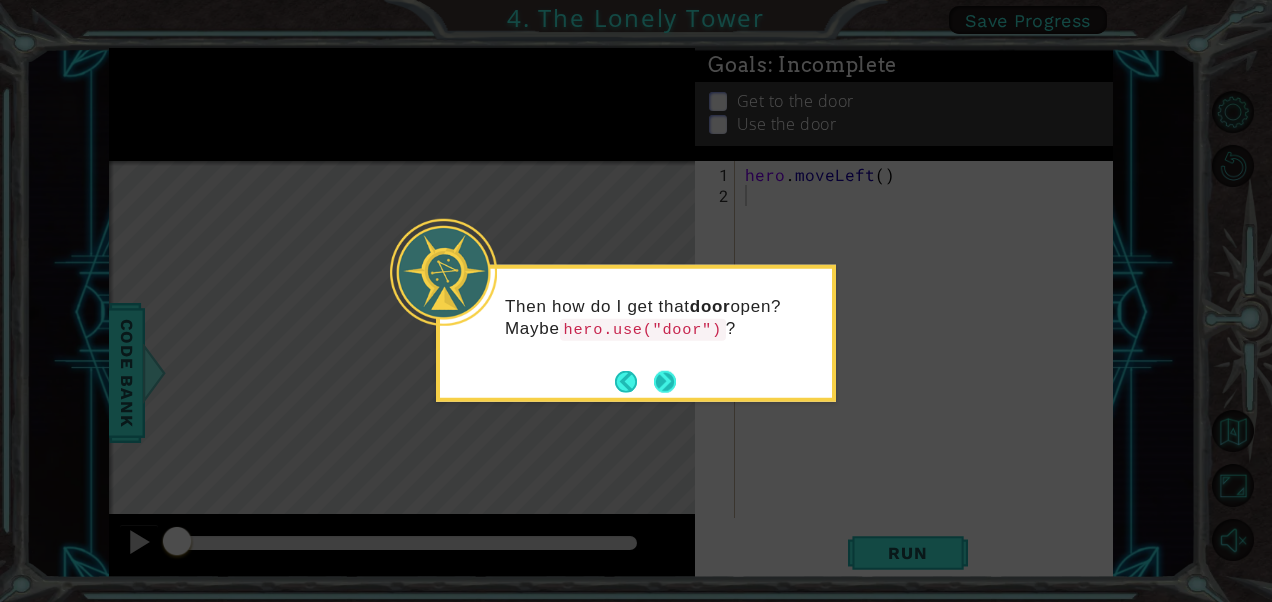 click at bounding box center [665, 381] 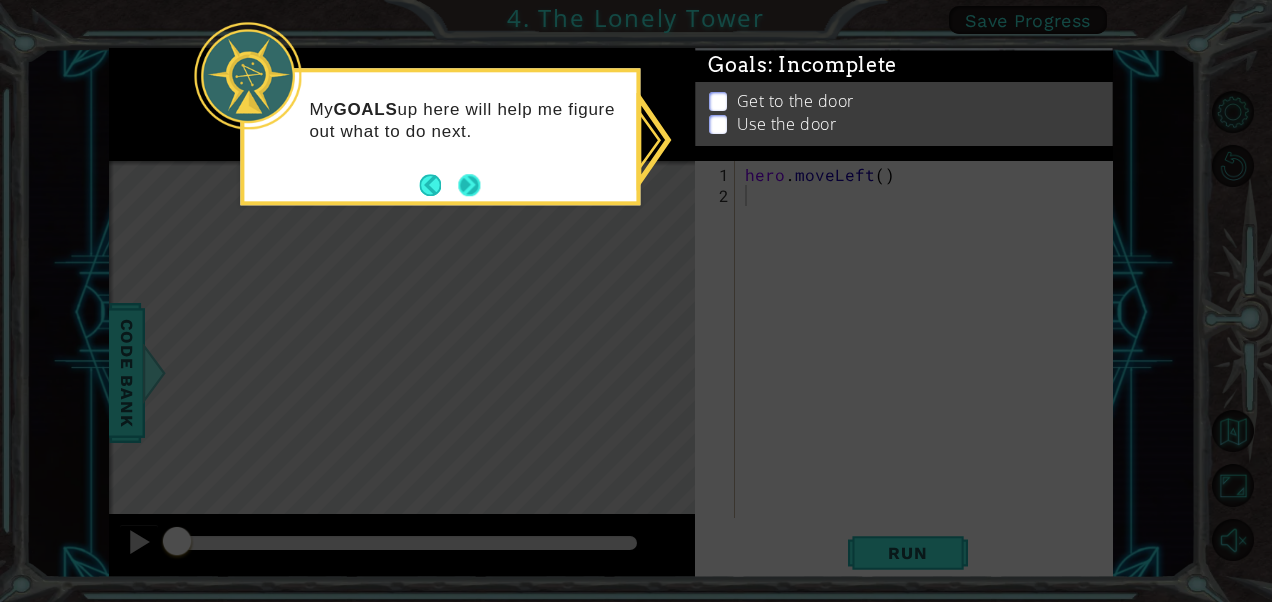 click at bounding box center [469, 185] 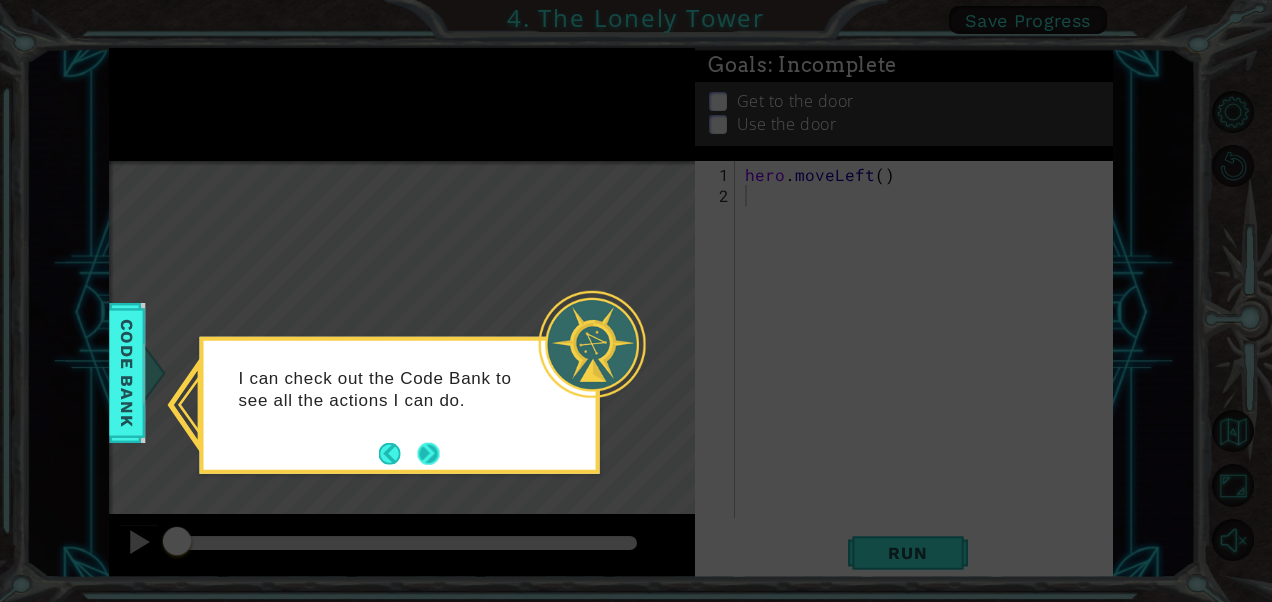 click at bounding box center (428, 453) 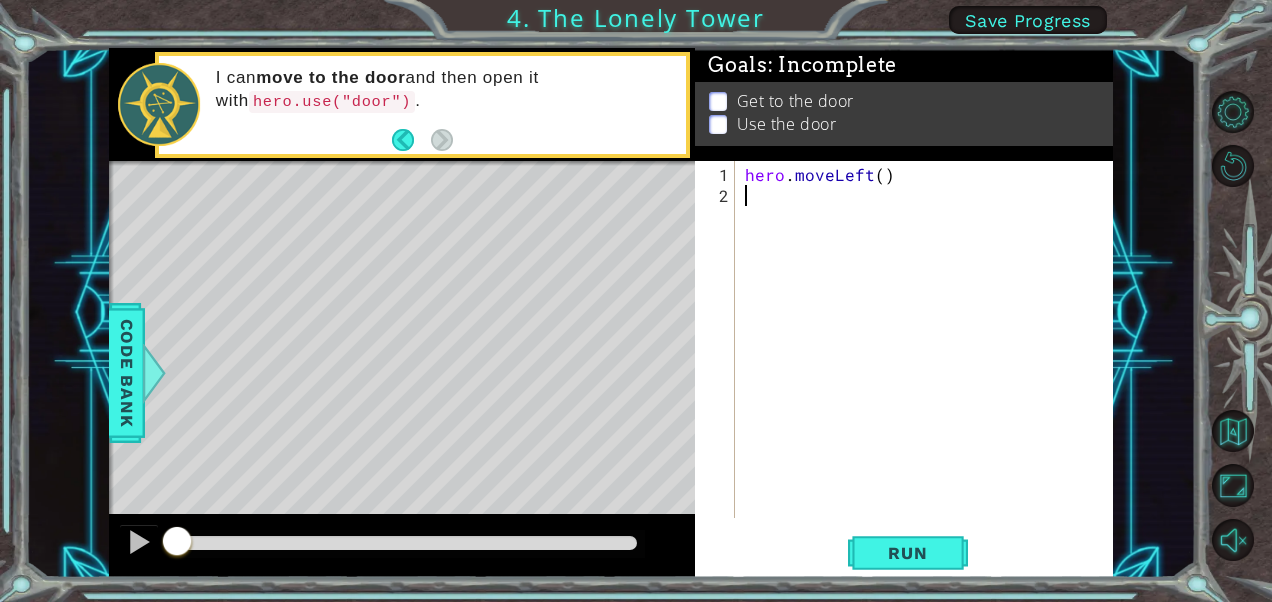 click on "hero . moveLeft ( )" at bounding box center (929, 363) 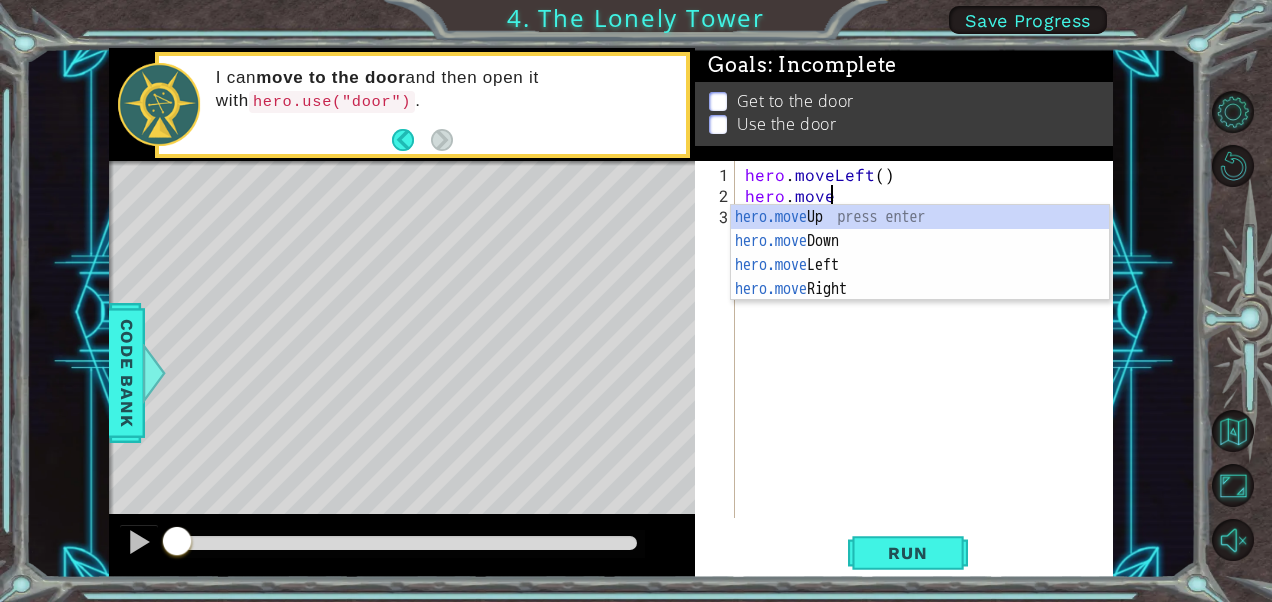 scroll, scrollTop: 0, scrollLeft: 4, axis: horizontal 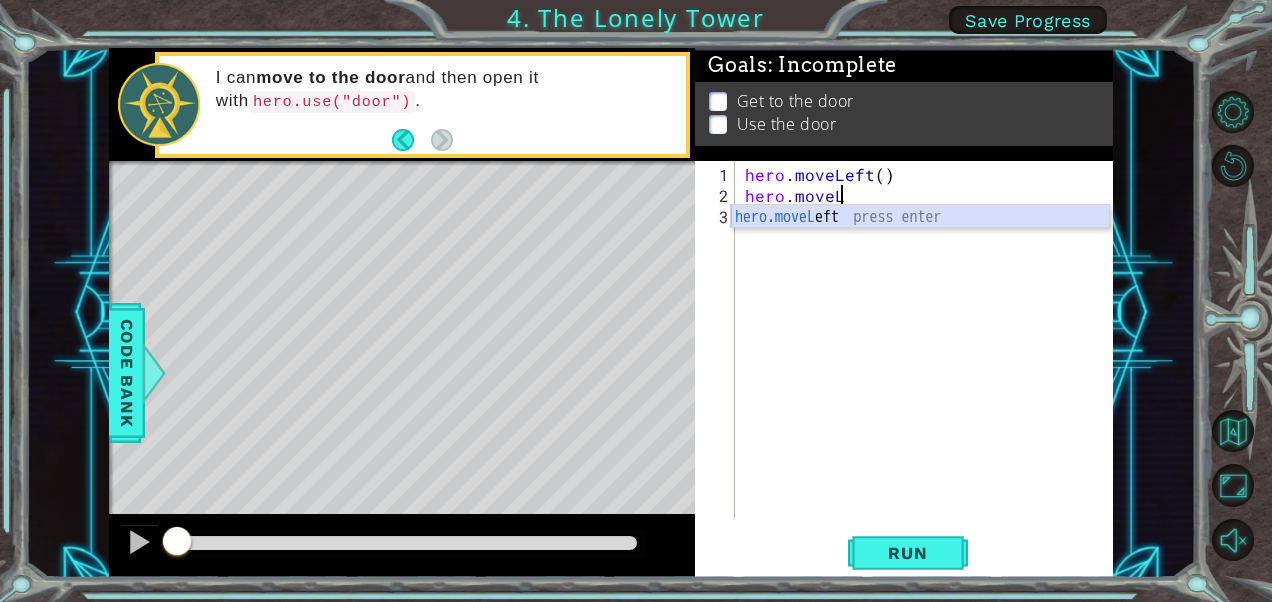 click on "hero.moveL eft press enter" at bounding box center [920, 241] 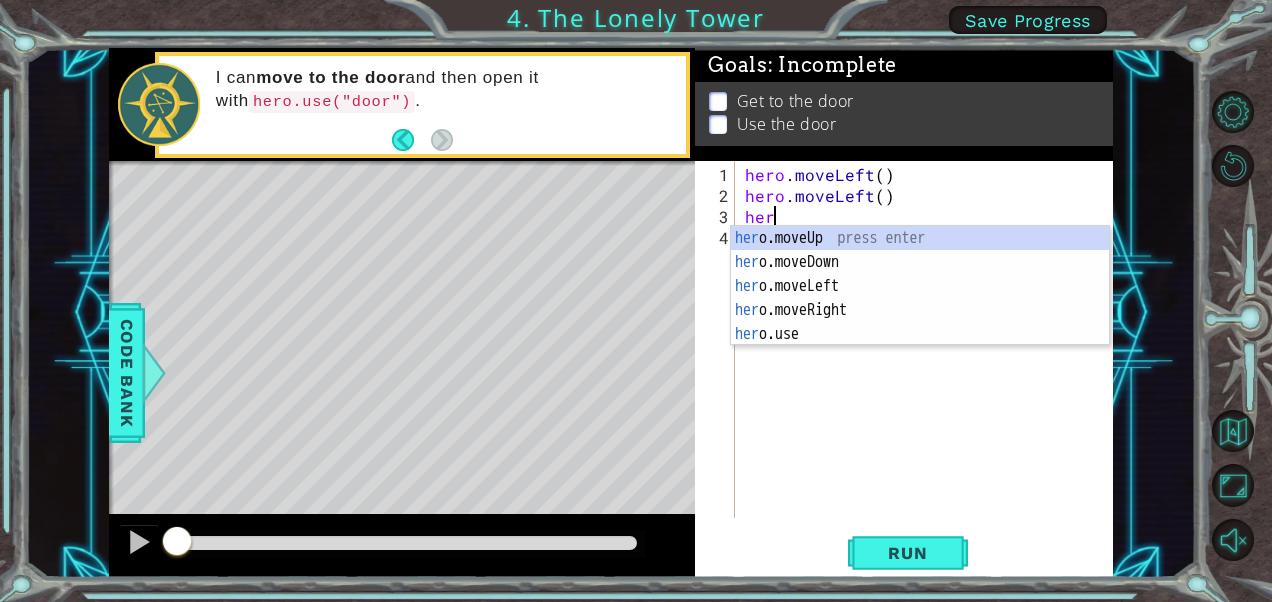 scroll, scrollTop: 0, scrollLeft: 0, axis: both 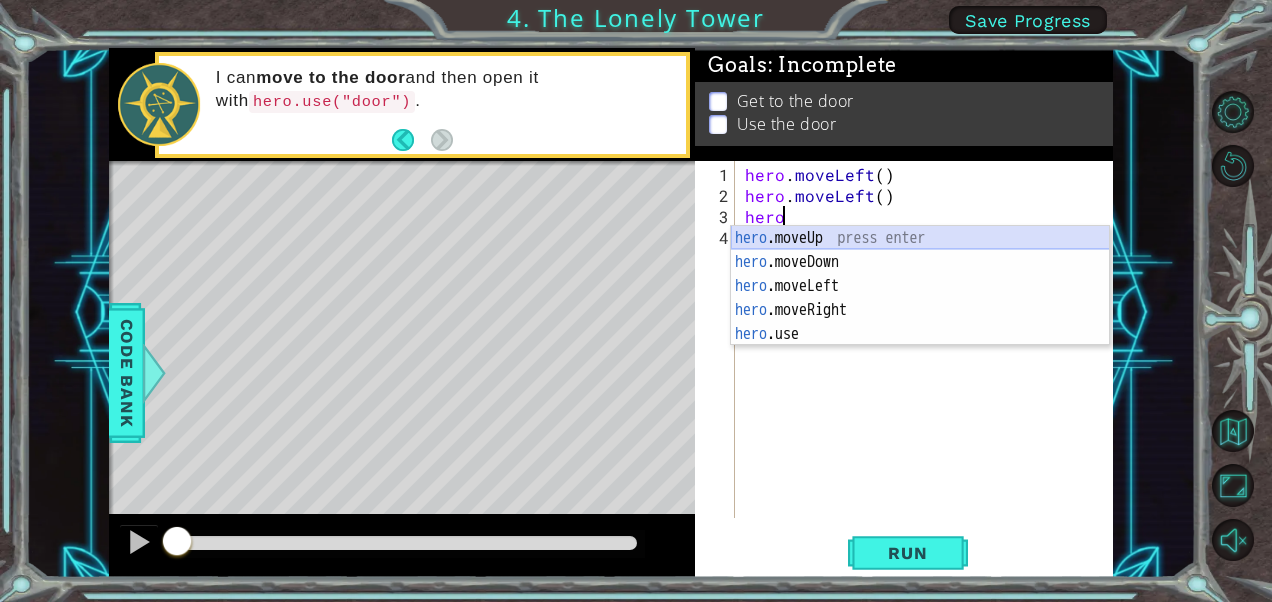 click on "hero .moveUp press enter hero .moveDown press enter hero .moveLeft press enter hero .moveRight press enter hero .use press enter" at bounding box center (920, 310) 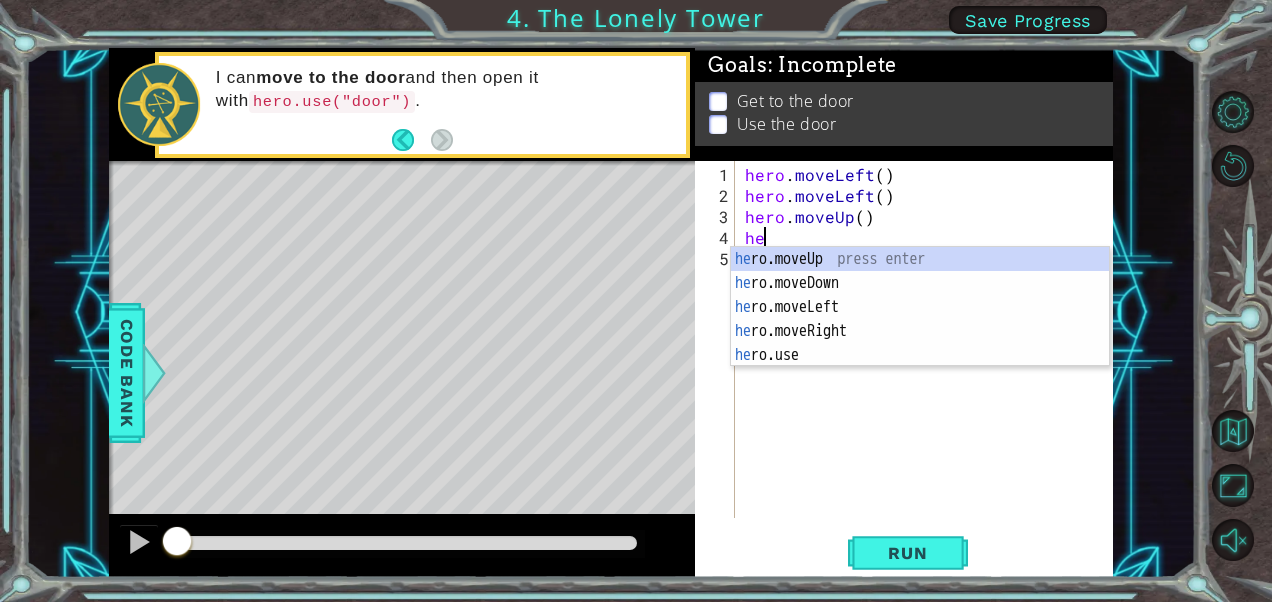 type on "her" 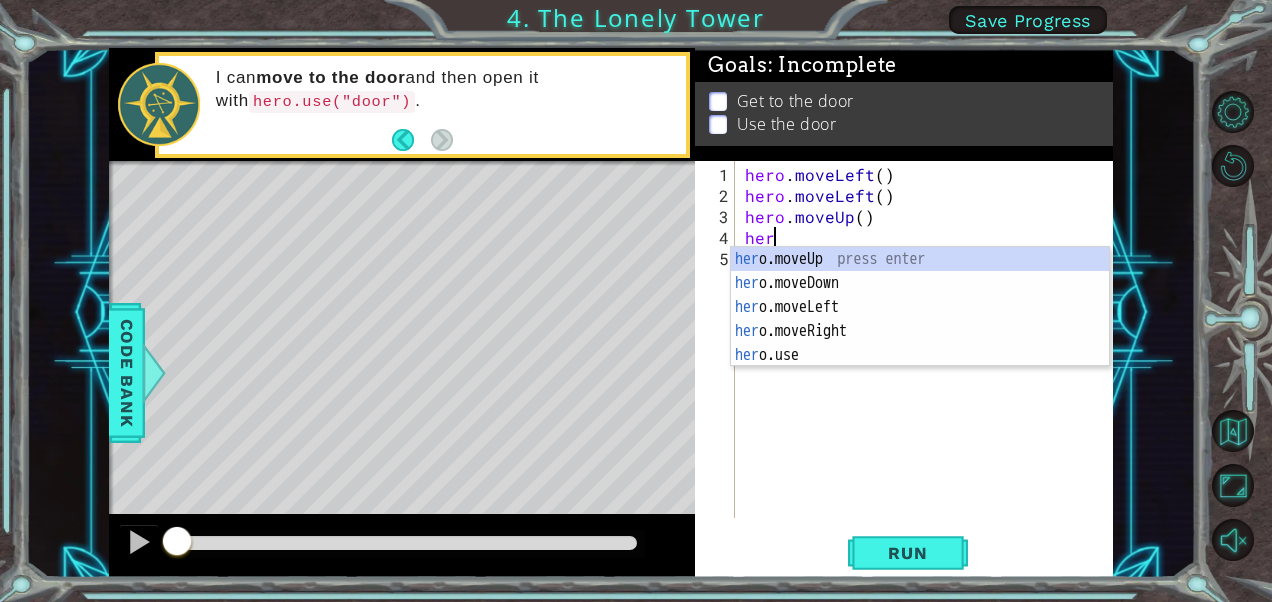 scroll, scrollTop: 0, scrollLeft: 0, axis: both 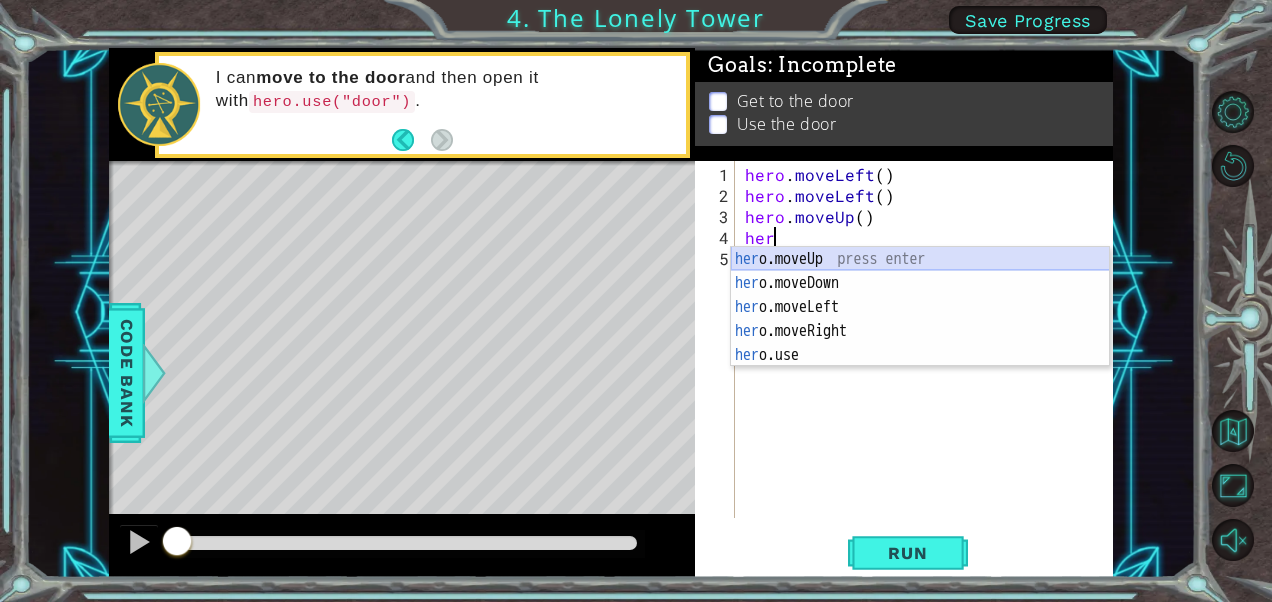 click on "her o.moveUp press enter her o.moveDown press enter her o.moveLeft press enter her o.moveRight press enter her o.use press enter" at bounding box center (920, 331) 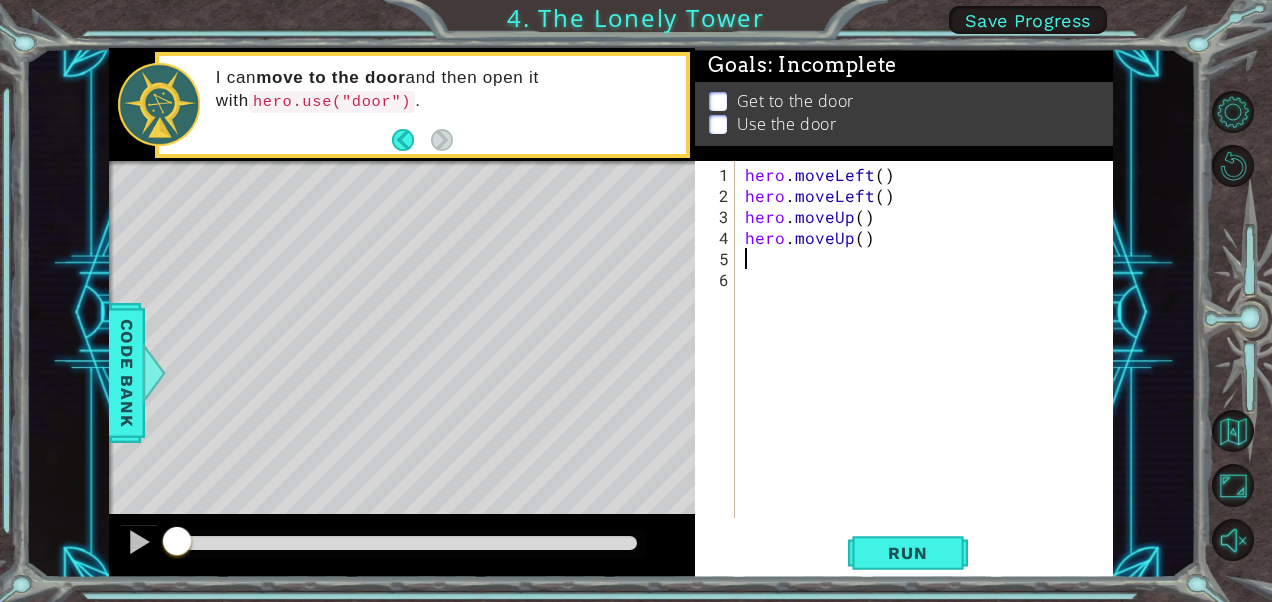 scroll, scrollTop: 0, scrollLeft: 0, axis: both 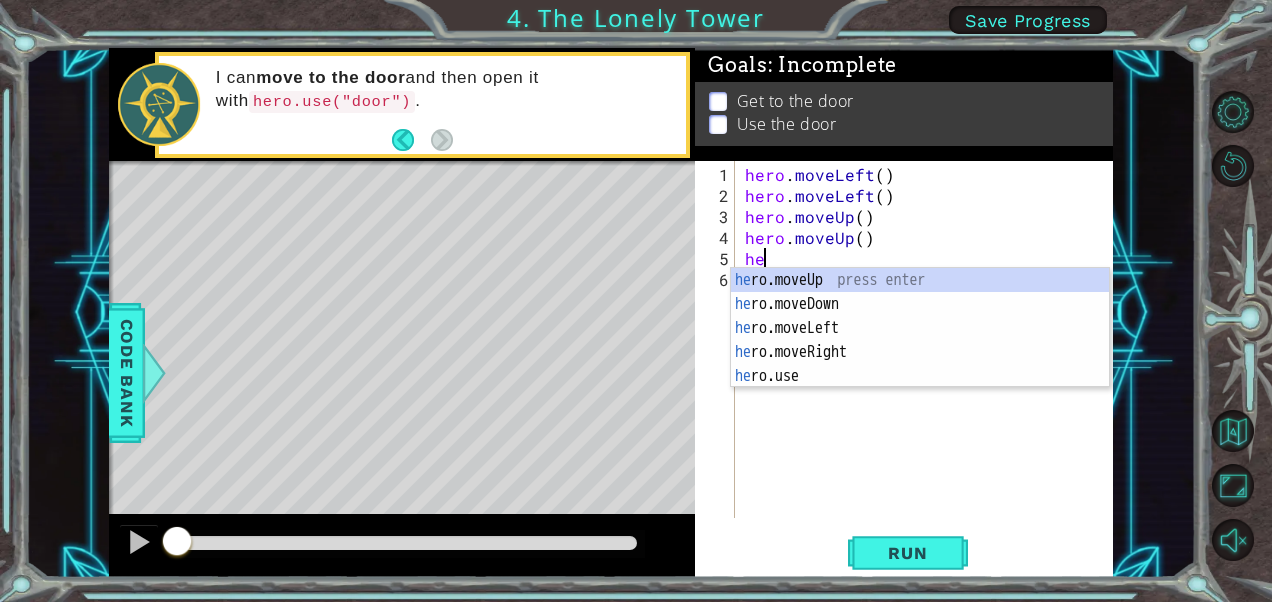 type on "her" 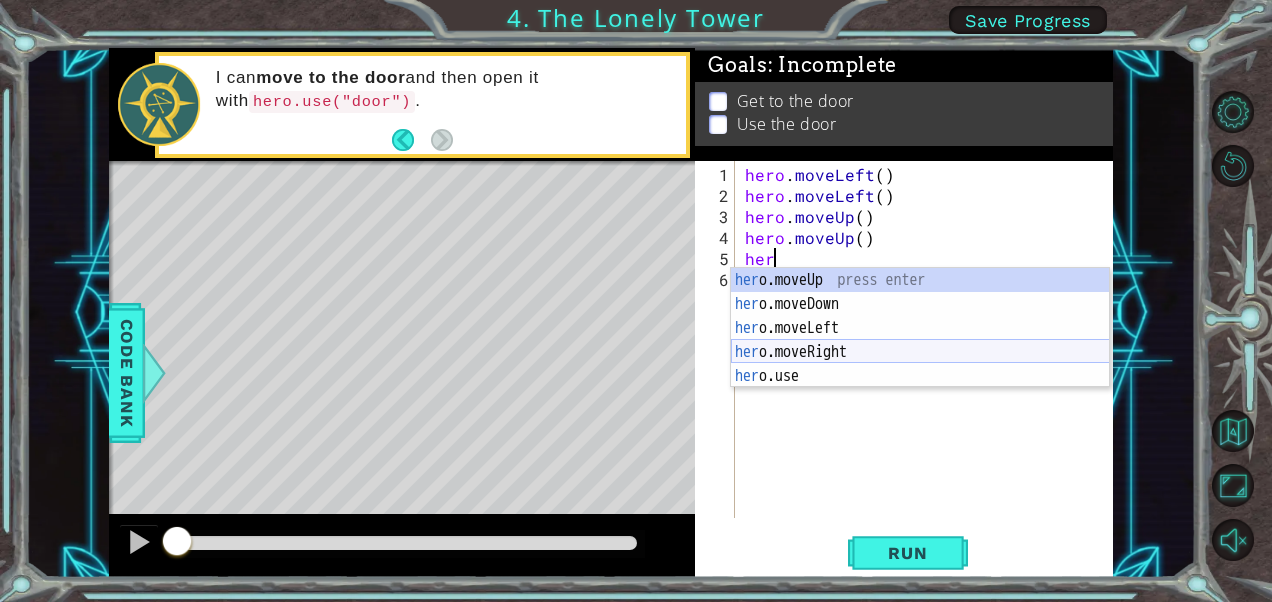 click on "her o.moveUp press enter her o.moveDown press enter her o.moveLeft press enter her o.moveRight press enter her o.use press enter" at bounding box center [920, 352] 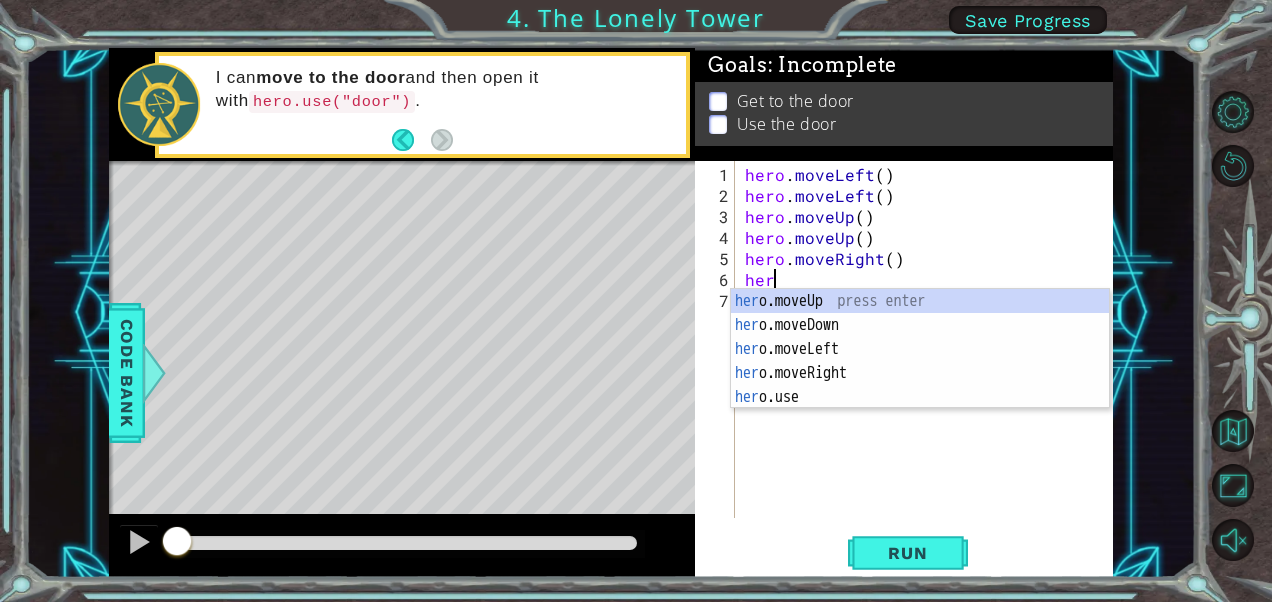 scroll, scrollTop: 0, scrollLeft: 0, axis: both 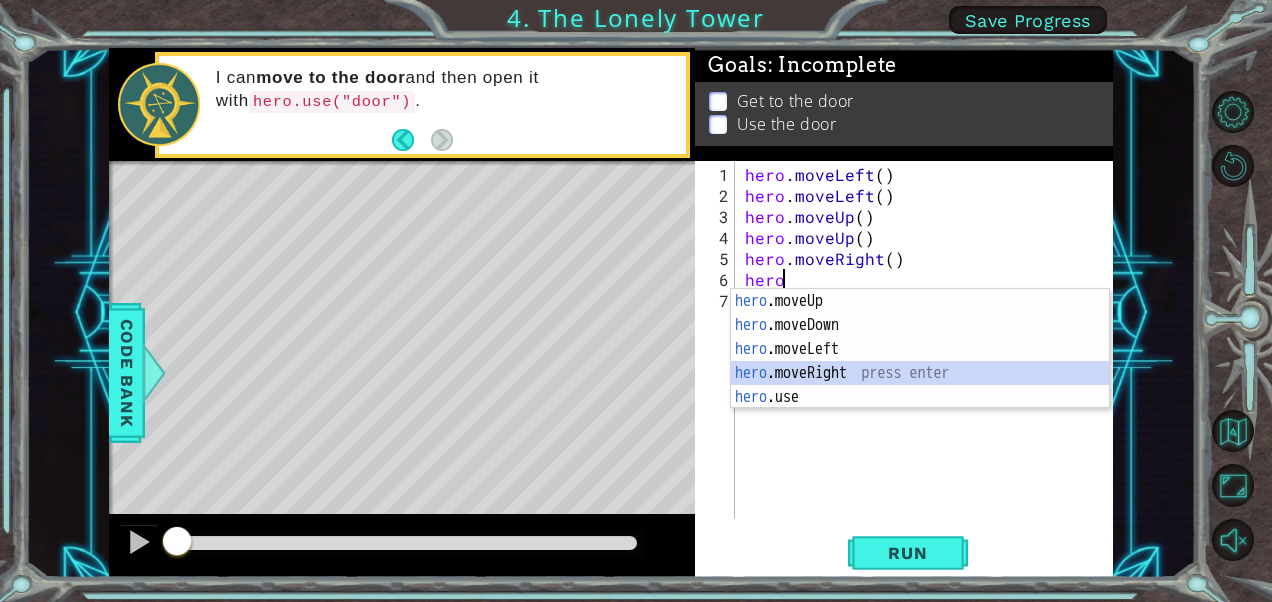 click on "hero .moveUp press enter hero .moveDown press enter hero .moveLeft press enter hero .moveRight press enter hero .use press enter" at bounding box center [920, 373] 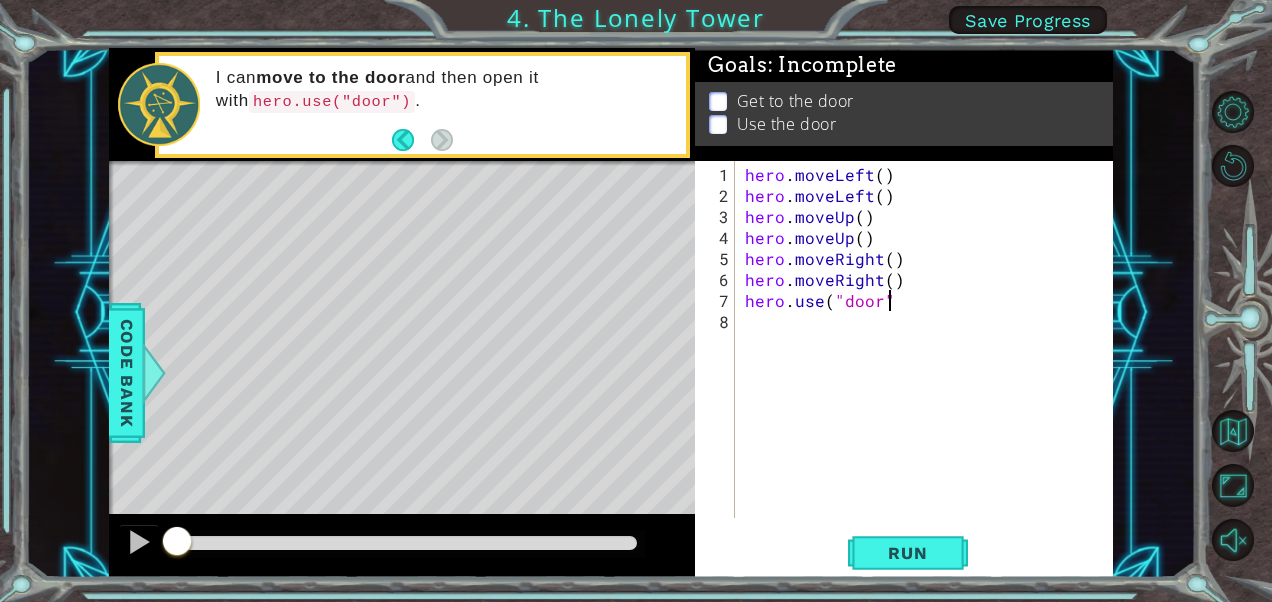 scroll, scrollTop: 0, scrollLeft: 8, axis: horizontal 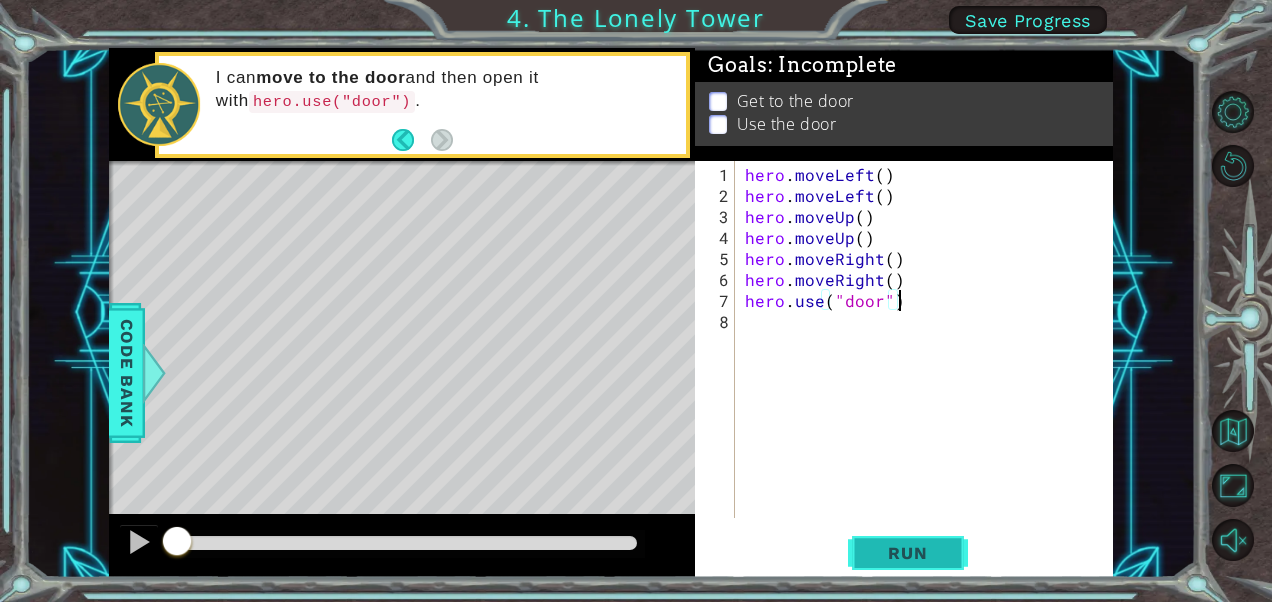 type on "hero.use("door")" 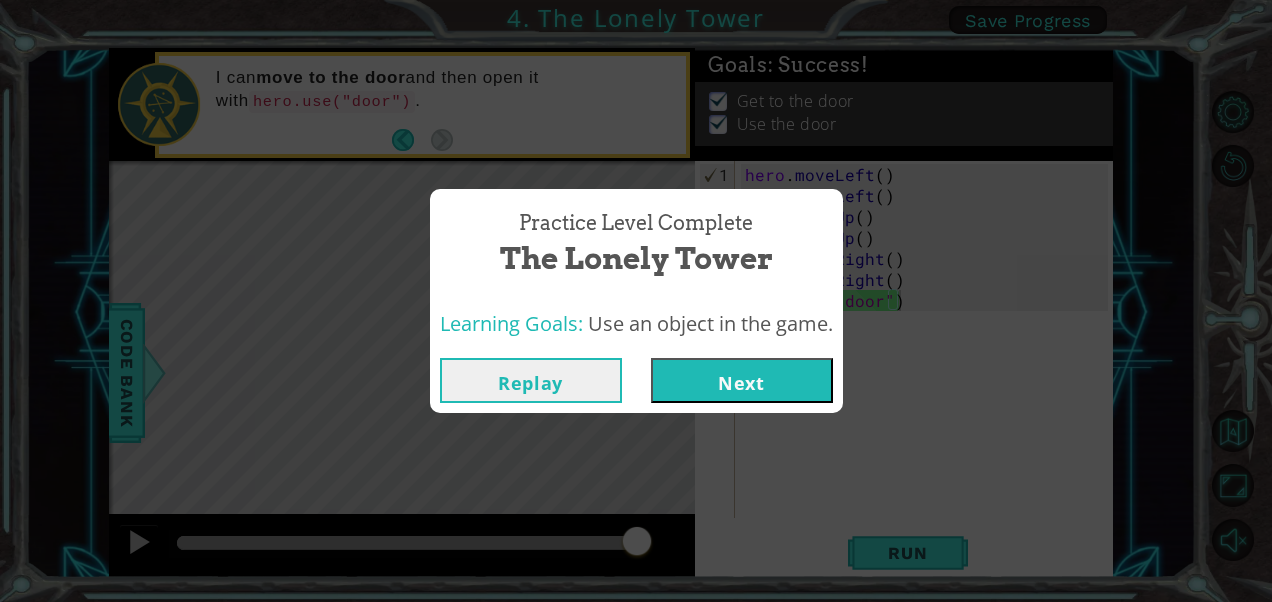 click on "Next" at bounding box center [742, 380] 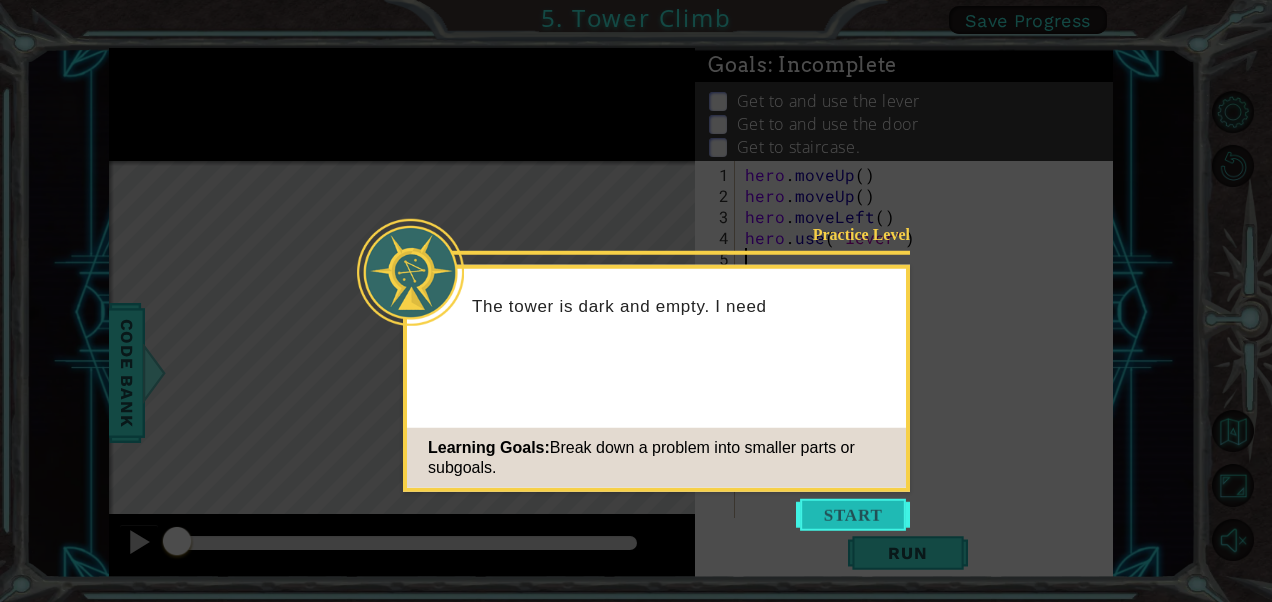 click at bounding box center [853, 515] 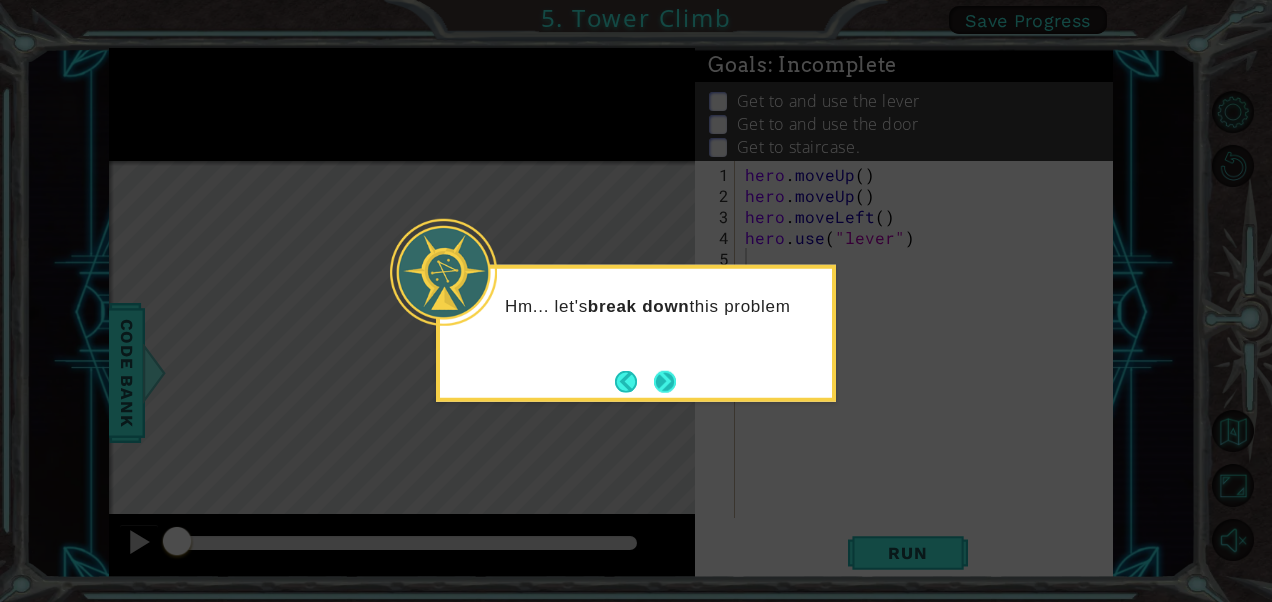 click at bounding box center [665, 381] 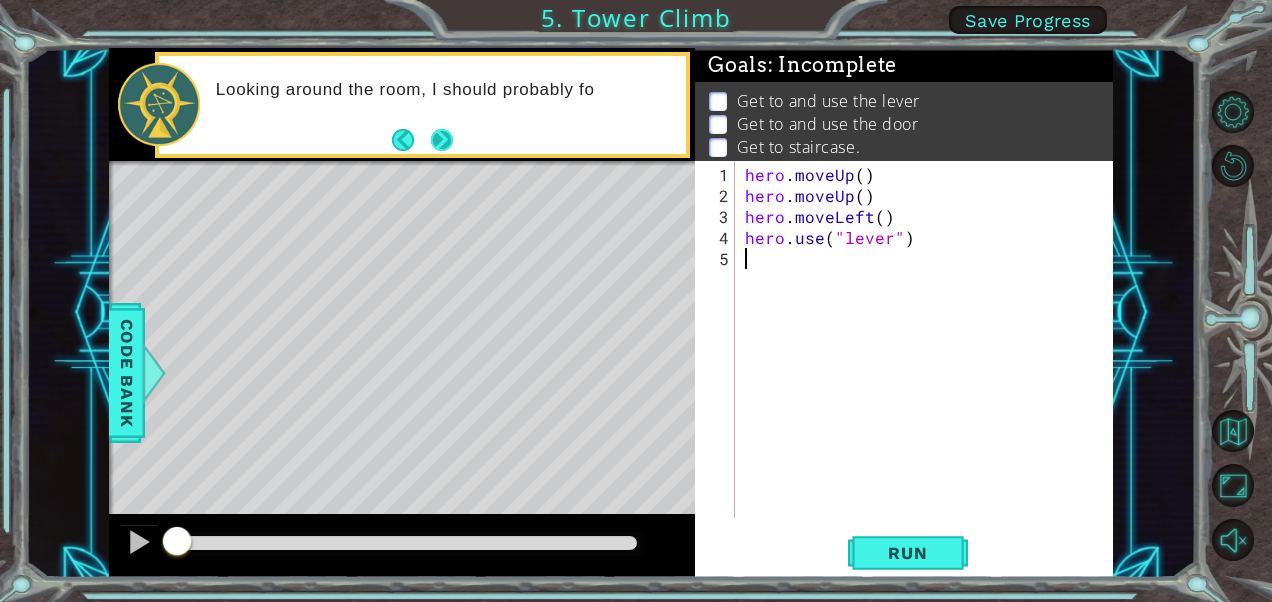 click at bounding box center [442, 140] 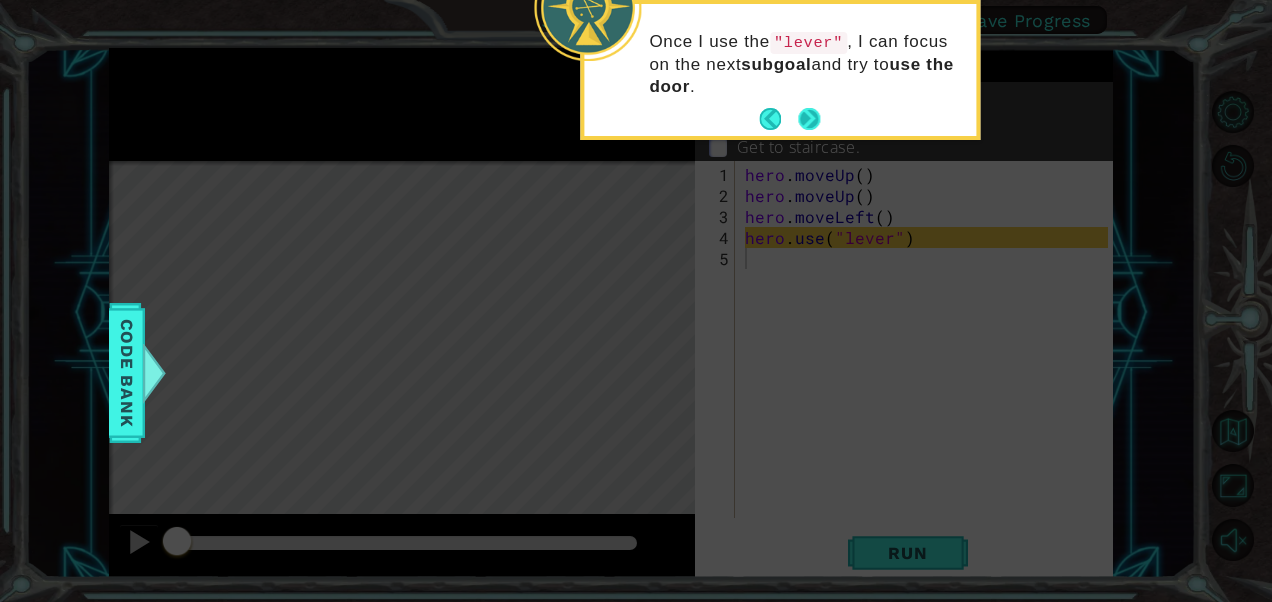 click at bounding box center (809, 119) 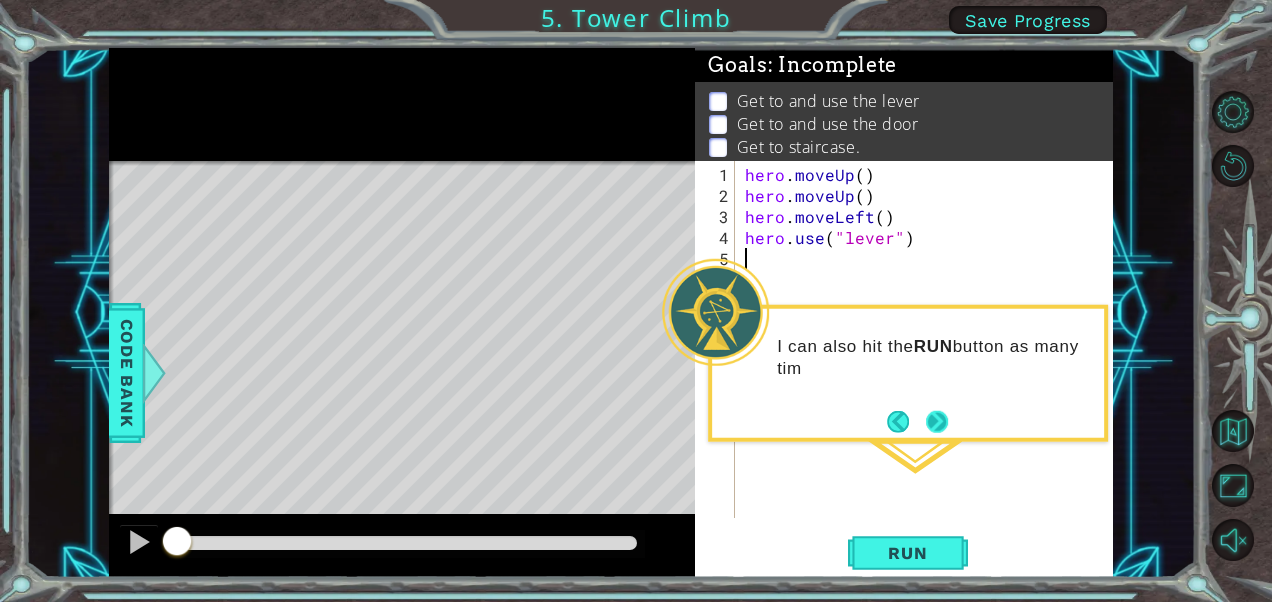 click at bounding box center [937, 421] 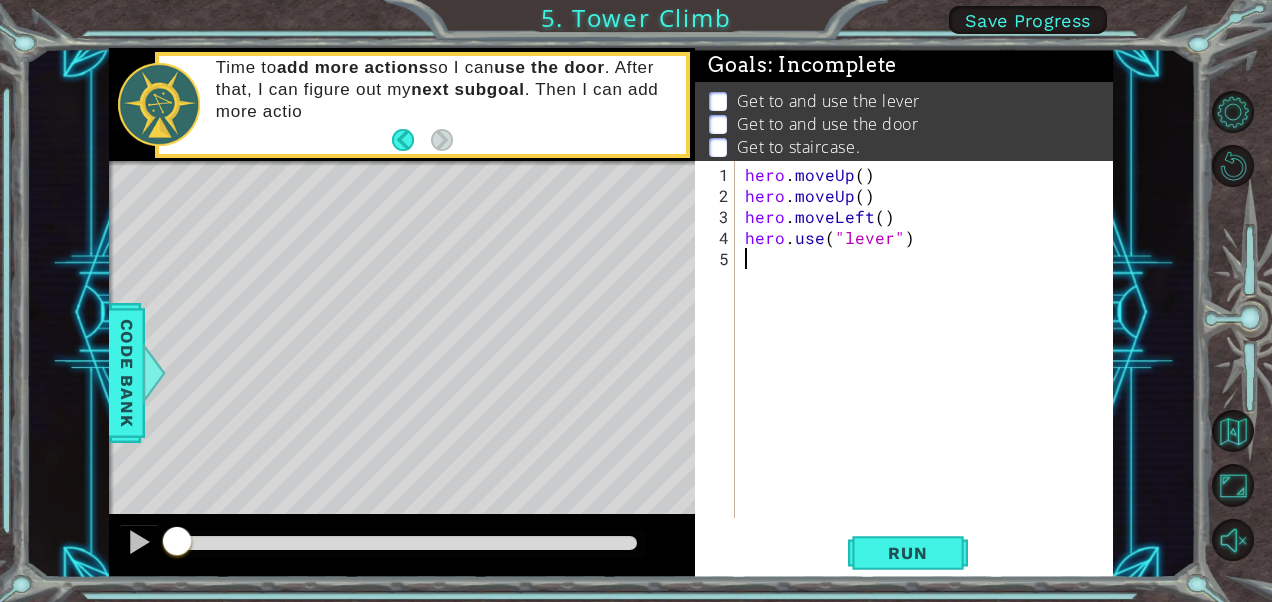 click on "Time to  add more actions  so I can  use the door . After that, I can figure out my  next subgoal . Then I can add more actio" at bounding box center [444, 90] 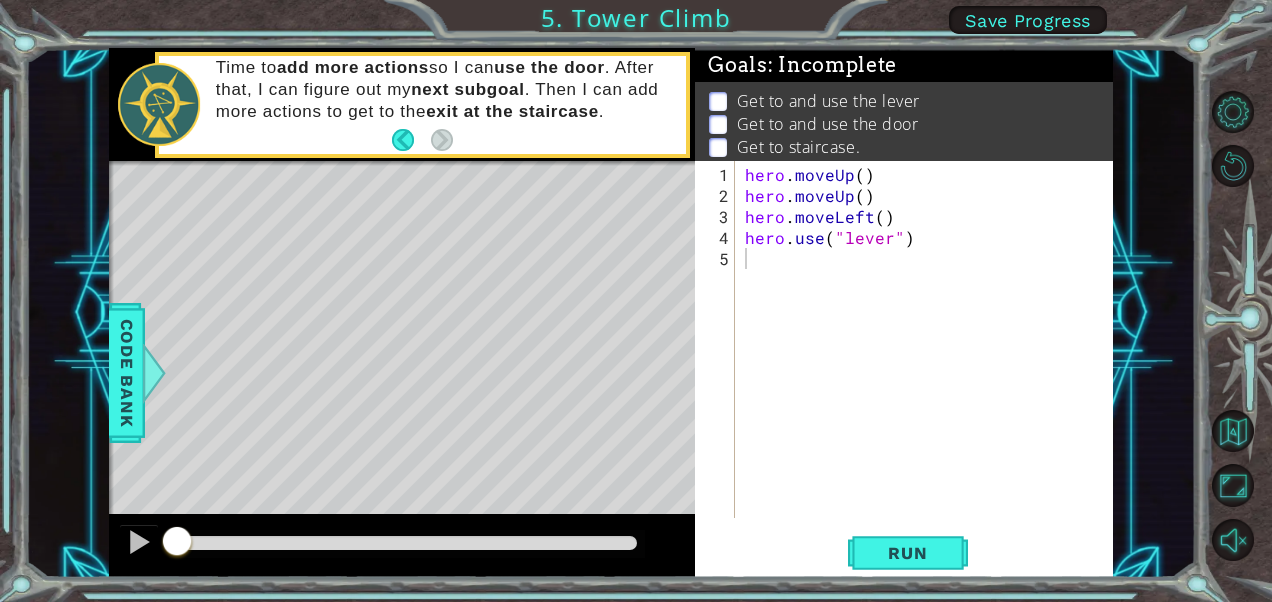 click on "hero . moveUp ( ) hero . moveUp ( ) hero . moveLeft ( ) hero . use ( "lever" )" at bounding box center (929, 363) 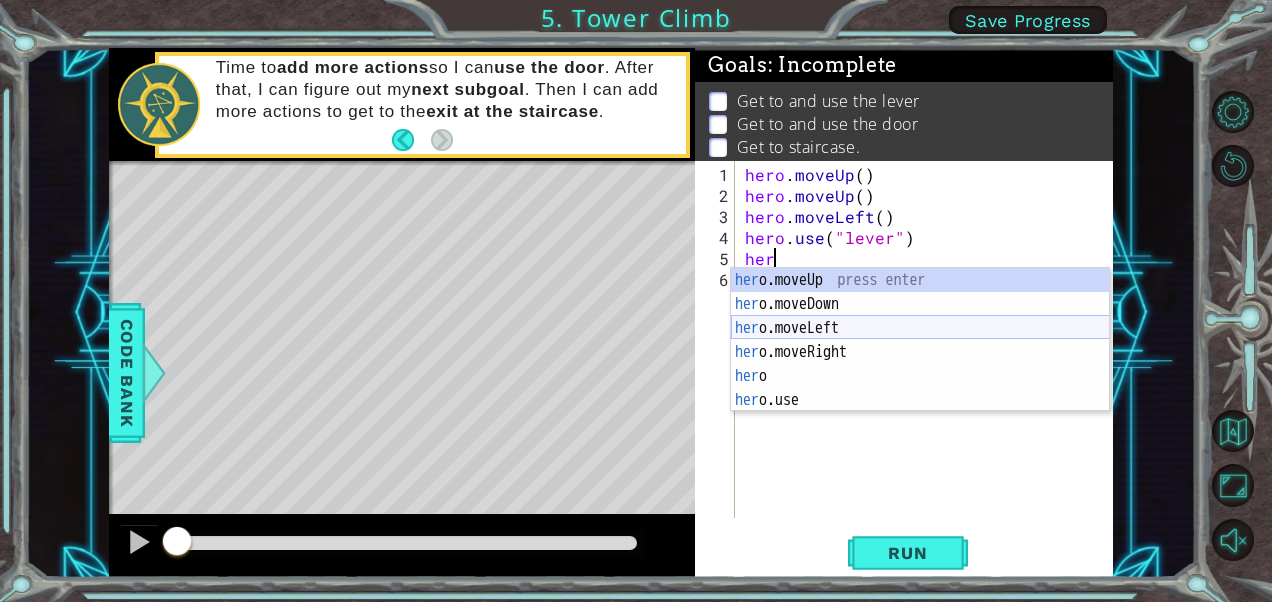 scroll, scrollTop: 0, scrollLeft: 1, axis: horizontal 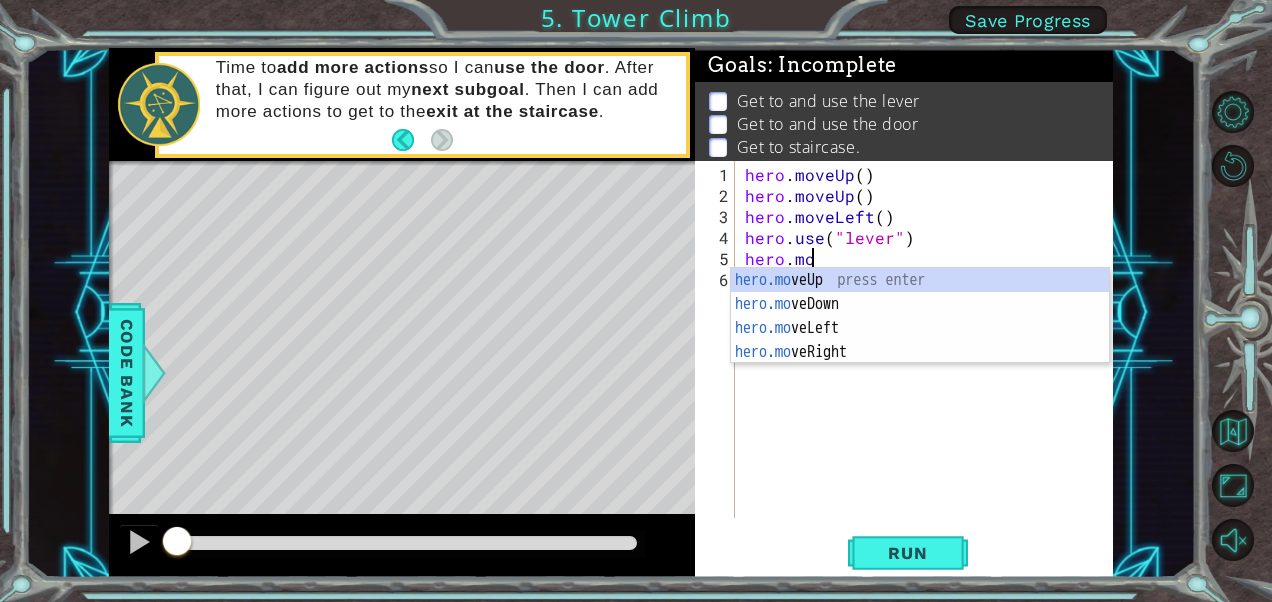 type on "hero.move" 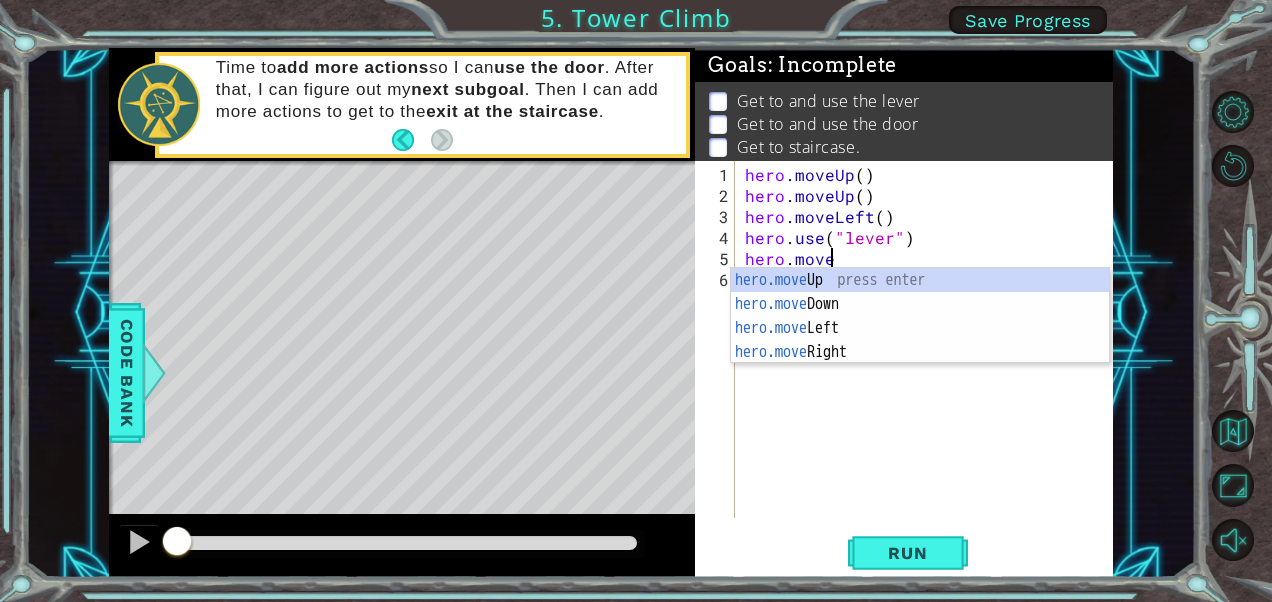 scroll, scrollTop: 0, scrollLeft: 4, axis: horizontal 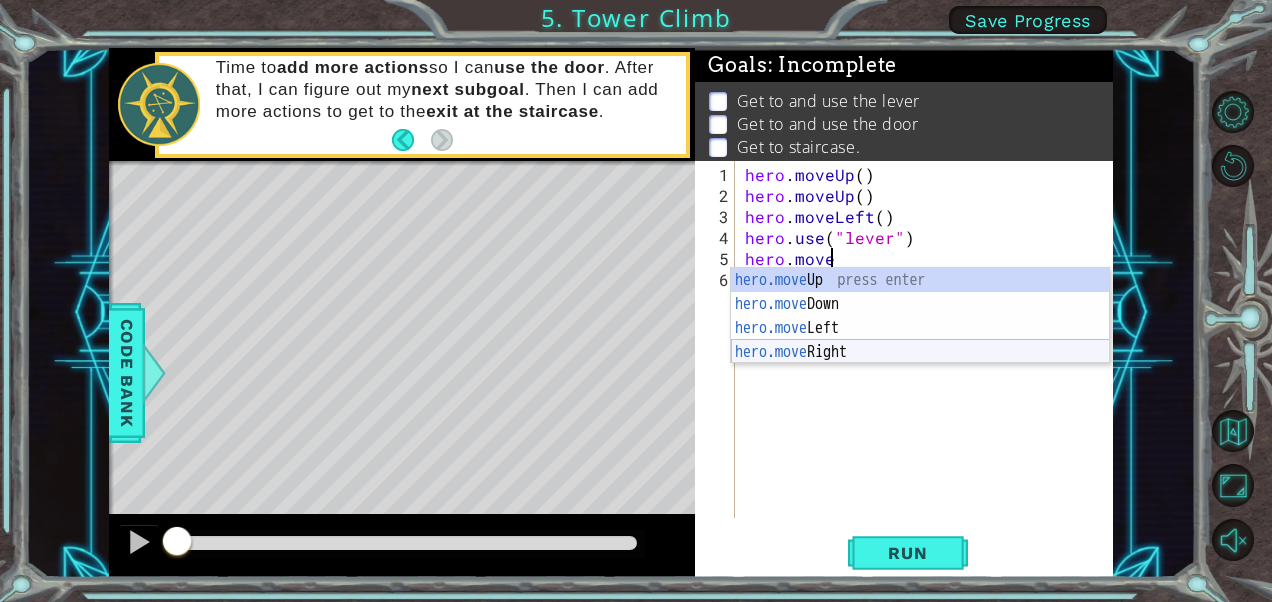 click on "hero.move Up press enter hero.move Down press enter hero.move Left press enter hero.move Right press enter" at bounding box center [920, 340] 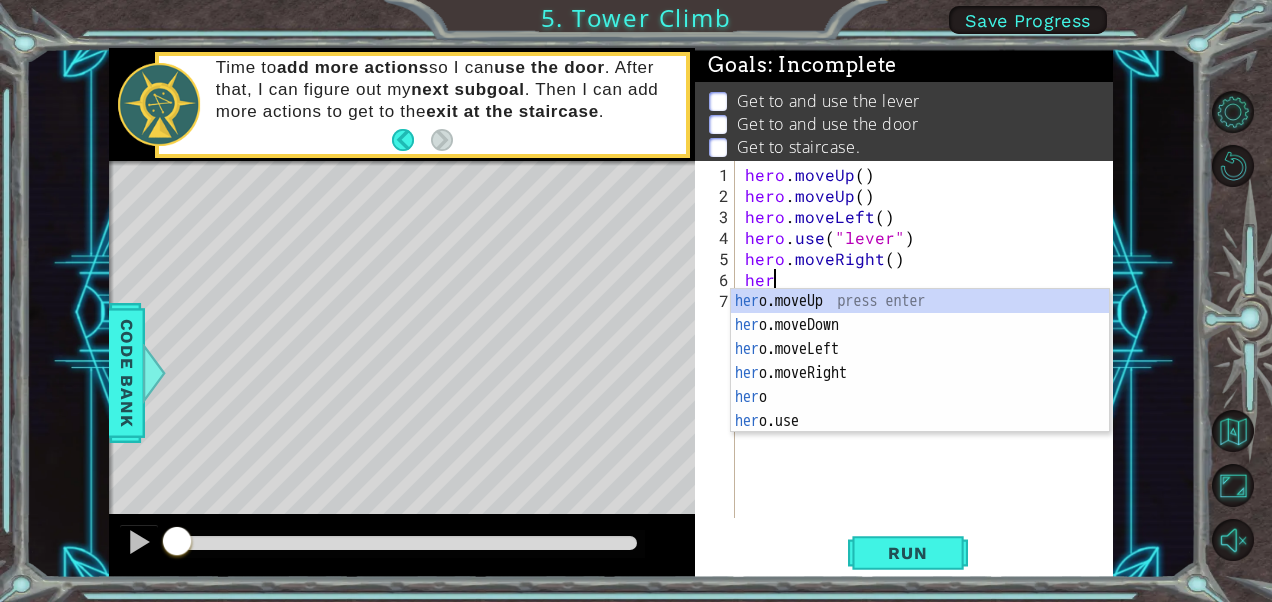 scroll, scrollTop: 0, scrollLeft: 1, axis: horizontal 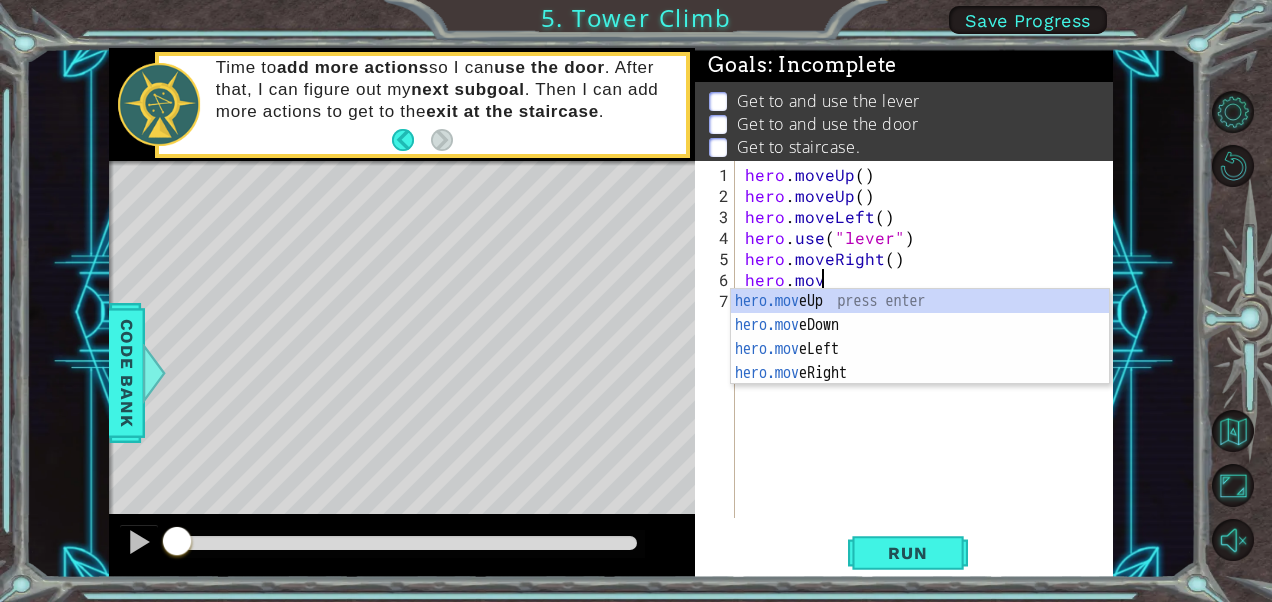 type on "hero.move" 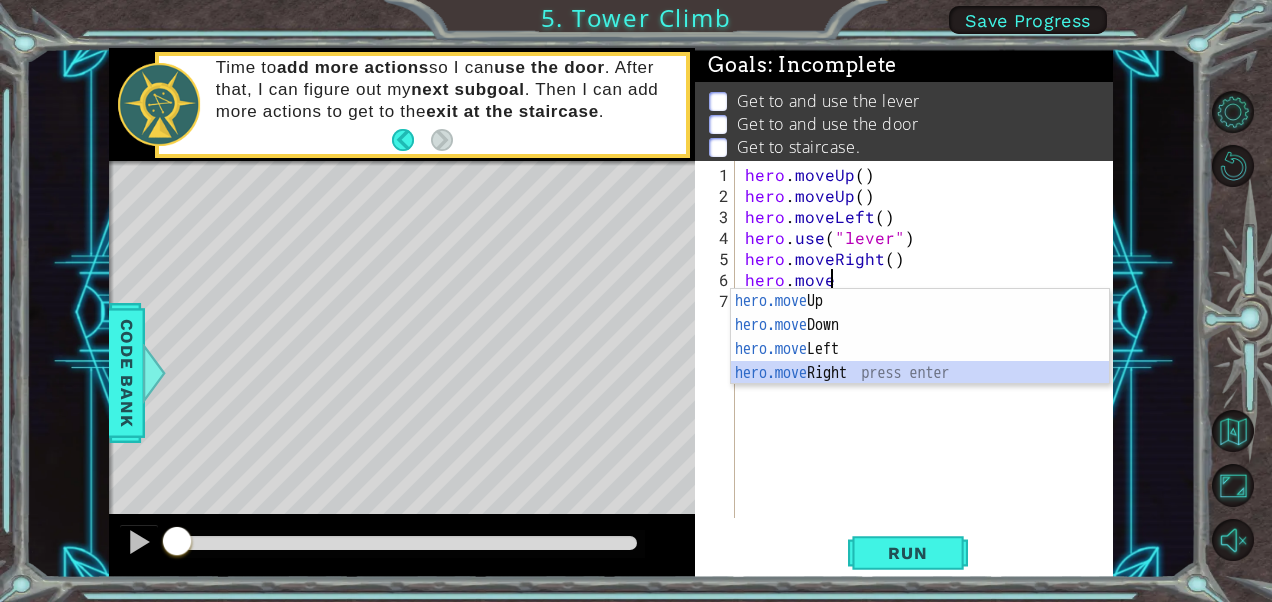 click on "hero.move Up press enter hero.move Down press enter hero.move Left press enter hero.move Right press enter" at bounding box center [920, 361] 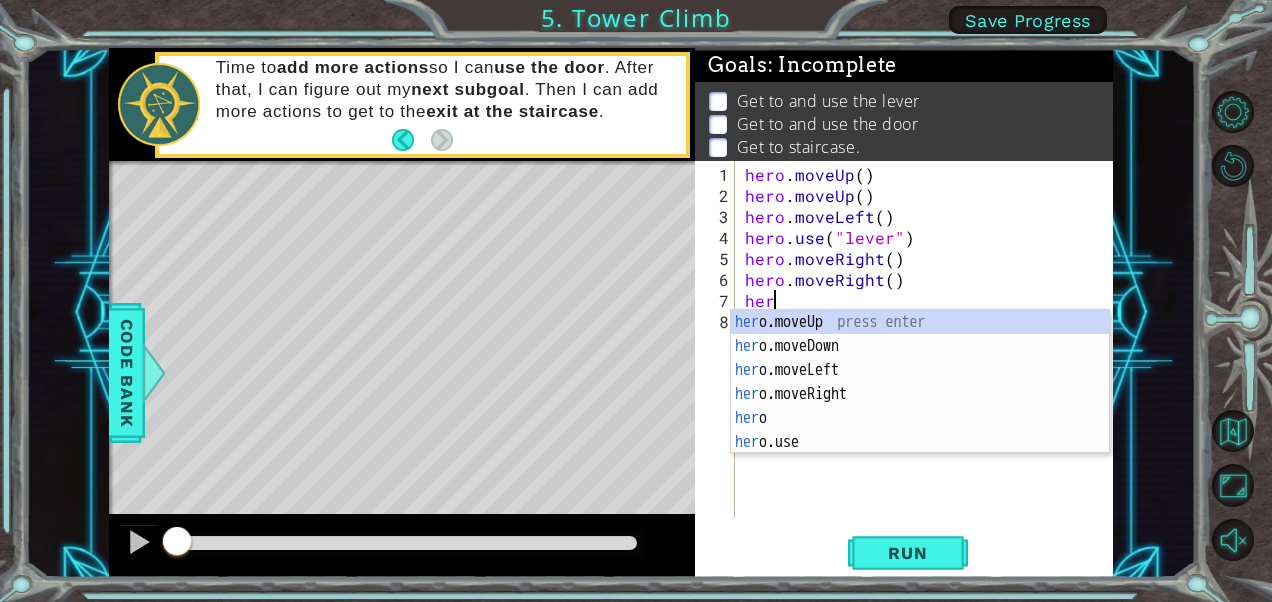 scroll, scrollTop: 0, scrollLeft: 0, axis: both 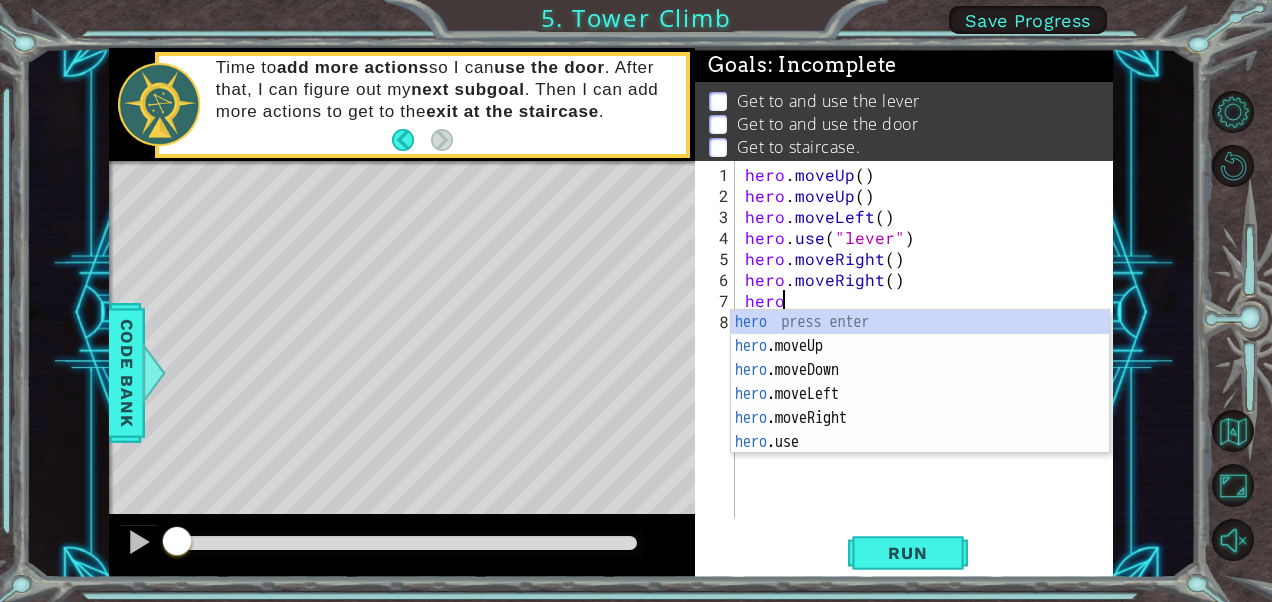type on "hero." 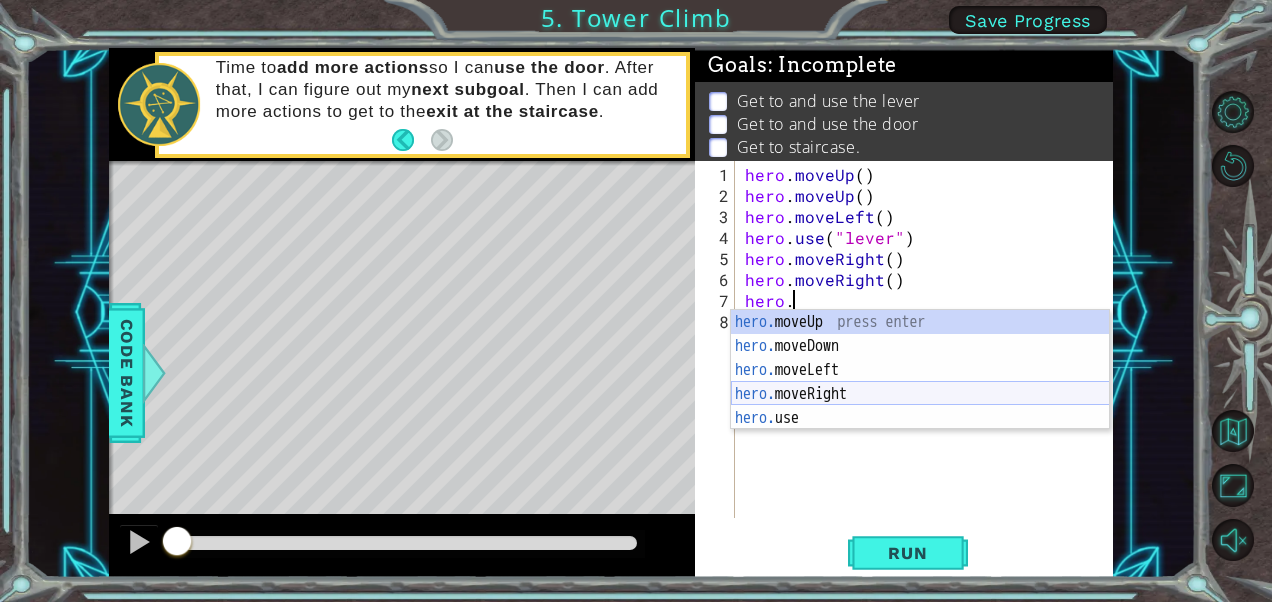 click on "hero. moveUp press enter hero. moveDown press enter hero. moveLeft press enter hero. moveRight press enter hero. use press enter" at bounding box center [920, 394] 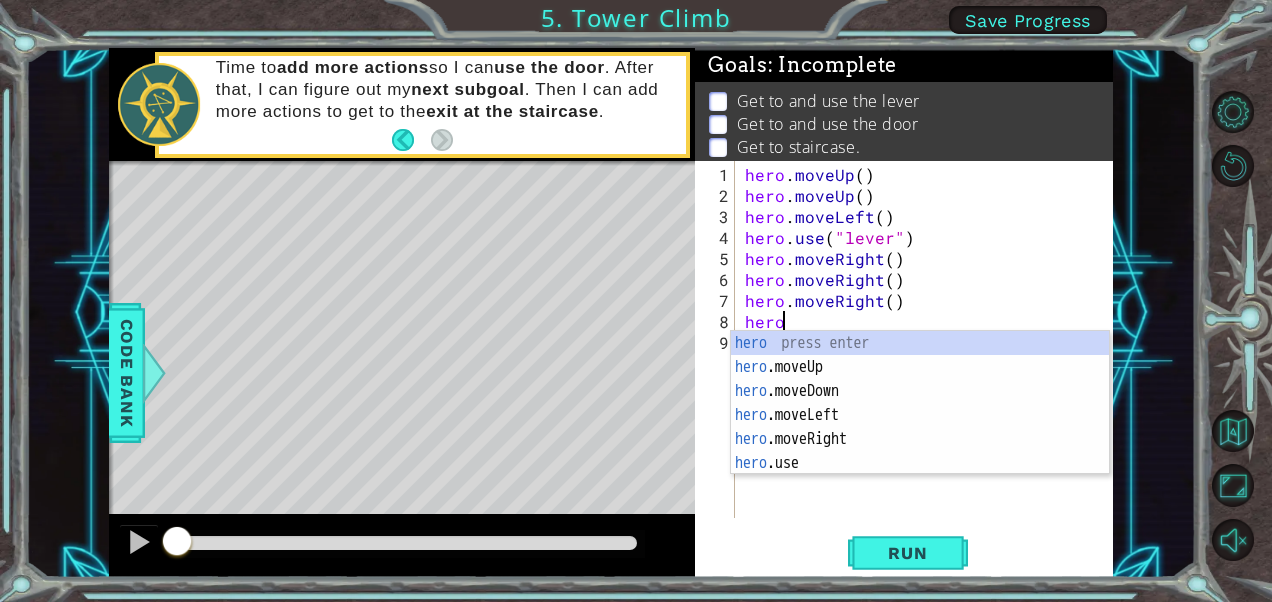 scroll, scrollTop: 0, scrollLeft: 1, axis: horizontal 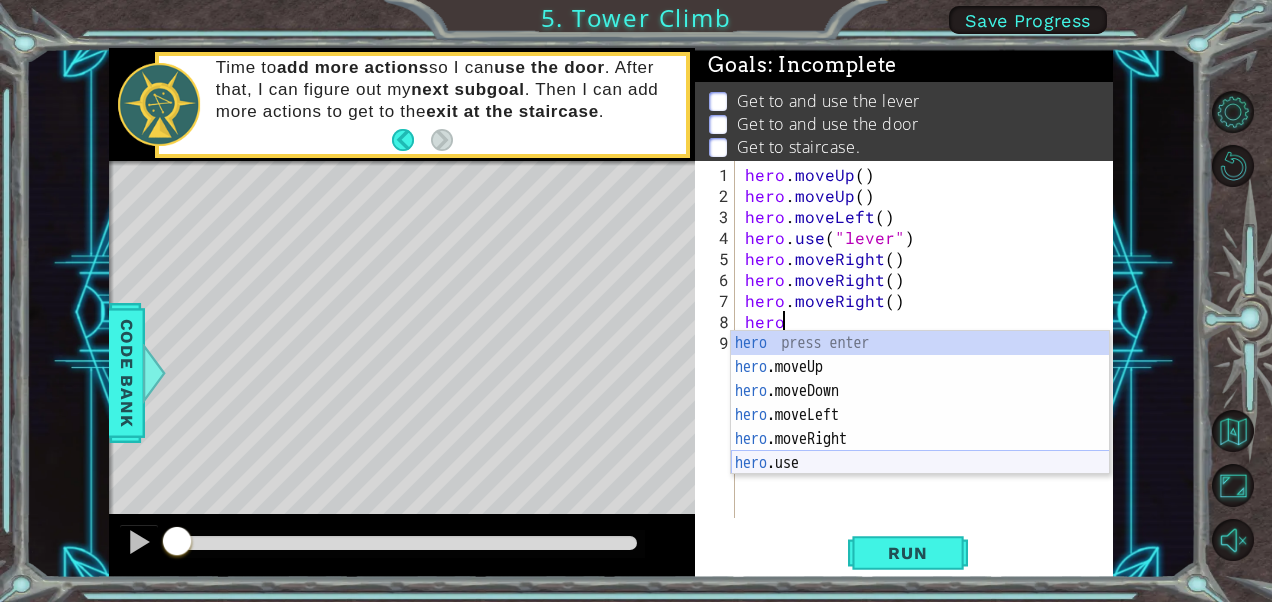 click on "hero press enter hero .moveUp press enter hero .moveDown press enter hero .moveLeft press enter hero .moveRight press enter hero .use press enter" at bounding box center [920, 427] 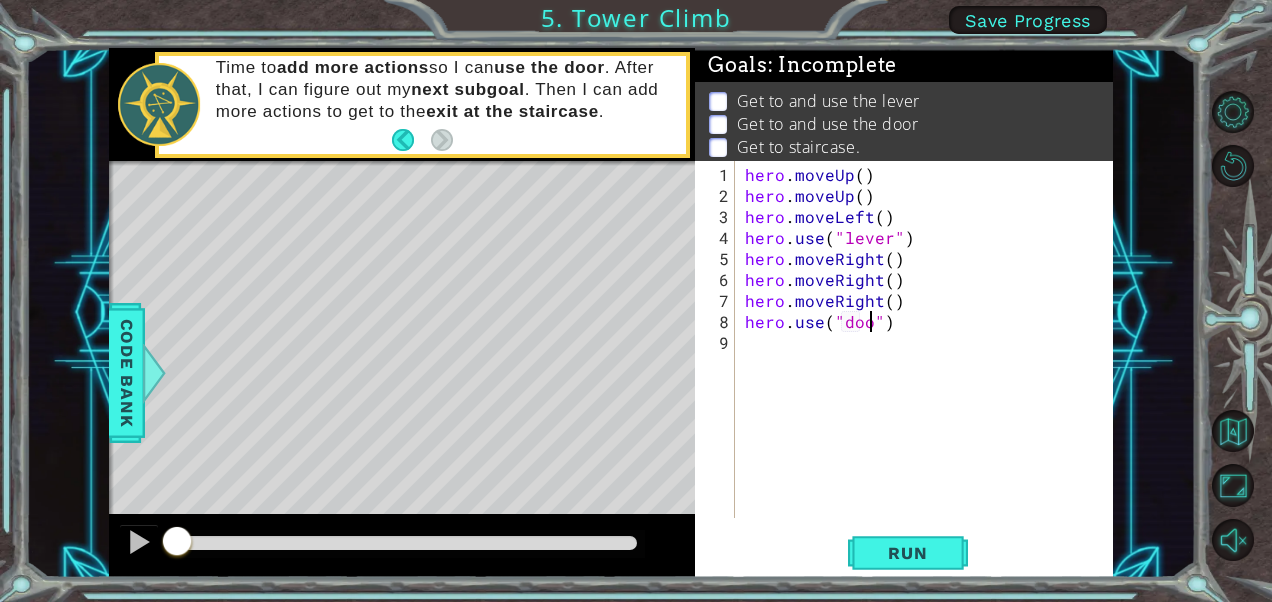 type on "hero.use("door")" 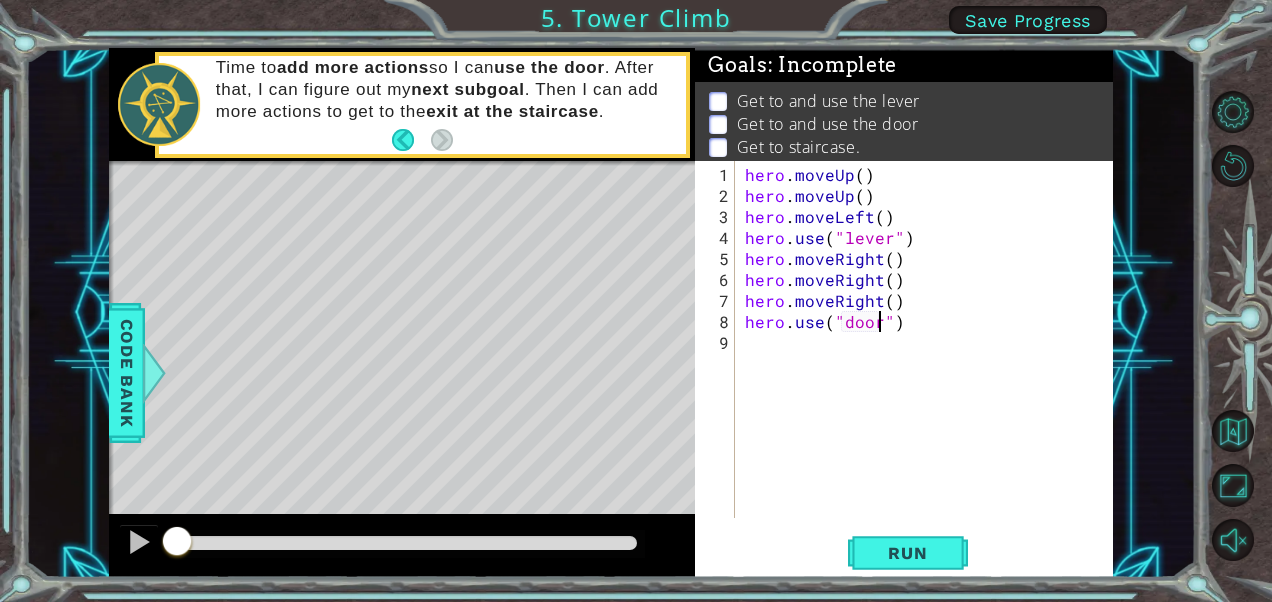 click on "hero . moveUp ( ) hero . moveUp ( ) hero . moveLeft ( ) hero . use ( "lever" ) hero . moveRight ( ) hero . moveRight ( ) hero . moveRight ( ) hero . use ( "door" )" at bounding box center (929, 363) 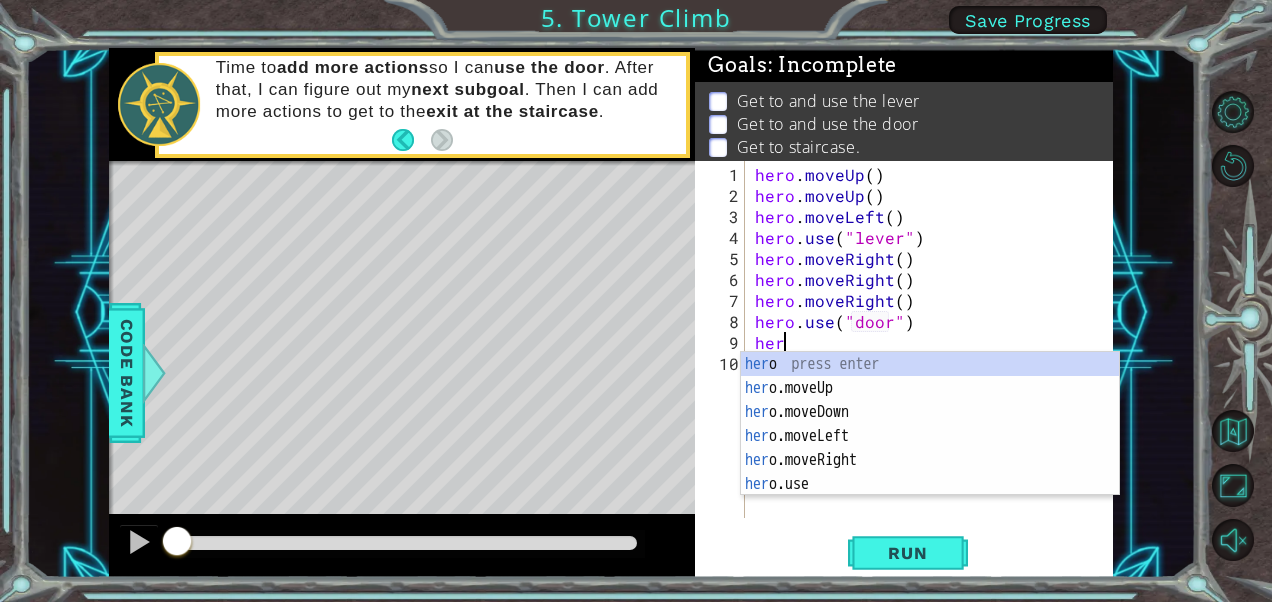 scroll, scrollTop: 0, scrollLeft: 0, axis: both 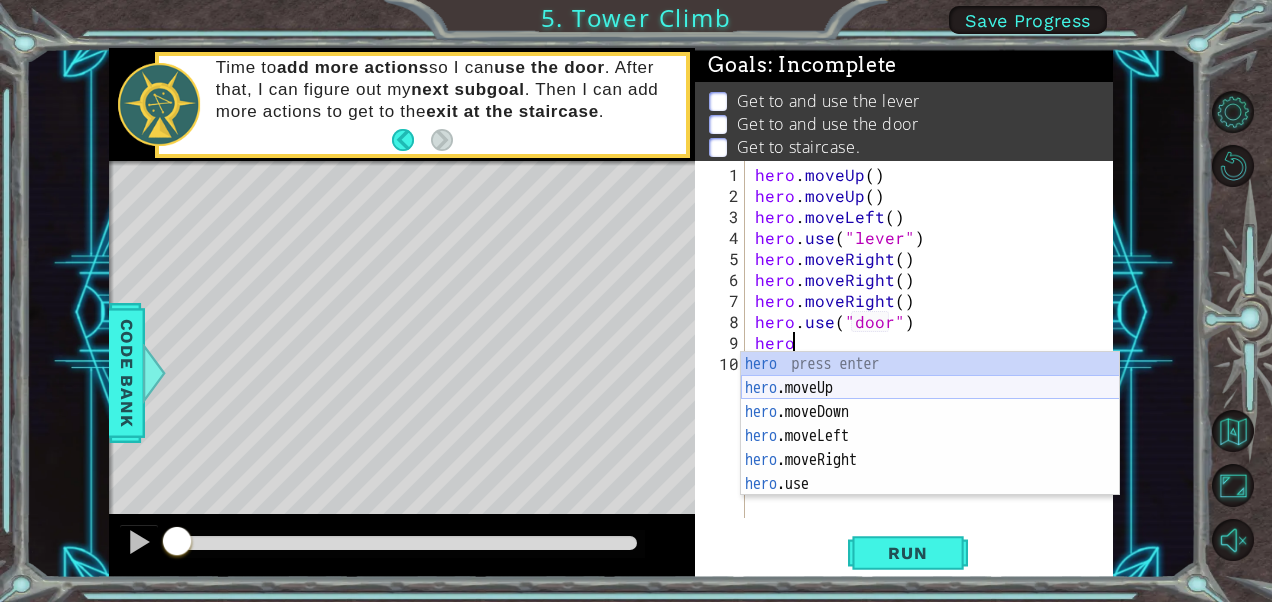 click on "hero press enter hero .moveUp press enter hero .moveDown press enter hero .moveLeft press enter hero .moveRight press enter hero .use press enter" at bounding box center (930, 448) 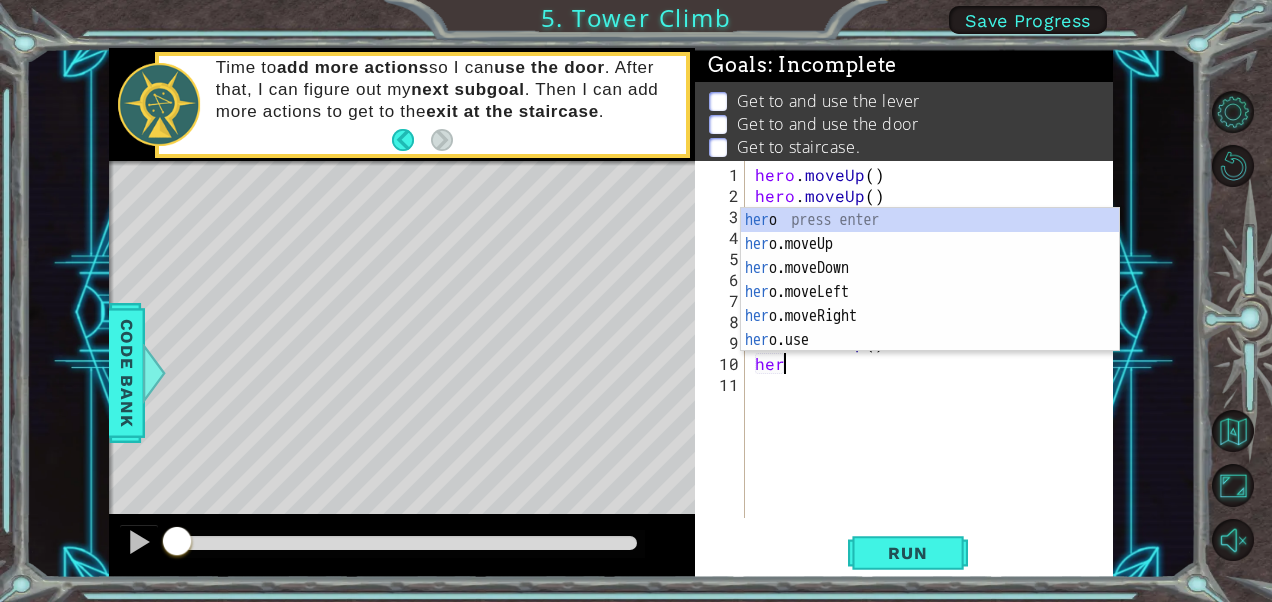 scroll, scrollTop: 0, scrollLeft: 0, axis: both 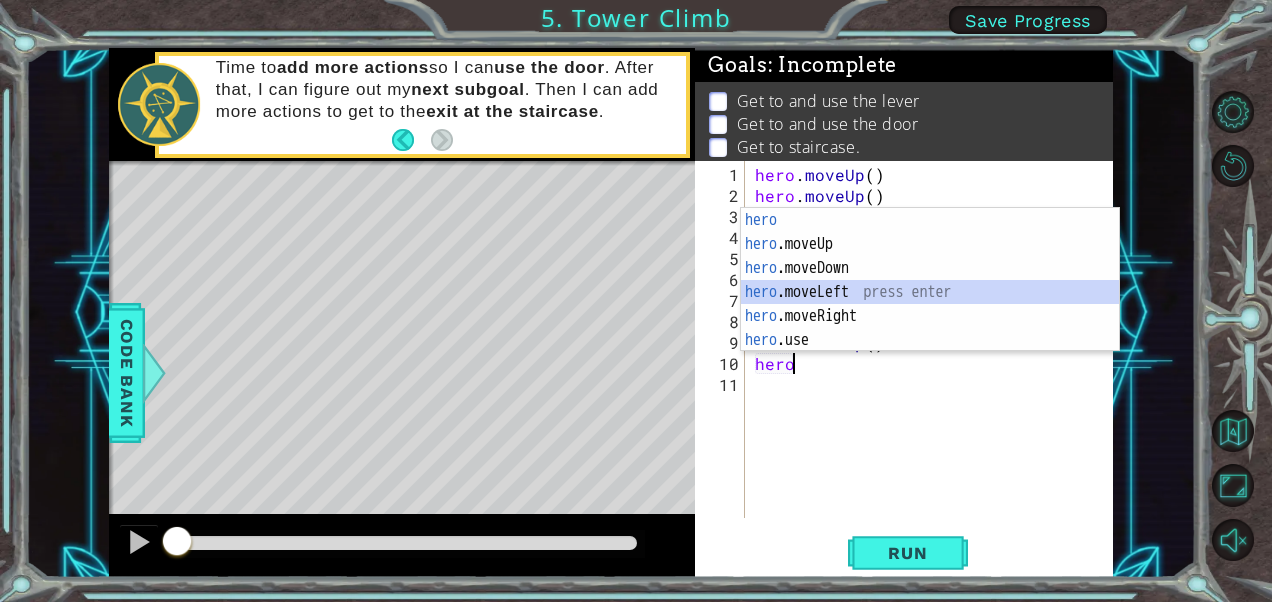 click on "hero press enter hero .moveUp press enter hero .moveDown press enter hero .moveLeft press enter hero .moveRight press enter hero .use press enter" at bounding box center (930, 304) 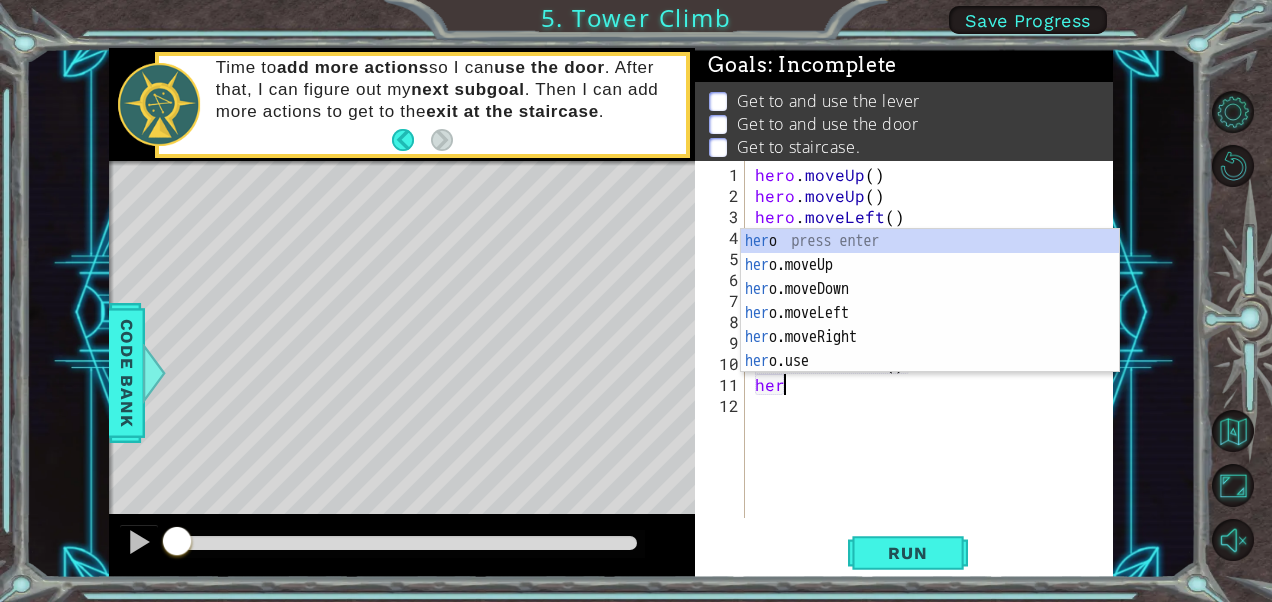 scroll, scrollTop: 0, scrollLeft: 1, axis: horizontal 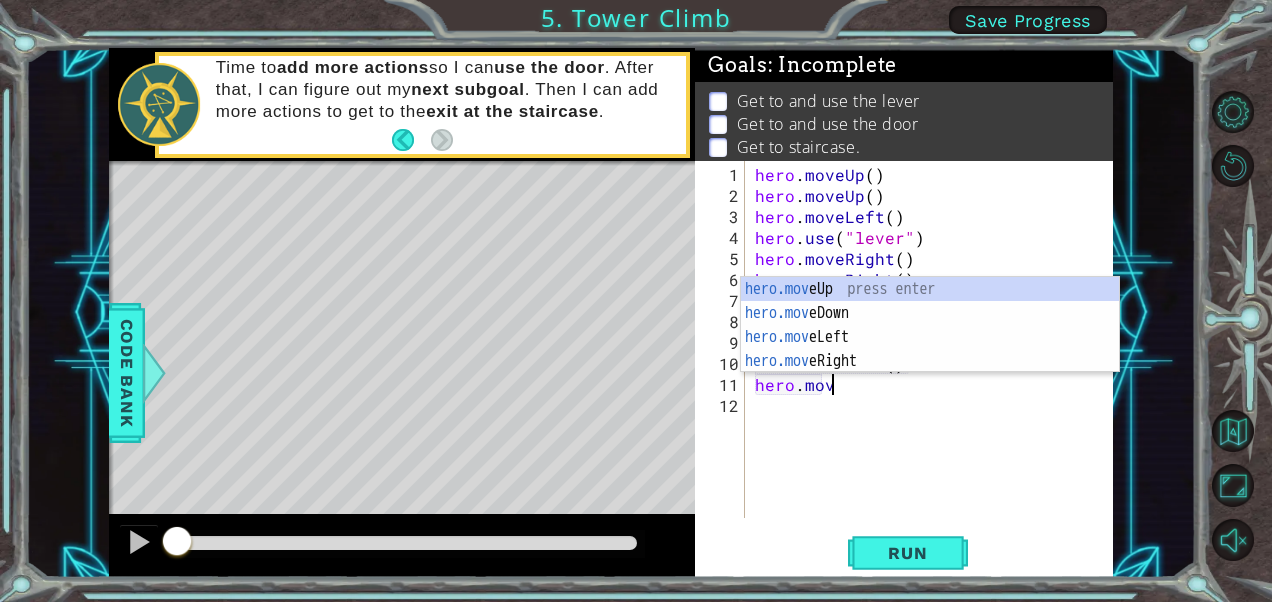 type on "hero.move" 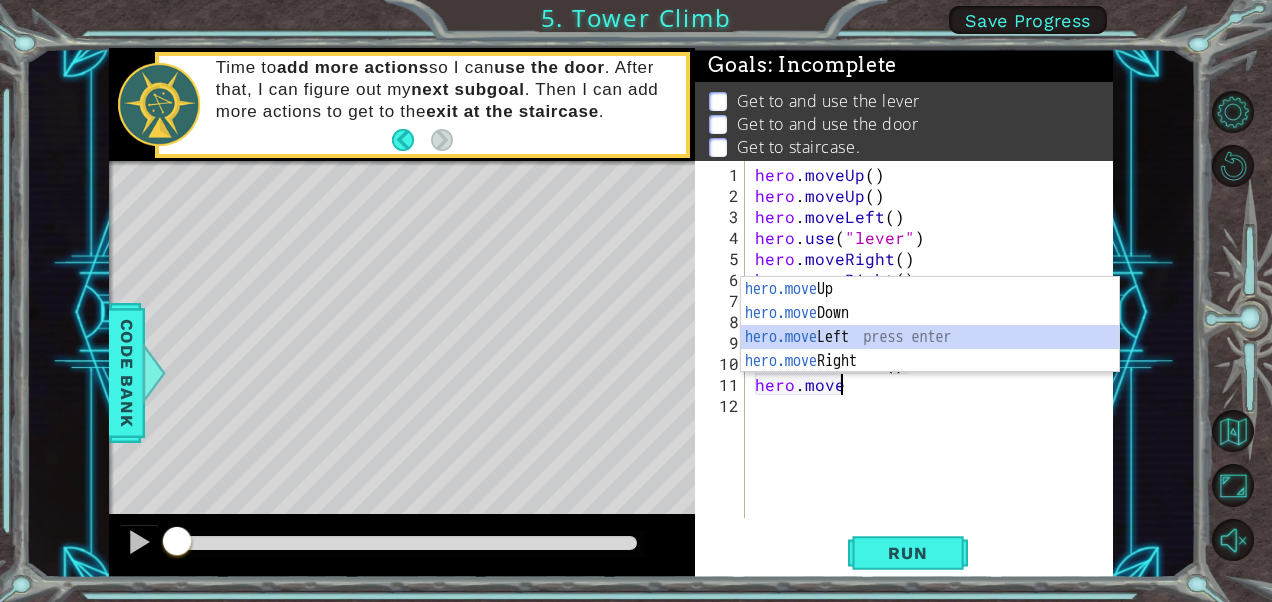 click on "hero.move Up press enter hero.move Down press enter hero.move Left press enter hero.move Right press enter" at bounding box center (930, 349) 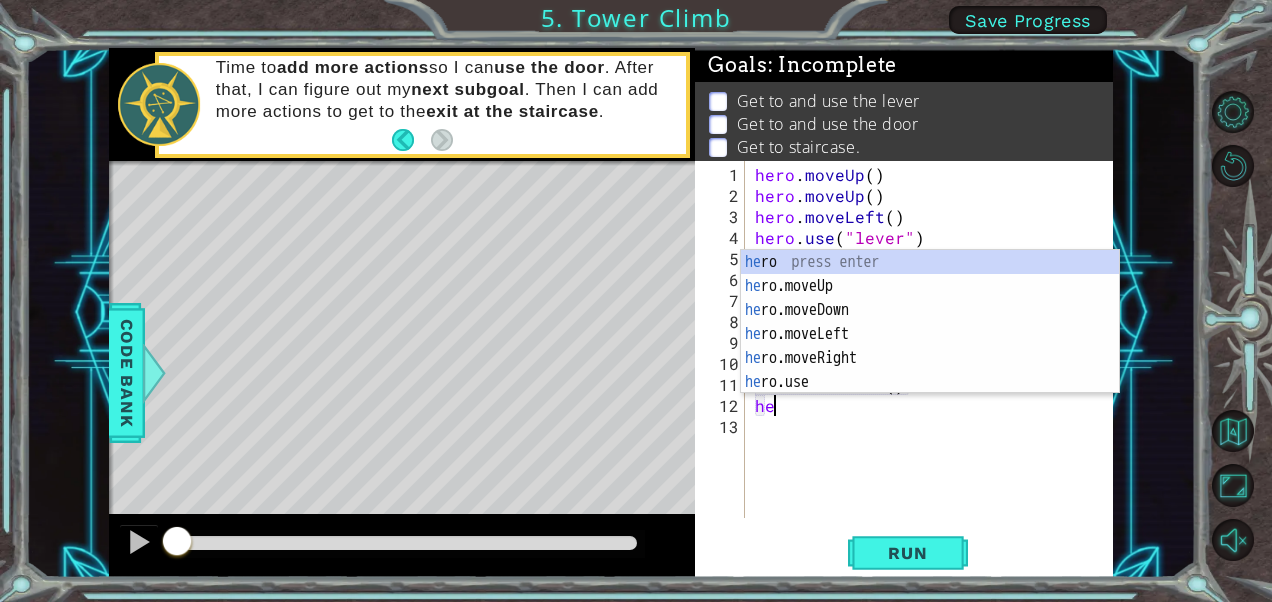 scroll, scrollTop: 0, scrollLeft: 0, axis: both 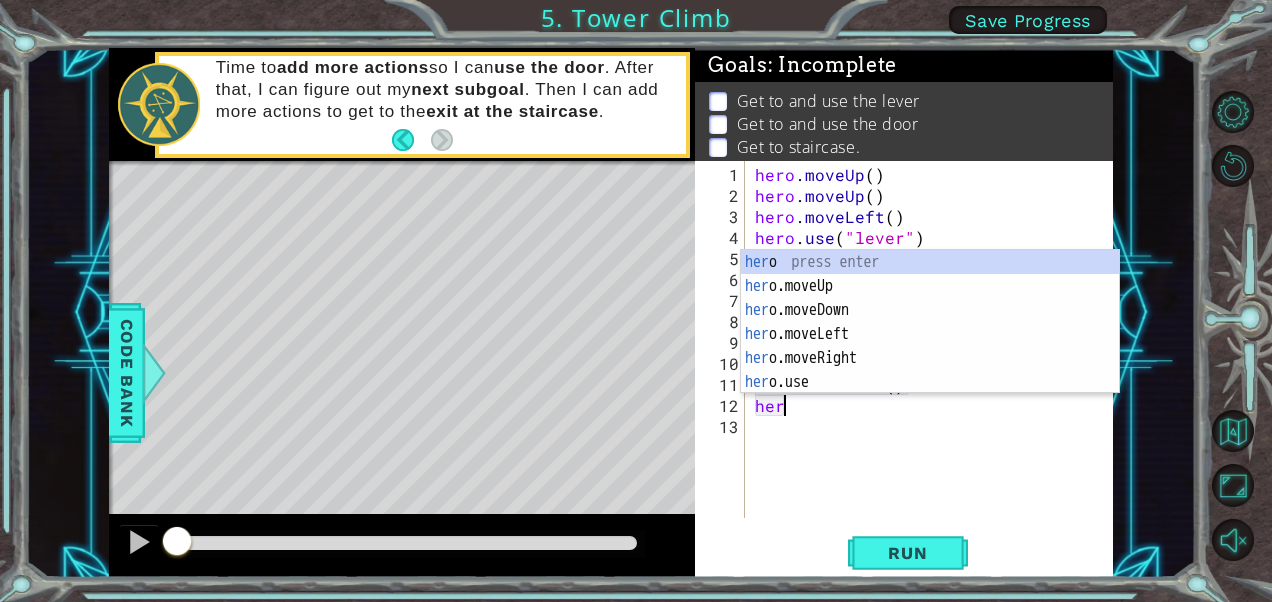 type on "hero" 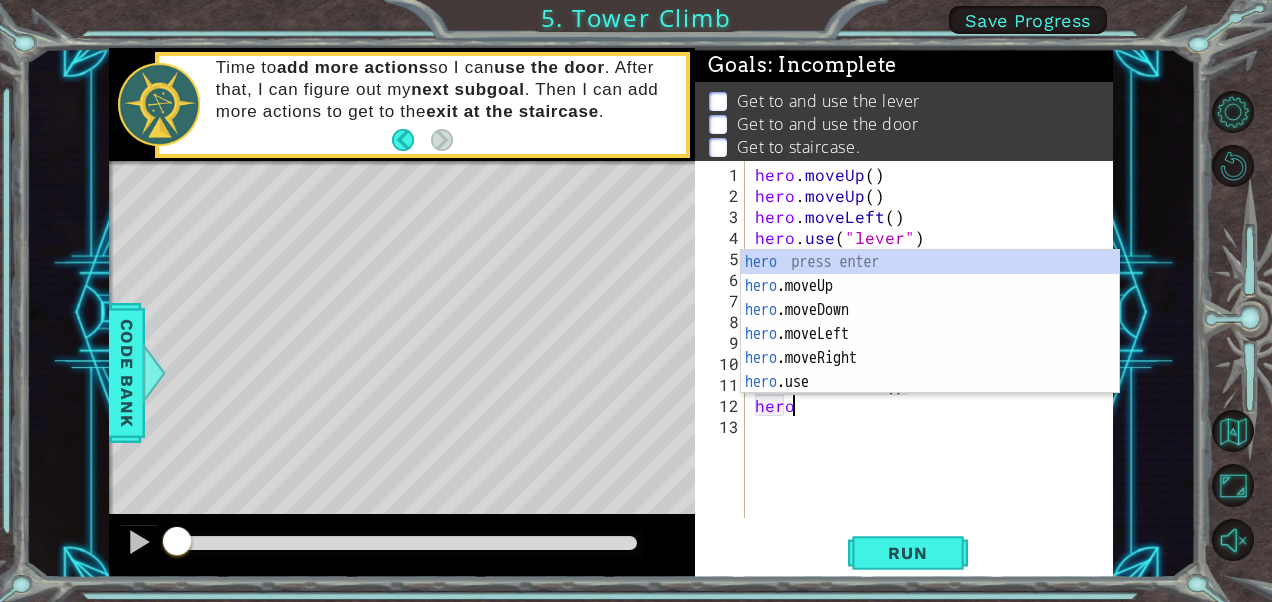scroll, scrollTop: 0, scrollLeft: 1, axis: horizontal 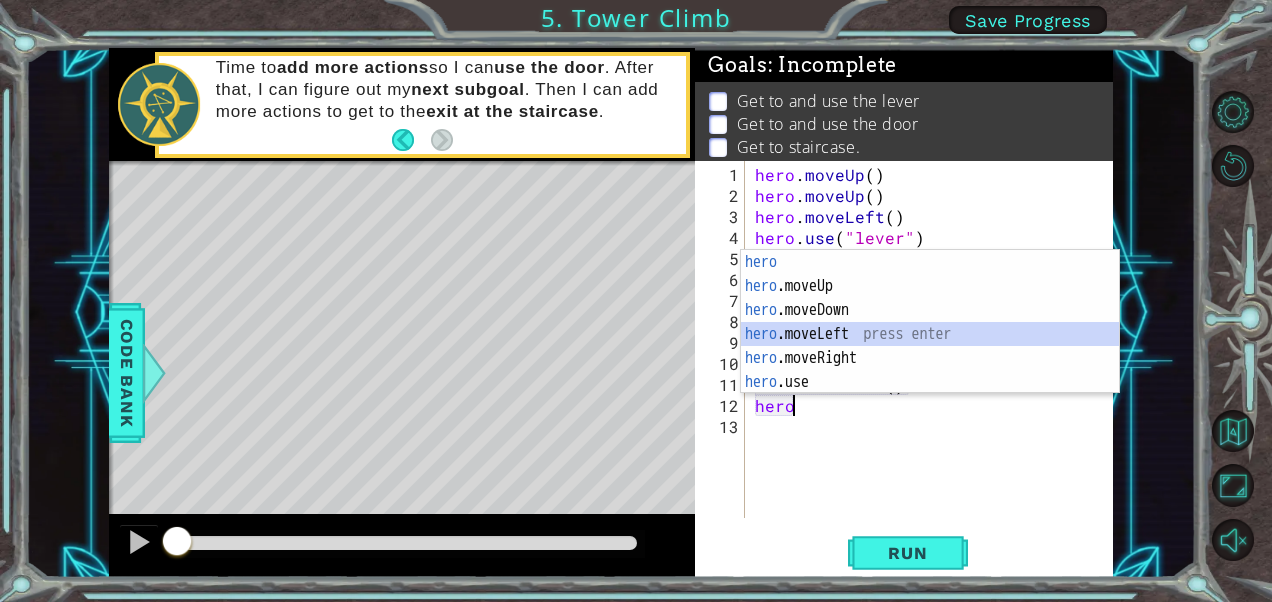 click on "hero press enter hero .moveUp press enter hero .moveDown press enter hero .moveLeft press enter hero .moveRight press enter hero .use press enter" at bounding box center [930, 346] 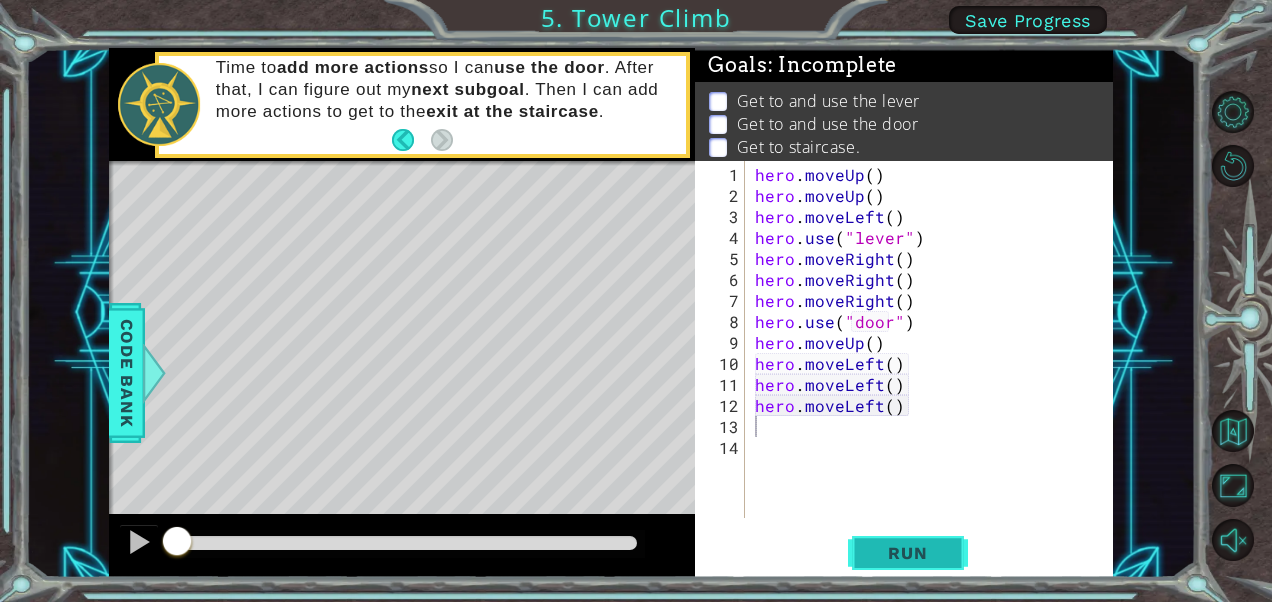 click on "Run" at bounding box center [907, 553] 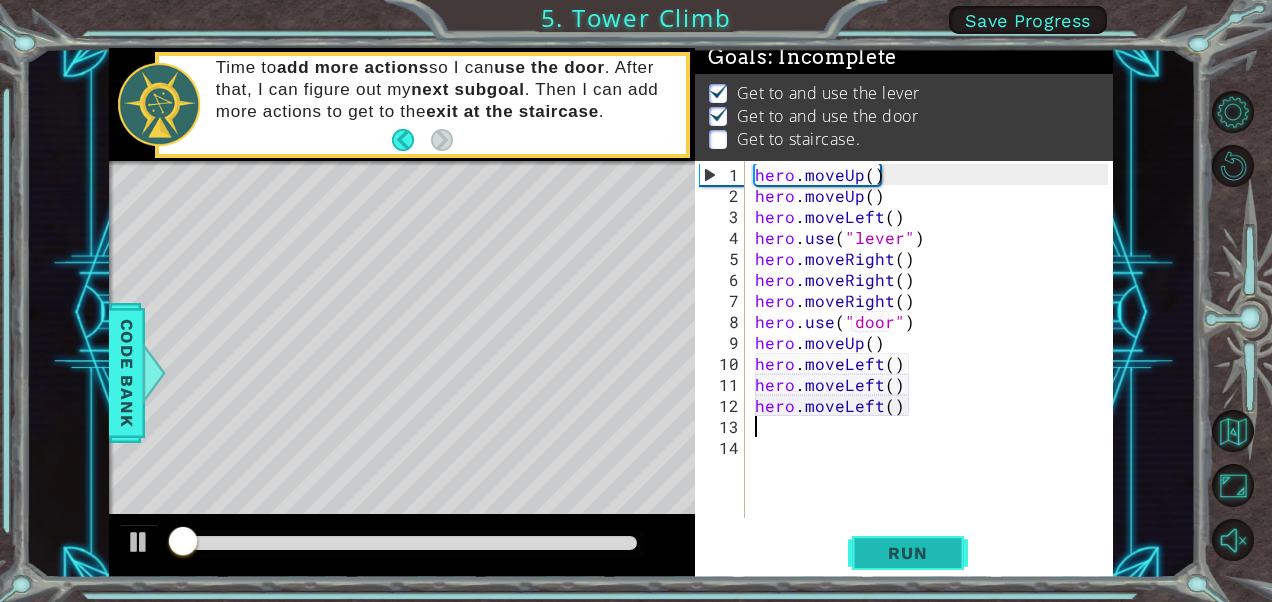 scroll, scrollTop: 17, scrollLeft: 0, axis: vertical 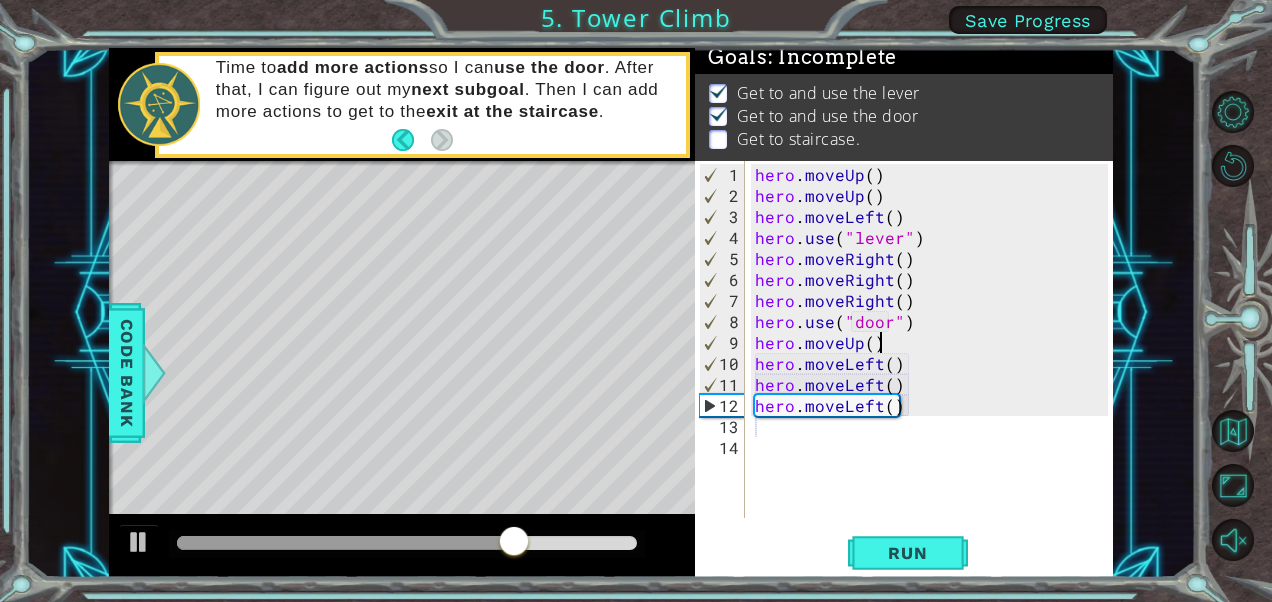 click on "hero . moveUp ( ) hero . moveUp ( ) hero . moveLeft ( ) hero . use ( "lever" ) hero . moveRight ( ) hero . moveRight ( ) hero . moveRight ( ) hero . use ( "door" ) hero . moveUp ( ) hero . moveLeft ( ) hero . moveLeft ( ) hero . moveLeft ( )" at bounding box center (935, 363) 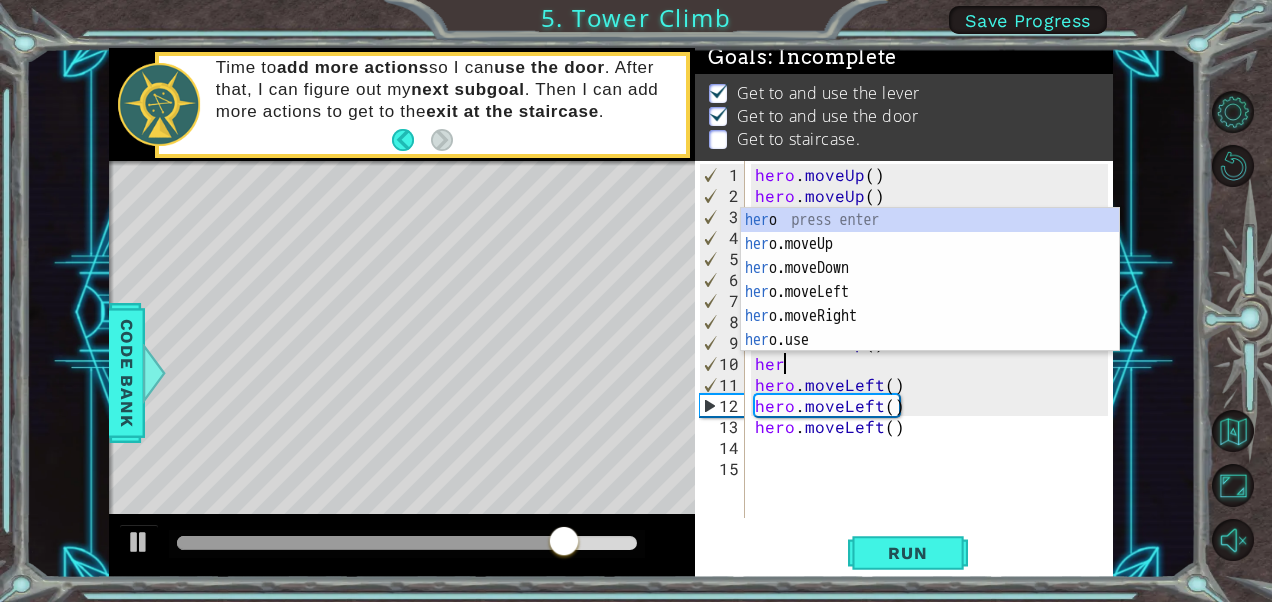 scroll, scrollTop: 0, scrollLeft: 1, axis: horizontal 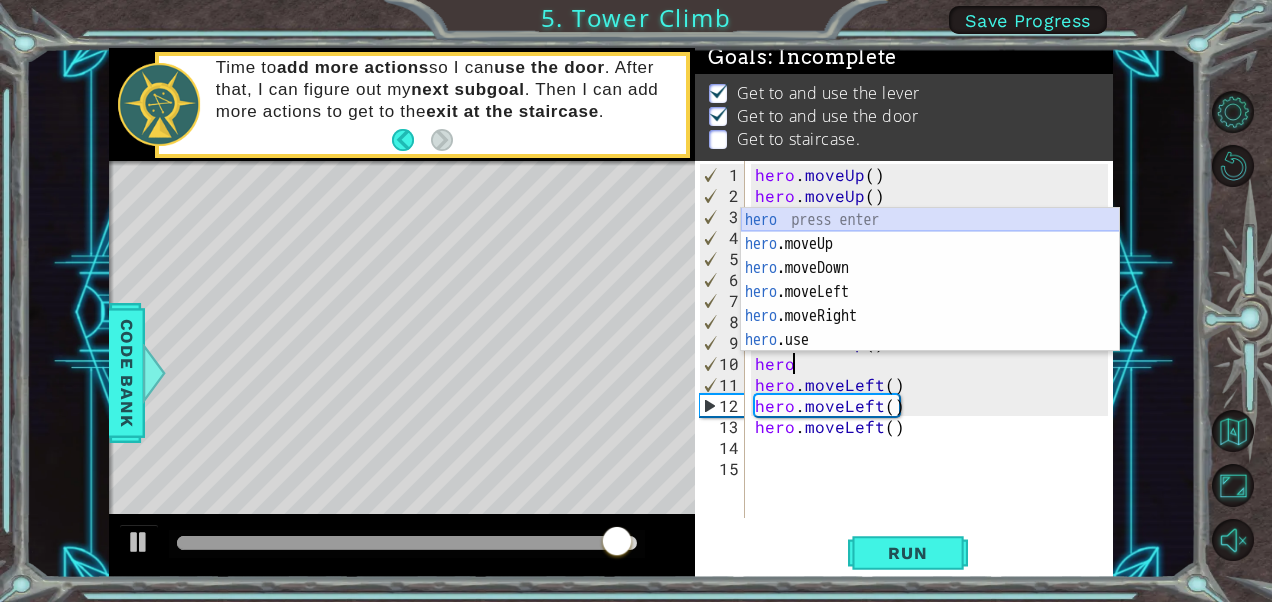 click on "hero press enter hero .moveUp press enter hero .moveDown press enter hero .moveLeft press enter hero .moveRight press enter hero .use press enter" at bounding box center (930, 304) 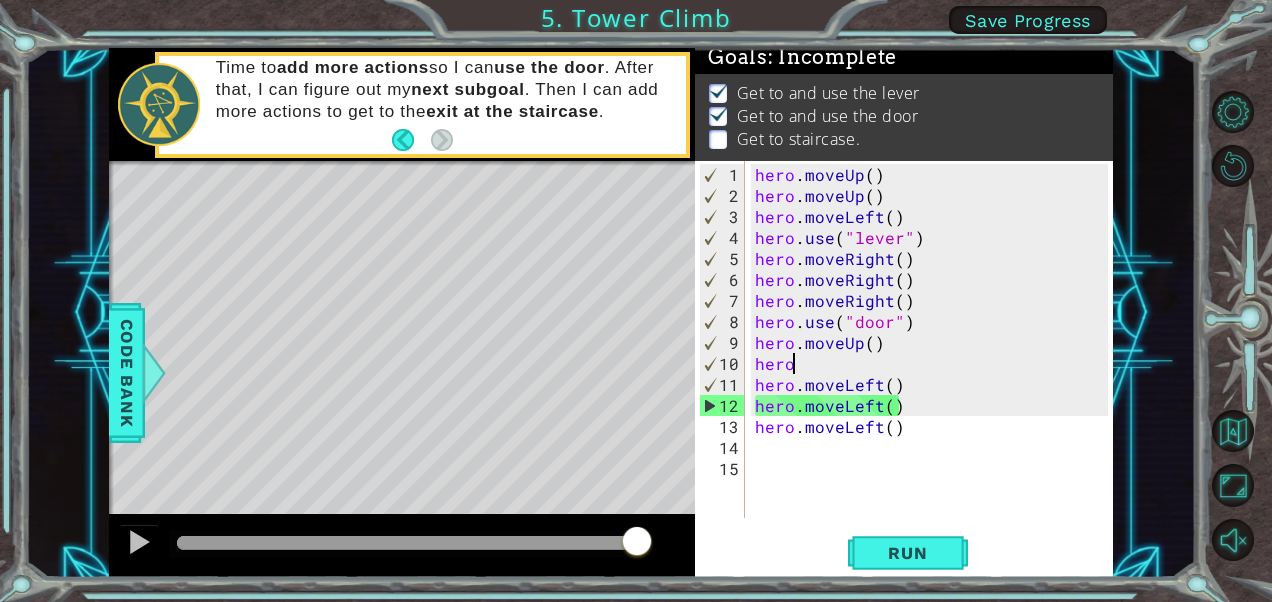 click on "hero . moveUp ( ) hero . moveUp ( ) hero . moveLeft ( ) hero . use ( "lever" ) hero . moveRight ( ) hero . moveRight ( ) hero . moveRight ( ) hero . use ( "door" ) hero . moveUp ( ) hero hero . moveLeft ( ) hero . moveLeft ( ) hero . moveLeft ( )" at bounding box center (935, 363) 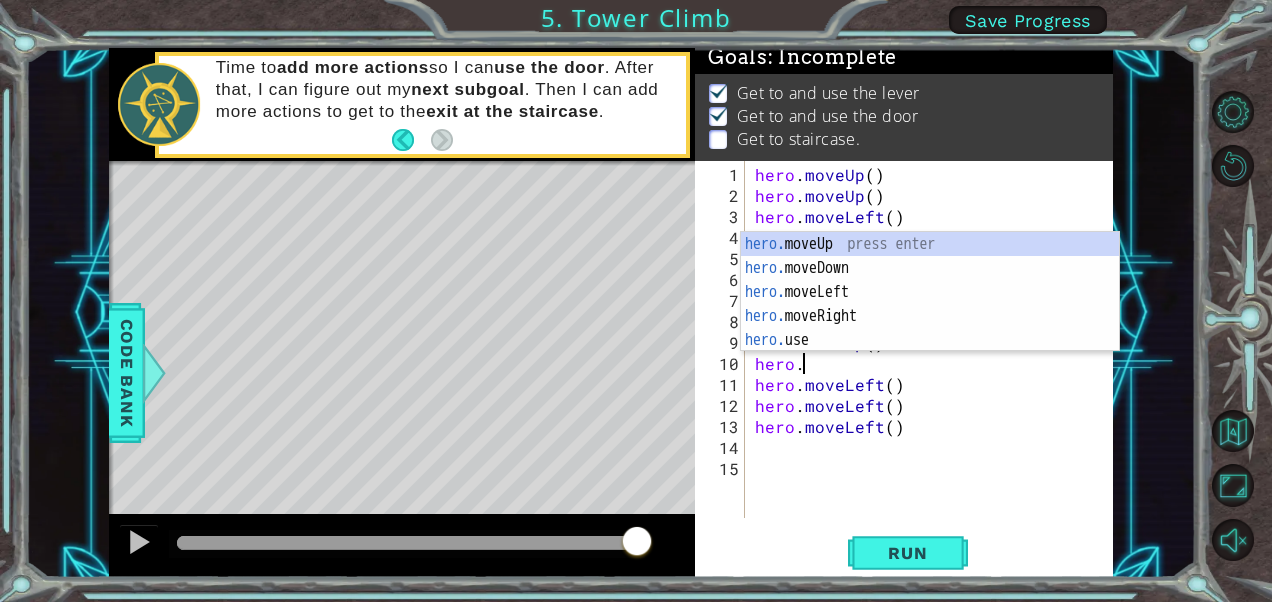 type on "hero.m" 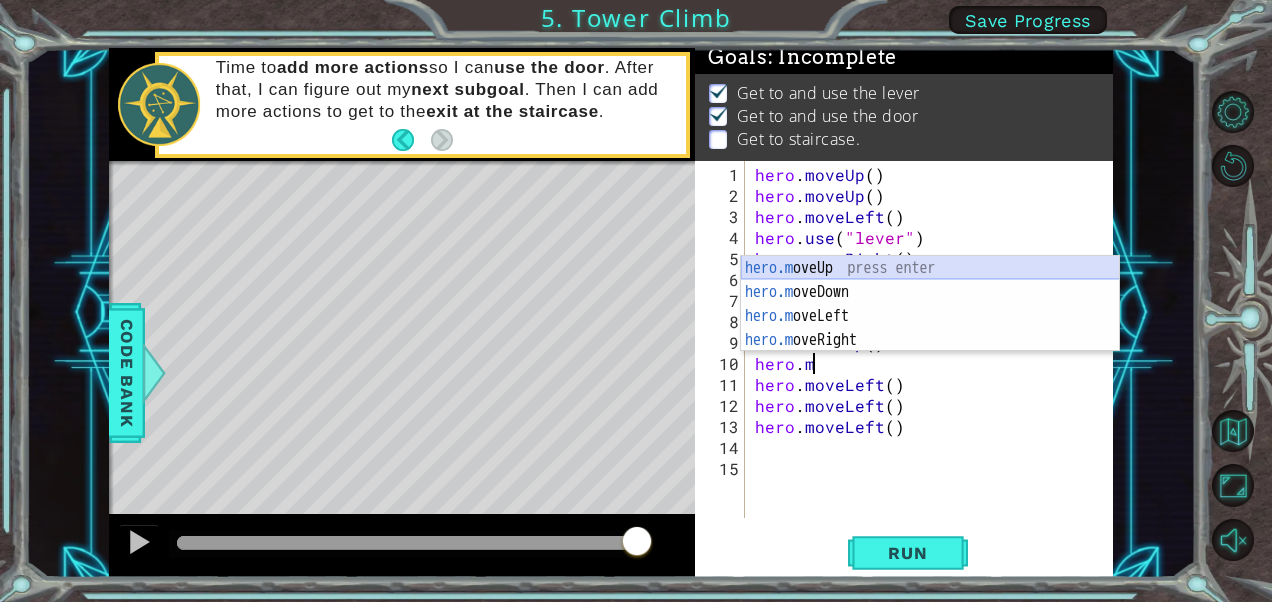 click on "hero.m oveUp press enter hero.m oveDown press enter hero.m oveLeft press enter hero.m oveRight press enter" at bounding box center (930, 328) 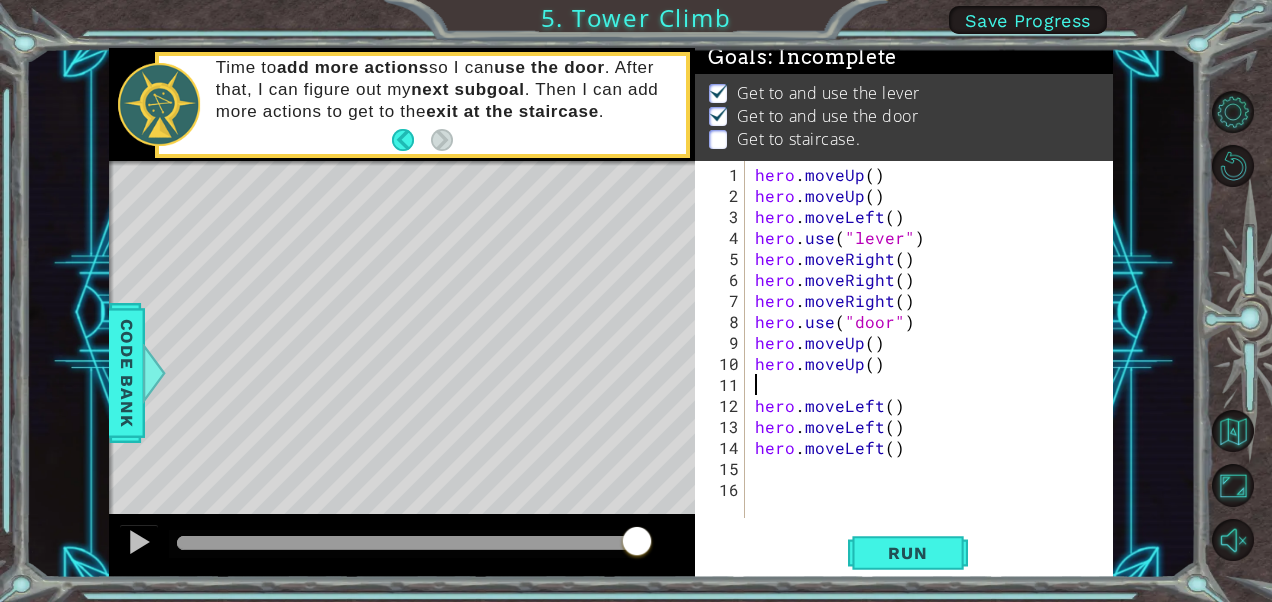 scroll, scrollTop: 0, scrollLeft: 0, axis: both 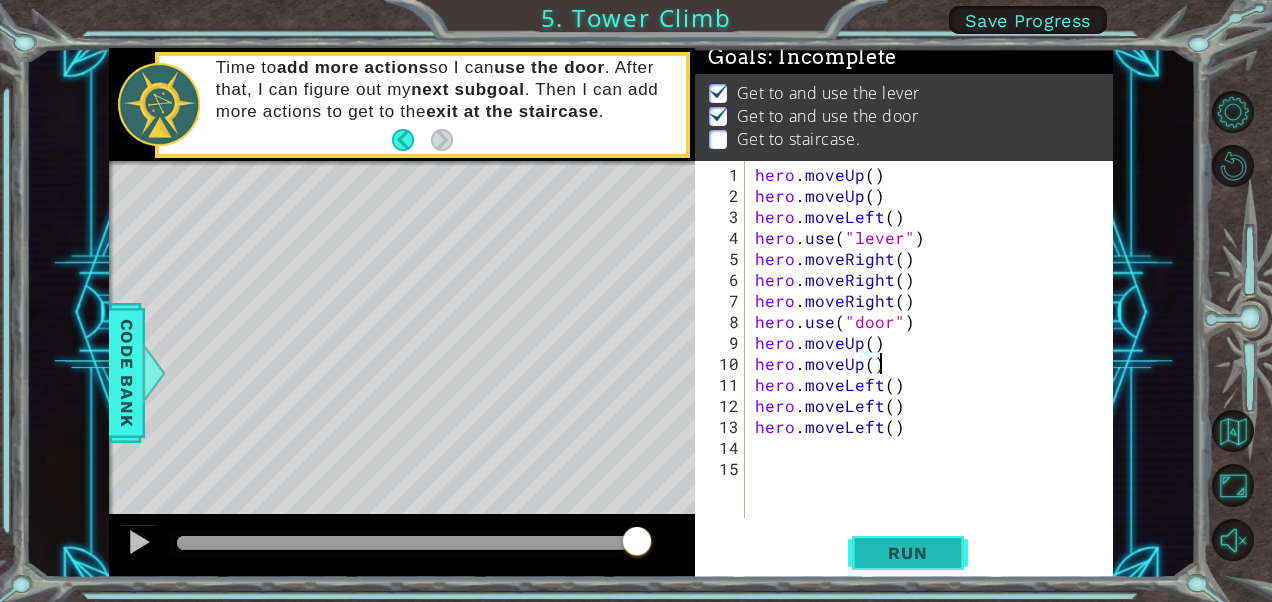 type on "hero.moveUp()" 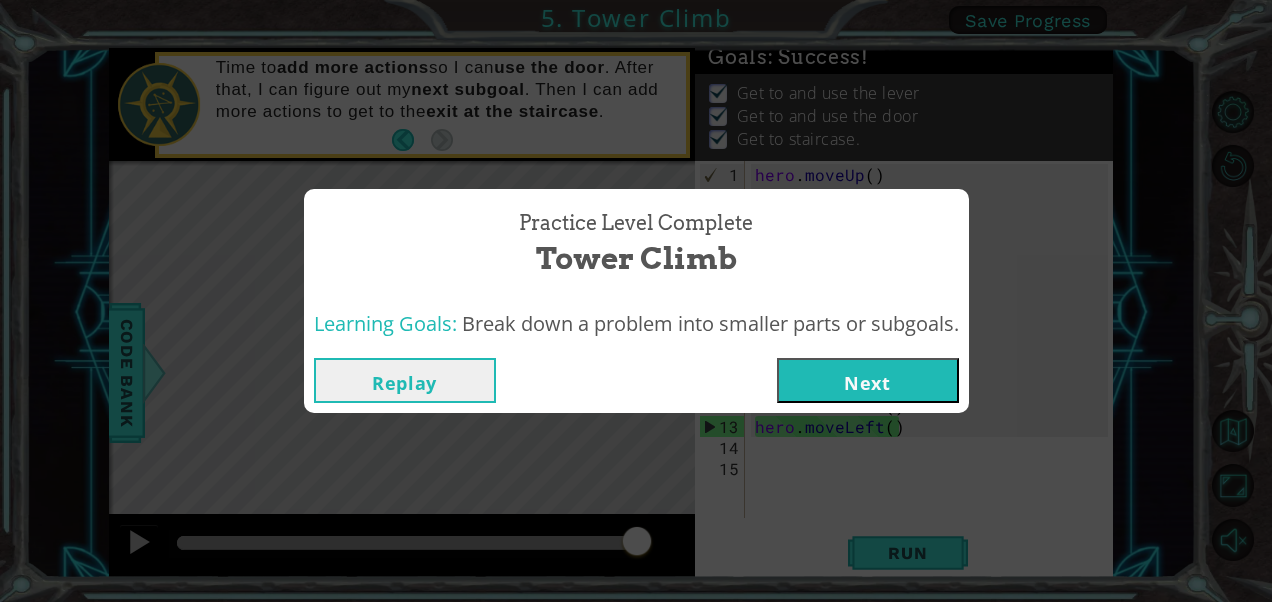click on "Next" at bounding box center [868, 380] 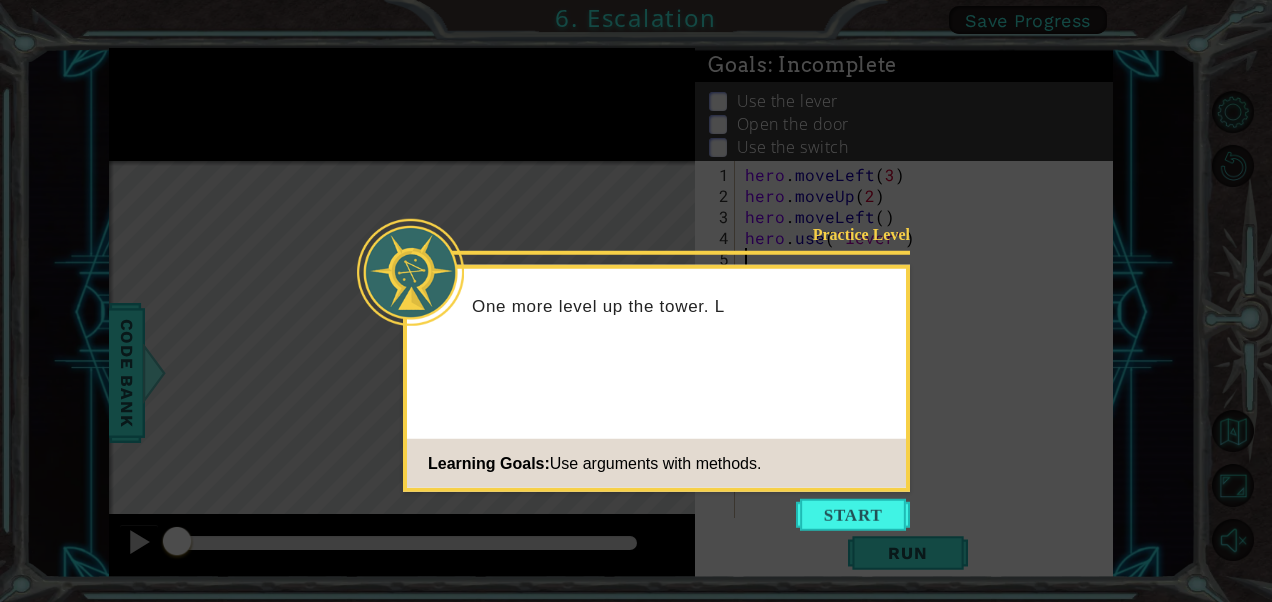 click at bounding box center [853, 515] 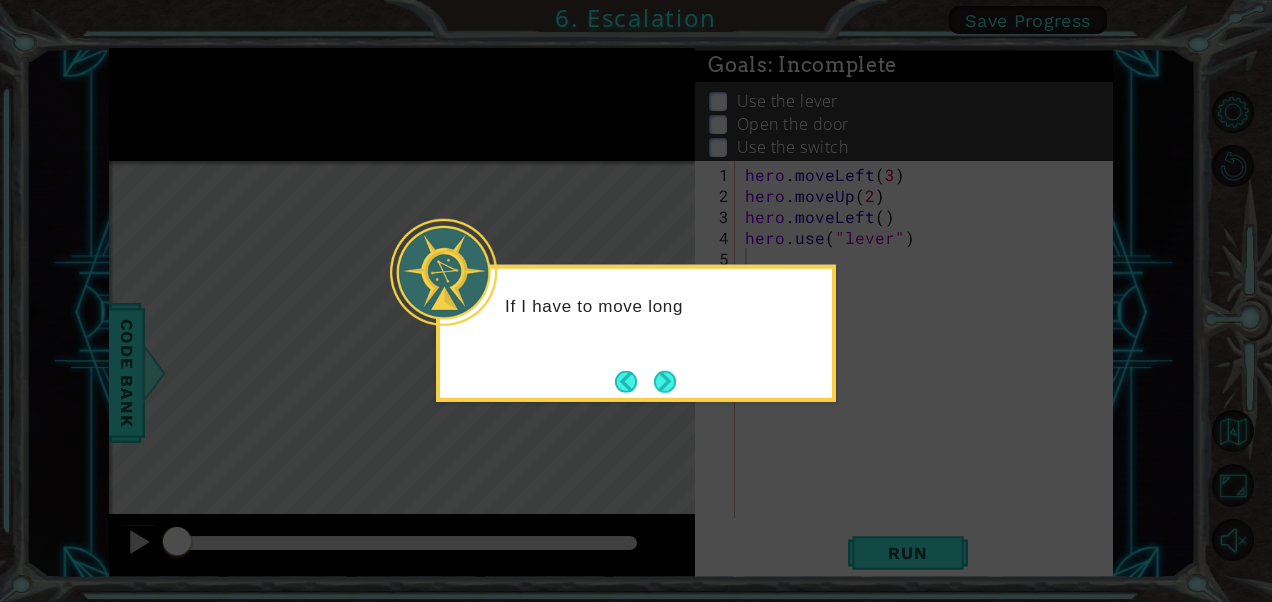 click at bounding box center (665, 381) 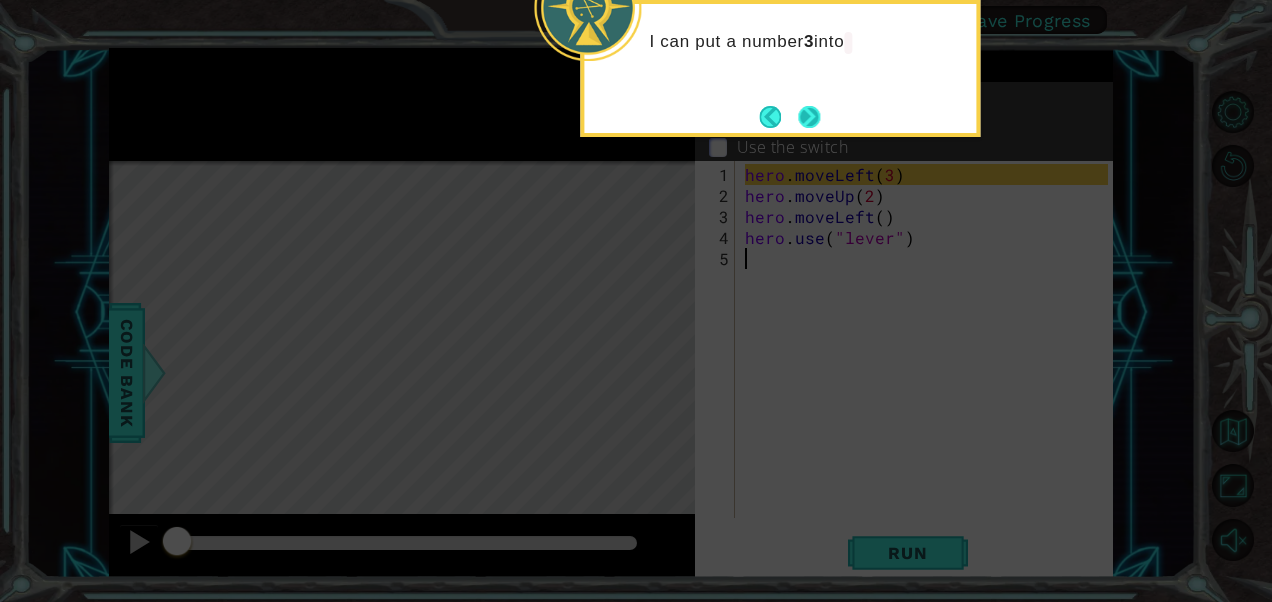 click at bounding box center [809, 117] 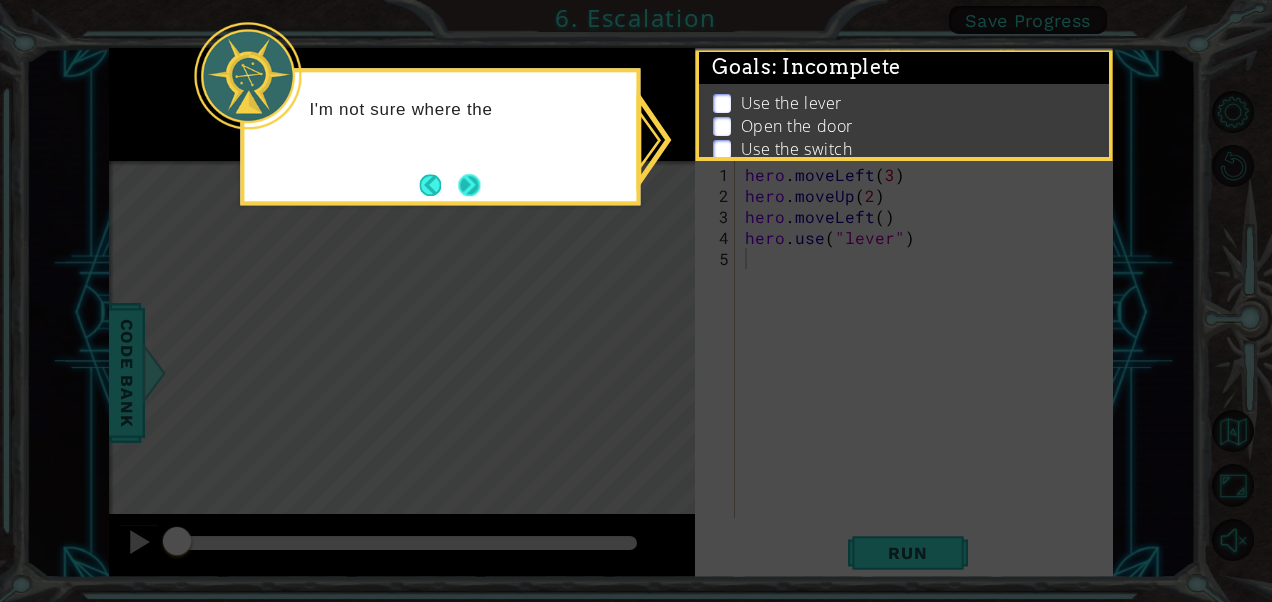 click at bounding box center [469, 185] 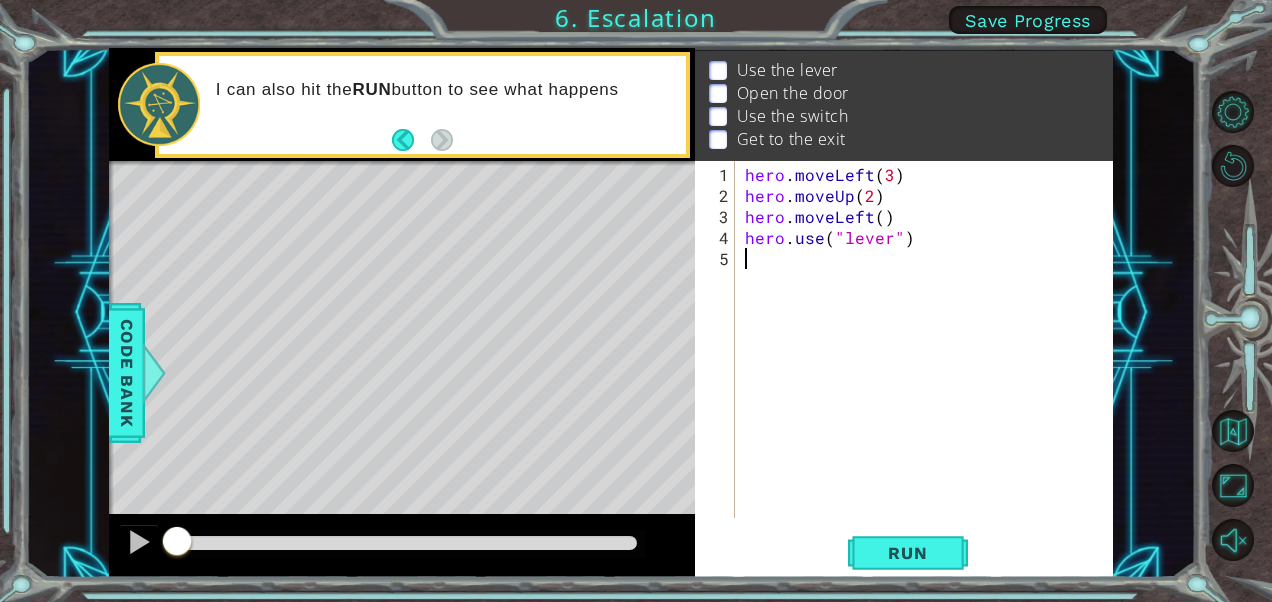 scroll, scrollTop: 0, scrollLeft: 0, axis: both 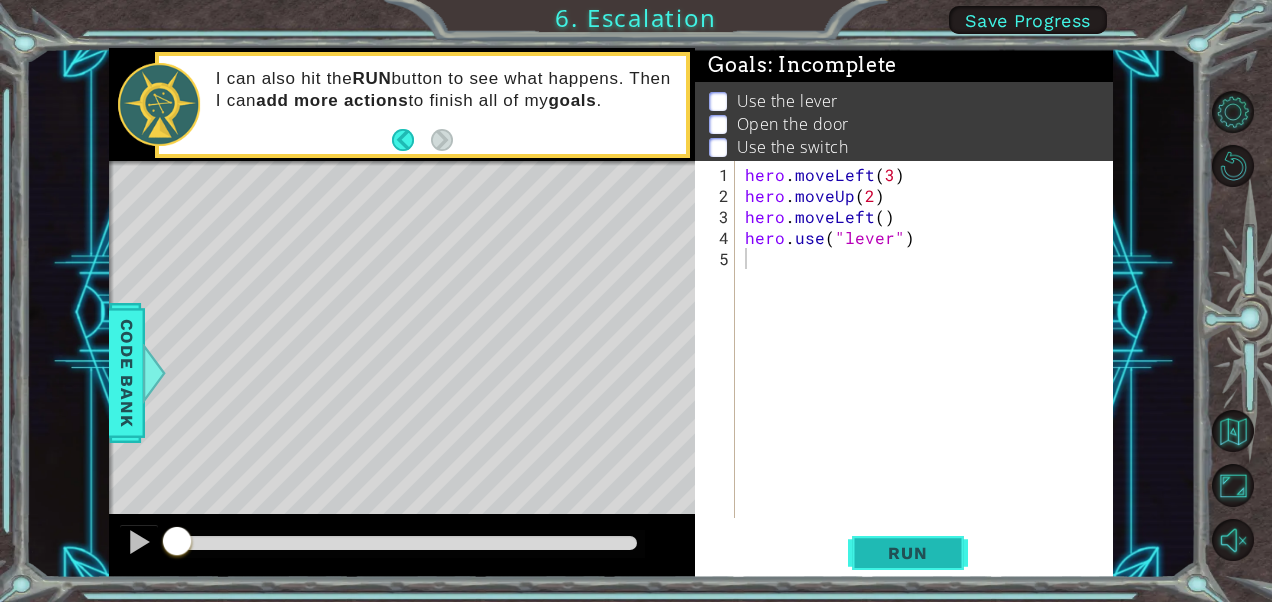 click on "Run" at bounding box center (907, 553) 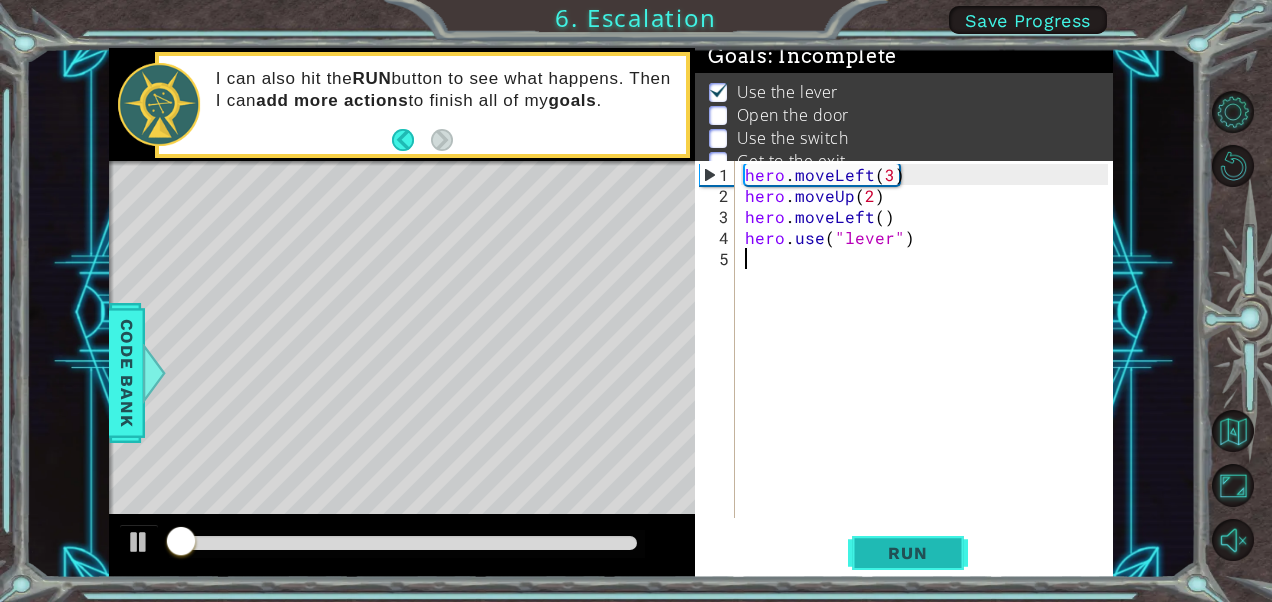scroll, scrollTop: 28, scrollLeft: 0, axis: vertical 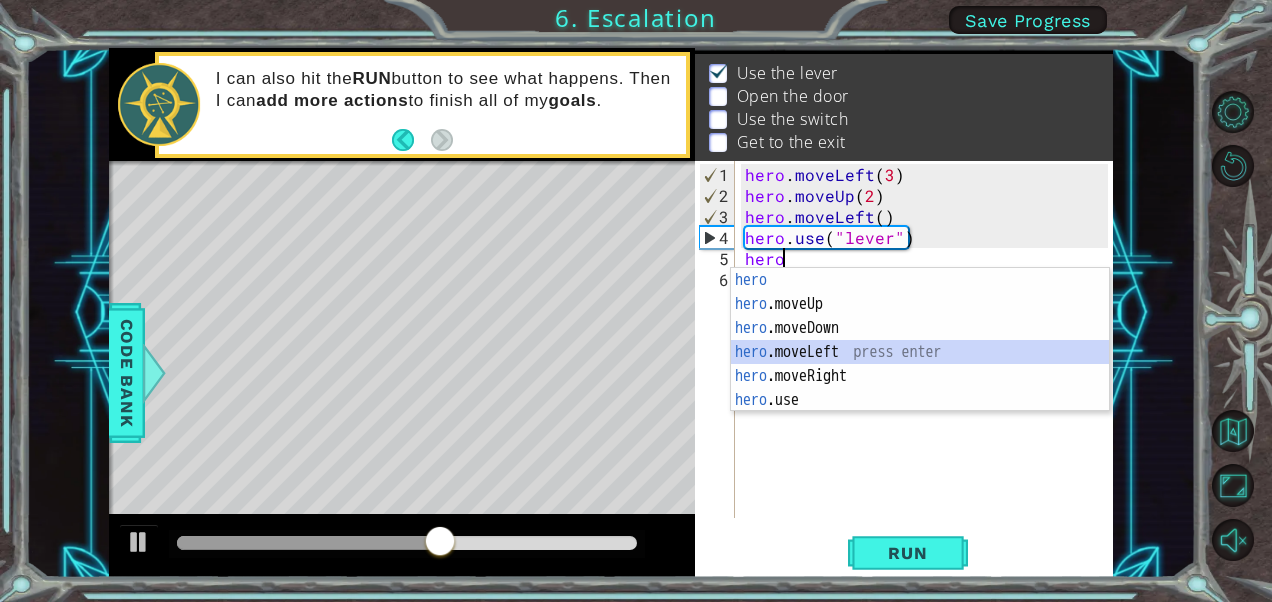 click on "hero press enter hero .moveUp press enter hero .moveDown press enter hero .moveLeft press enter hero .moveRight press enter hero .use press enter" at bounding box center [920, 364] 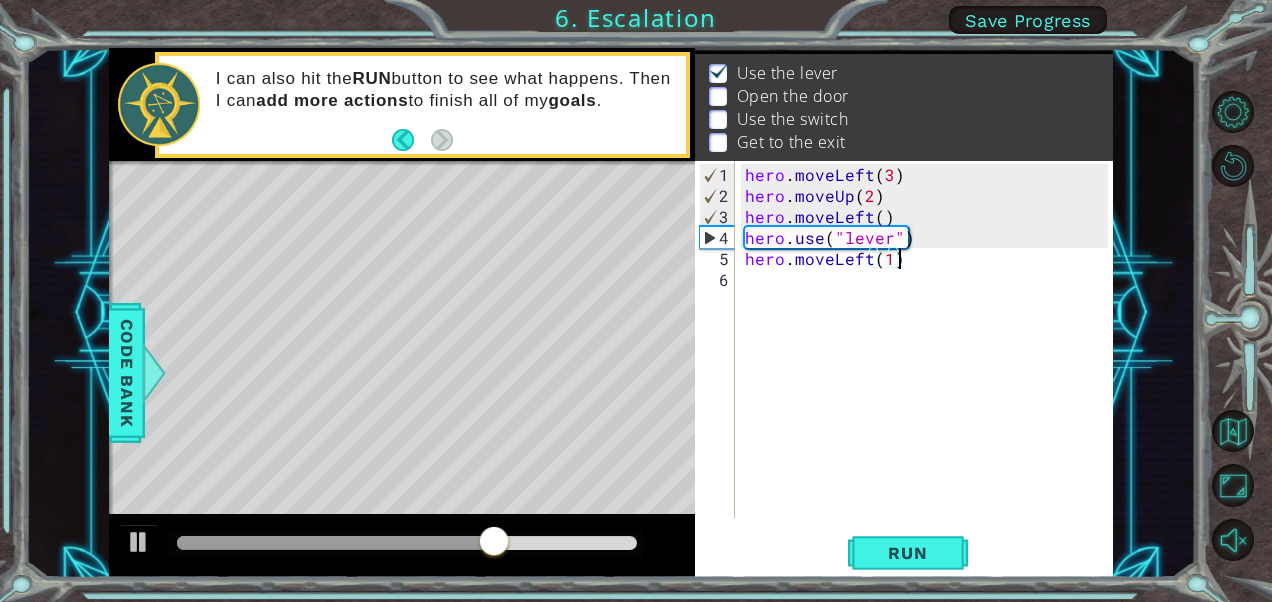 click on "hero . moveLeft ( 3 ) hero . moveUp ( 2 ) hero . moveLeft ( ) hero . use ( "lever" ) hero . moveLeft ( 1 )" at bounding box center (929, 363) 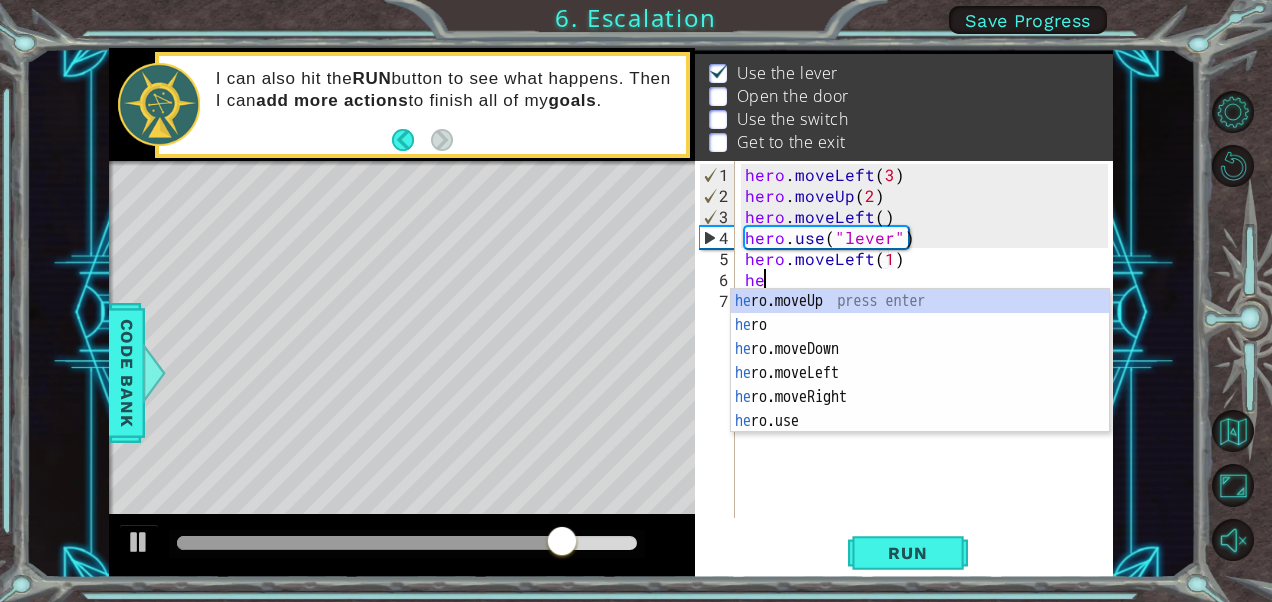 scroll, scrollTop: 0, scrollLeft: 0, axis: both 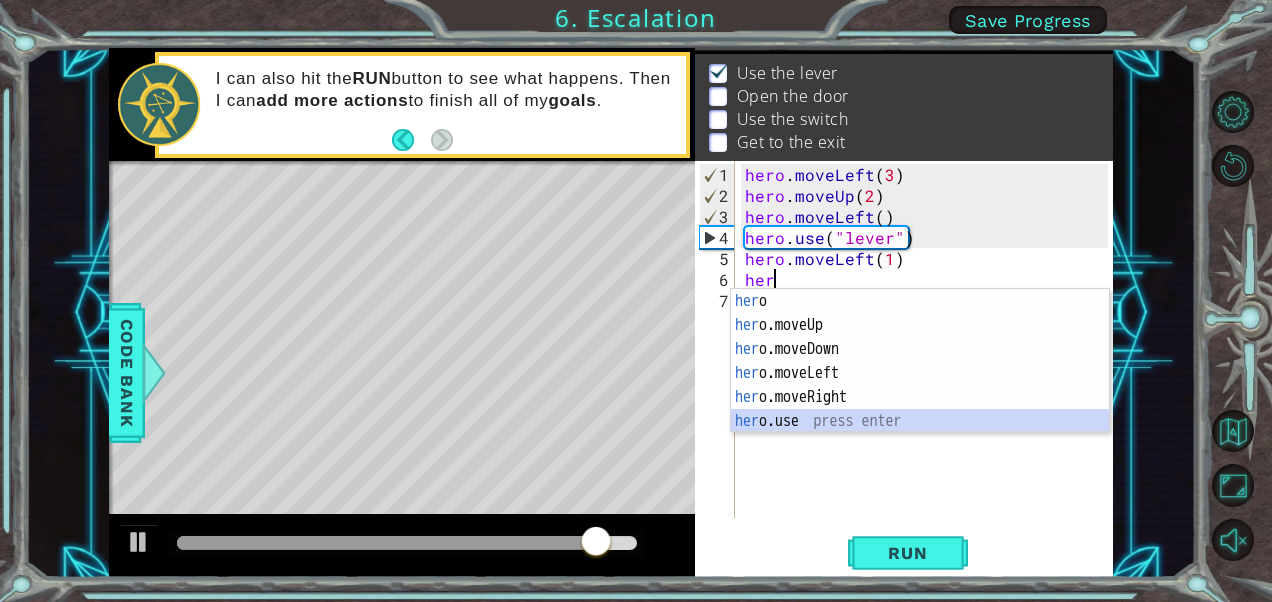 click on "her o press enter her o.moveUp press enter her o.moveDown press enter her o.moveLeft press enter her o.moveRight press enter her o.use press enter" at bounding box center [920, 385] 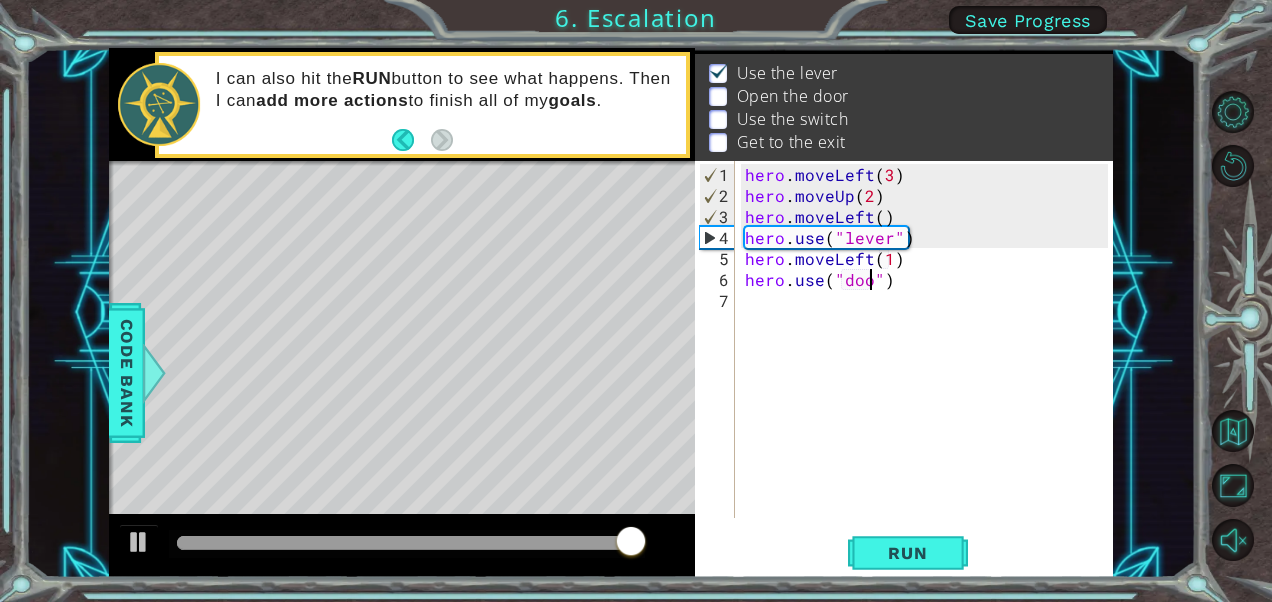 type on "hero.use("door")" 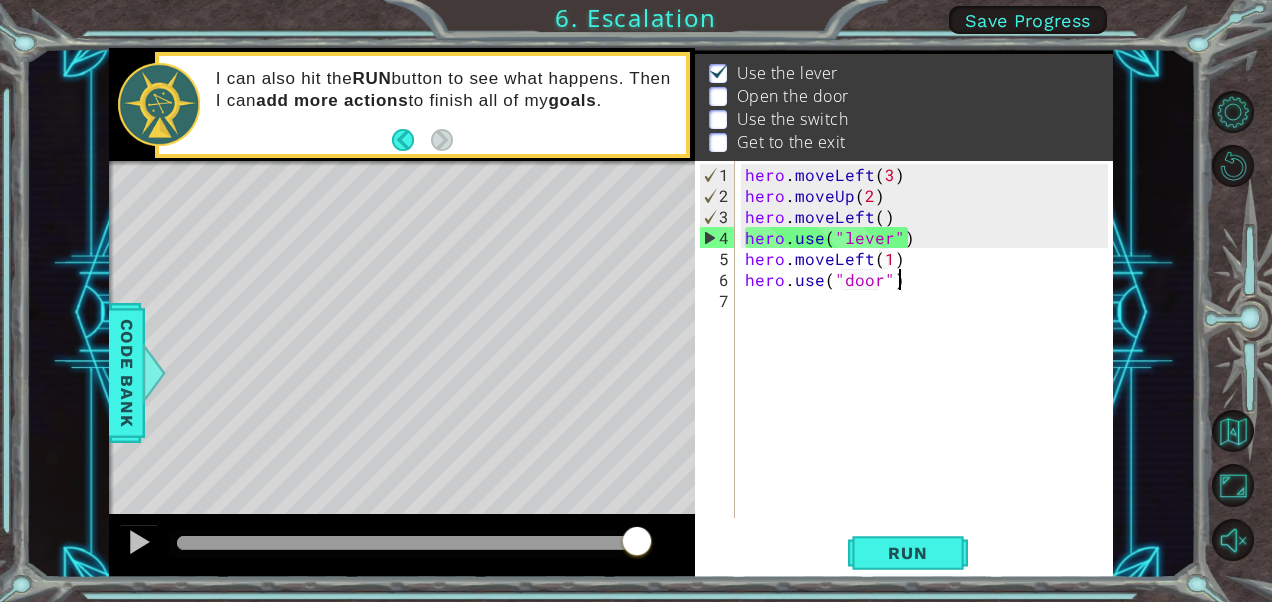 click on "hero . moveLeft ( 3 ) hero . moveUp ( 2 ) hero . moveLeft ( ) hero . use ( "lever" ) hero . moveLeft ( 1 ) hero . use ( "door" )" at bounding box center (929, 363) 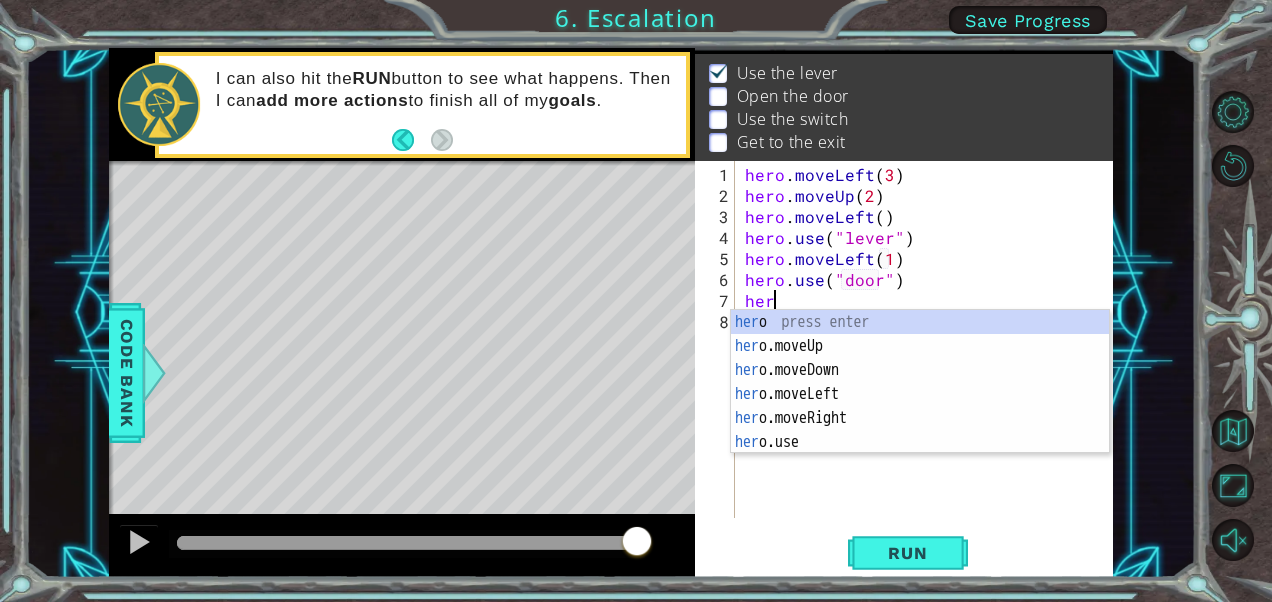 scroll, scrollTop: 0, scrollLeft: 1, axis: horizontal 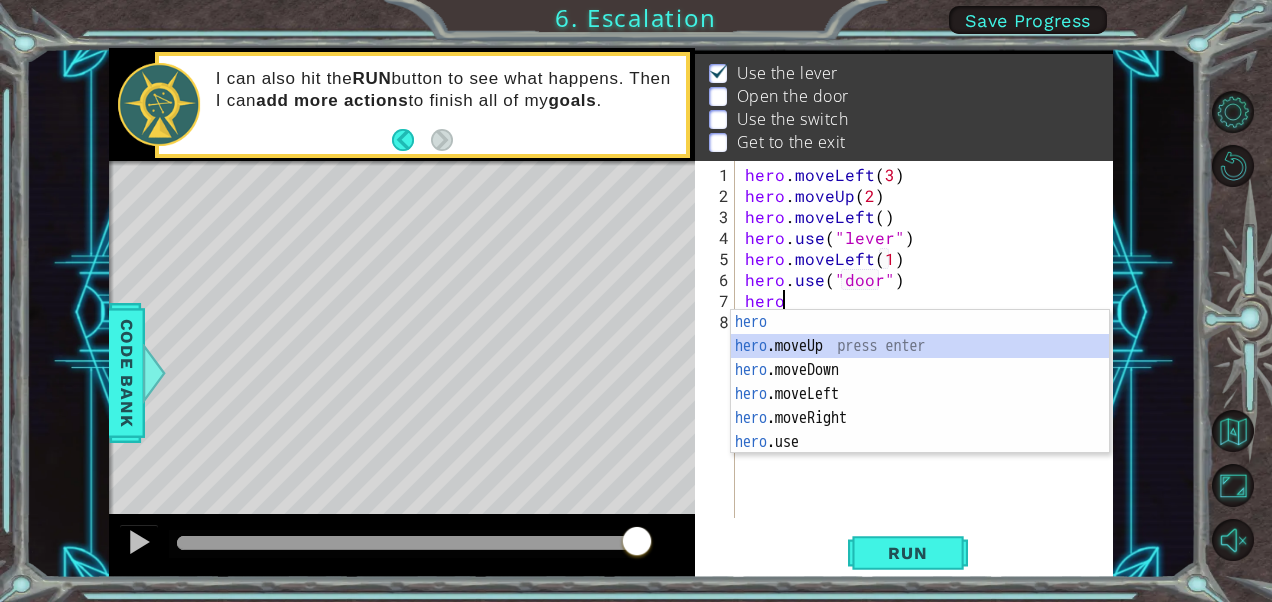 click on "hero press enter hero .moveUp press enter hero .moveDown press enter hero .moveLeft press enter hero .moveRight press enter hero .use press enter" at bounding box center [920, 406] 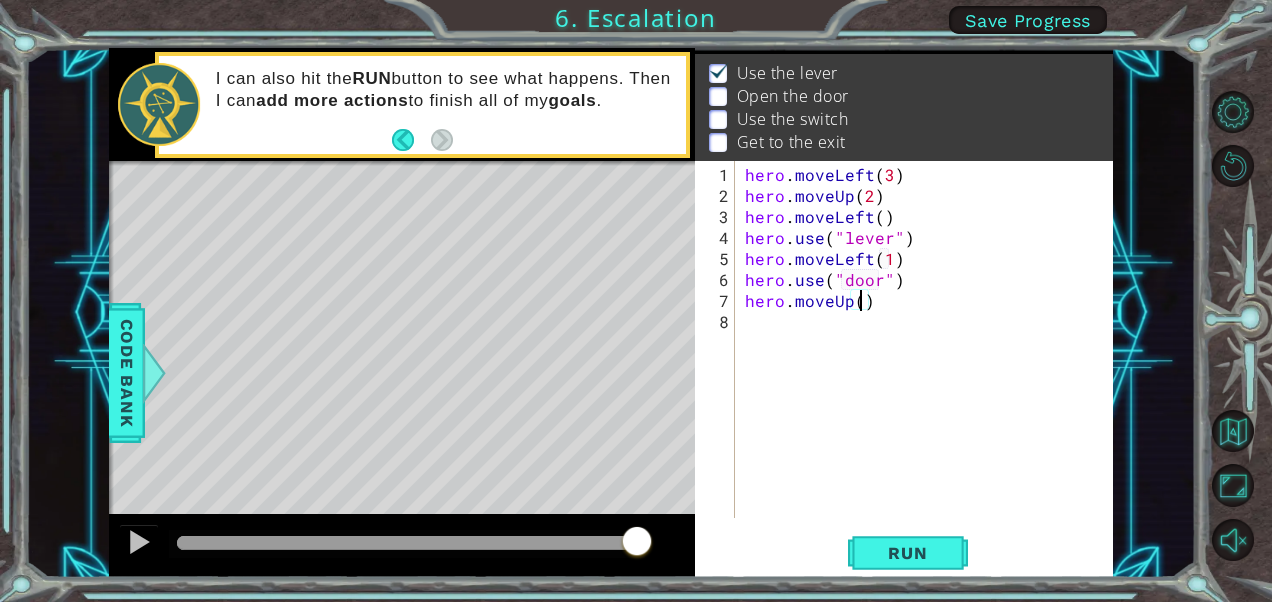 type on "hero.moveUp(2)" 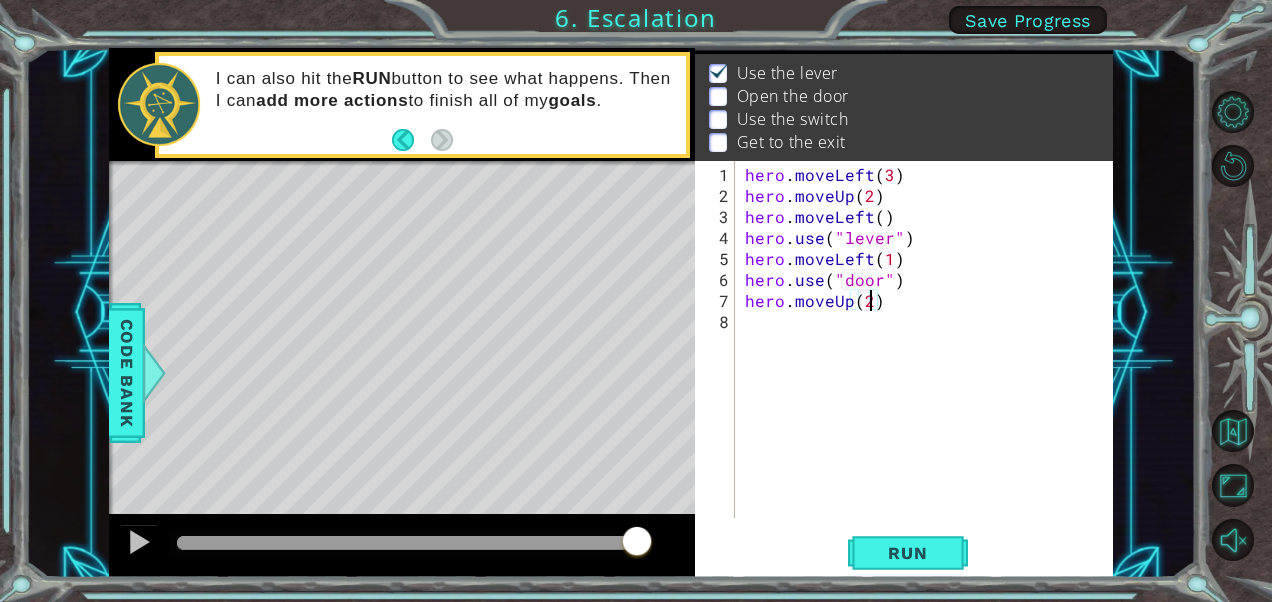 click on "hero . moveLeft ( 3 ) hero . moveUp ( 2 ) hero . moveLeft ( ) hero . use ( "lever" ) hero . moveLeft ( 1 ) hero . use ( "door" ) hero . moveUp ( 2 )" at bounding box center (929, 363) 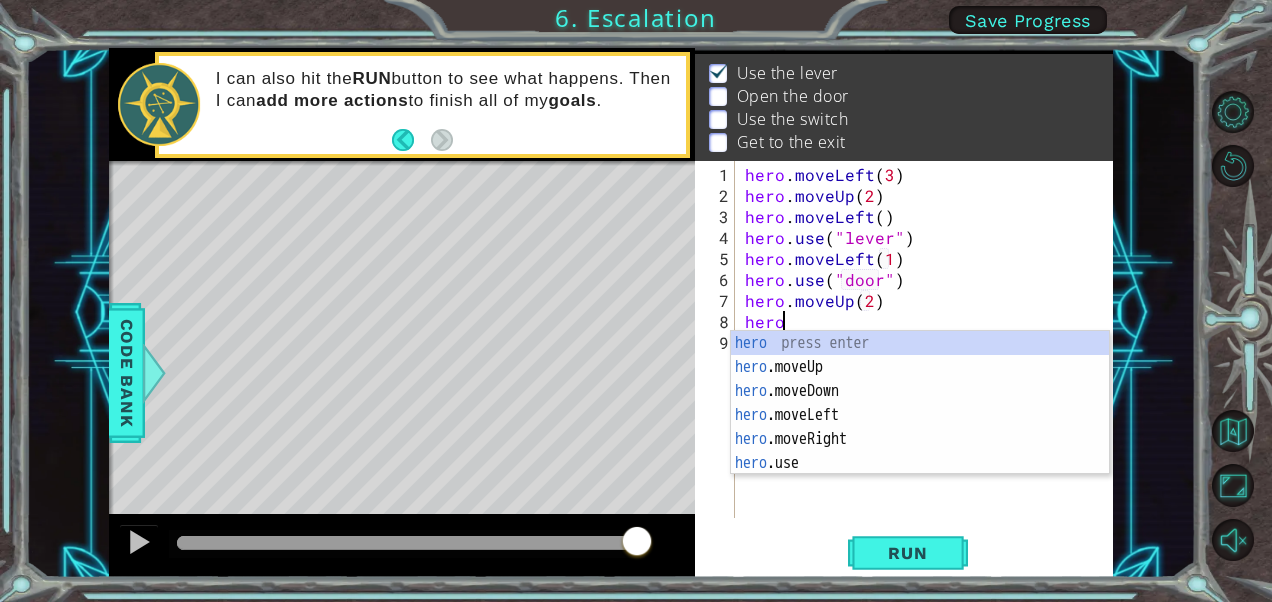 scroll, scrollTop: 0, scrollLeft: 1, axis: horizontal 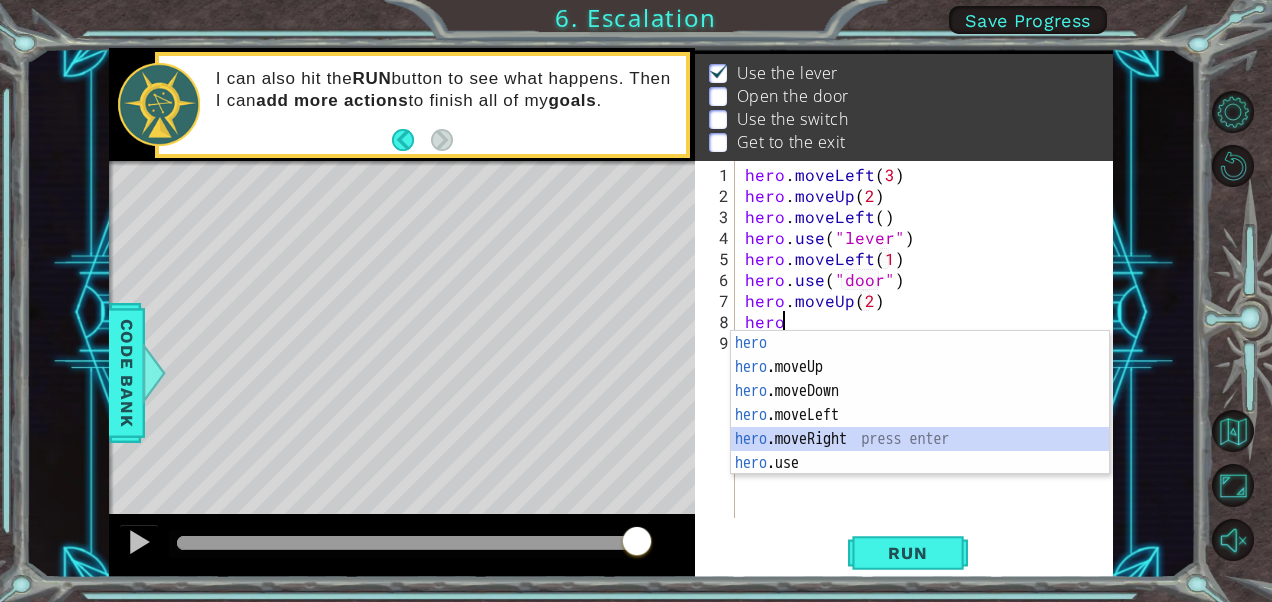click on "hero press enter hero .moveUp press enter hero .moveDown press enter hero .moveLeft press enter hero .moveRight press enter hero .use press enter" at bounding box center [920, 427] 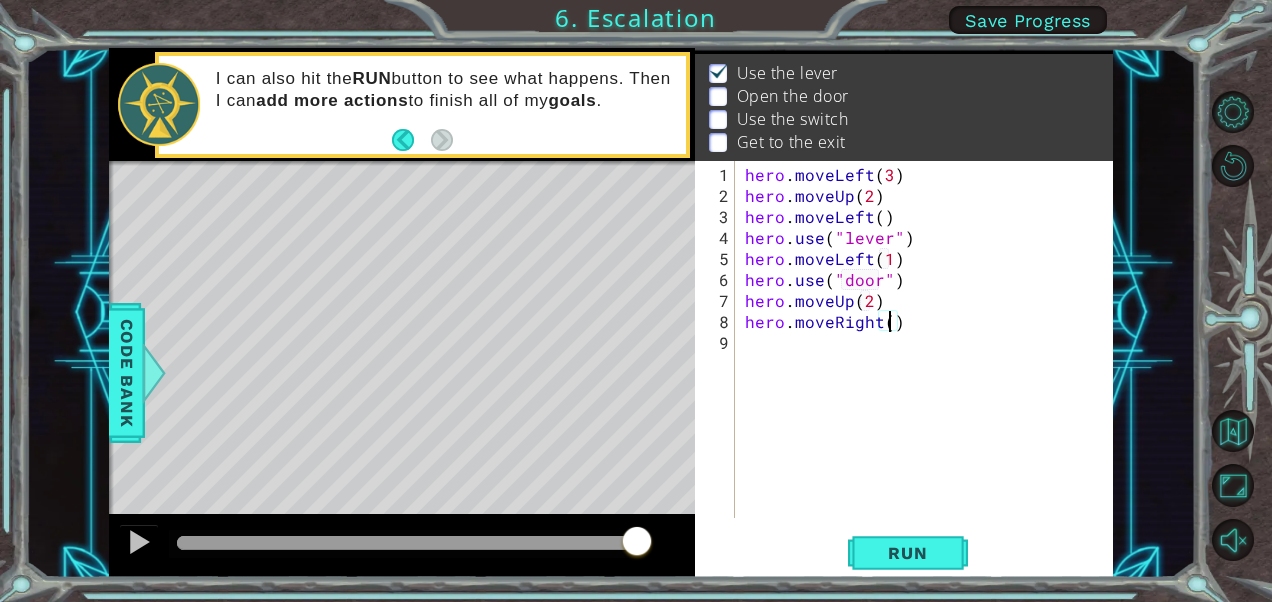 scroll, scrollTop: 0, scrollLeft: 8, axis: horizontal 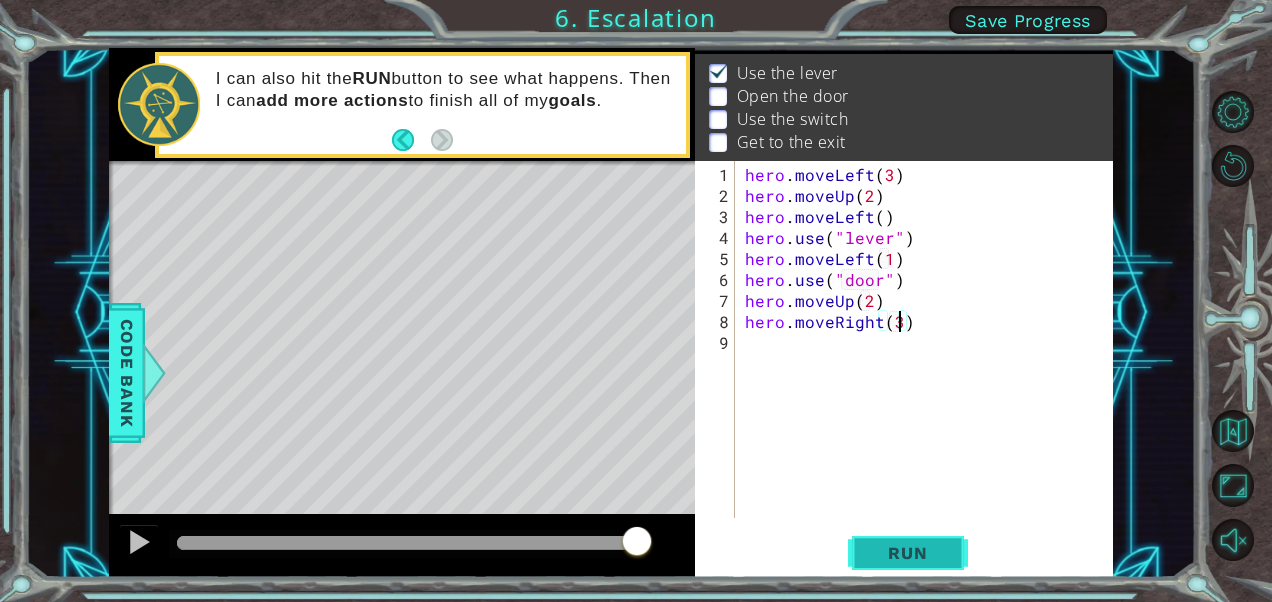 click on "Run" at bounding box center [907, 553] 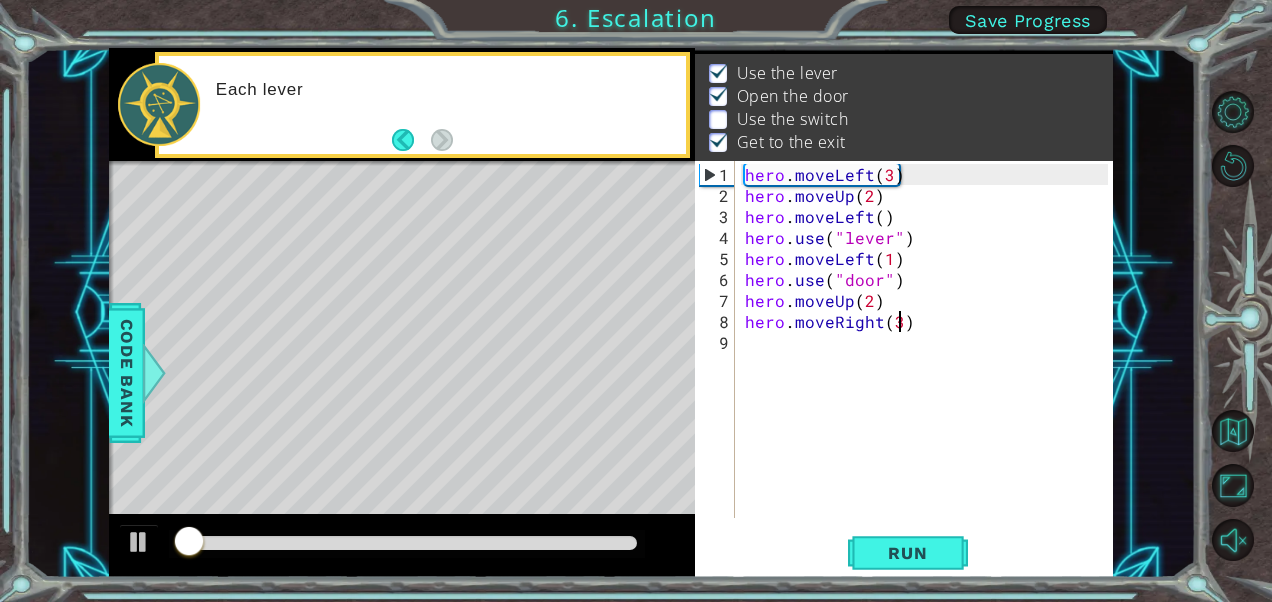 click at bounding box center [407, 543] 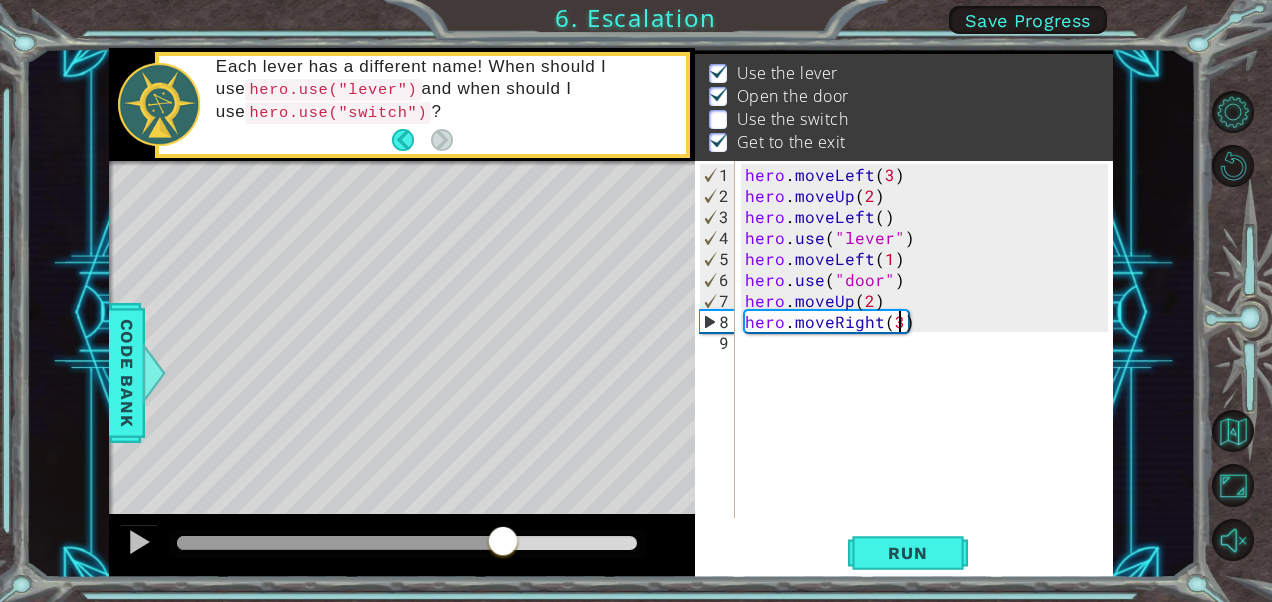 click at bounding box center (340, 543) 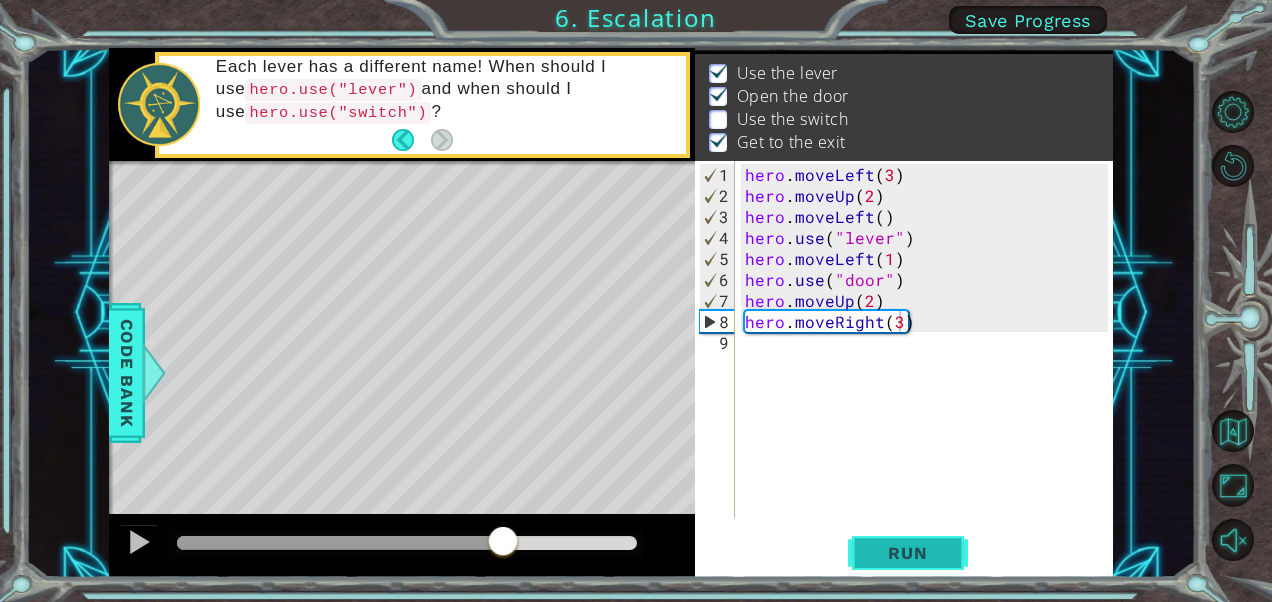 click on "Run" at bounding box center [908, 553] 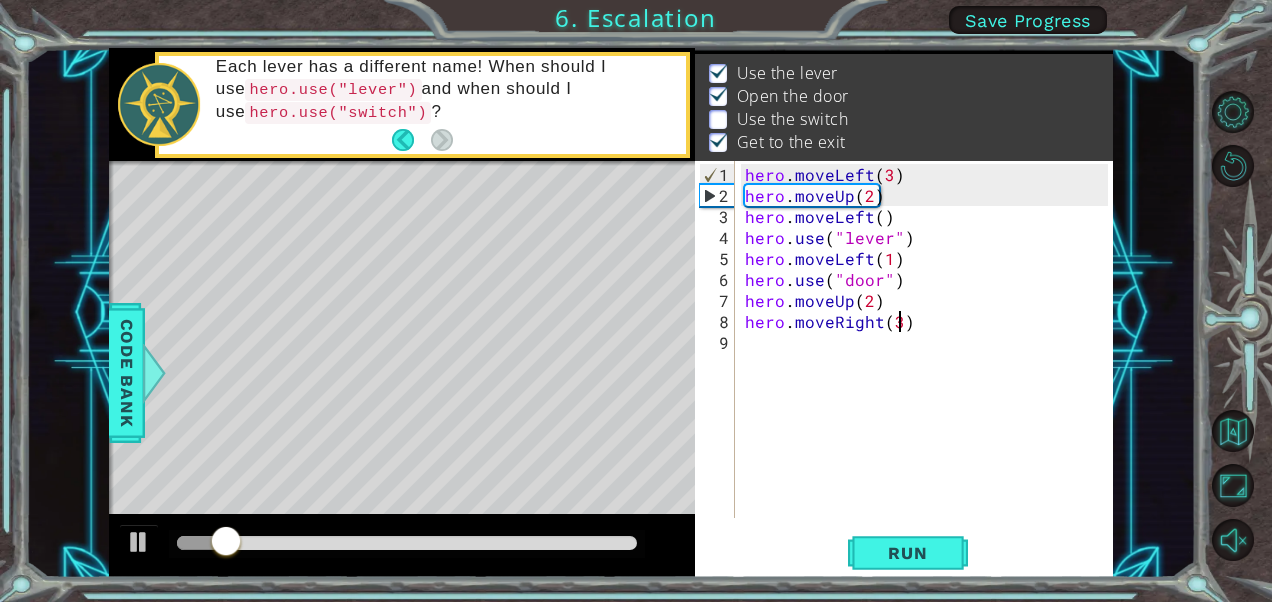 click at bounding box center (407, 543) 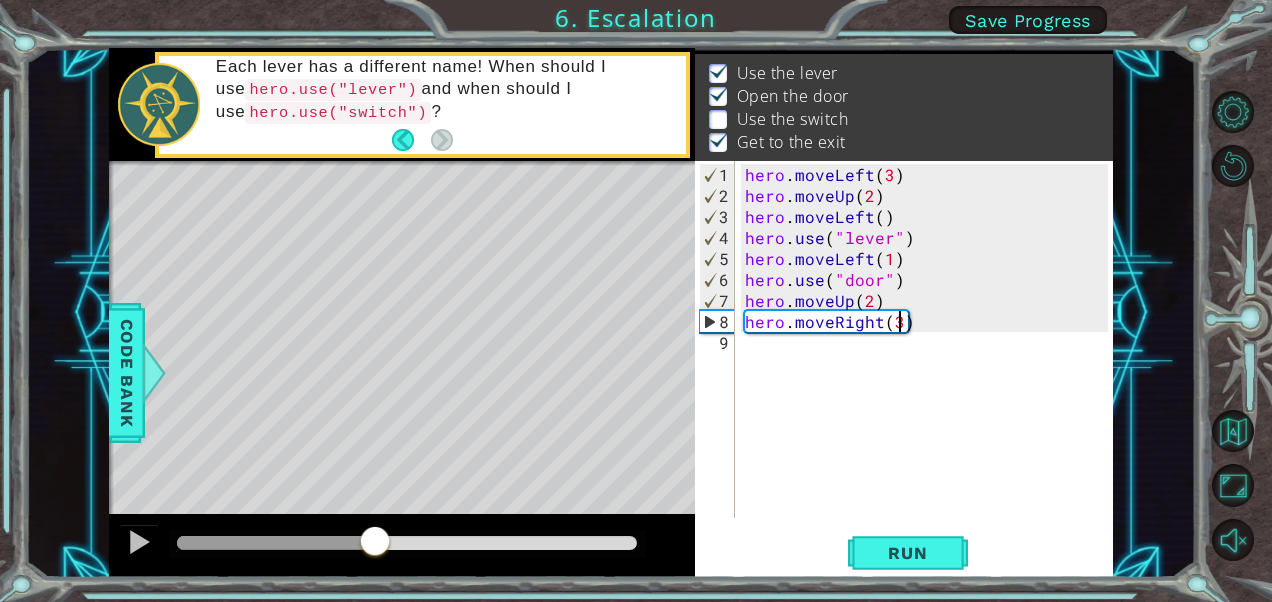click at bounding box center (276, 543) 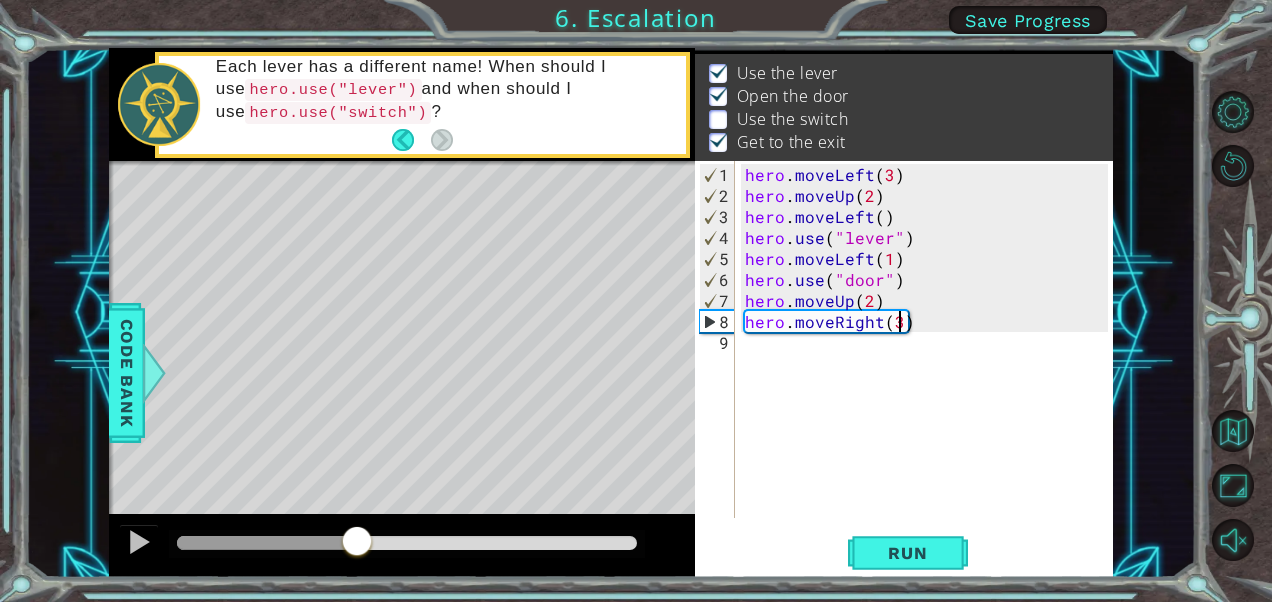 click at bounding box center [267, 543] 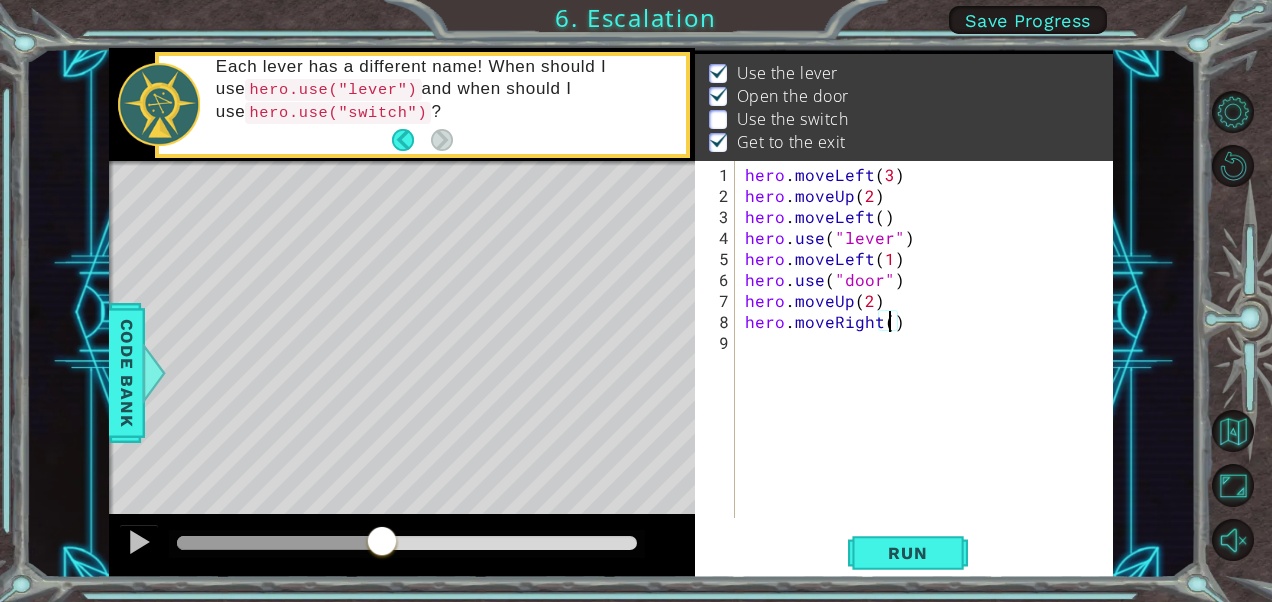 type on "hero.moveRight(2)" 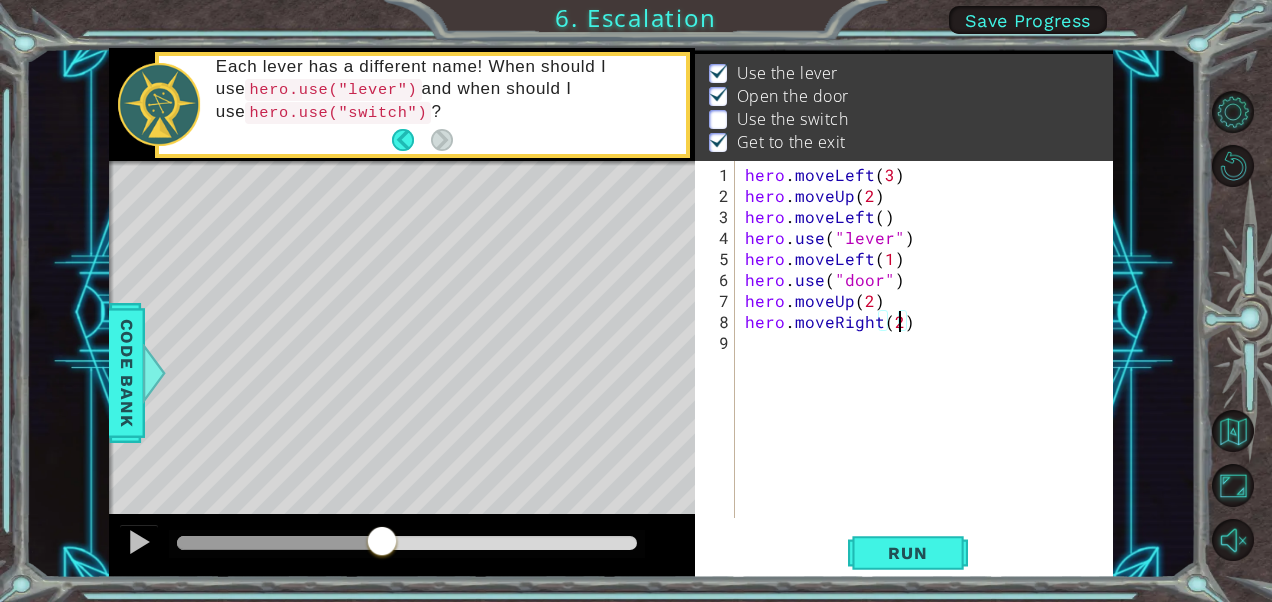 click on "hero . moveLeft ( 3 ) hero . moveUp ( 2 ) hero . moveLeft ( ) hero . use ( "lever" ) hero . moveLeft ( 1 ) hero . use ( "door" ) hero . moveUp ( 2 ) hero . moveRight ( 2 )" at bounding box center (929, 363) 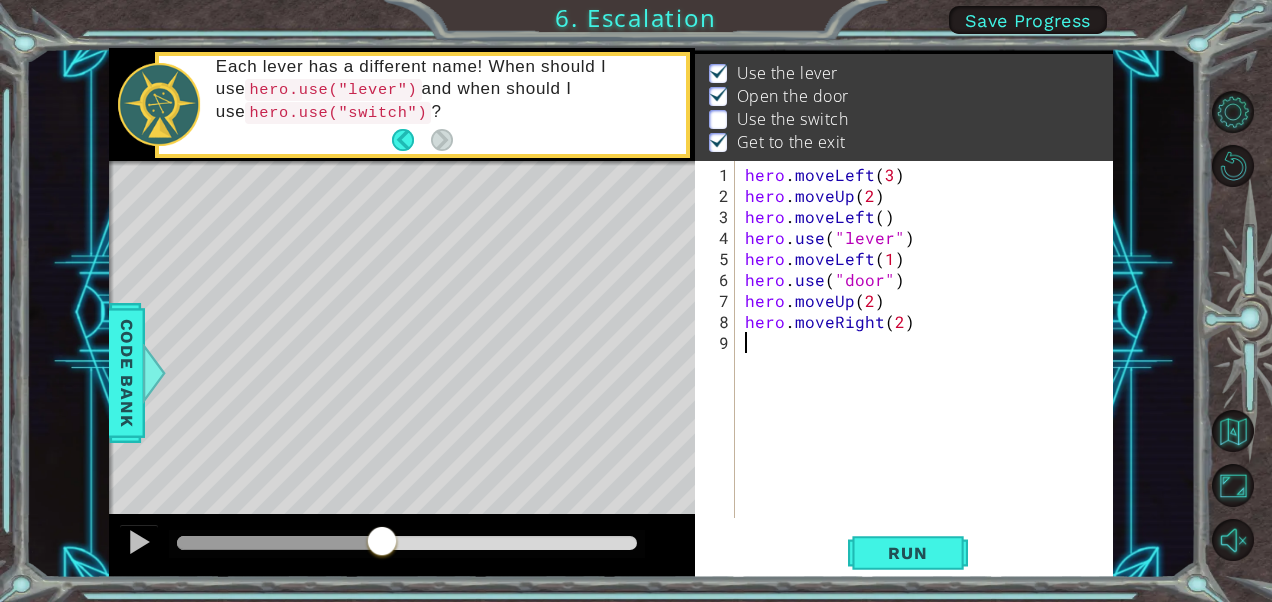 scroll, scrollTop: 0, scrollLeft: 0, axis: both 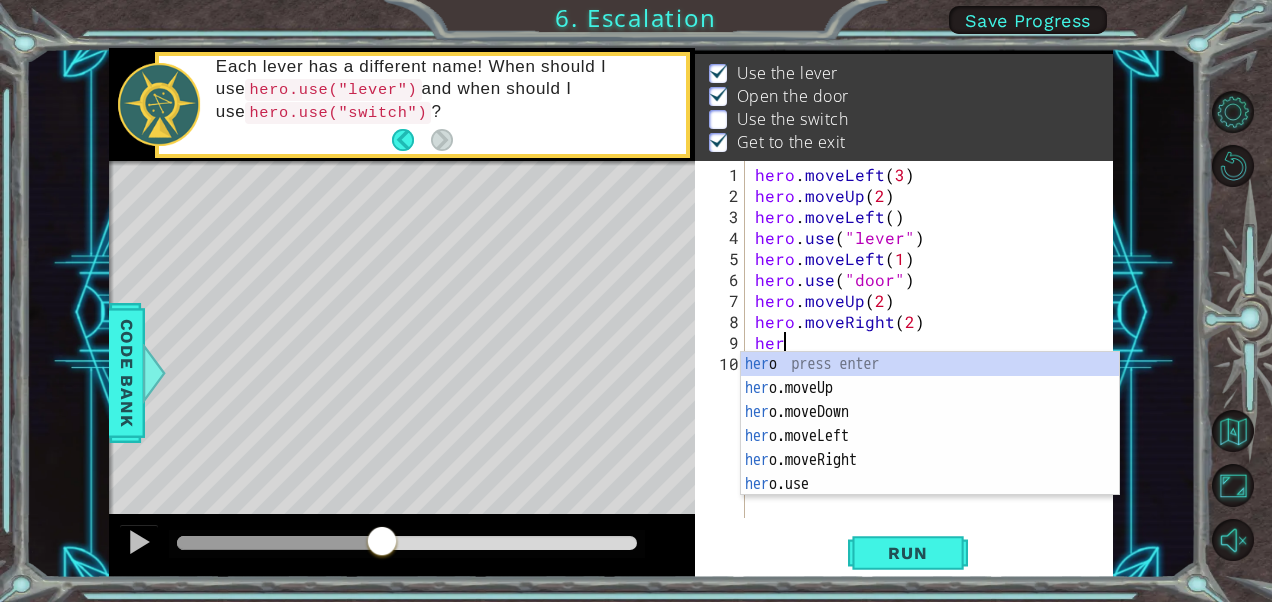 type on "hero" 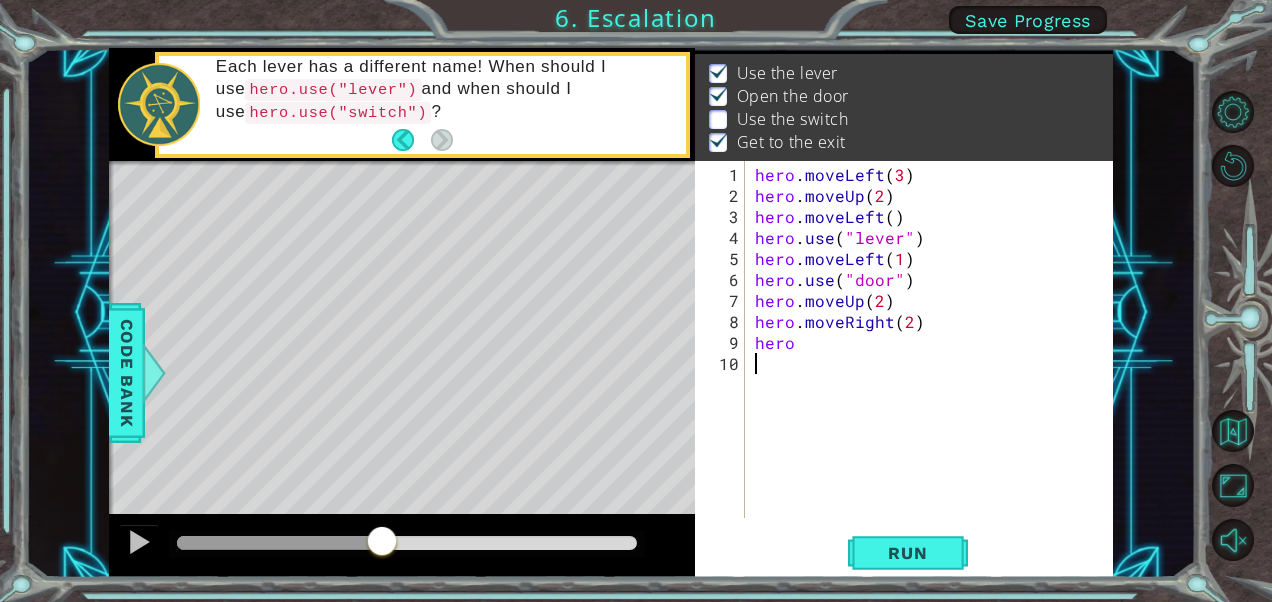 click on "hero . moveLeft ( 3 ) hero . moveUp ( 2 ) hero . moveLeft ( ) hero . use ( "lever" ) hero . moveLeft ( 1 ) hero . use ( "door" ) hero . moveUp ( 2 ) hero . moveRight ( 2 ) hero" at bounding box center [935, 363] 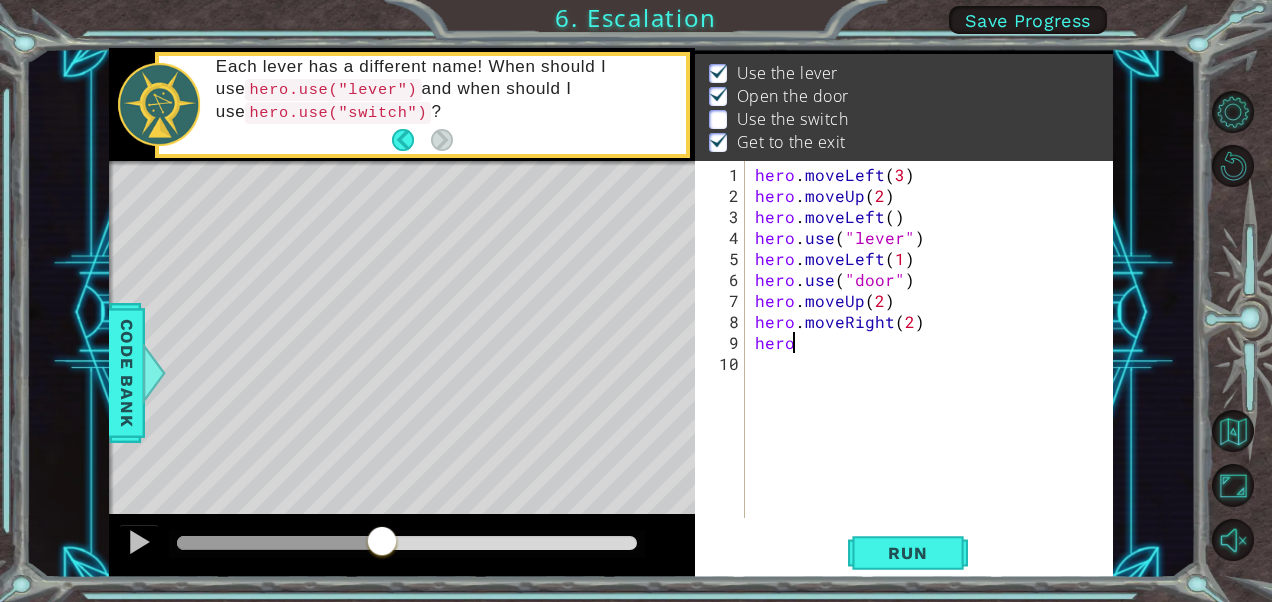 scroll, scrollTop: 0, scrollLeft: 2, axis: horizontal 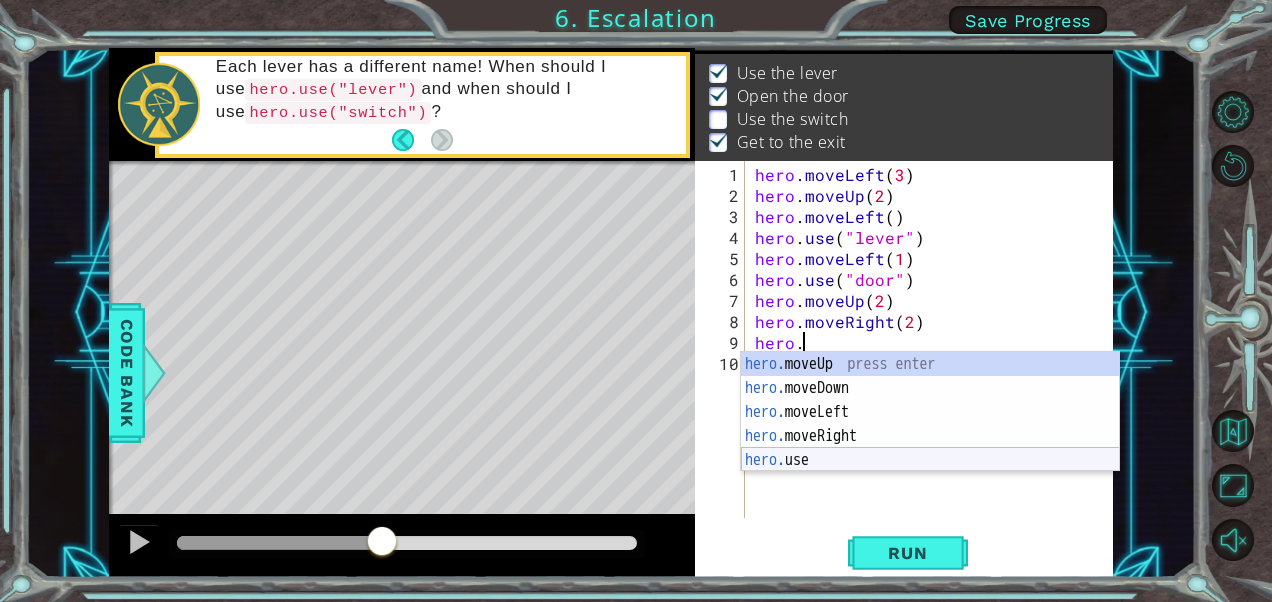 click on "hero. moveUp press enter hero. moveDown press enter hero. moveLeft press enter hero. moveRight press enter hero. use press enter" at bounding box center [930, 436] 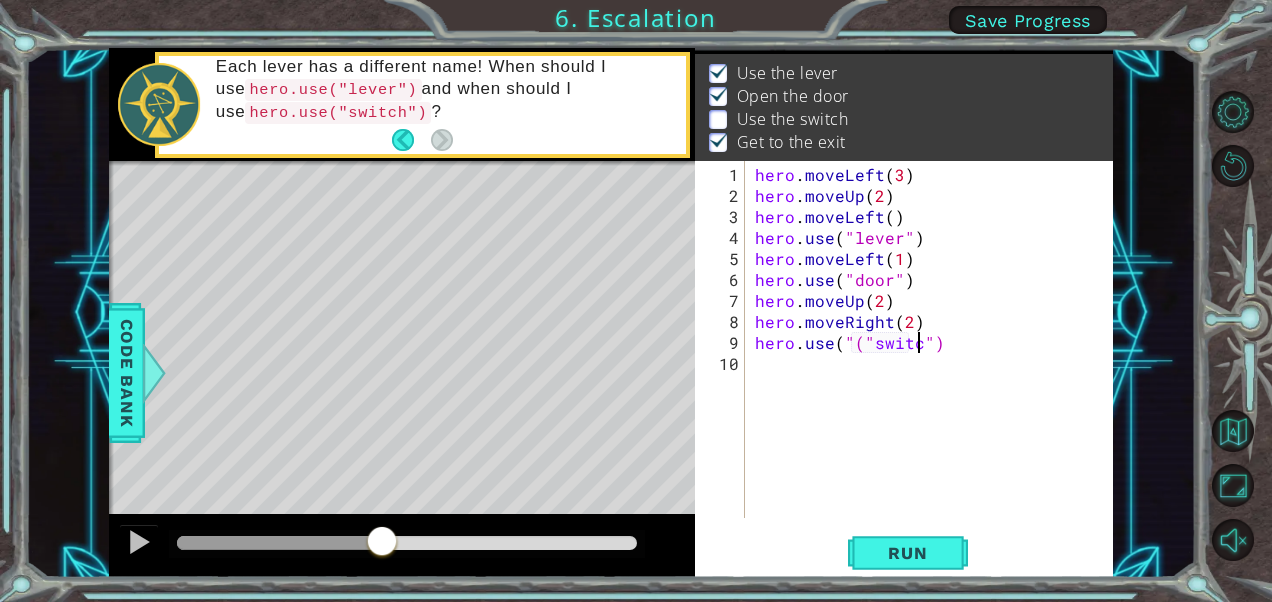 scroll, scrollTop: 0, scrollLeft: 10, axis: horizontal 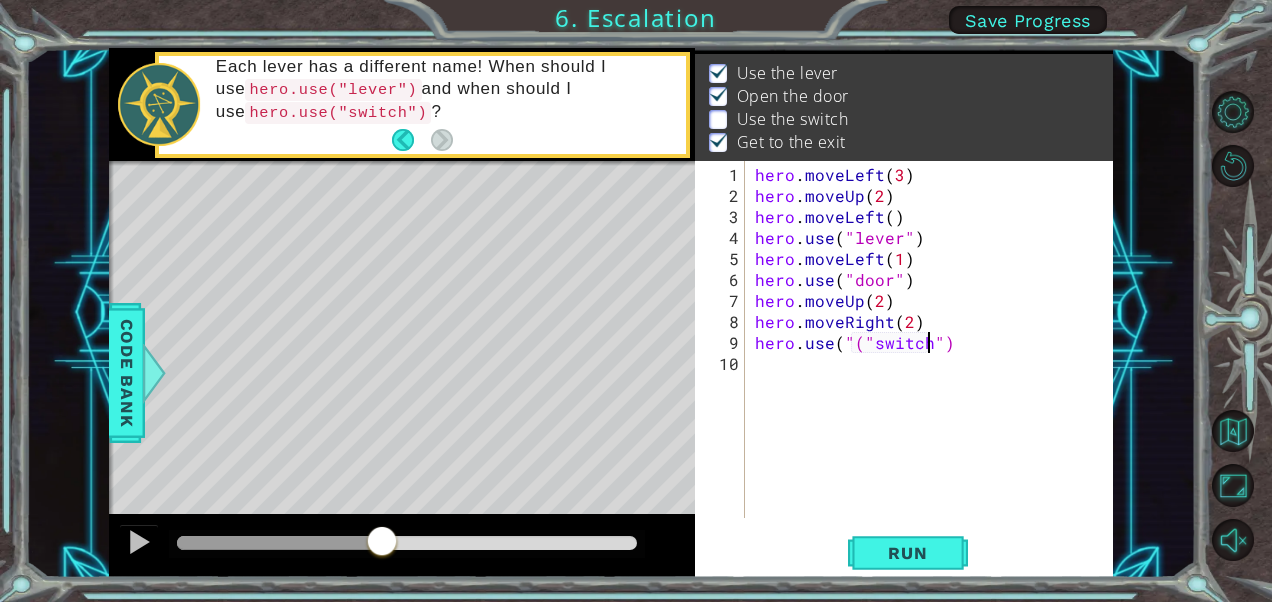 click on "hero . moveLeft ( 3 ) hero . moveUp ( 2 ) hero . moveLeft ( ) hero . use ( "lever" ) hero . moveLeft ( 1 ) hero . use ( "door" ) hero . moveUp ( 2 ) hero . moveRight ( 2 ) hero . use ( "(" switch ")" at bounding box center (935, 363) 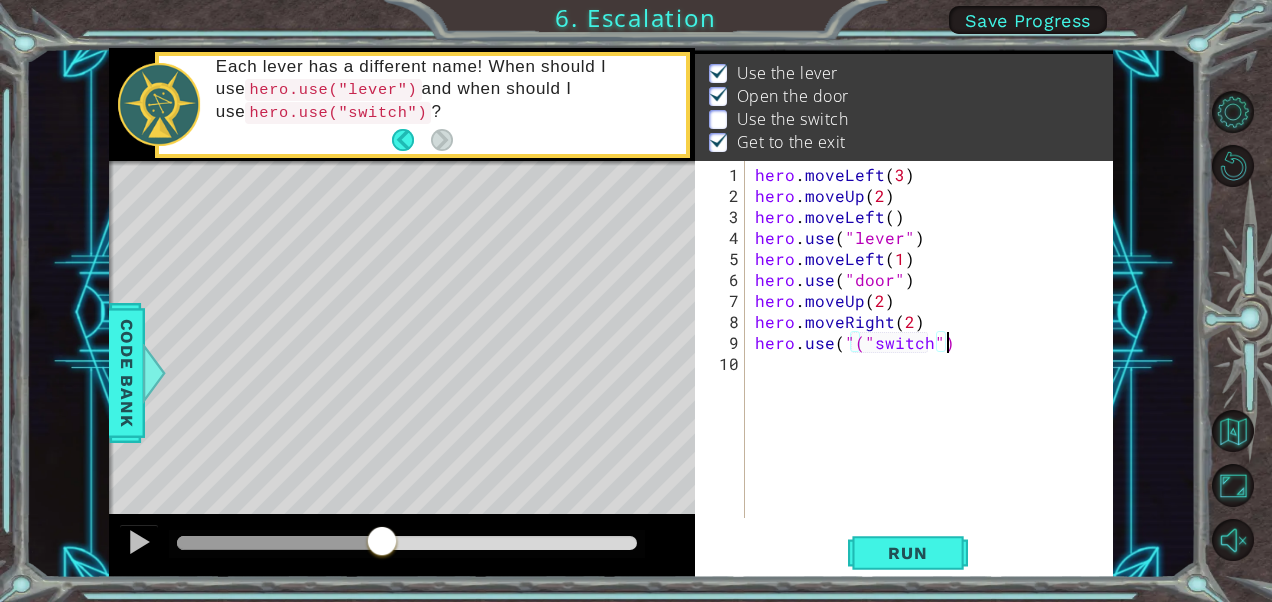 click on "hero . moveLeft ( 3 ) hero . moveUp ( 2 ) hero . moveLeft ( ) hero . use ( "lever" ) hero . moveLeft ( 1 ) hero . use ( "door" ) hero . moveUp ( 2 ) hero . moveRight ( 2 ) hero . use ( "(" switch ")" at bounding box center (935, 363) 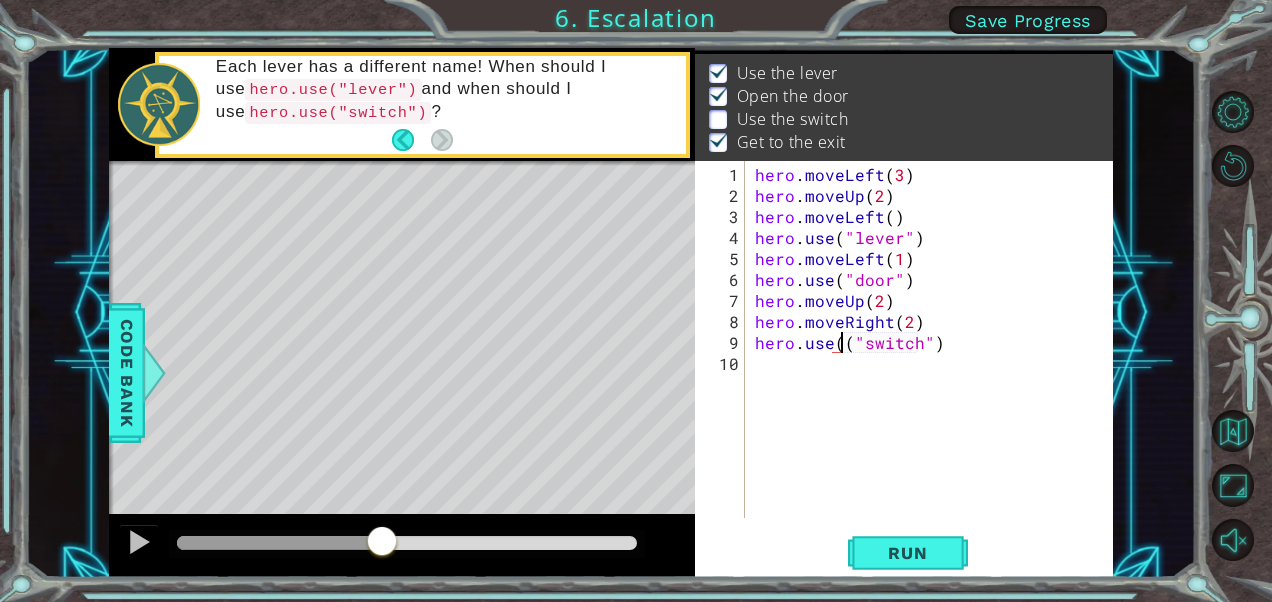 type on "hero.use("switch")" 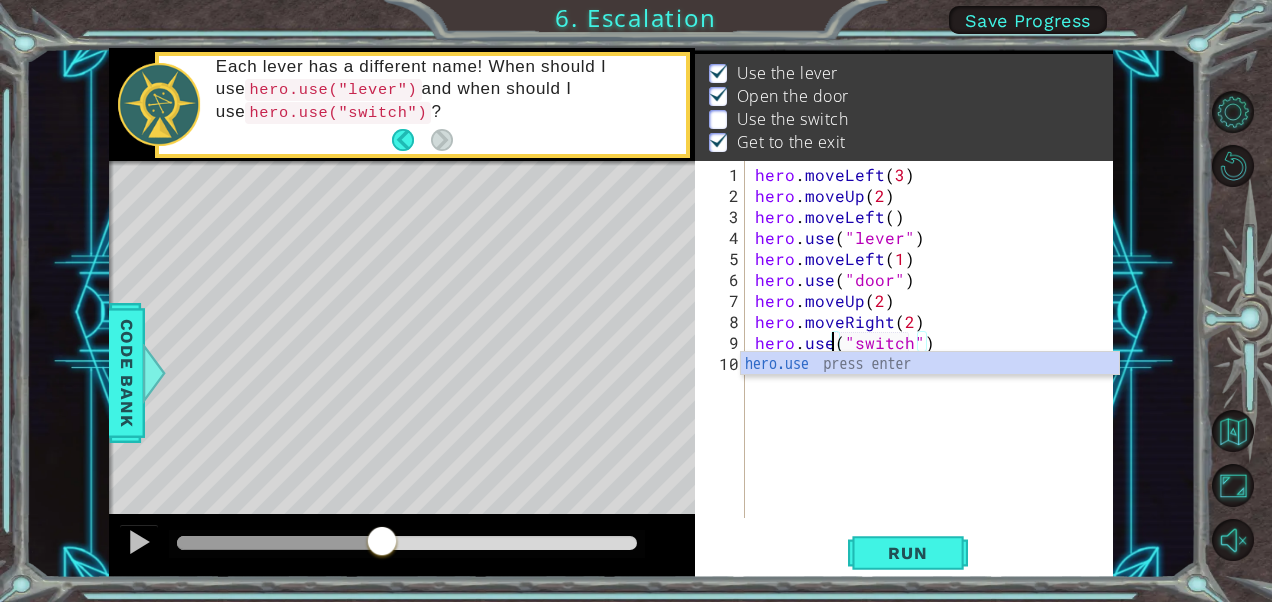 click on "hero . moveLeft ( 3 ) hero . moveUp ( 2 ) hero . moveLeft ( ) hero . use ( "lever" ) hero . moveLeft ( 1 ) hero . use ( "door" ) hero . moveUp ( 2 ) hero . moveRight ( 2 ) hero . use ( "switch" )" at bounding box center (935, 363) 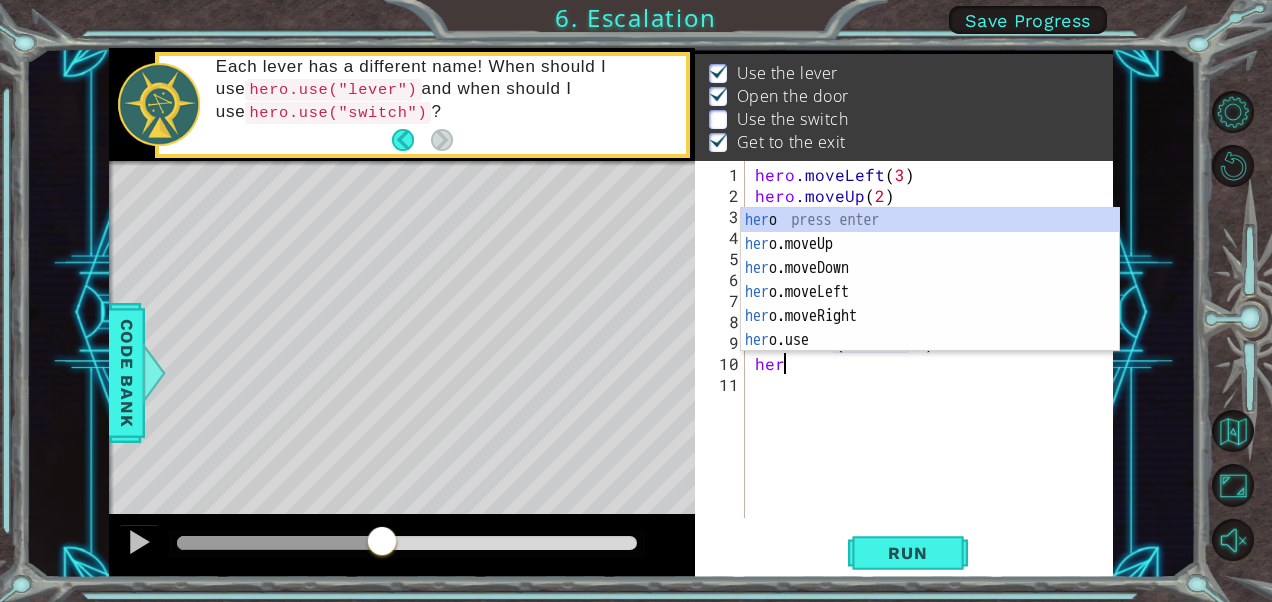scroll, scrollTop: 0, scrollLeft: 1, axis: horizontal 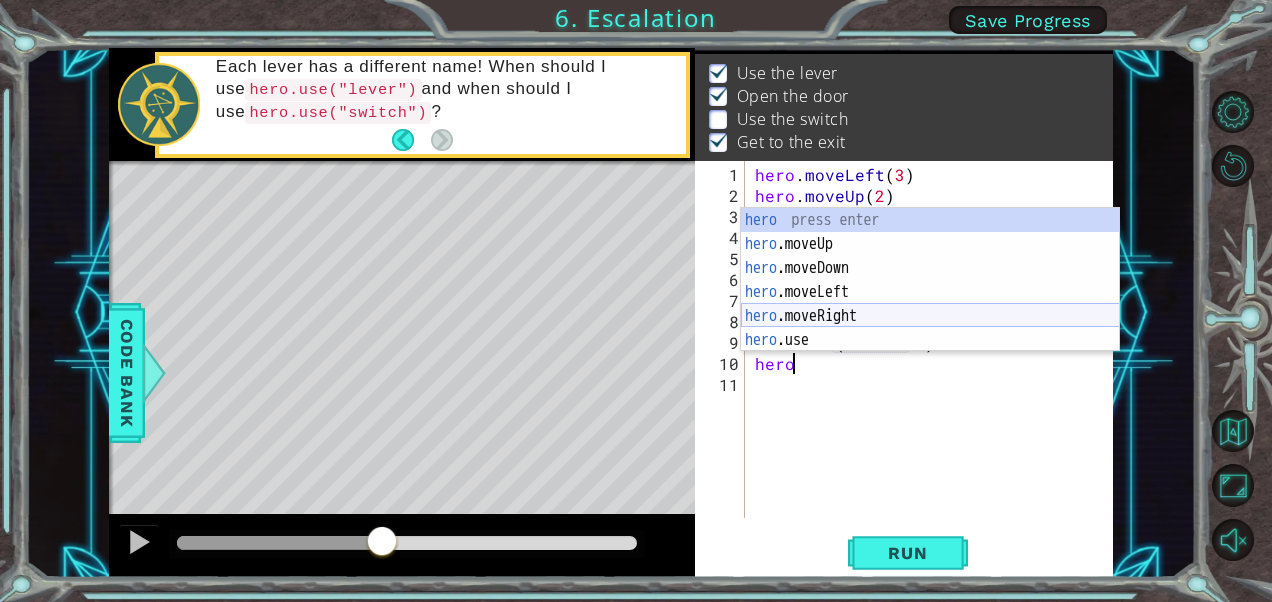 click on "hero press enter hero .moveUp press enter hero .moveDown press enter hero .moveLeft press enter hero .moveRight press enter hero .use press enter" at bounding box center [930, 304] 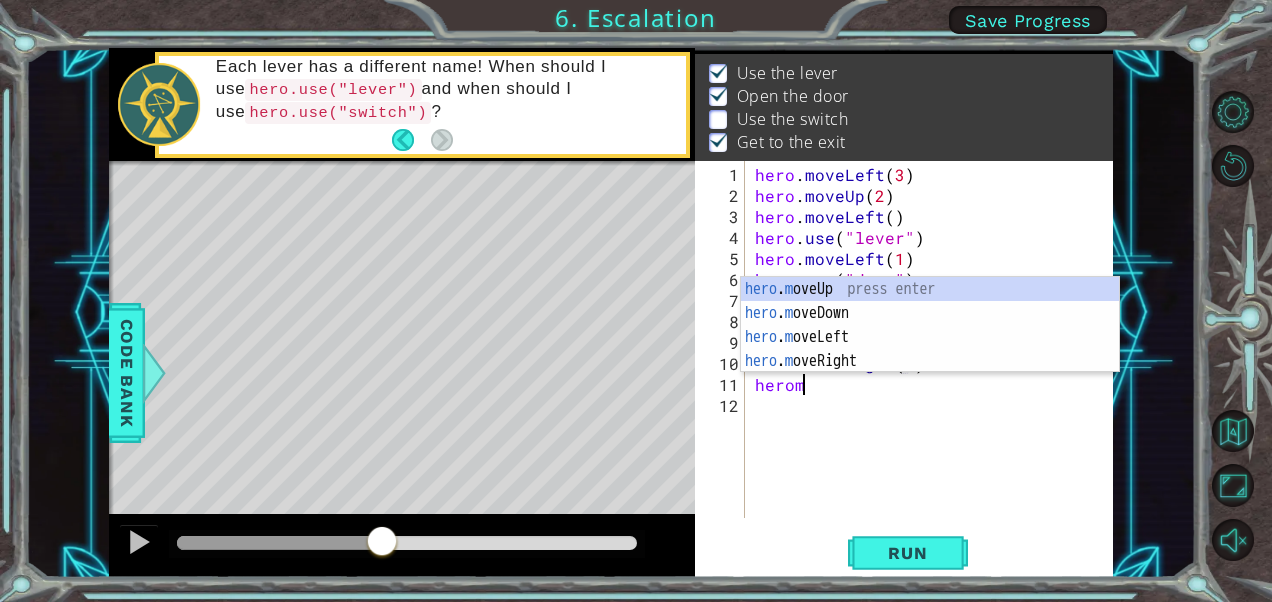 scroll, scrollTop: 0, scrollLeft: 12, axis: horizontal 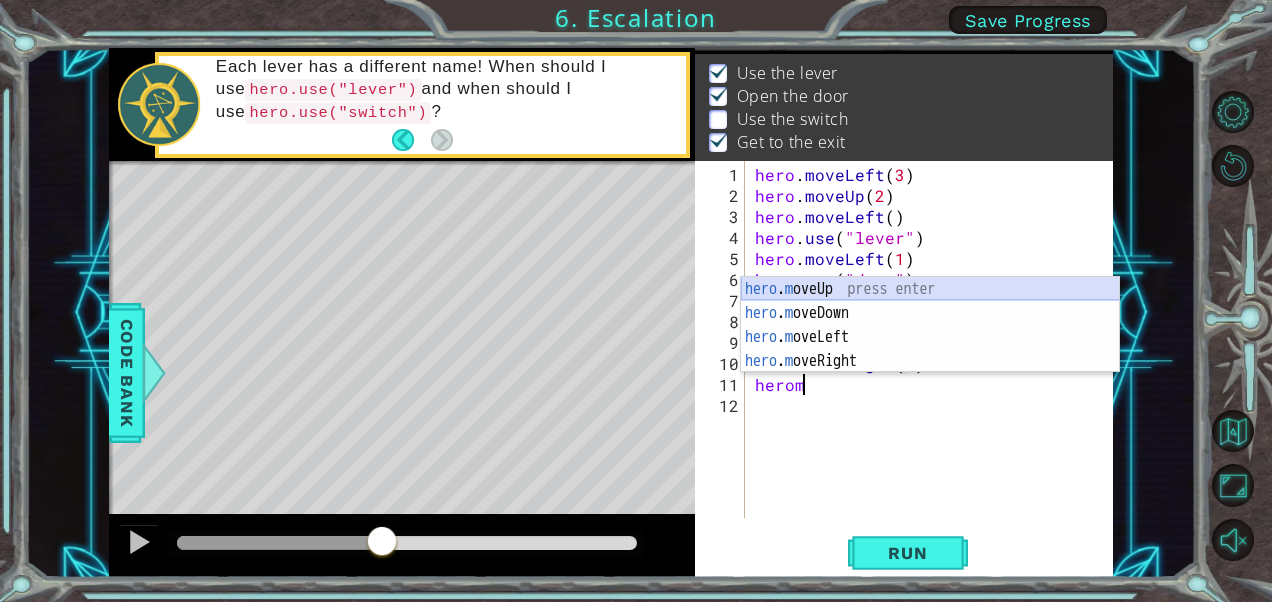 click on "hero . m oveUp press enter hero . m oveDown press enter hero . m oveLeft press enter hero . m oveRight press enter" at bounding box center (930, 349) 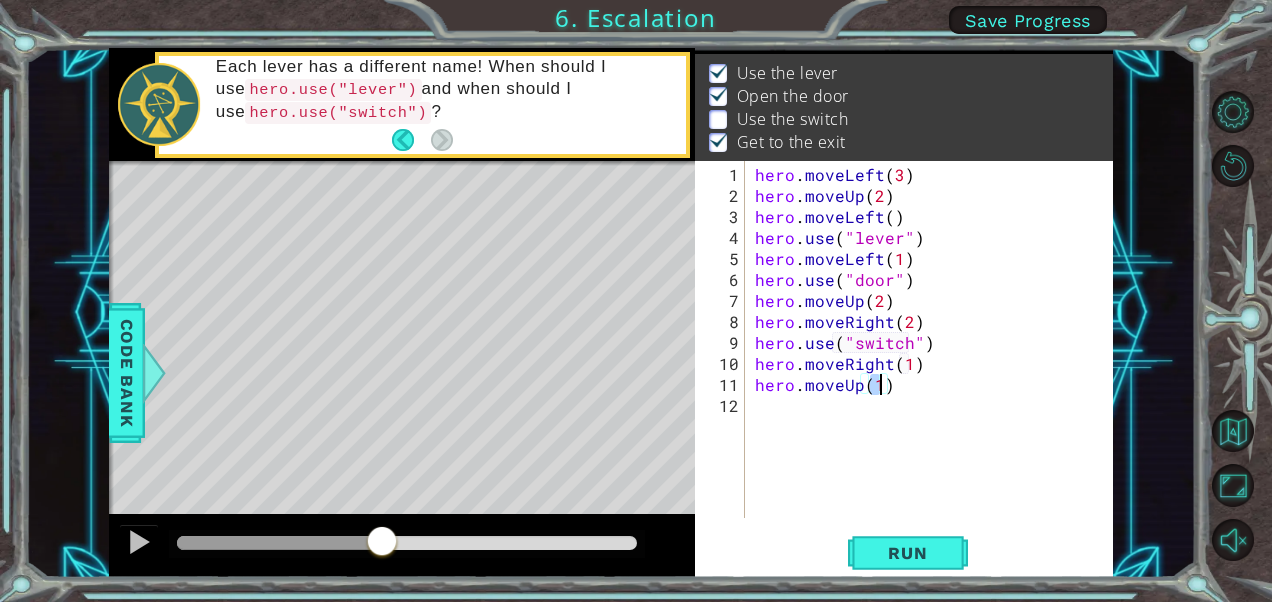 click on "hero . moveLeft ( 3 ) hero . moveUp ( 2 ) hero . moveLeft ( ) hero . use ( "lever" ) hero . moveLeft ( 1 ) hero . use ( "door" ) hero . moveUp ( 2 ) hero . moveRight ( 2 ) hero . use ( "switch" ) hero . moveRight ( 1 ) hero . moveUp ( 1 )" at bounding box center (935, 363) 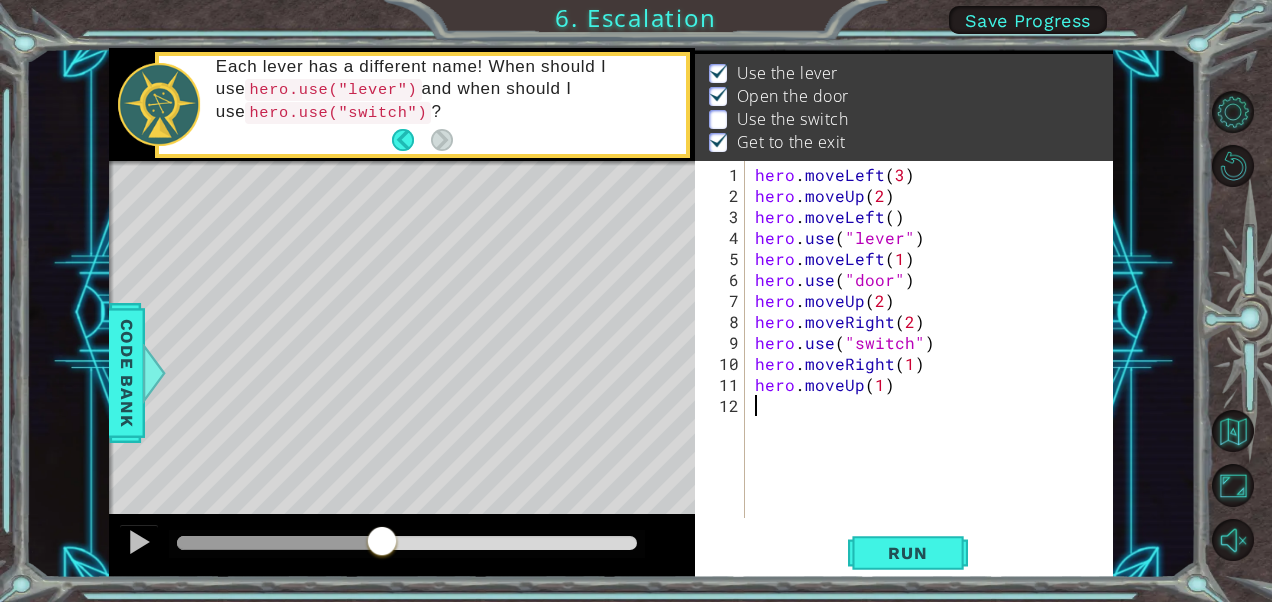scroll, scrollTop: 0, scrollLeft: 0, axis: both 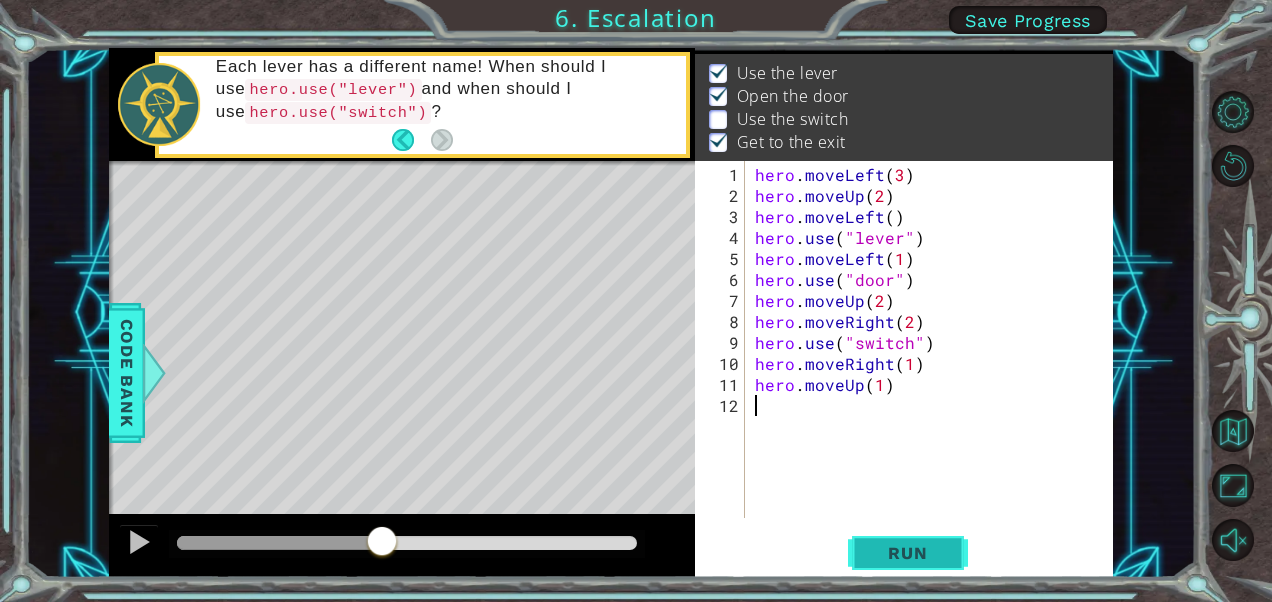 type 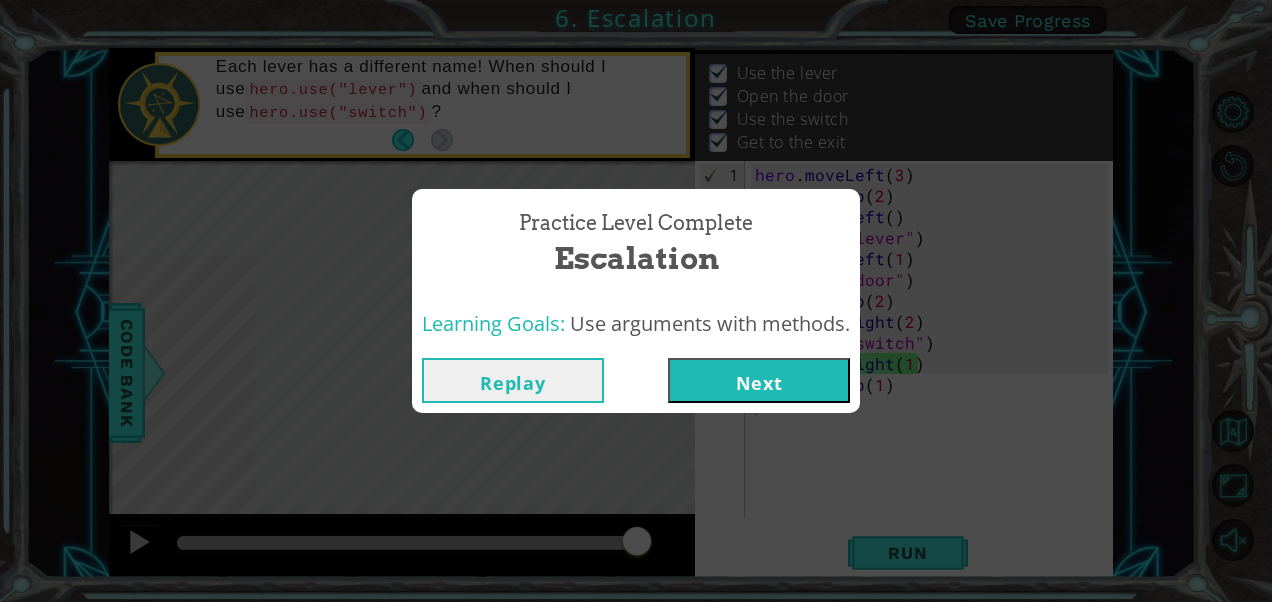 click on "Next" at bounding box center (759, 380) 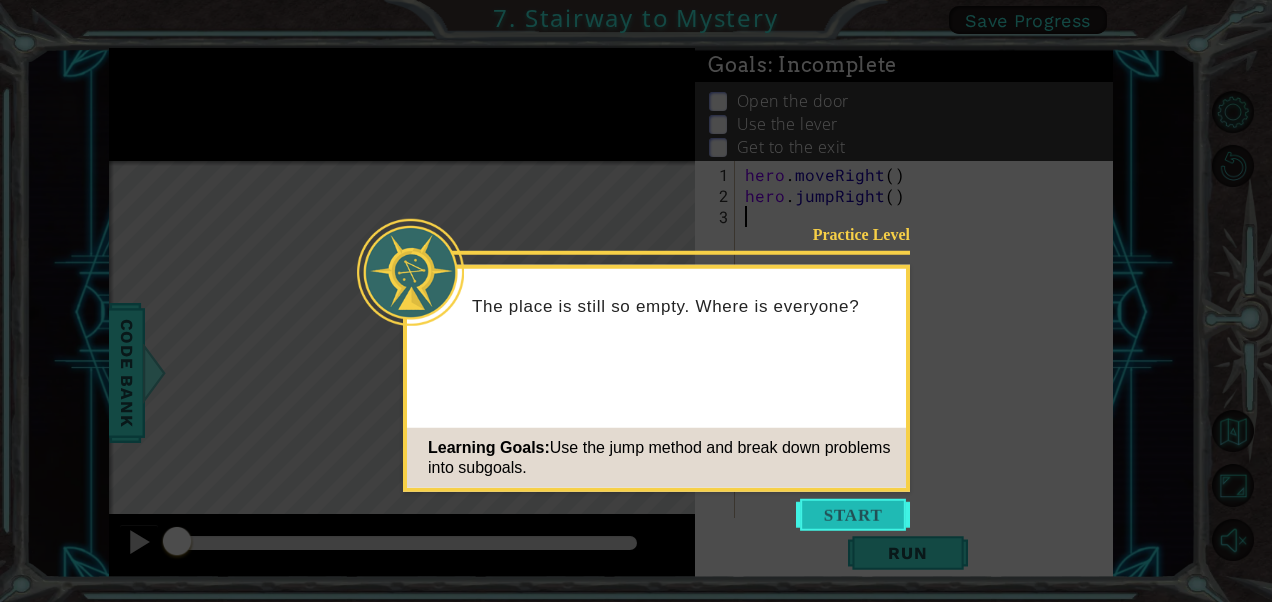 click at bounding box center (853, 515) 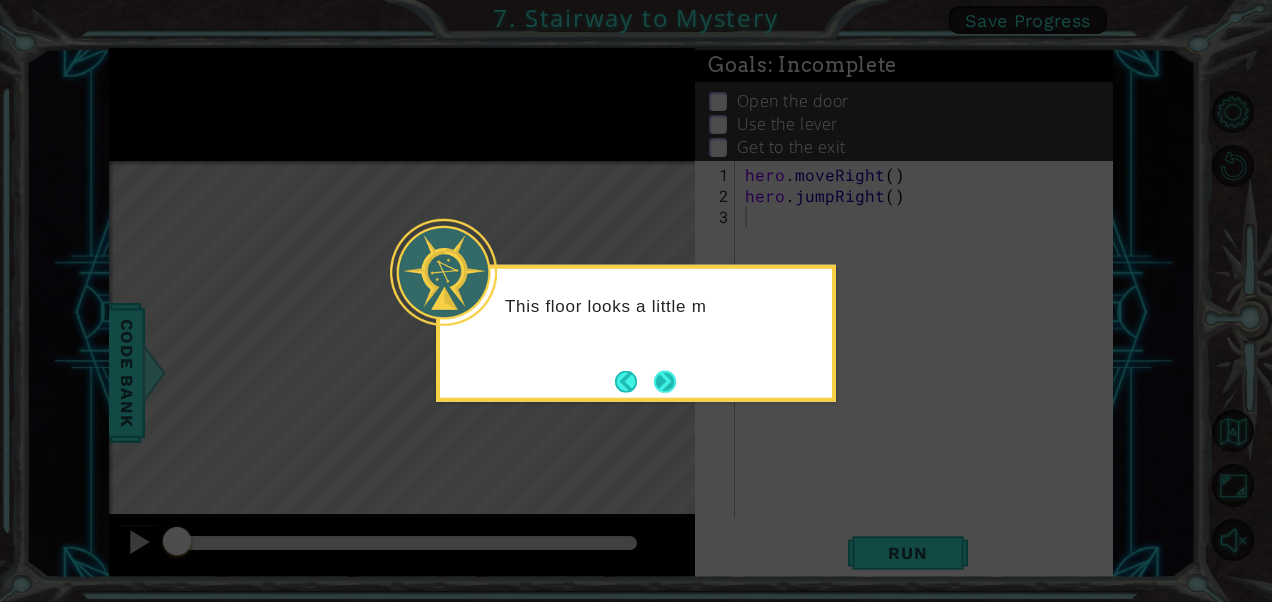 click at bounding box center (665, 381) 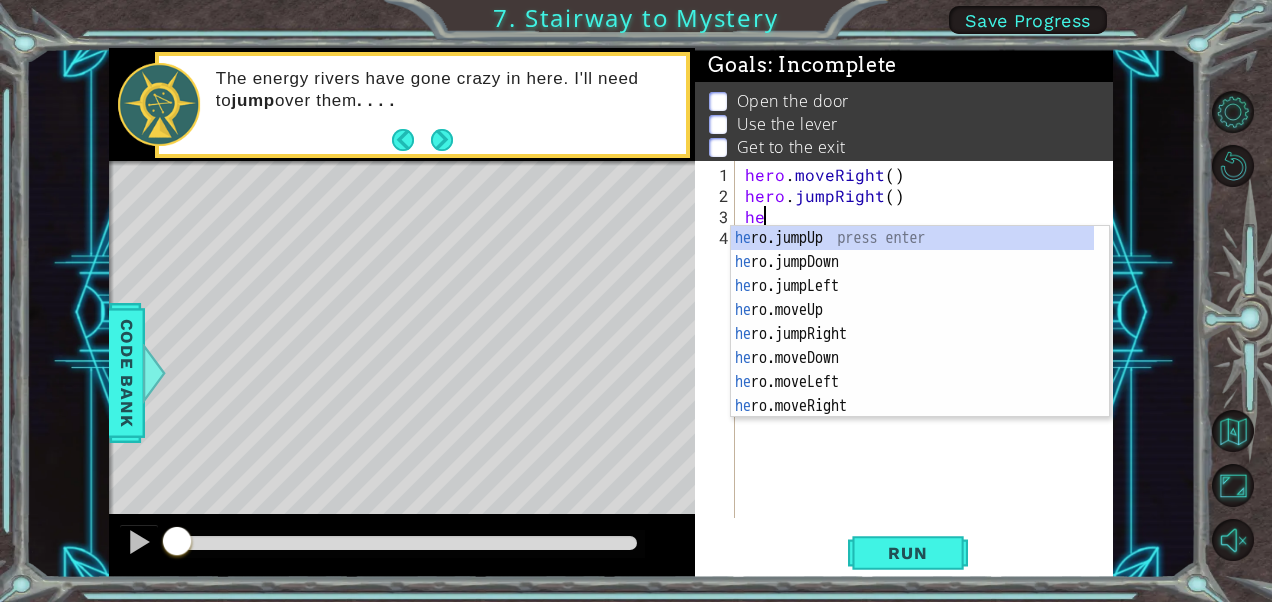 scroll, scrollTop: 0, scrollLeft: 0, axis: both 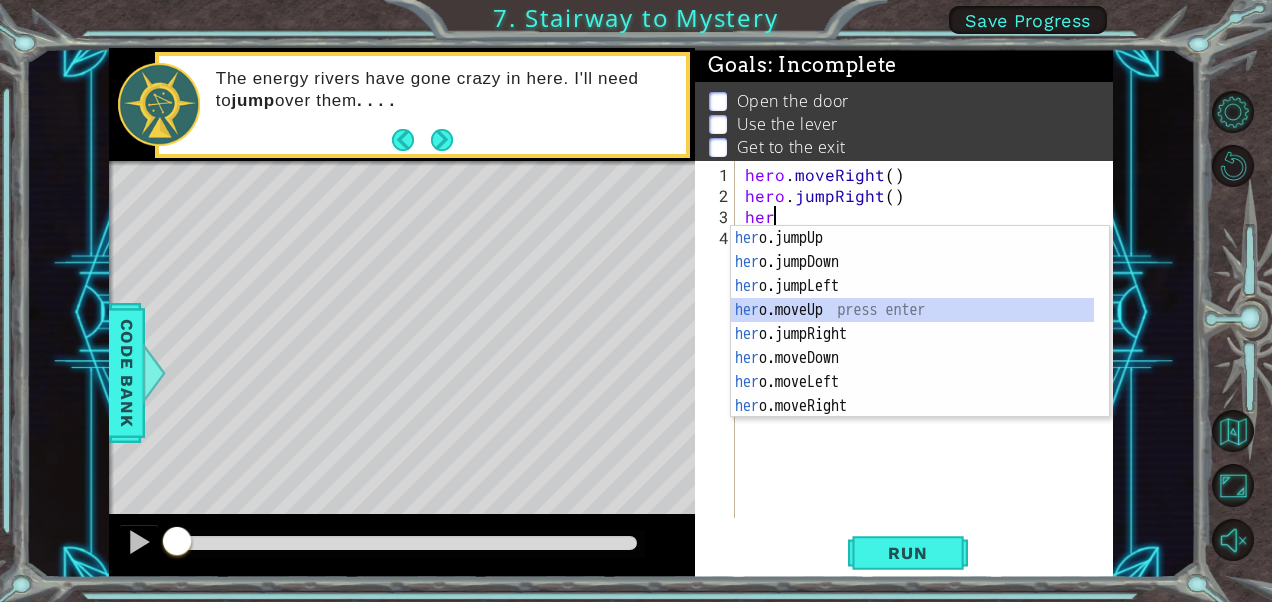click on "hero . moveUp ( ) hero . moveUp ( ) hero . moveLeft ( ) hero . use ( "lever" ) hero . moveRight ( ) hero . moveRight ( ) hero . moveRight ( ) hero . use ( "door" ) hero . moveUp ( ) hero . moveLeft ( ) hero . moveLeft ( ) hero . moveLeft ( )" at bounding box center (913, 346) 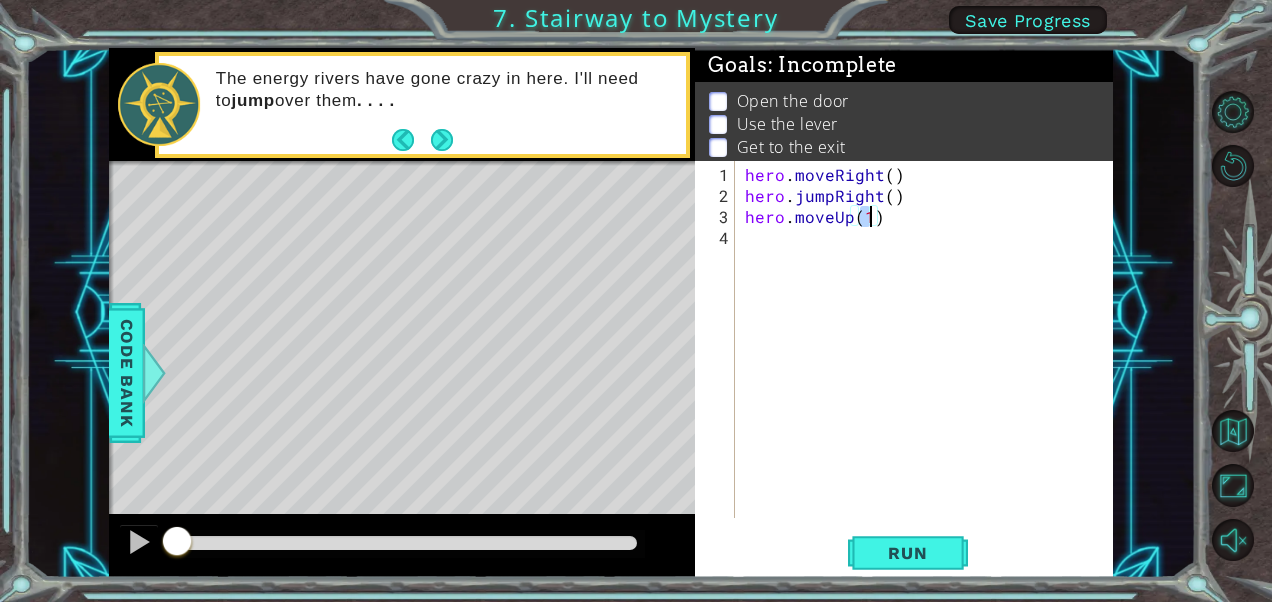 click on "hero . moveRight ( ) hero . jumpRight ( ) hero . moveUp ( 1 )" at bounding box center [929, 363] 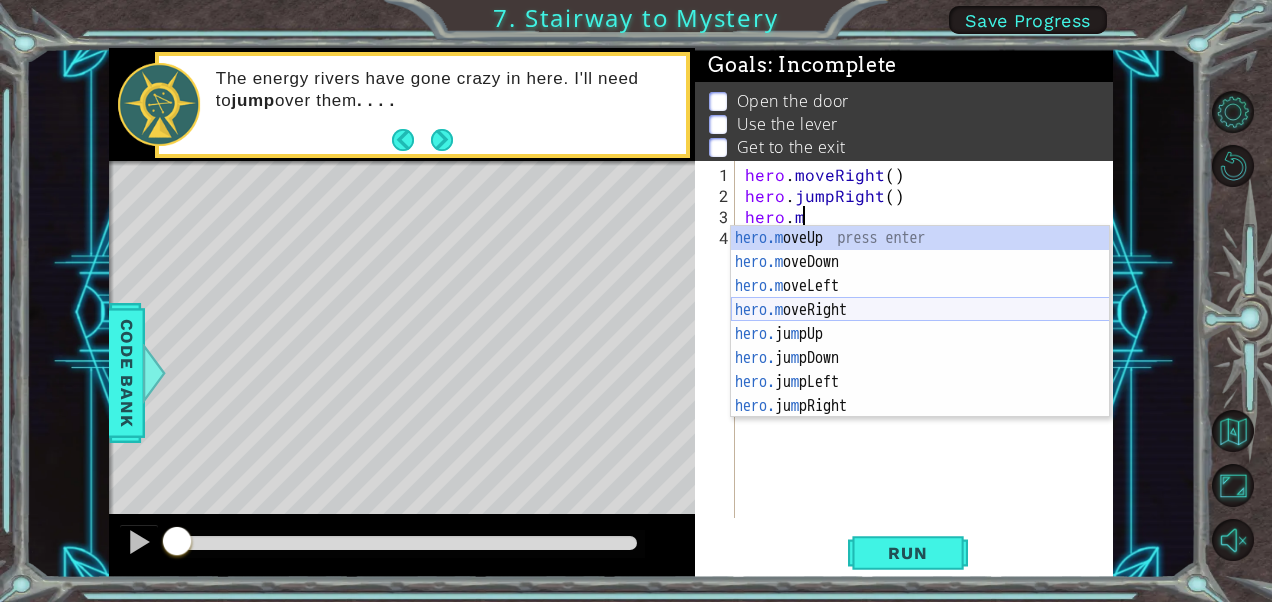 click on "hero.m oveUp press enter hero.m oveDown press enter hero.m oveLeft press enter hero.m oveRight press enter hero. ju m pUp press enter hero. ju m pDown press enter hero. ju m pLeft press enter hero. ju m pRight press enter" at bounding box center [920, 346] 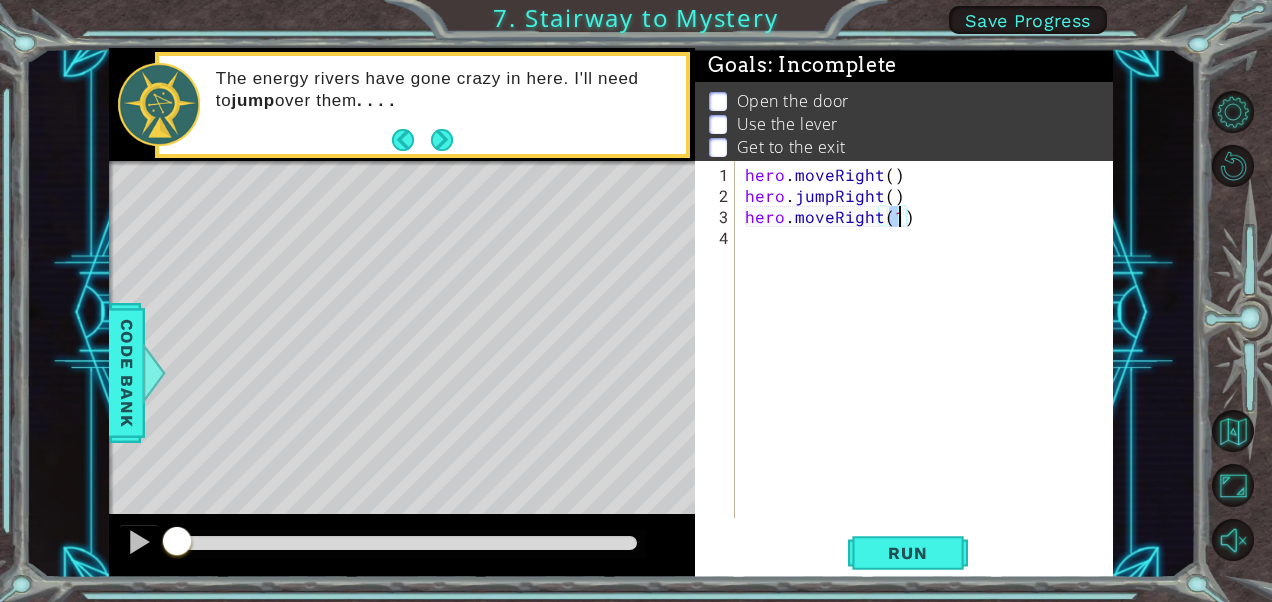 click on "hero . moveRight ( ) hero . jumpRight ( ) hero . moveRight ( 1 )" at bounding box center (929, 363) 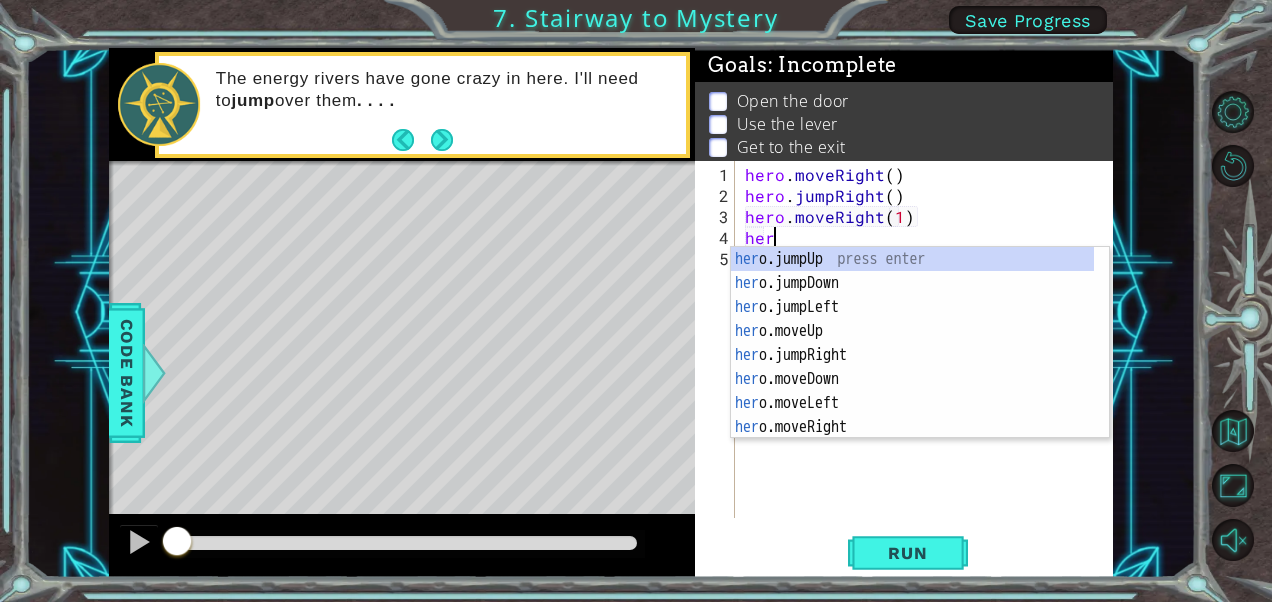 scroll, scrollTop: 0, scrollLeft: 1, axis: horizontal 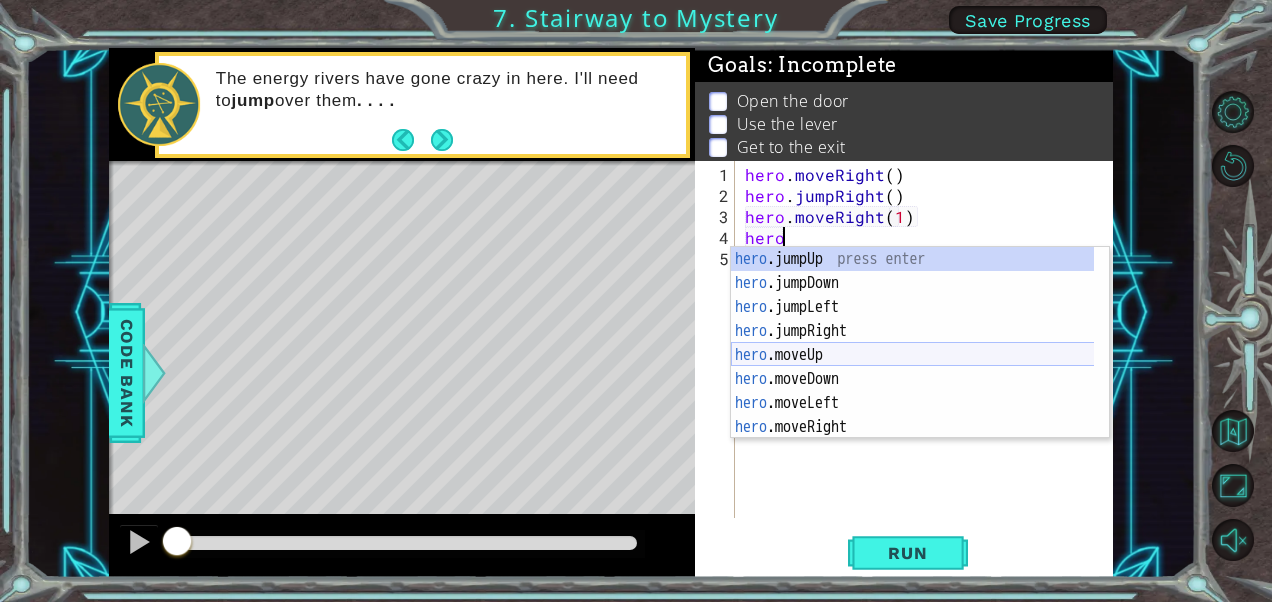click on "hero .jumpUp press enter hero .jumpDown press enter hero .jumpLeft press enter hero .jumpRight press enter hero .moveUp press enter hero .moveDown press enter hero .moveLeft press enter hero .moveRight press enter hero .use press enter" at bounding box center (913, 367) 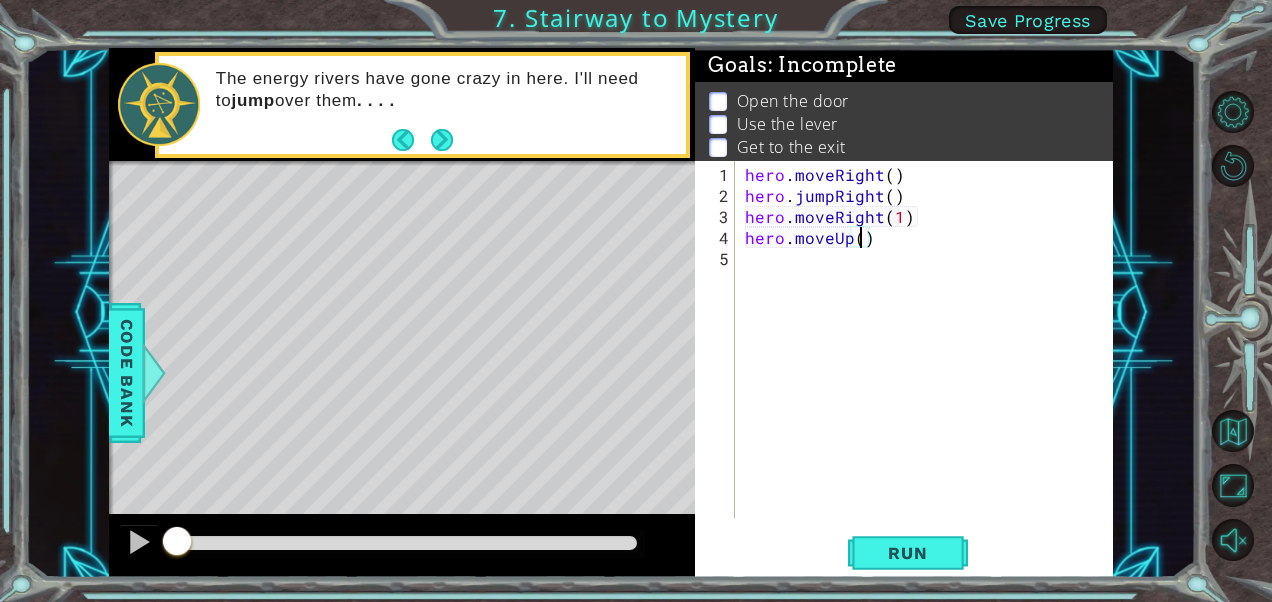 type on "hero.moveUp(3)" 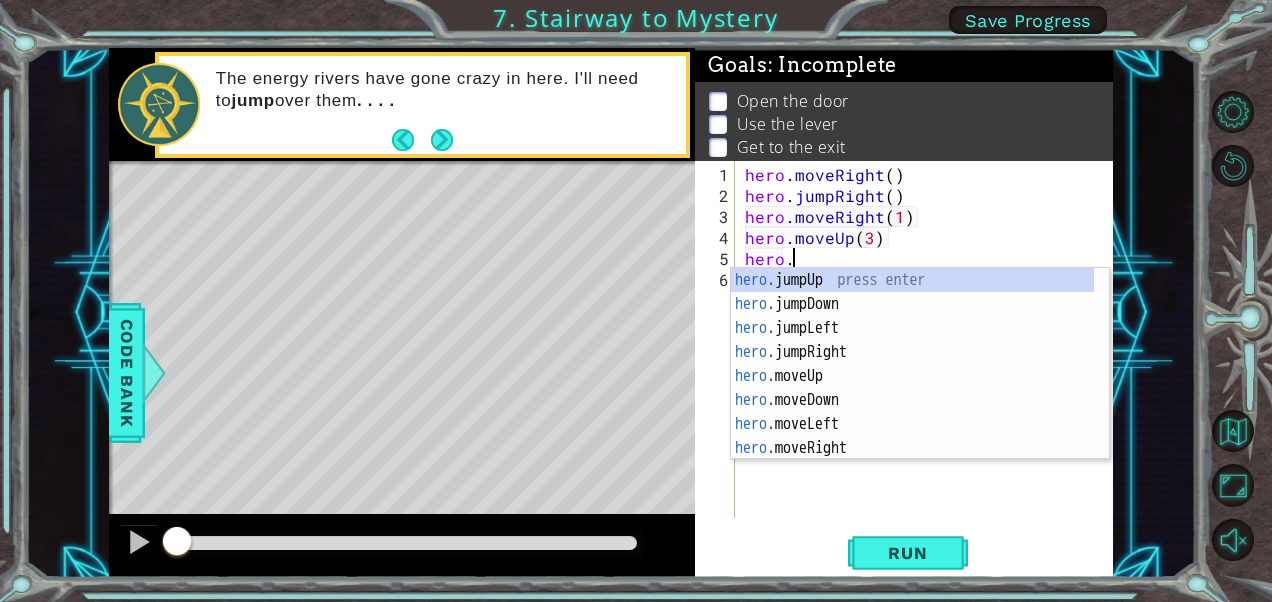 scroll, scrollTop: 0, scrollLeft: 2, axis: horizontal 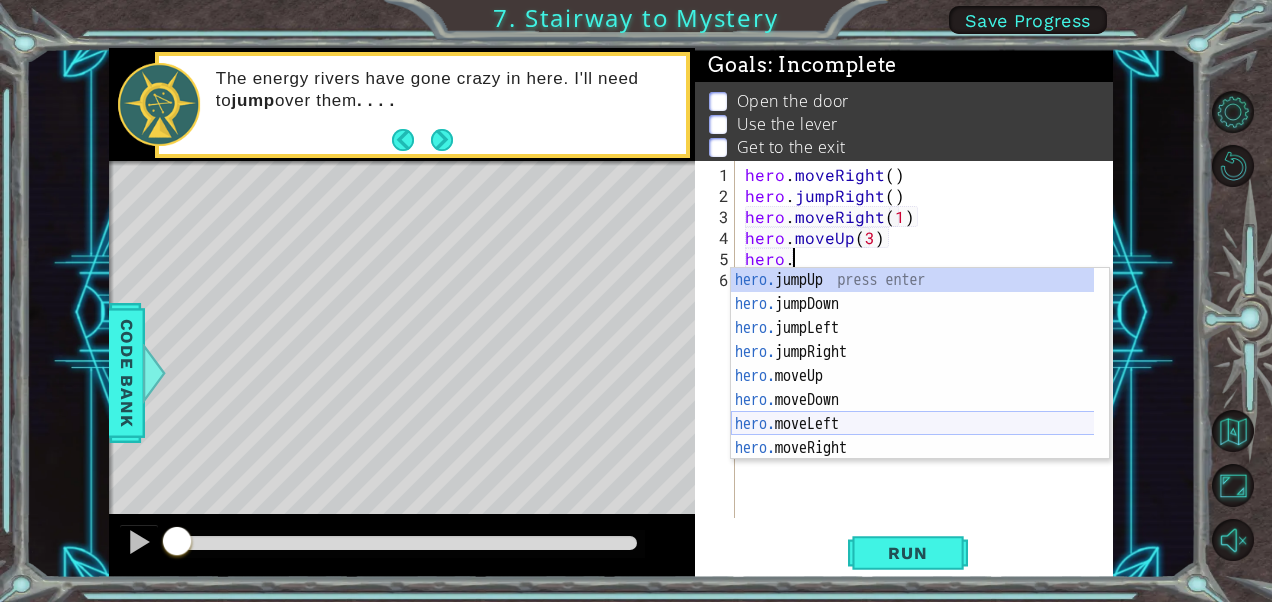 click on "hero. jumpUp press enter hero. jumpDown press enter hero. jumpLeft press enter hero. jumpRight press enter hero. moveUp press enter hero. moveDown press enter hero. moveLeft press enter hero. moveRight press enter hero. use press enter" at bounding box center [913, 388] 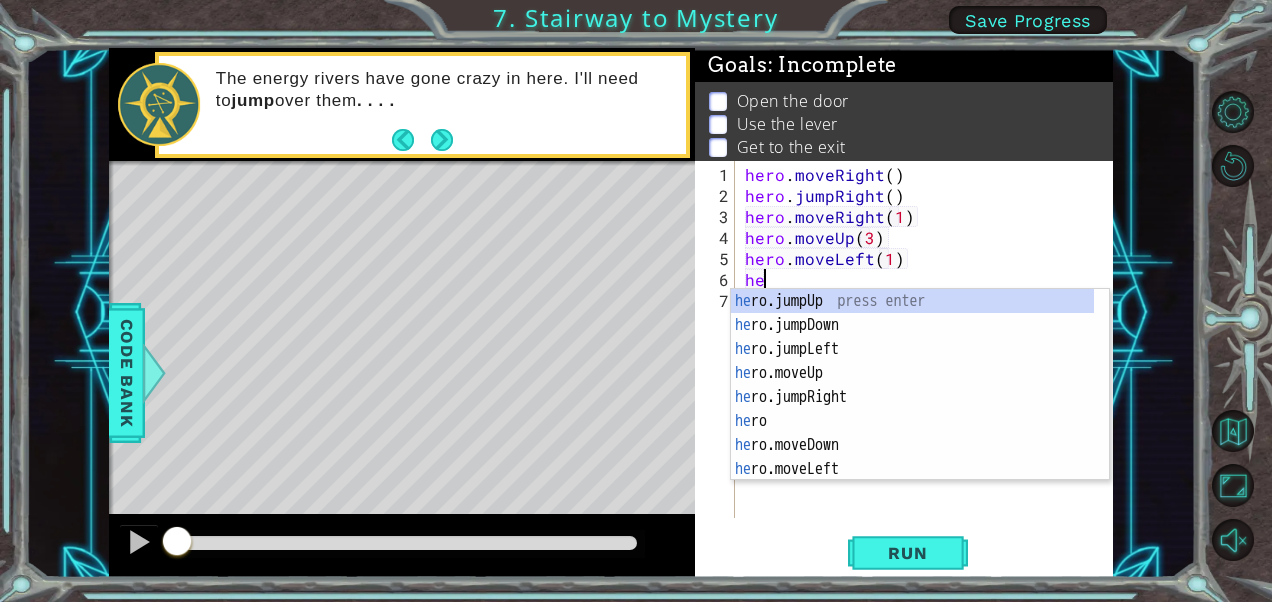 scroll, scrollTop: 0, scrollLeft: 10, axis: horizontal 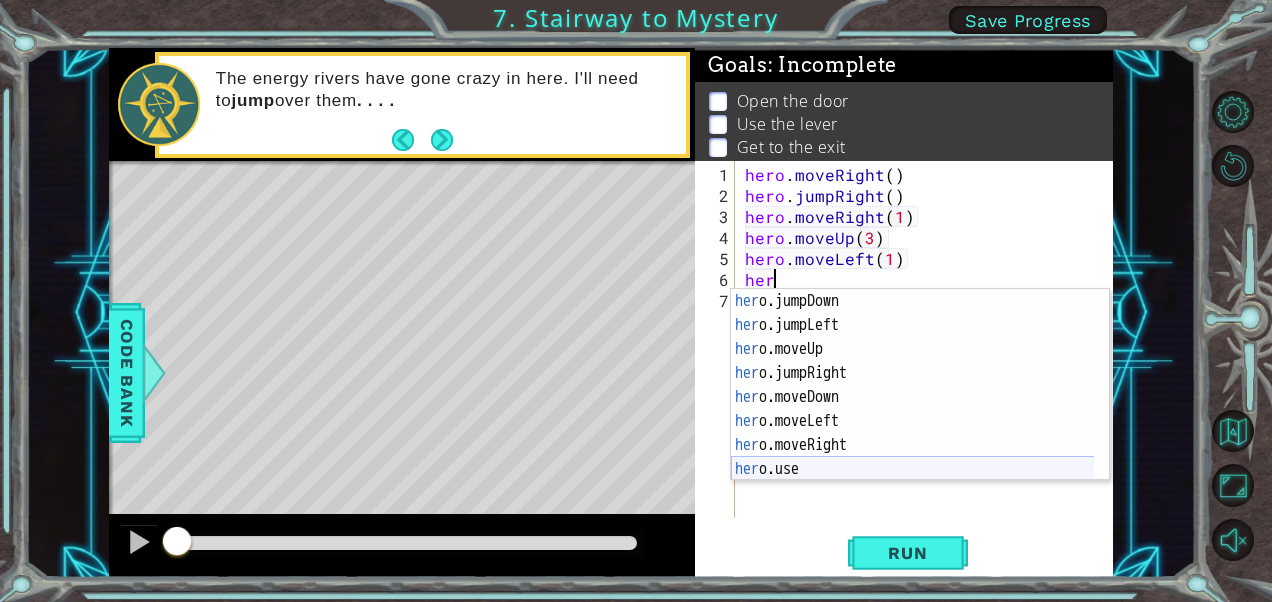 click on "her o.jumpDown press enter her o.jumpLeft press enter her o.moveUp press enter her o.jumpRight press enter her o.moveDown press enter her o.moveLeft press enter her o.moveRight press enter her o.use press enter" at bounding box center [913, 409] 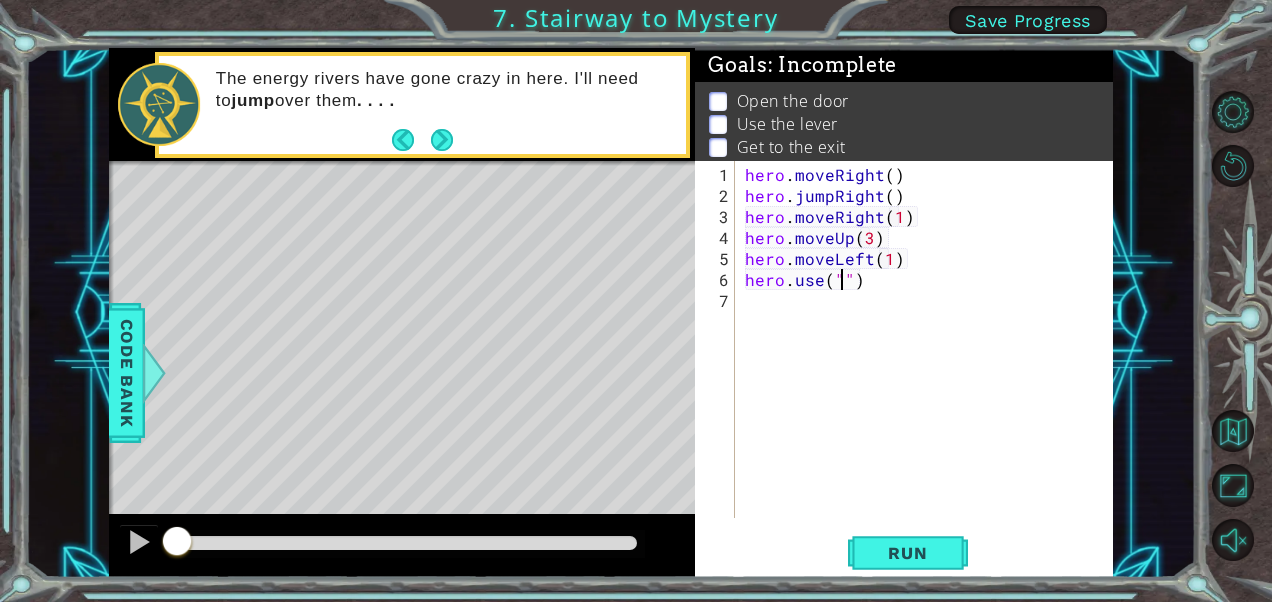 scroll, scrollTop: 0, scrollLeft: 6, axis: horizontal 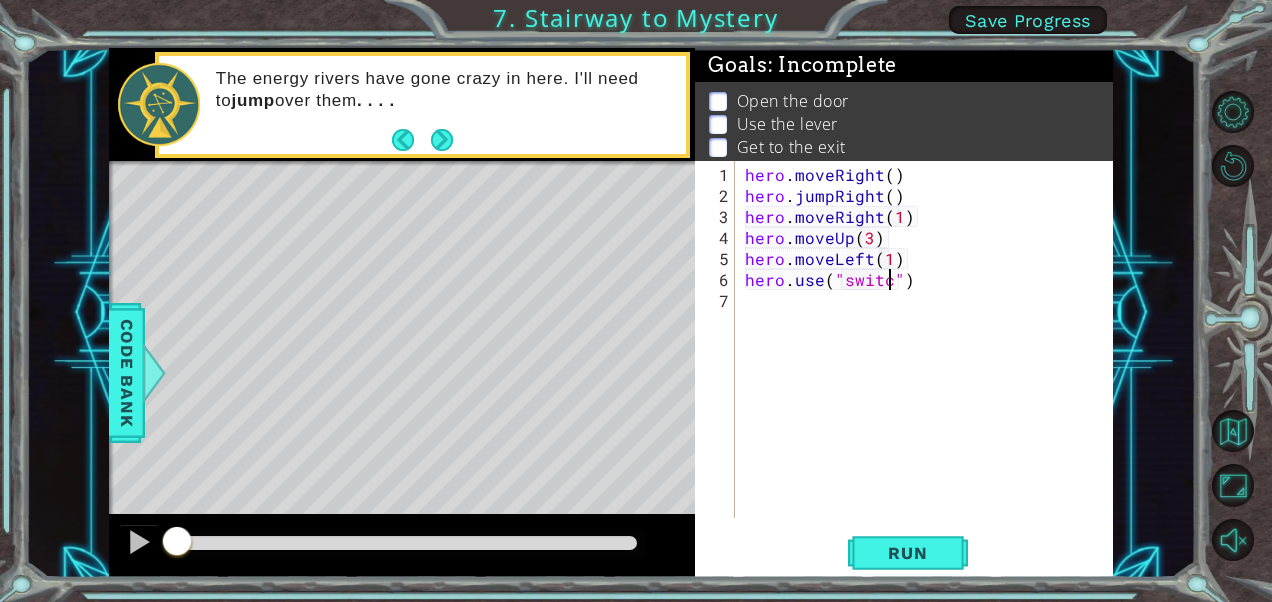 type on "hero.use("switch")" 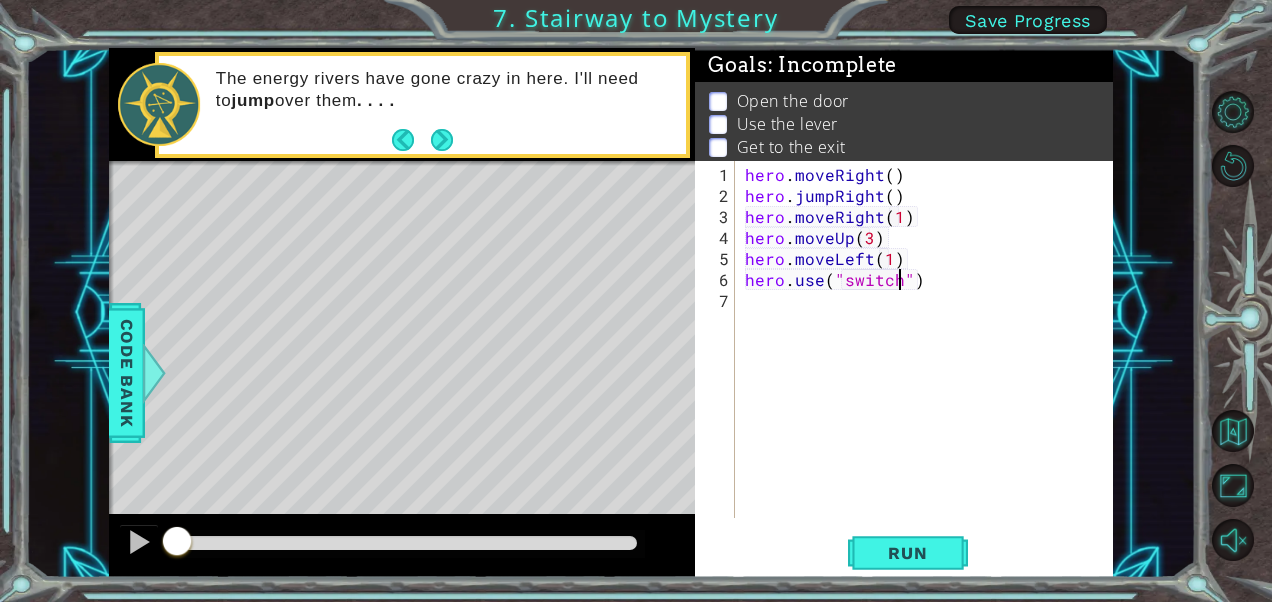 scroll, scrollTop: 0, scrollLeft: 0, axis: both 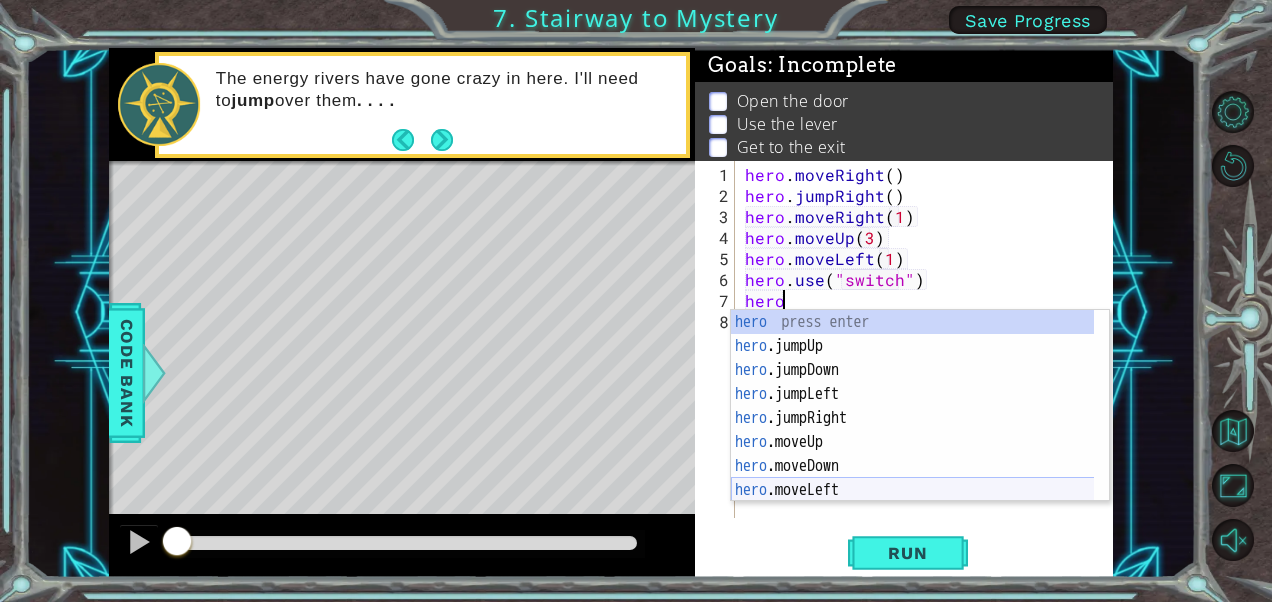 click on "hero press enter hero .jumpUp press enter hero .jumpDown press enter hero .jumpLeft press enter hero .jumpRight press enter hero .moveUp press enter hero .moveDown press enter hero .moveLeft press enter hero .moveRight press enter" at bounding box center (913, 430) 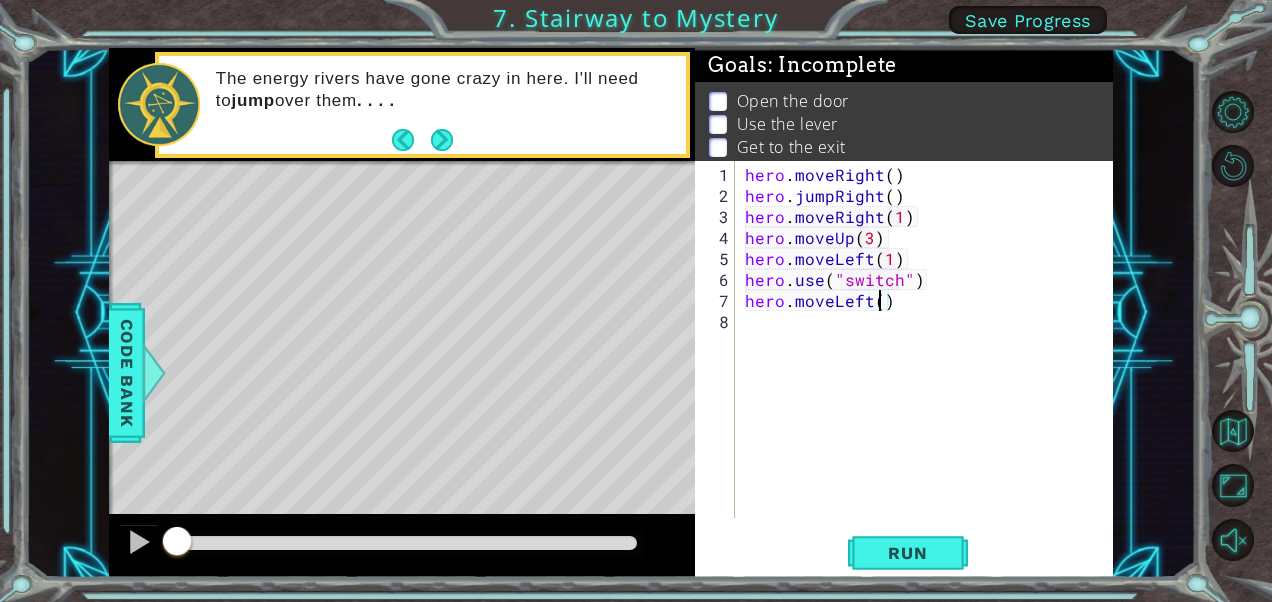 type on "hero.moveLeft(2)" 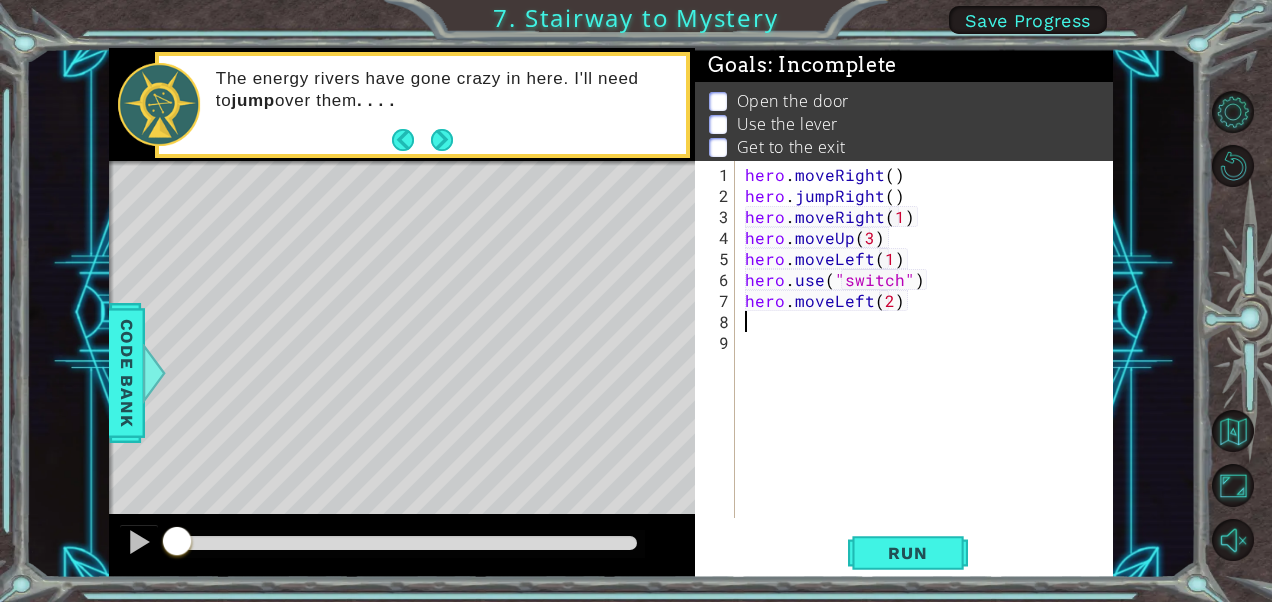 scroll, scrollTop: 0, scrollLeft: 0, axis: both 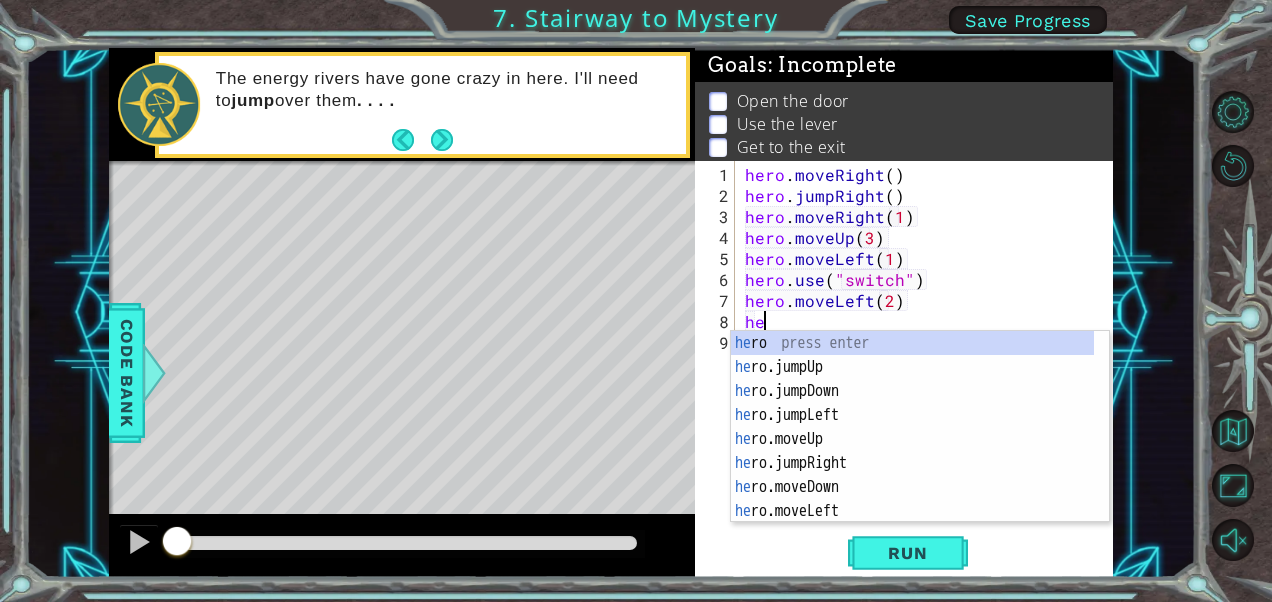 type on "her" 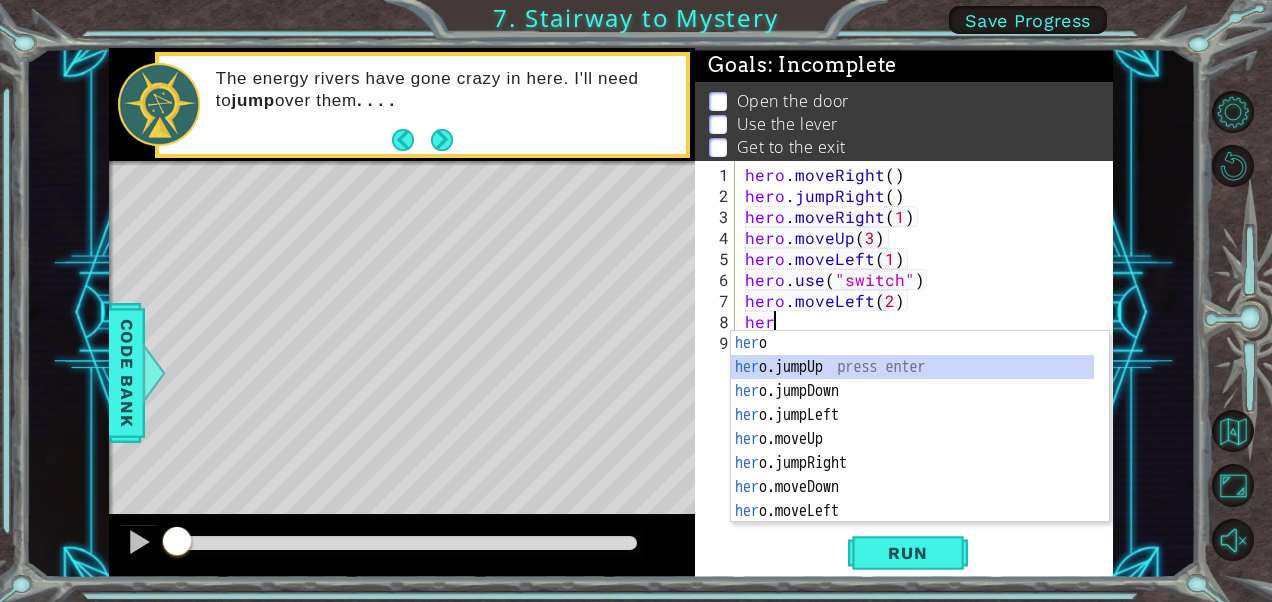 click on "her o press enter her o.jumpUp press enter her o.jumpDown press enter her o.jumpLeft press enter her o.moveUp press enter her o.jumpRight press enter her o.moveDown press enter her o.moveLeft press enter her o.moveRight press enter" at bounding box center [913, 451] 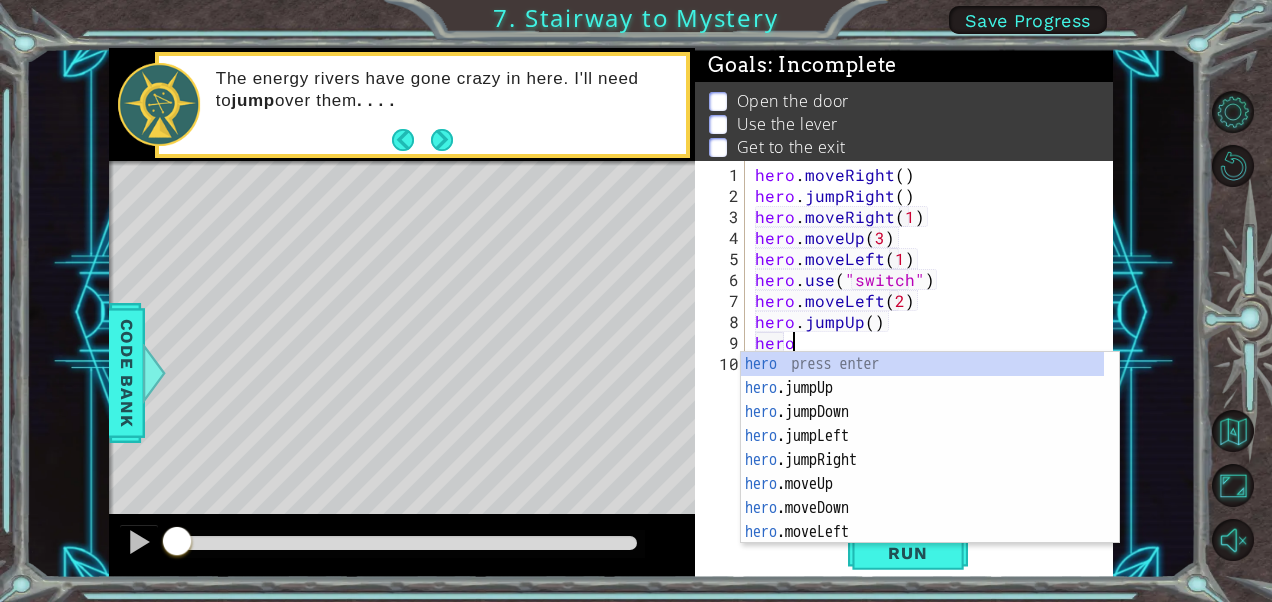scroll, scrollTop: 0, scrollLeft: 1, axis: horizontal 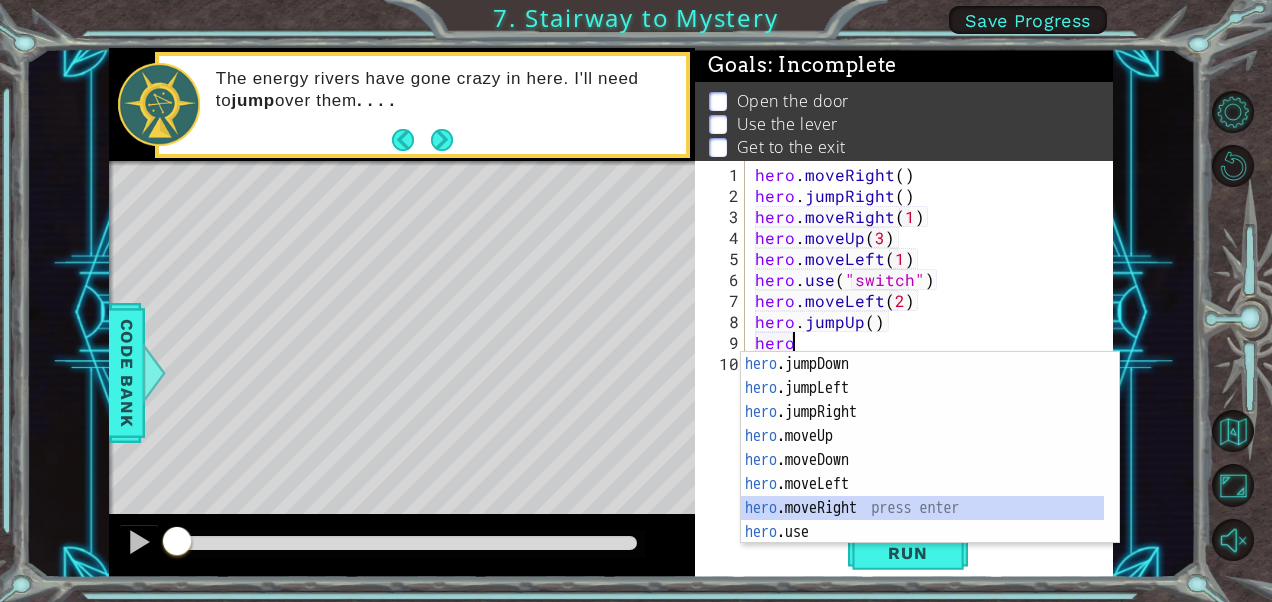 click on "hero .jumpDown press enter hero .jumpLeft press enter hero .jumpRight press enter hero .moveUp press enter hero .moveDown press enter hero .moveLeft press enter hero .moveRight press enter hero .use press enter" at bounding box center (923, 472) 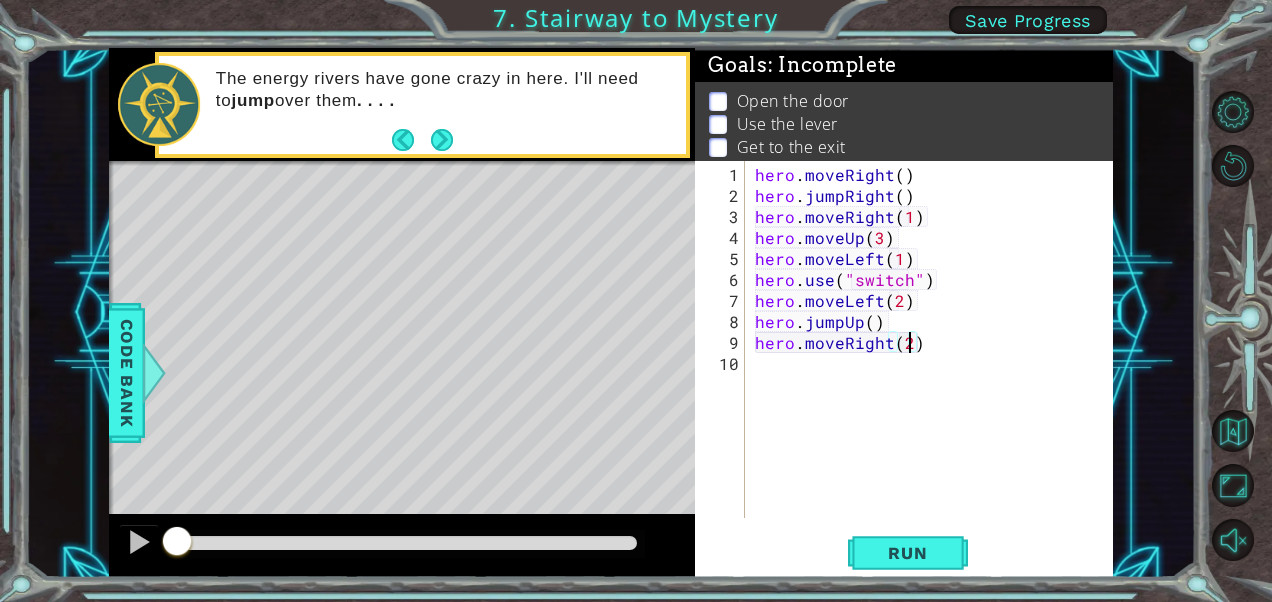 scroll, scrollTop: 0, scrollLeft: 9, axis: horizontal 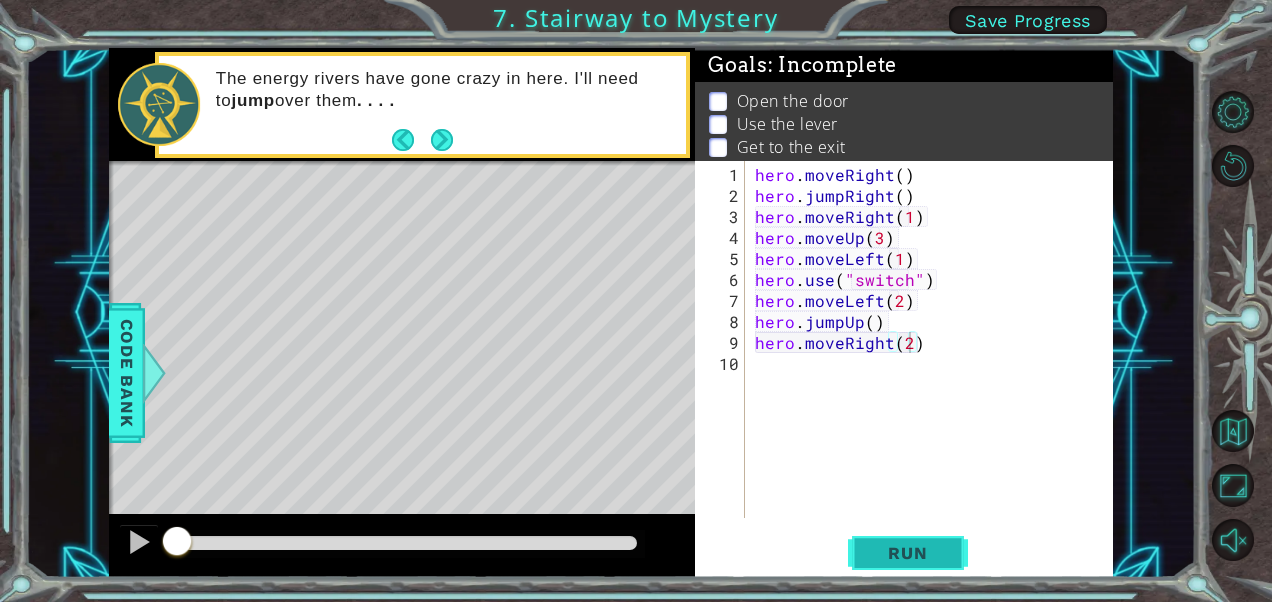 click on "Run" at bounding box center (908, 553) 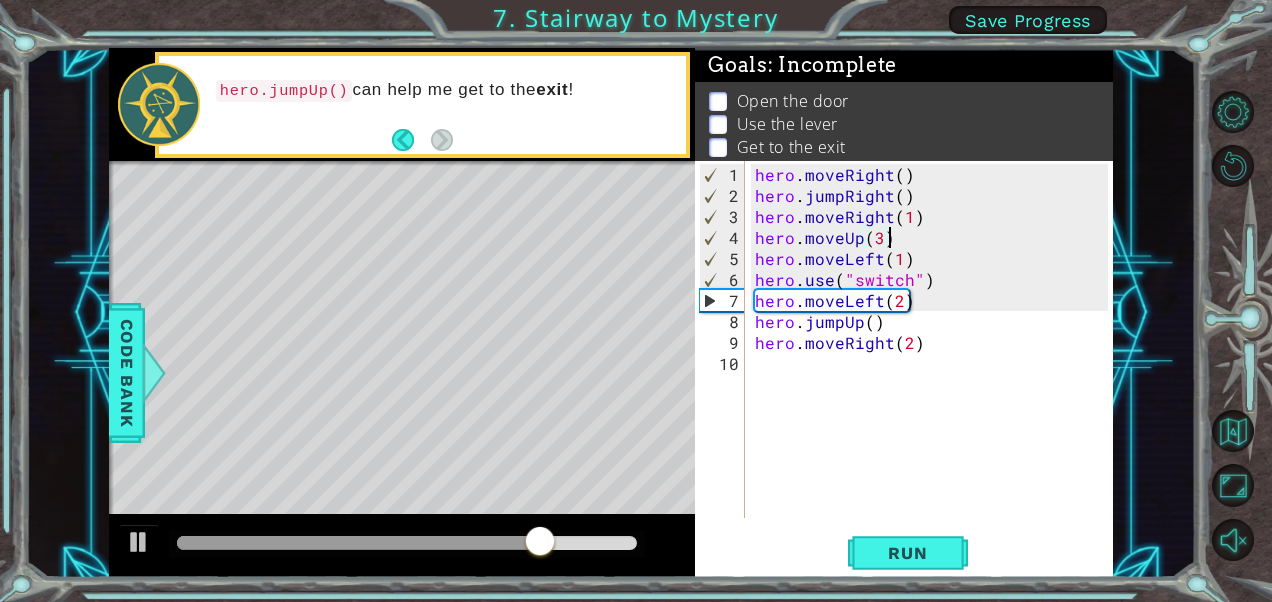 click on "hero . moveRight ( ) hero . jumpRight ( ) hero . moveRight ( 1 ) hero . moveUp ( 3 ) hero . moveLeft ( 1 ) hero . use ( "switch" ) hero . moveLeft ( 2 ) hero . jumpUp ( ) hero . moveRight ( 2 )" at bounding box center [935, 363] 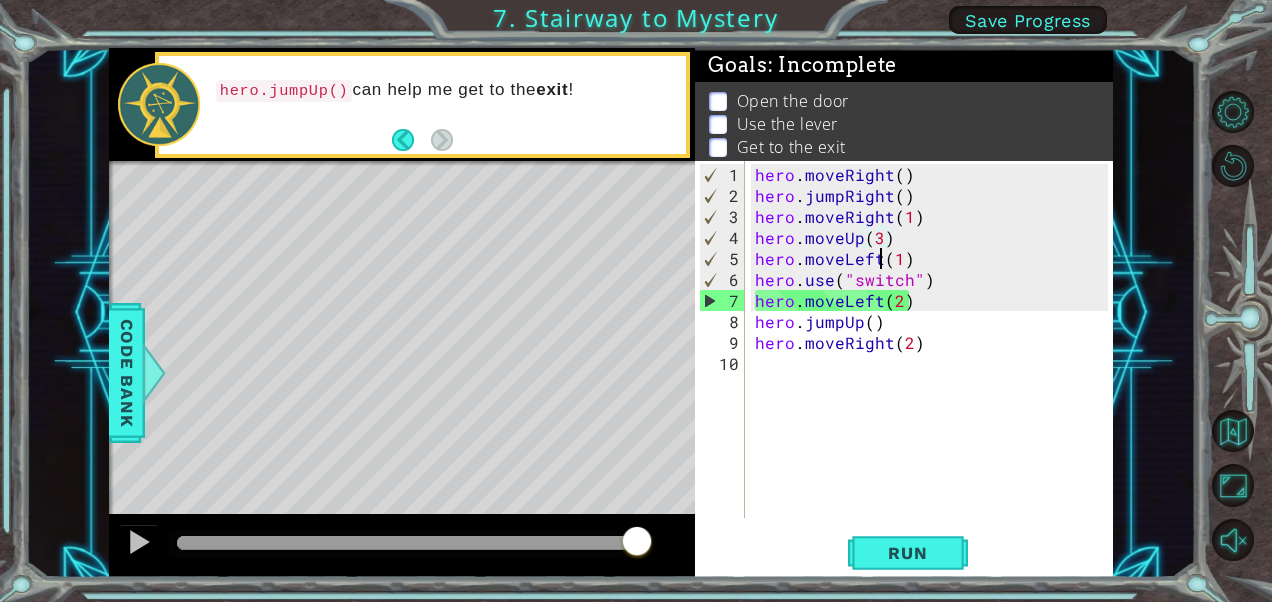 click on "hero . moveRight ( ) hero . jumpRight ( ) hero . moveRight ( 1 ) hero . moveUp ( 3 ) hero . moveLeft ( 1 ) hero . use ( "switch" ) hero . moveLeft ( 2 ) hero . jumpUp ( ) hero . moveRight ( 2 )" at bounding box center (935, 363) 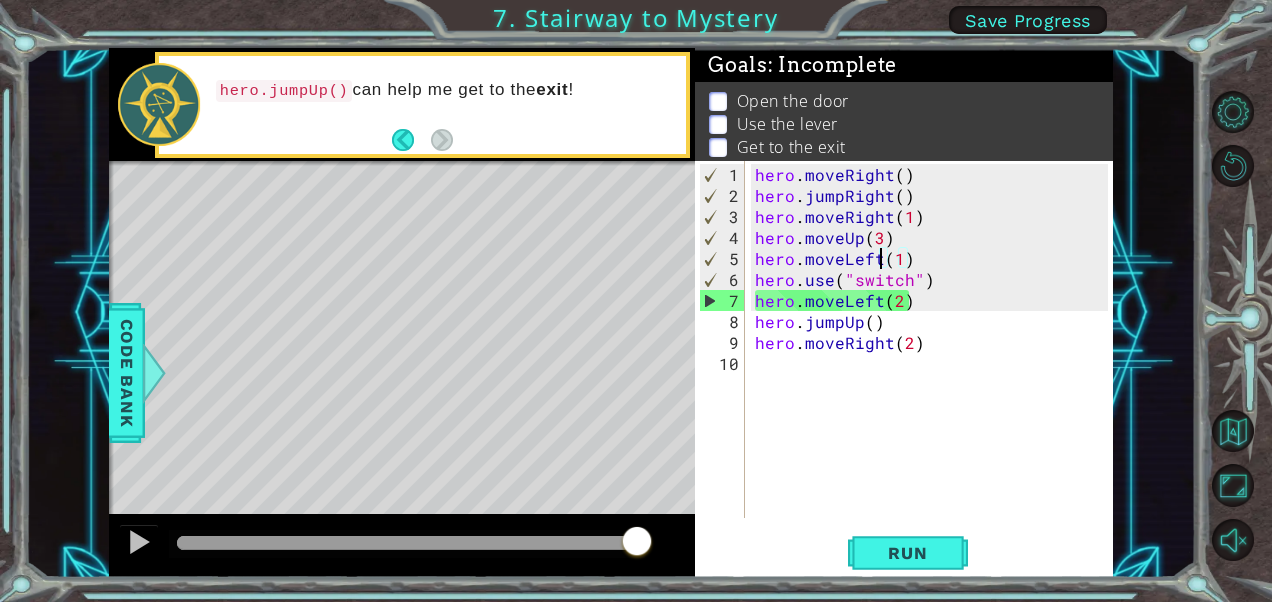 click on "hero . moveRight ( ) hero . jumpRight ( ) hero . moveRight ( 1 ) hero . moveUp ( 3 ) hero . moveLeft ( 1 ) hero . use ( "switch" ) hero . moveLeft ( 2 ) hero . jumpUp ( ) hero . moveRight ( 2 )" at bounding box center (935, 363) 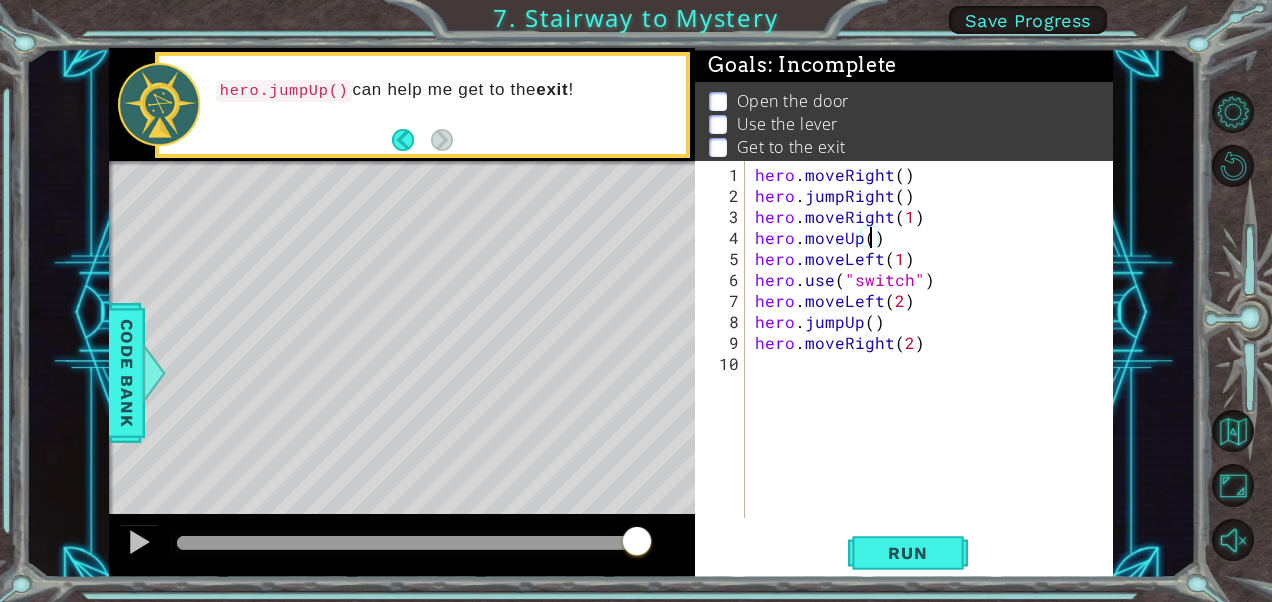 type on "hero.moveUp(1)" 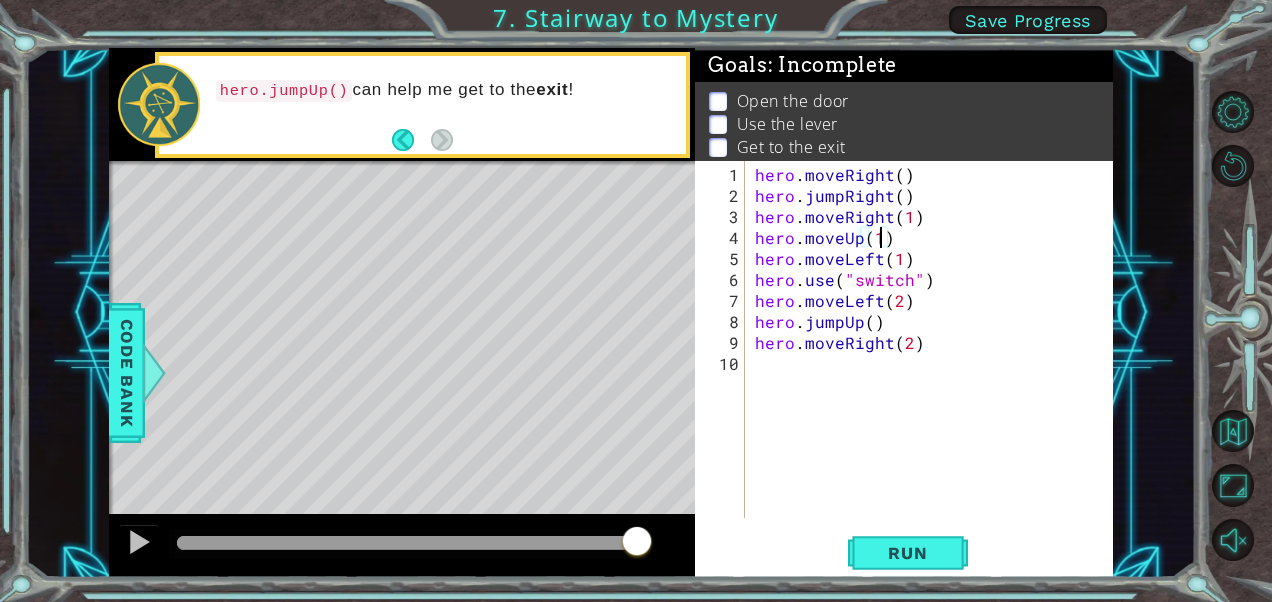 click on "hero . moveRight ( ) hero . jumpRight ( ) hero . moveRight ( 1 ) hero . moveUp ( 1 ) hero . moveLeft ( 1 ) hero . use ( "switch" ) hero . moveLeft ( 2 ) hero . jumpUp ( ) hero . moveRight ( 2 )" at bounding box center (935, 363) 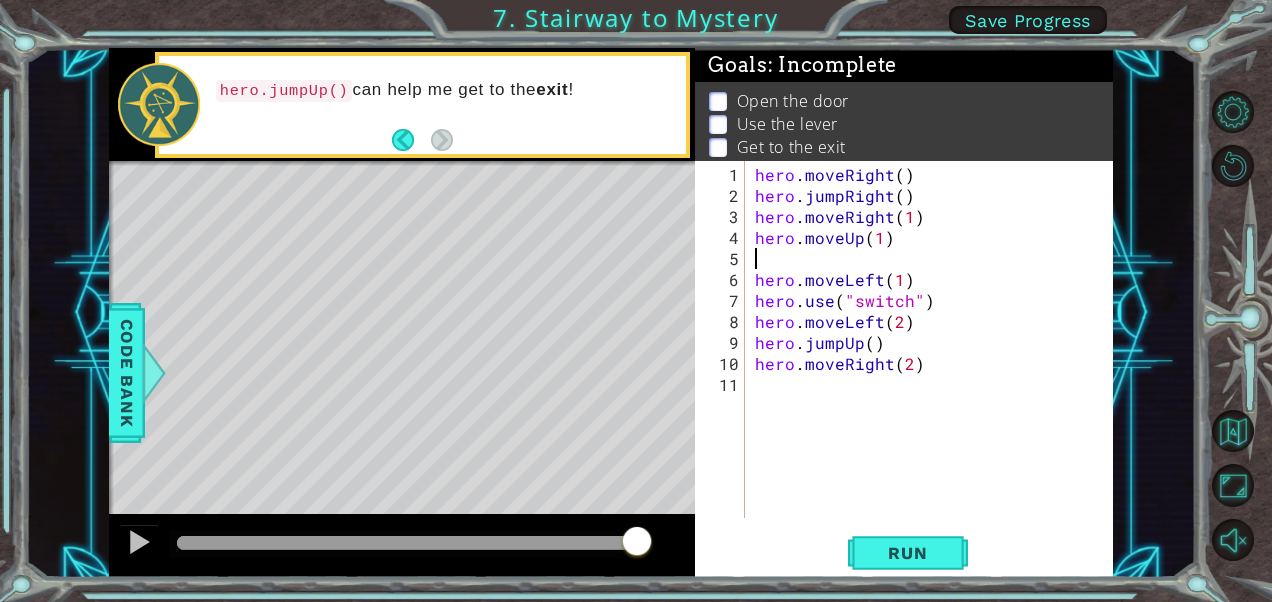 scroll, scrollTop: 0, scrollLeft: 0, axis: both 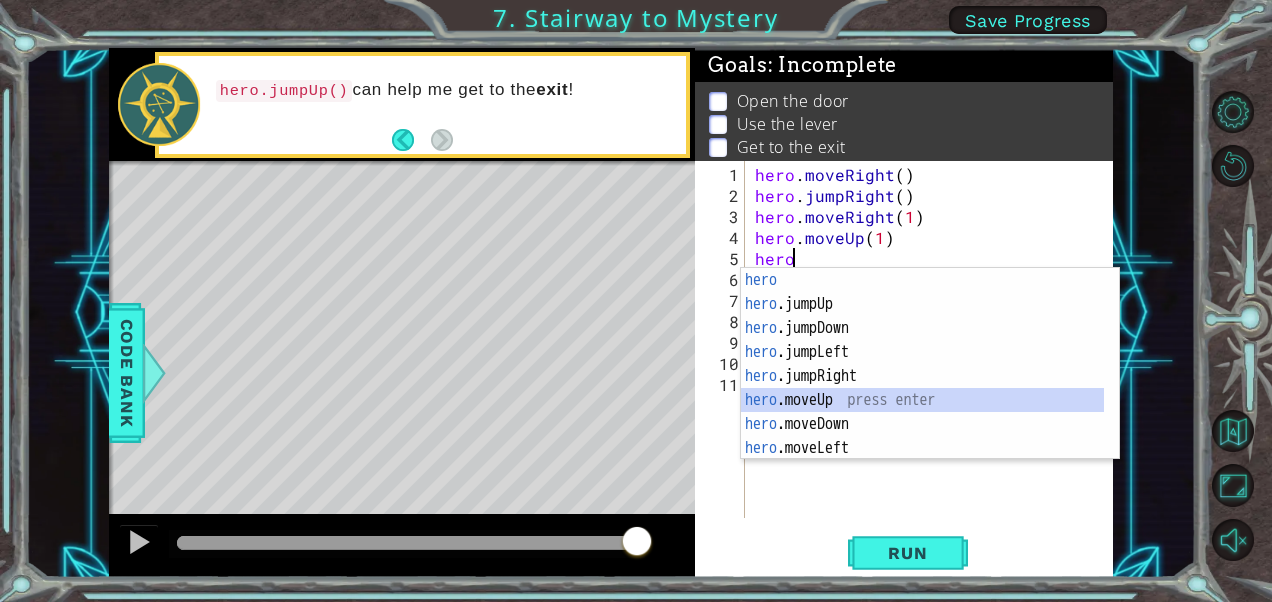 click on "hero press enter hero .jumpUp press enter hero .jumpDown press enter hero .jumpLeft press enter hero .jumpRight press enter hero .moveUp press enter hero .moveDown press enter hero .moveLeft press enter hero .moveRight press enter" at bounding box center [923, 388] 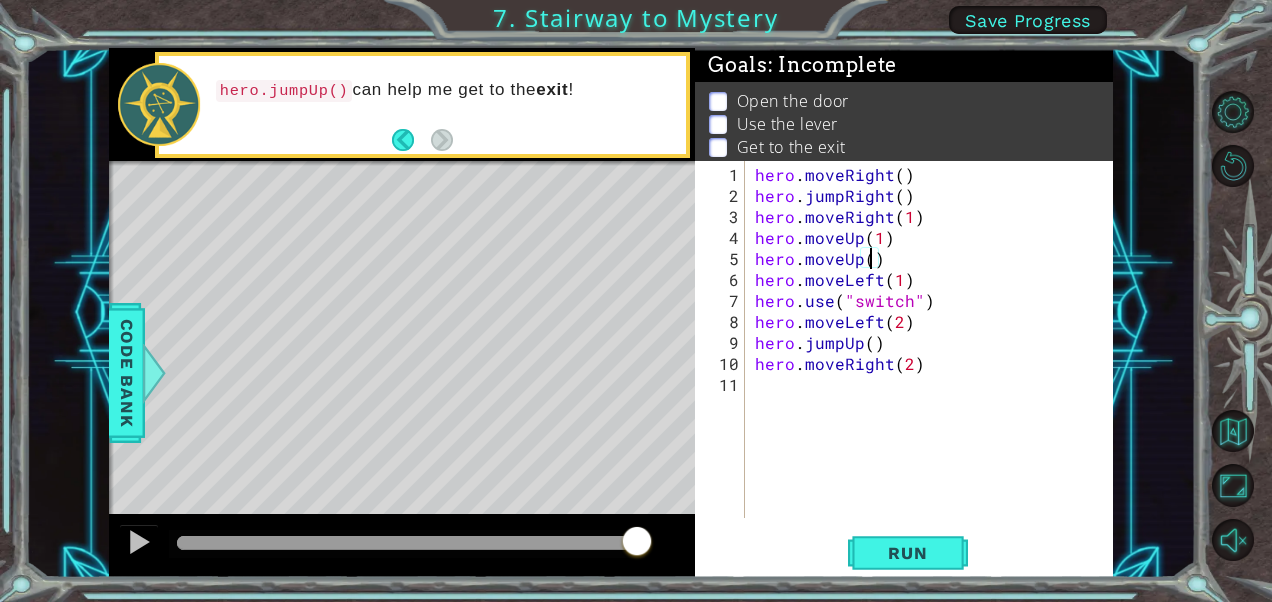 scroll, scrollTop: 0, scrollLeft: 7, axis: horizontal 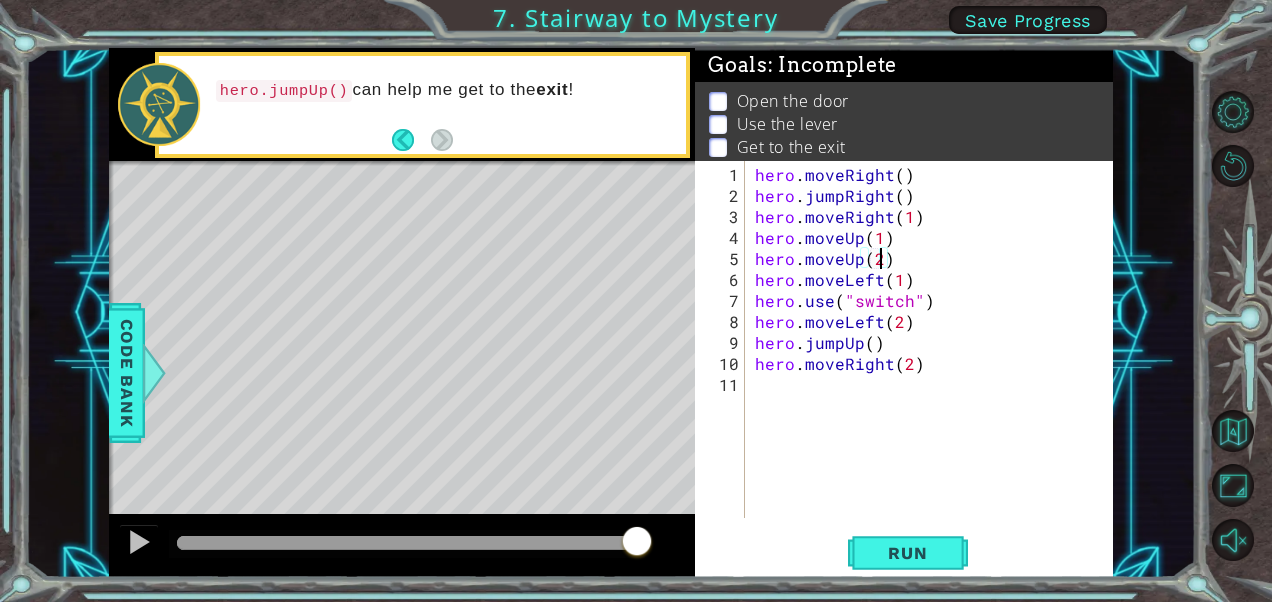 click on "hero . moveRight ( ) hero . jumpRight ( ) hero . moveRight ( 1 ) hero . moveUp ( 1 ) hero . moveUp ( 2 ) hero . moveLeft ( 1 ) hero . use ( "switch" ) hero . moveLeft ( 2 ) hero . jumpUp ( ) hero . moveRight ( 2 )" at bounding box center [935, 363] 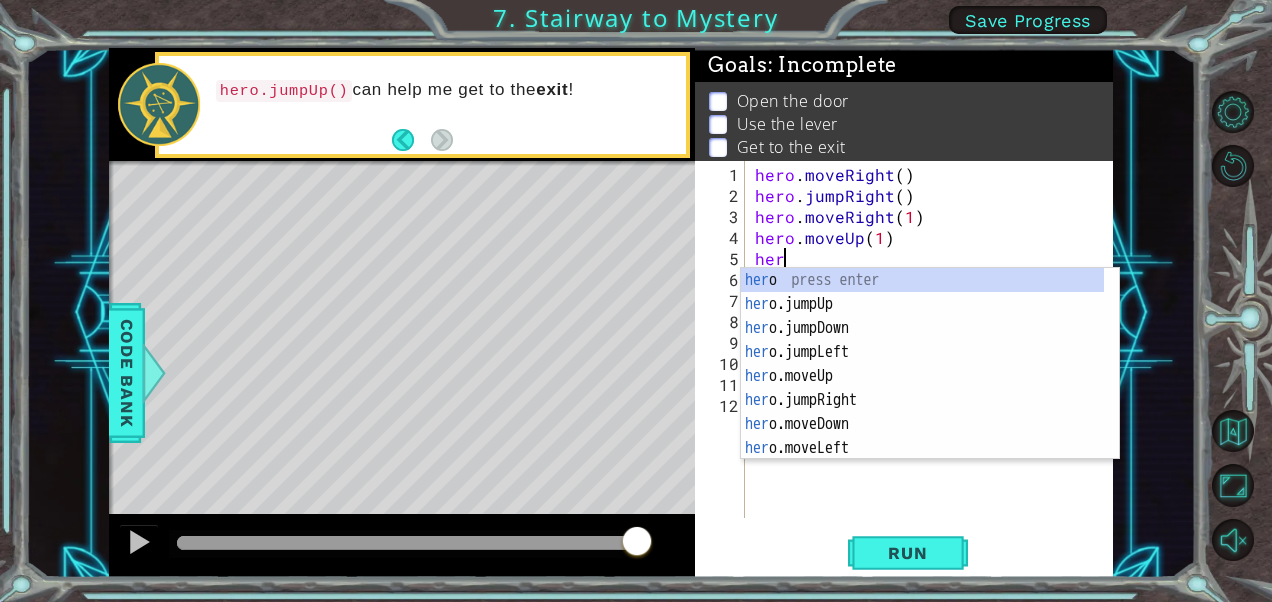 scroll, scrollTop: 0, scrollLeft: 0, axis: both 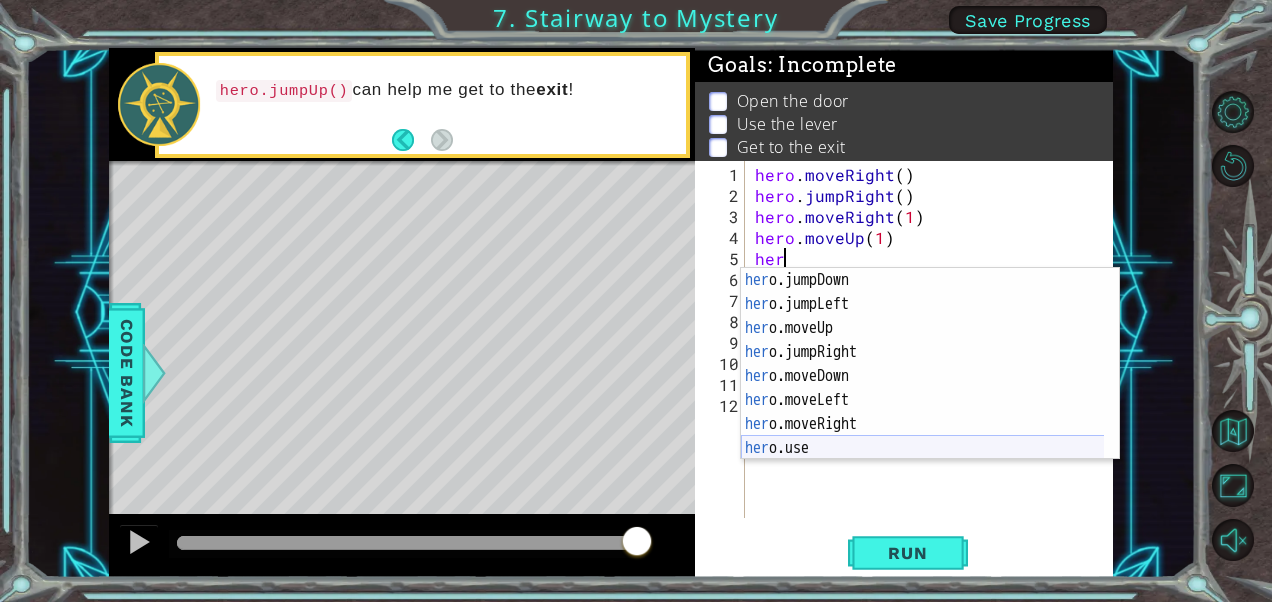 click on "her o.jumpDown press enter her o.jumpLeft press enter her o.moveUp press enter her o.jumpRight press enter her o.moveDown press enter her o.moveLeft press enter her o.moveRight press enter her o.use press enter" at bounding box center (923, 388) 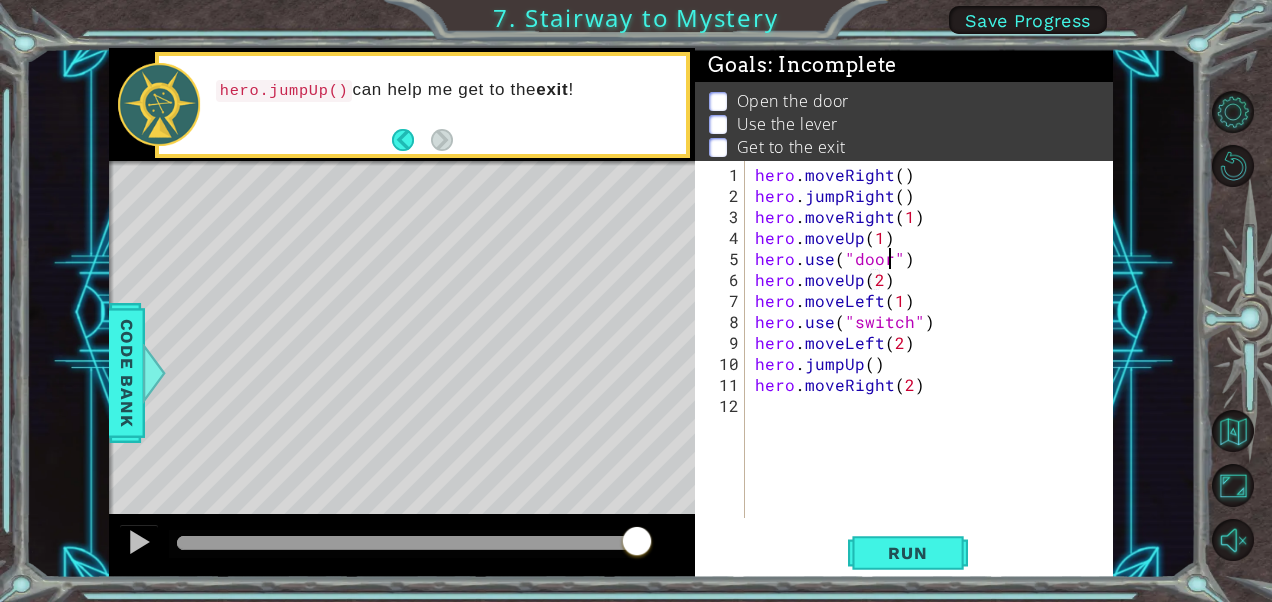 scroll, scrollTop: 0, scrollLeft: 8, axis: horizontal 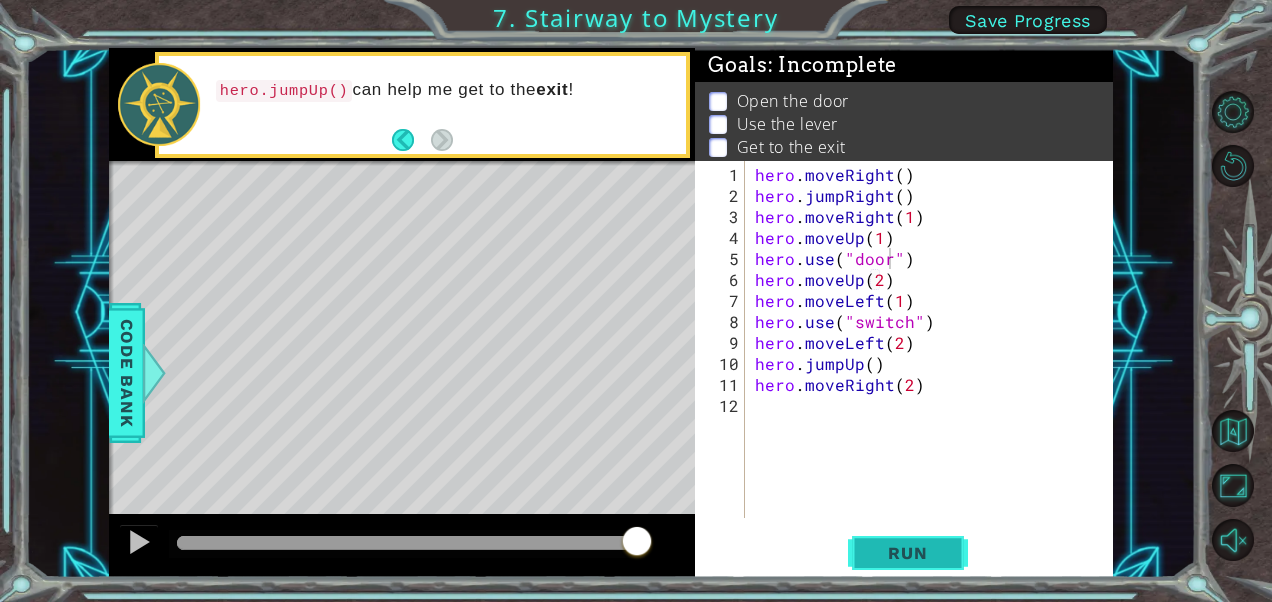 click on "Run" at bounding box center [908, 553] 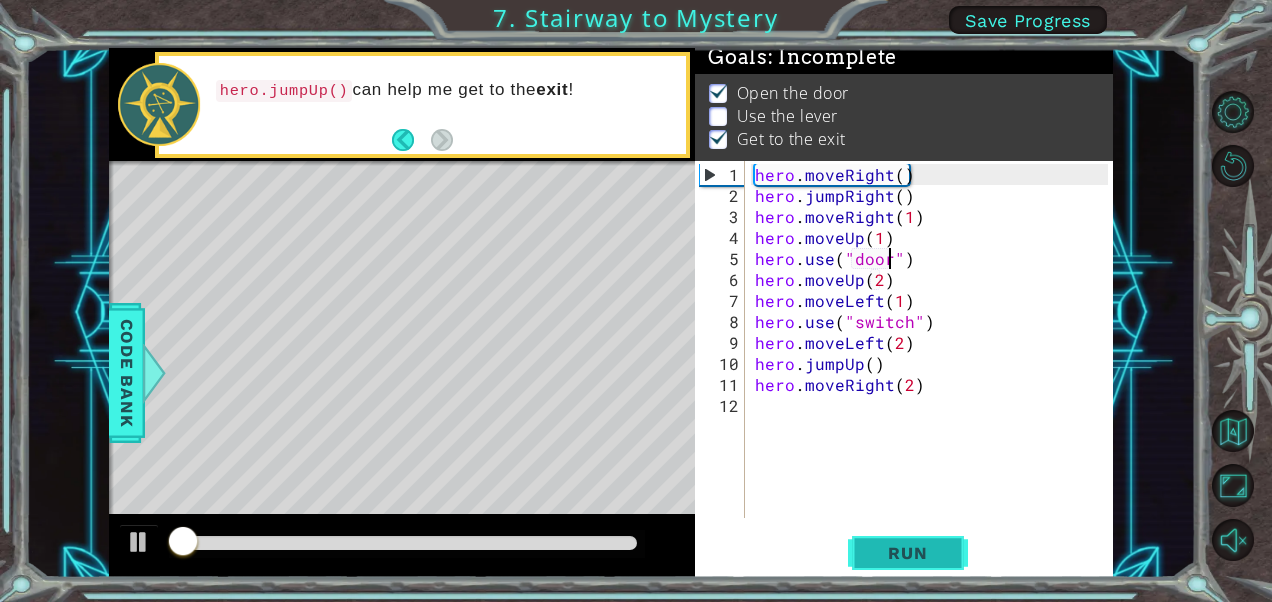 scroll, scrollTop: 17, scrollLeft: 0, axis: vertical 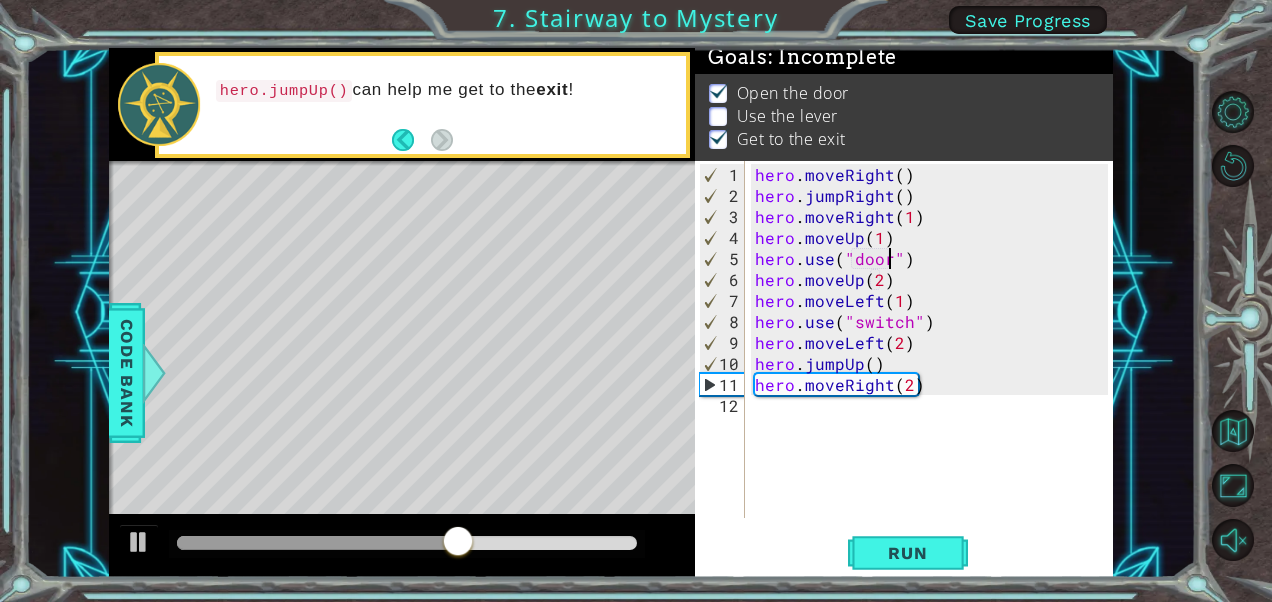click on "hero . moveRight ( ) hero . jumpRight ( ) hero . moveRight ( 1 ) hero . moveUp ( 1 ) hero . use ( "door" ) hero . moveUp ( 2 ) hero . moveLeft ( 1 ) hero . use ( "switch" ) hero . moveLeft ( 2 ) hero . jumpUp ( ) hero . moveRight ( 2 )" at bounding box center [935, 363] 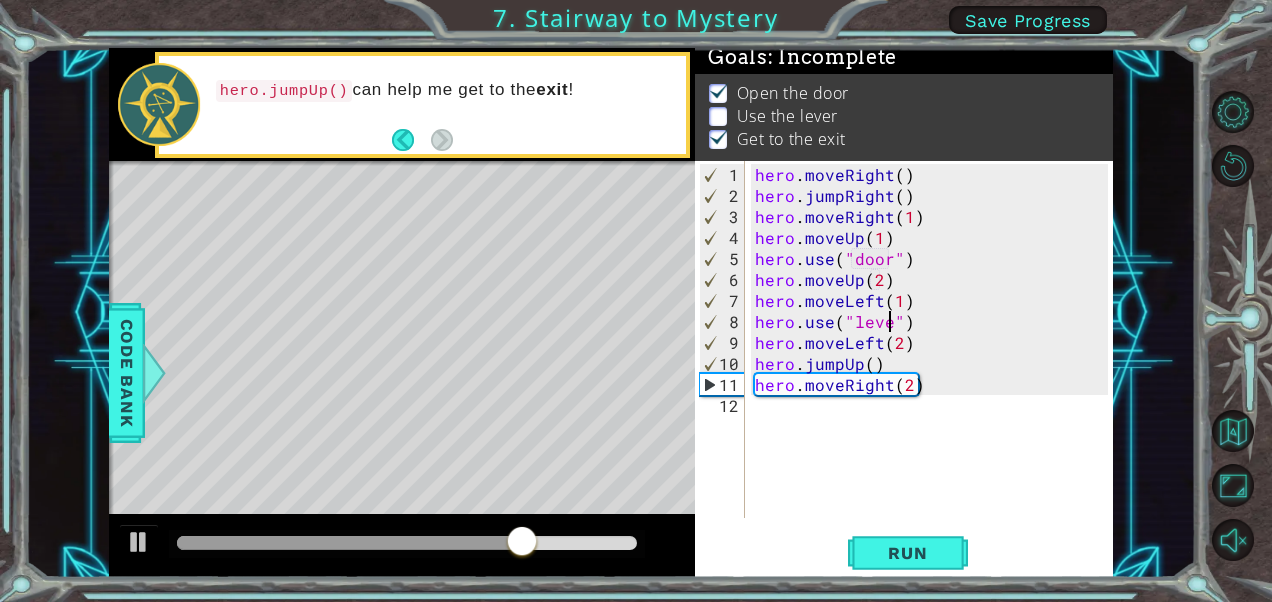scroll, scrollTop: 0, scrollLeft: 8, axis: horizontal 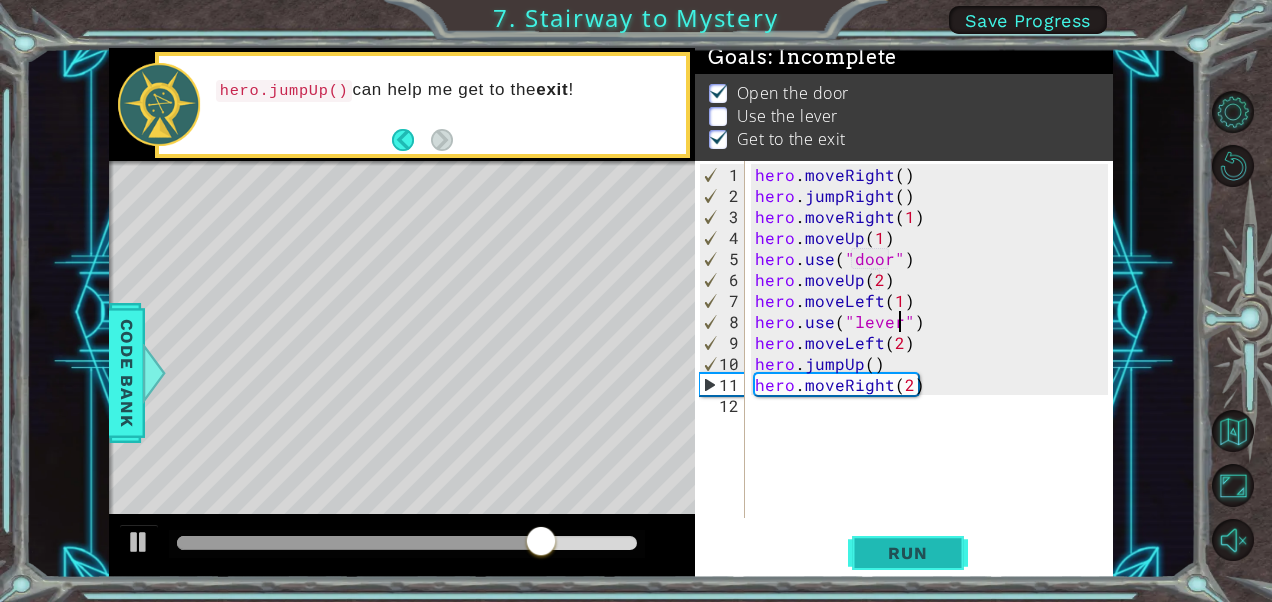 type on "hero.use("lever")" 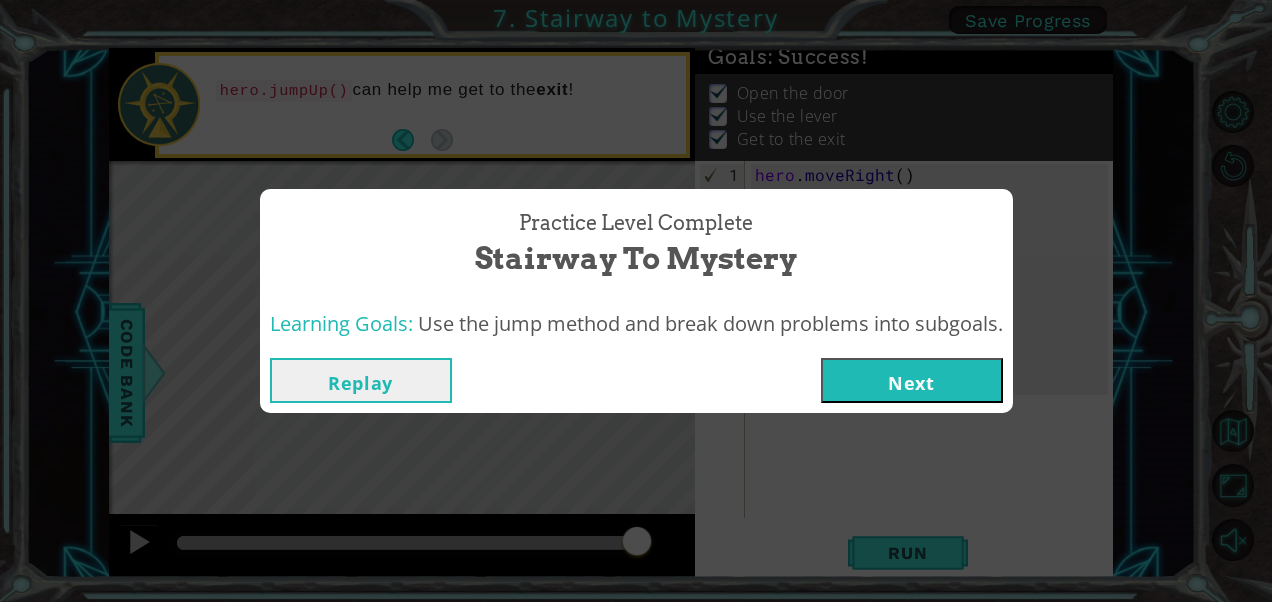 click on "Next" at bounding box center [912, 380] 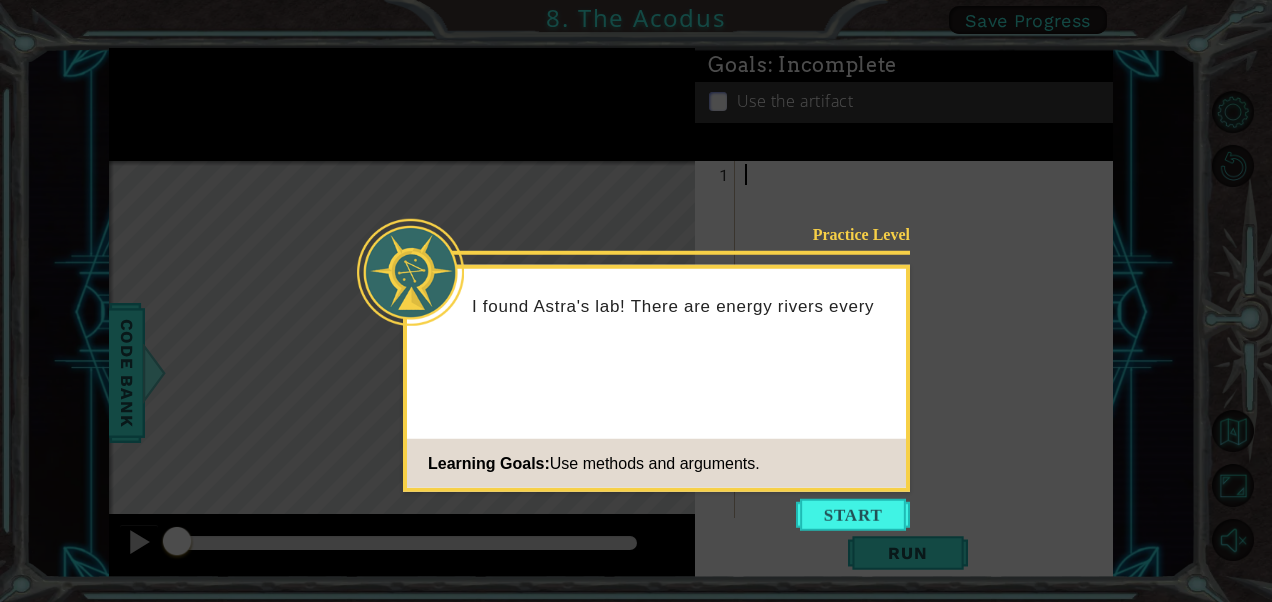 click 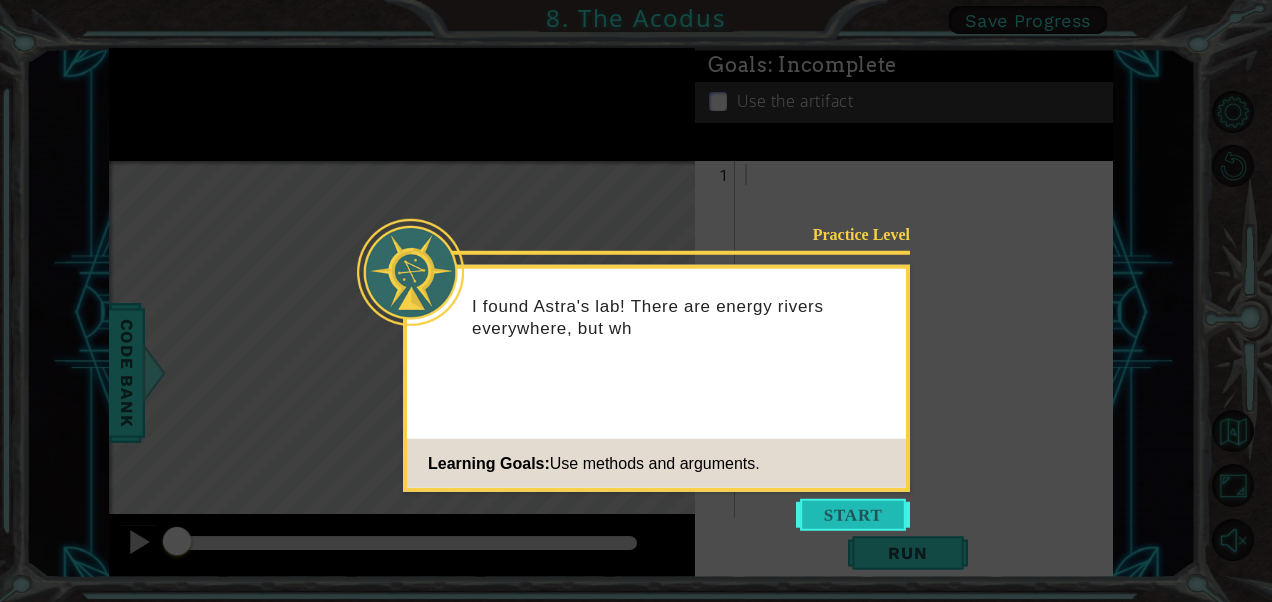 click at bounding box center [853, 515] 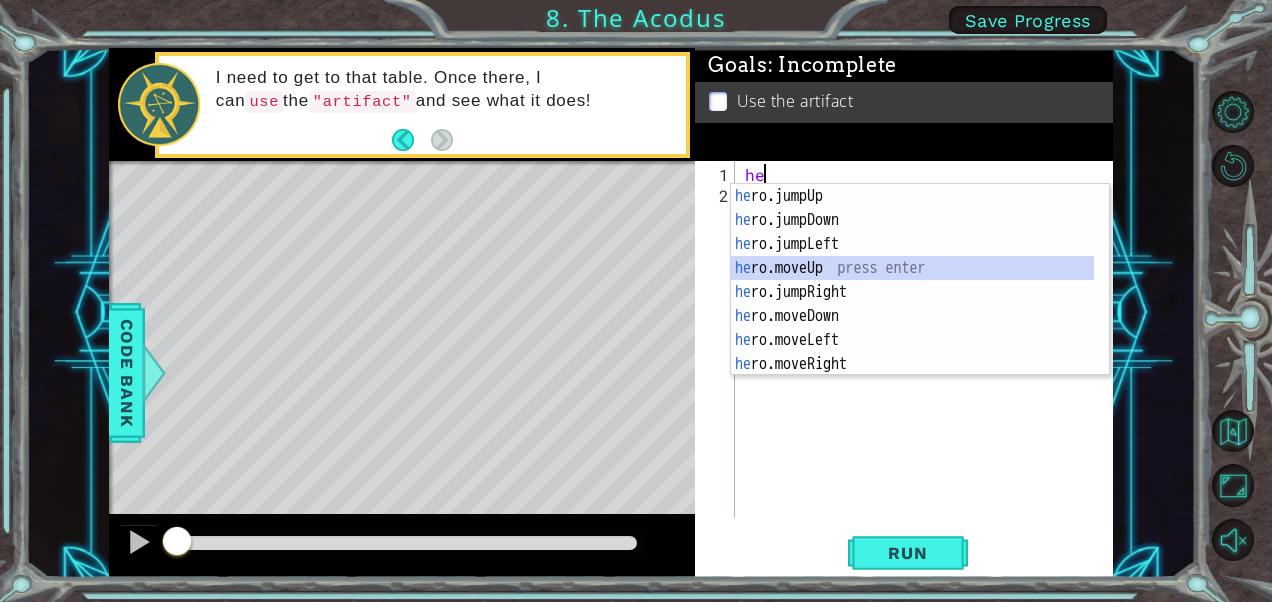 click on "he ro.jumpUp press enter he ro.jumpDown press enter he ro.jumpLeft press enter he ro.moveUp press enter he ro.jumpRight press enter he ro.moveDown press enter he ro.moveLeft press enter he ro.moveRight press enter he ro.use press enter" at bounding box center (913, 304) 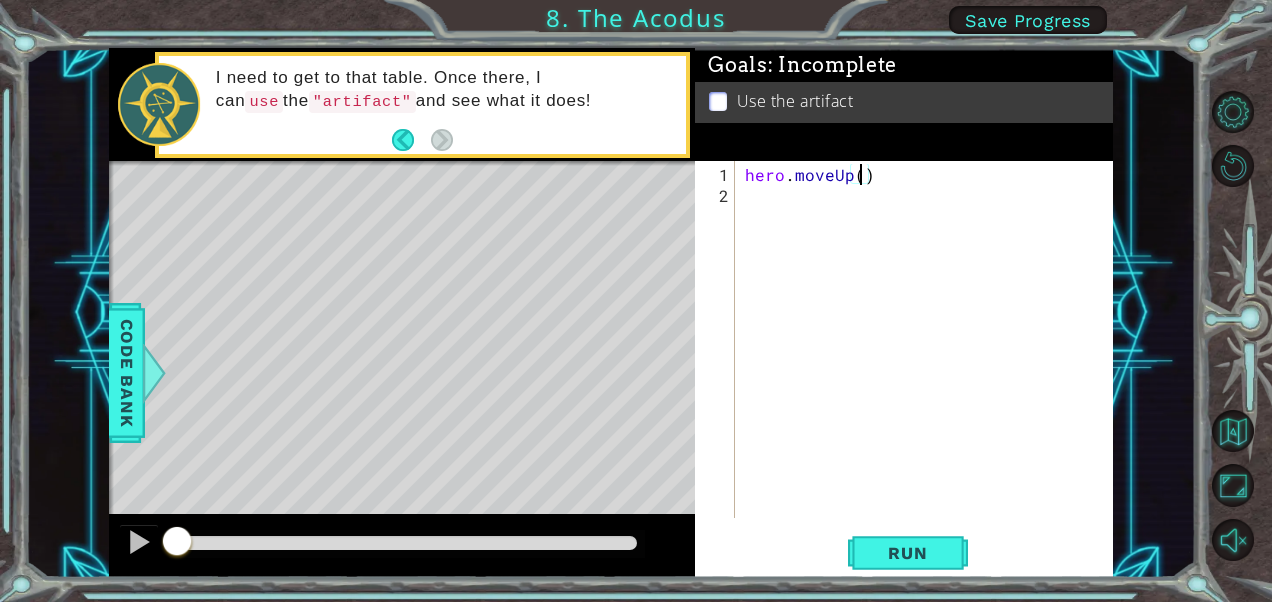 type on "hero.moveUp(2)" 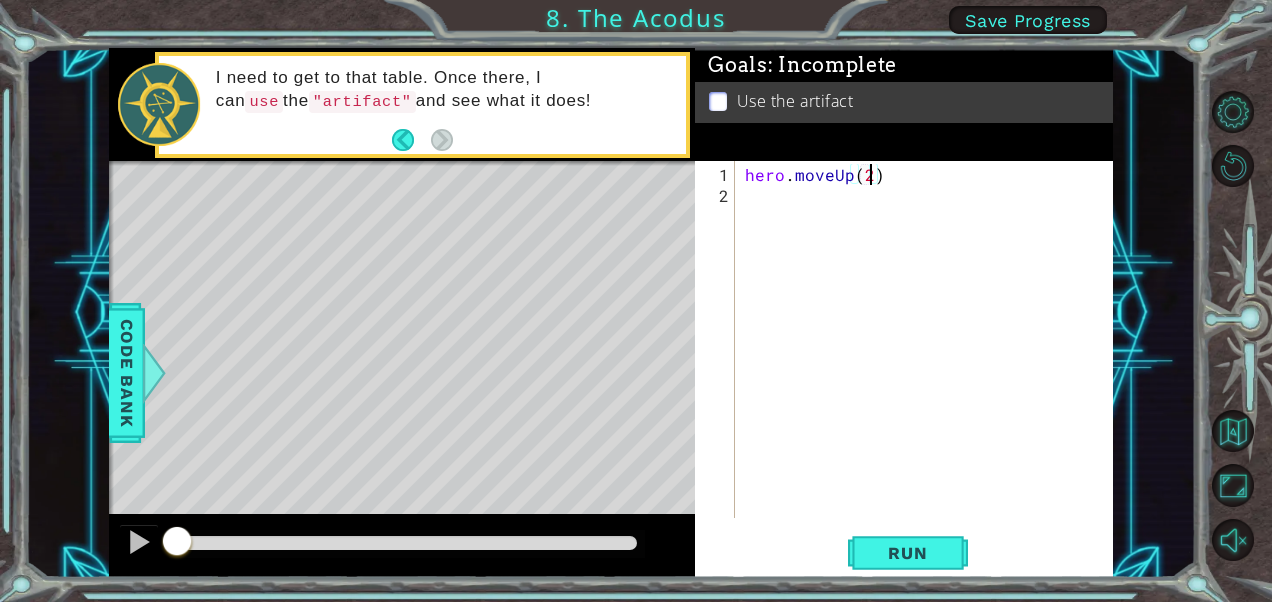 scroll, scrollTop: 0, scrollLeft: 0, axis: both 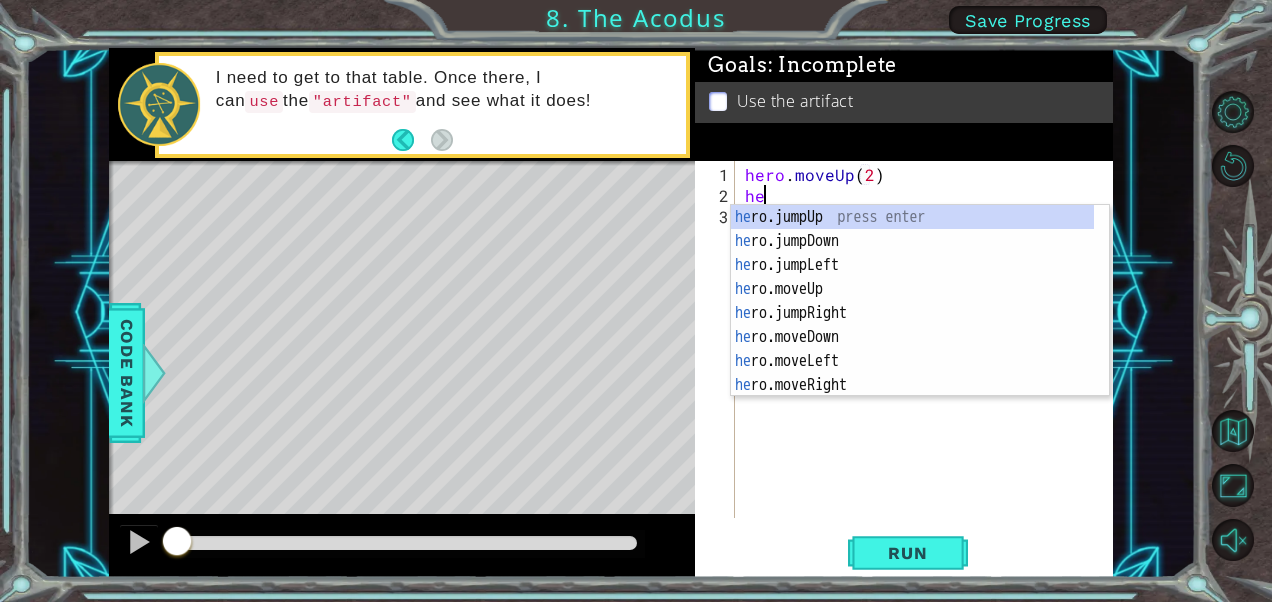 type on "her" 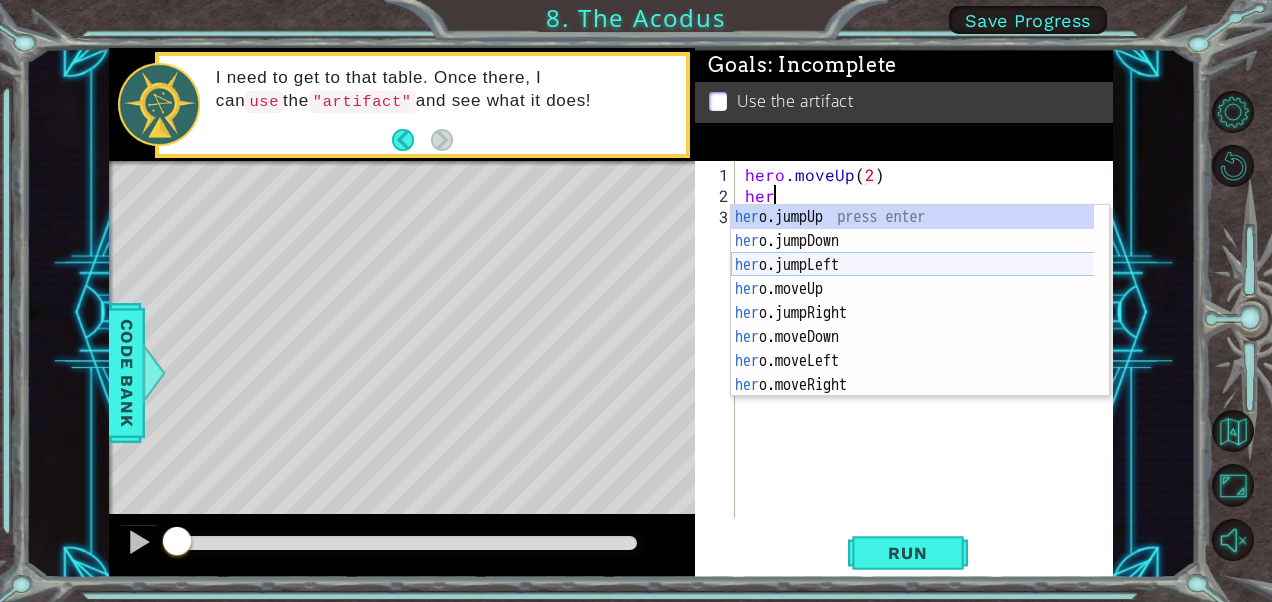 click on "hero . moveUp ( ) hero . moveUp ( ) hero . moveLeft ( ) hero . use ( "lever" ) hero . moveRight ( ) hero . moveRight ( ) hero . moveRight ( ) hero . use ( "door" ) hero . moveUp ( ) hero . moveLeft ( ) hero . moveLeft ( ) hero . moveLeft ( )" at bounding box center [913, 325] 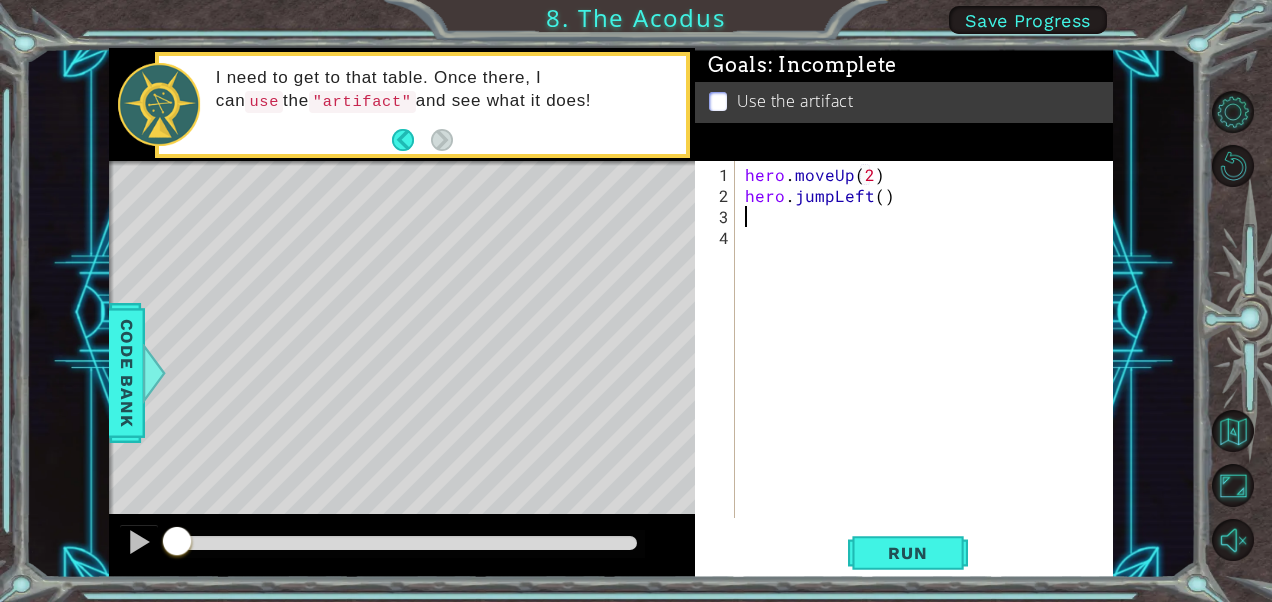 click on "hero . moveUp ( 2 ) hero . jumpLeft ( )" at bounding box center [929, 363] 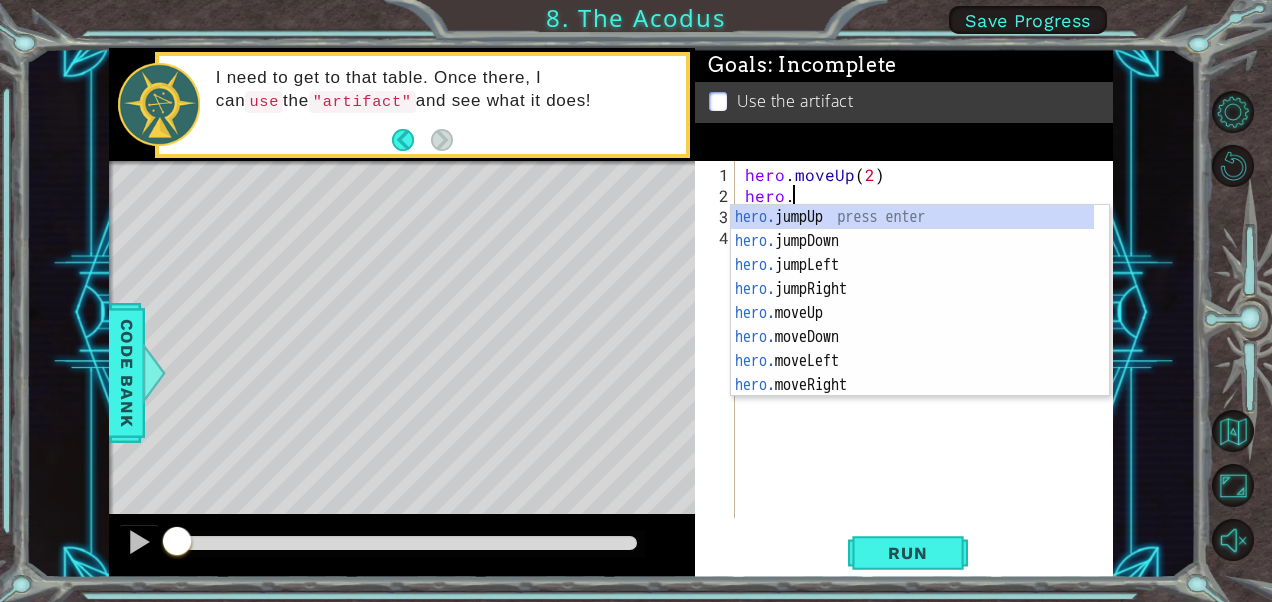 scroll, scrollTop: 0, scrollLeft: 2, axis: horizontal 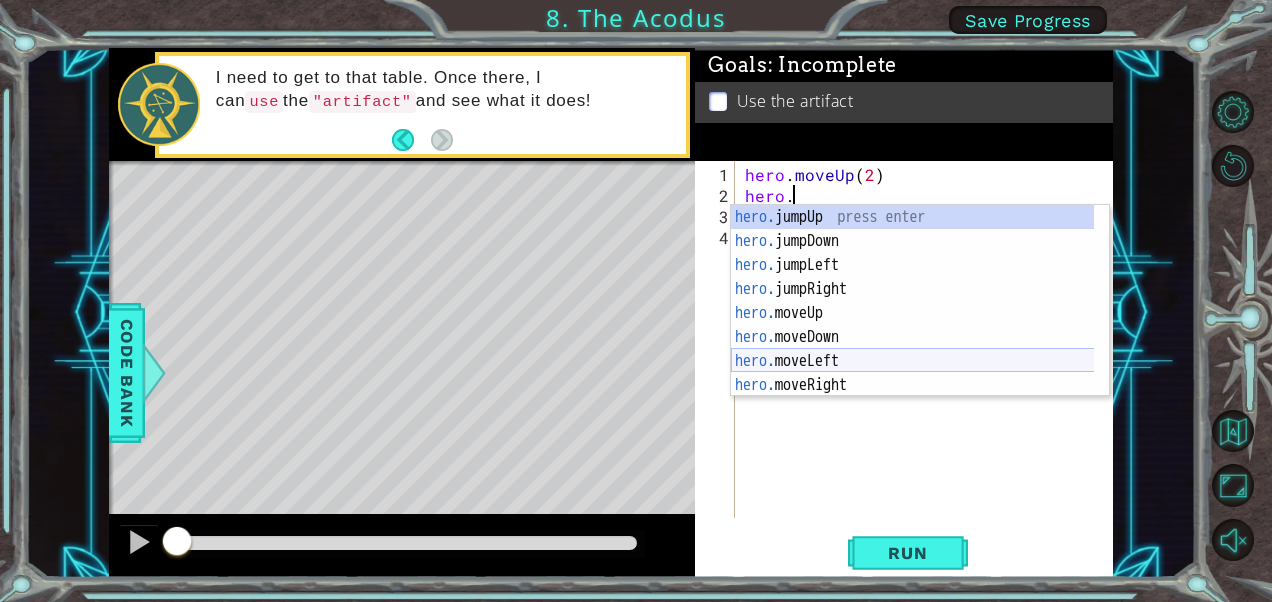 click on "hero. jumpUp press enter hero. jumpDown press enter hero. jumpLeft press enter hero. jumpRight press enter hero. moveUp press enter hero. moveDown press enter hero. moveLeft press enter hero. moveRight press enter hero. use press enter" at bounding box center [913, 325] 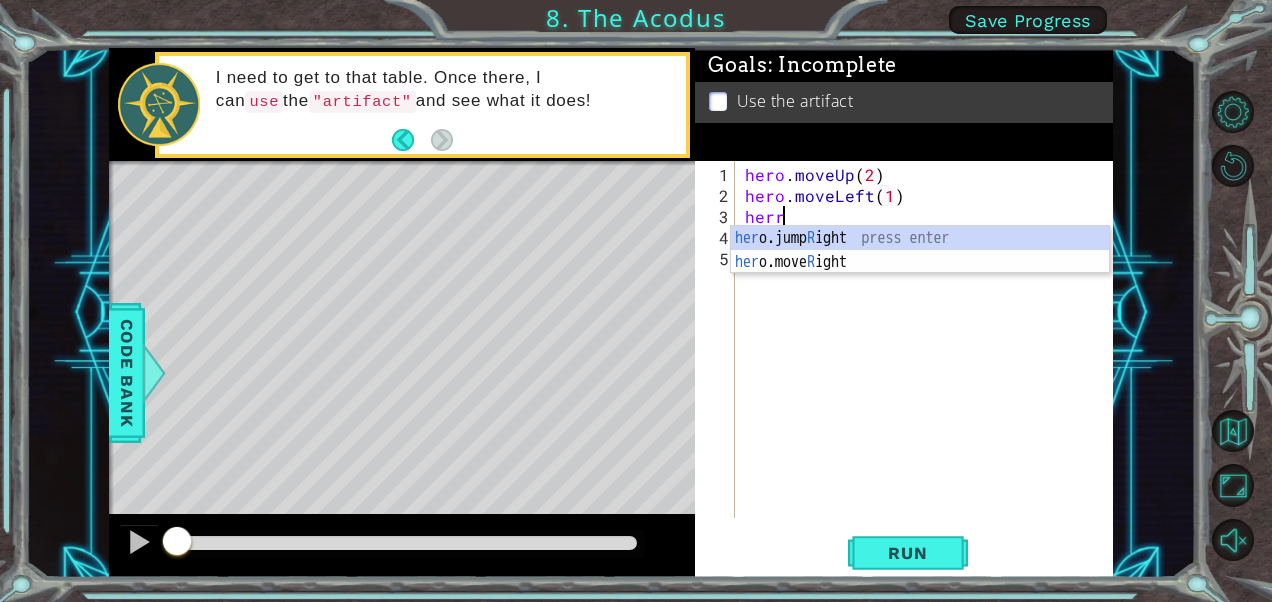 scroll, scrollTop: 0, scrollLeft: 0, axis: both 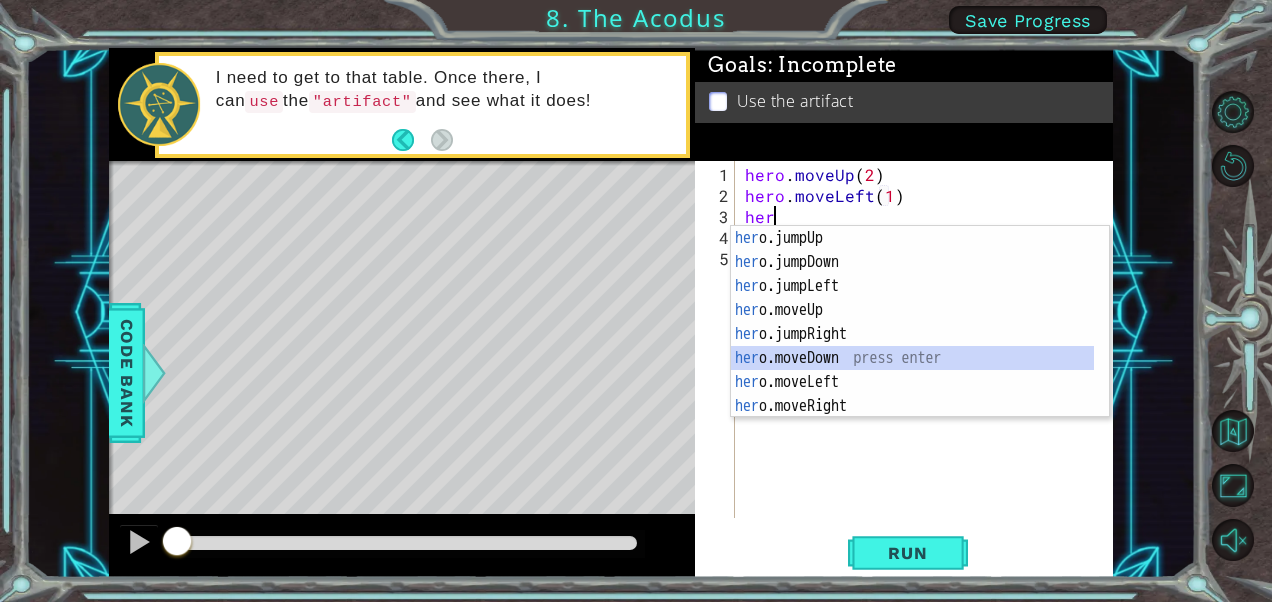 click on "hero . moveUp ( ) hero . moveUp ( ) hero . moveLeft ( ) hero . use ( "lever" ) hero . moveRight ( ) hero . moveRight ( ) hero . moveRight ( ) hero . use ( "door" ) hero . moveUp ( ) hero . moveLeft ( ) hero . moveLeft ( ) hero . moveLeft ( )" at bounding box center (920, 346) 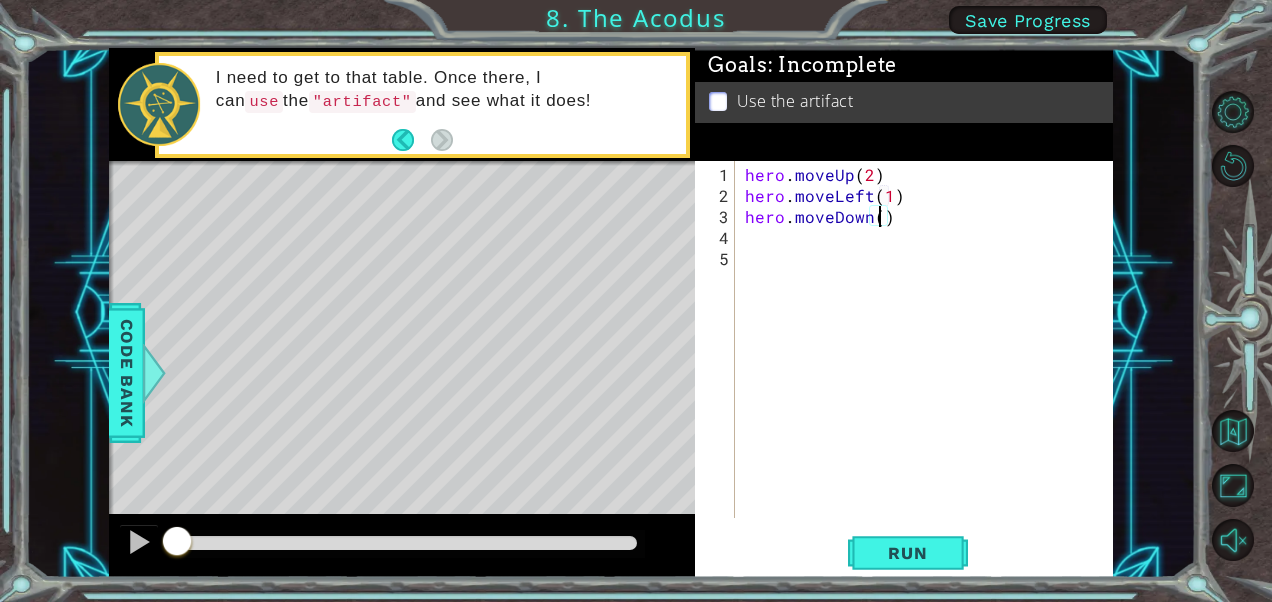 type on "hero.moveDown(2)" 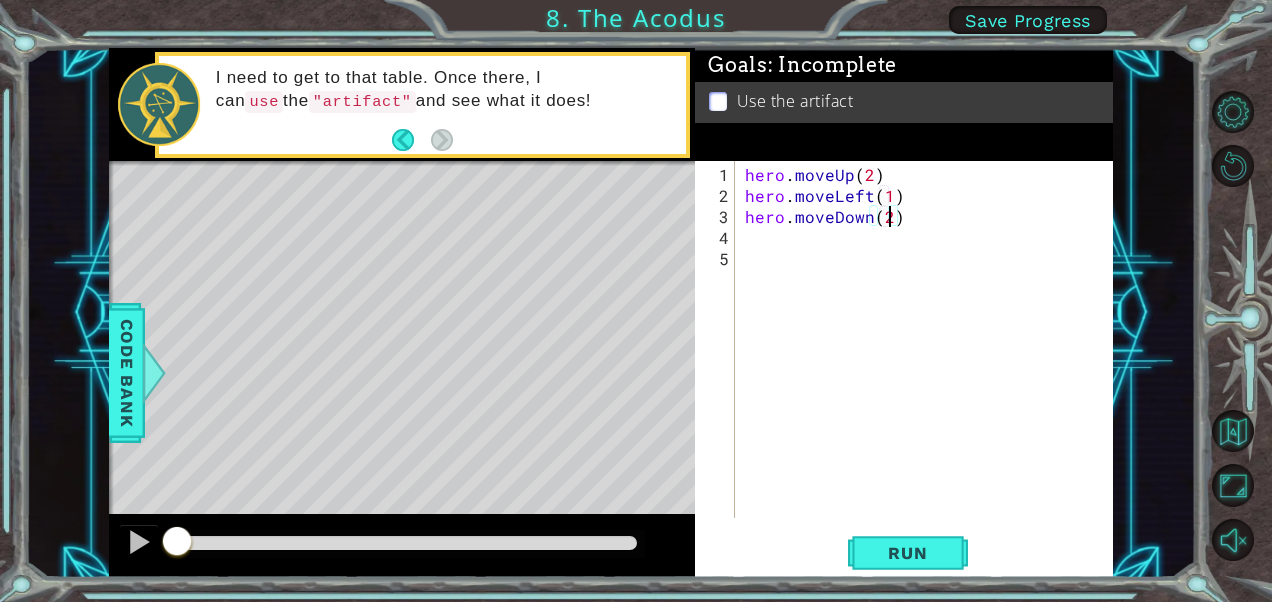 scroll, scrollTop: 0, scrollLeft: 0, axis: both 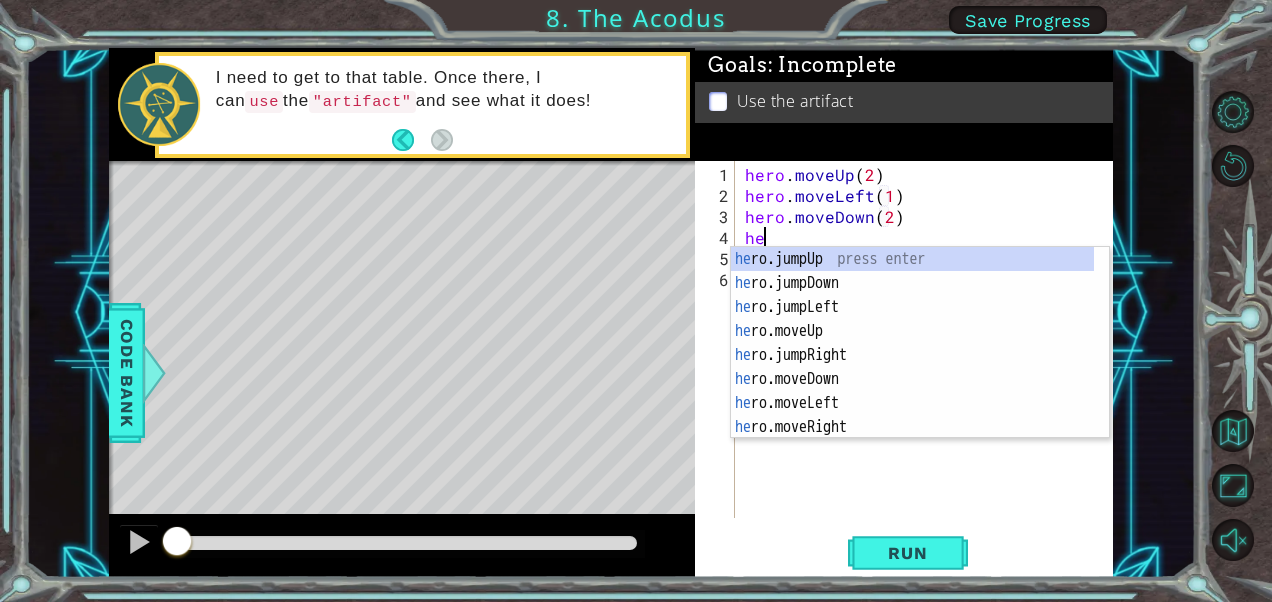 type on "her" 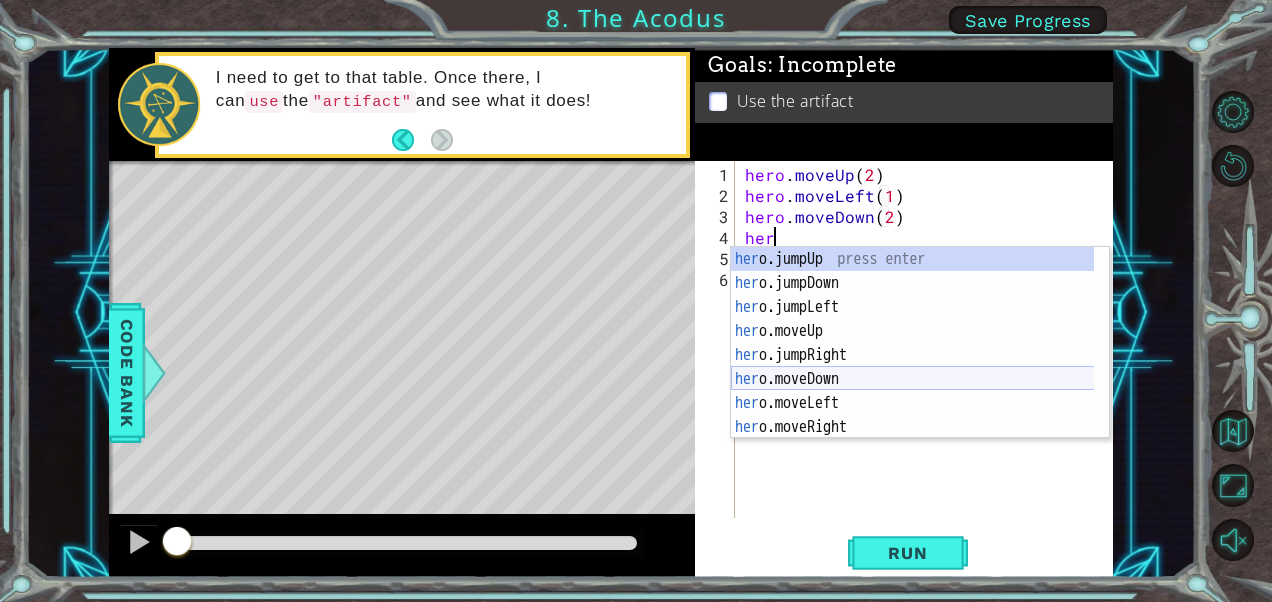 scroll, scrollTop: 24, scrollLeft: 0, axis: vertical 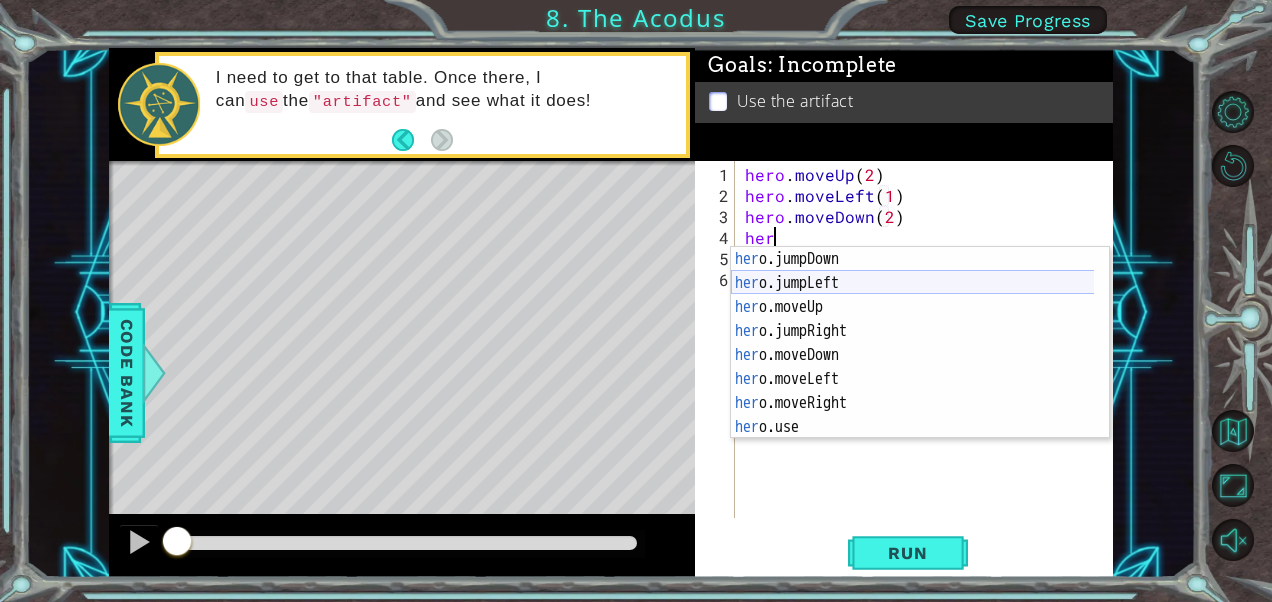 click on "her o.jumpDown press enter her o.jumpLeft press enter her o.moveUp press enter her o.jumpRight press enter her o.moveDown press enter her o.moveLeft press enter her o.moveRight press enter her o.use press enter" at bounding box center (913, 367) 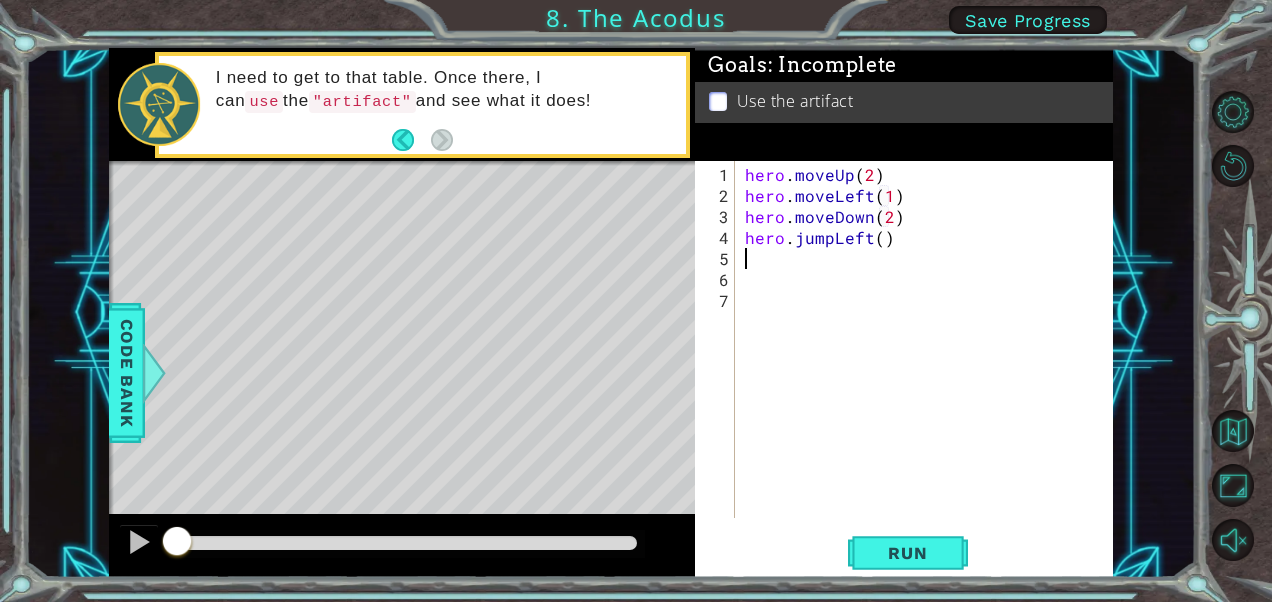 scroll, scrollTop: 0, scrollLeft: 0, axis: both 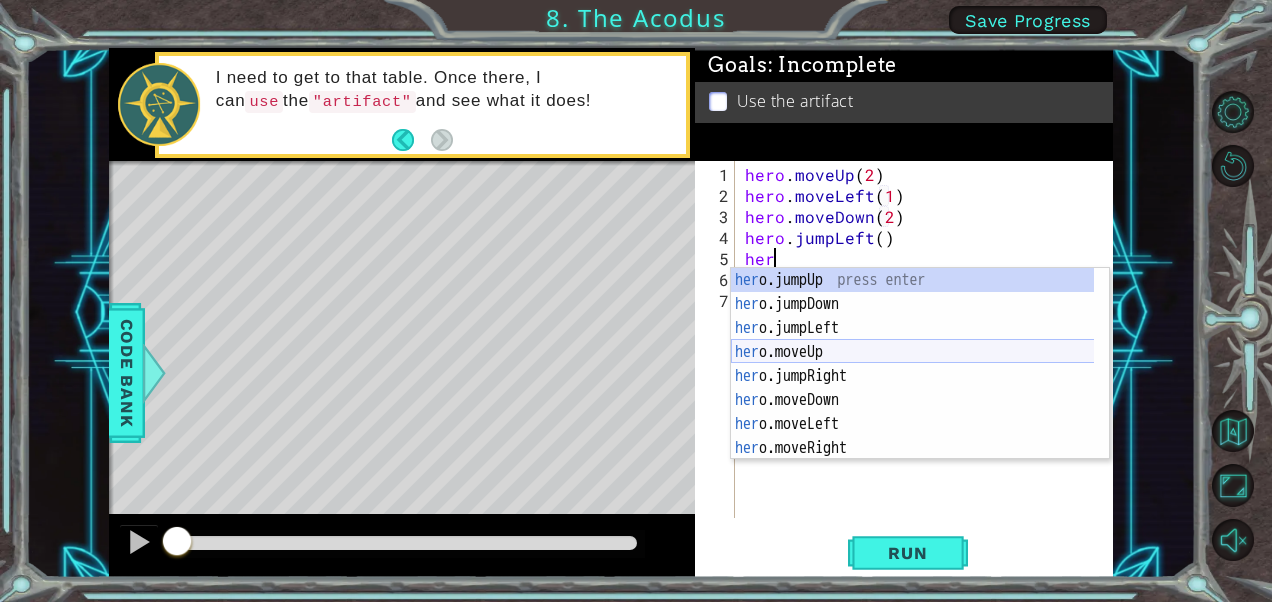 click on "hero . moveUp ( ) hero . moveUp ( ) hero . moveLeft ( ) hero . use ( "lever" ) hero . moveRight ( ) hero . moveRight ( ) hero . moveRight ( ) hero . use ( "door" ) hero . moveUp ( ) hero . moveLeft ( ) hero . moveLeft ( ) hero . moveLeft ( )" at bounding box center (913, 388) 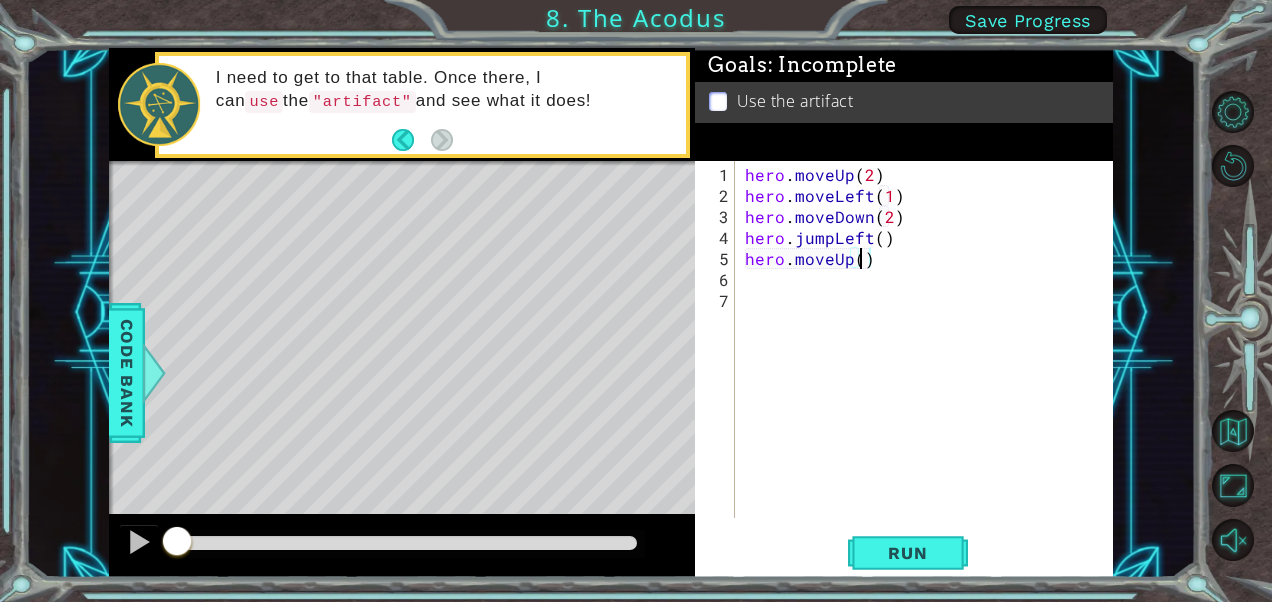 type on "hero.moveUp(2)" 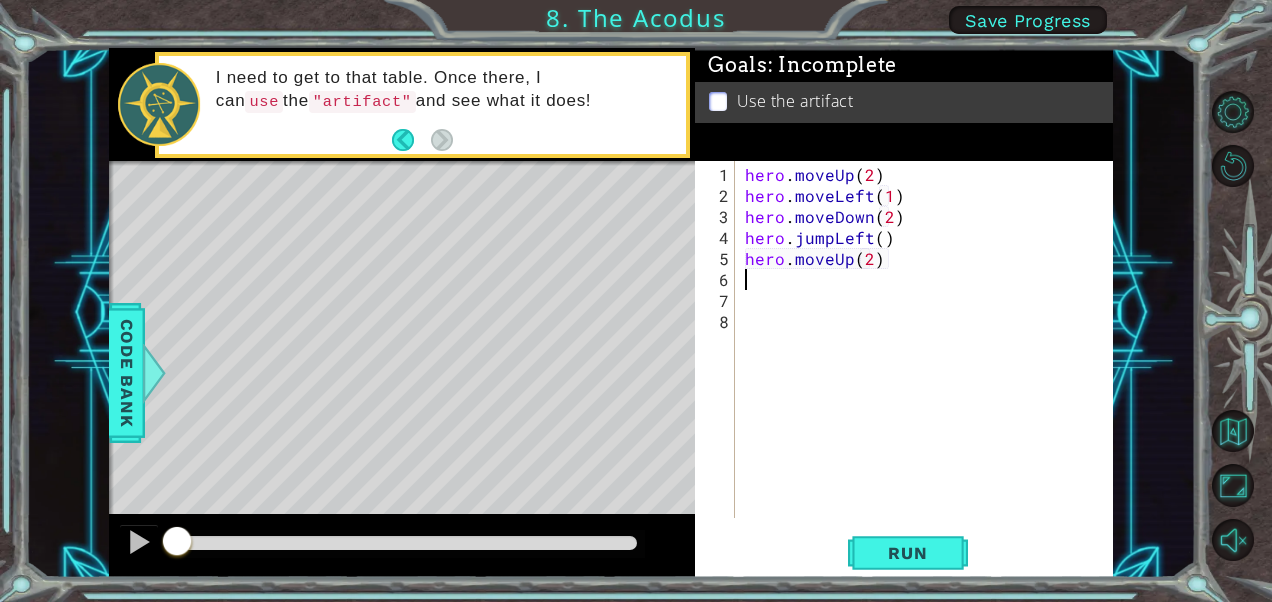 scroll, scrollTop: 0, scrollLeft: 0, axis: both 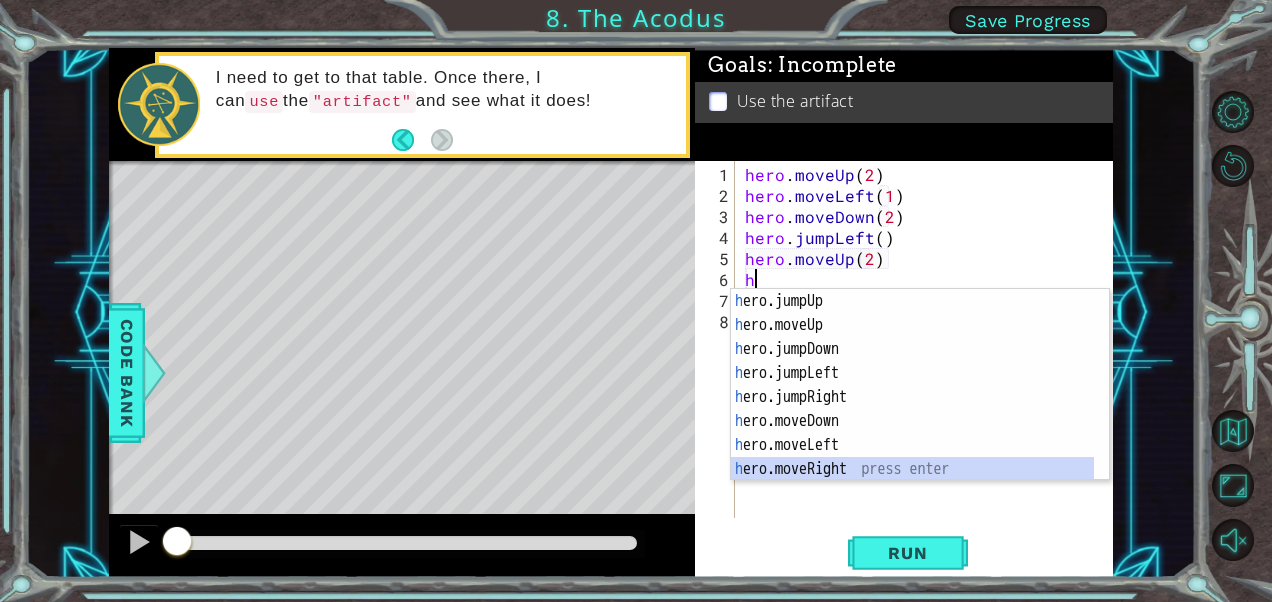 click on "h ero.jumpUp press enter h ero.moveUp press enter h ero.jumpDown press enter h ero.jumpLeft press enter h ero.jumpRight press enter h ero.moveDown press enter h ero.moveLeft press enter h ero.moveRight press enter h ero press enter" at bounding box center (913, 409) 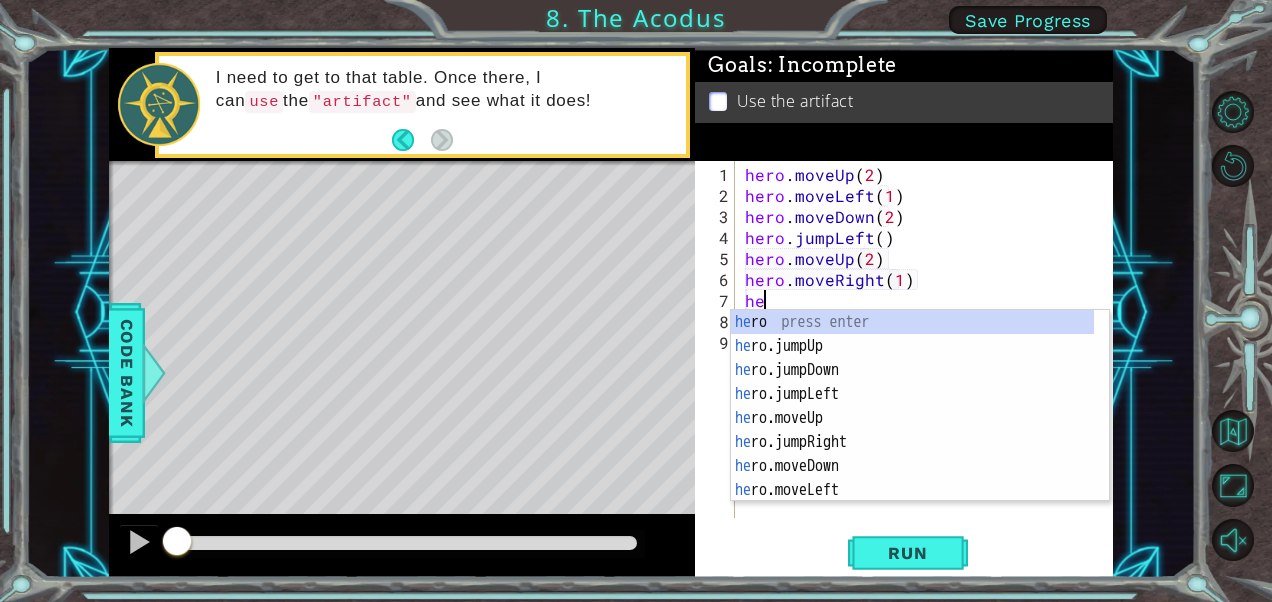 scroll, scrollTop: 0, scrollLeft: 11, axis: horizontal 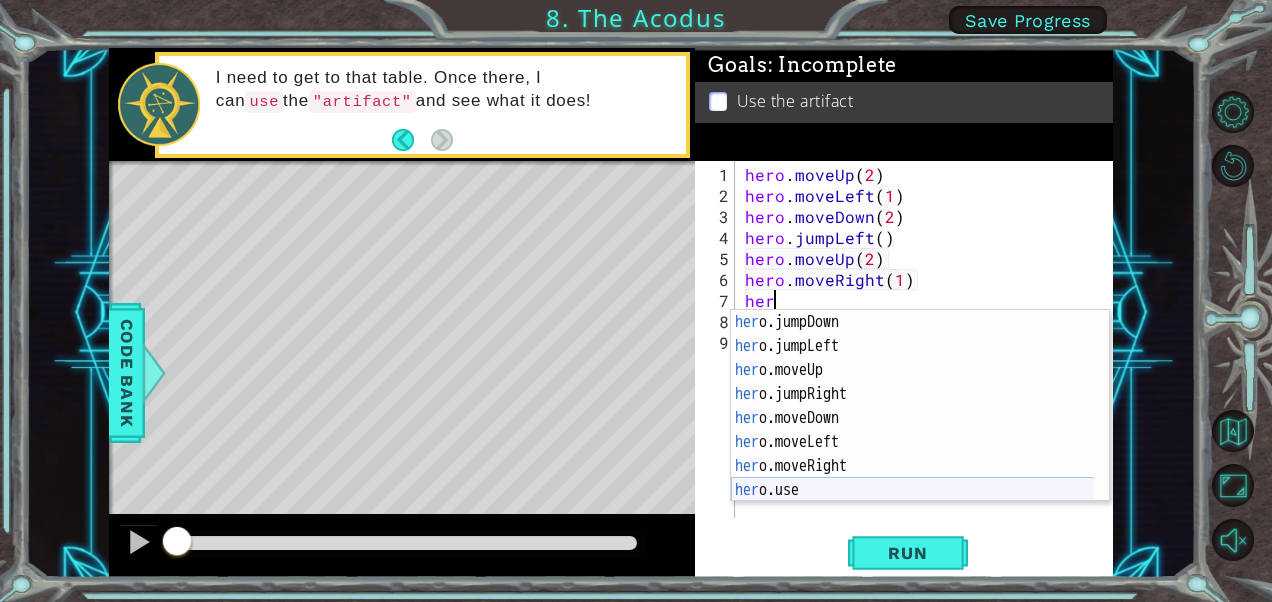 click on "her o.jumpDown press enter her o.jumpLeft press enter her o.moveUp press enter her o.jumpRight press enter her o.moveDown press enter her o.moveLeft press enter her o.moveRight press enter her o.use press enter" at bounding box center (913, 430) 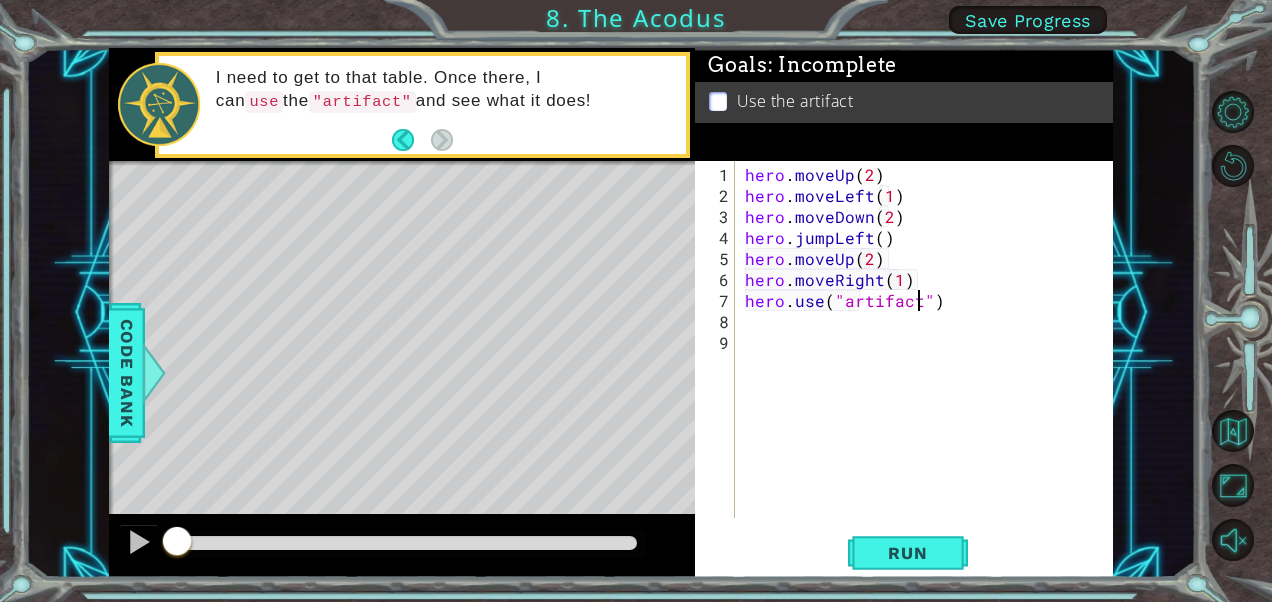 scroll, scrollTop: 0, scrollLeft: 10, axis: horizontal 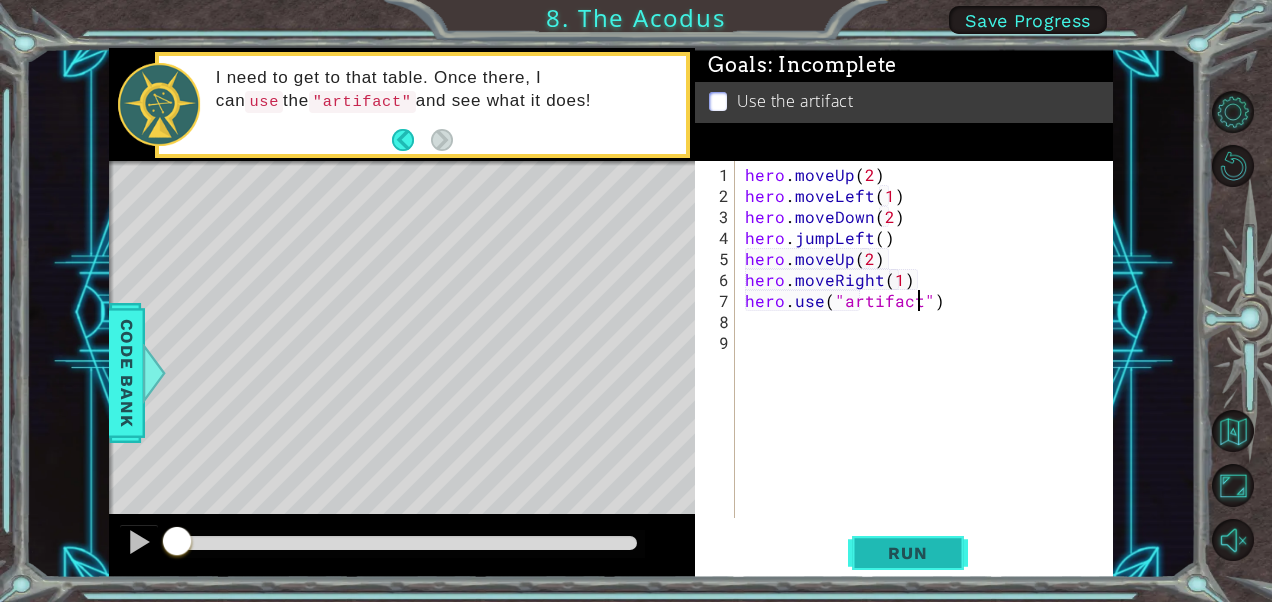 type on "hero.use("artifact")" 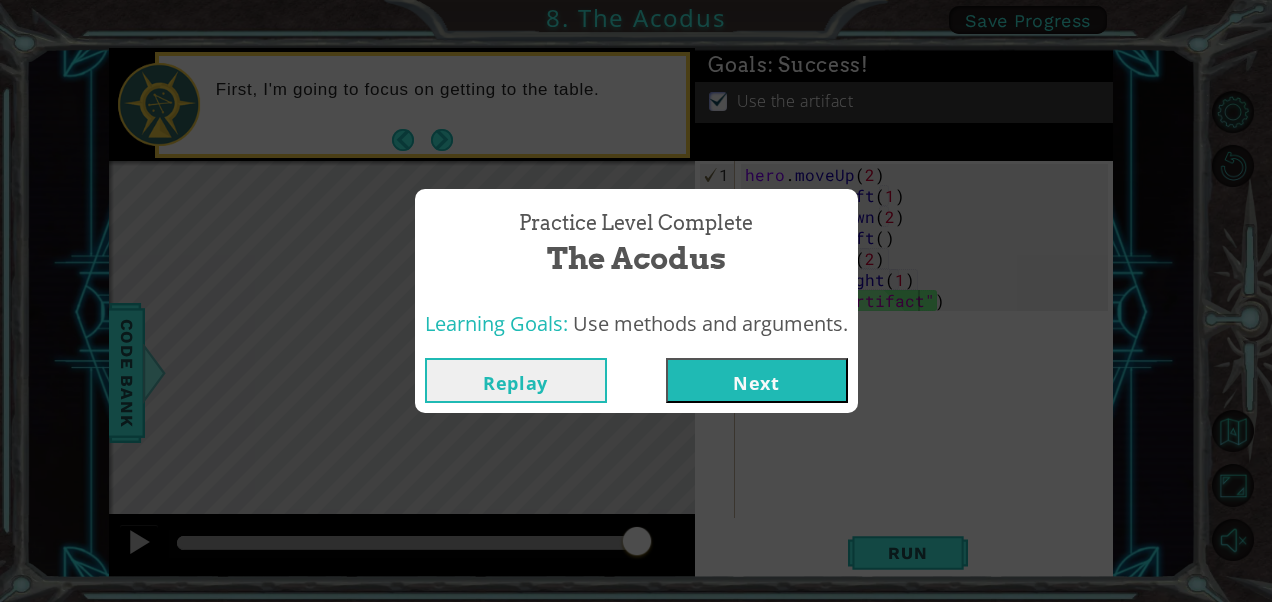 click on "Next" at bounding box center (757, 380) 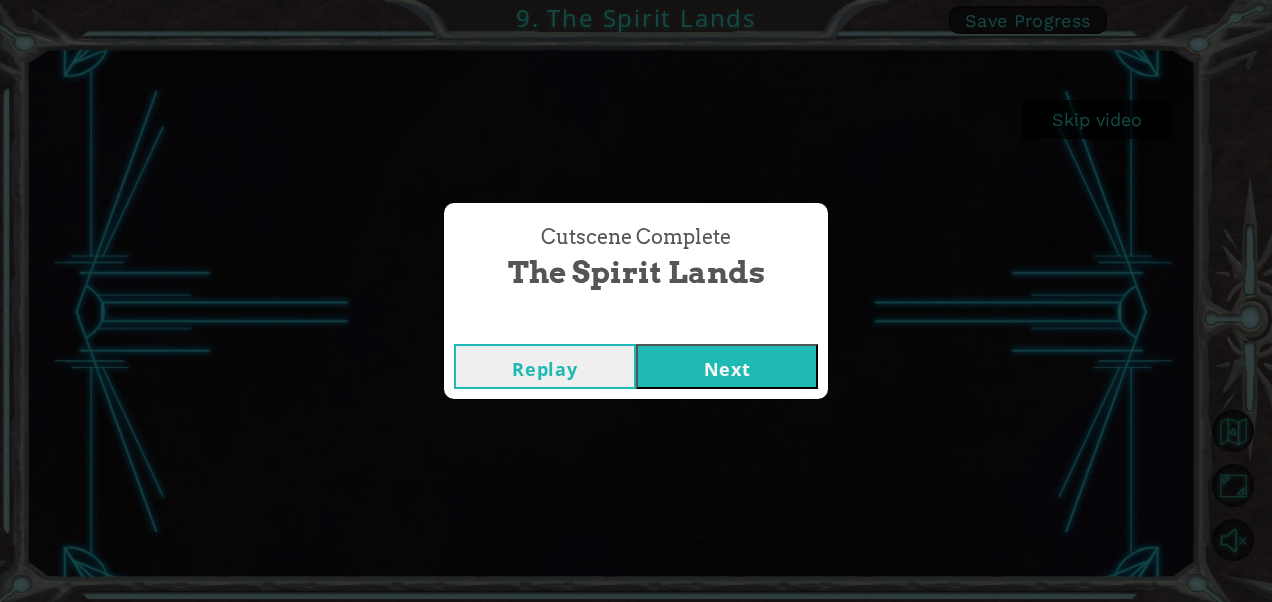 click on "Next" at bounding box center [727, 366] 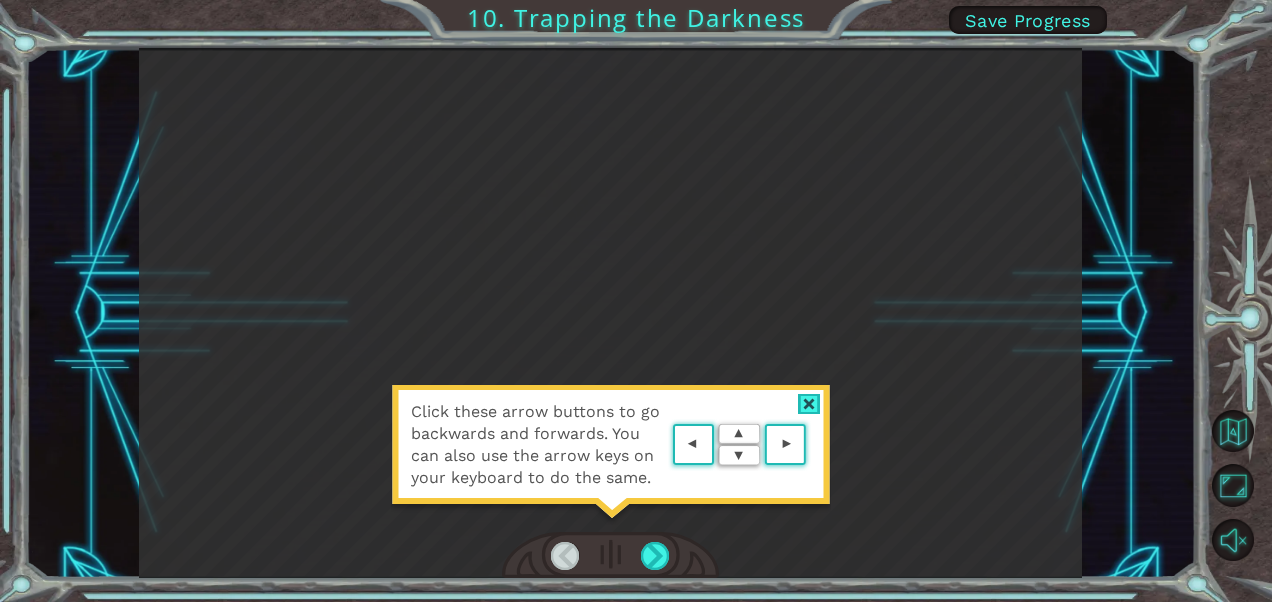 click at bounding box center [809, 404] 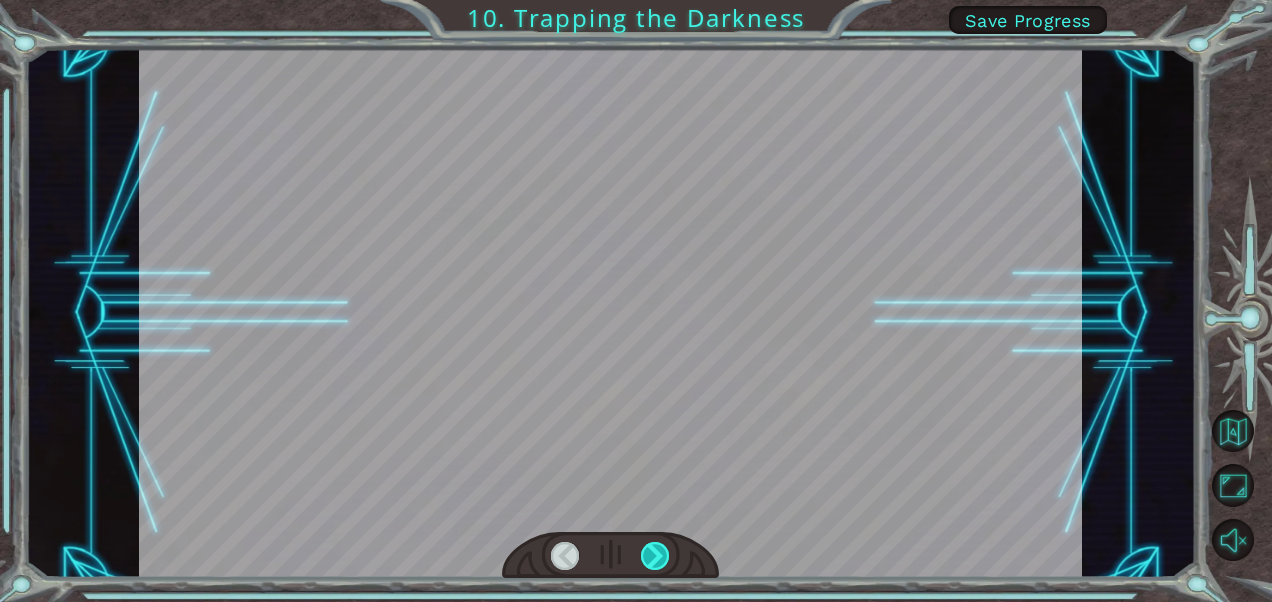 click at bounding box center [655, 556] 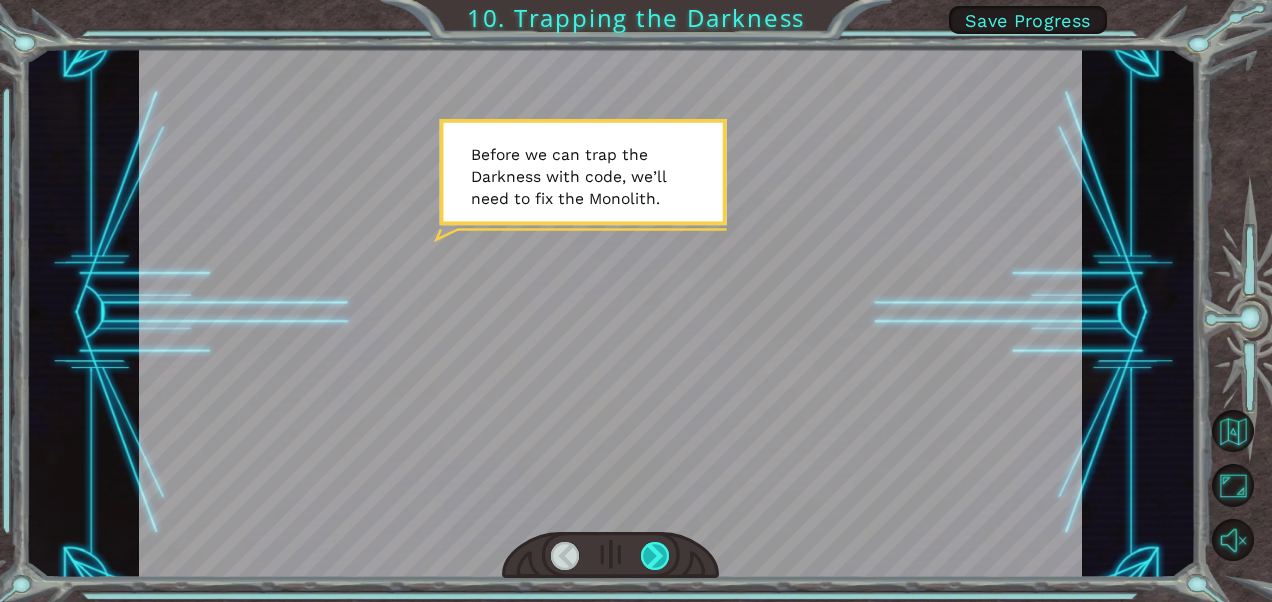 click at bounding box center [655, 556] 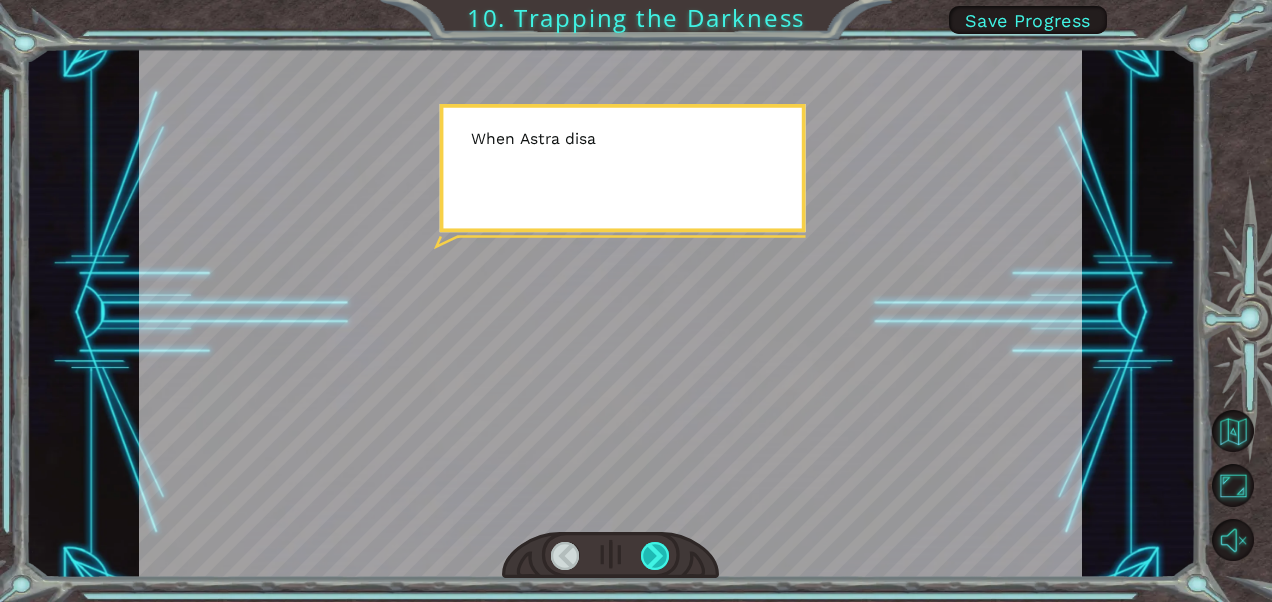 click at bounding box center (655, 556) 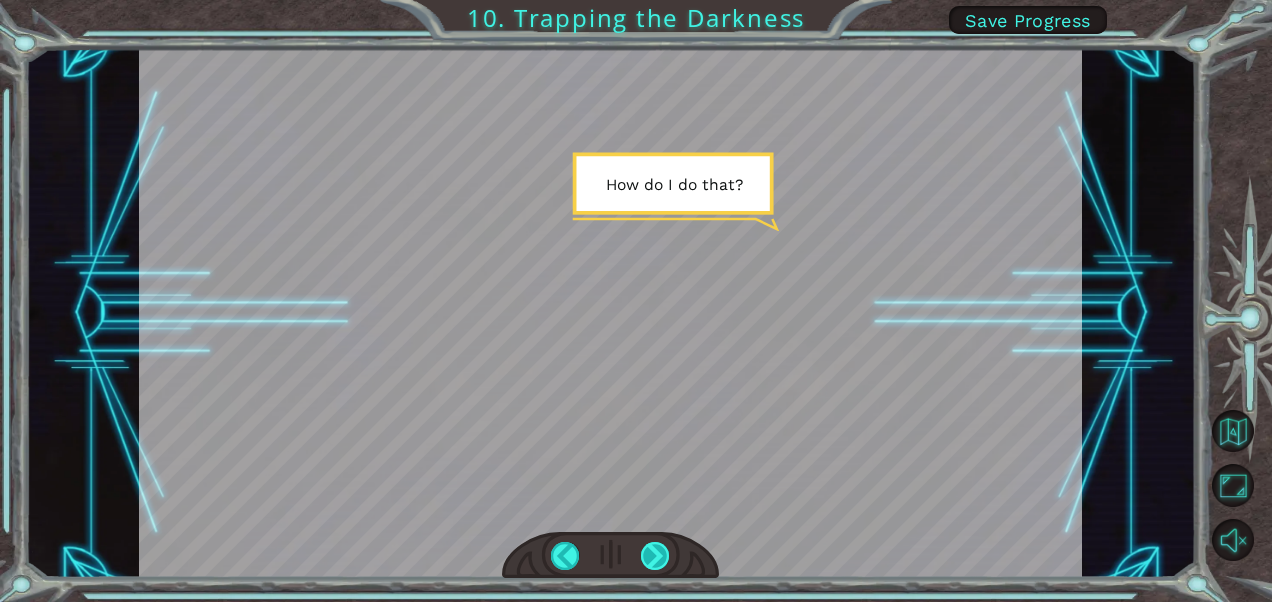 click at bounding box center [655, 556] 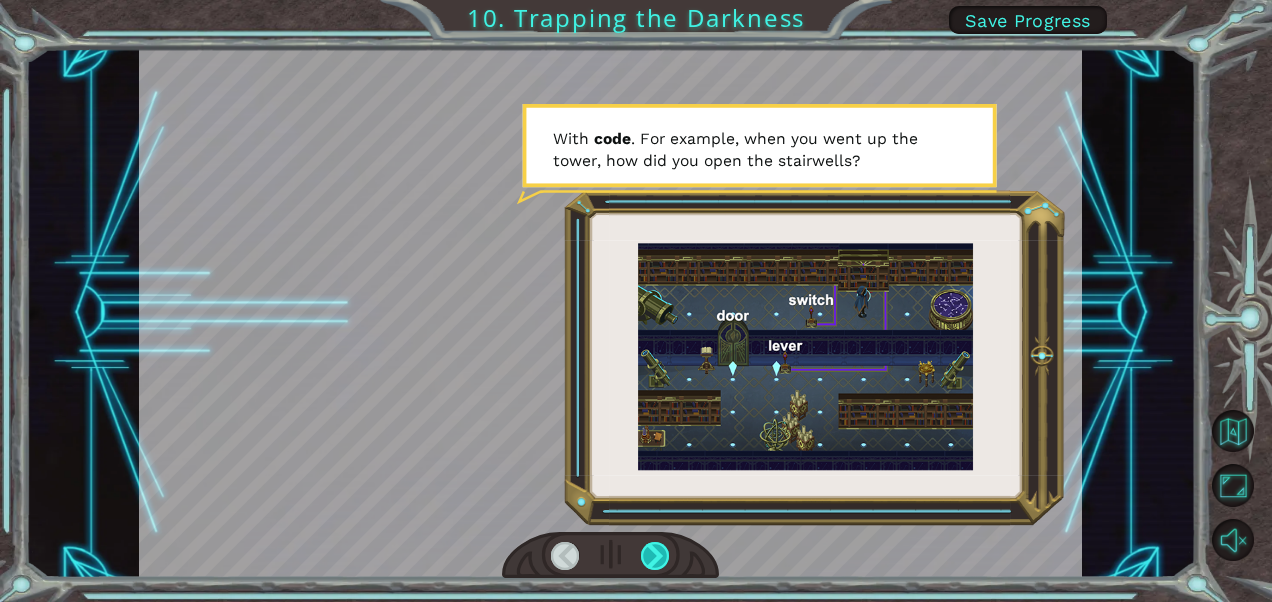 click at bounding box center (655, 556) 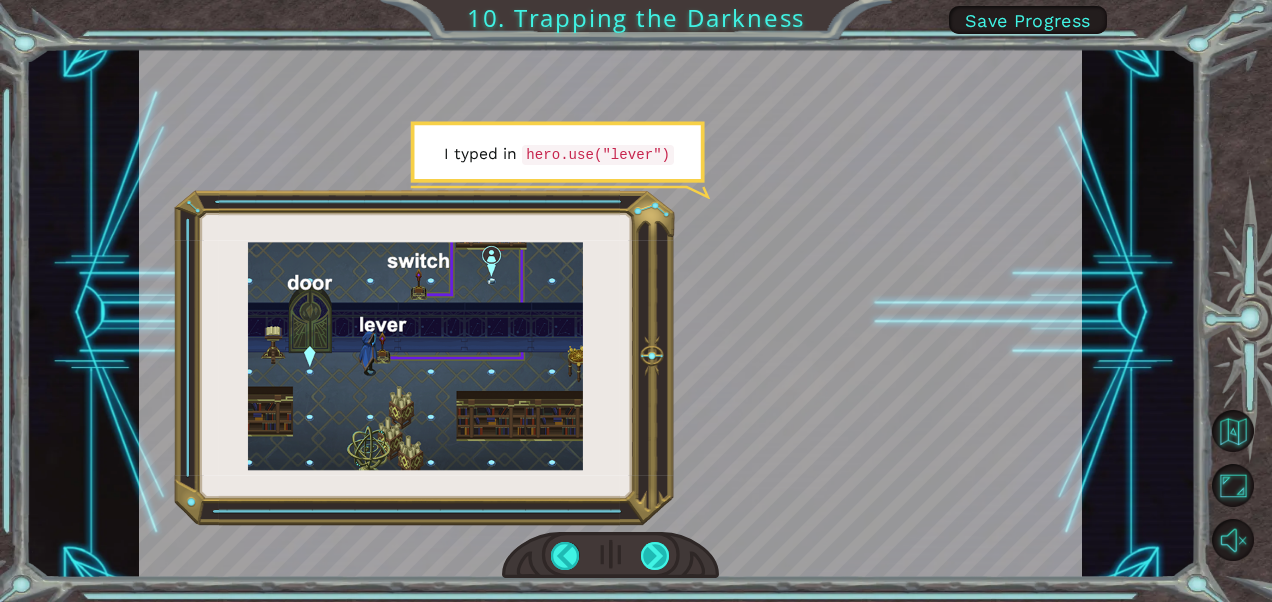 click at bounding box center (655, 556) 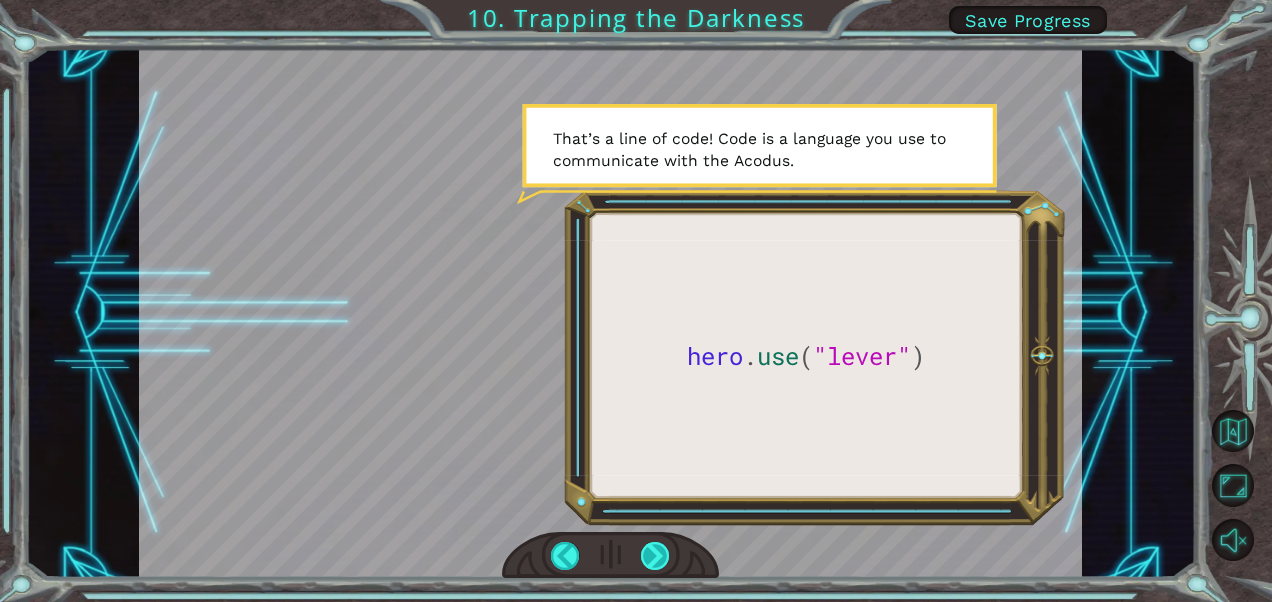 click at bounding box center [655, 556] 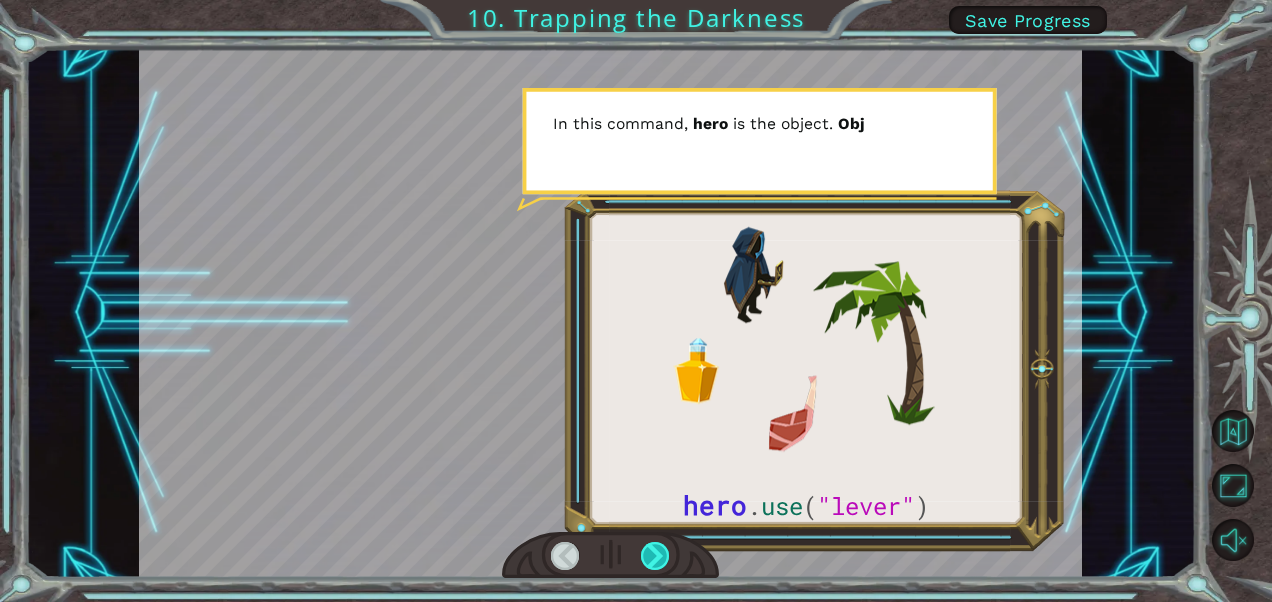 click at bounding box center (655, 556) 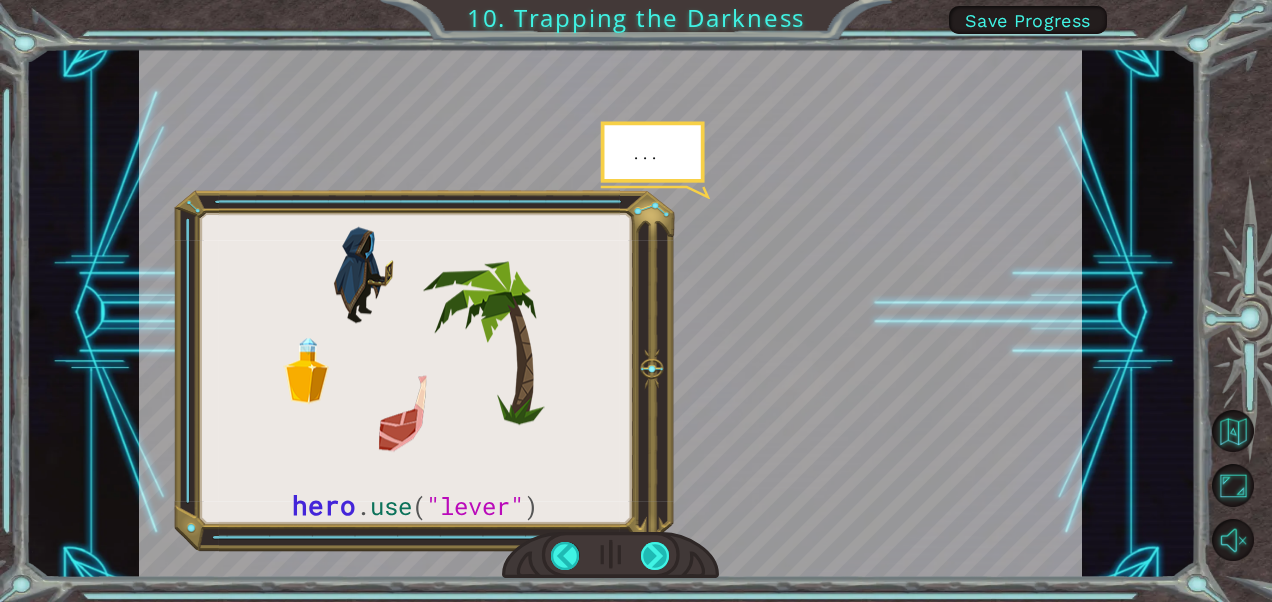 click at bounding box center (655, 556) 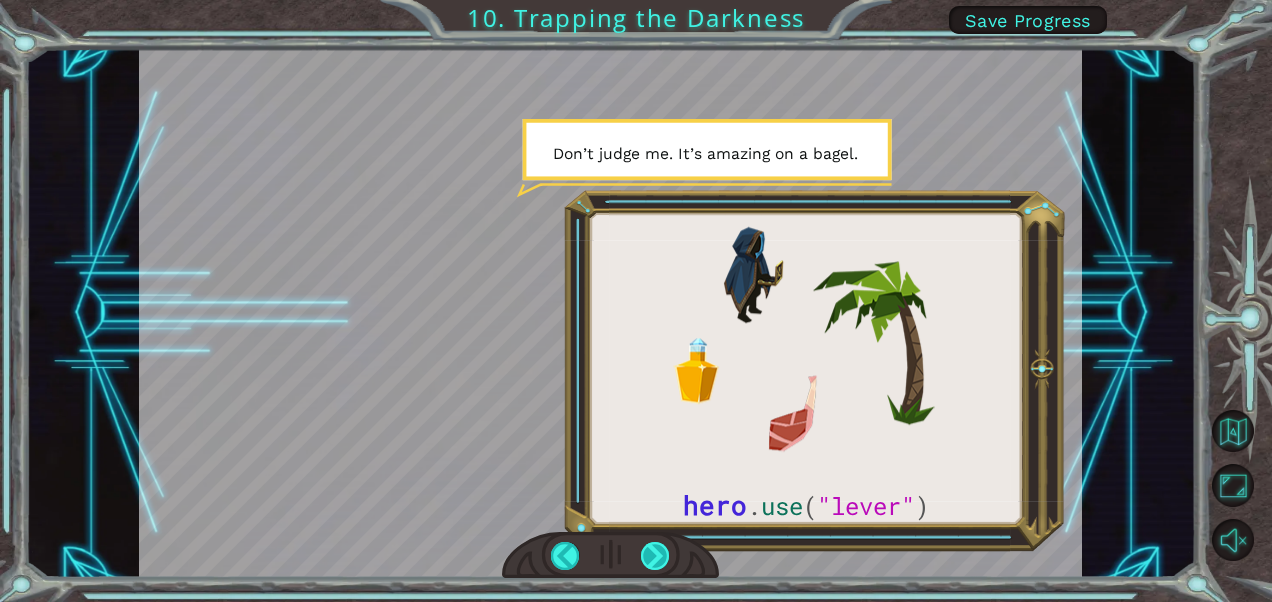 click at bounding box center [655, 556] 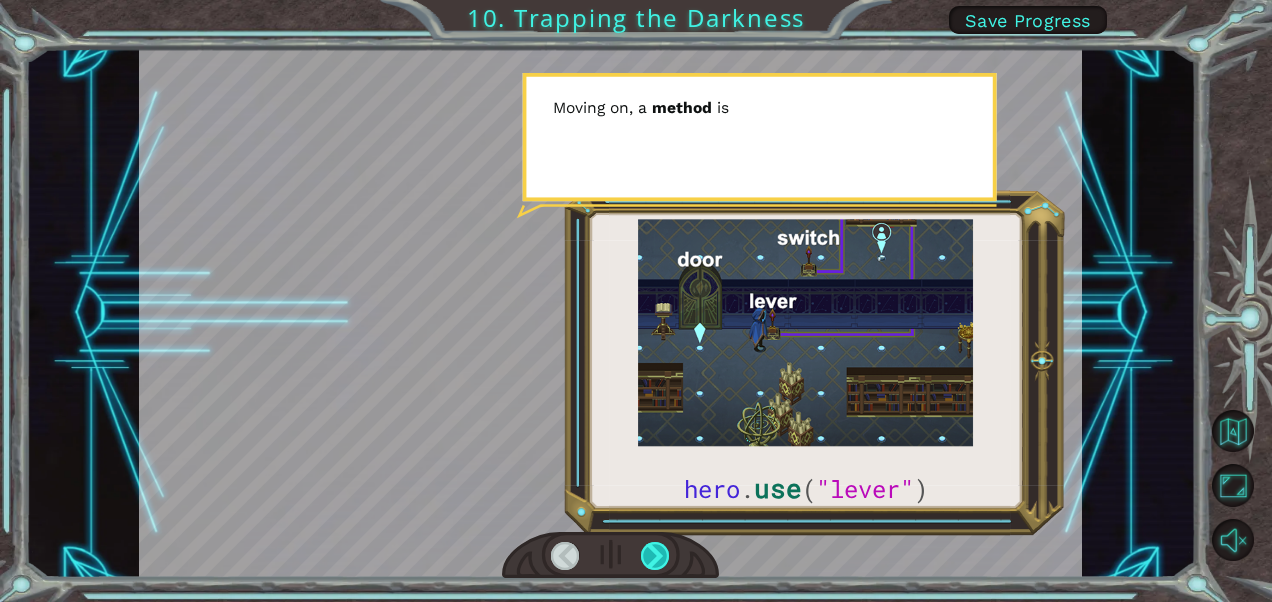 click at bounding box center [655, 556] 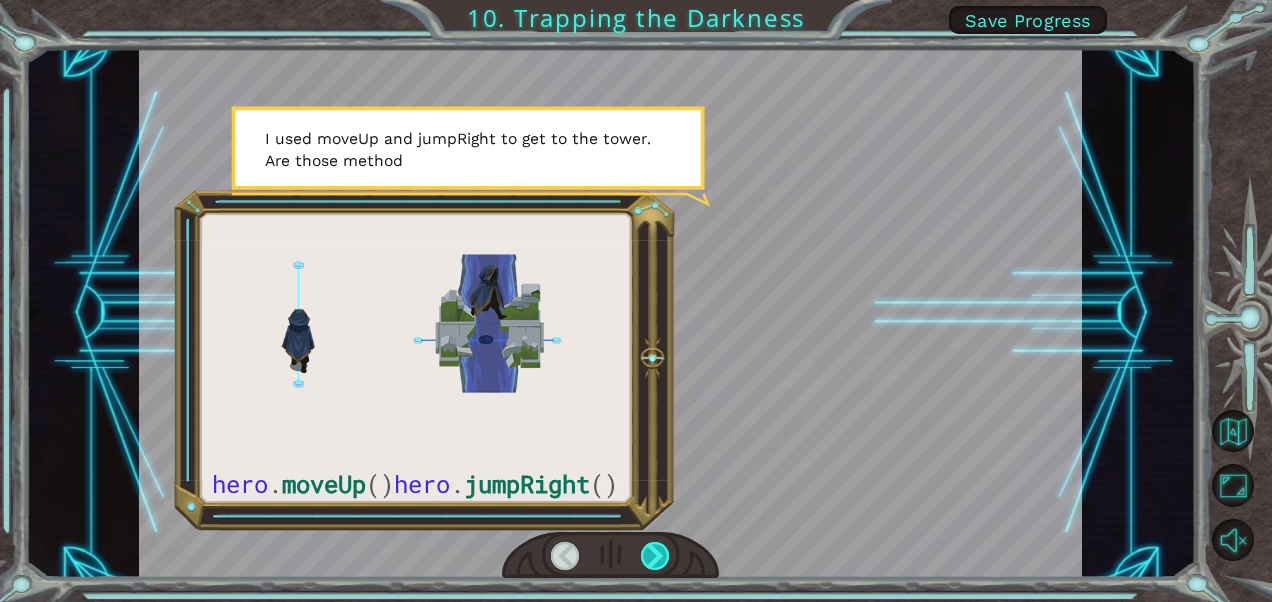 click at bounding box center (655, 556) 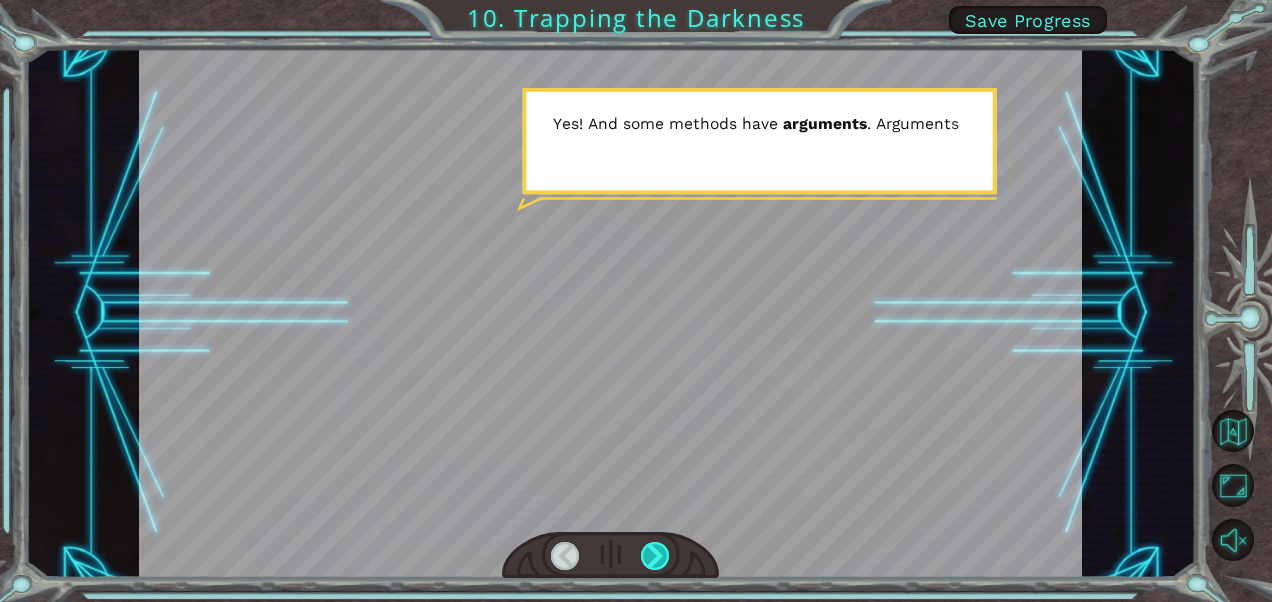 click at bounding box center (655, 556) 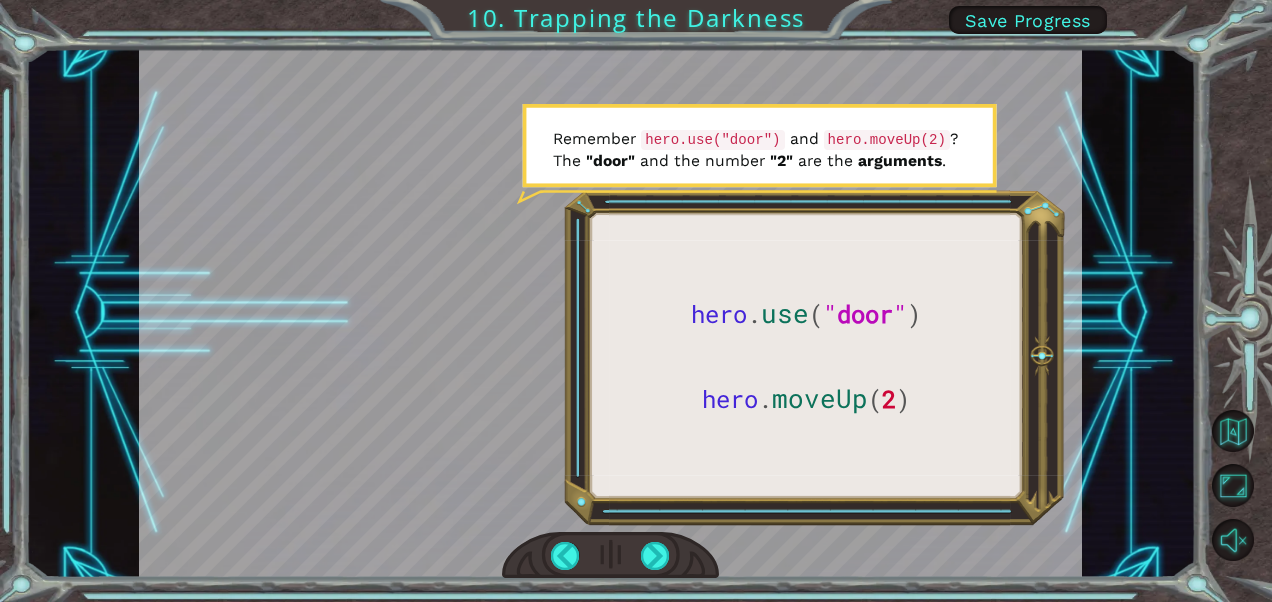 click at bounding box center (610, 556) 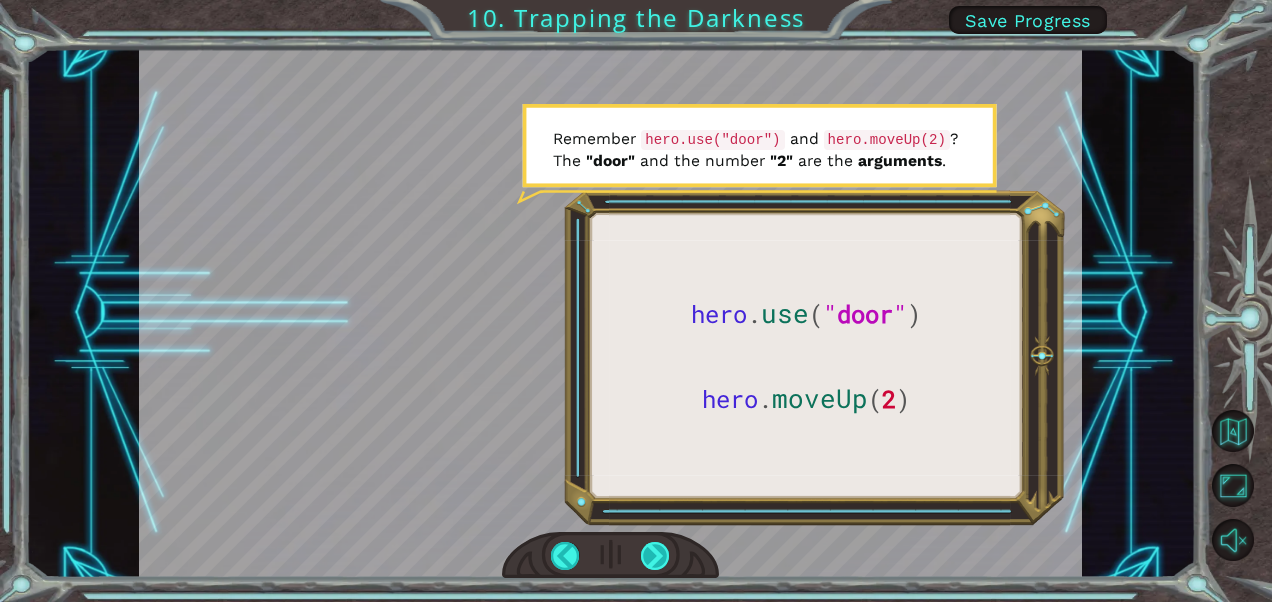 click at bounding box center (655, 556) 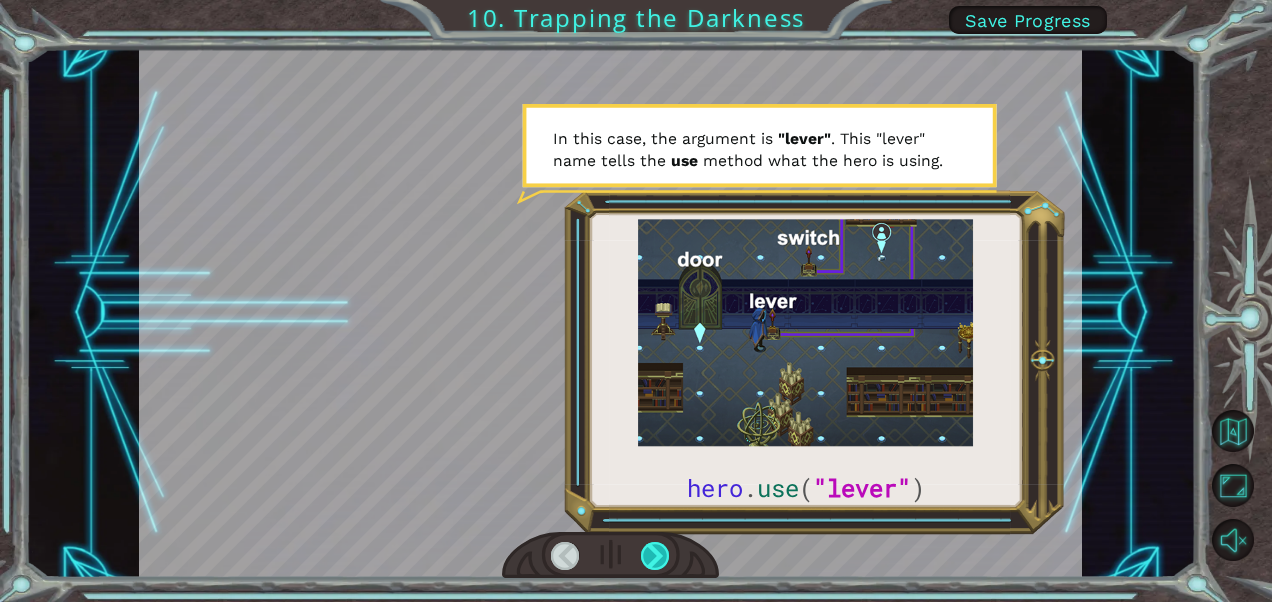 click at bounding box center (655, 556) 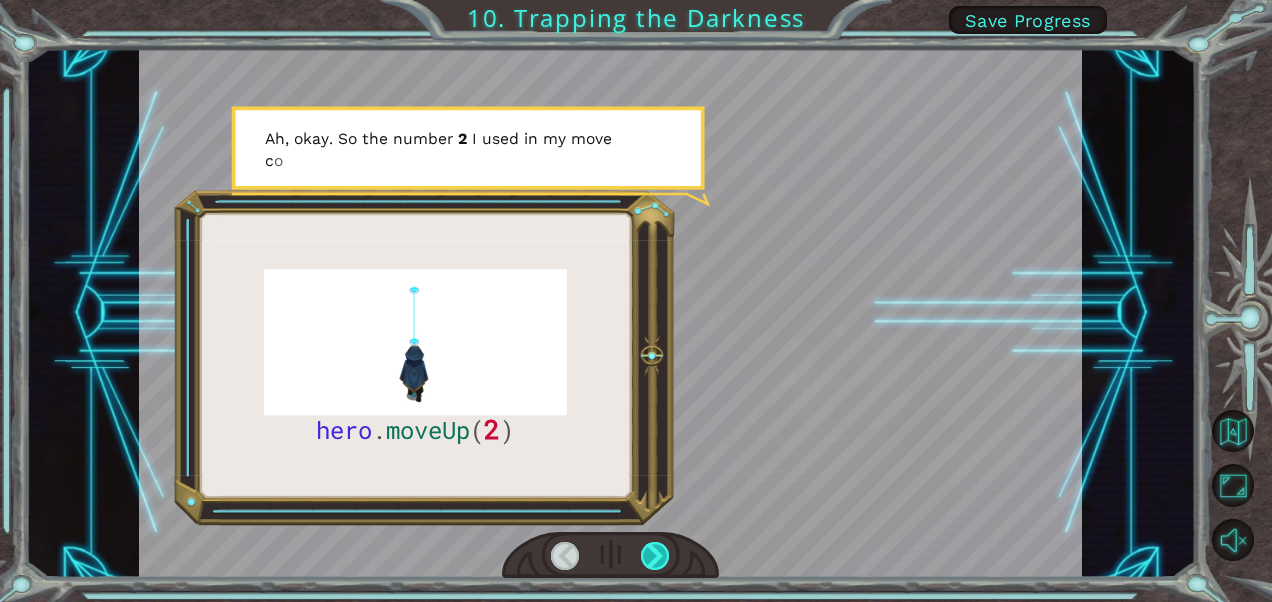 click at bounding box center (655, 556) 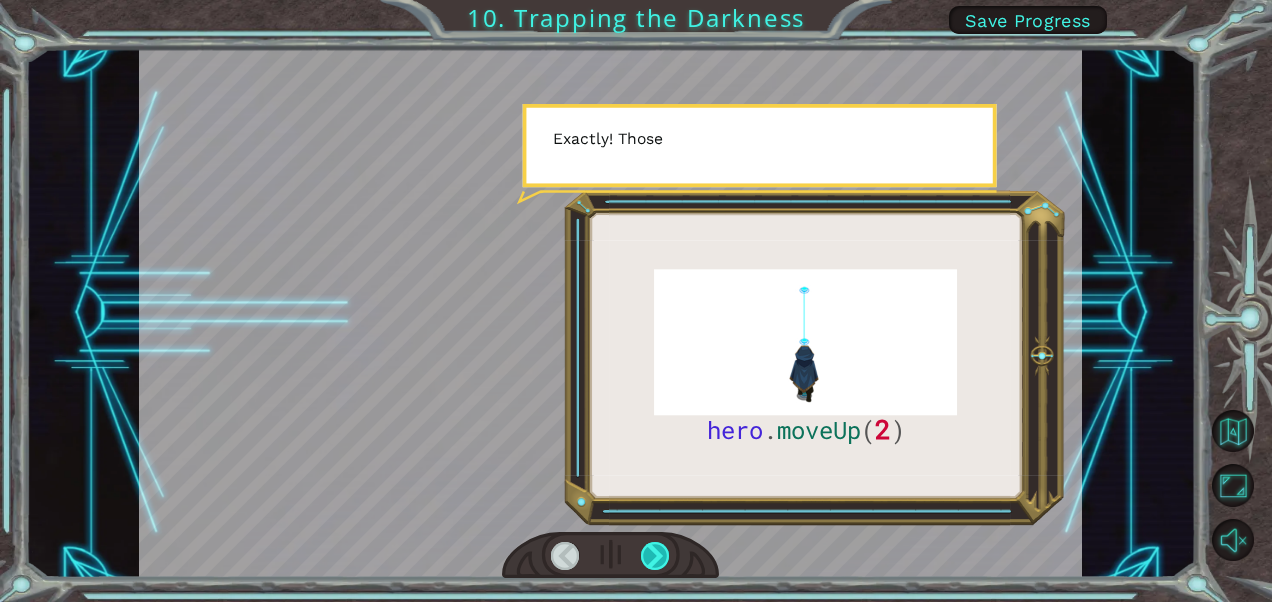 click at bounding box center [655, 556] 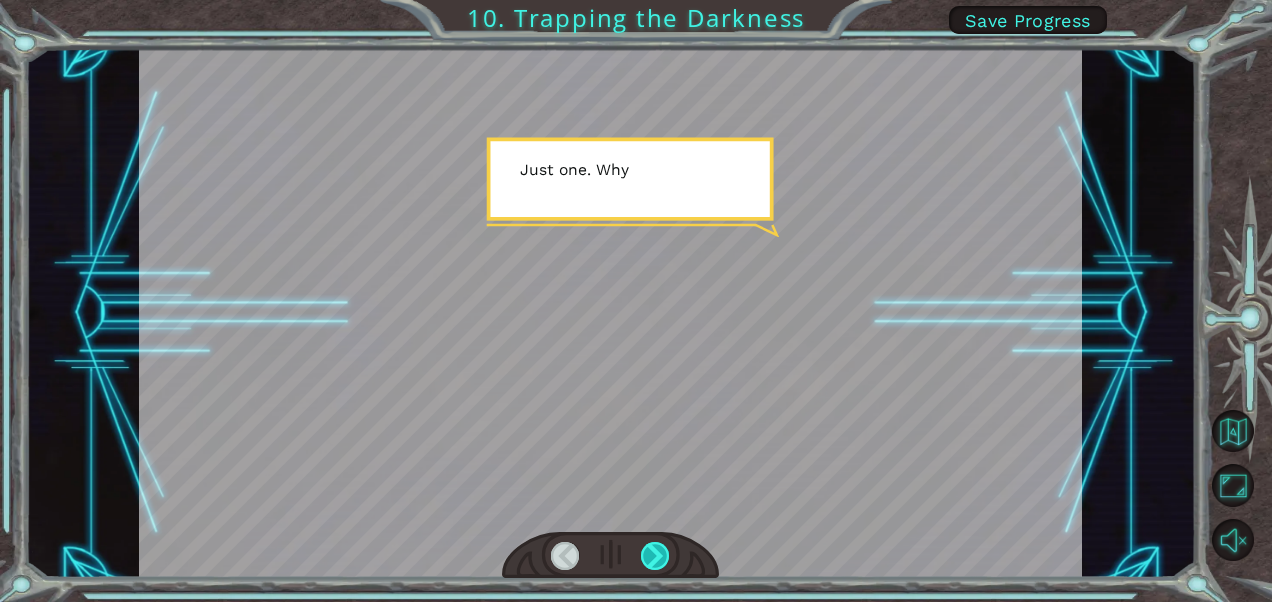 click at bounding box center [655, 556] 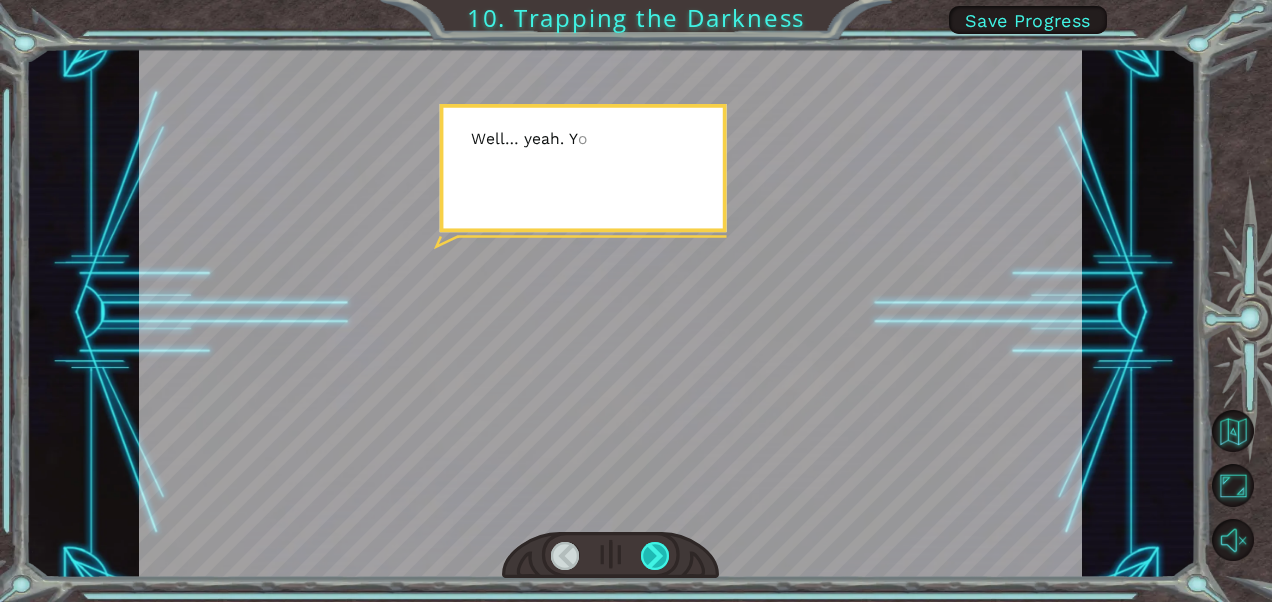 click at bounding box center [655, 556] 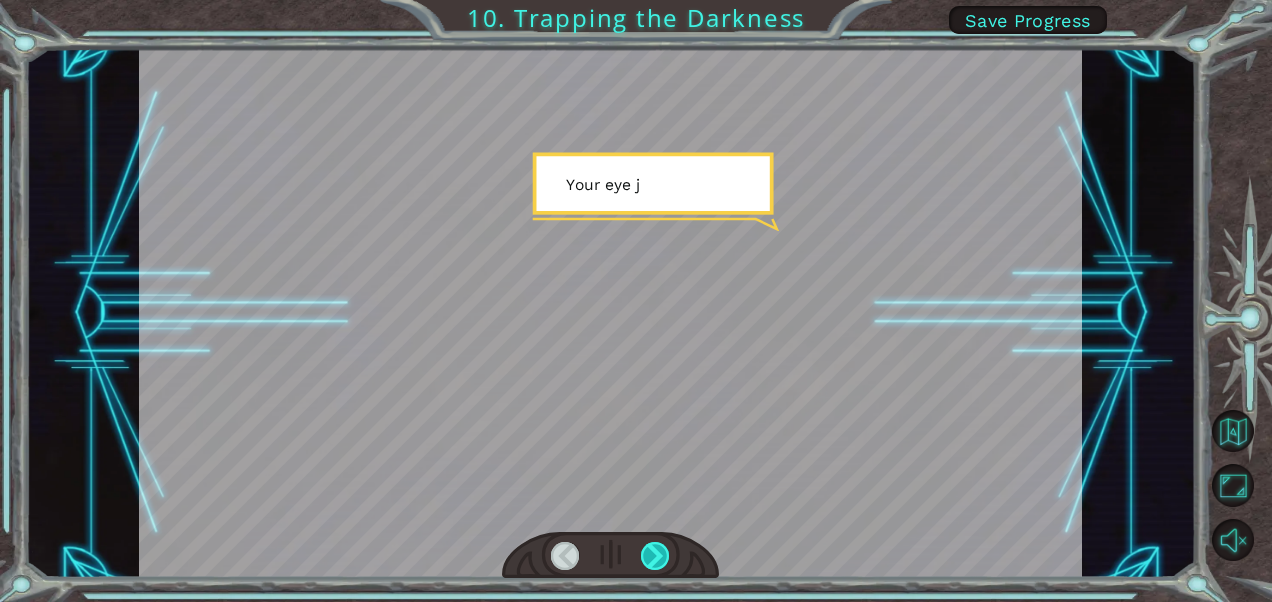 click at bounding box center [655, 556] 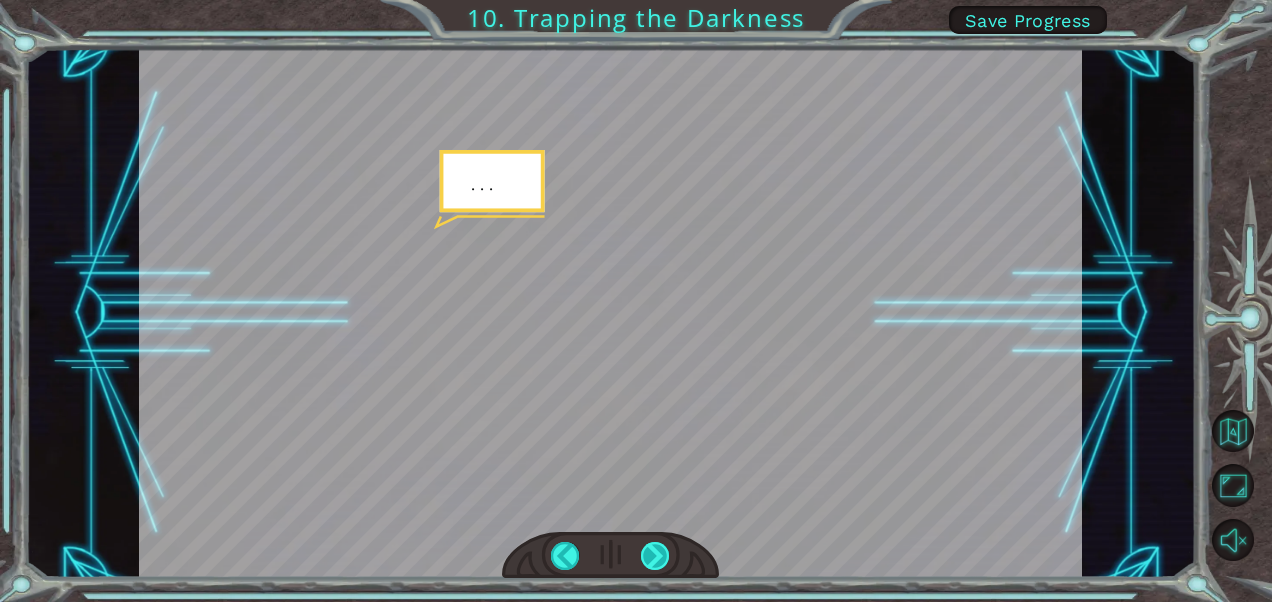click at bounding box center (655, 556) 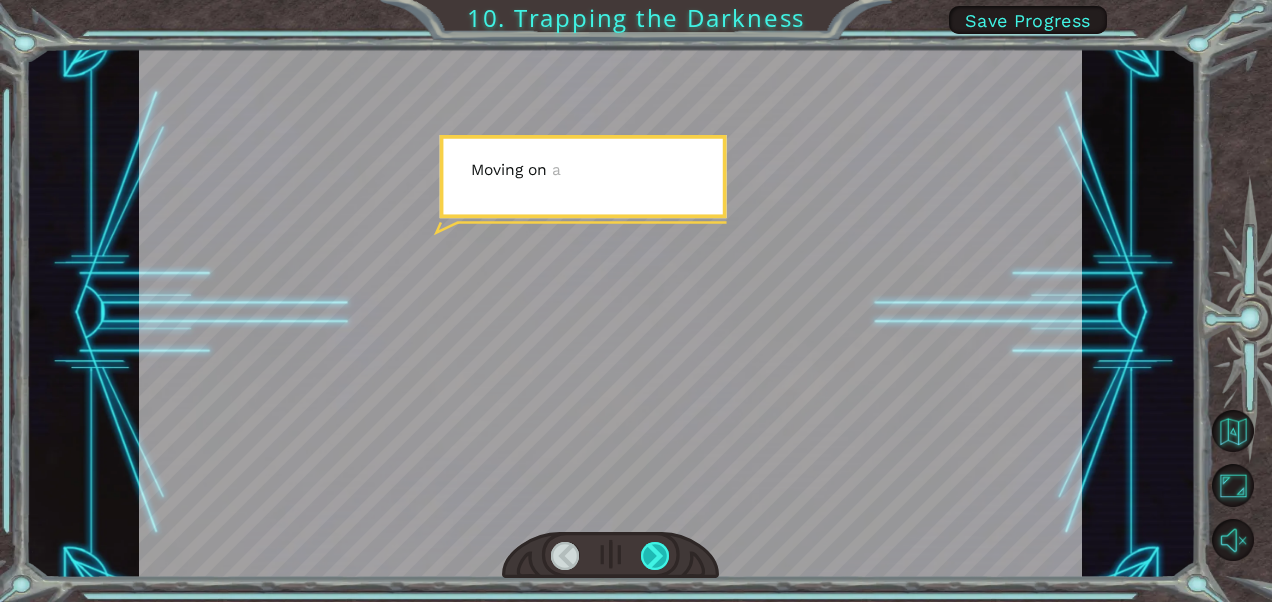 click at bounding box center [655, 556] 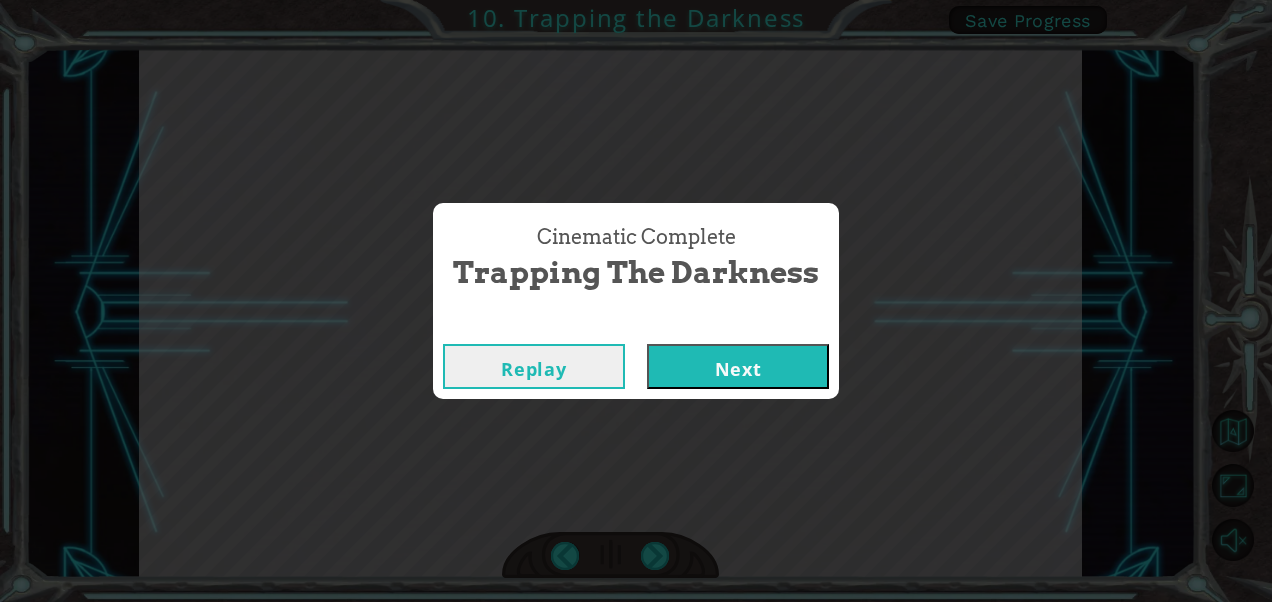 click on "Next" at bounding box center [738, 366] 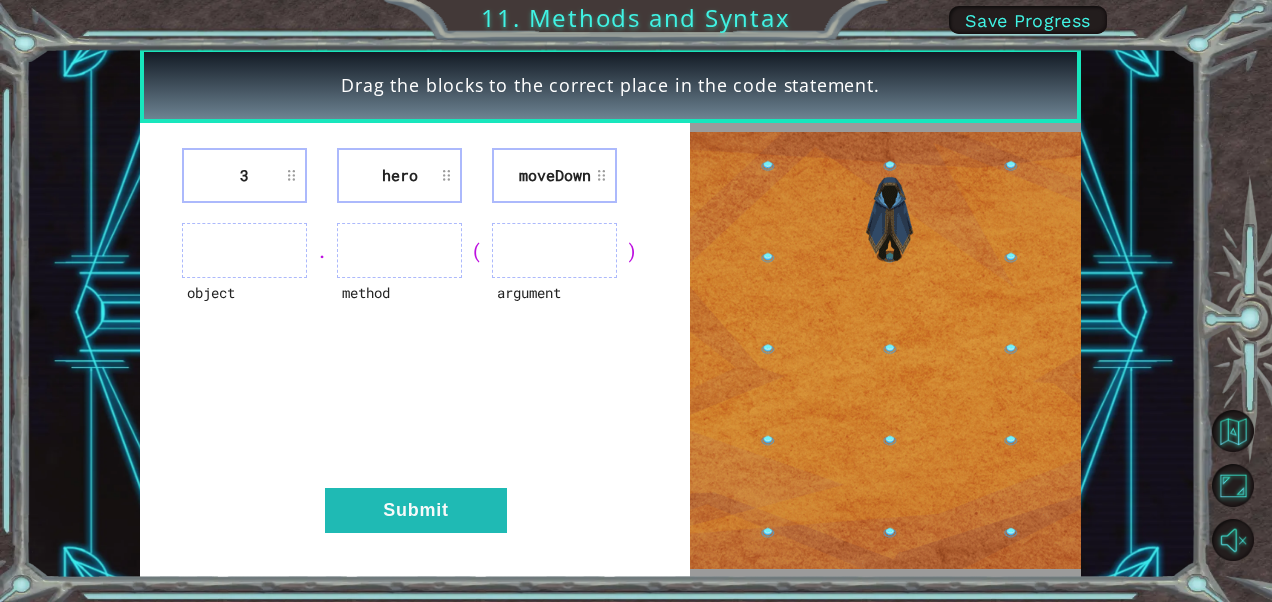 type 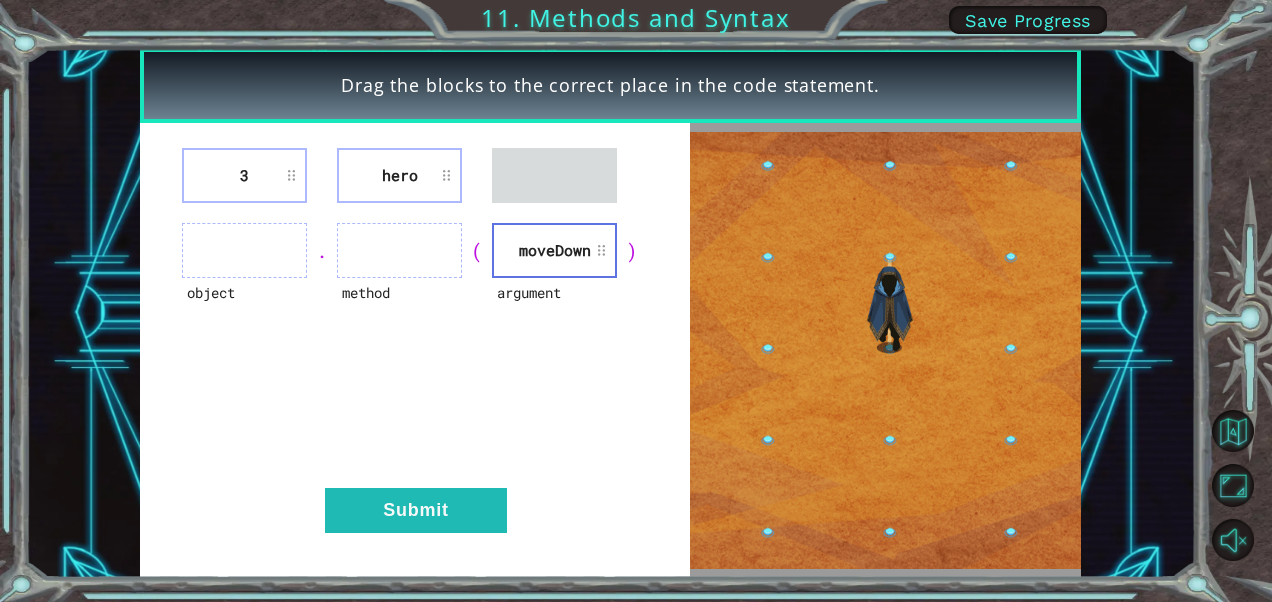 click on ")" at bounding box center [632, 251] 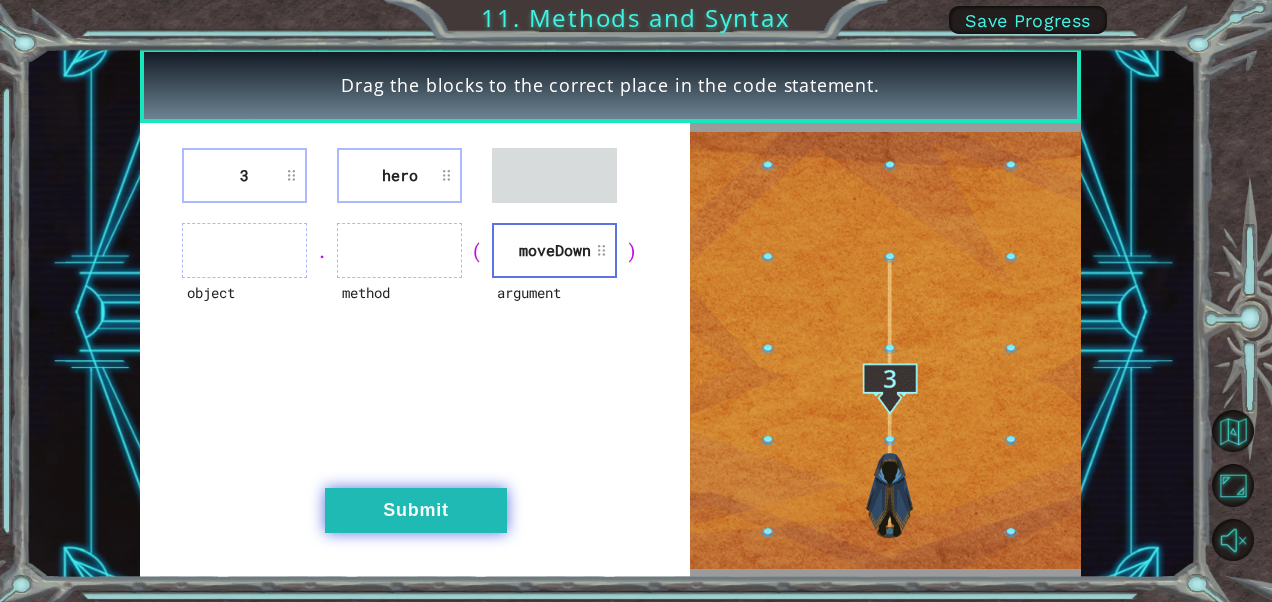 click on "Submit" at bounding box center [416, 510] 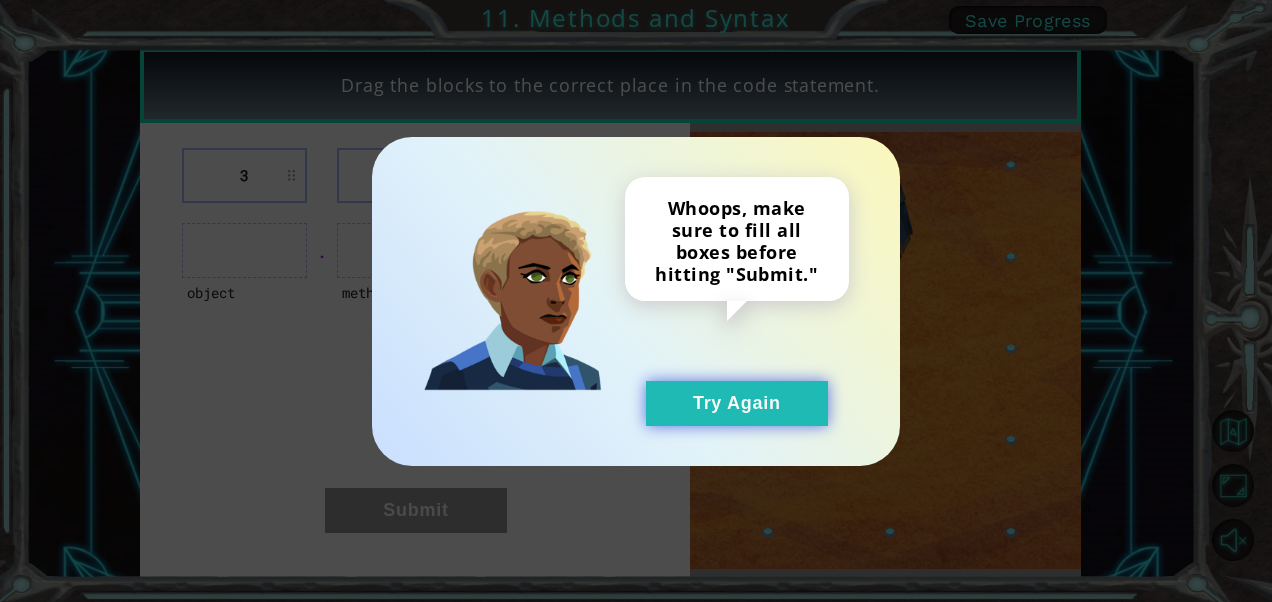 click on "Try Again" at bounding box center [737, 403] 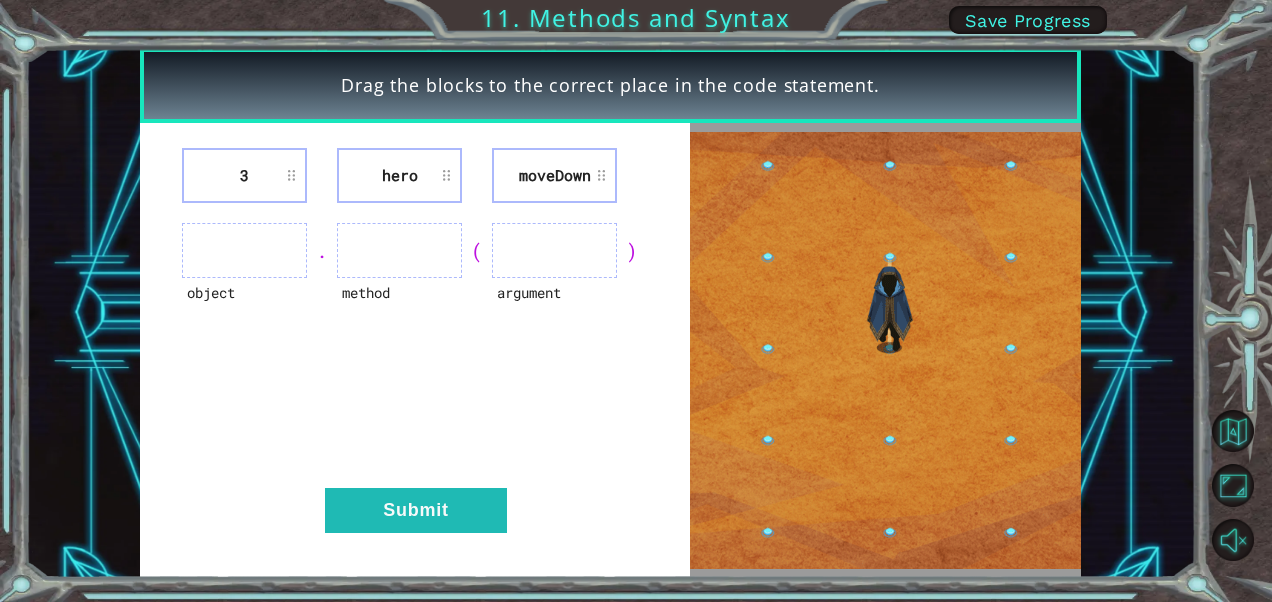 type 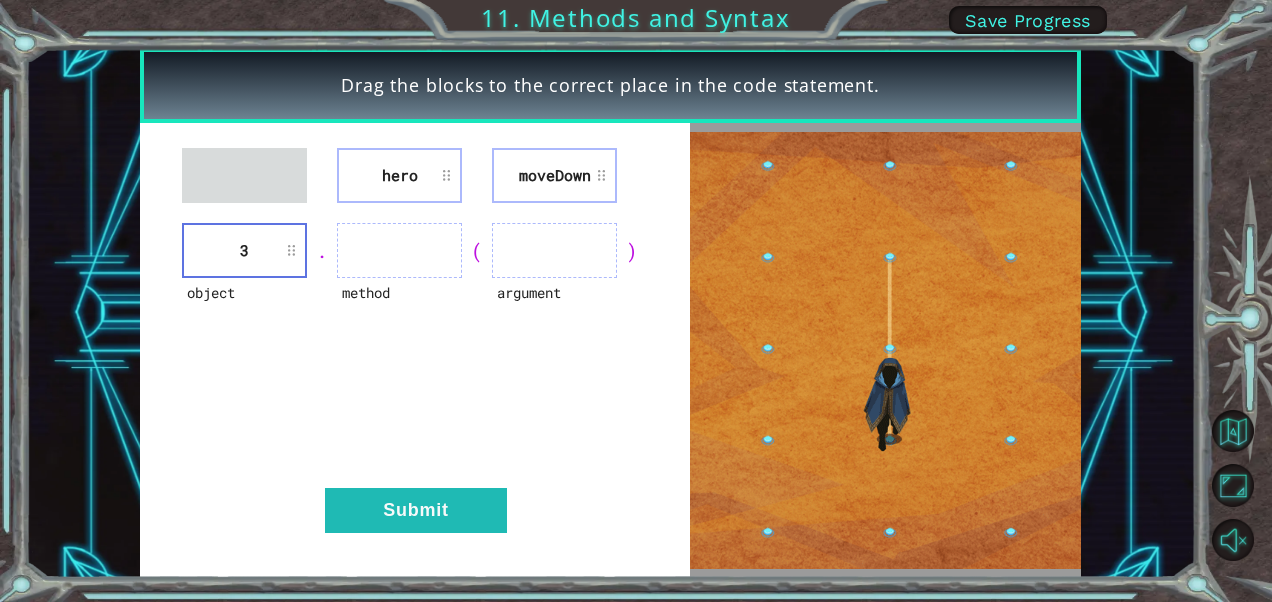 type 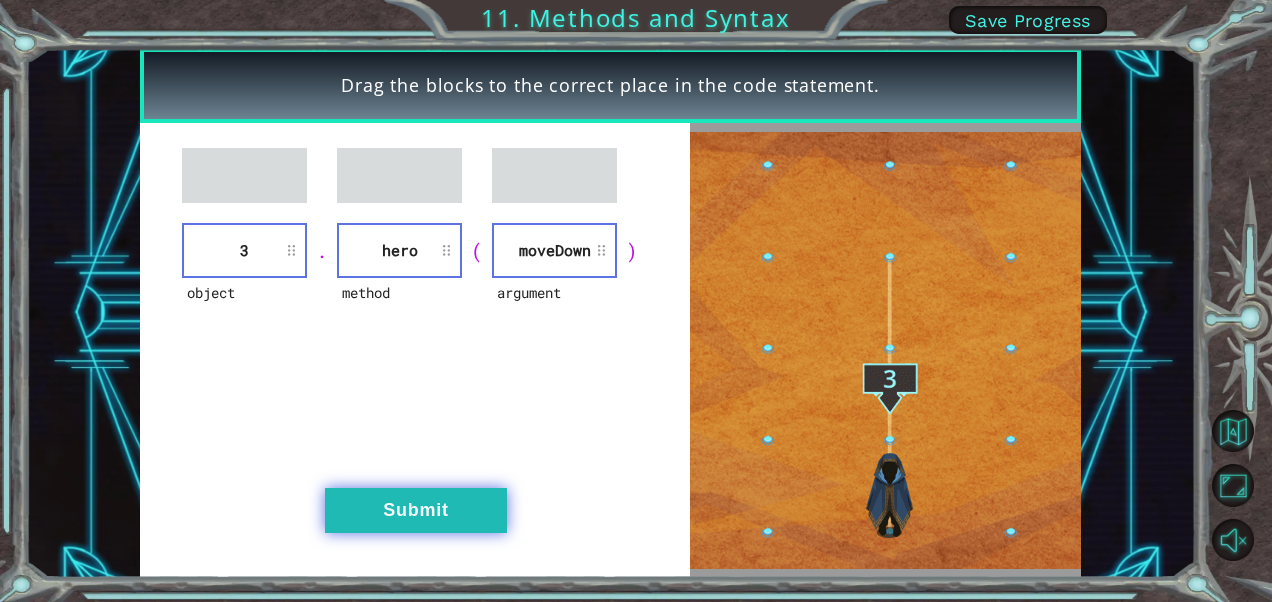 click on "Submit" at bounding box center (416, 510) 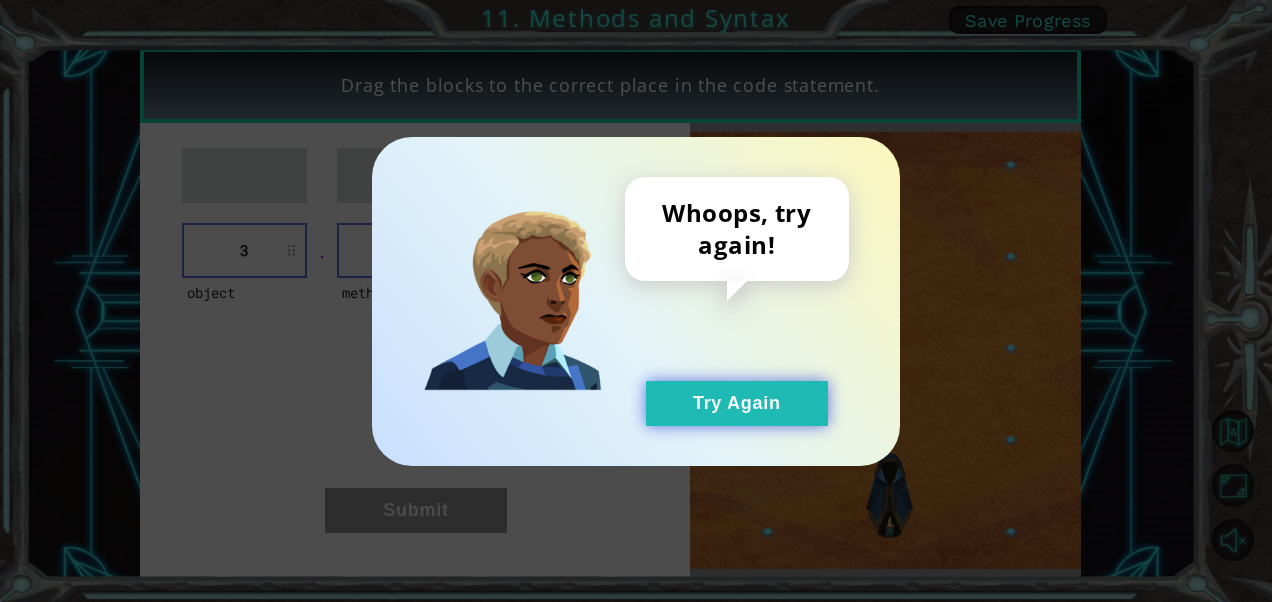 click on "Try Again" at bounding box center (737, 403) 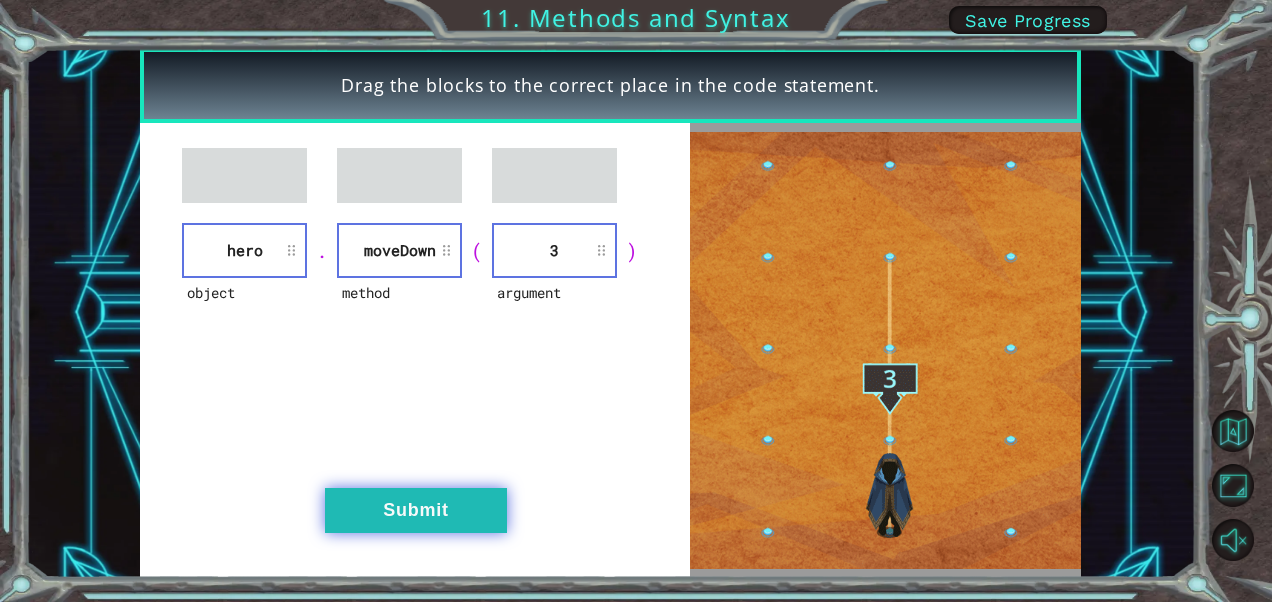 click on "Submit" at bounding box center [416, 510] 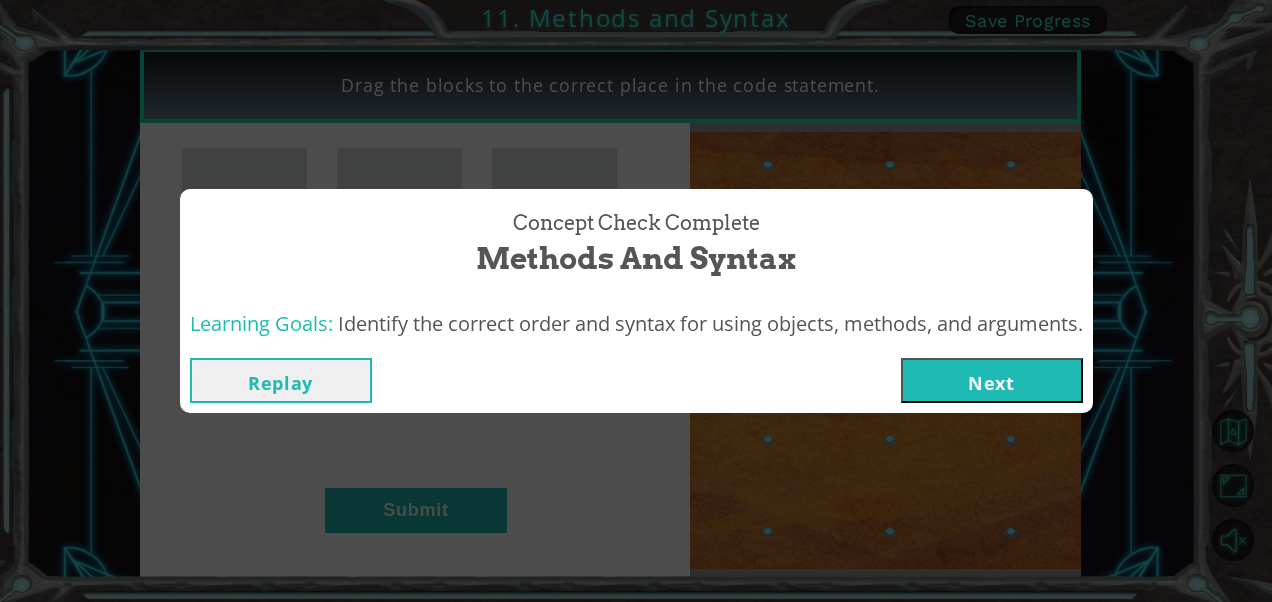 click on "Next" at bounding box center [992, 380] 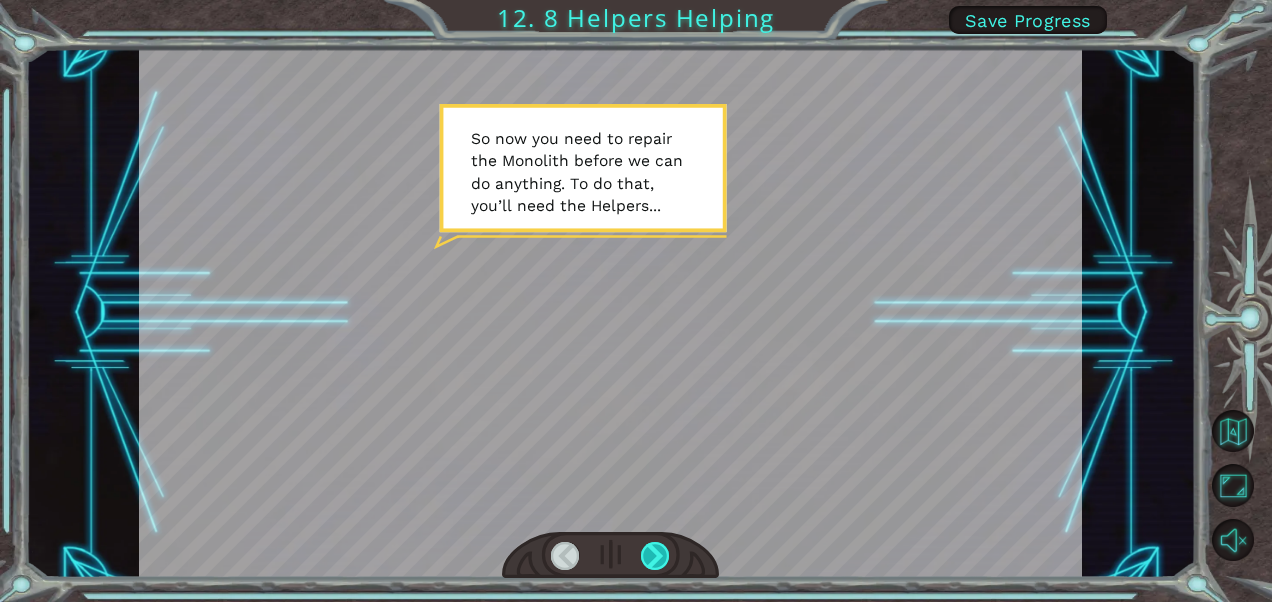 click at bounding box center (655, 556) 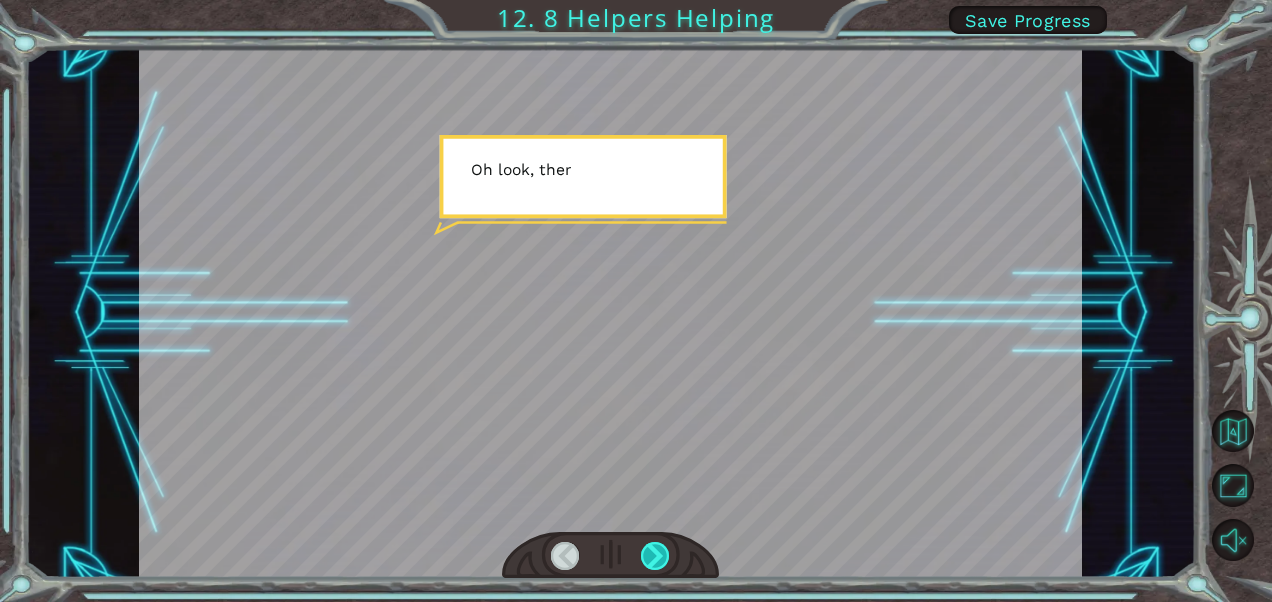 click at bounding box center (655, 556) 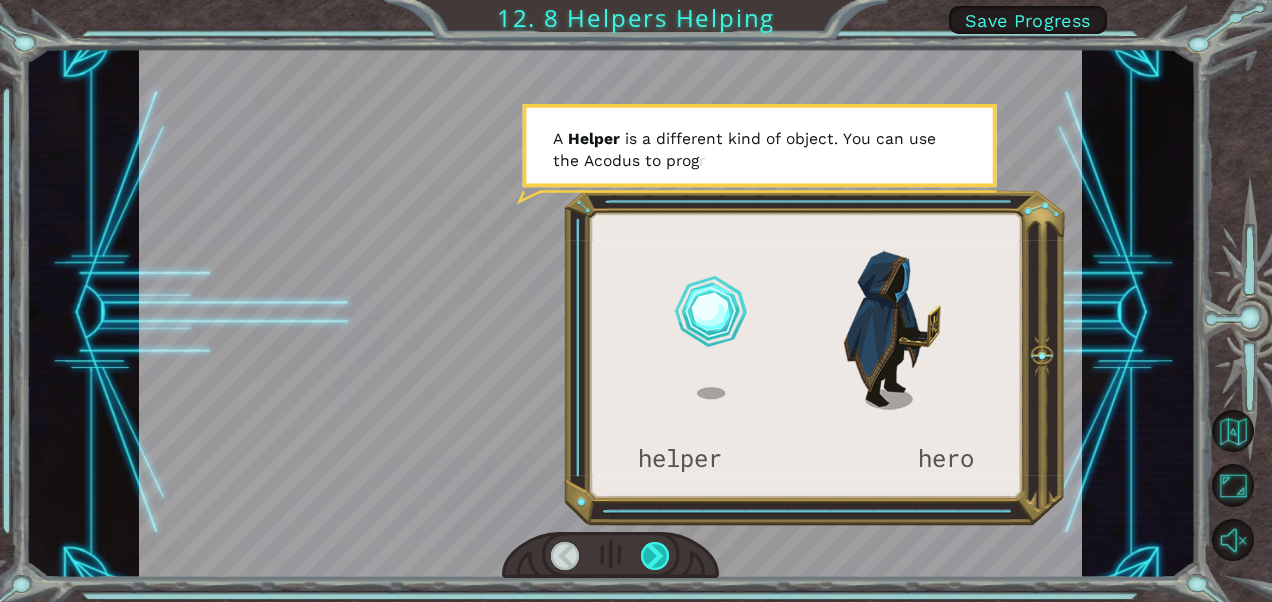 click at bounding box center (655, 556) 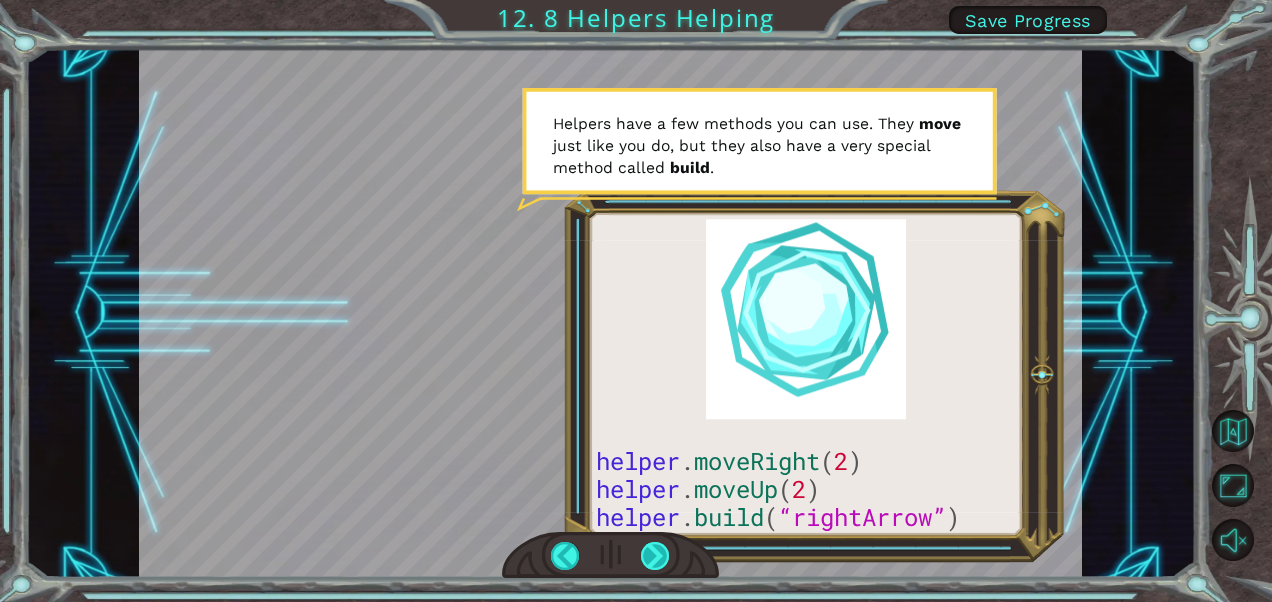 click at bounding box center [655, 556] 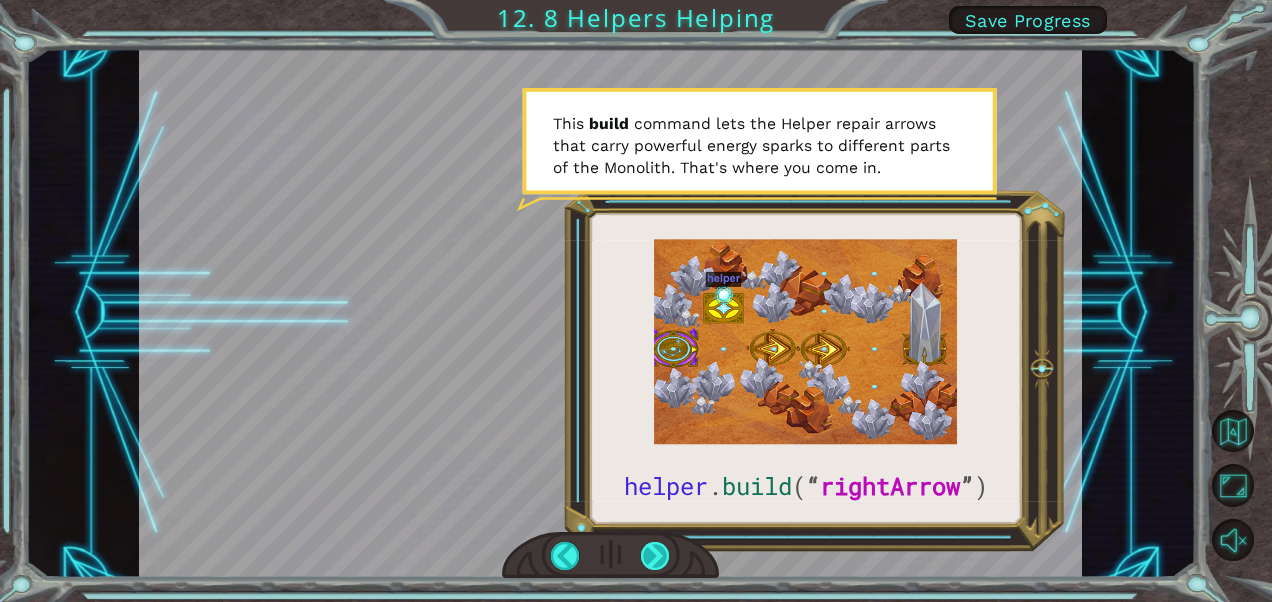 click at bounding box center [655, 556] 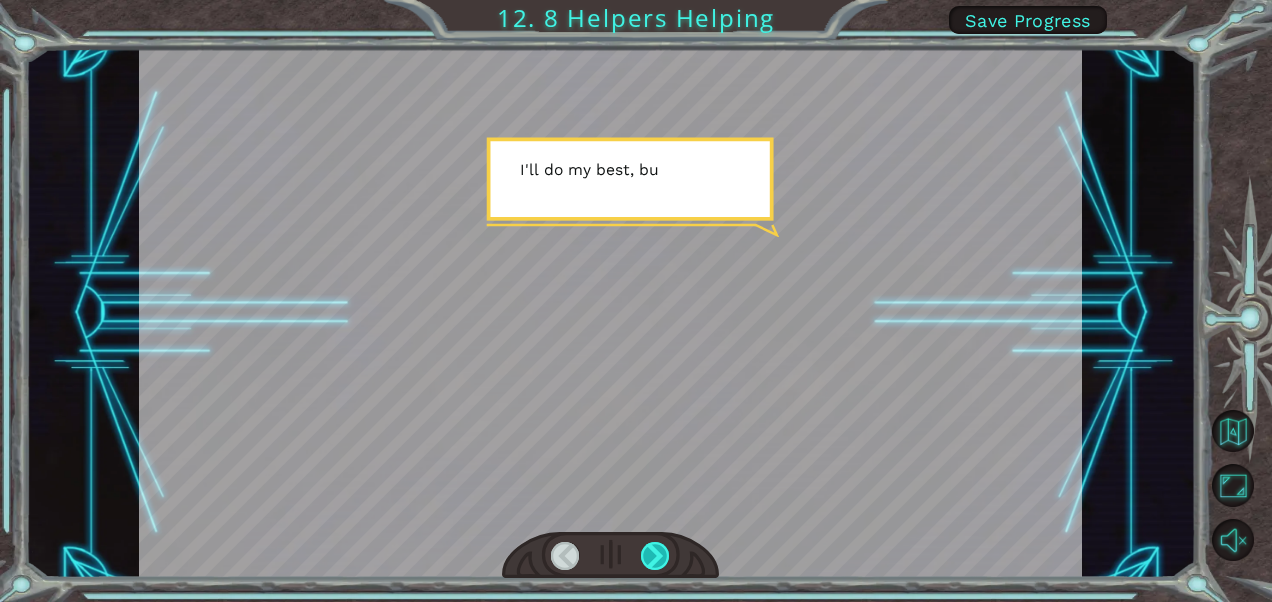 click at bounding box center (655, 556) 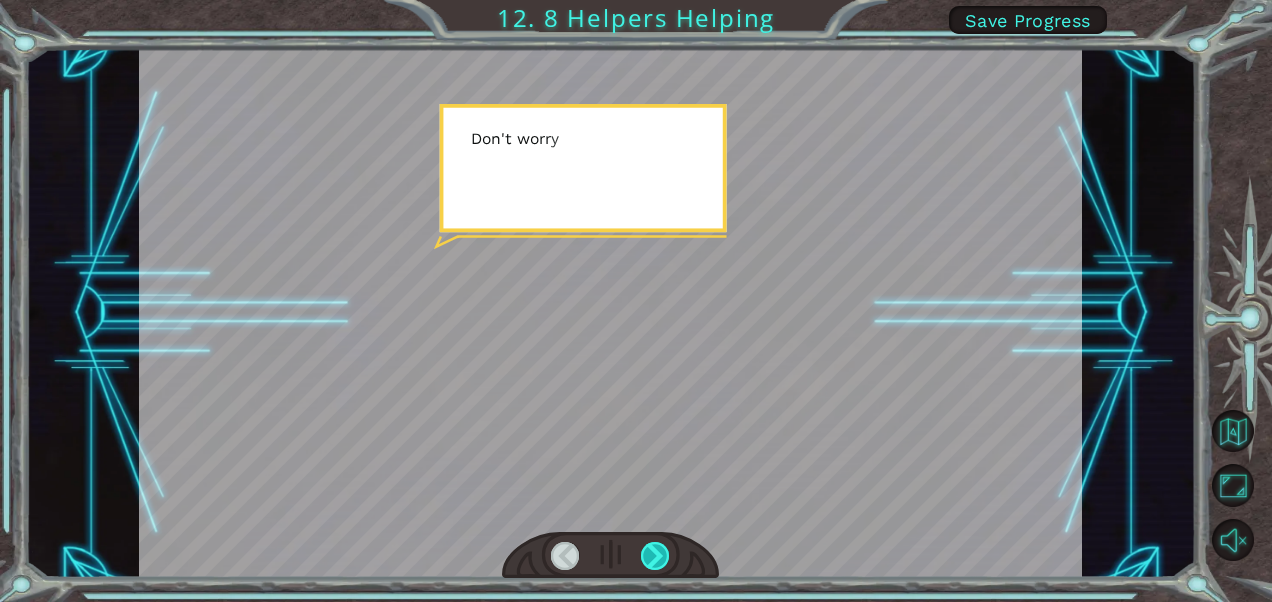 click at bounding box center (655, 556) 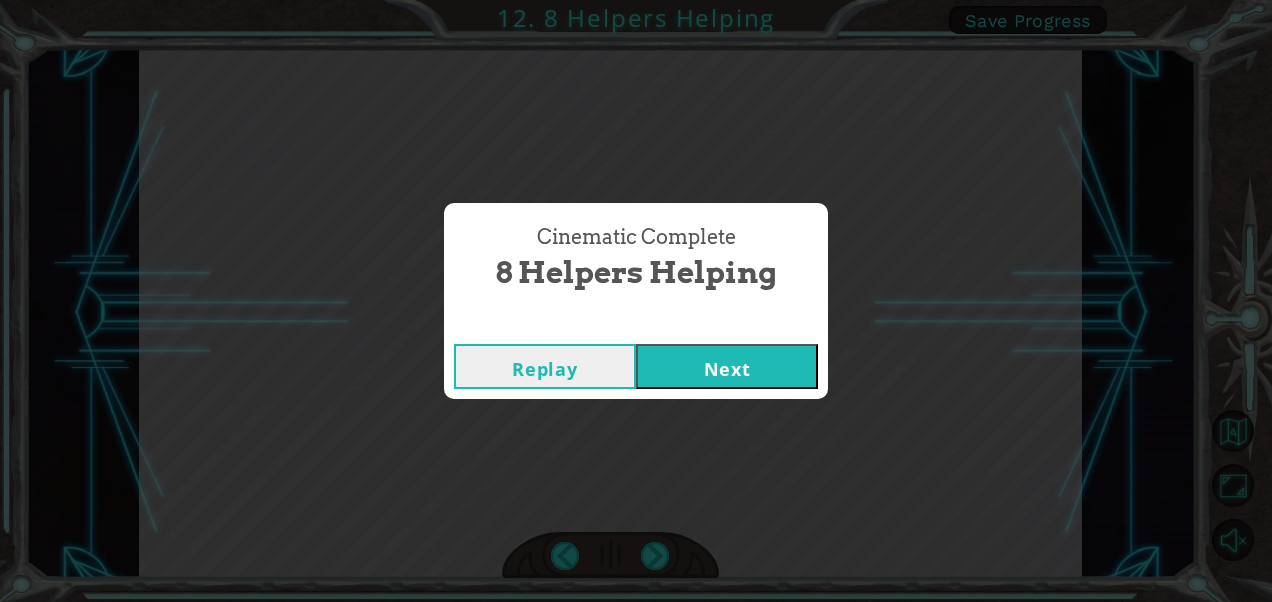 click on "Next" at bounding box center (727, 366) 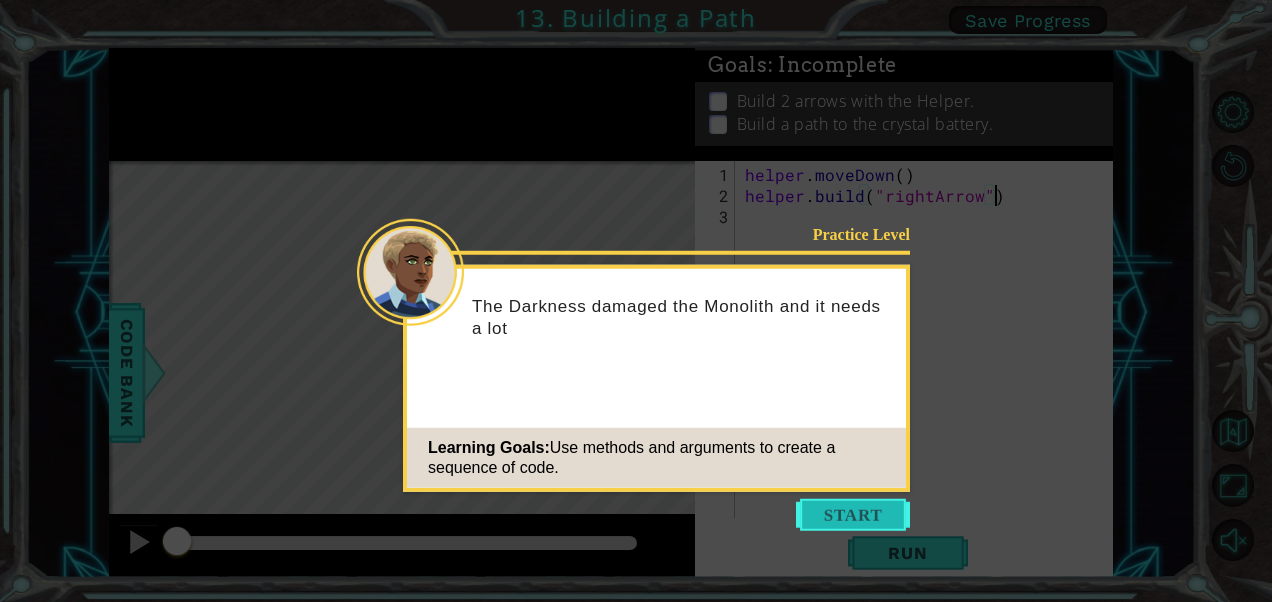 click at bounding box center [853, 515] 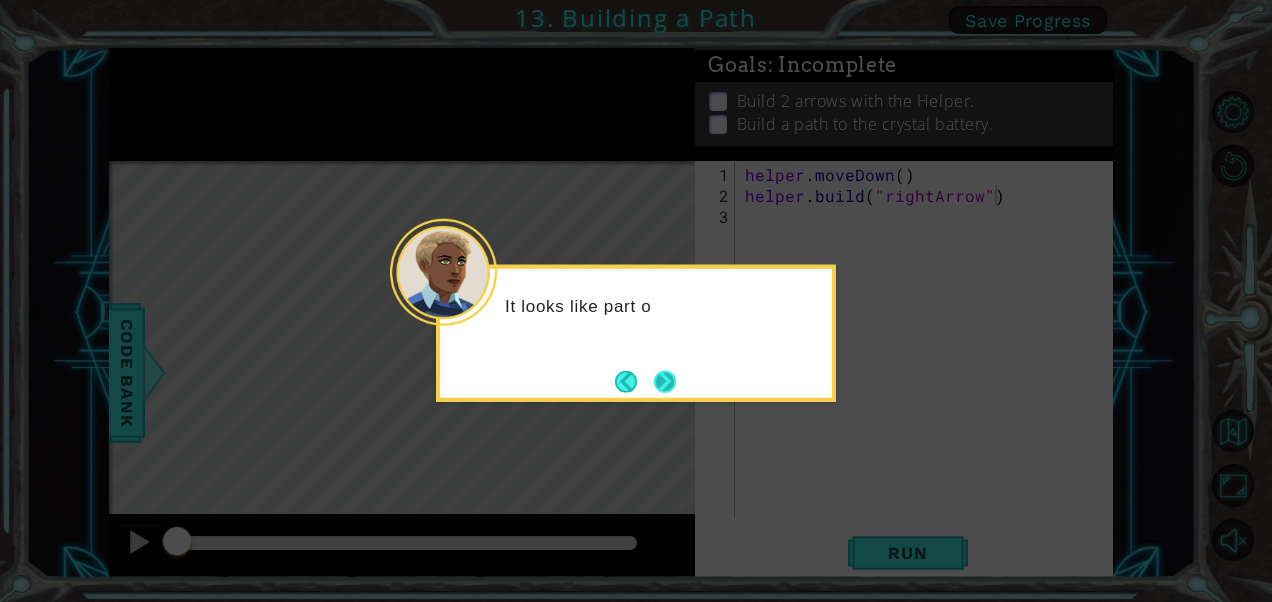 click at bounding box center (664, 381) 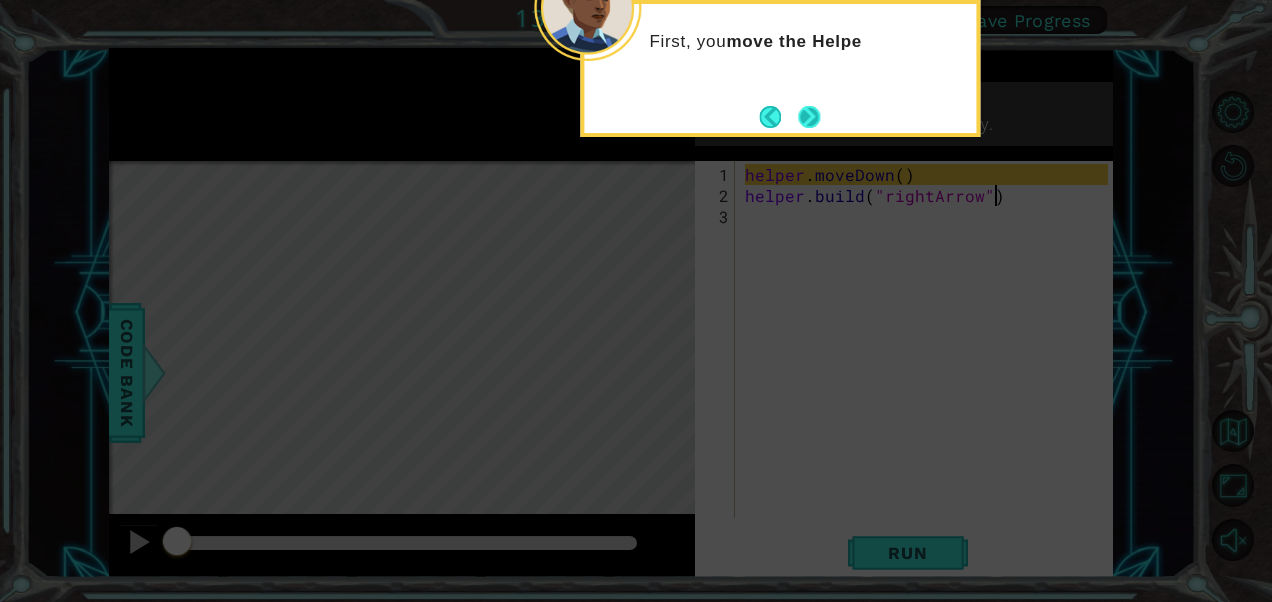 click at bounding box center (809, 117) 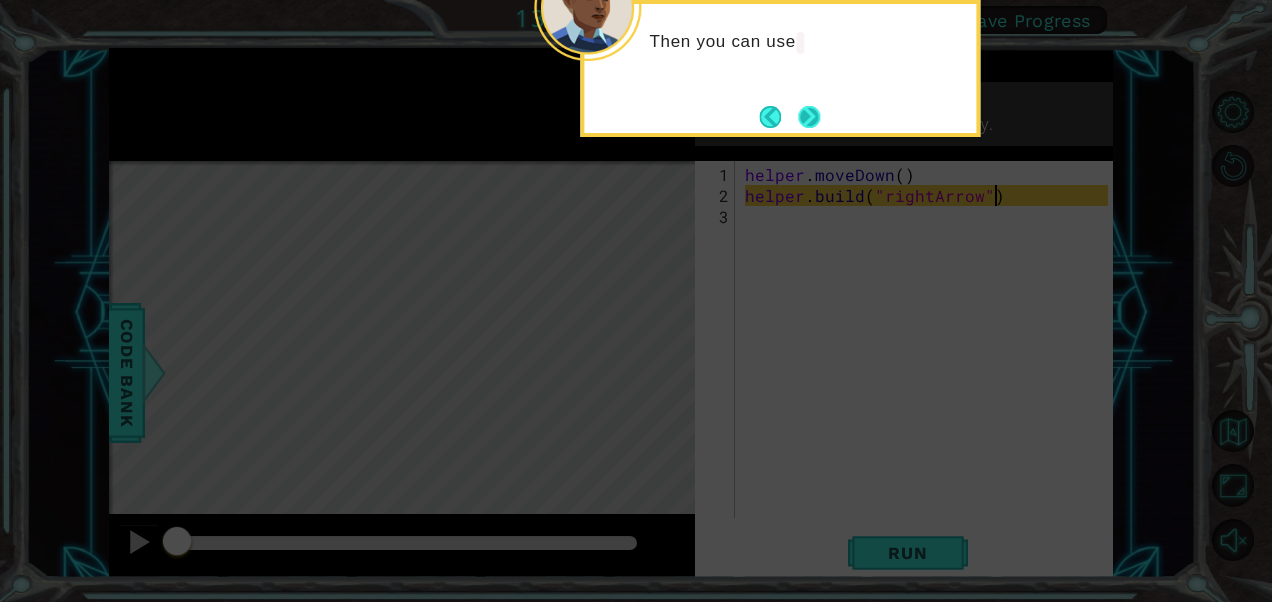 click at bounding box center [809, 117] 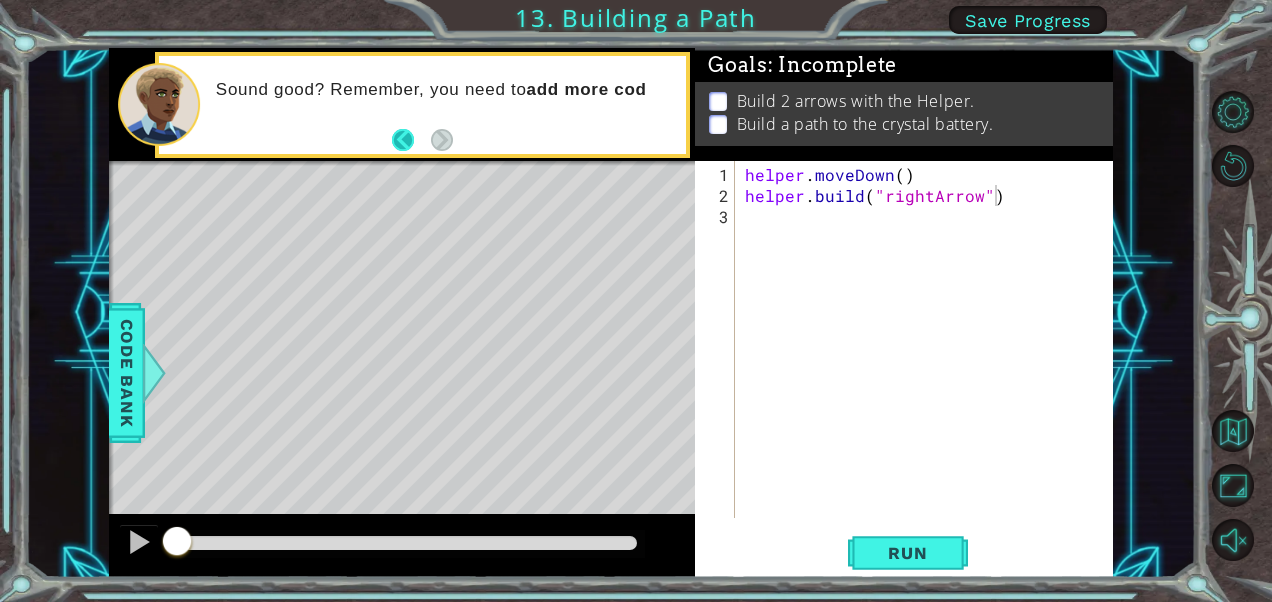 click at bounding box center [411, 140] 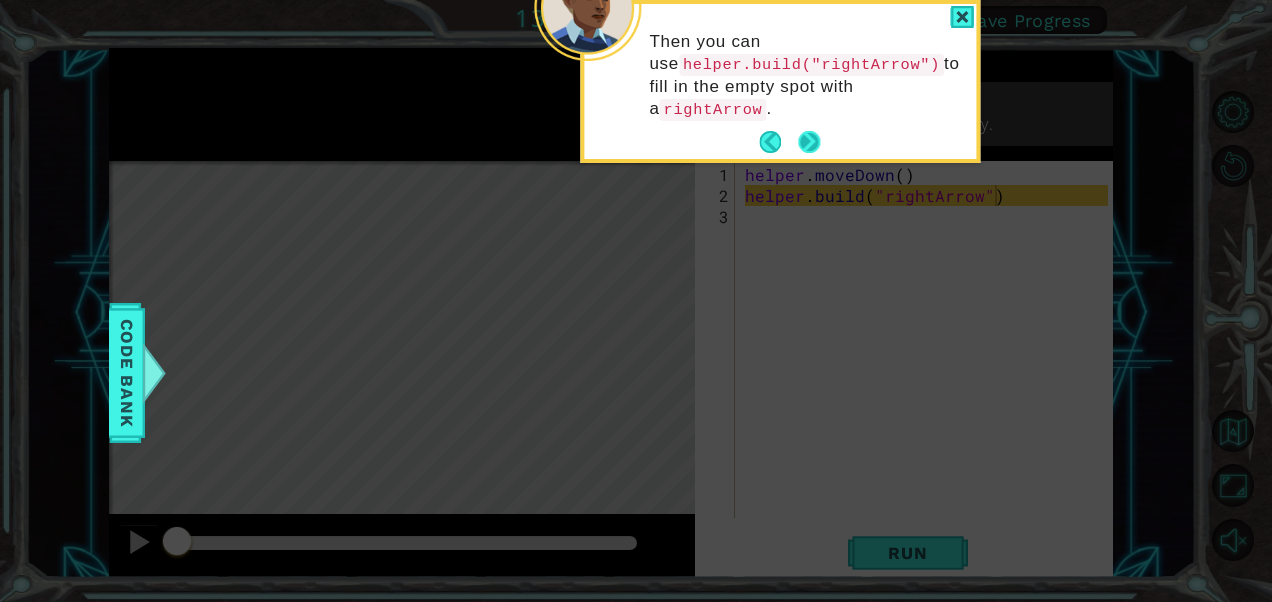 click at bounding box center [809, 142] 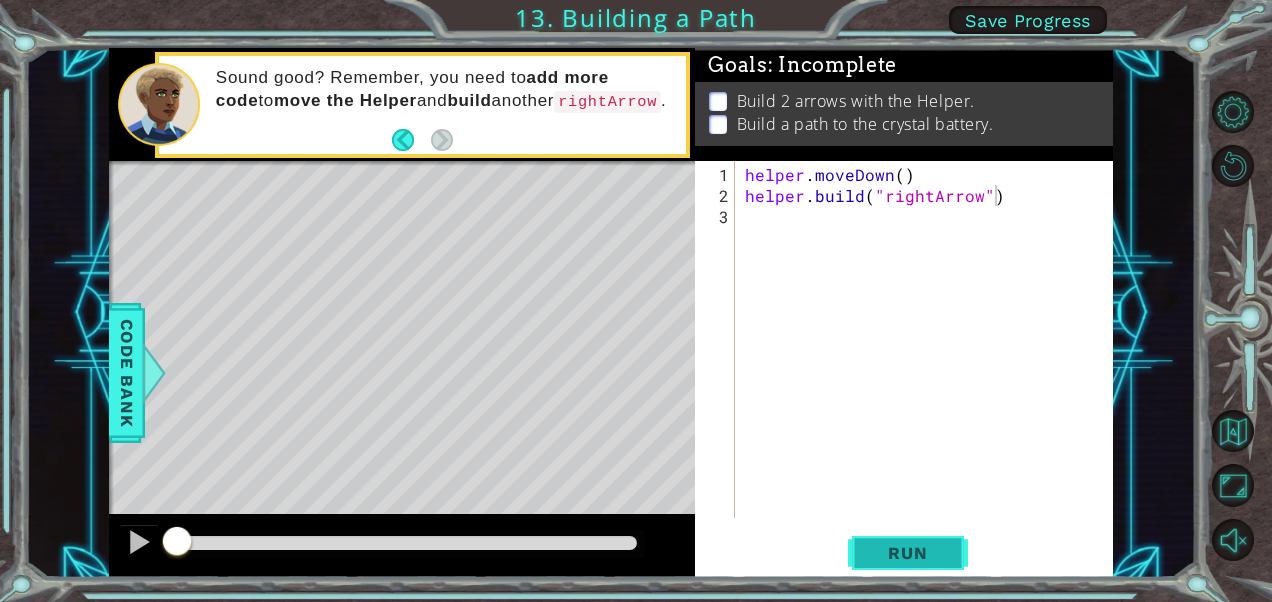 click on "Run" at bounding box center [908, 553] 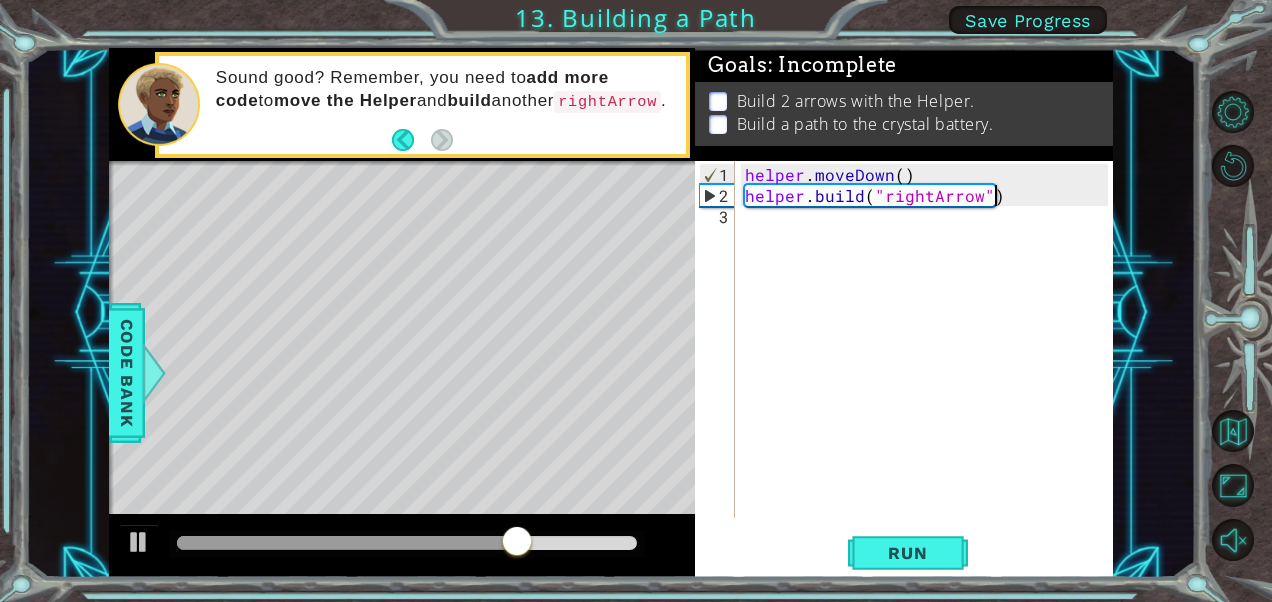 click on "helper . moveDown ( ) helper . build ( "rightArrow" )" at bounding box center (929, 363) 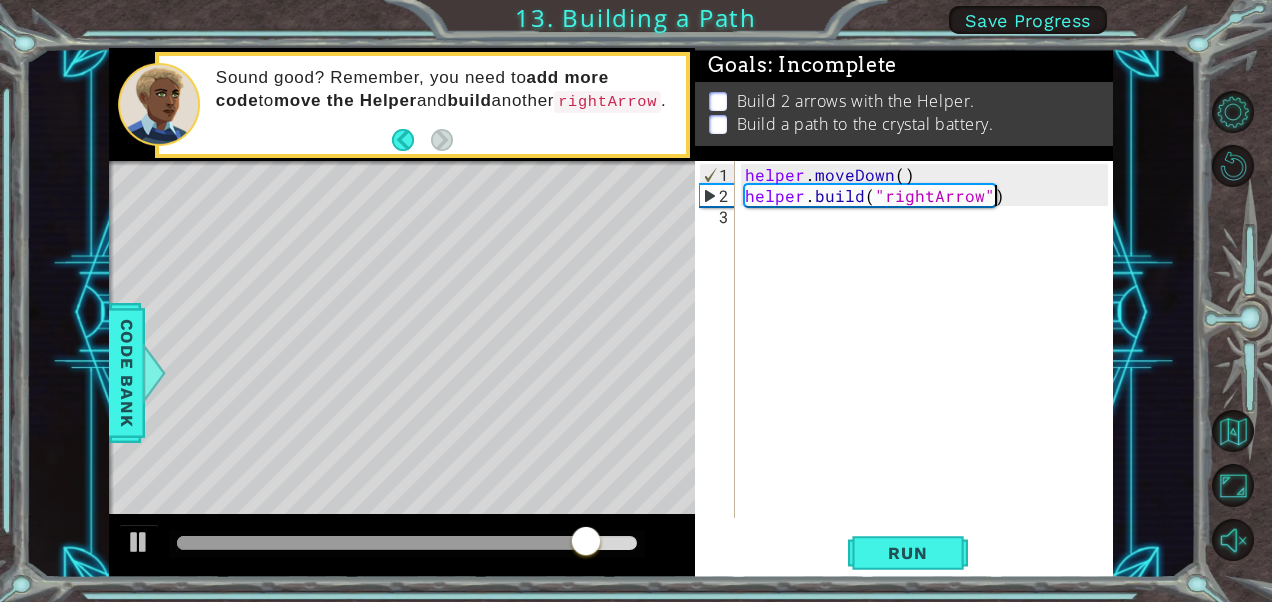click on "helper . moveDown ( ) helper . build ( "rightArrow" )" at bounding box center (929, 363) 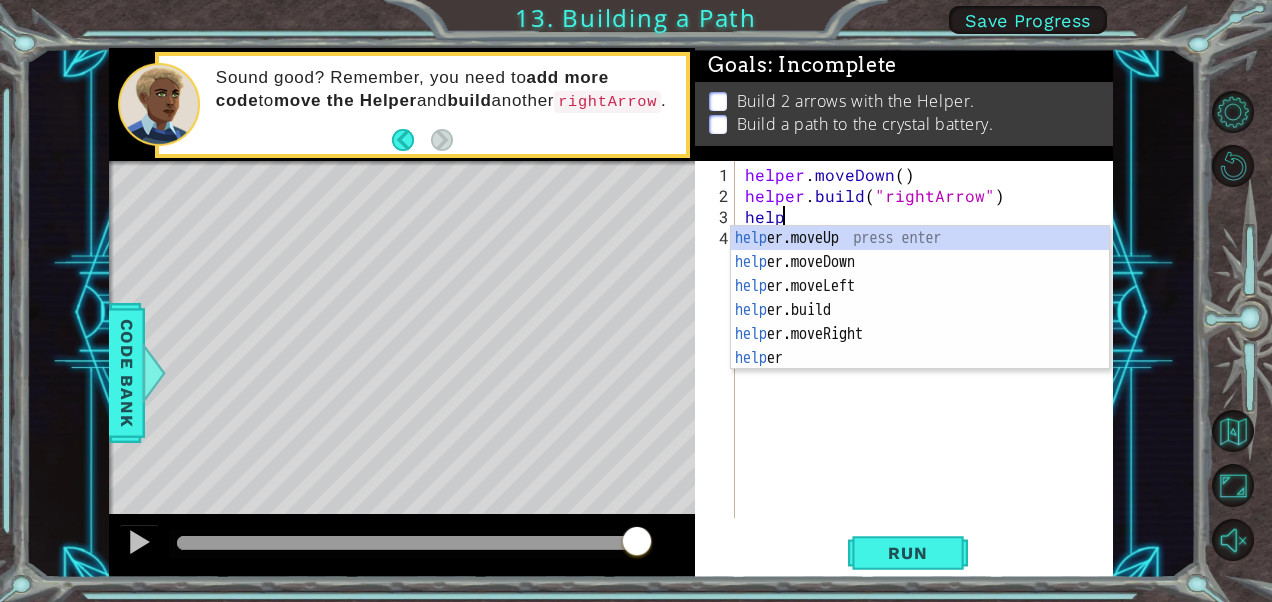 scroll, scrollTop: 0, scrollLeft: 2, axis: horizontal 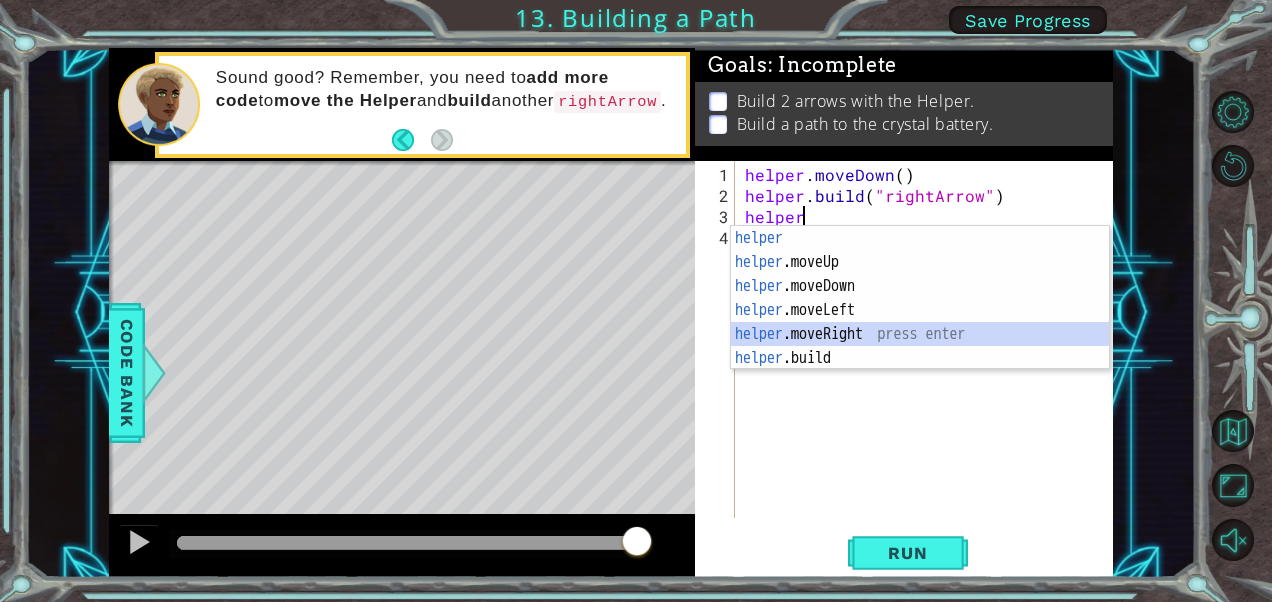 click on "helper press enter helper .moveUp press enter helper .moveDown press enter helper .moveLeft press enter helper .moveRight press enter helper .build press enter" at bounding box center [920, 322] 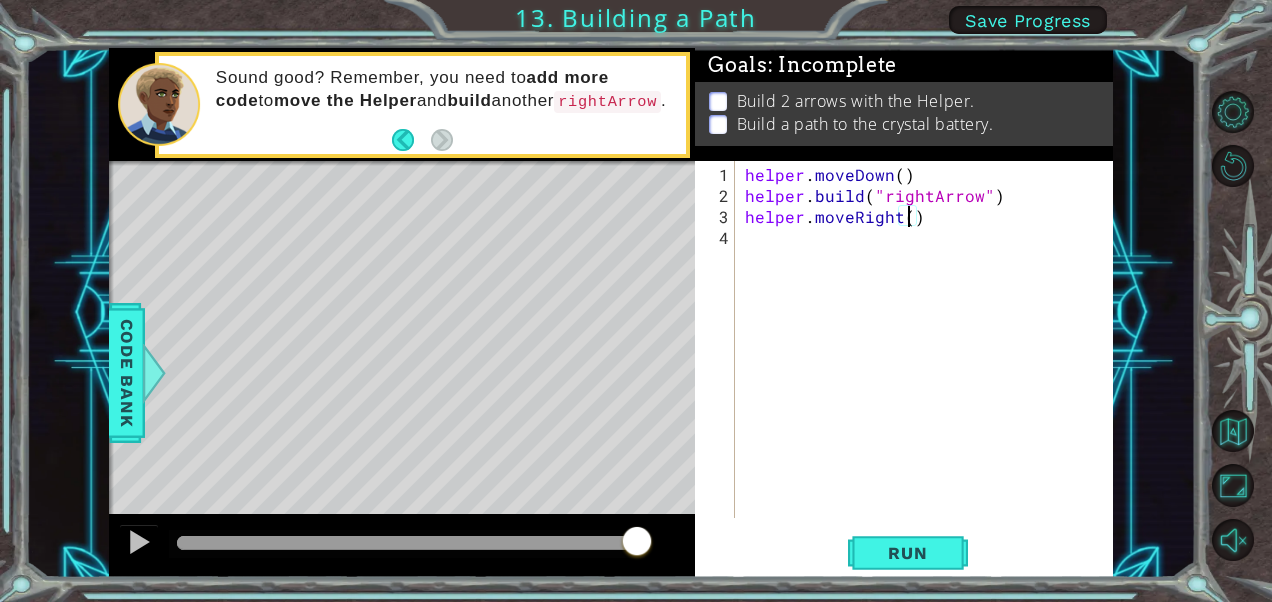 type on "helper.moveRight(2)" 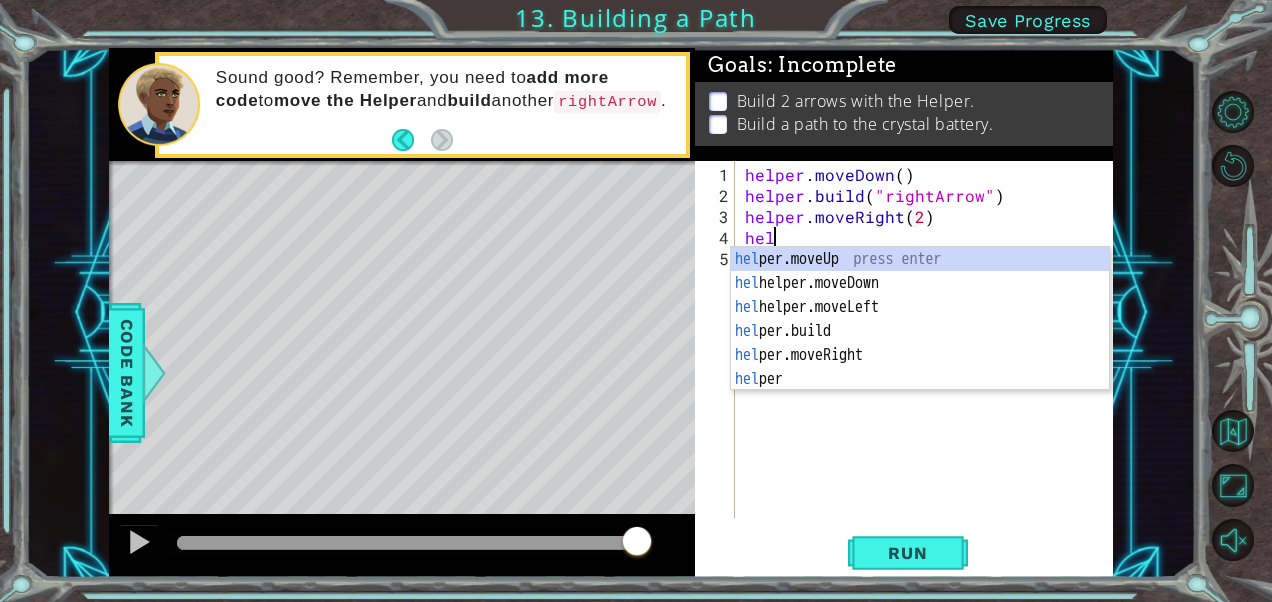 scroll, scrollTop: 0, scrollLeft: 1, axis: horizontal 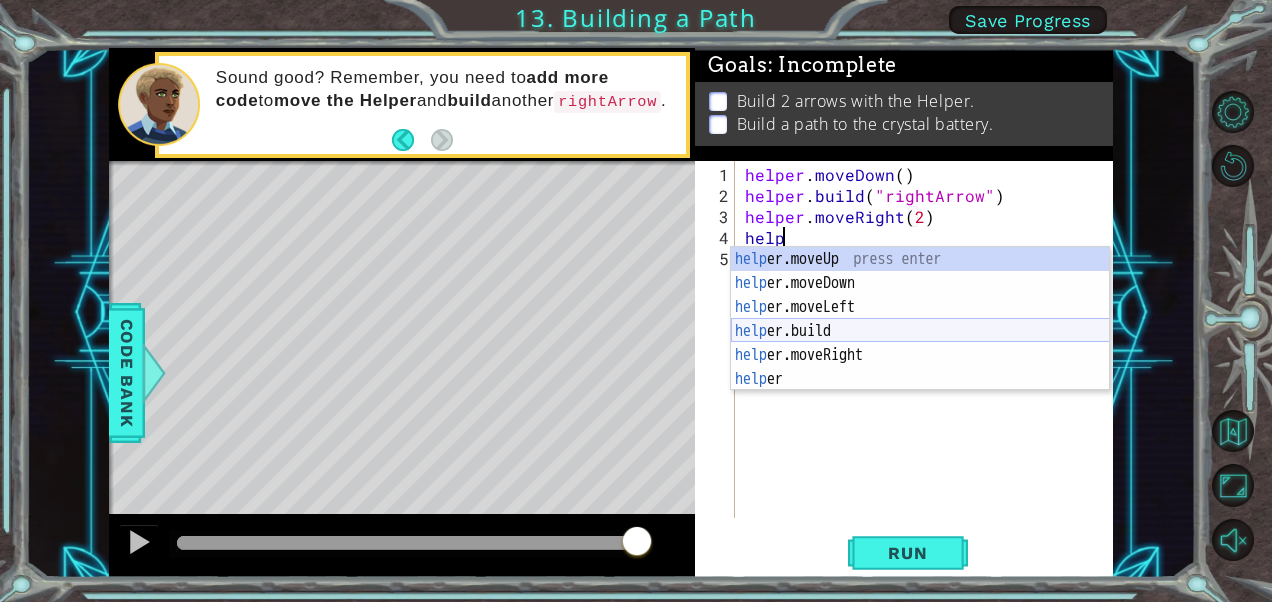 click on "help er.moveUp press enter help er.moveDown press enter help er.moveLeft press enter help er.build press enter help er.moveRight press enter help er press enter" at bounding box center [920, 343] 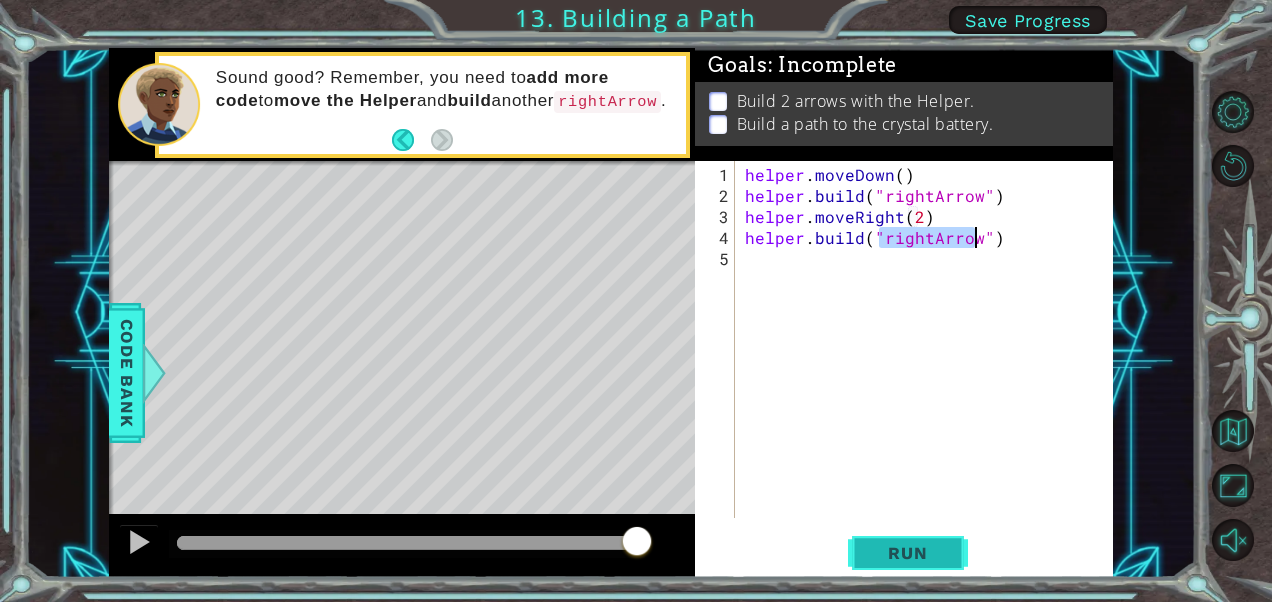 click on "Run" at bounding box center (908, 553) 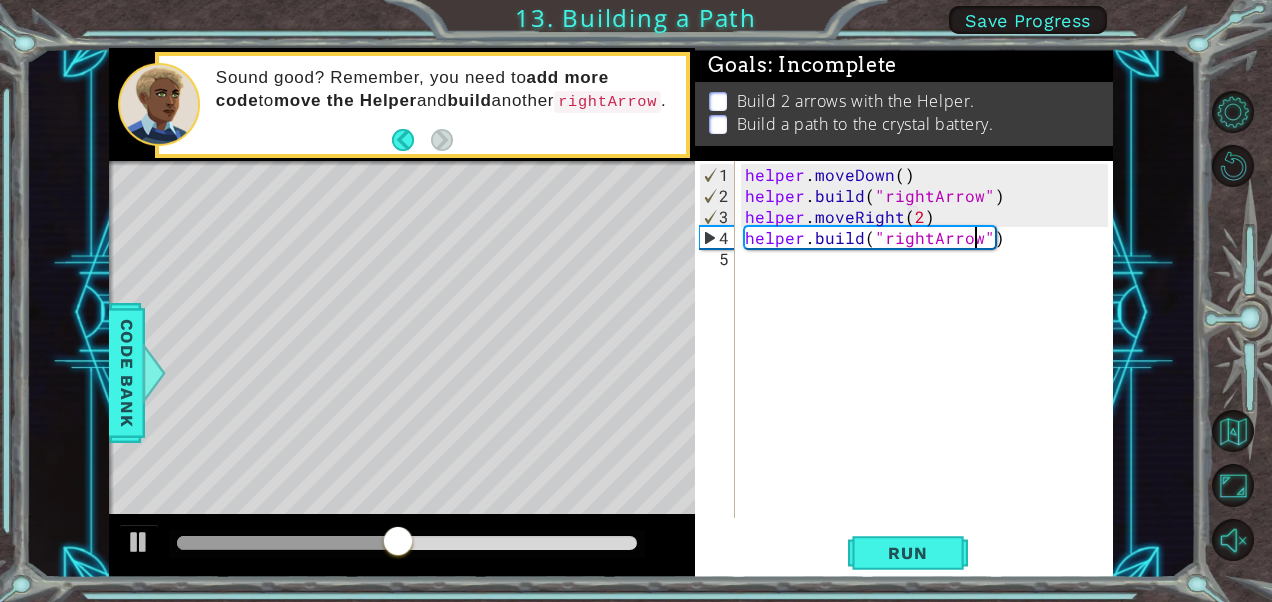 click on "helper . moveRight ( ) helper . build ( "rightArrow" ) helper . moveRight ( 2 ) helper . build ( "rightArrow" )" at bounding box center (929, 363) 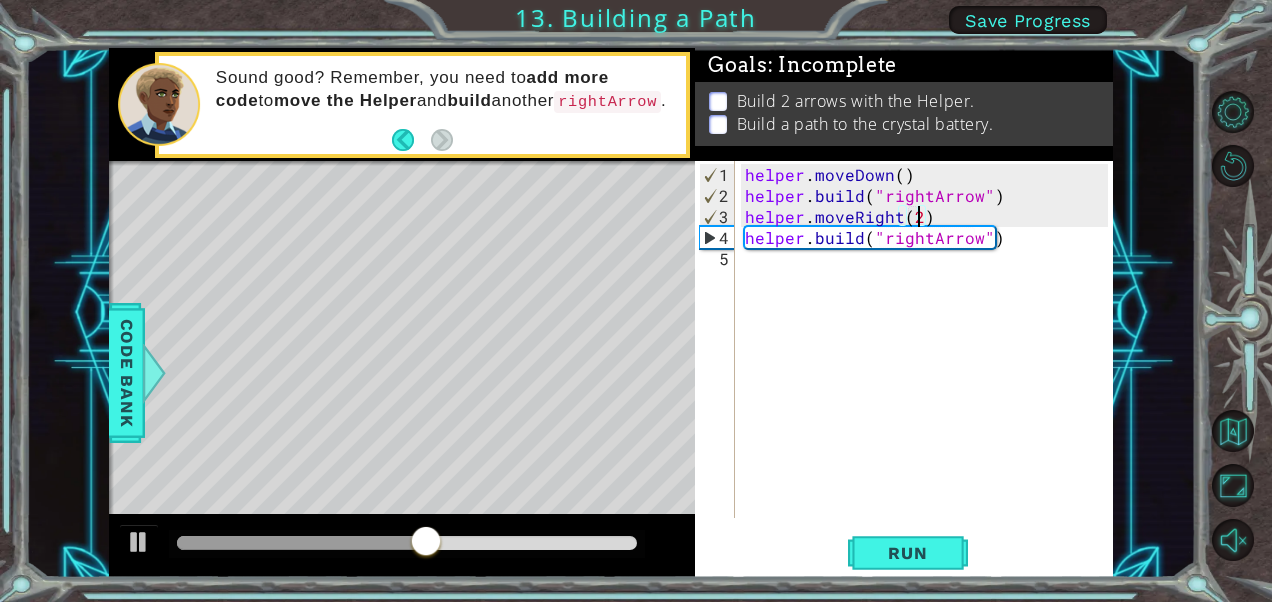 click on "helper . moveRight ( ) helper . build ( "rightArrow" ) helper . moveRight ( 2 ) helper . build ( "rightArrow" )" at bounding box center [929, 363] 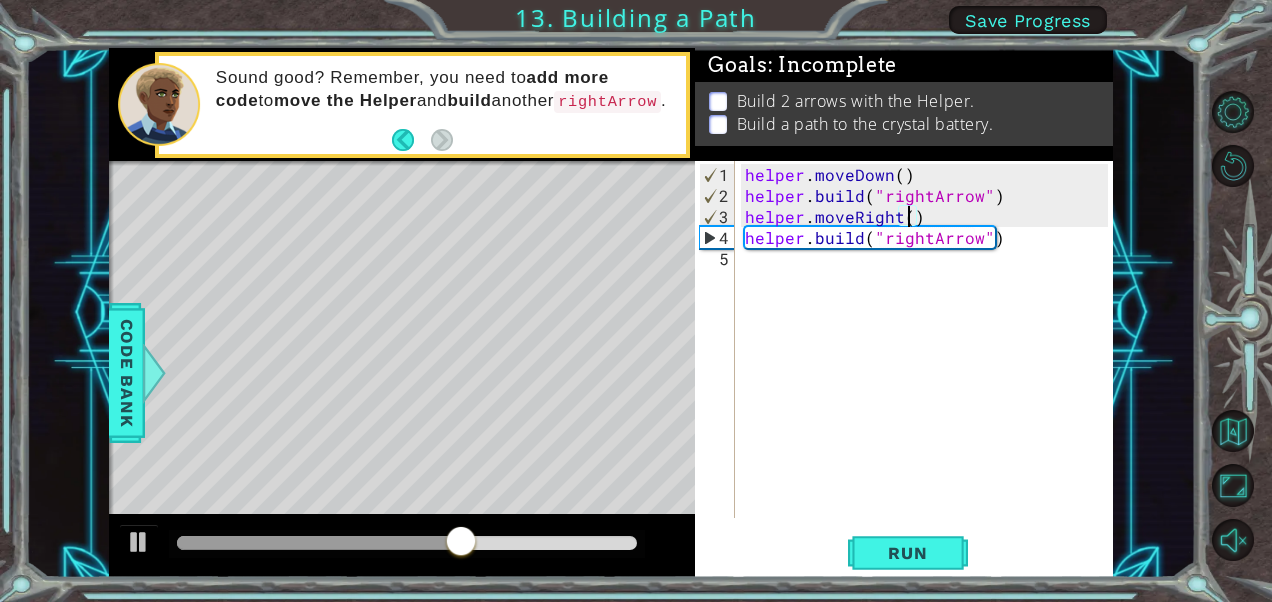 scroll, scrollTop: 0, scrollLeft: 10, axis: horizontal 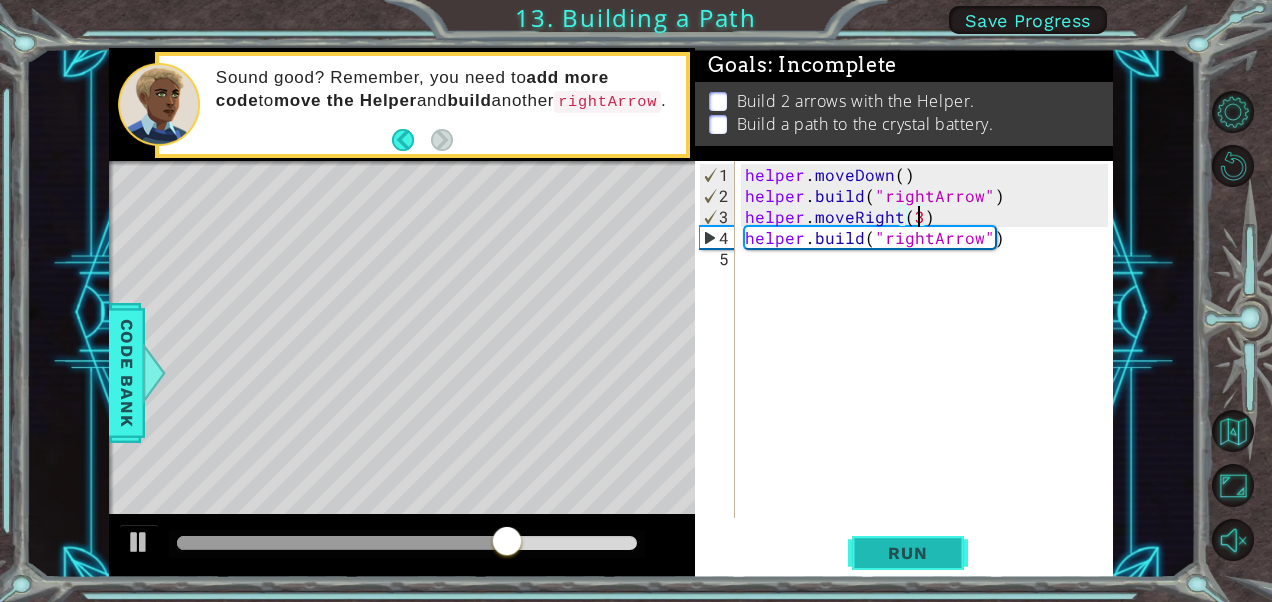type on "helper.moveRight(3)" 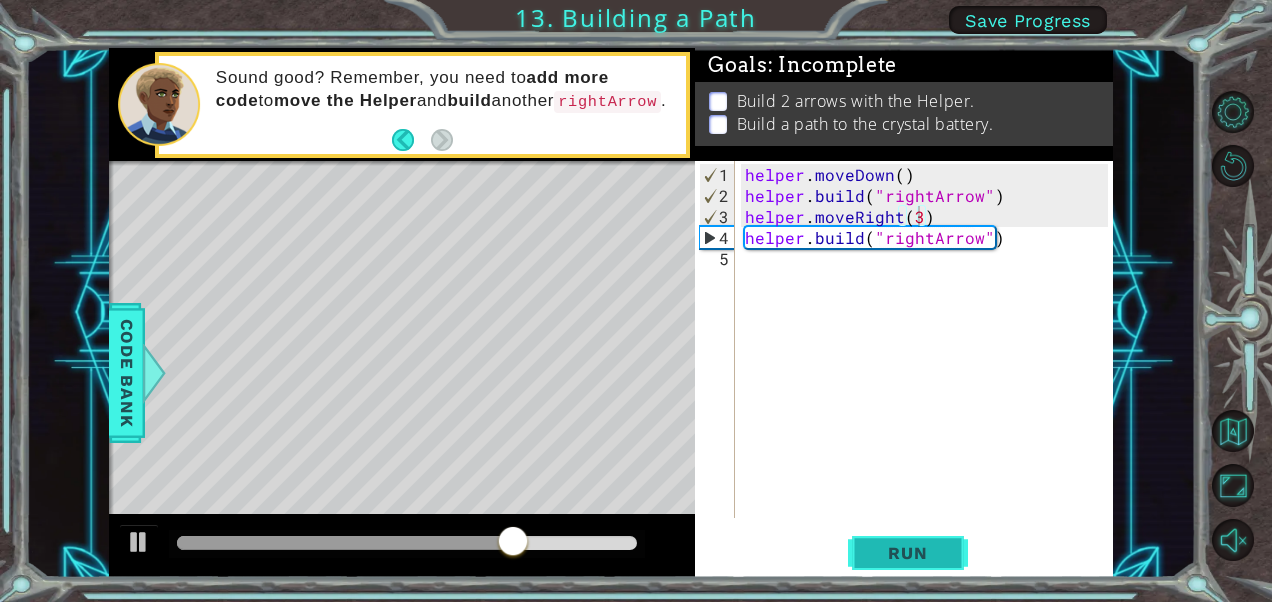click on "Run" at bounding box center (907, 553) 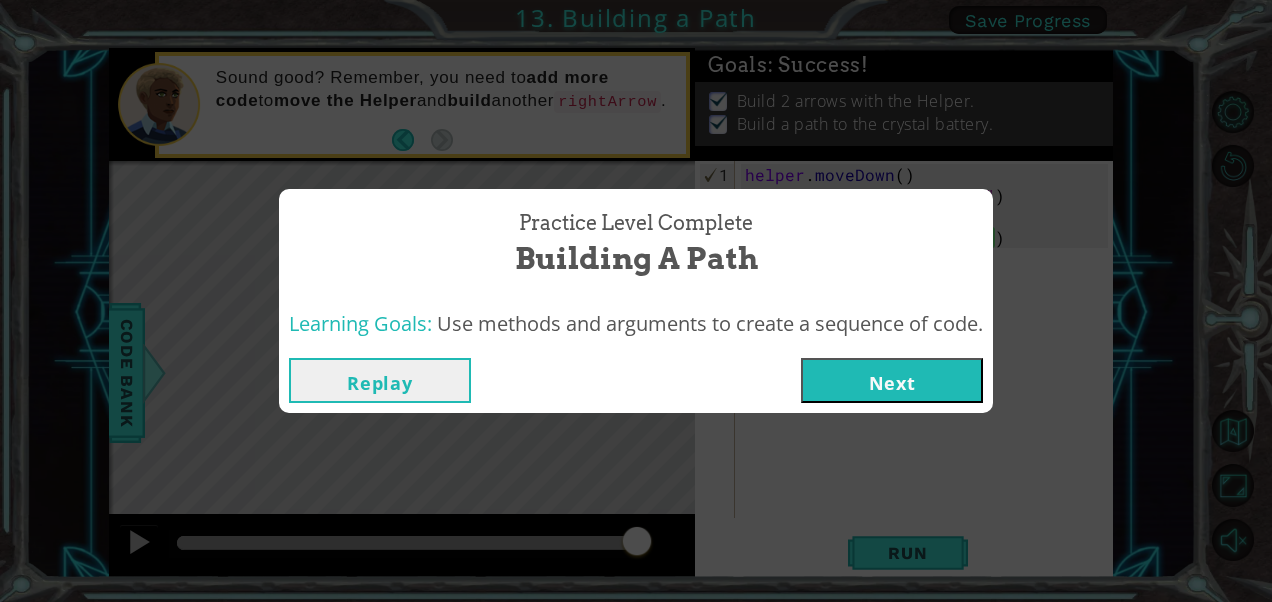 click on "Next" at bounding box center (892, 380) 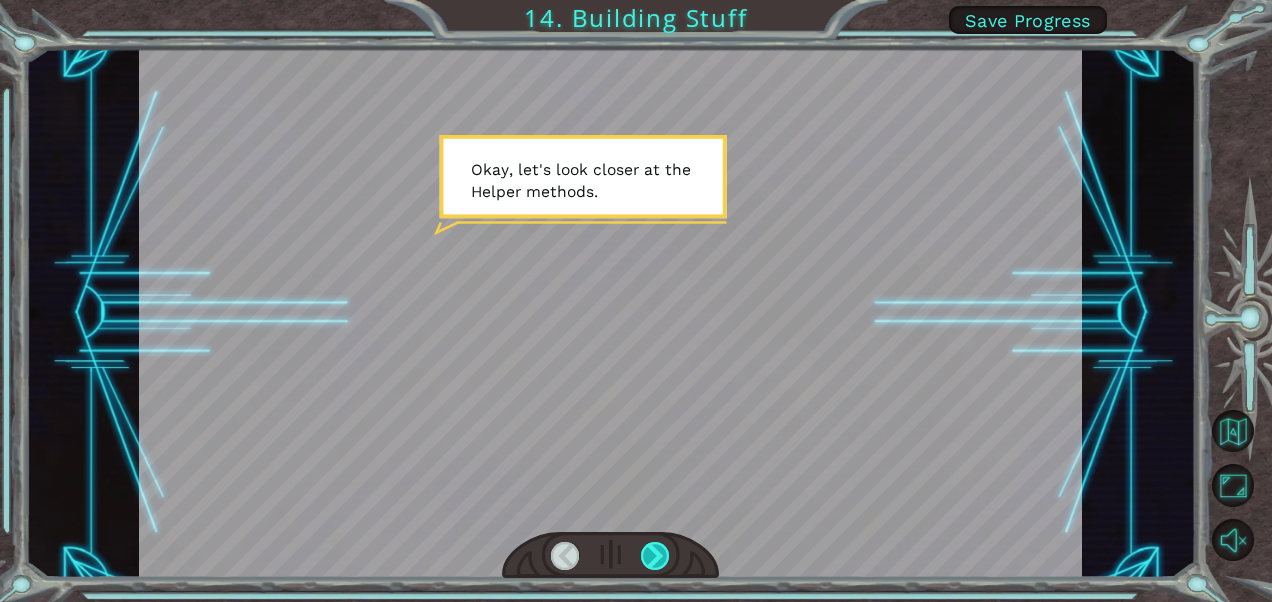 click at bounding box center (655, 556) 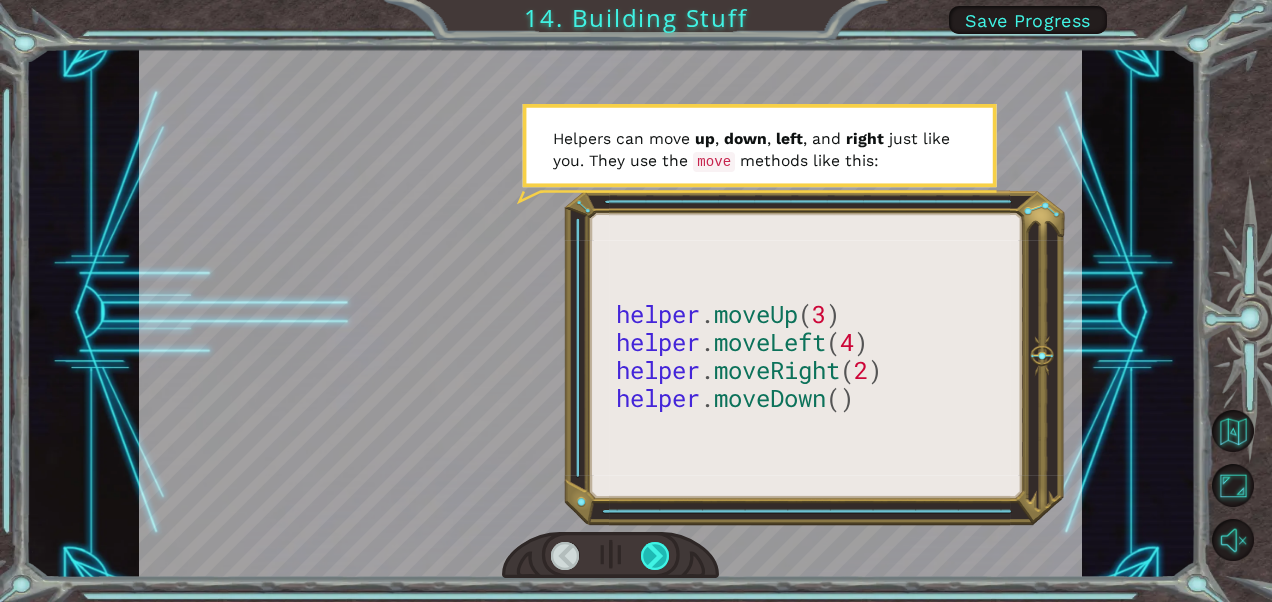 click at bounding box center (655, 556) 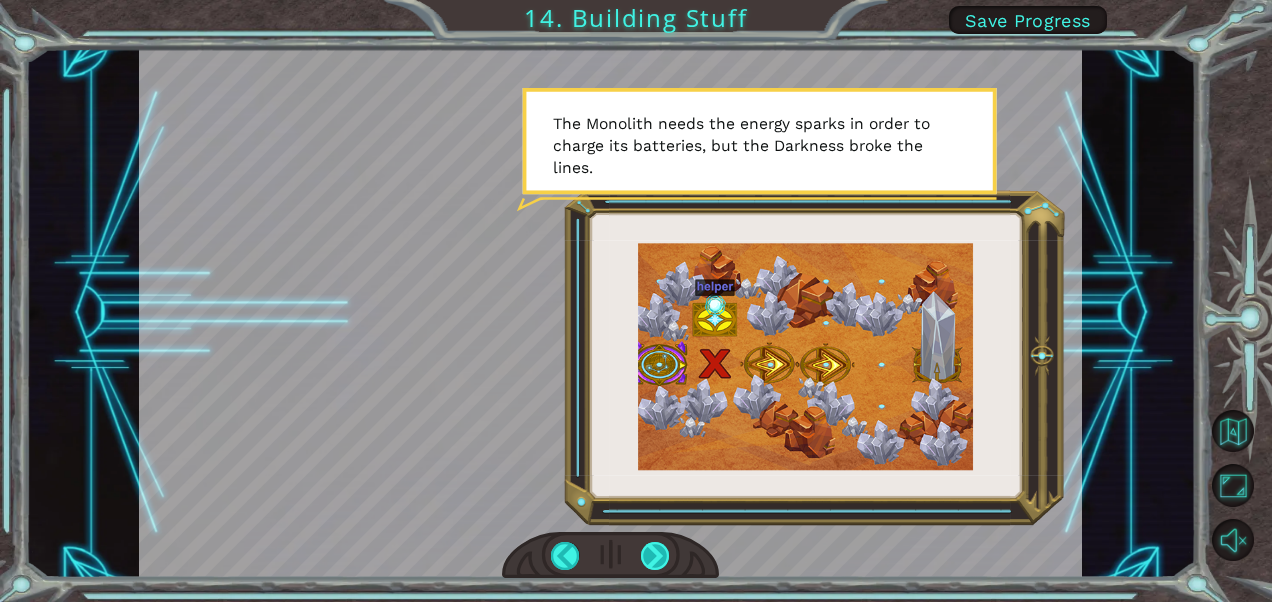 click at bounding box center [655, 556] 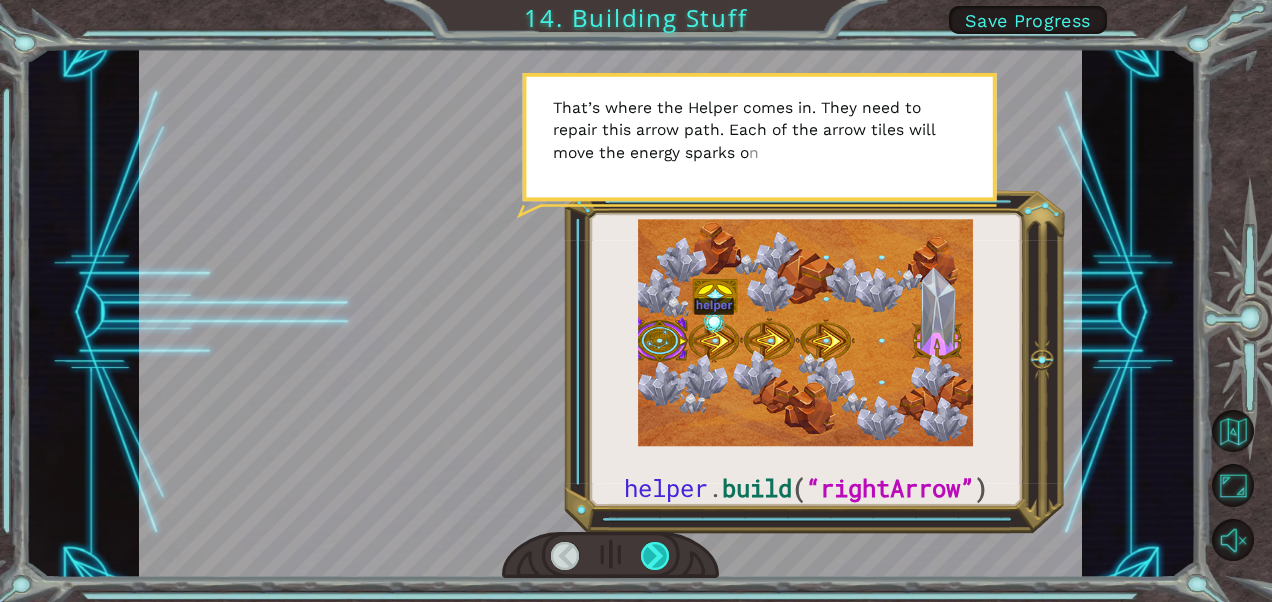 click at bounding box center [655, 556] 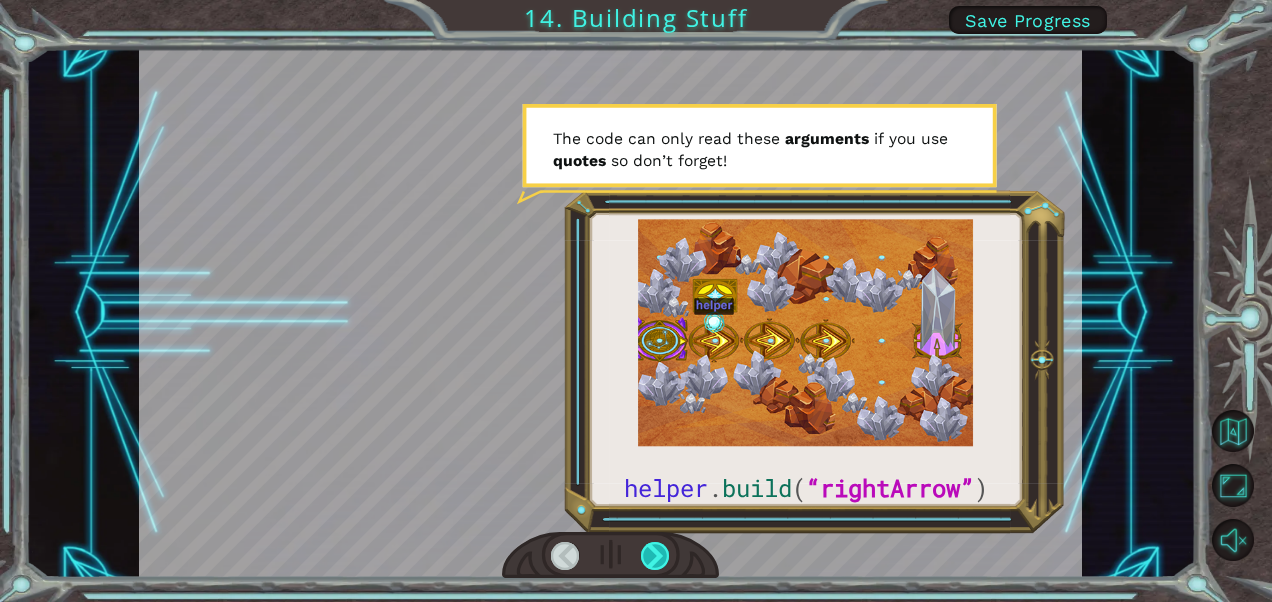 click at bounding box center [655, 556] 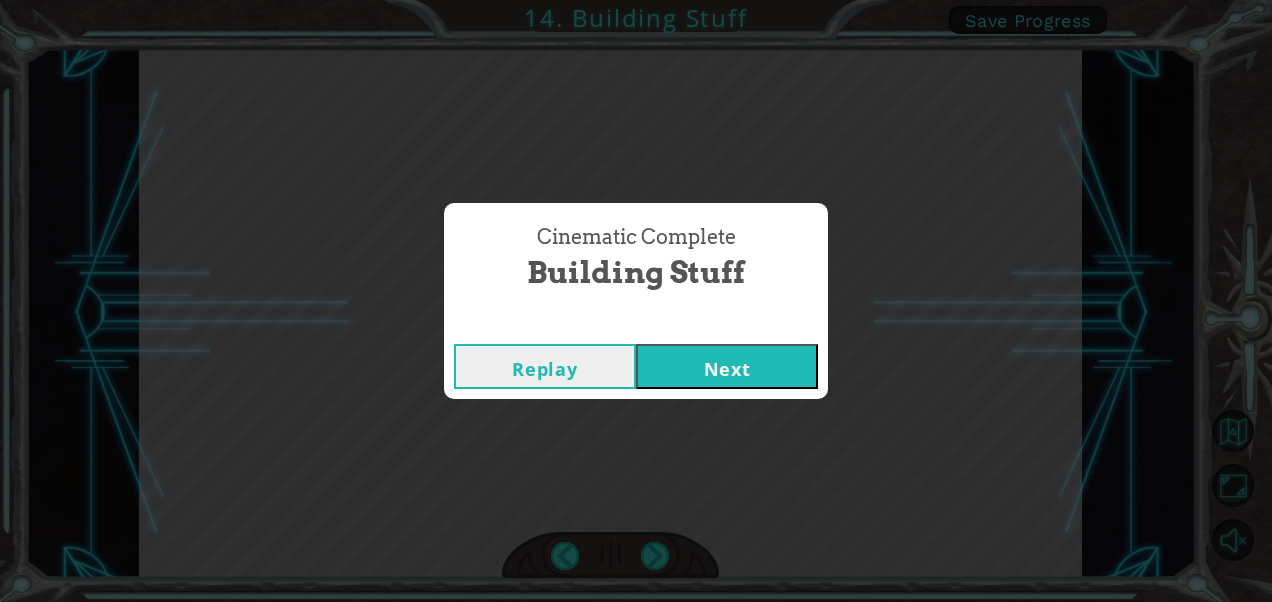 click on "Next" at bounding box center (727, 366) 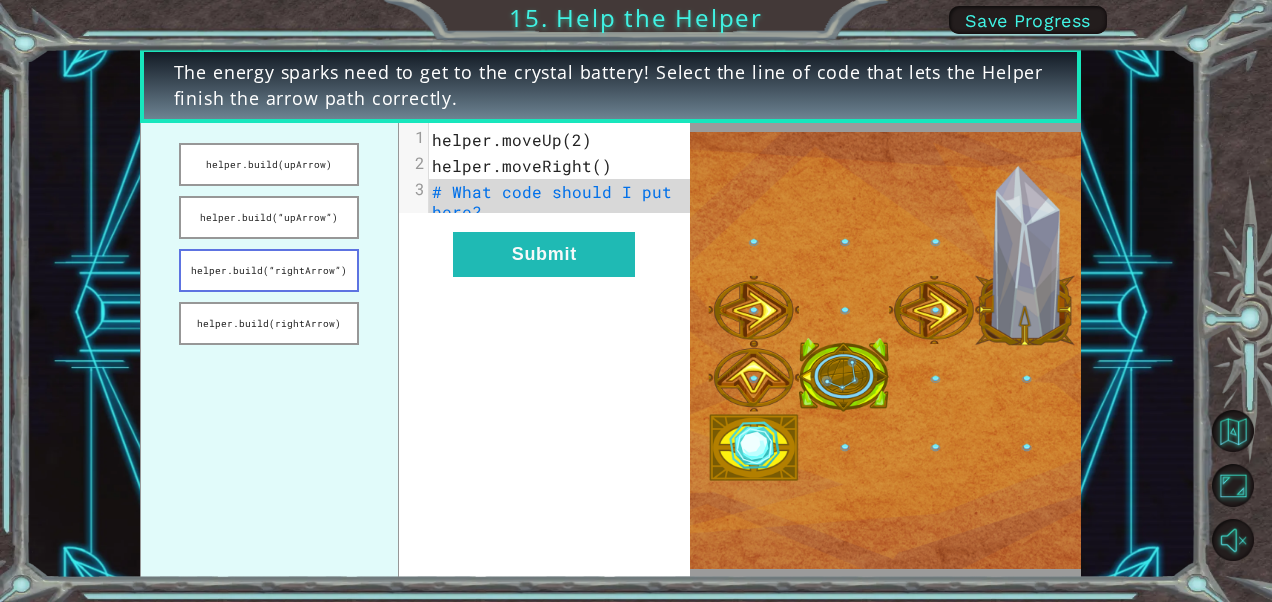 drag, startPoint x: 246, startPoint y: 275, endPoint x: 298, endPoint y: 274, distance: 52.009613 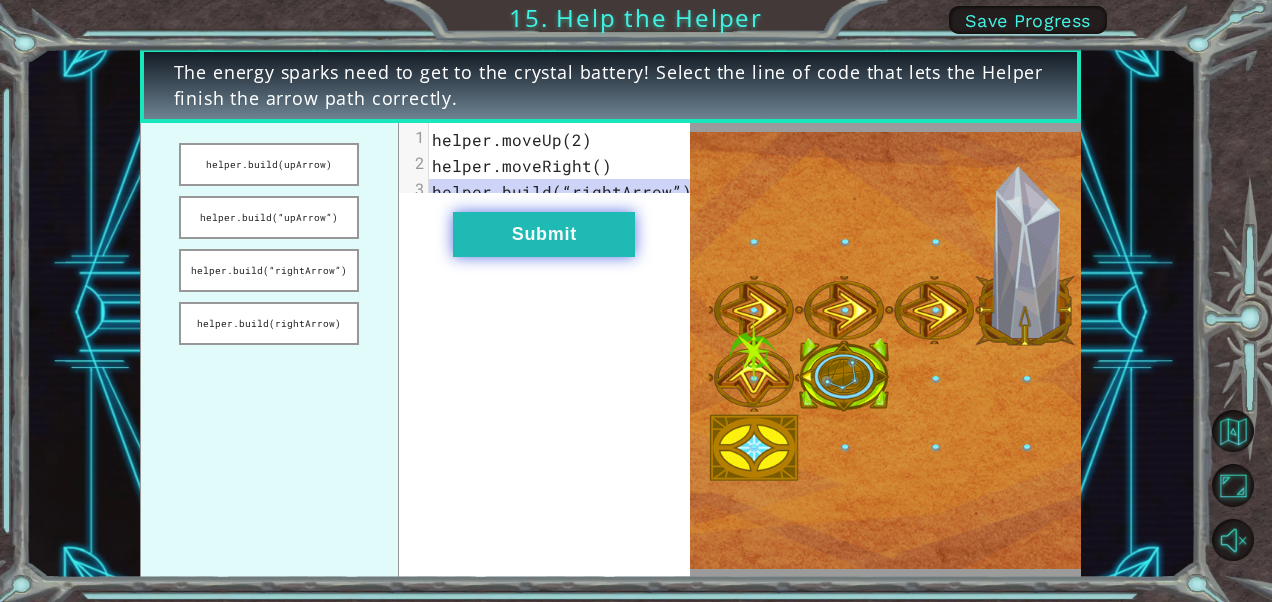 click on "Submit" at bounding box center (544, 234) 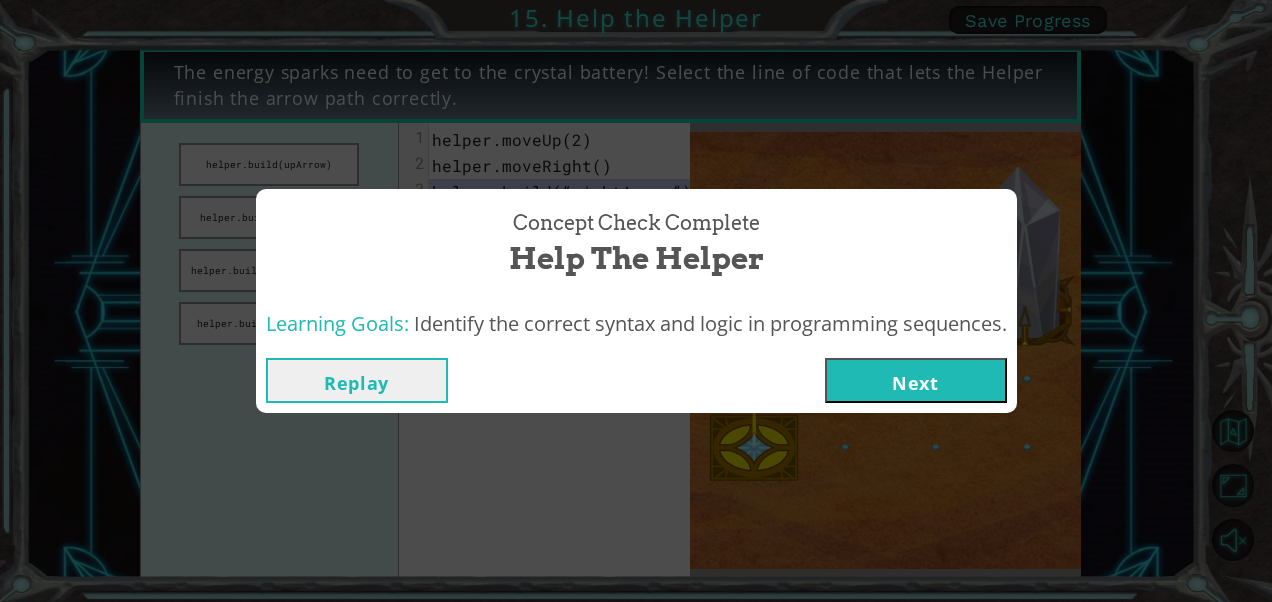 click on "Next" at bounding box center [916, 380] 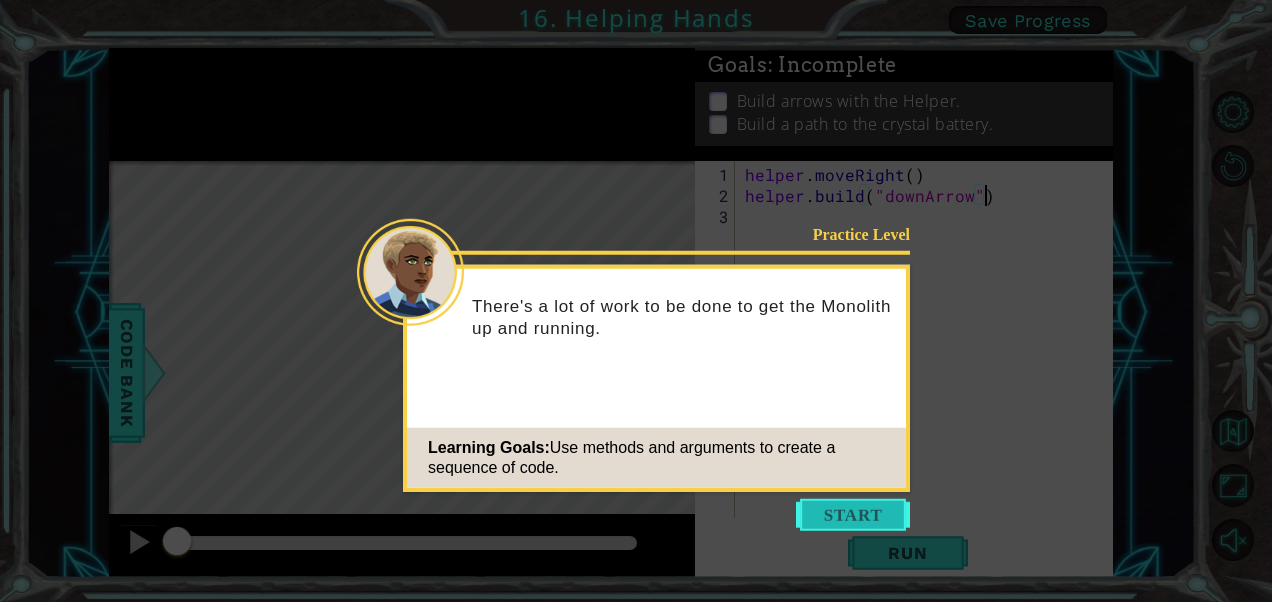 click at bounding box center [853, 515] 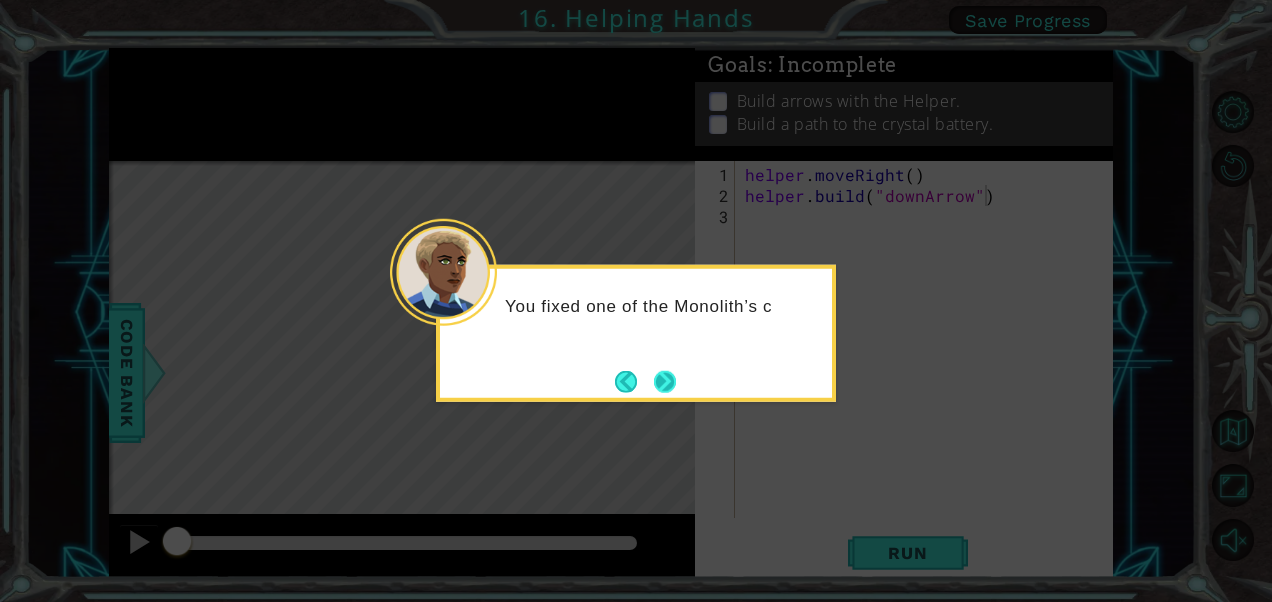 click at bounding box center (665, 381) 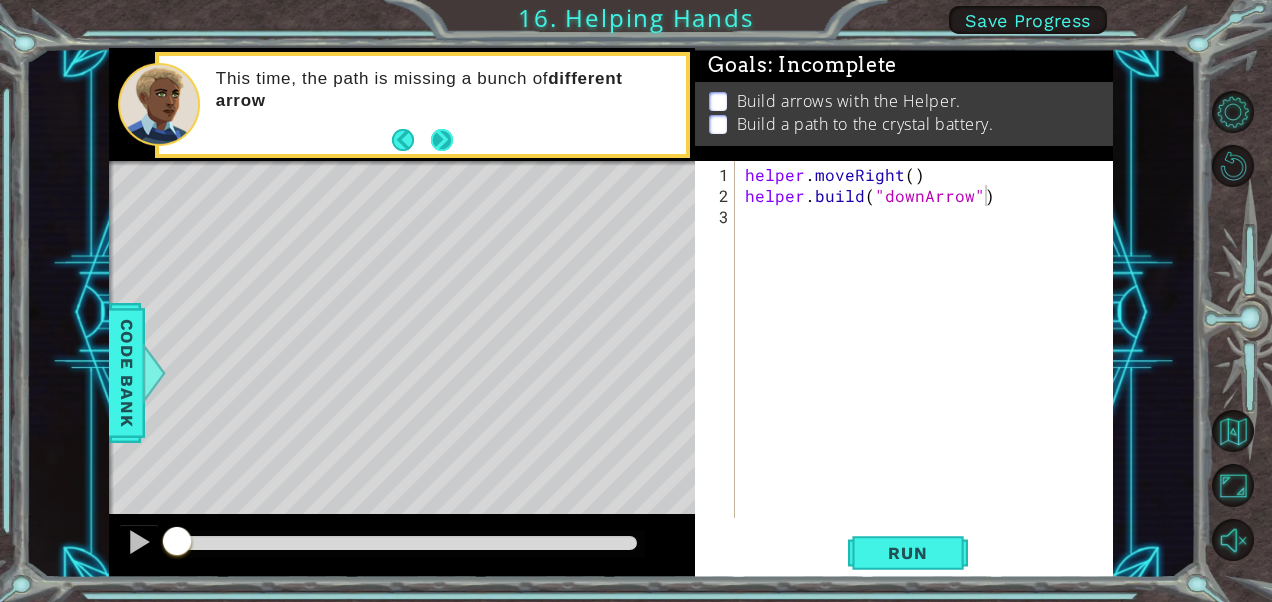 click at bounding box center (442, 140) 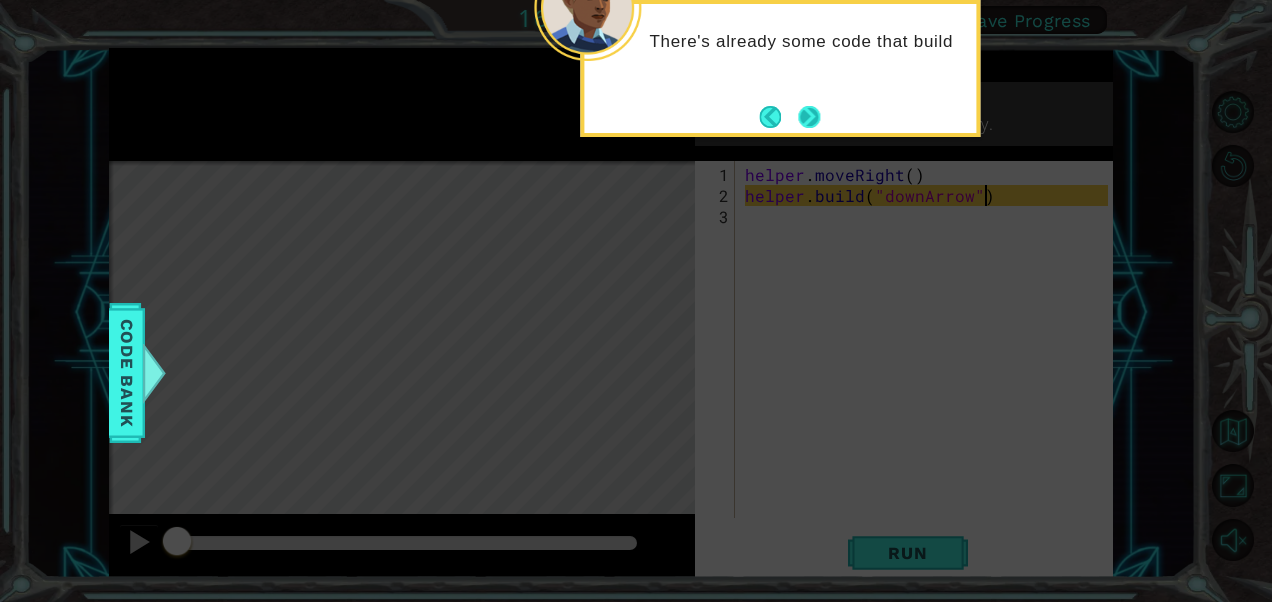 click at bounding box center (809, 116) 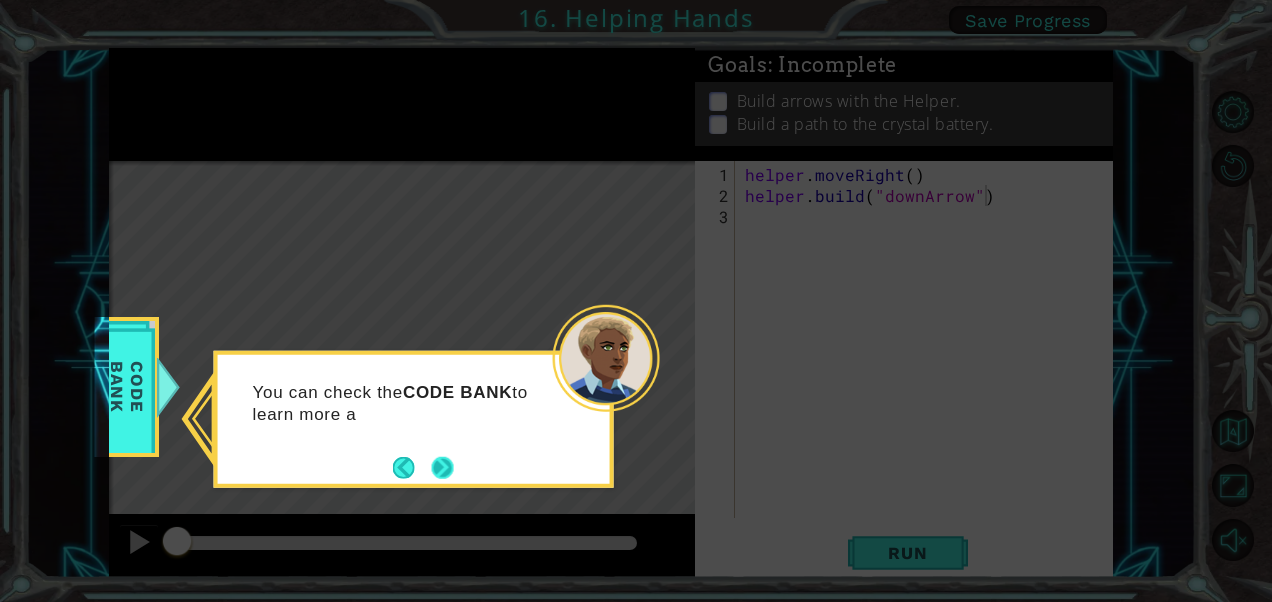 click at bounding box center [442, 467] 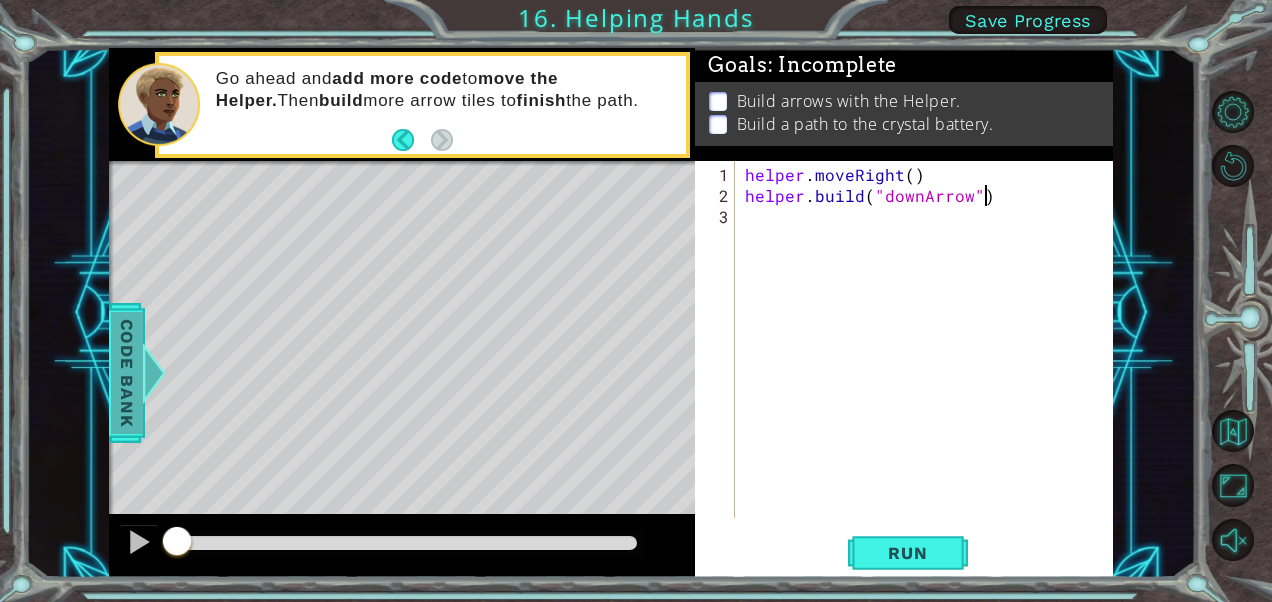 click on "Code Bank" at bounding box center [127, 373] 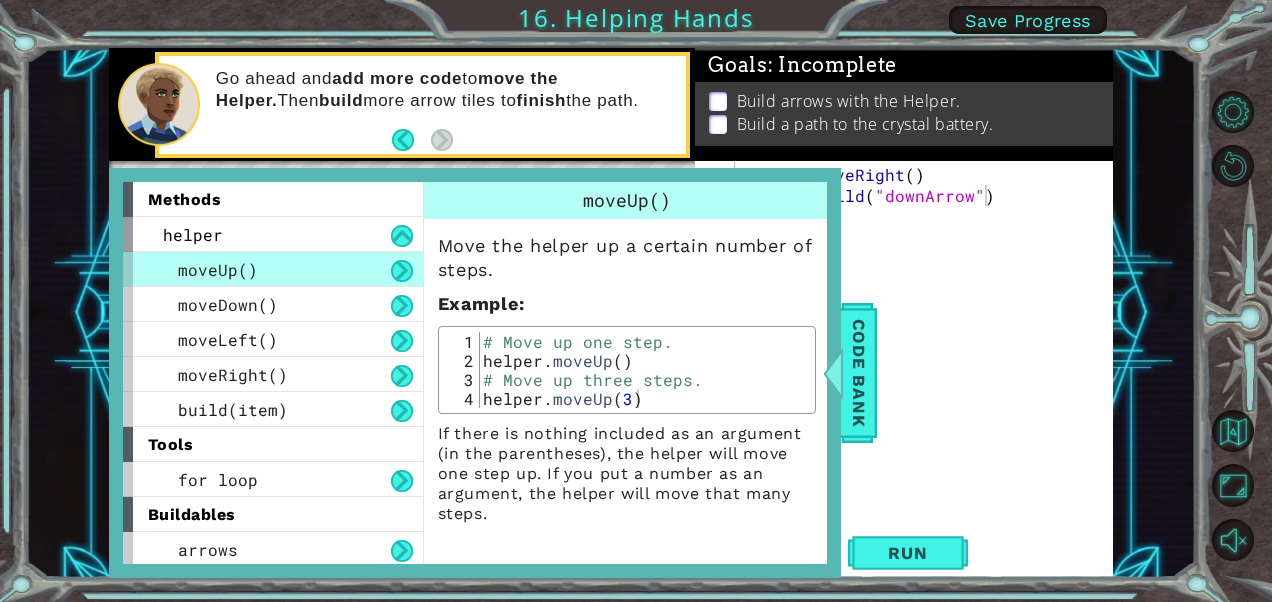 click on "helper . moveRight ( ) helper . build ( "downArrow" )" at bounding box center [929, 363] 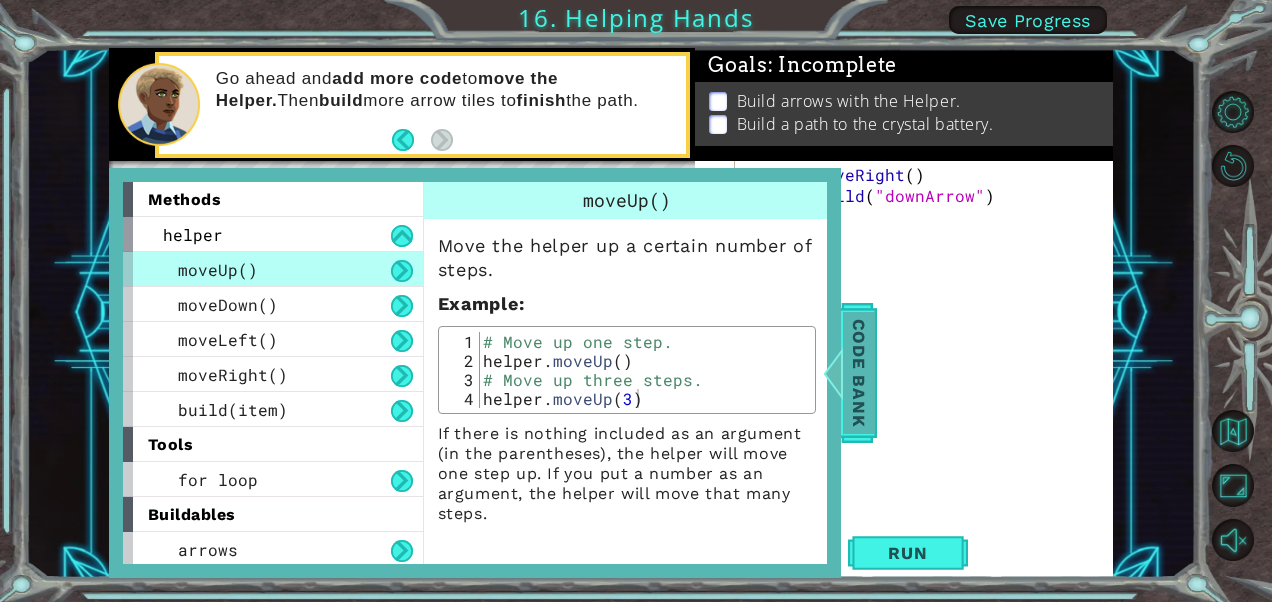 click on "Code Bank" at bounding box center [859, 373] 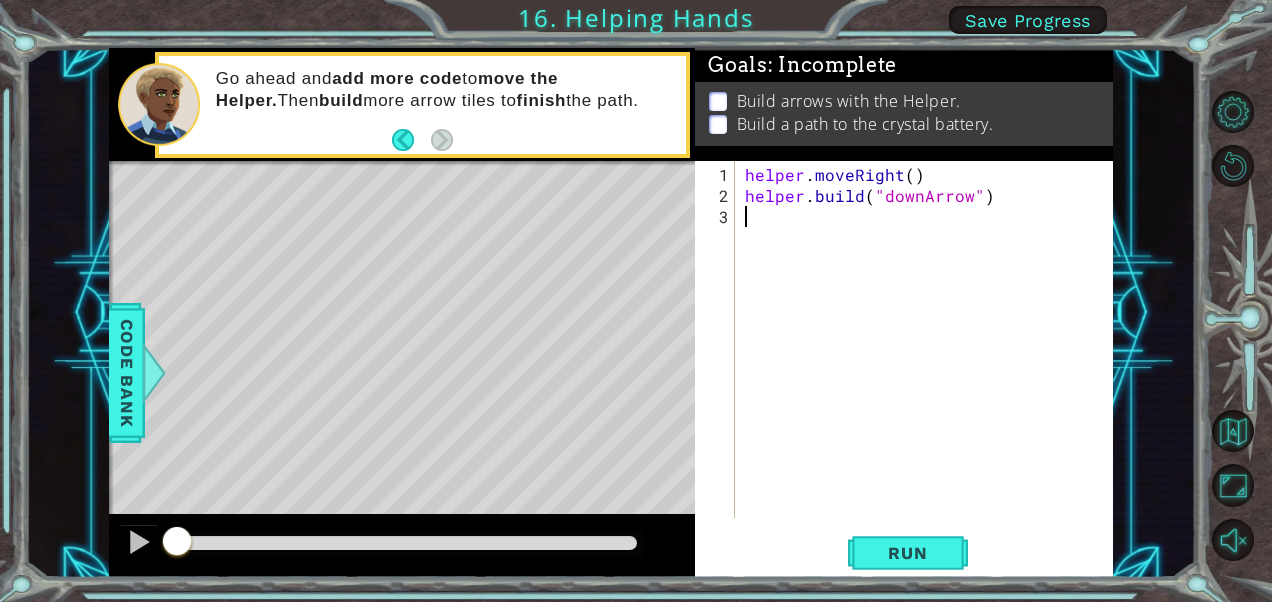 click on "helper . moveRight ( ) helper . build ( "downArrow" )" at bounding box center [929, 363] 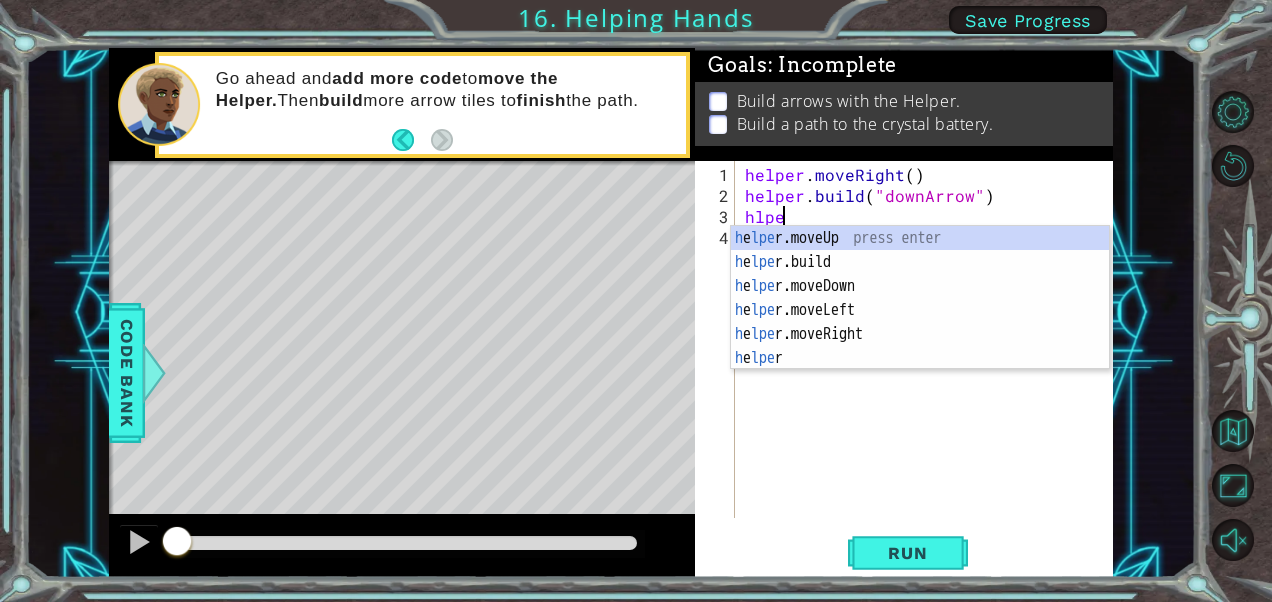 scroll, scrollTop: 0, scrollLeft: 2, axis: horizontal 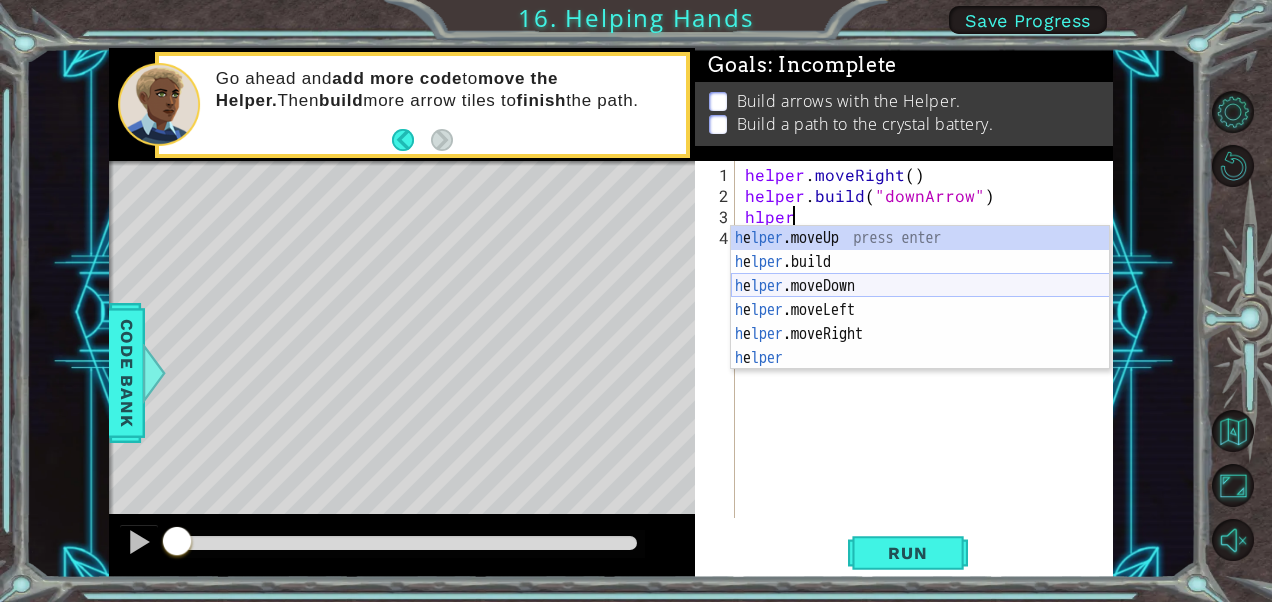 click on "helper .moveUp press enter helper .build press enter helper .moveDown press enter helper .moveLeft press enter helper .moveRight press enter helper press enter" at bounding box center (920, 322) 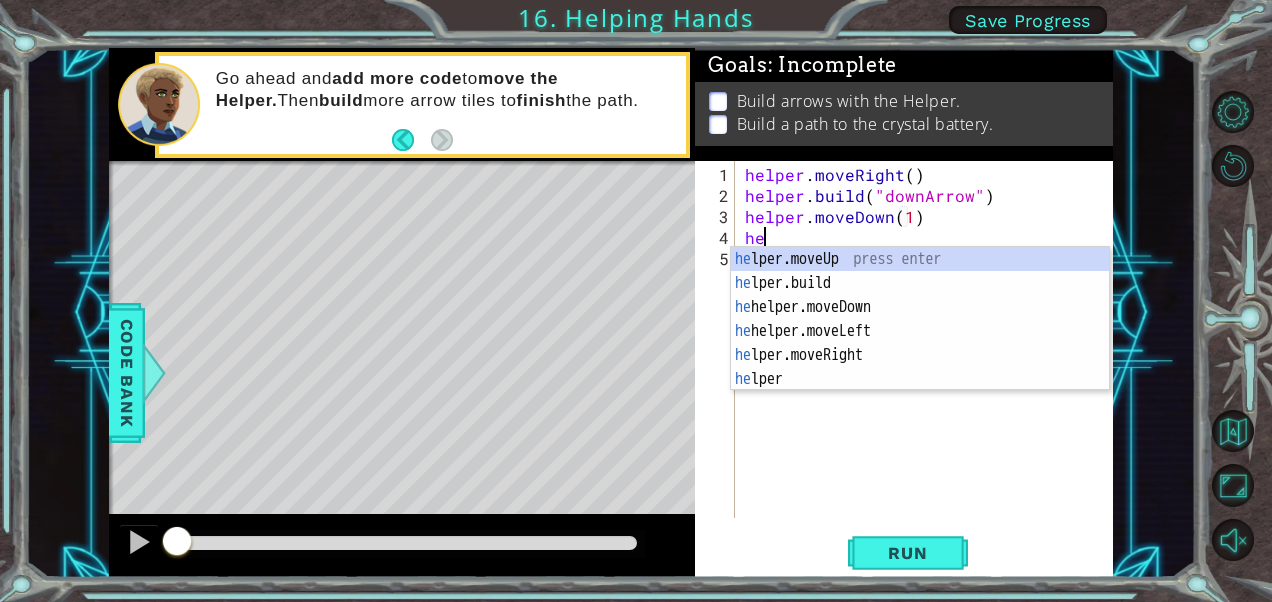 scroll, scrollTop: 0, scrollLeft: 11, axis: horizontal 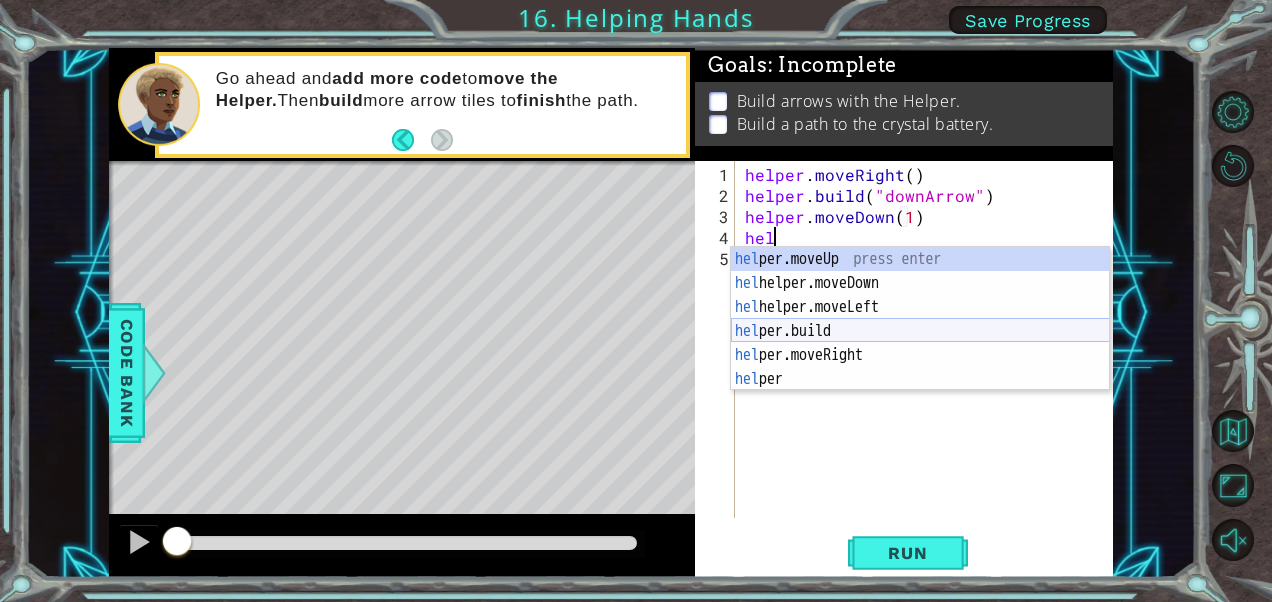 click on "hel per.moveUp press enter hel per.moveDown press enter hel per.moveLeft press enter hel per.build press enter hel per.moveRight press enter hel per press enter" at bounding box center (920, 343) 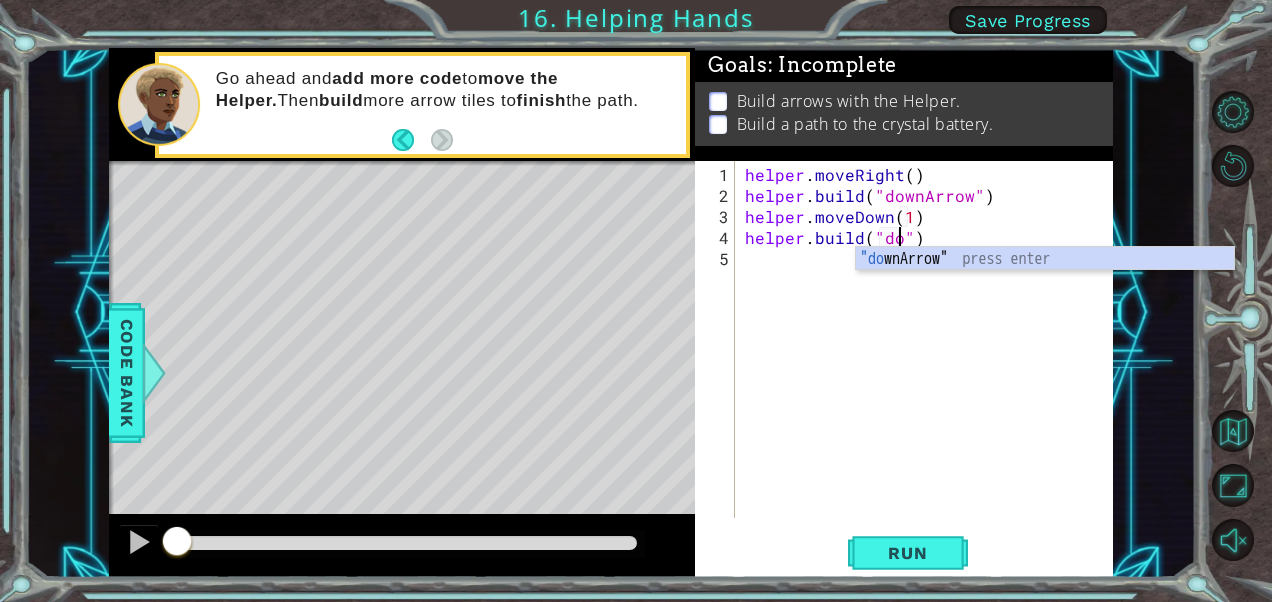scroll, scrollTop: 0, scrollLeft: 9, axis: horizontal 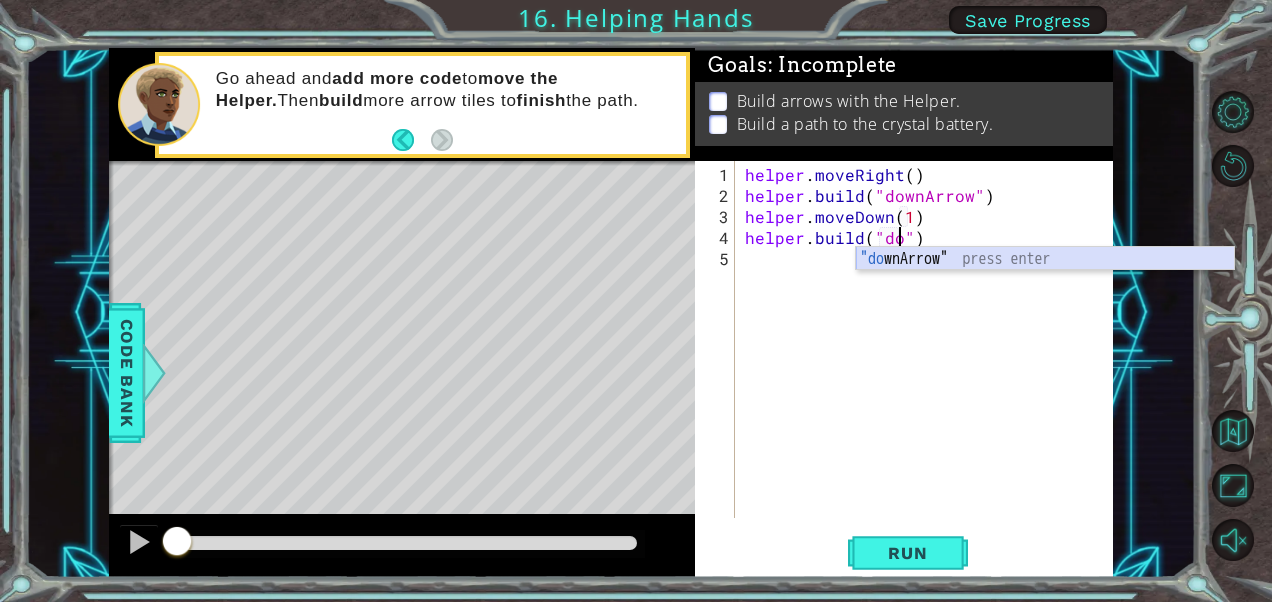click on ""do wnArrow" press enter" at bounding box center [1045, 283] 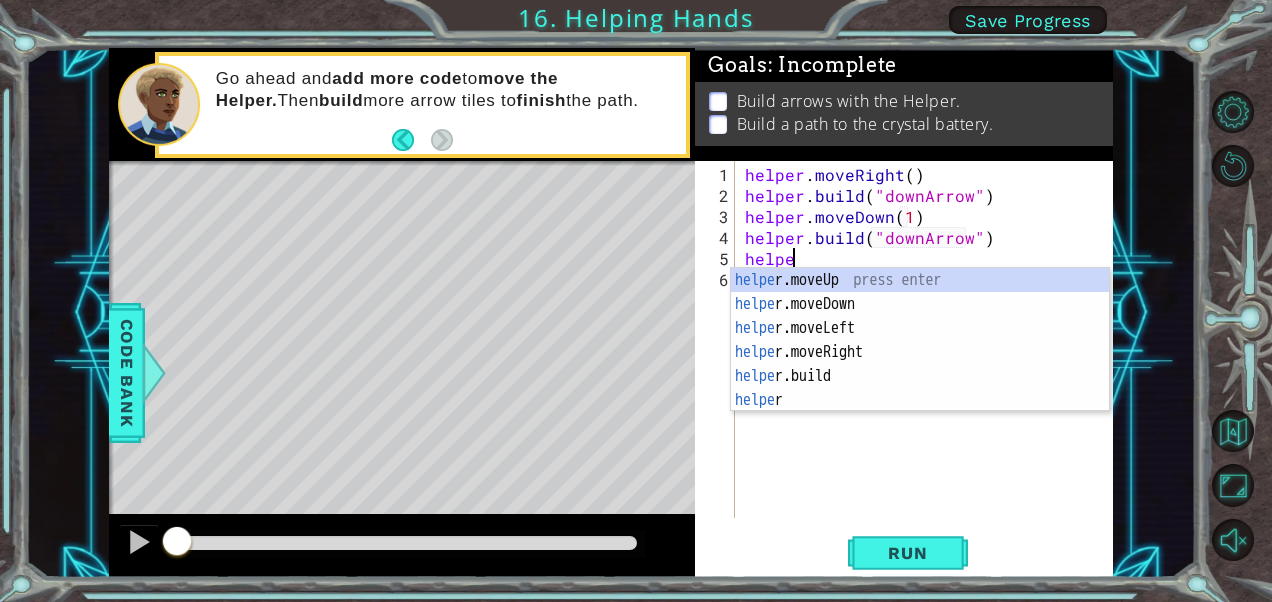 scroll, scrollTop: 0, scrollLeft: 2, axis: horizontal 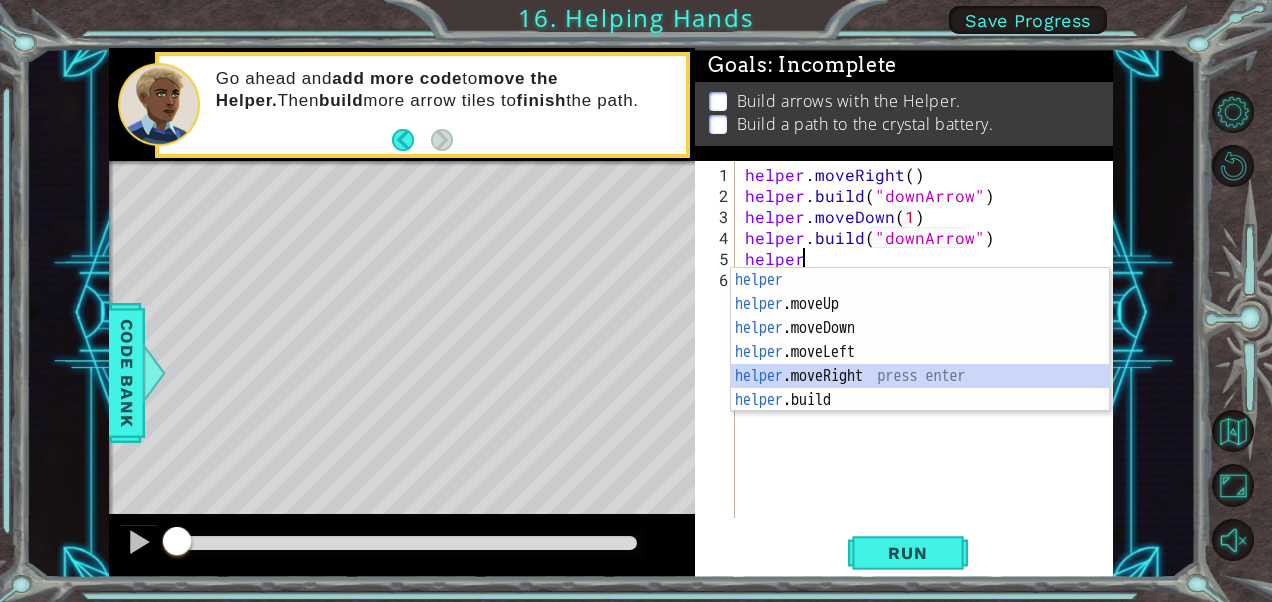 click on "helper press enter helper .moveUp press enter helper .moveDown press enter helper .moveLeft press enter helper .moveRight press enter helper .build press enter" at bounding box center [920, 364] 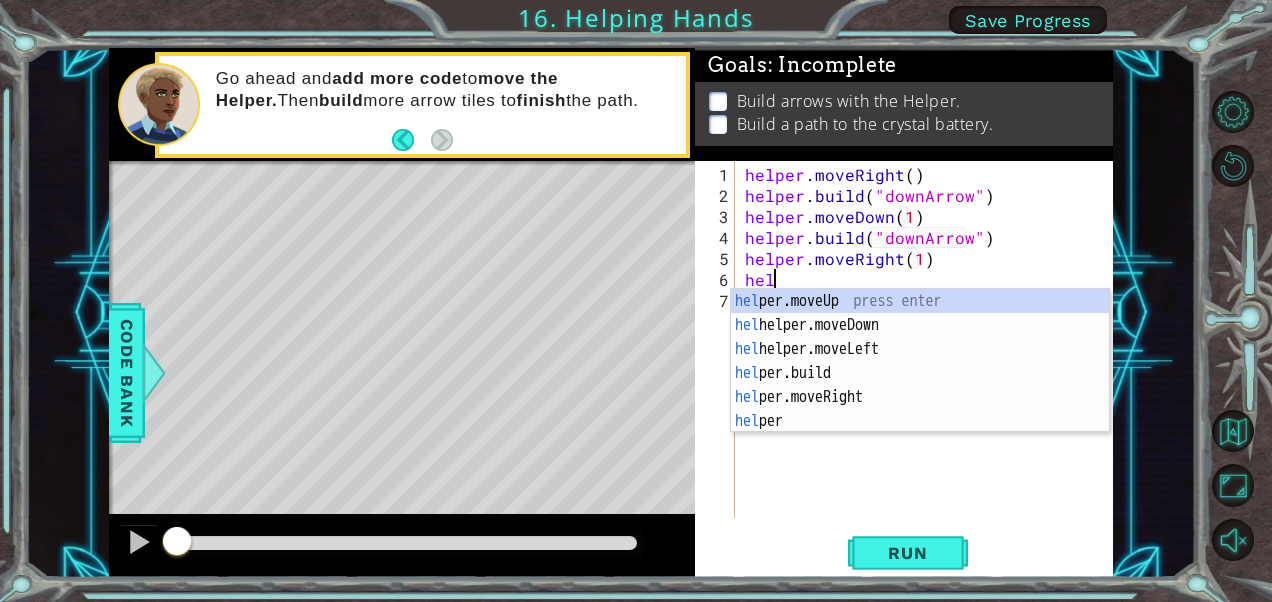 scroll, scrollTop: 0, scrollLeft: 12, axis: horizontal 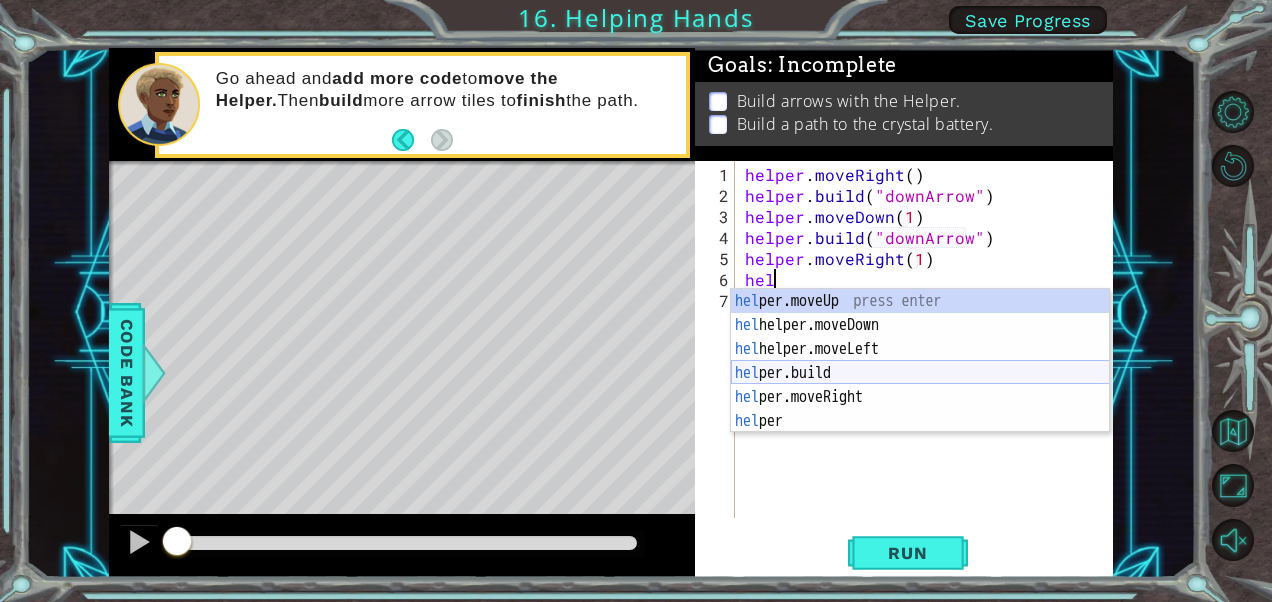 click on "hel per.moveUp press enter hel per.moveDown press enter hel per.moveLeft press enter hel per.build press enter hel per.moveRight press enter hel per press enter" at bounding box center (920, 385) 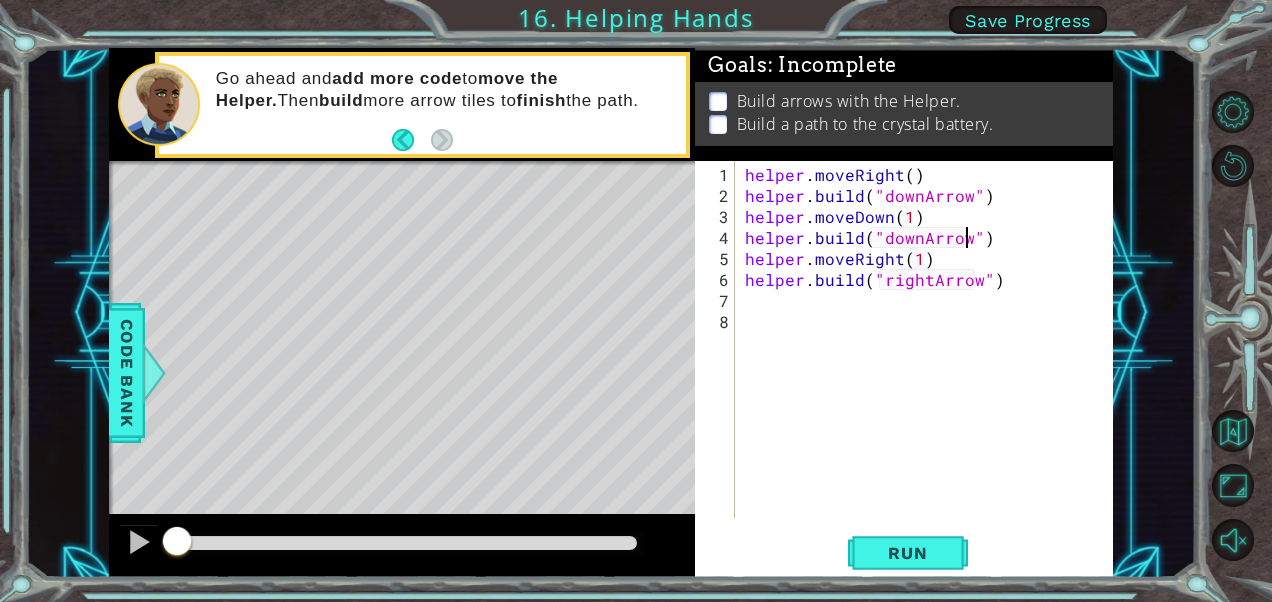 click on "helper . moveRight ( ) helper . build ( "downArrow" ) helper . moveDown ( 1 ) helper . build ( "downArrow" ) helper . moveRight ( 1 ) helper . build ( "rightArrow" )" at bounding box center [929, 363] 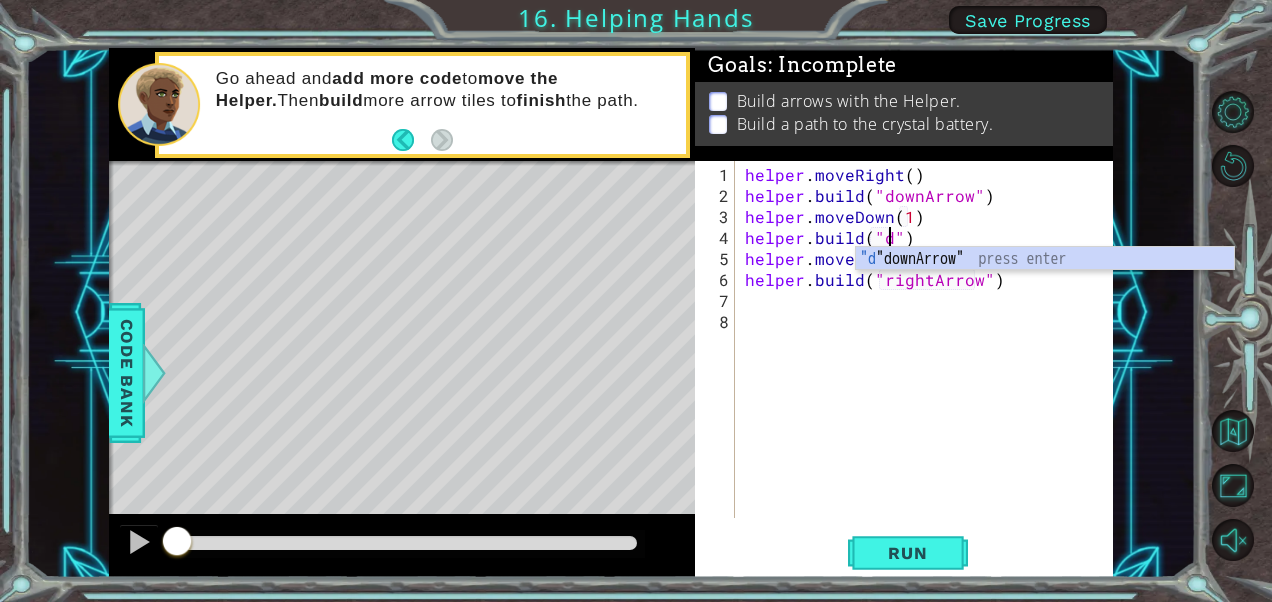 scroll, scrollTop: 0, scrollLeft: 8, axis: horizontal 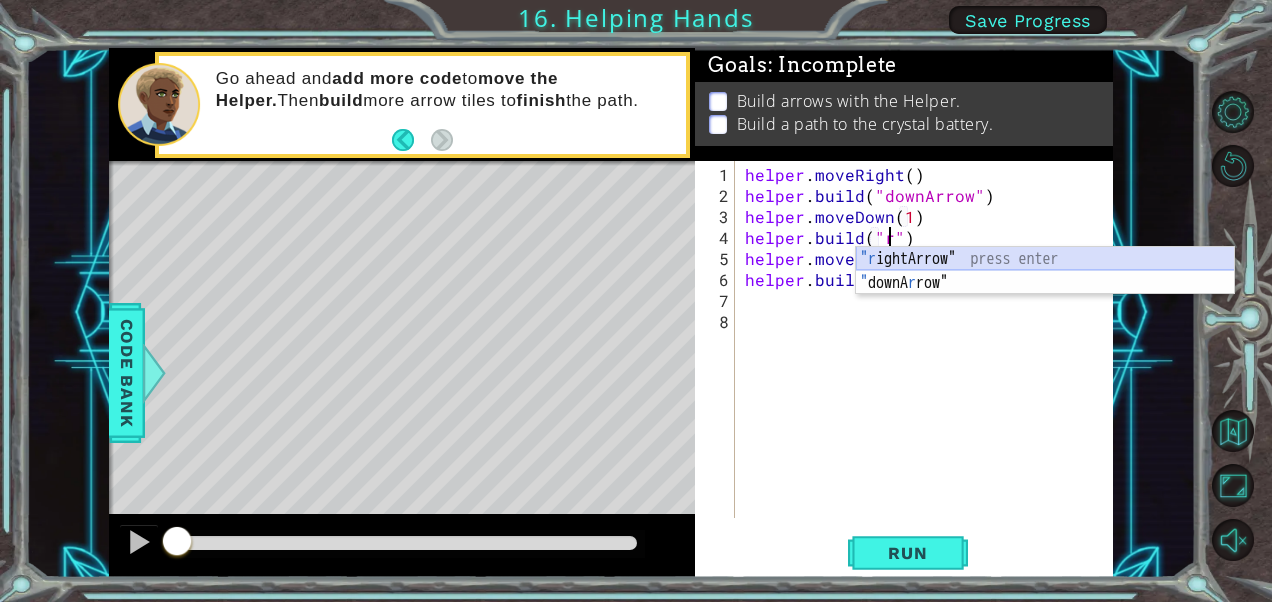 click on ""rightArrow" press enter "downArrow" press enter" at bounding box center [1045, 295] 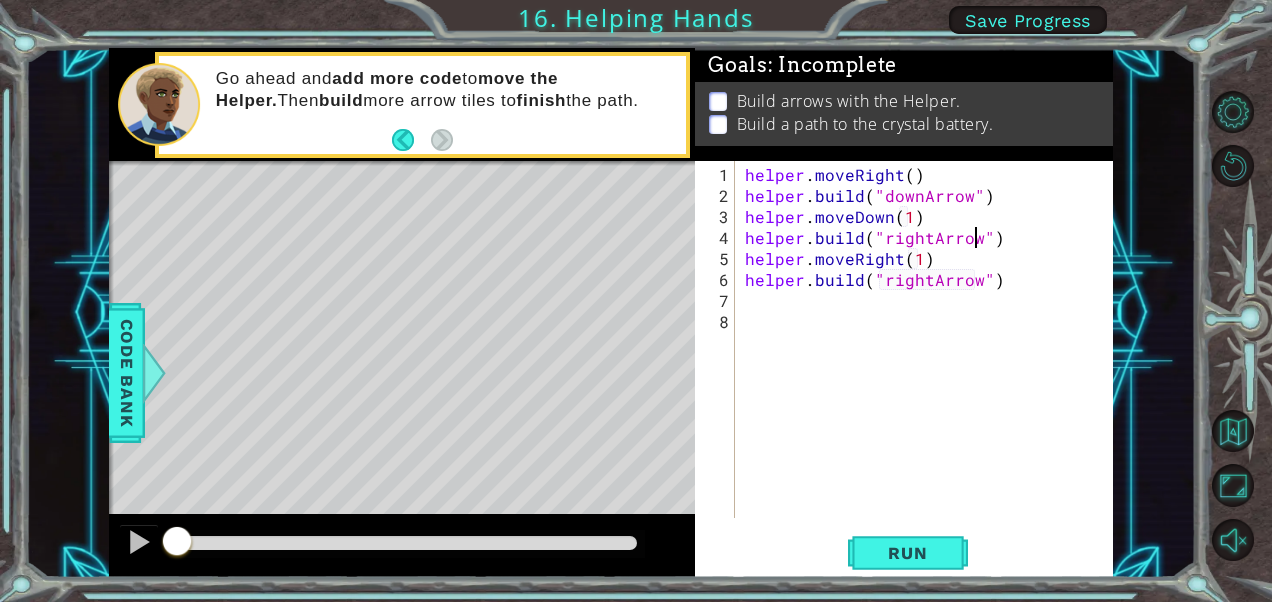 click on "helper . moveRight ( ) helper . build ( "downArrow" ) helper . moveDown ( 1 ) helper . build ( "rightArrow" ) helper . moveRight ( 1 ) helper . build ( "rightArrow" )" at bounding box center [929, 363] 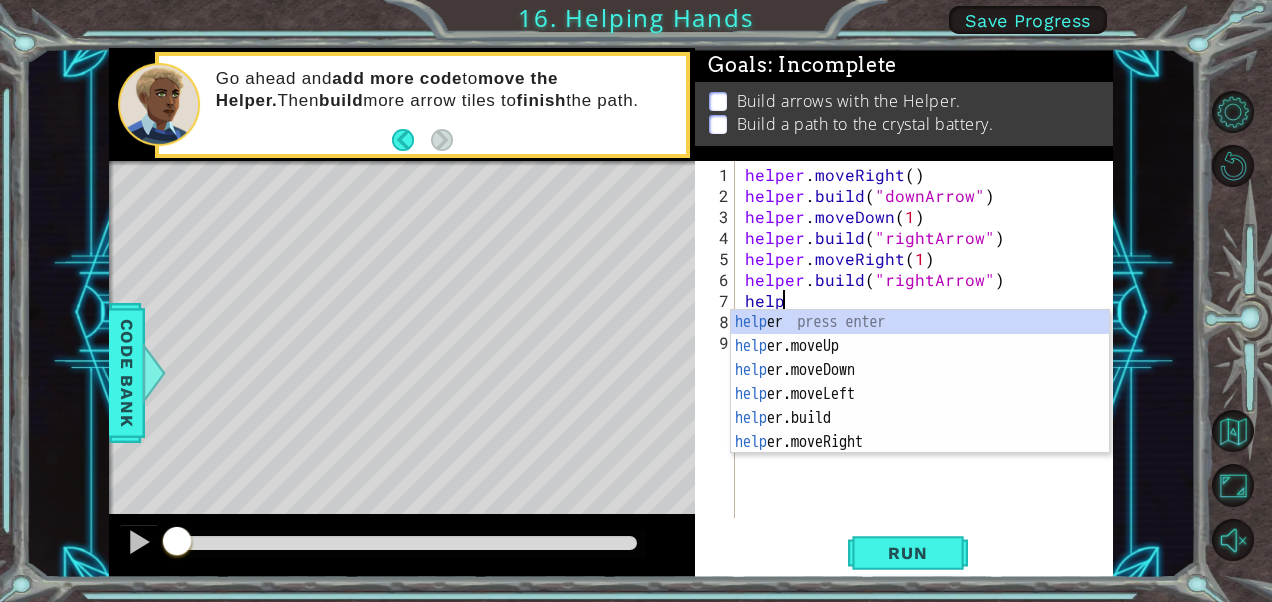 scroll, scrollTop: 0, scrollLeft: 1, axis: horizontal 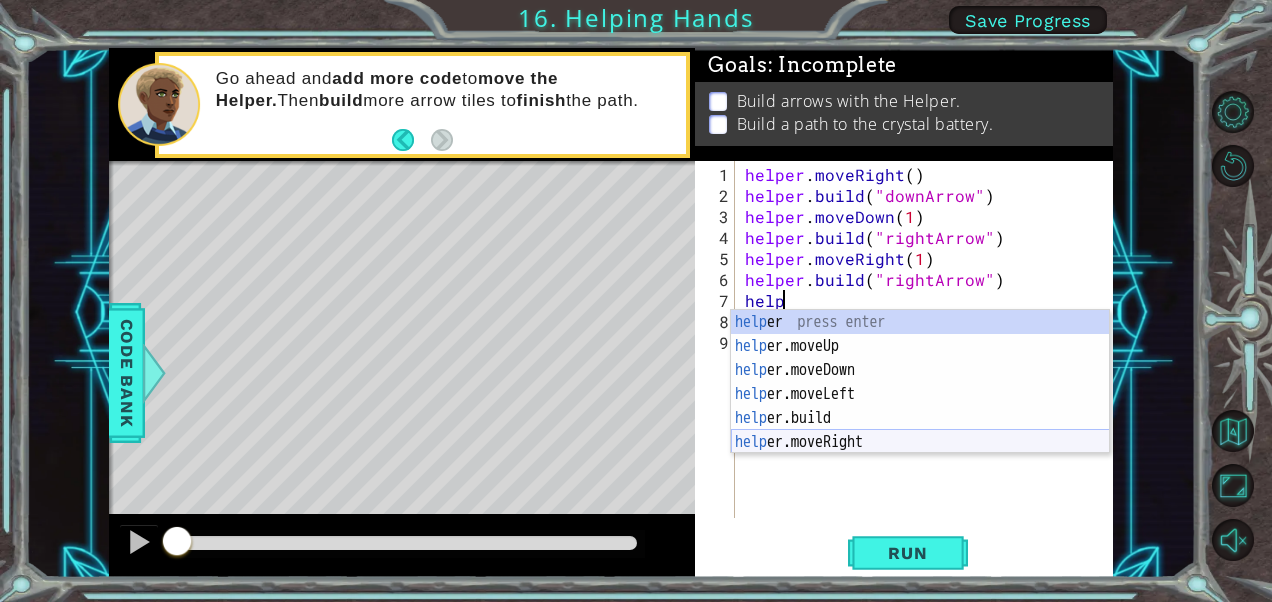 click on "help er press enter help er.moveUp press enter help er.moveDown press enter help er.moveLeft press enter help er.build press enter help er.moveRight press enter" at bounding box center [920, 406] 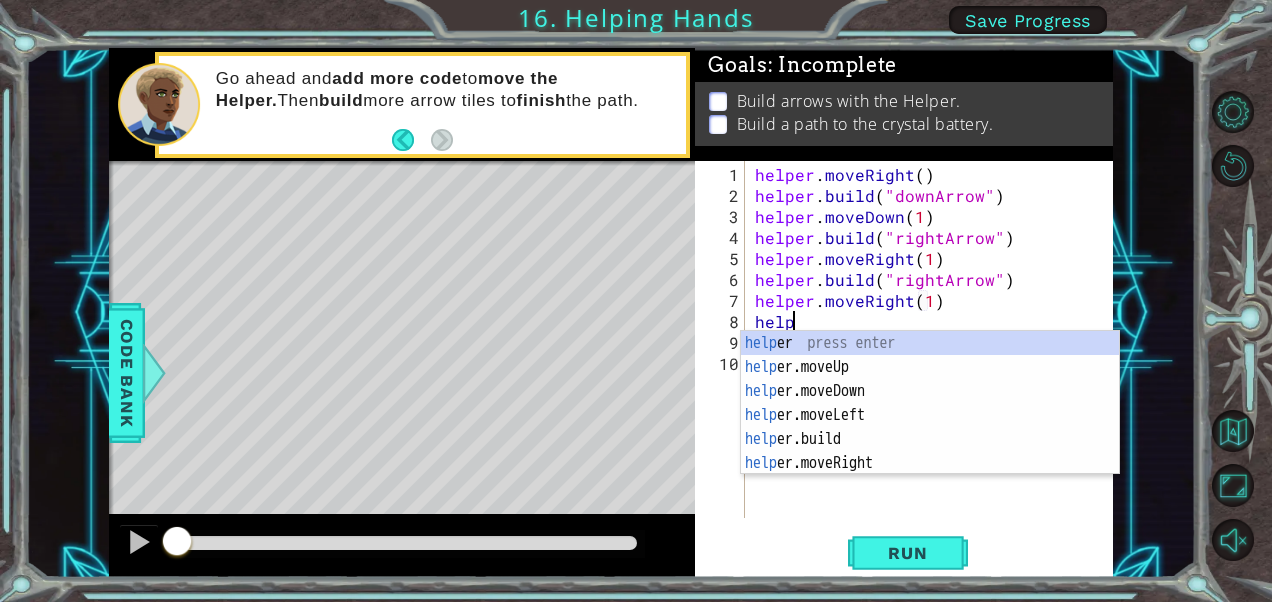 scroll, scrollTop: 0, scrollLeft: 12, axis: horizontal 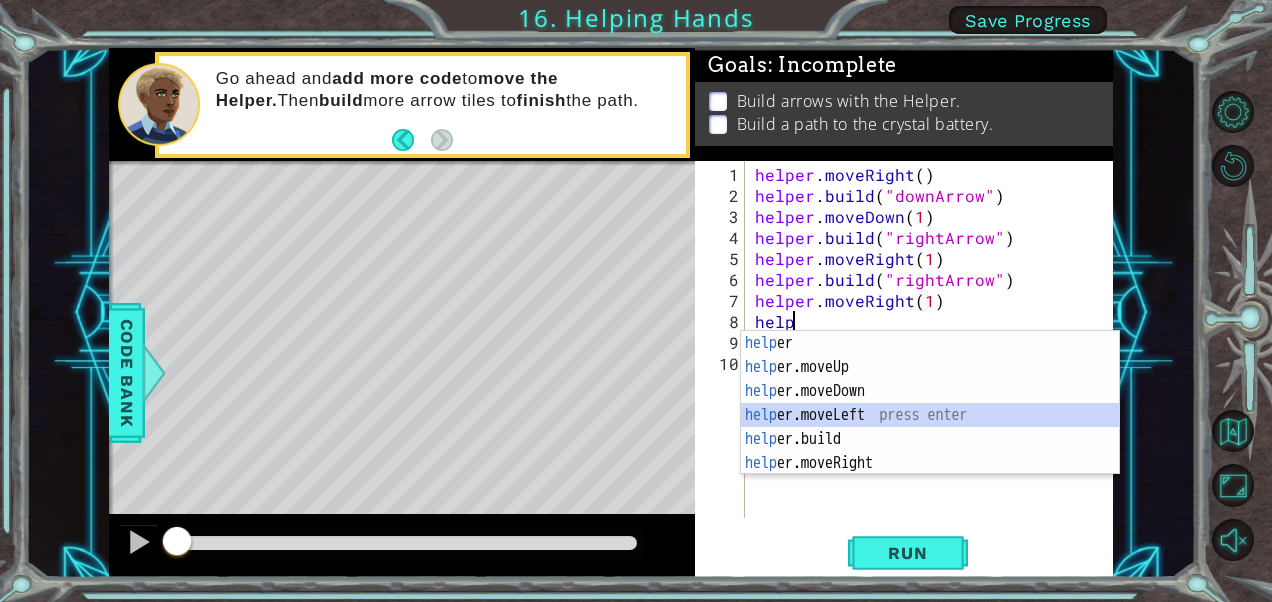 click on "help er press enter help er.moveUp press enter help er.moveDown press enter help er.moveLeft press enter help er.build press enter help er.moveRight press enter" at bounding box center [930, 427] 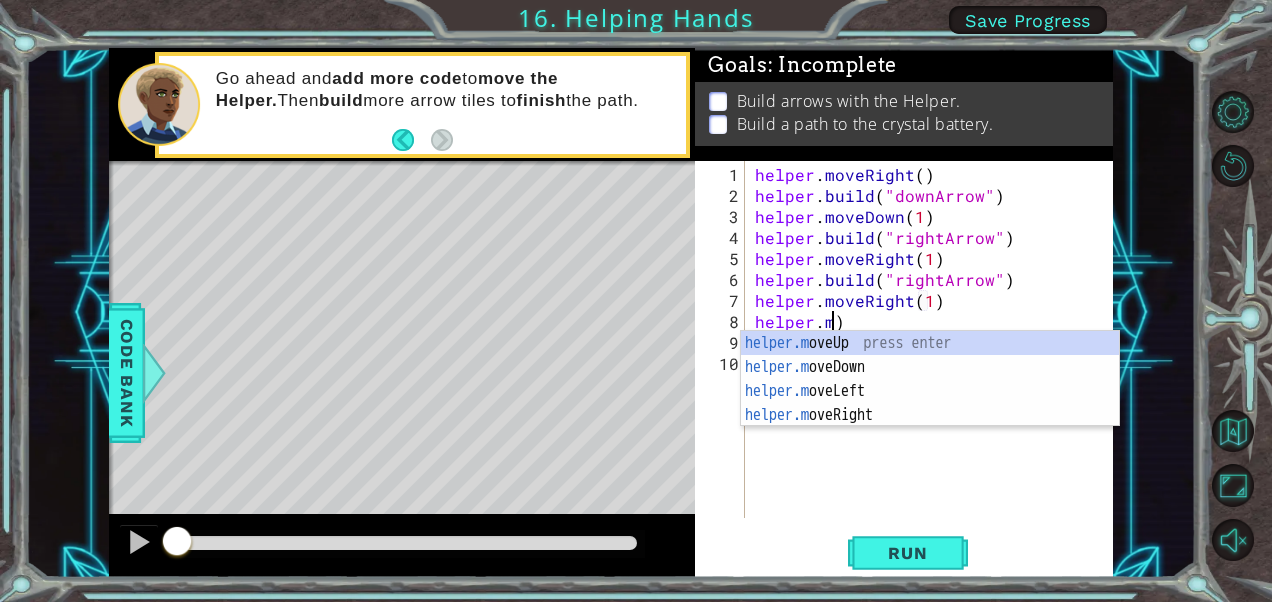 scroll, scrollTop: 0, scrollLeft: 4, axis: horizontal 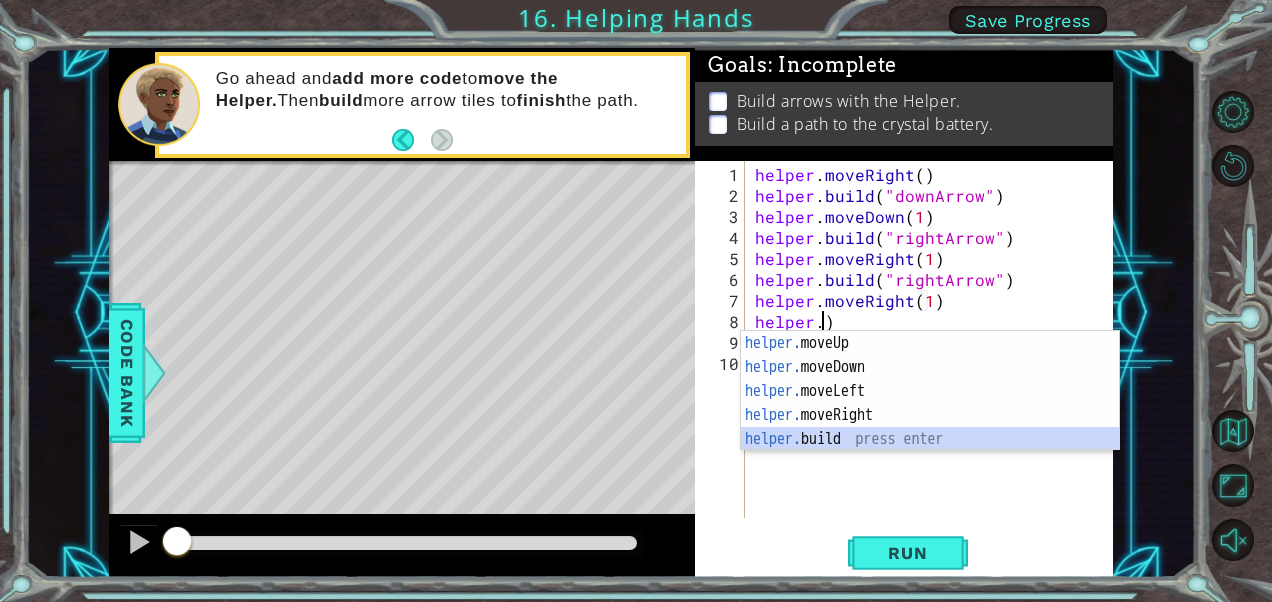 click on "helper. moveUp press enter helper. moveDown press enter helper. moveLeft press enter helper. moveRight press enter helper. build press enter" at bounding box center [930, 415] 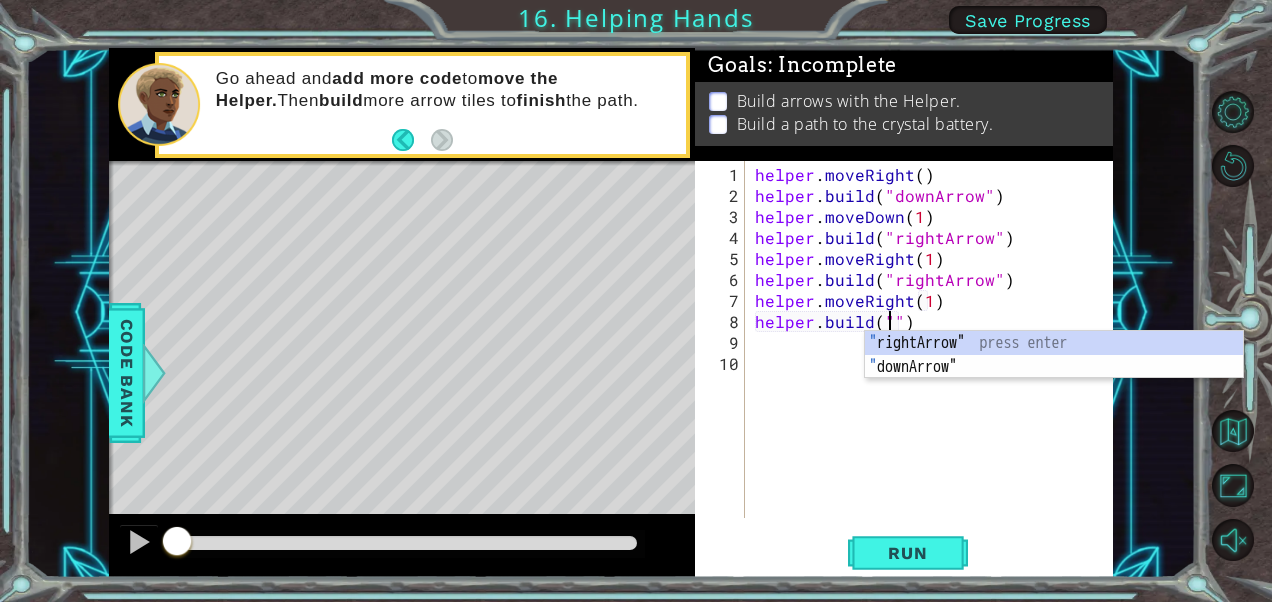 scroll, scrollTop: 0, scrollLeft: 8, axis: horizontal 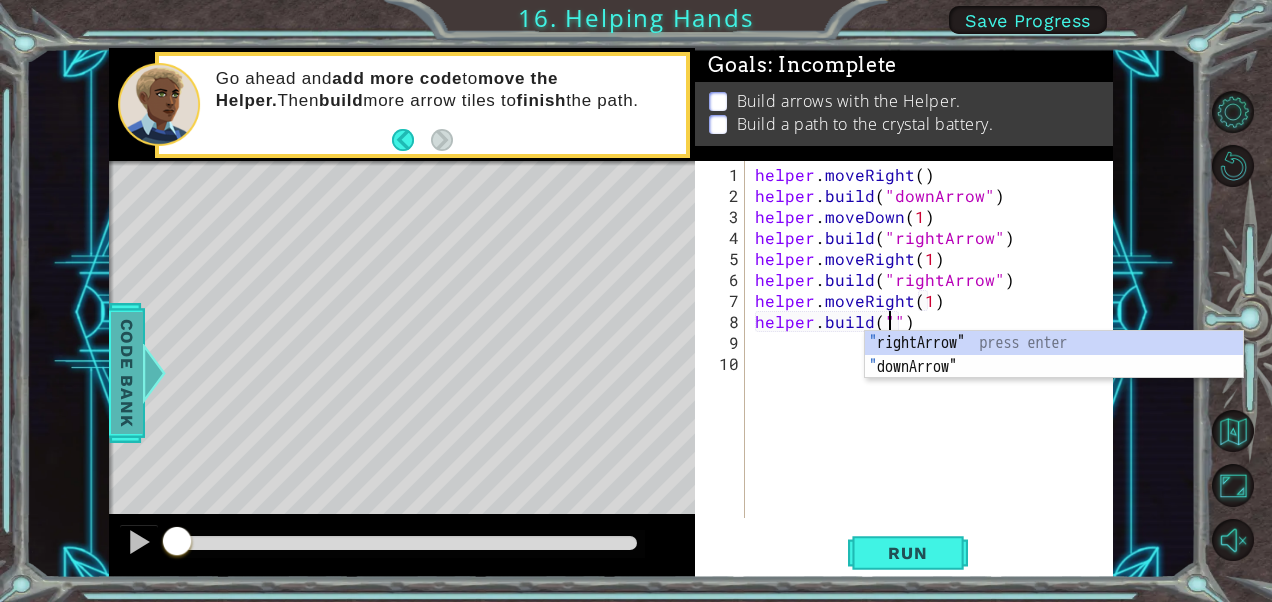 type on "helper.build("")" 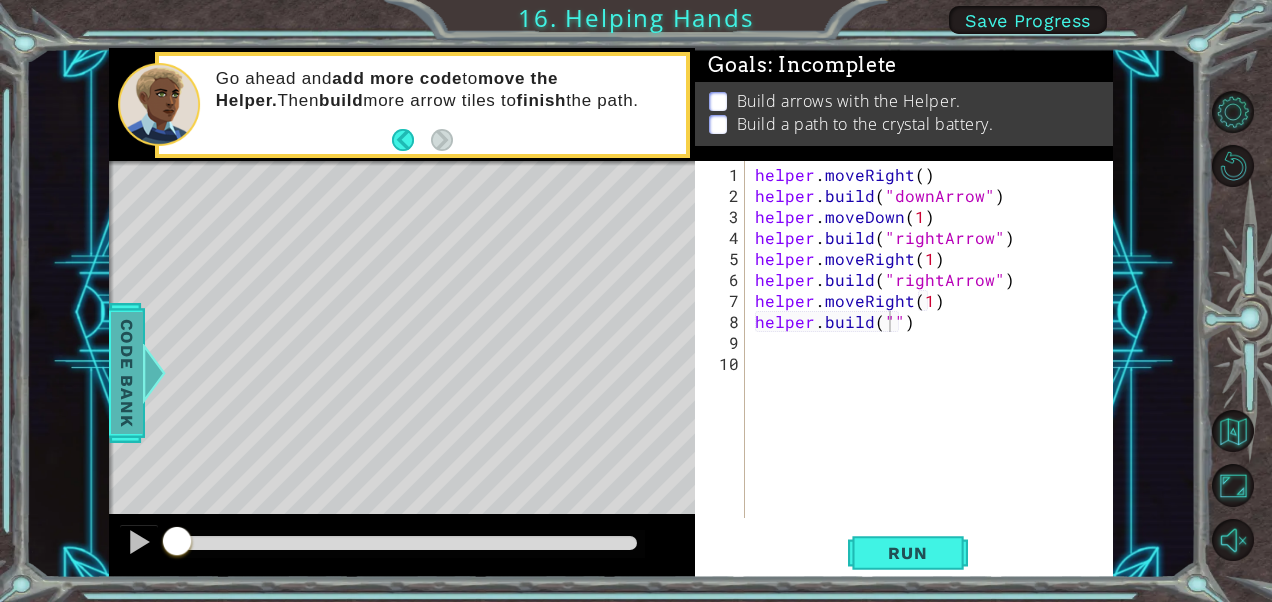 click on "Code Bank" at bounding box center (127, 373) 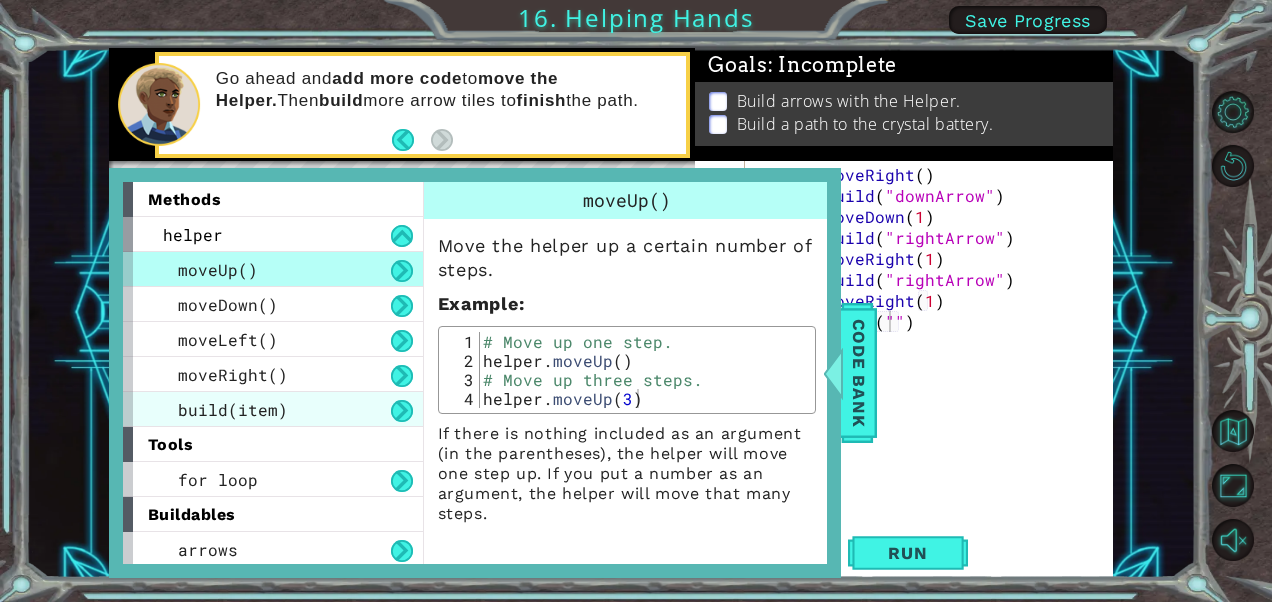 click on "build(item)" at bounding box center (233, 409) 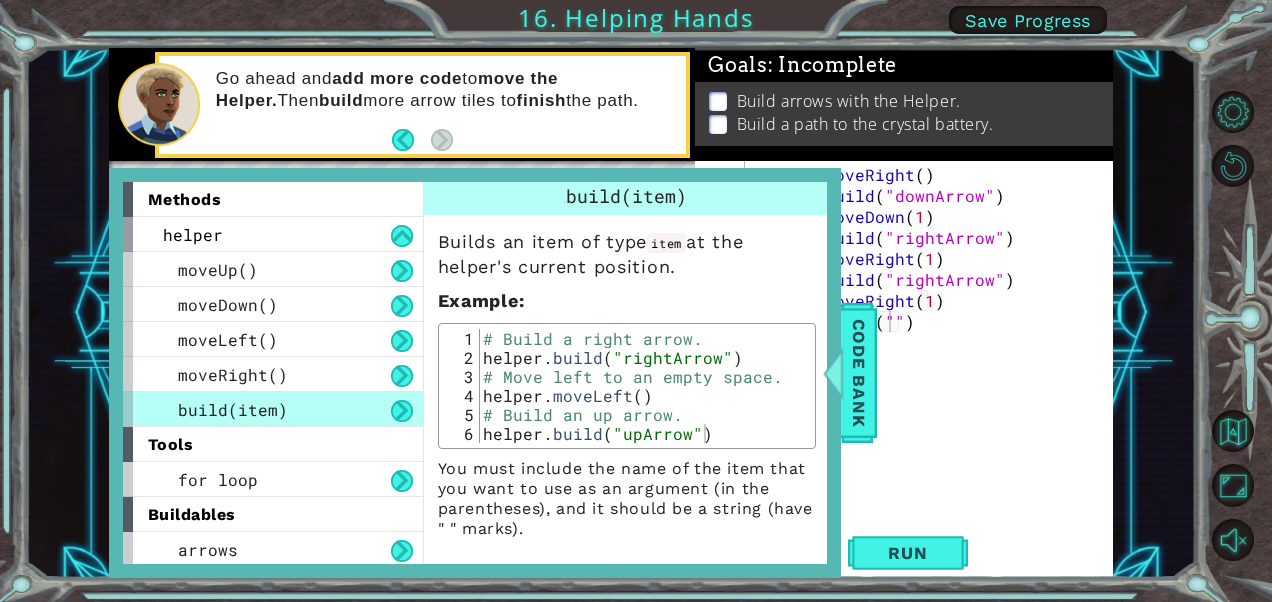 scroll, scrollTop: 8, scrollLeft: 0, axis: vertical 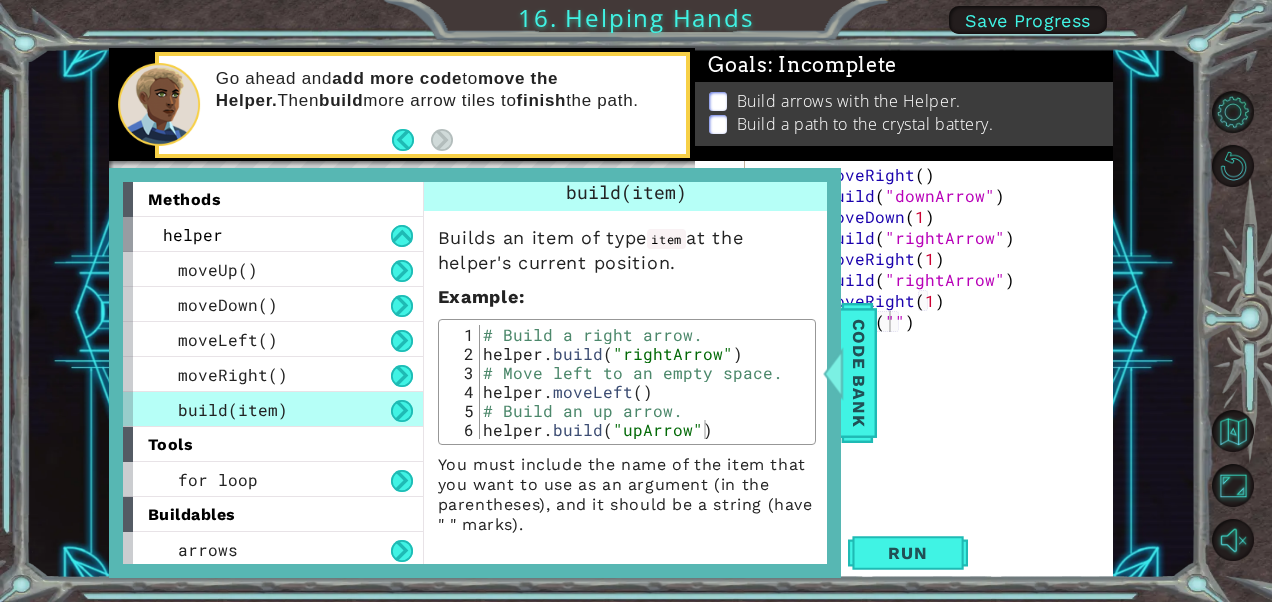 type on "helper.build("upArrow")" 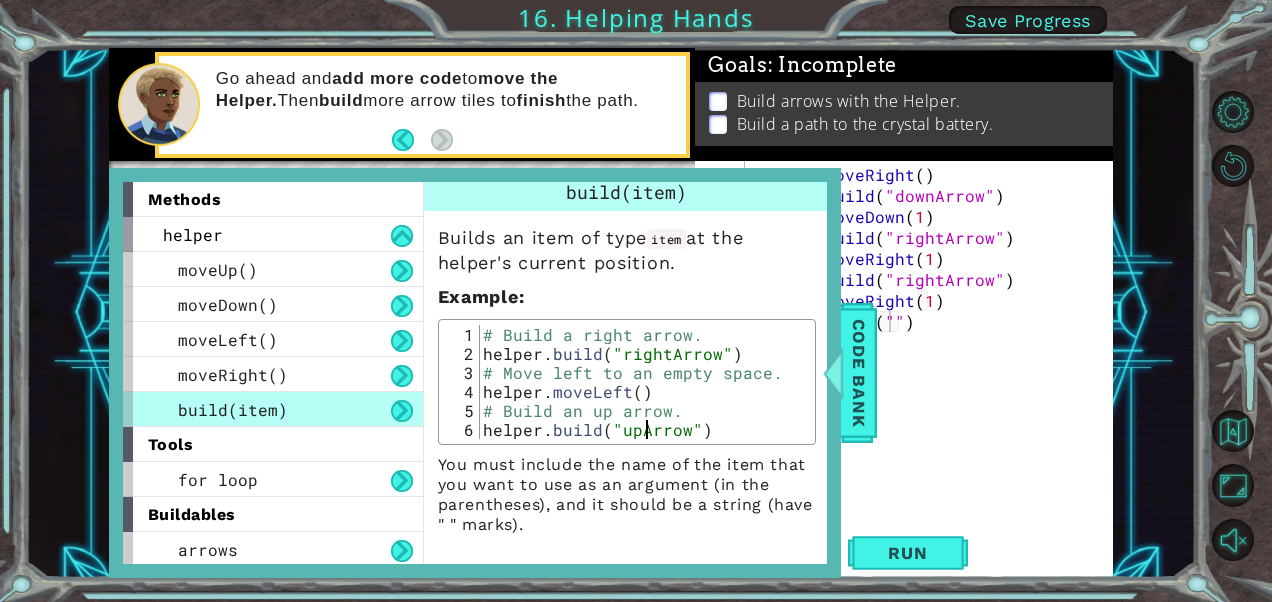 click on "# Build a right arrow. helper . build ( "rightArrow" ) # Move left to an empty space. helper . moveLeft ( ) # Build an up arrow.  helper . build ( "upArrow" )" at bounding box center [644, 401] 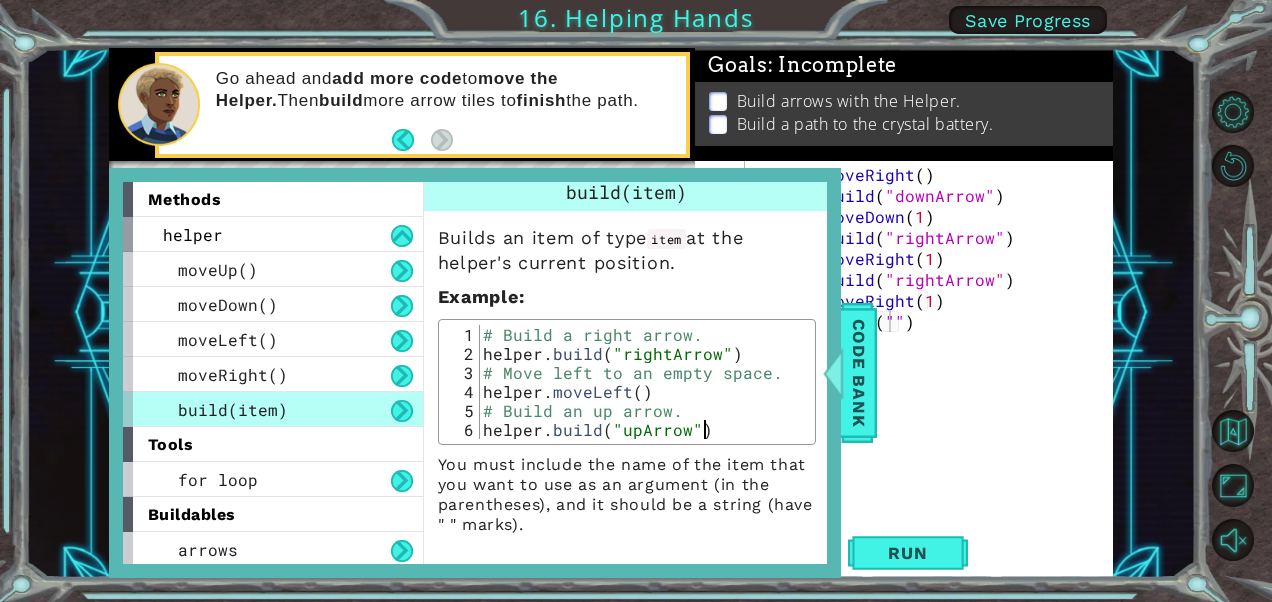 click on "# Build a right arrow. helper . build ( "rightArrow" ) # Move left to an empty space. helper . moveLeft ( ) # Build an up arrow.  helper . build ( "upArrow" )" at bounding box center [644, 401] 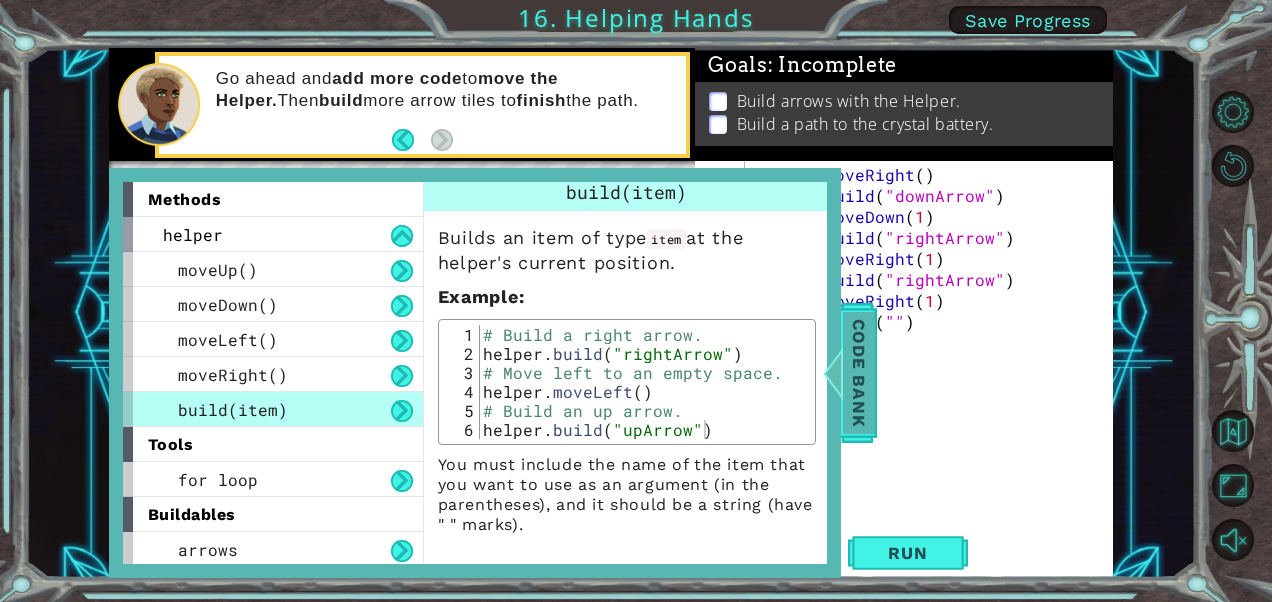click on "Code Bank" at bounding box center (859, 373) 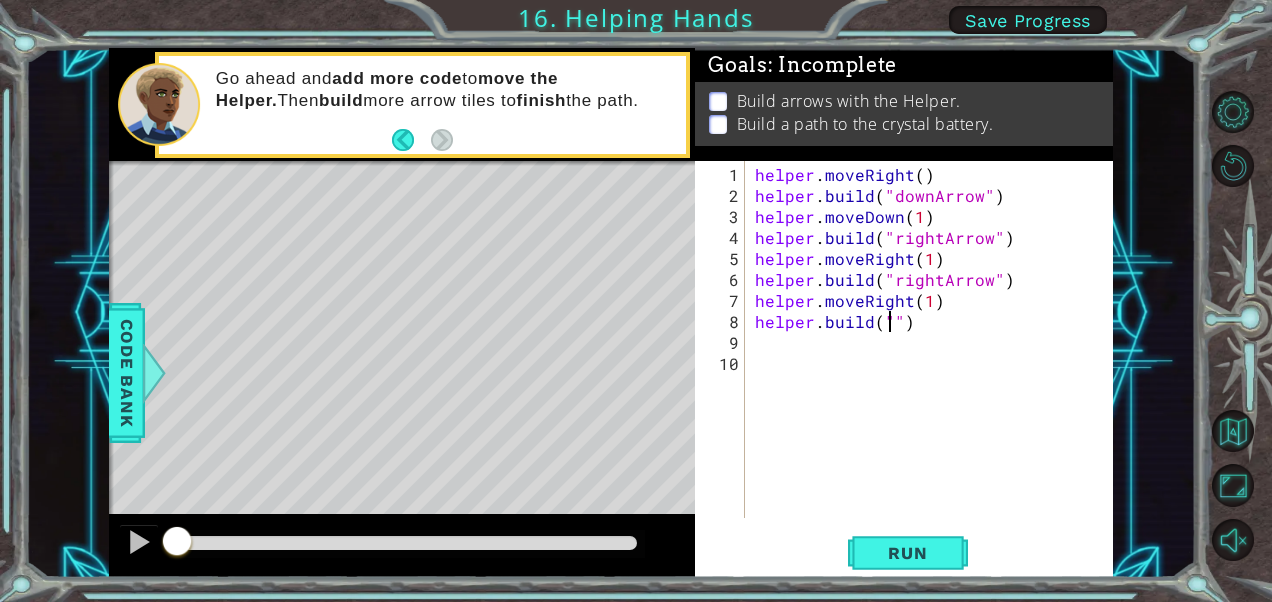 click on "helper . moveRight ( ) helper . build ( "downArrow" ) helper . moveDown ( 1 ) helper . build ( "rightArrow" ) helper . moveRight ( 1 ) helper . build ( "rightArrow" ) helper . moveRight ( 1 ) helper . build ( "" )" at bounding box center [935, 363] 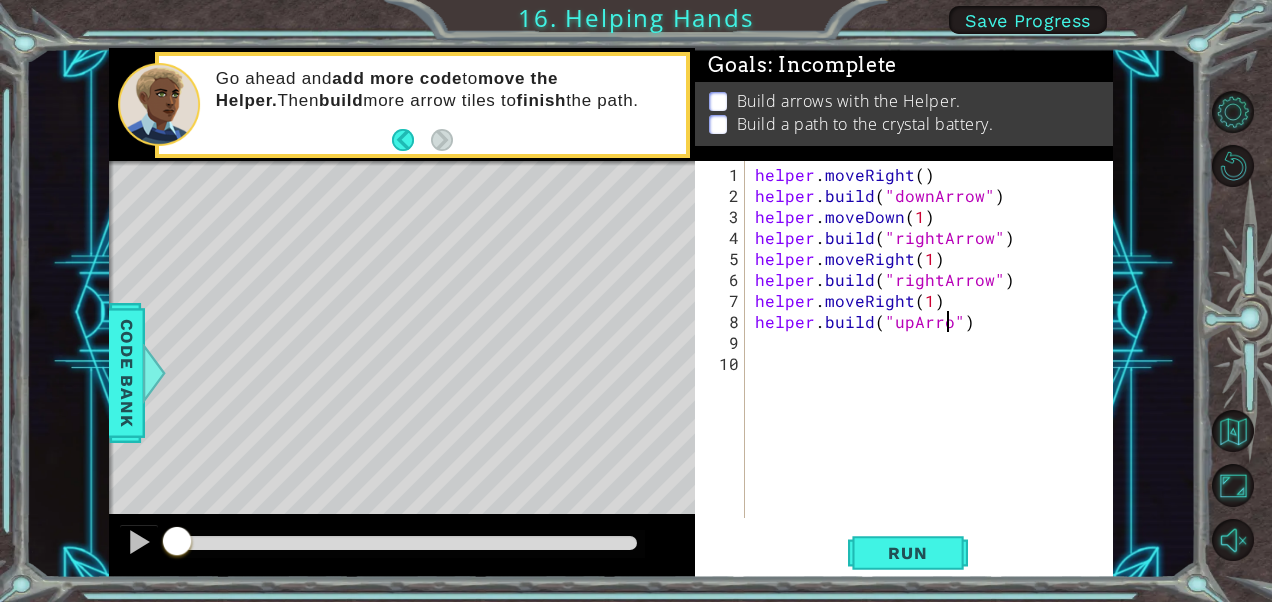 scroll, scrollTop: 0, scrollLeft: 11, axis: horizontal 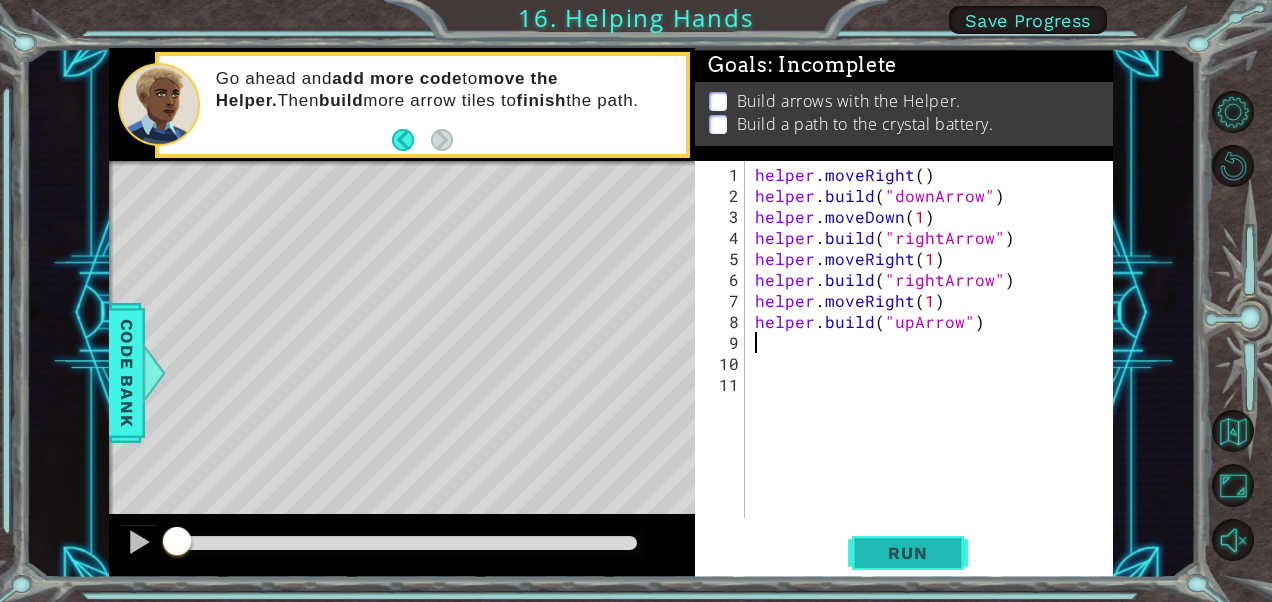 type 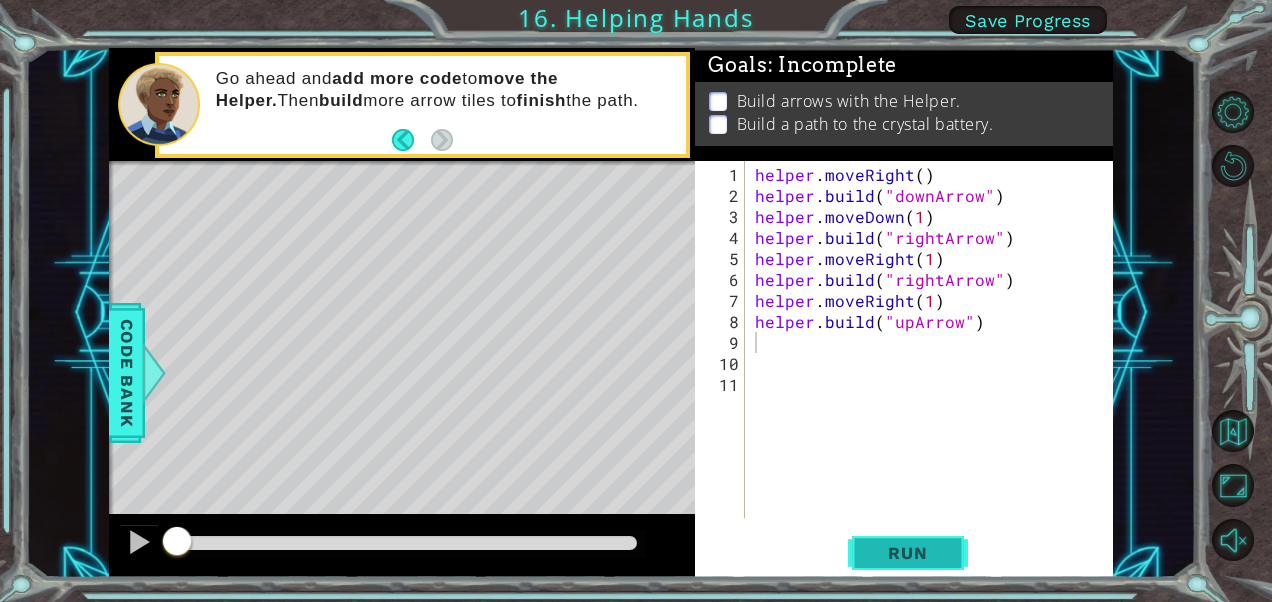 click on "Run" at bounding box center (907, 553) 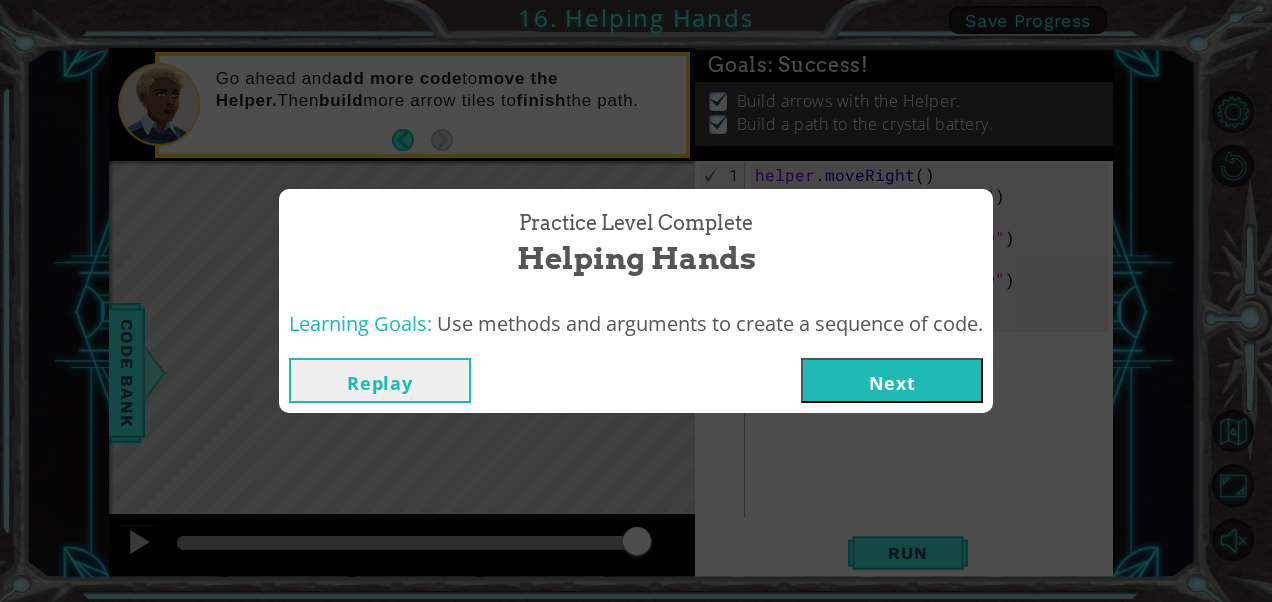 click on "Next" at bounding box center [892, 380] 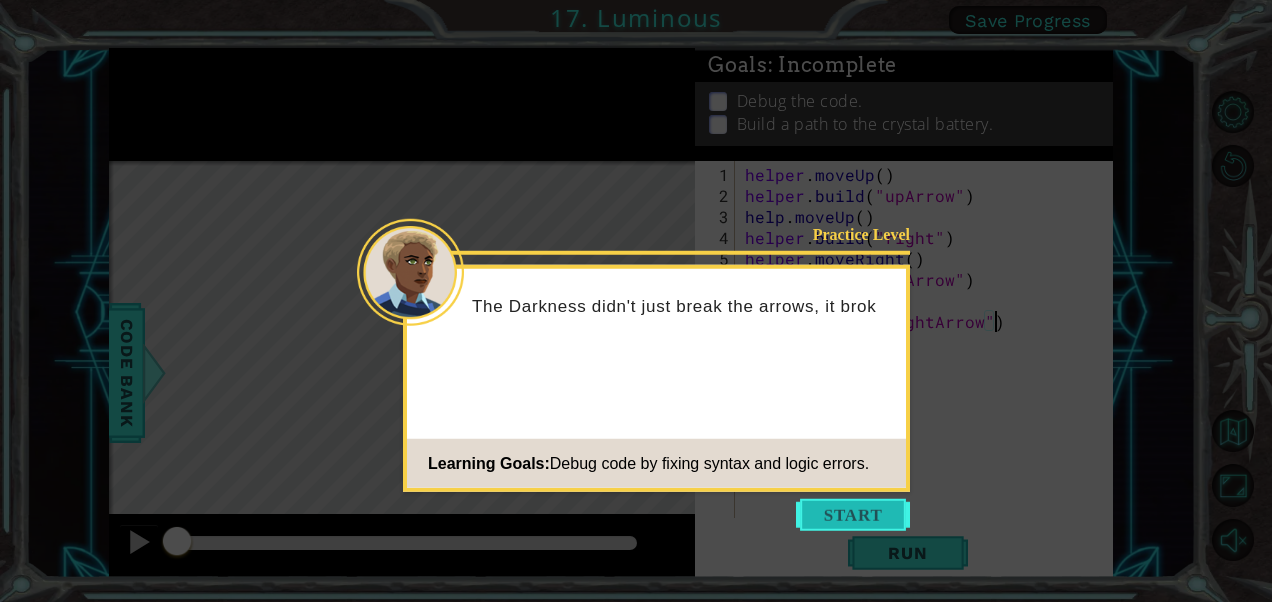 click at bounding box center [853, 515] 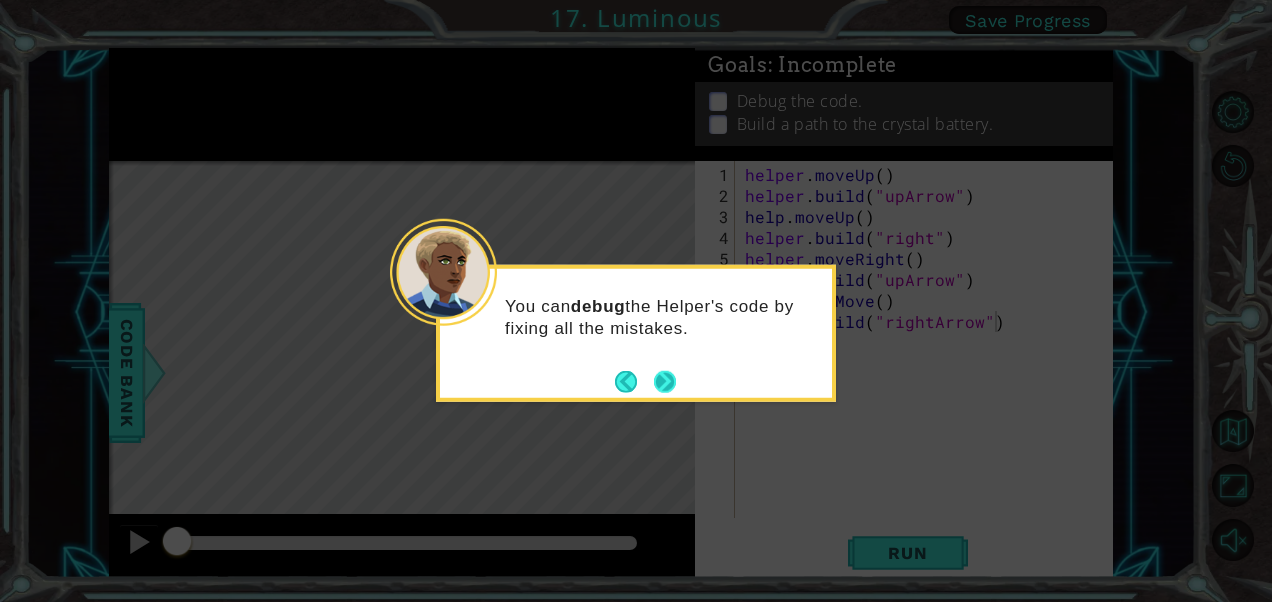 click at bounding box center [665, 381] 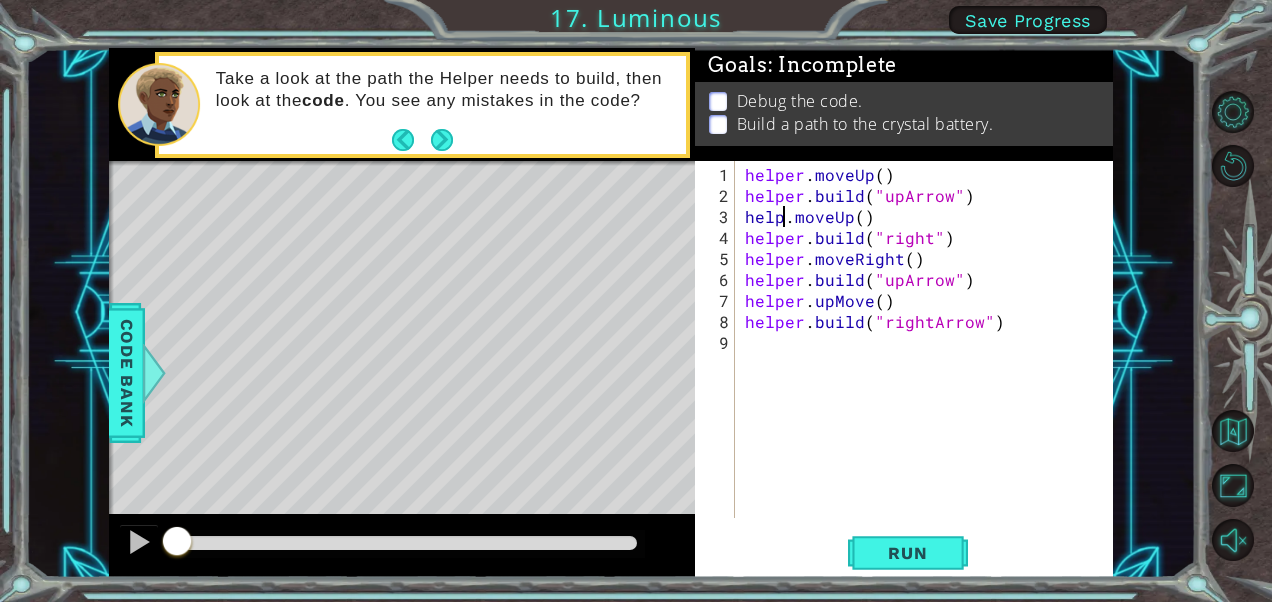 click on "helper . moveUp ( ) helper . build ( "upArrow" ) help . moveUp ( ) helper . build ( "right" ) helper . moveRight ( ) helper . build ( "upArrow" ) helper . upMove ( ) helper . build ( "rightArrow" )" at bounding box center [929, 363] 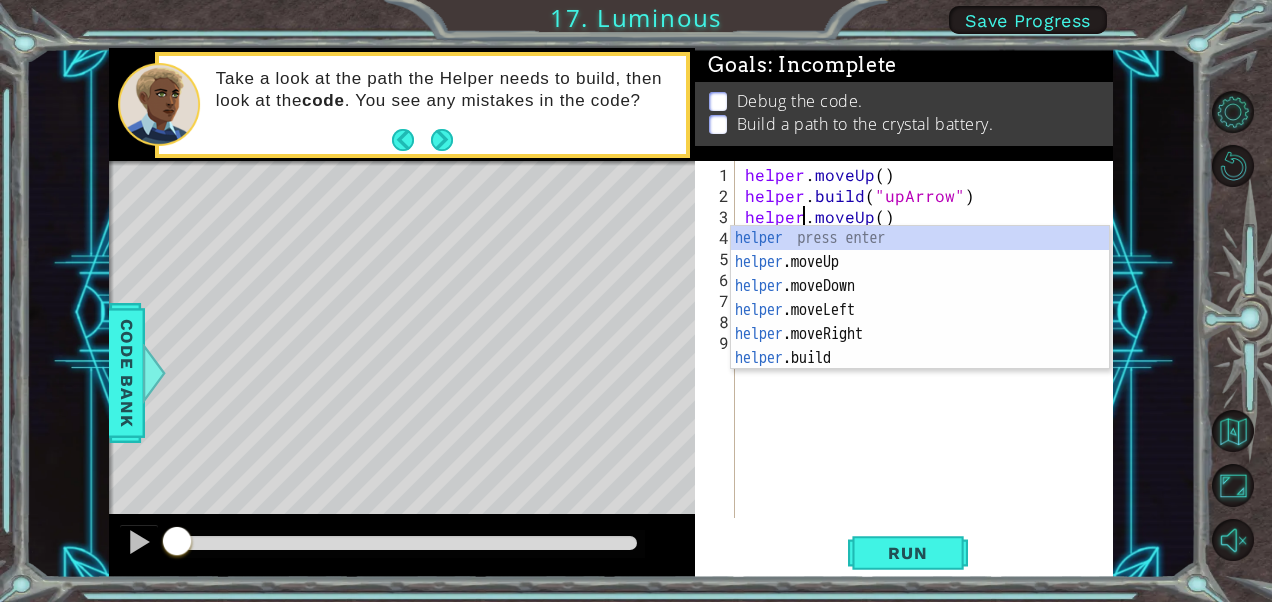 scroll, scrollTop: 0, scrollLeft: 3, axis: horizontal 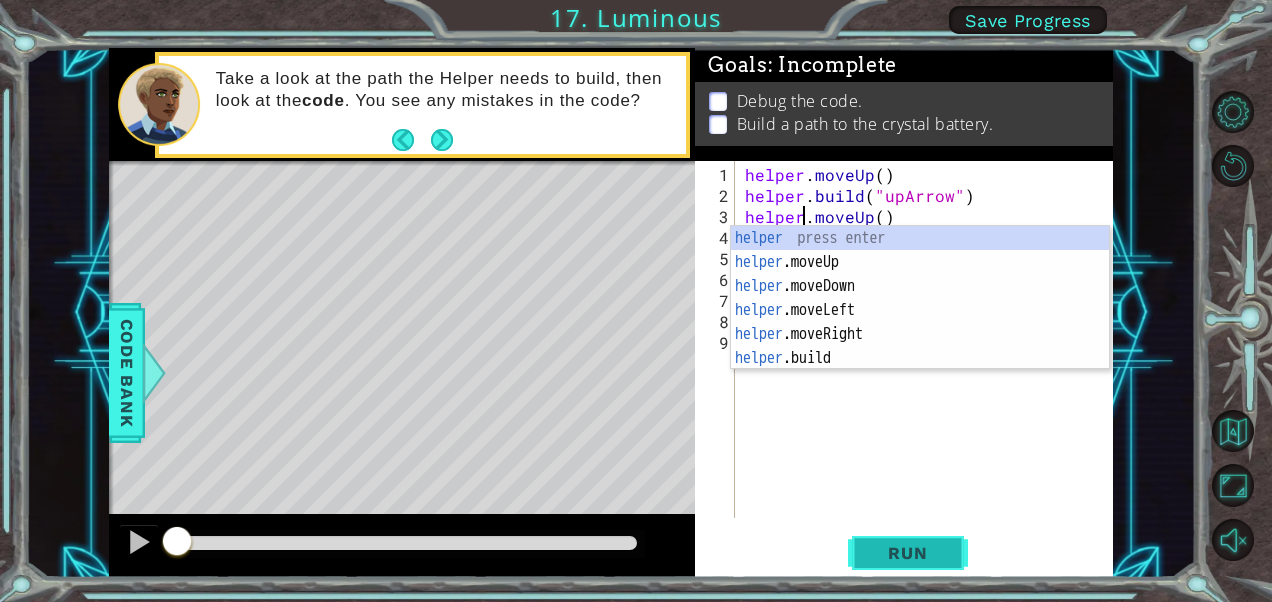 type on "helper.moveUp()" 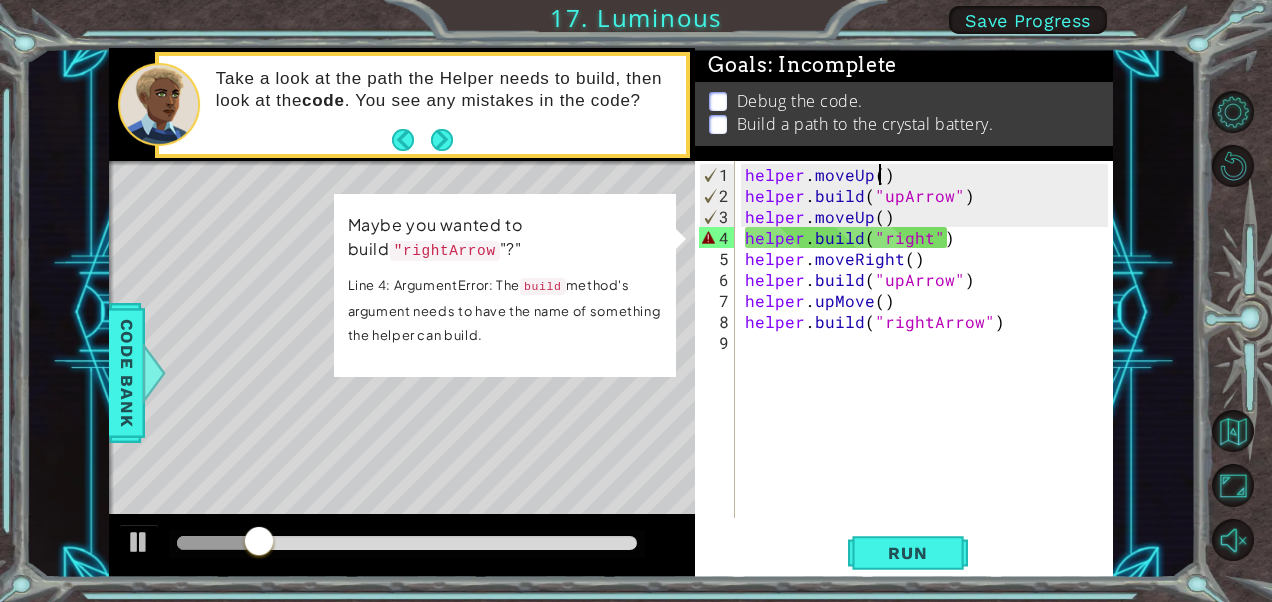 click on "helper . moveUp ( ) helper . build ( "upArrow" ) helper . moveUp ( ) helper . build ( "right" ) helper . moveRight ( ) helper . build ( "upArrow" ) helper . upMove ( ) helper . build ( "rightArrow" )" at bounding box center (929, 363) 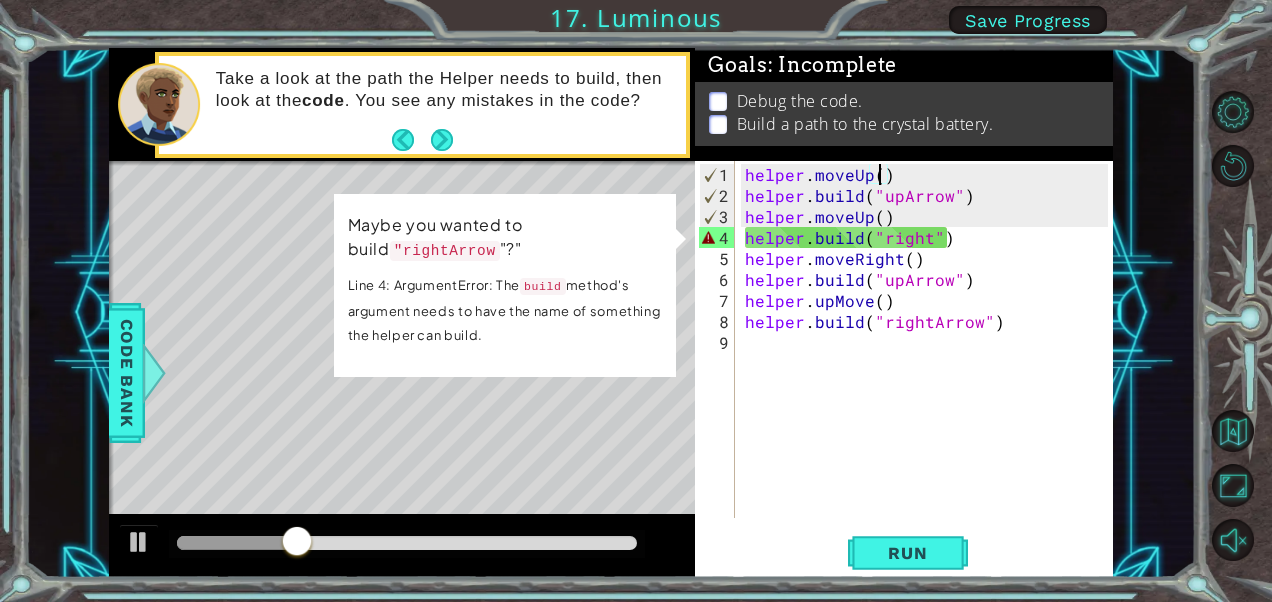 click on "helper . moveUp ( ) helper . build ( "upArrow" ) helper . moveUp ( ) helper . build ( "right" ) helper . moveRight ( ) helper . build ( "upArrow" ) helper . upMove ( ) helper . build ( "rightArrow" )" at bounding box center [929, 363] 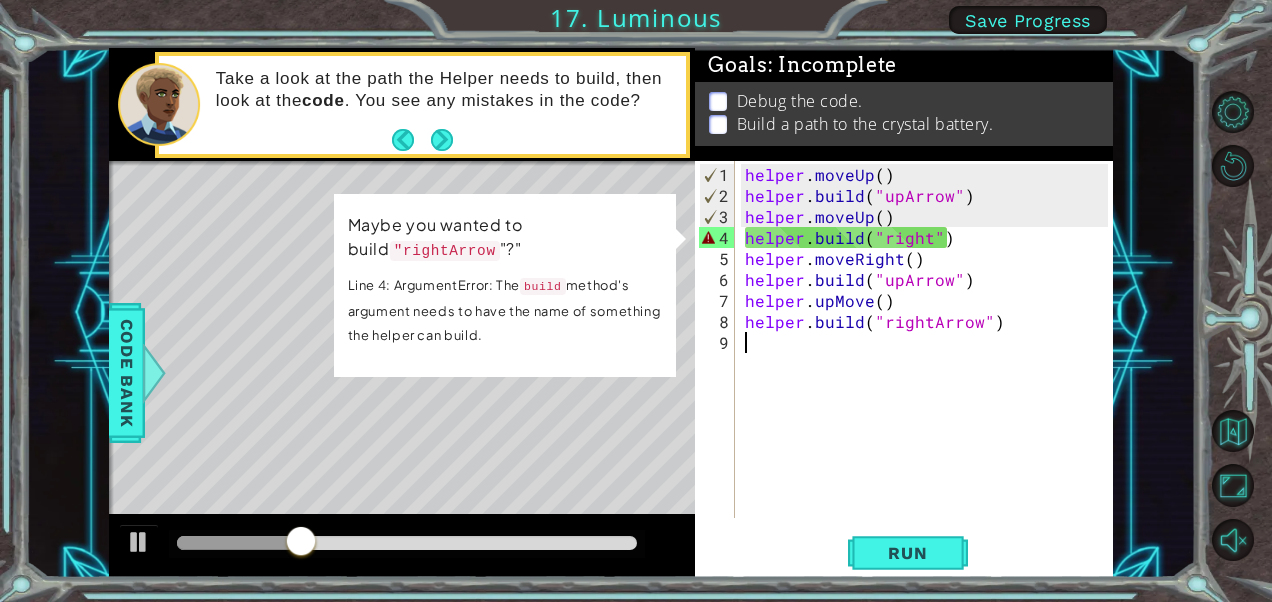 scroll, scrollTop: 0, scrollLeft: 0, axis: both 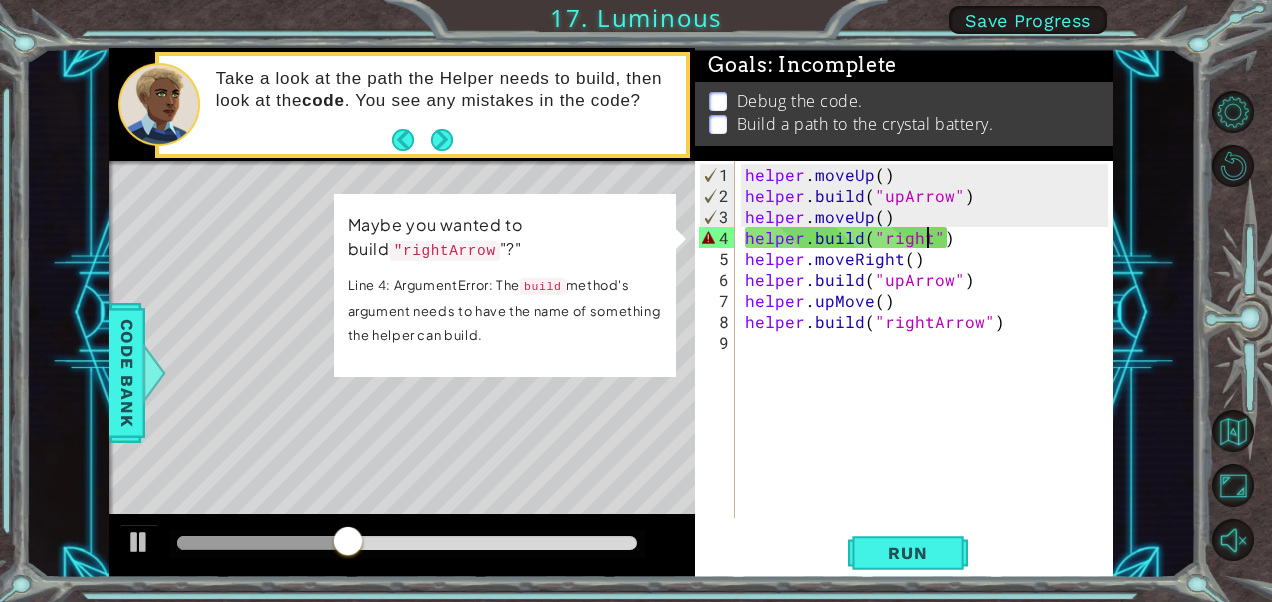 click on "helper . moveUp ( ) helper . build ( "upArrow" ) helper . moveUp ( ) helper . build ( "right" ) helper . moveRight ( ) helper . build ( "upArrow" ) helper . upMove ( ) helper . build ( "rightArrow" )" at bounding box center (929, 363) 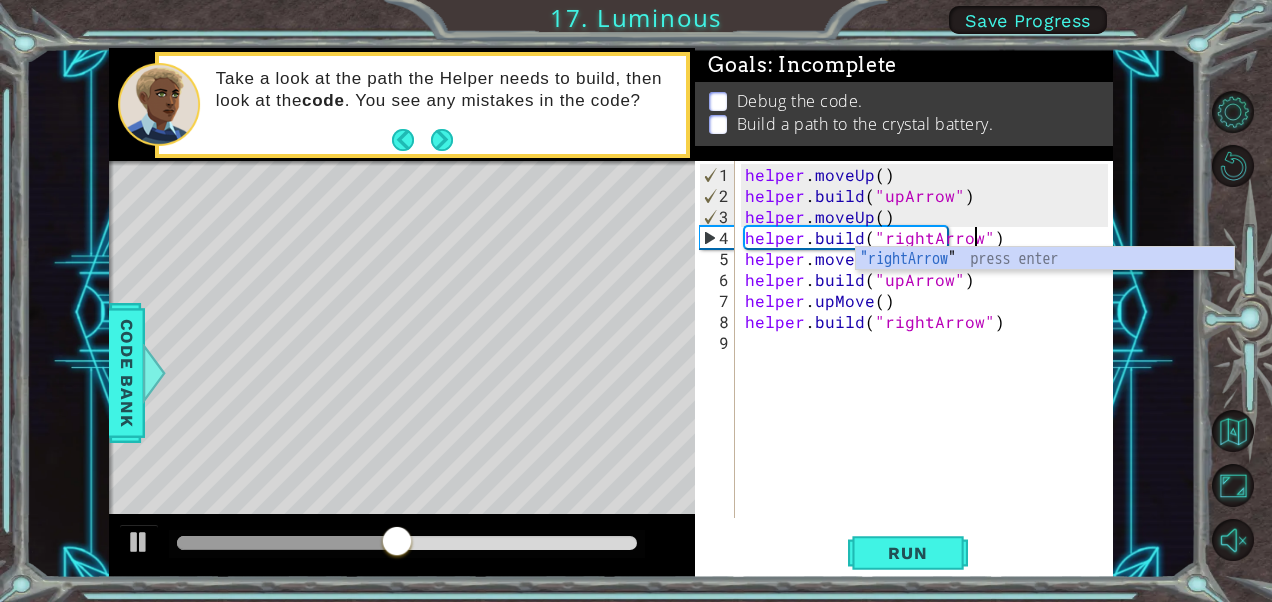 scroll, scrollTop: 0, scrollLeft: 14, axis: horizontal 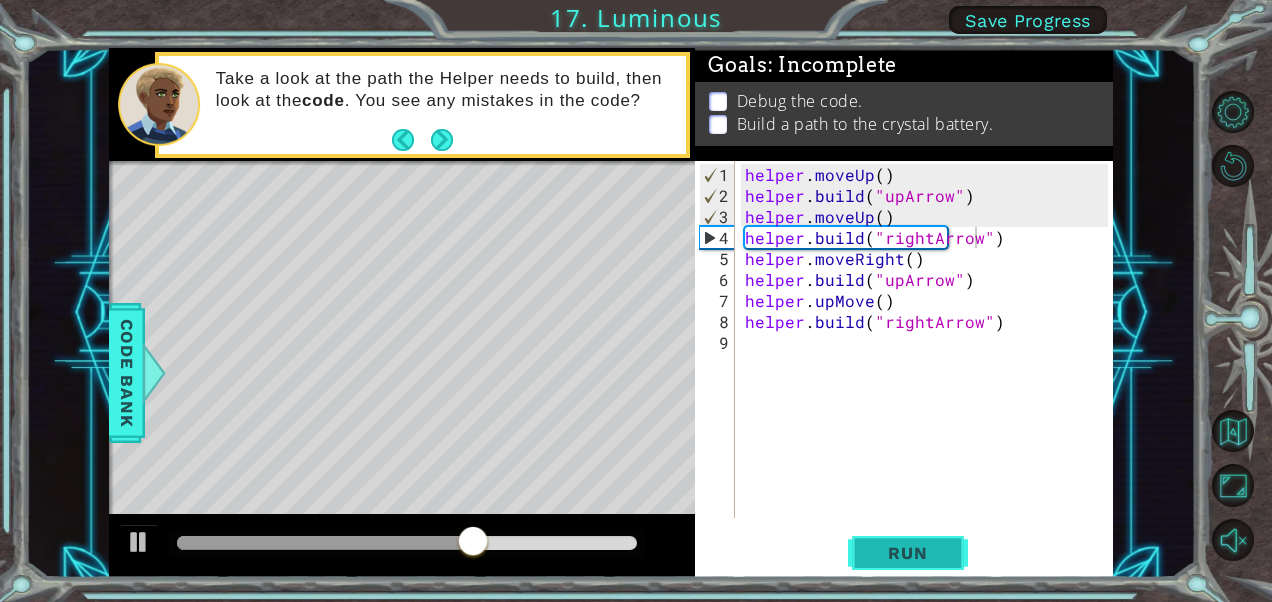 click on "Run" at bounding box center [908, 553] 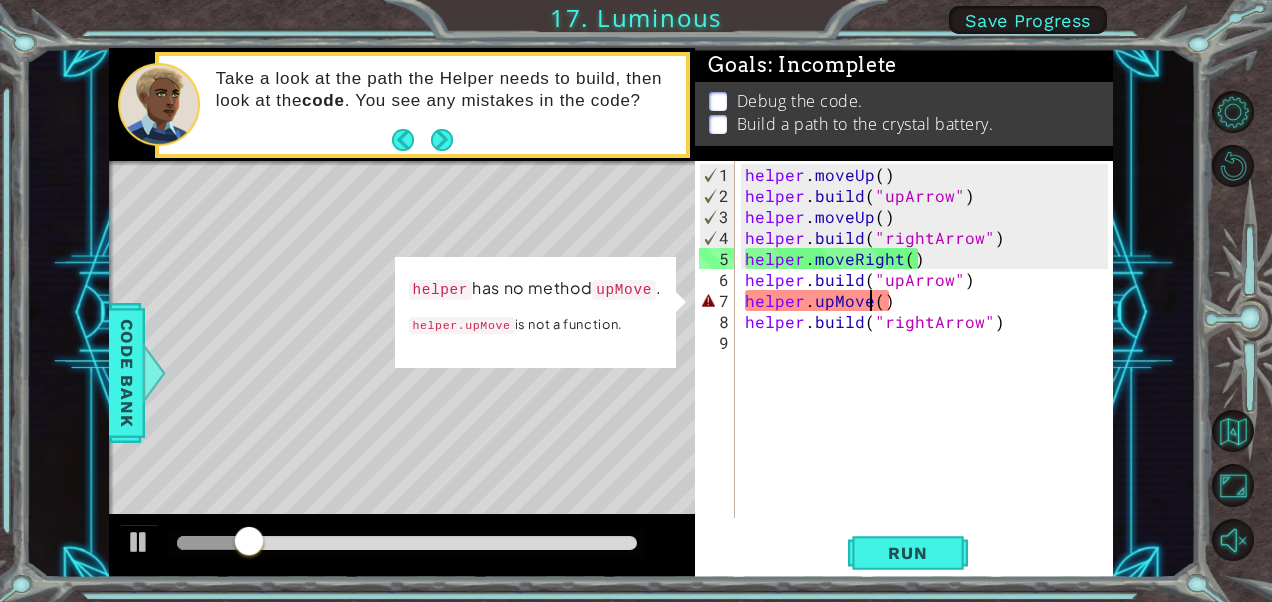 click on "helper . moveUp ( ) helper . build ( "upArrow" ) helper . moveUp ( ) helper . build ( "rightArrow" ) helper . moveRight ( ) helper . build ( "upArrow" ) helper . upMove ( ) helper . build ( "rightArrow" )" at bounding box center [929, 363] 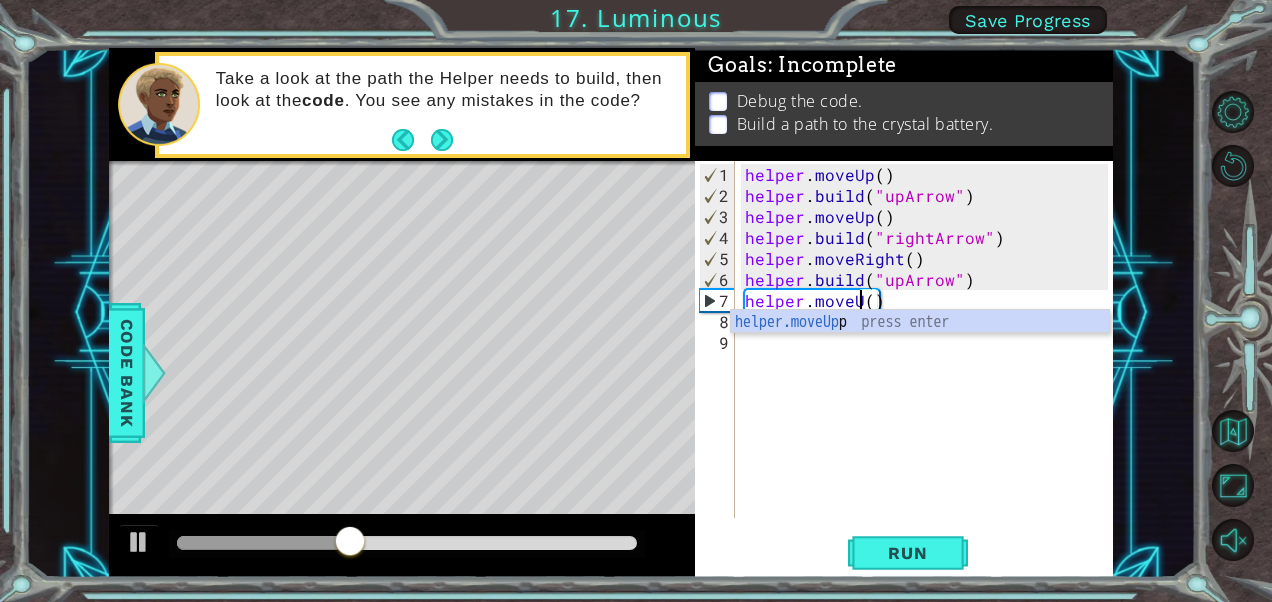 scroll, scrollTop: 0, scrollLeft: 8, axis: horizontal 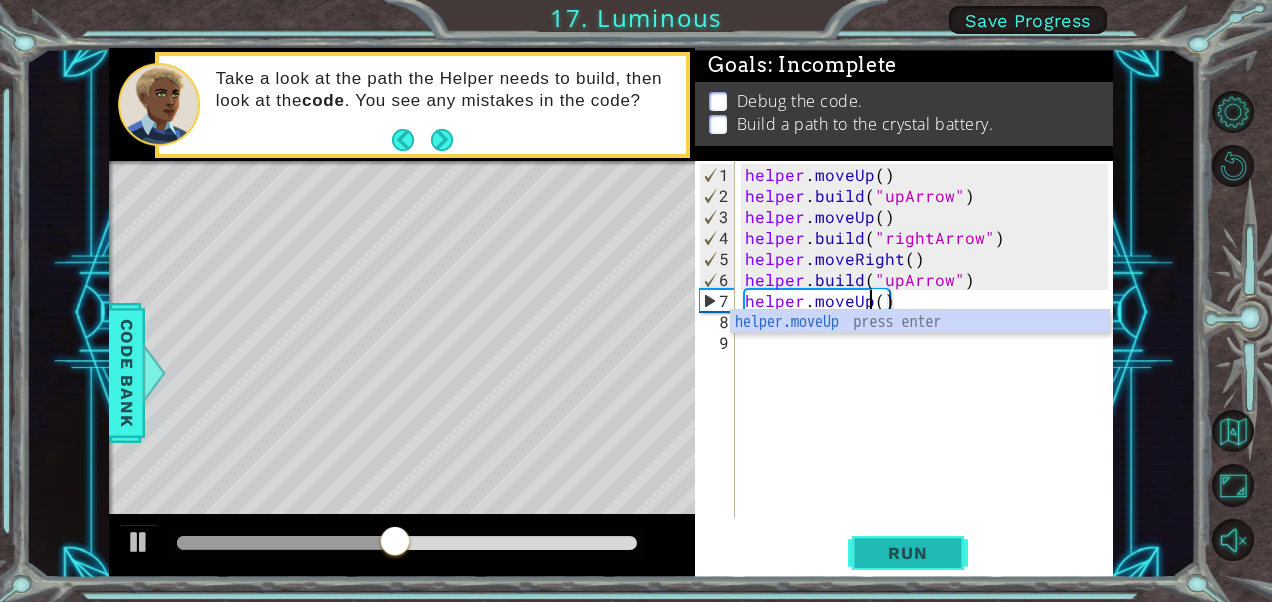 type on "helper.moveUp()" 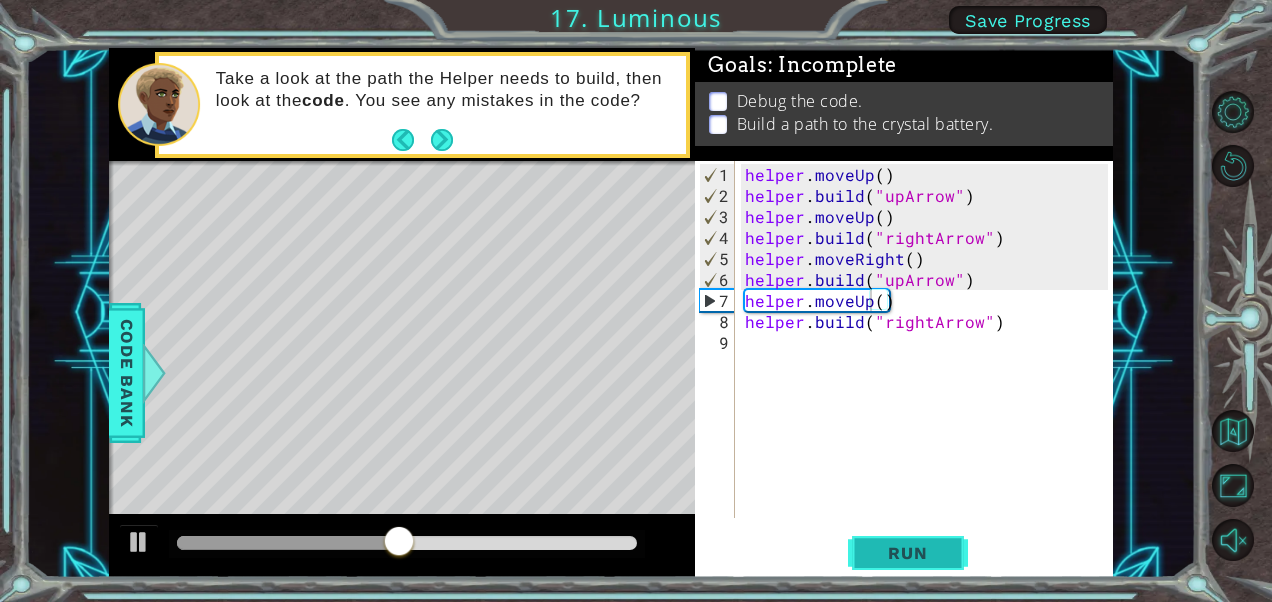 click on "Run" at bounding box center [907, 553] 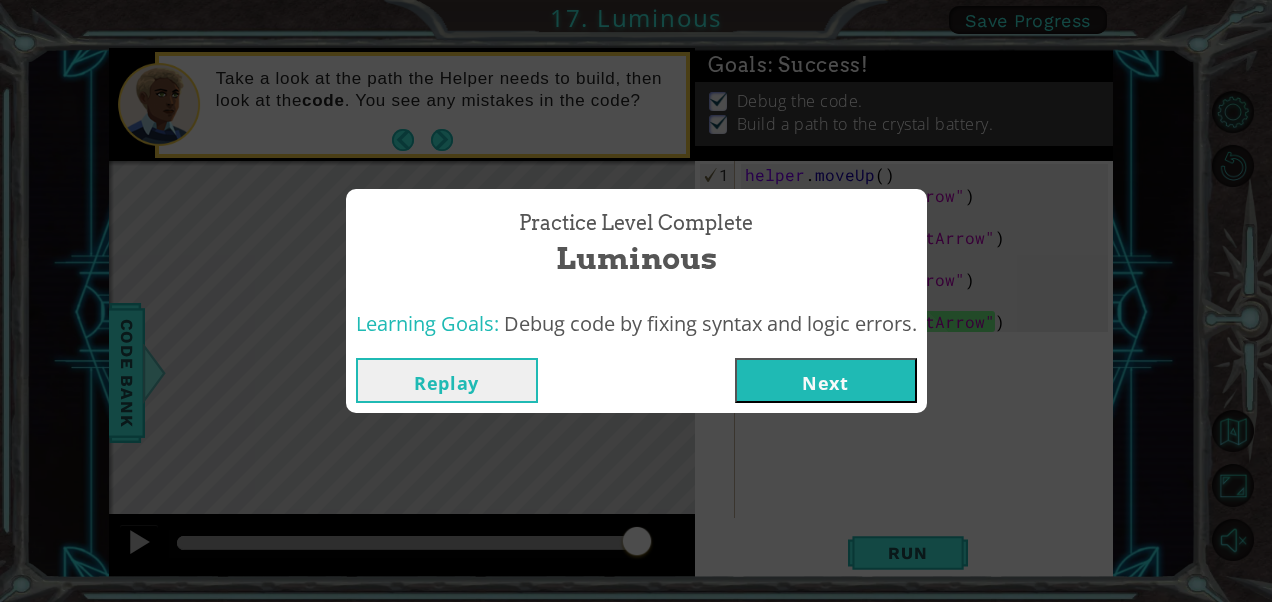 click on "Next" at bounding box center (826, 380) 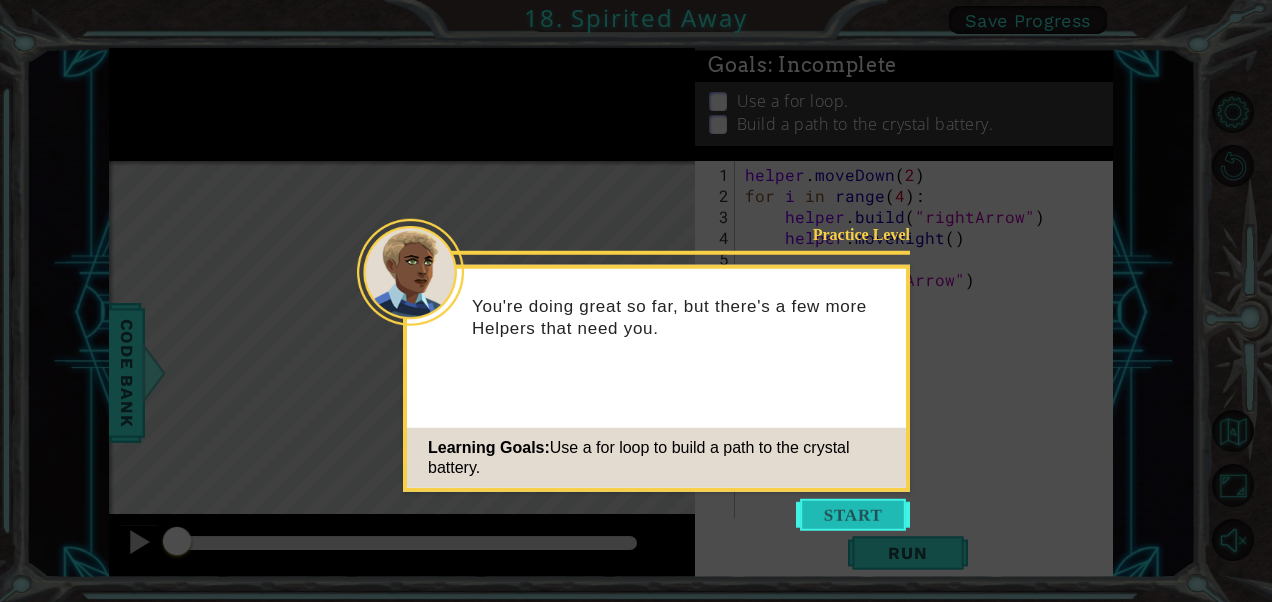 click at bounding box center (853, 515) 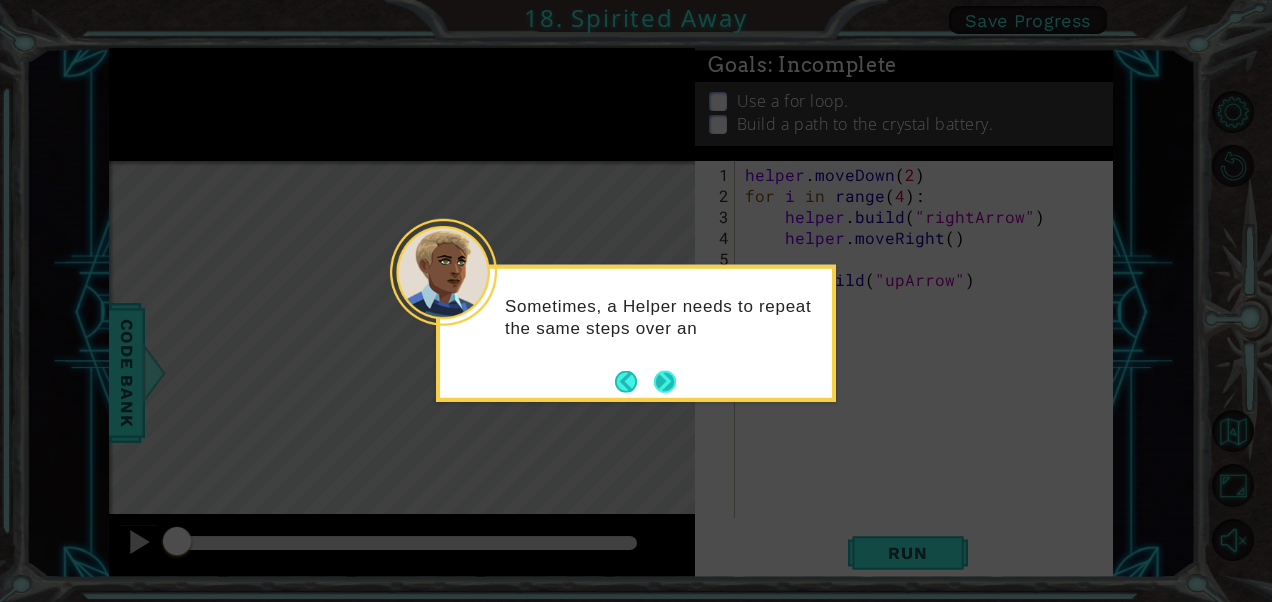 click at bounding box center (665, 381) 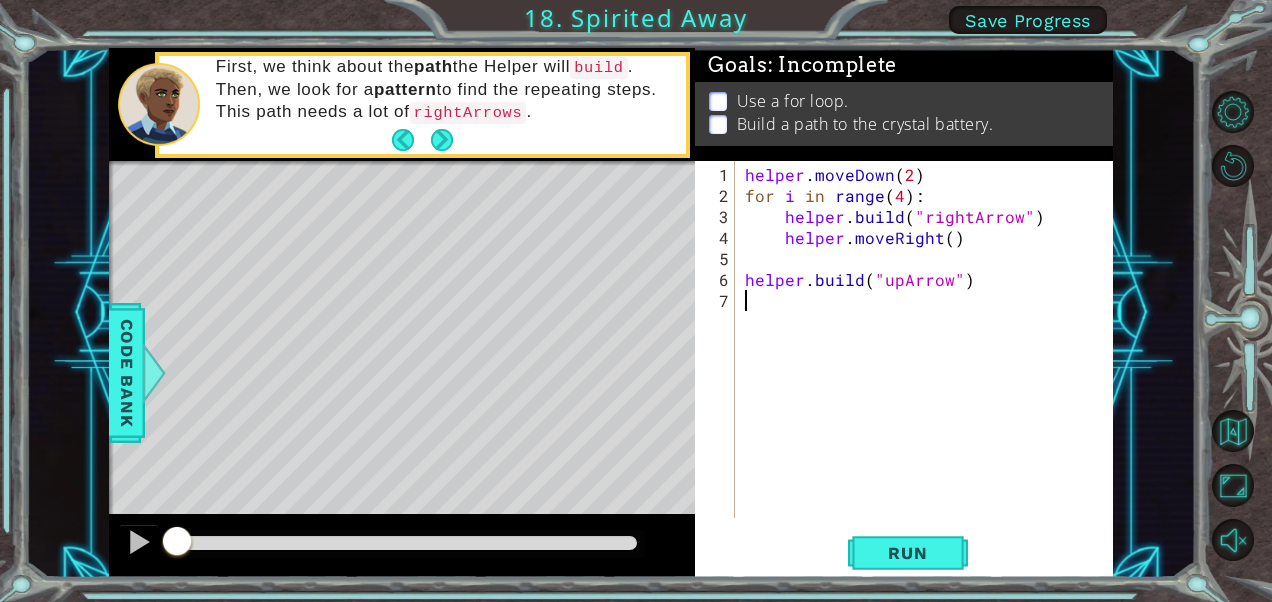 type on "1" 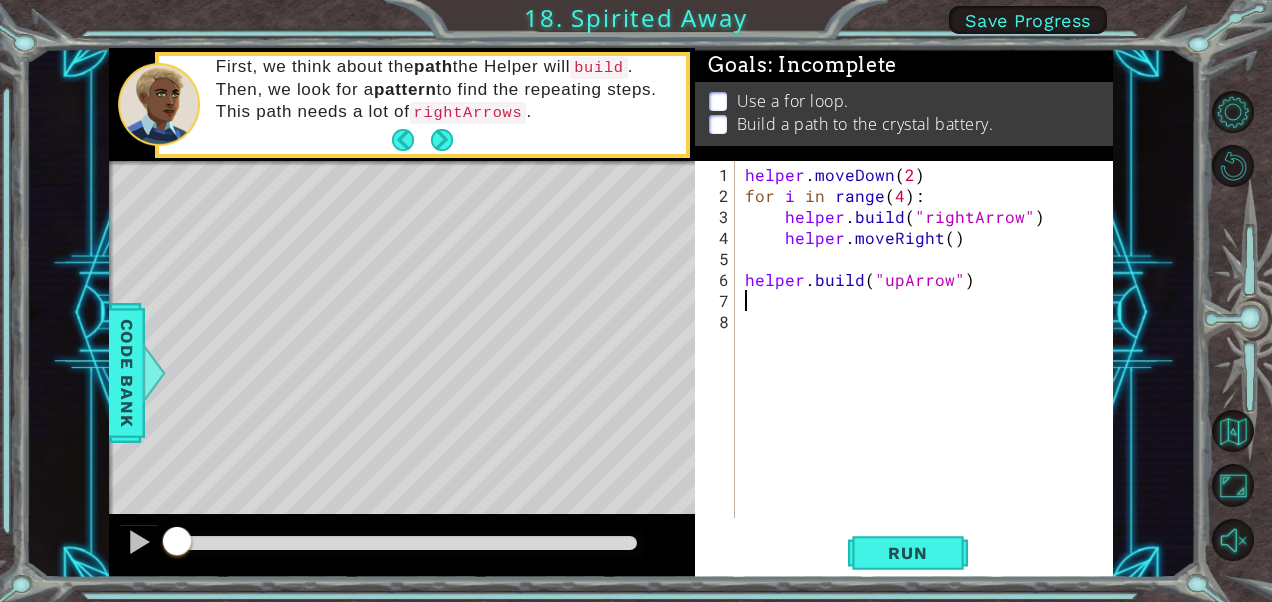 type on "i" 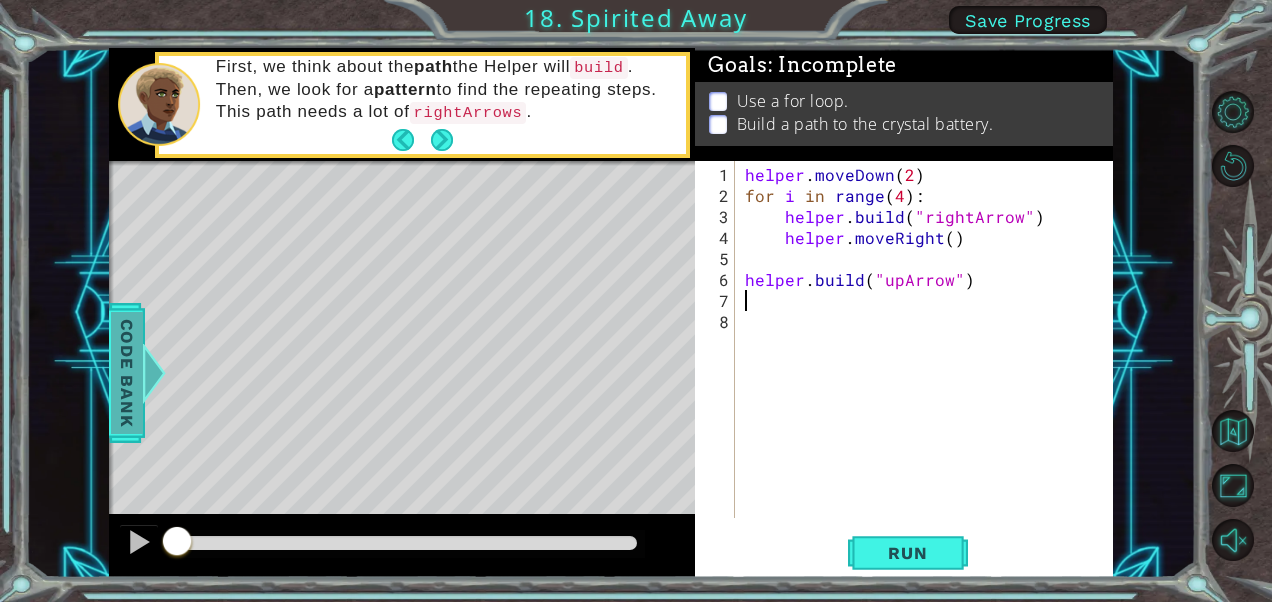 click at bounding box center (153, 373) 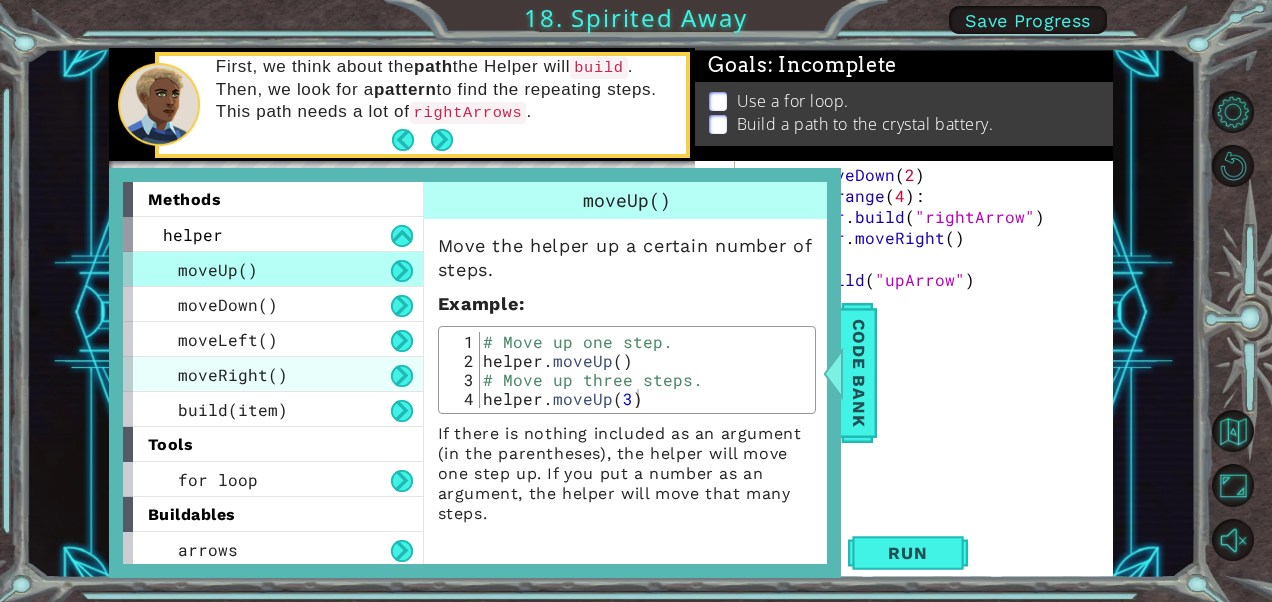 click on "moveRight()" at bounding box center (273, 374) 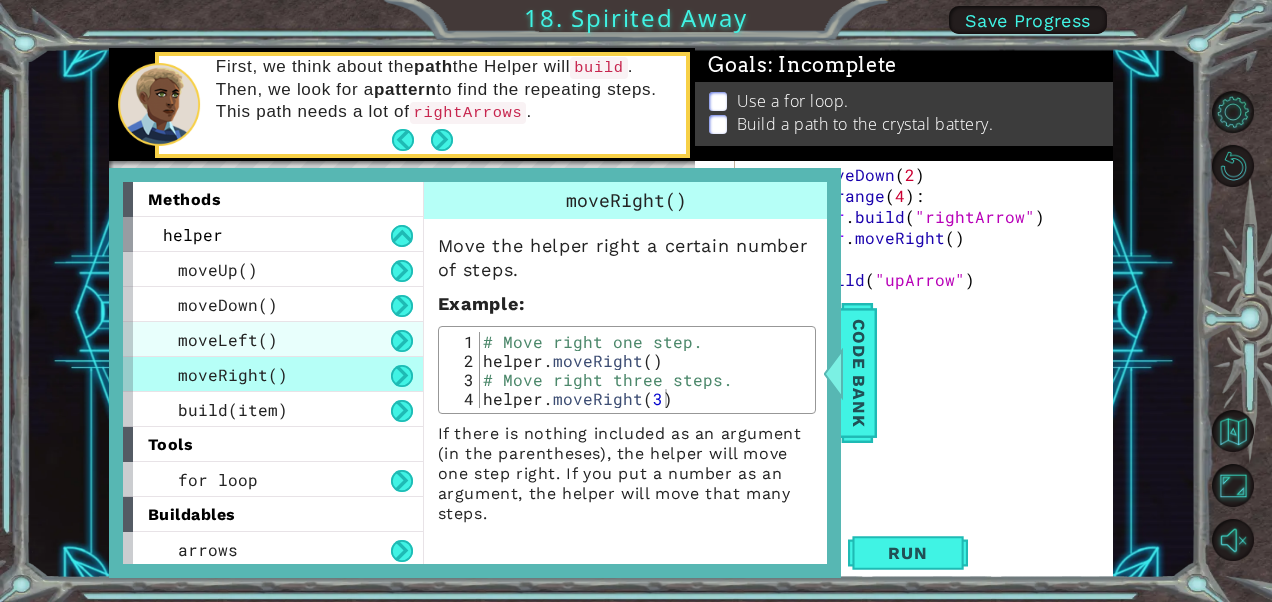 click on "moveLeft()" at bounding box center (273, 339) 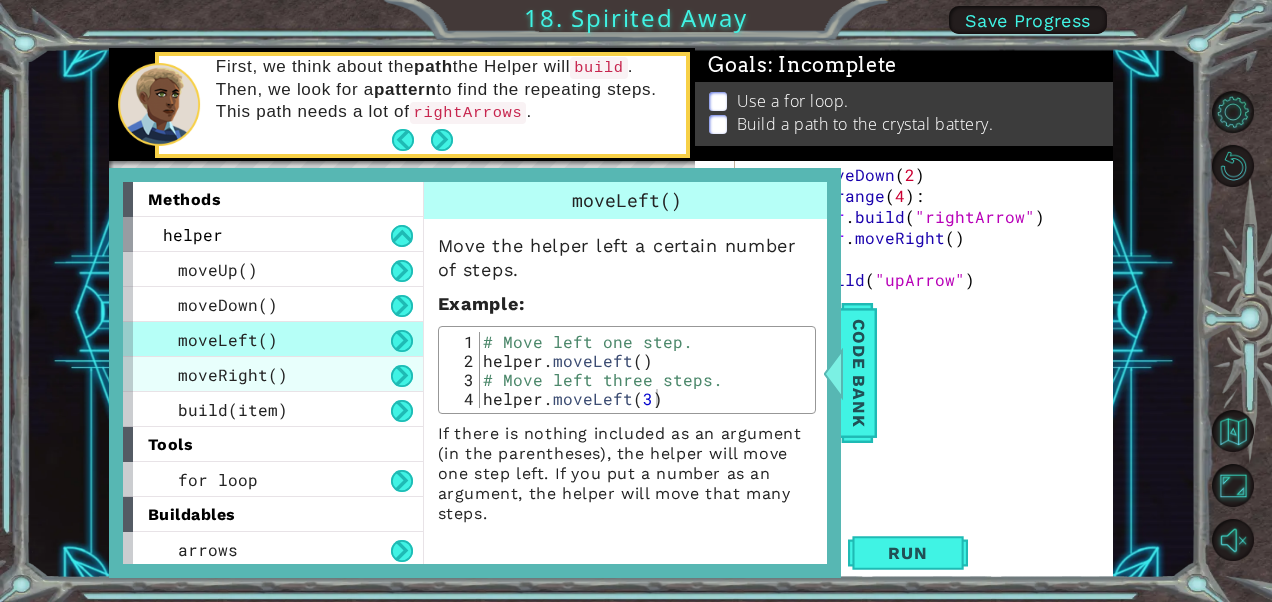 click on "moveRight()" at bounding box center [233, 374] 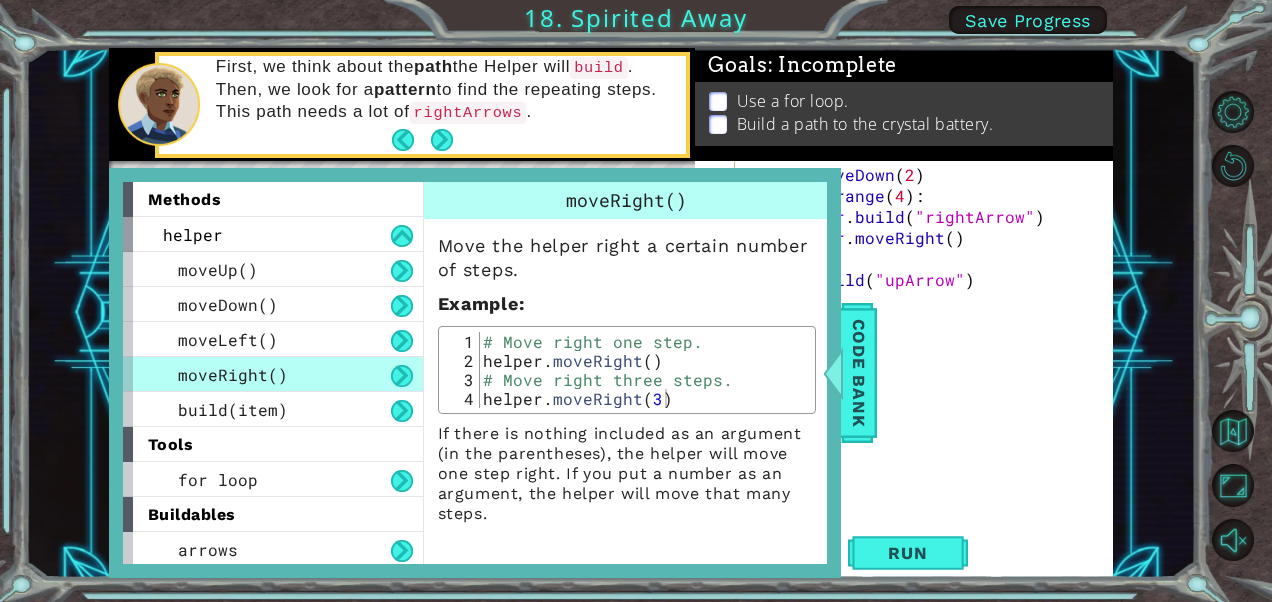 click on "Code Bank" at bounding box center [859, 373] 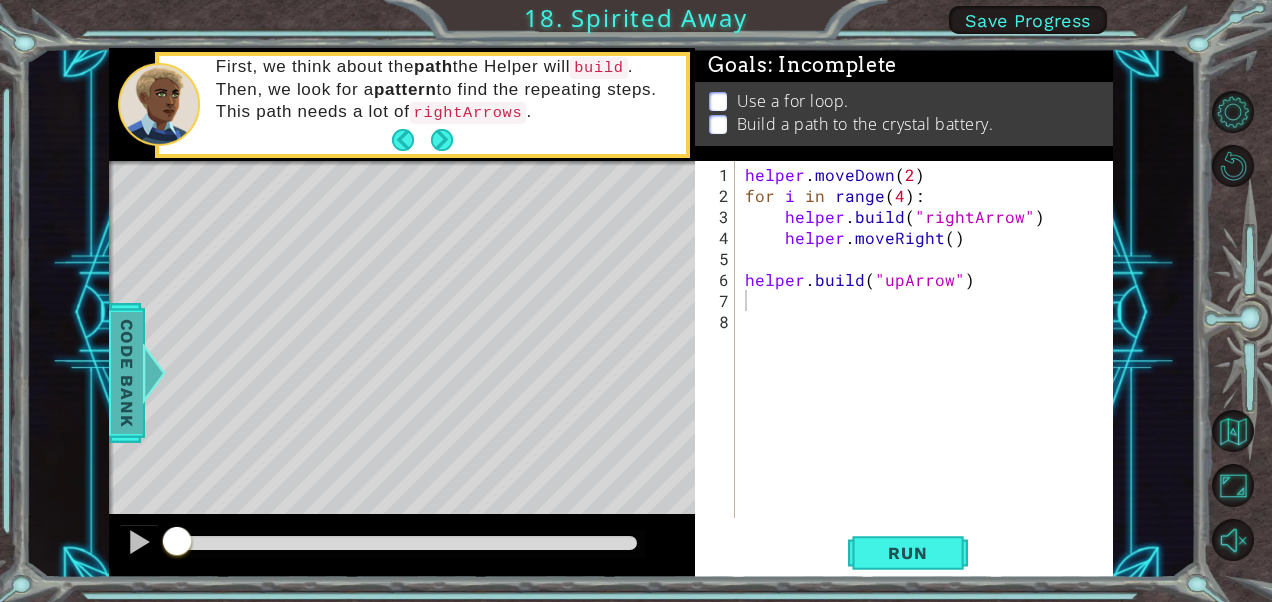 click on "First, we think about the  path  the Helper will  build . Then, we look for a  pattern  to find the repeating steps. This path needs a lot of  rightArrows ." at bounding box center [444, 104] 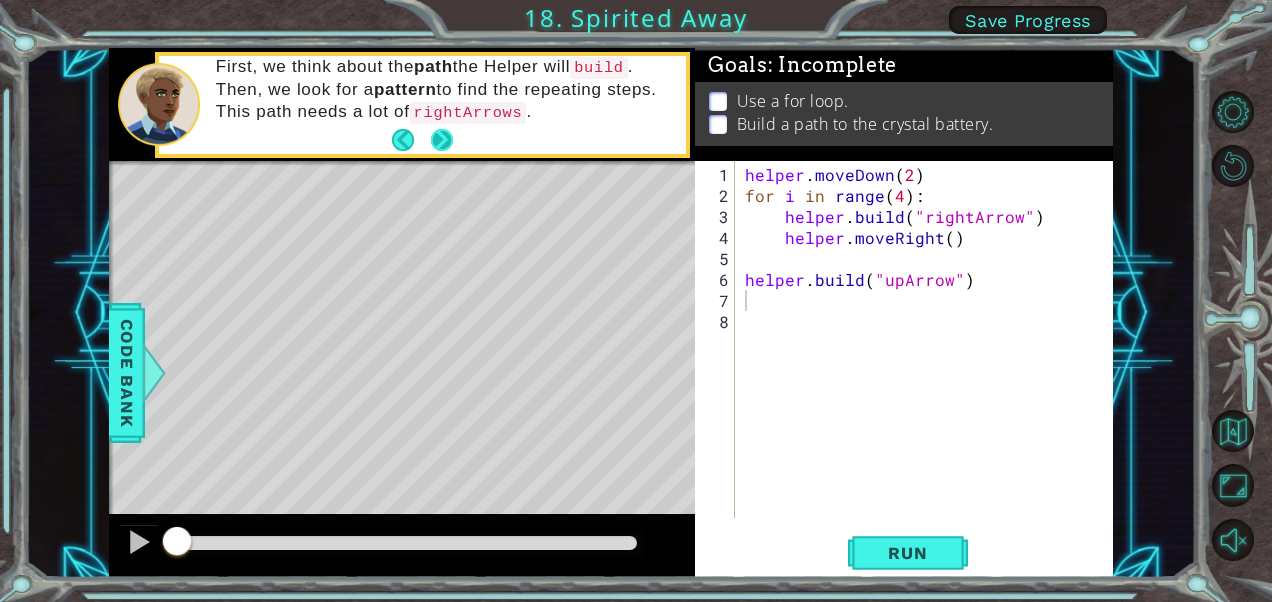 click at bounding box center (442, 140) 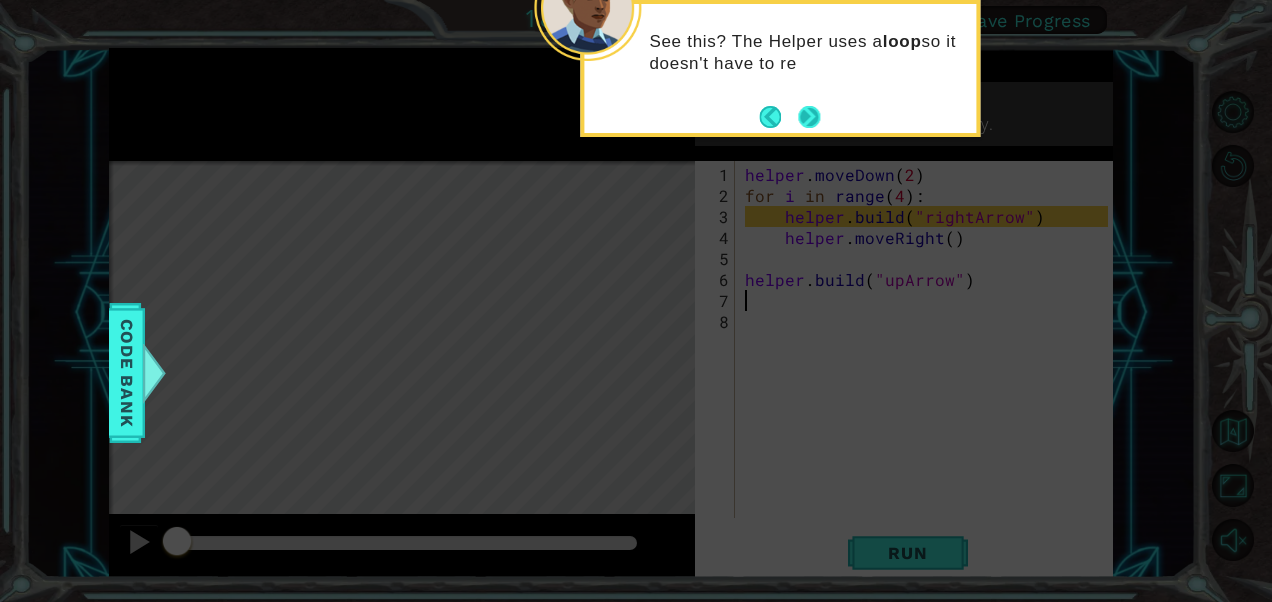 click at bounding box center (809, 117) 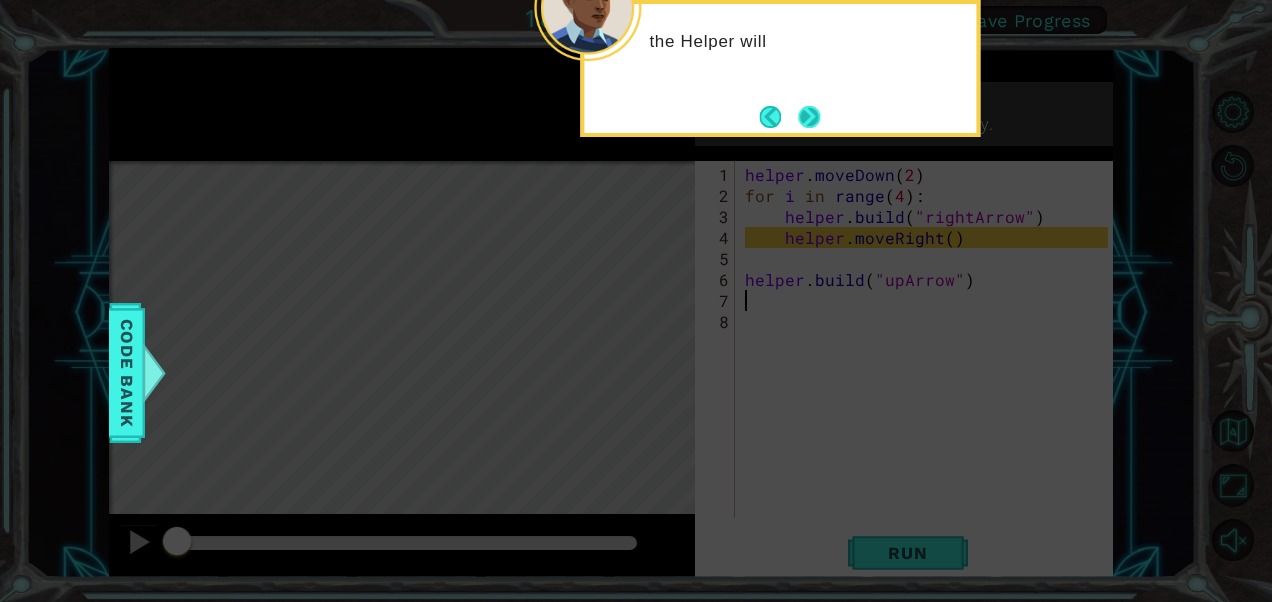 click at bounding box center [809, 117] 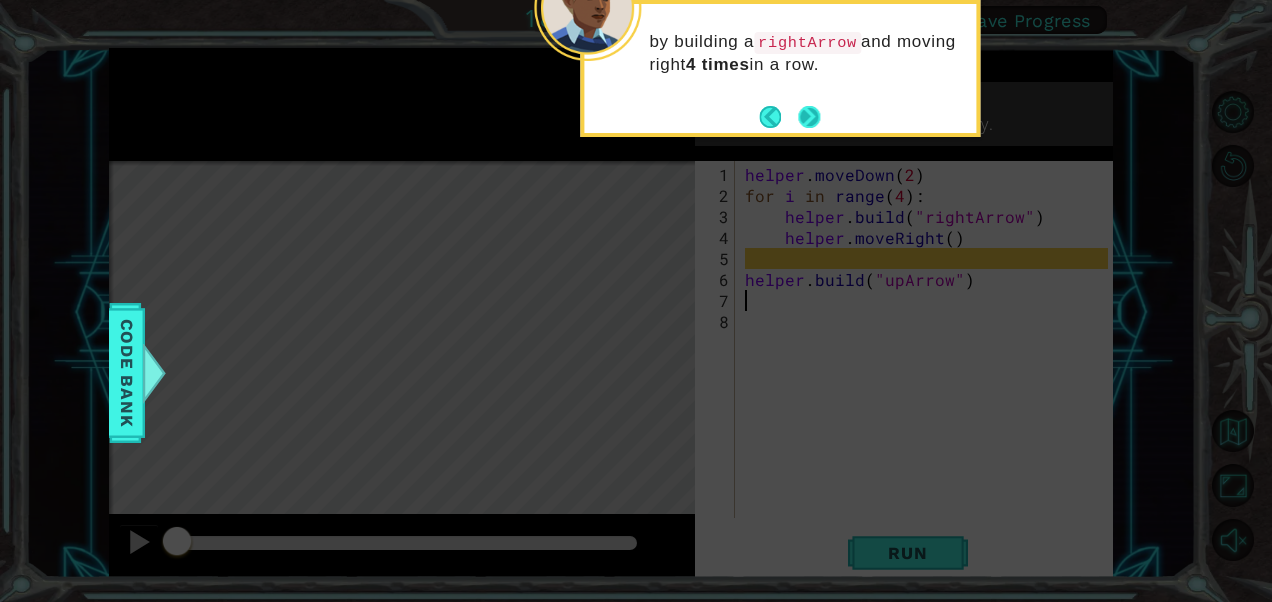 click at bounding box center (809, 116) 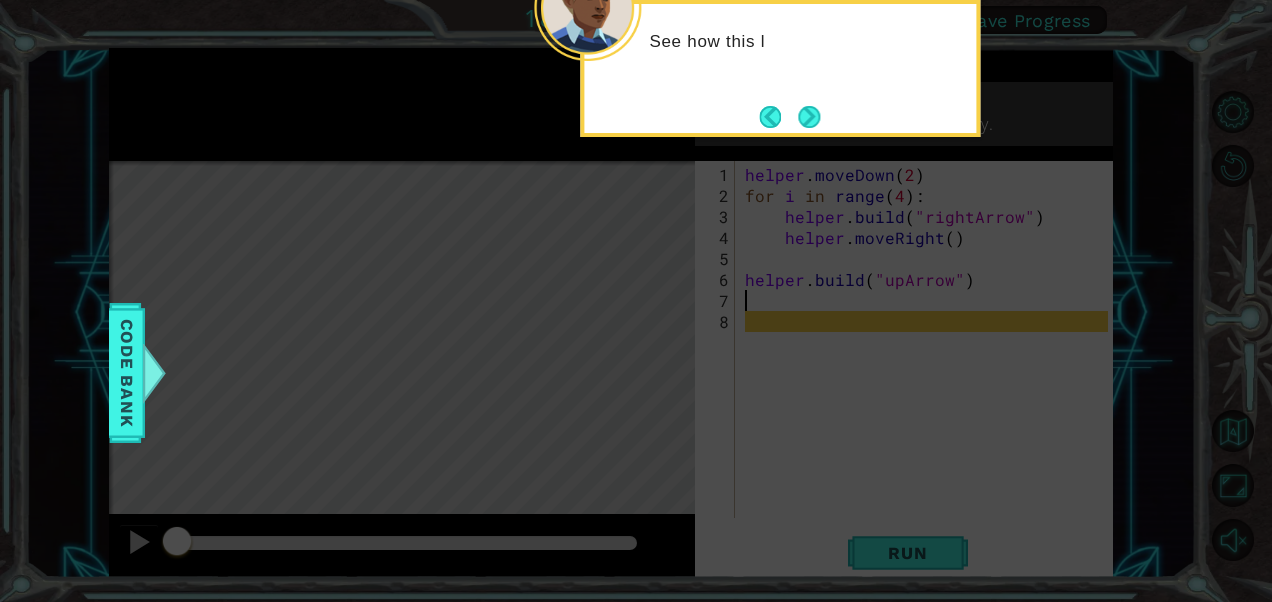click at bounding box center (809, 117) 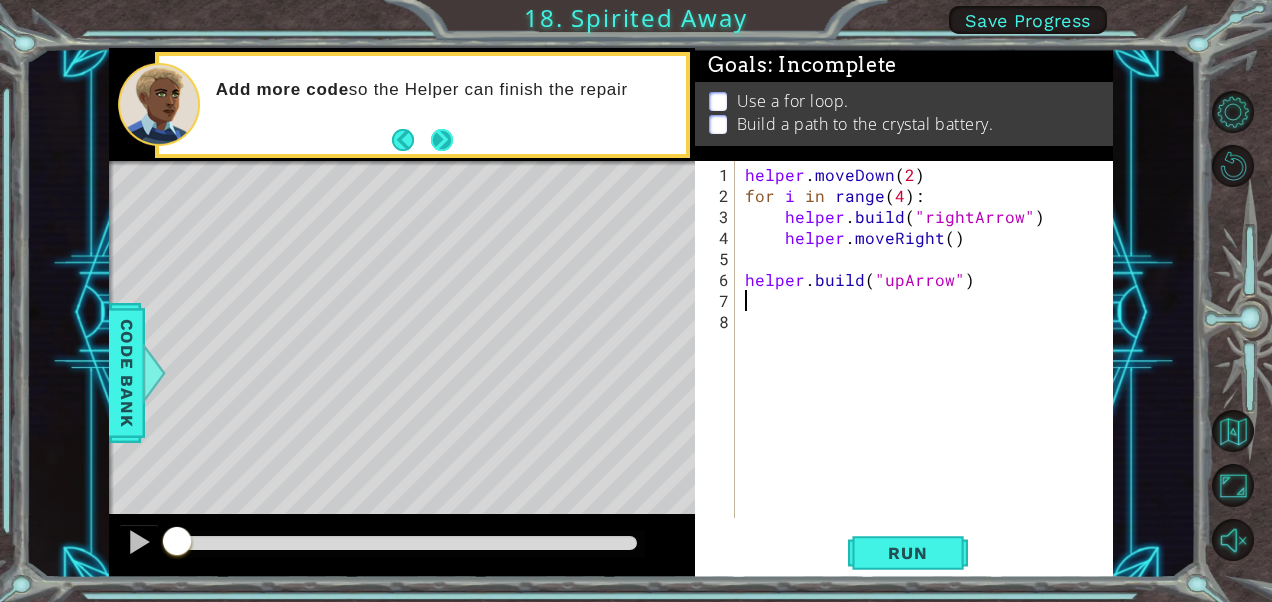 click at bounding box center [442, 140] 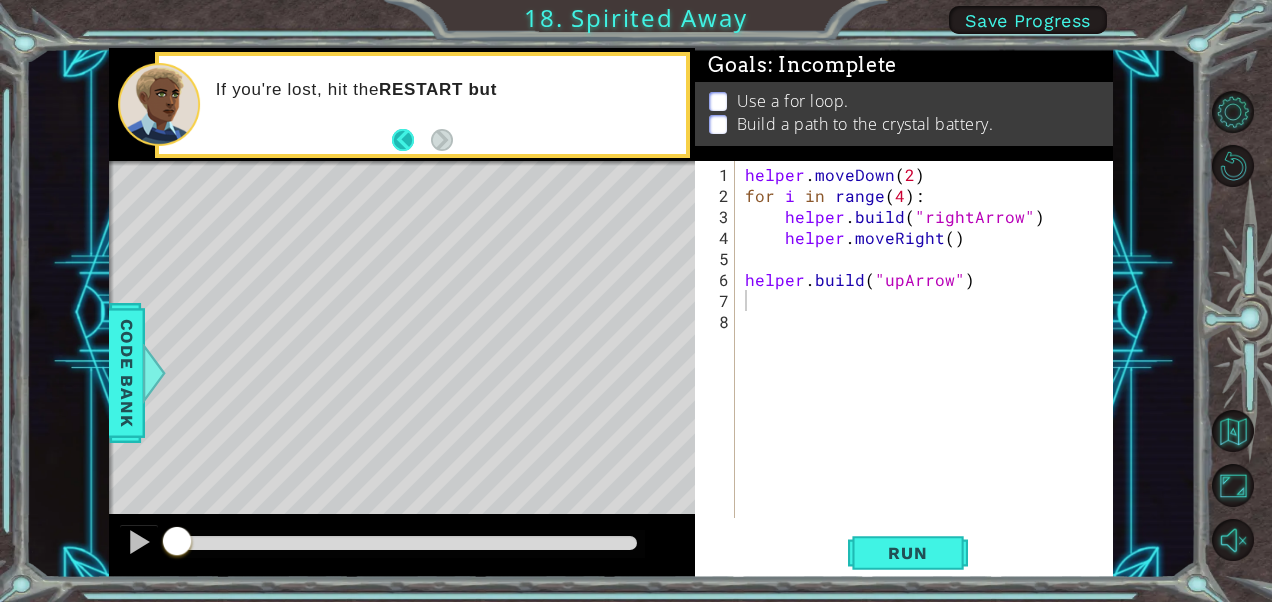 click at bounding box center (411, 140) 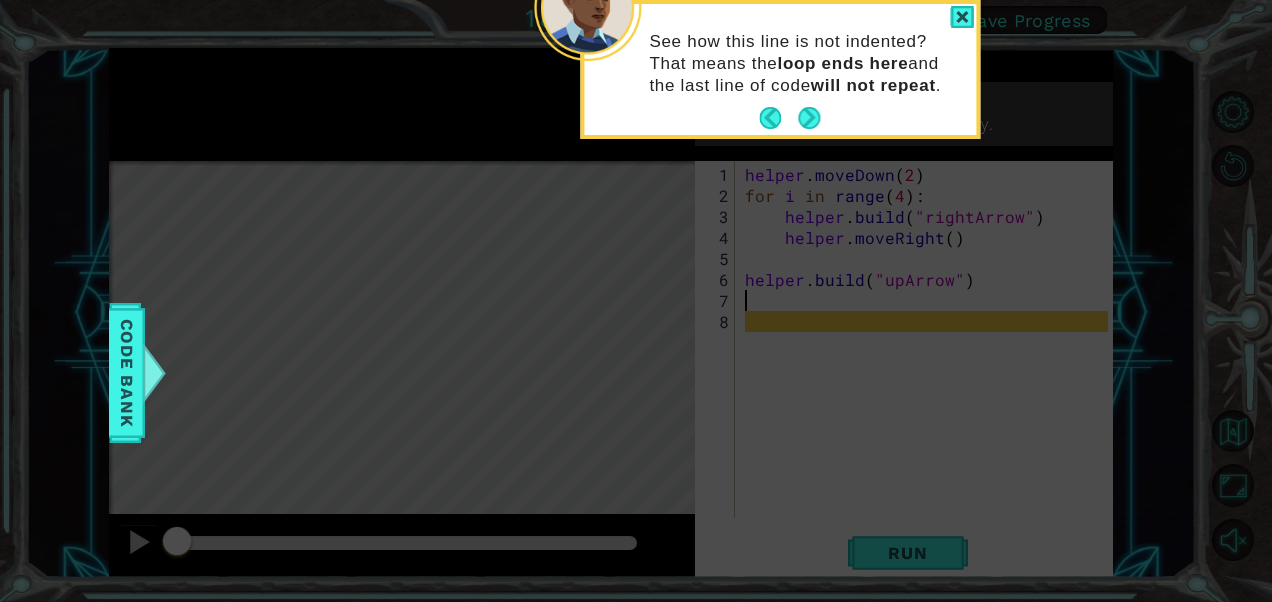 click 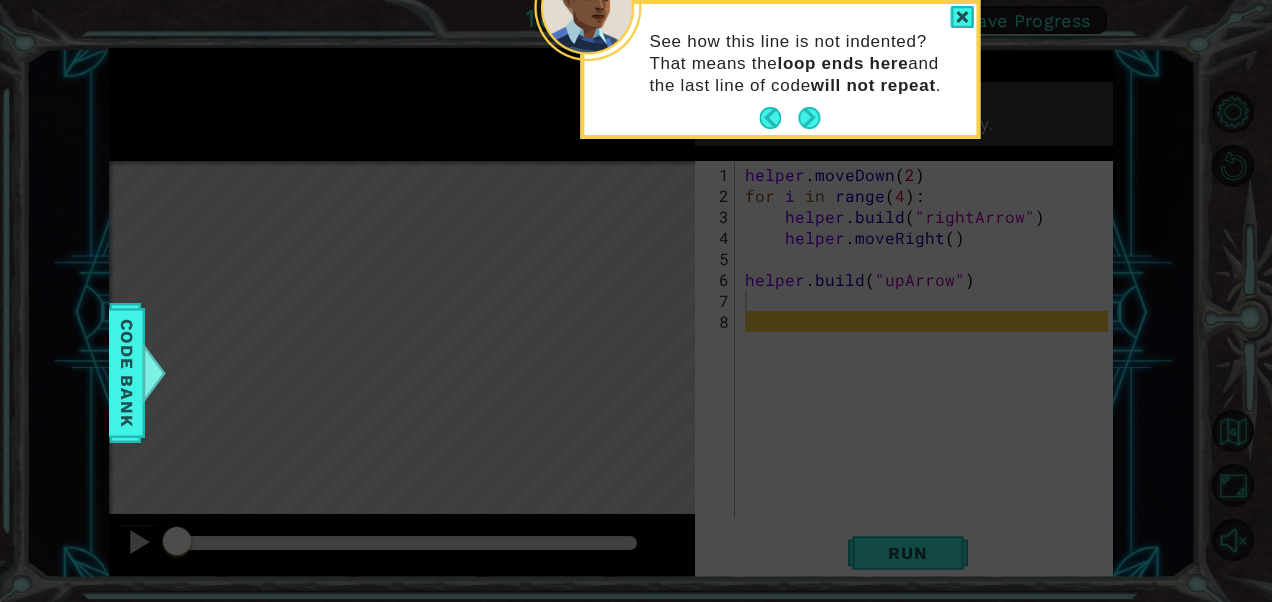click 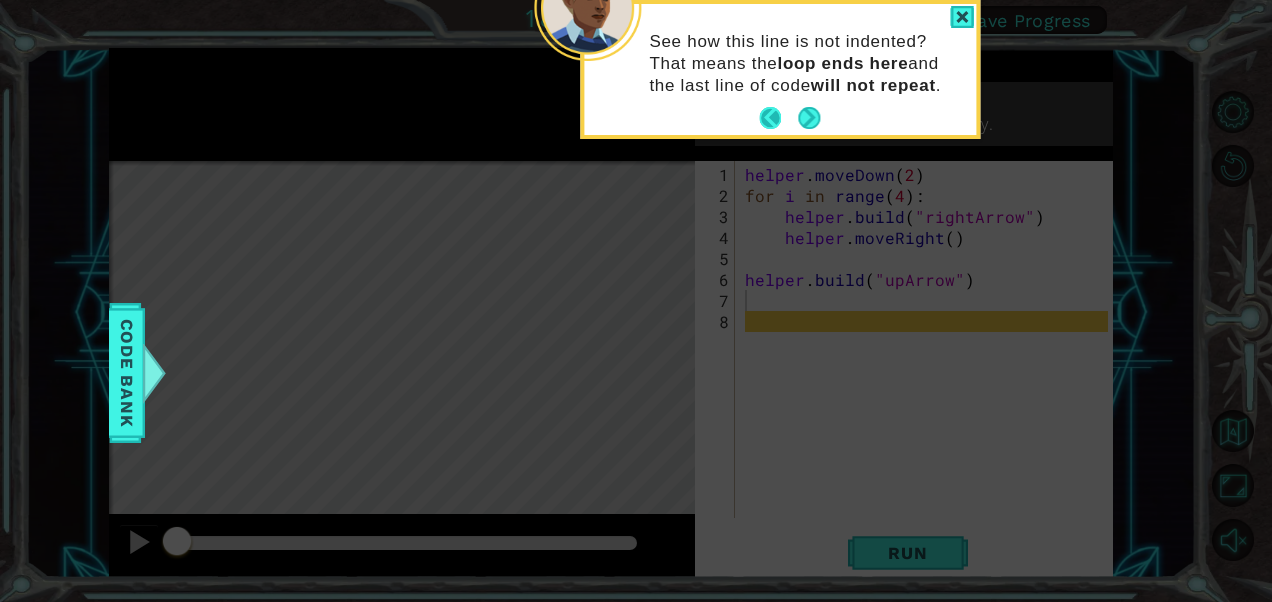 click at bounding box center (778, 118) 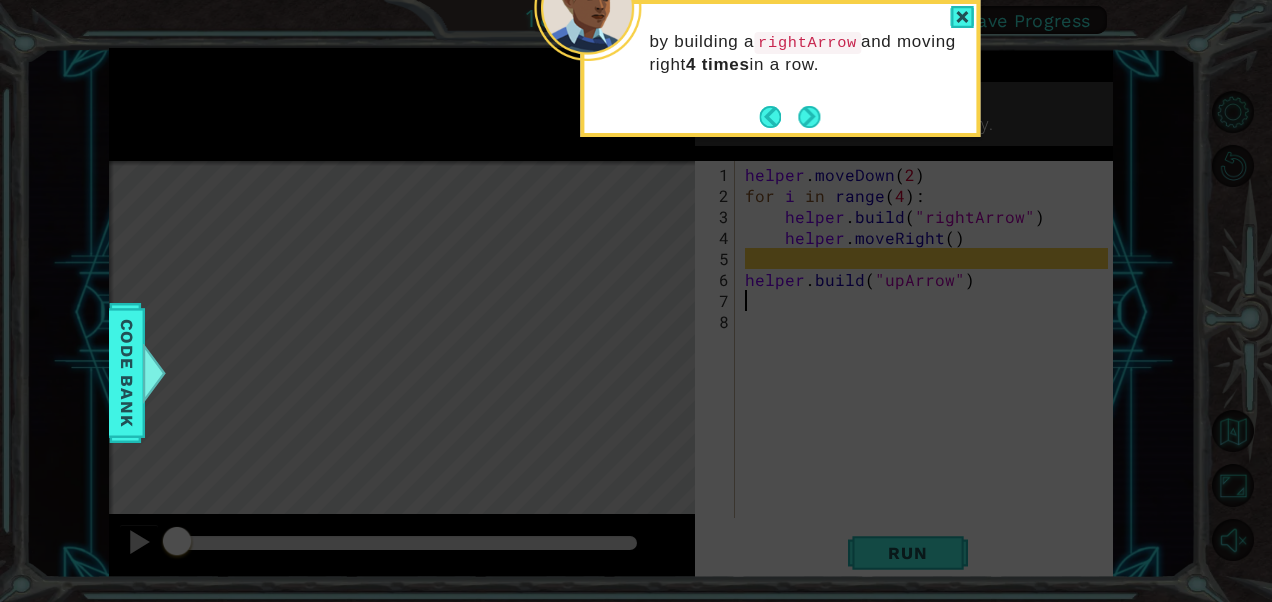 click at bounding box center (789, 117) 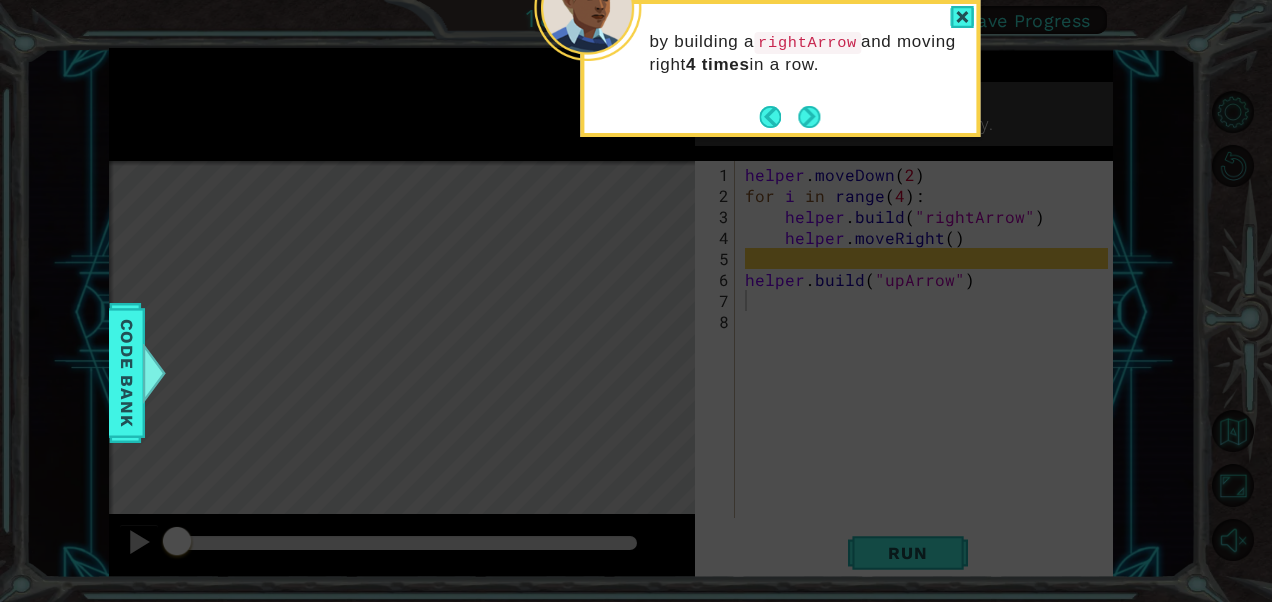 click on "by building a  rightArrow  and moving right  4 times  in a row." at bounding box center (780, 63) 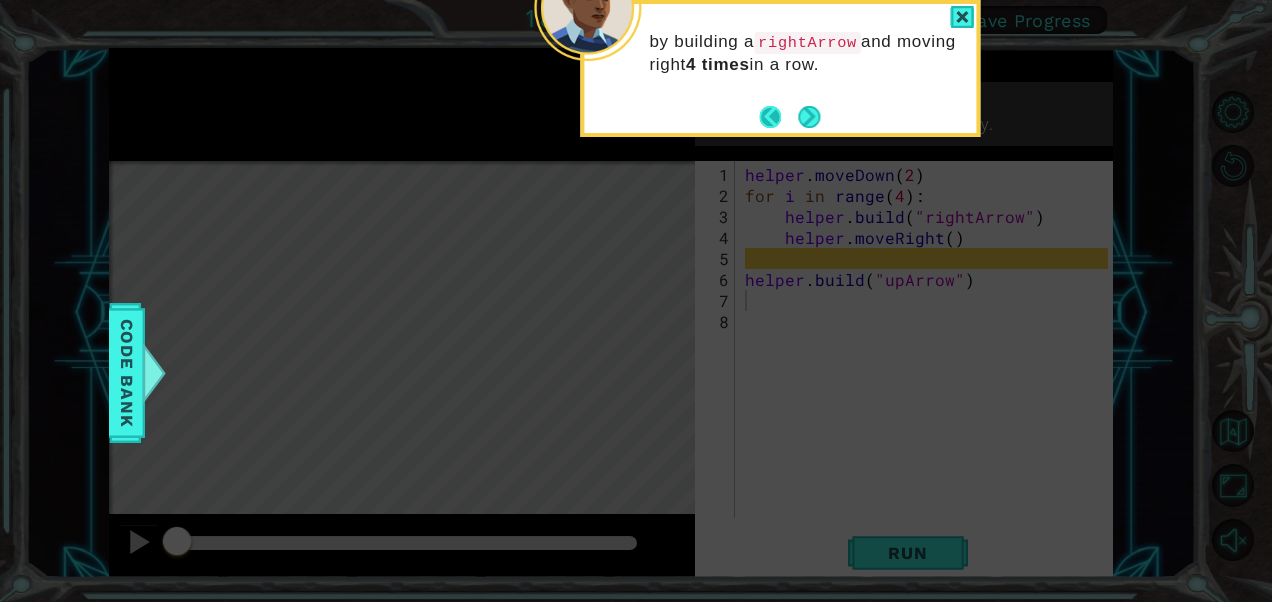 click at bounding box center (778, 117) 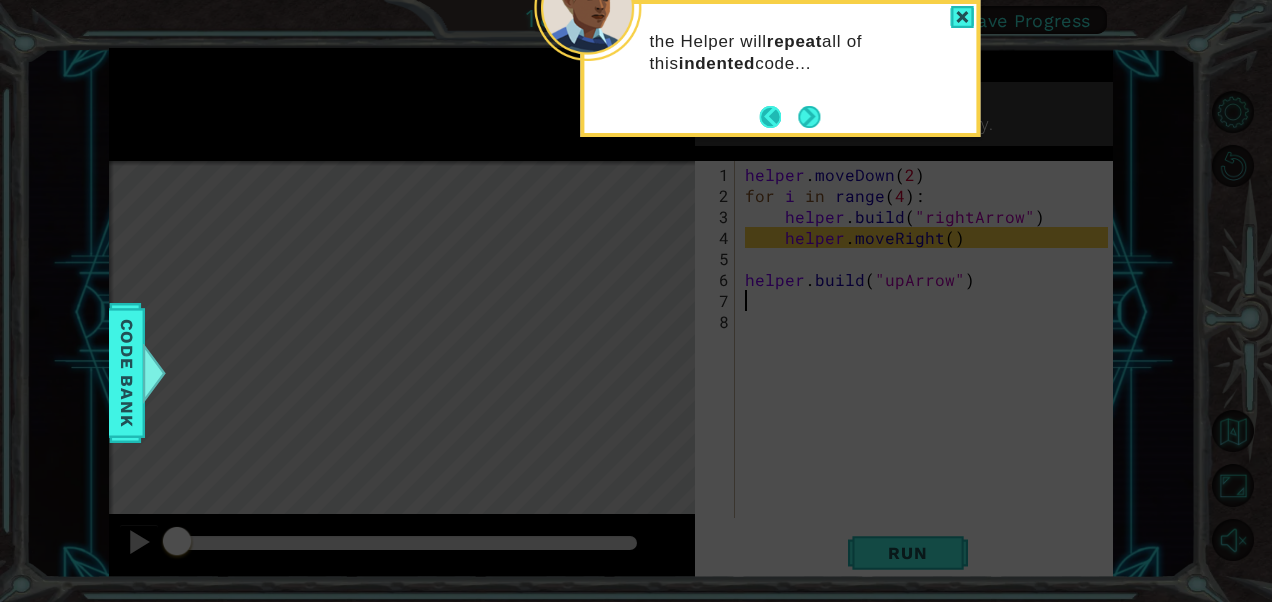 click at bounding box center [778, 117] 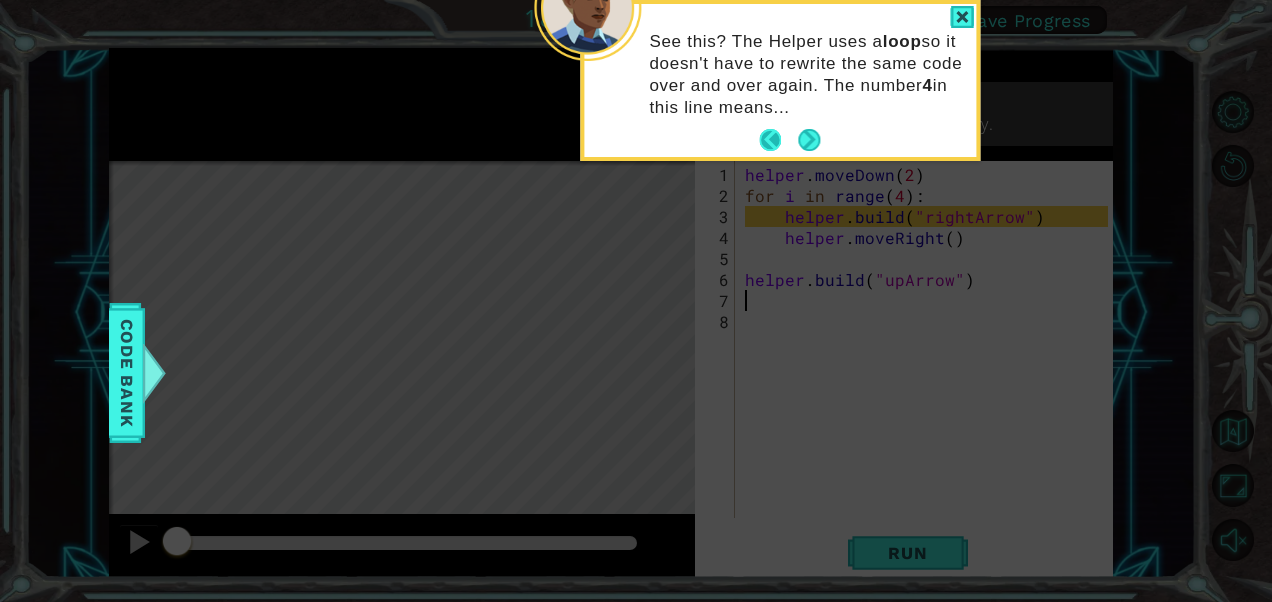 click at bounding box center [778, 140] 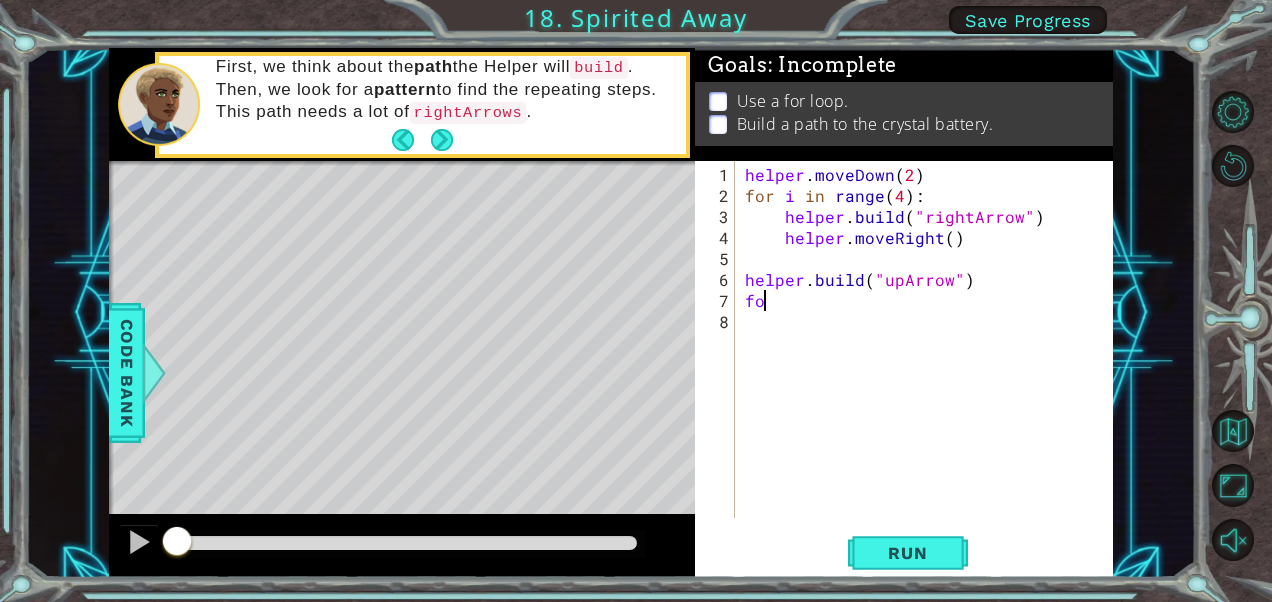 scroll, scrollTop: 0, scrollLeft: 0, axis: both 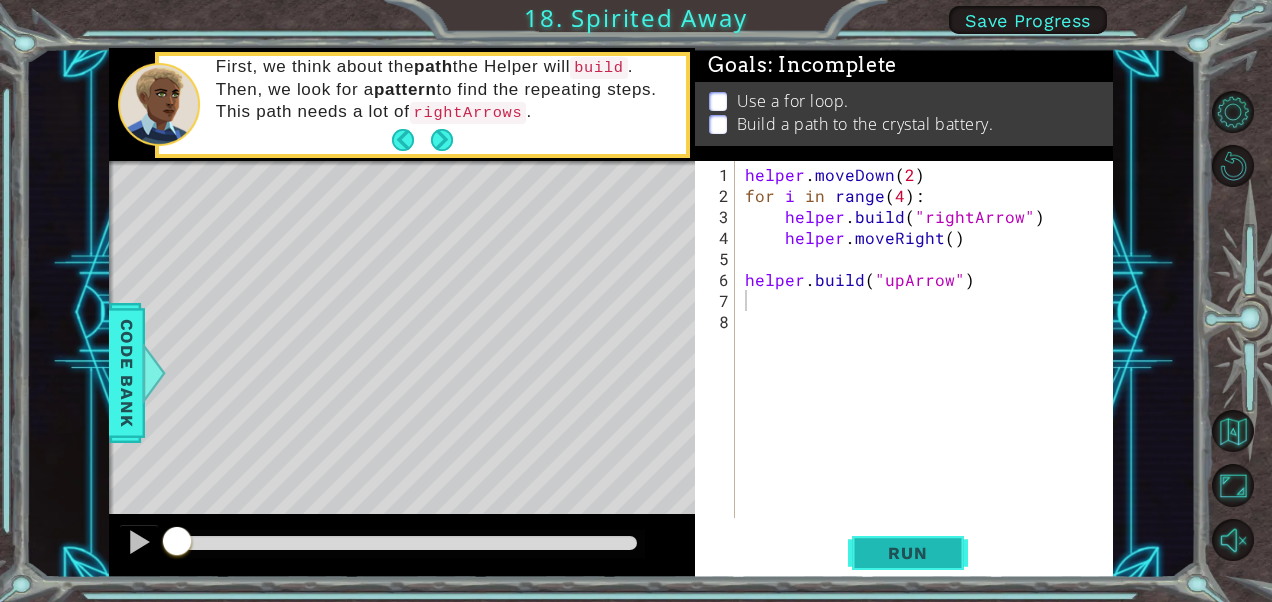 click on "Run" at bounding box center [907, 553] 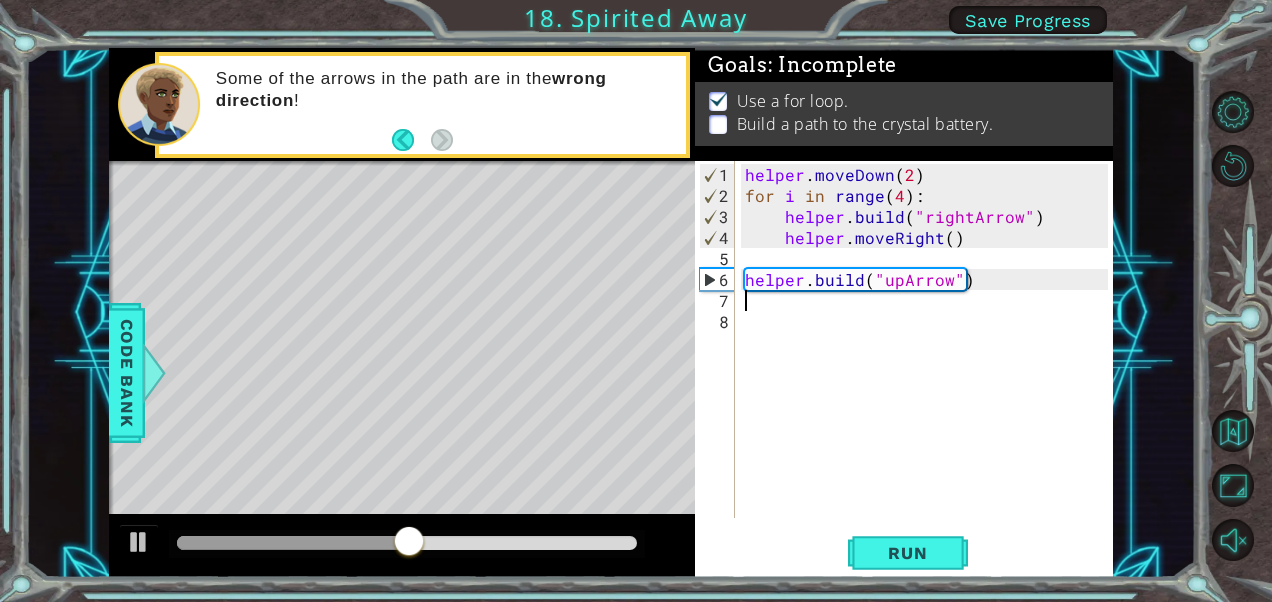 click on "helper . moveDown ( 2 ) for   i   in   range ( 4 ) :      helper . build ( "rightArrow" )      helper . moveRight ( ) helper . build ( "upArrow" )" at bounding box center [929, 363] 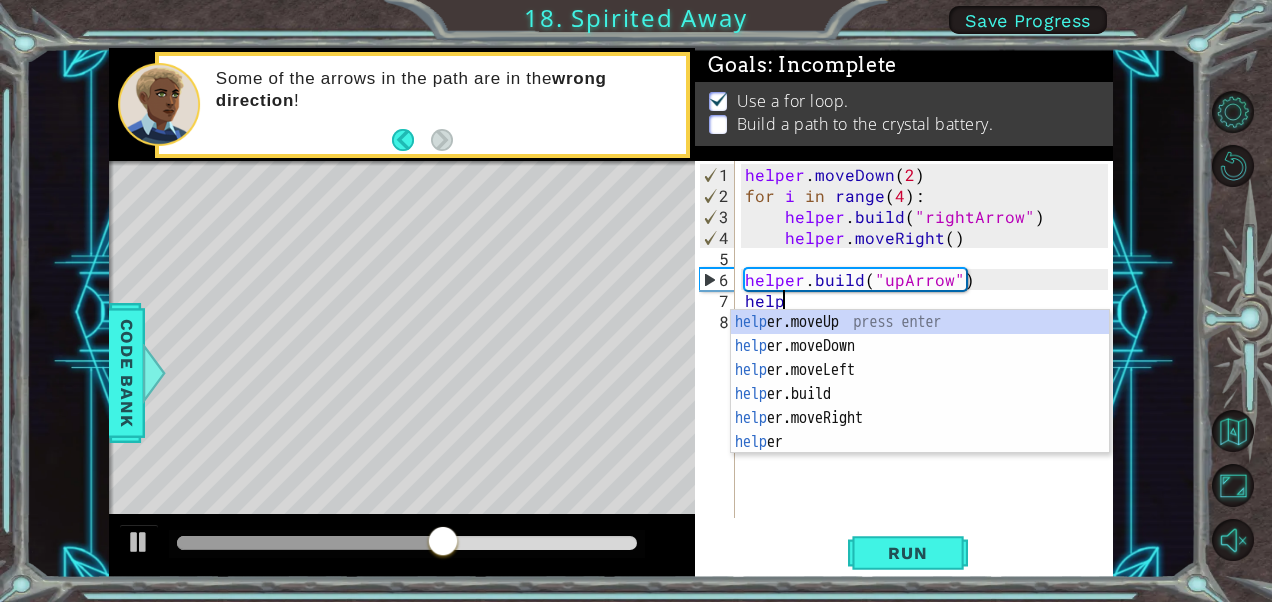 scroll, scrollTop: 0, scrollLeft: 2, axis: horizontal 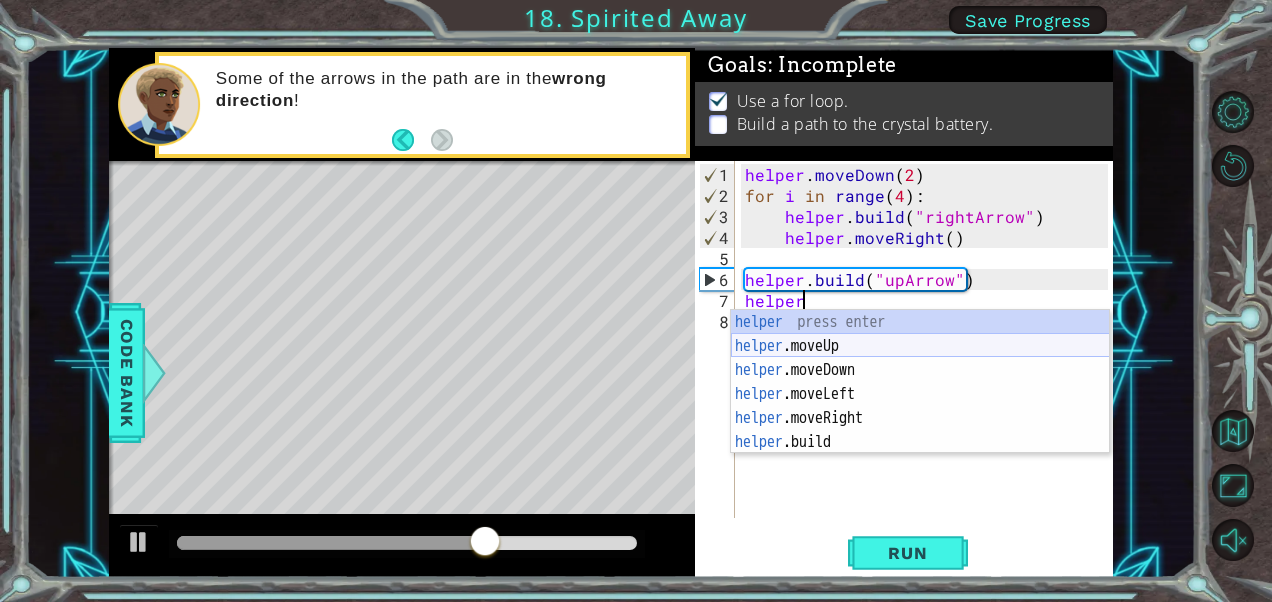 click on "helper press enter helper .moveUp press enter helper .moveDown press enter helper .moveLeft press enter helper .moveRight press enter helper .build press enter" at bounding box center (920, 406) 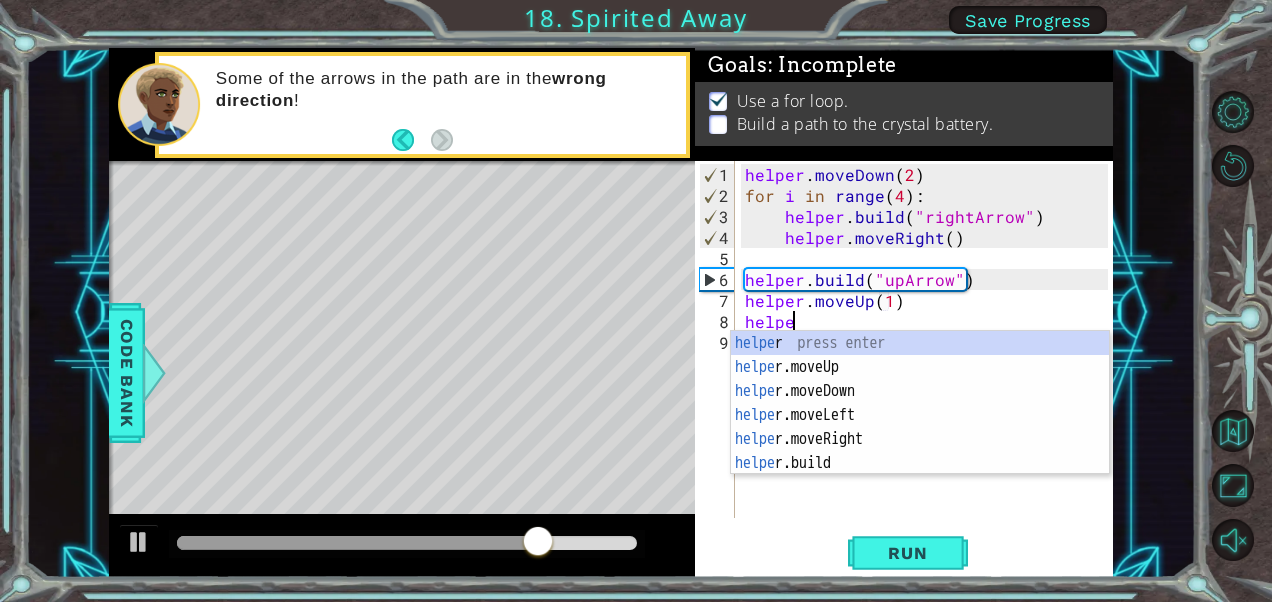 scroll, scrollTop: 0, scrollLeft: 12, axis: horizontal 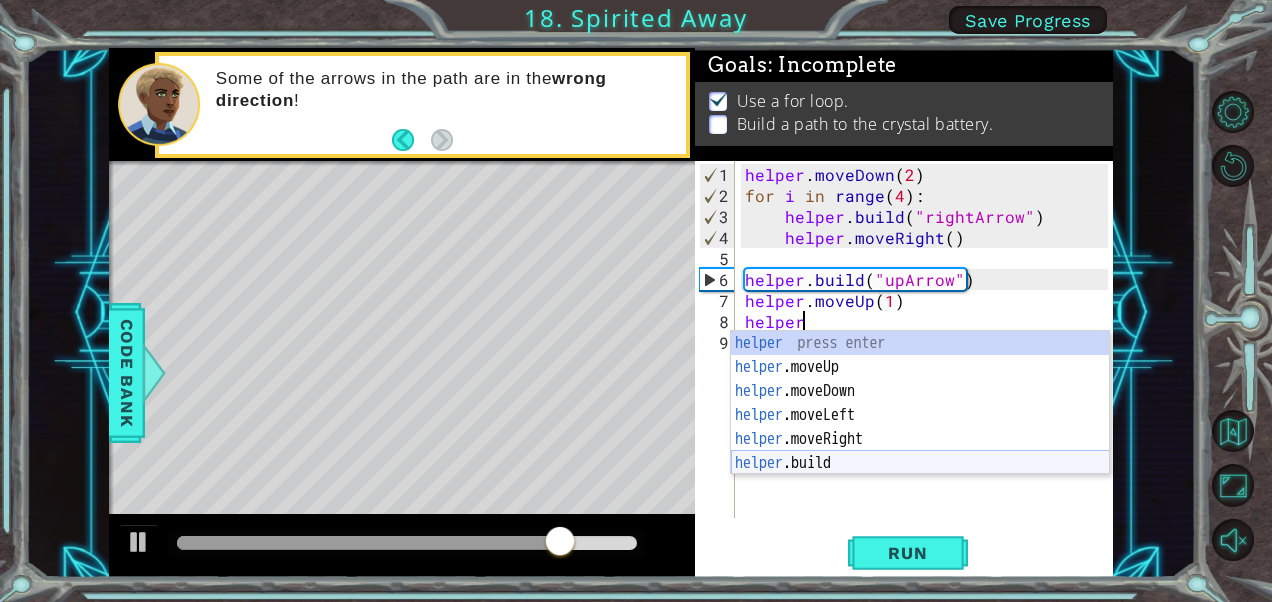 click on "helper press enter helper .moveUp press enter helper .moveDown press enter helper .moveLeft press enter helper .moveRight press enter helper .build press enter" at bounding box center [920, 427] 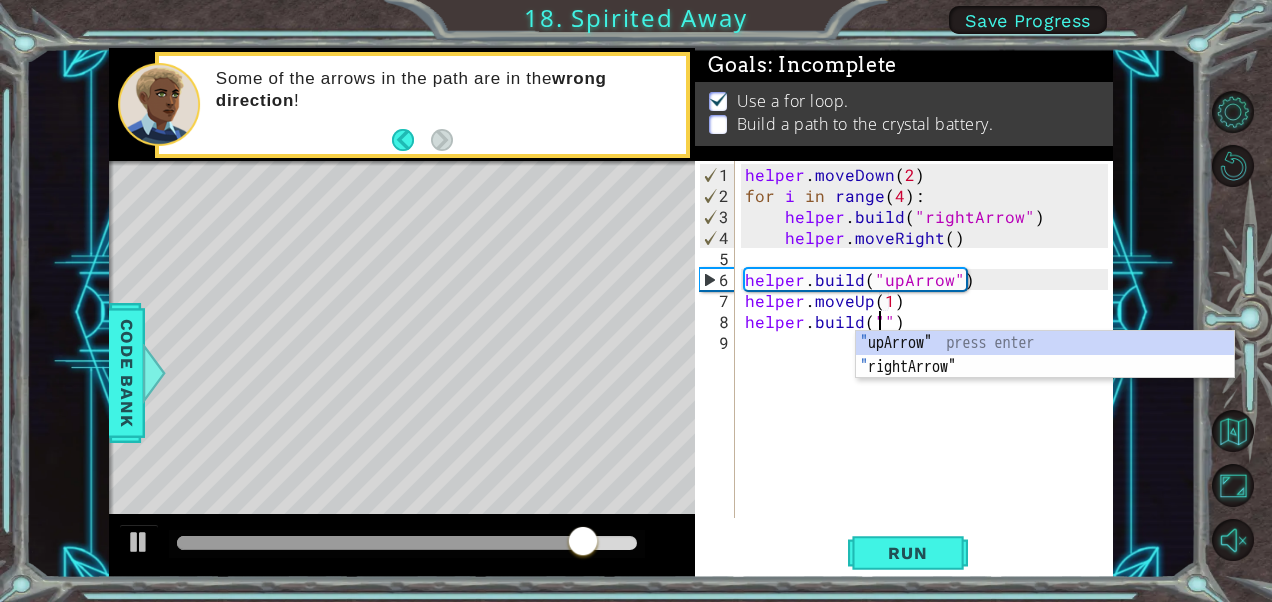 scroll, scrollTop: 0, scrollLeft: 8, axis: horizontal 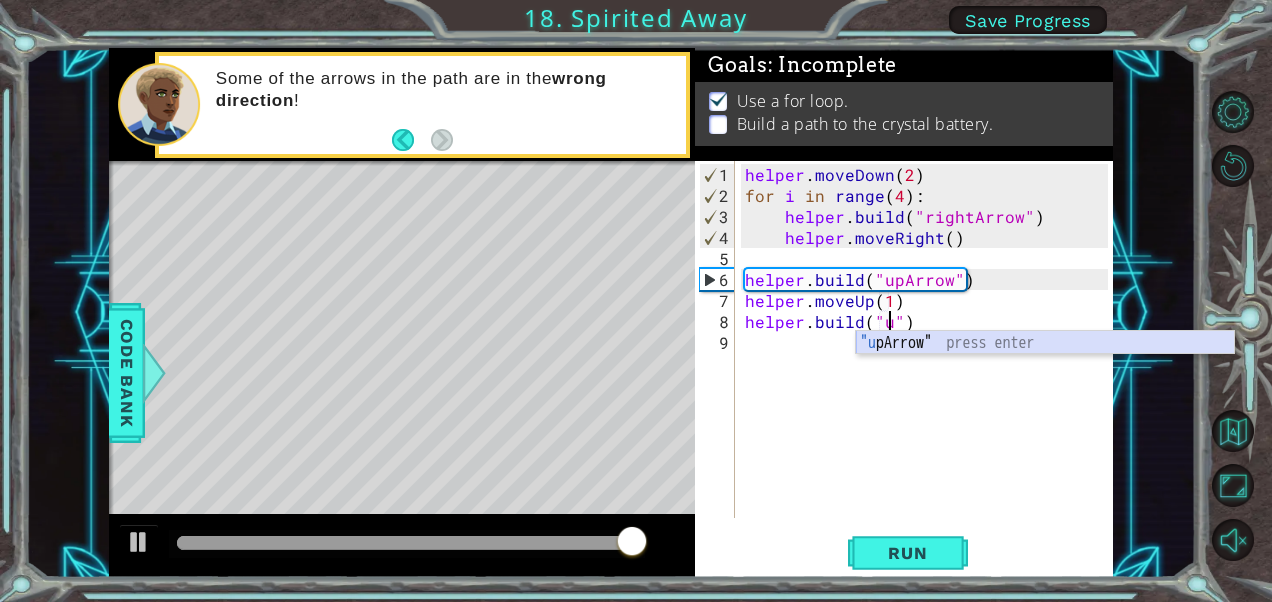 click on ""u pArrow" press enter" at bounding box center (1045, 367) 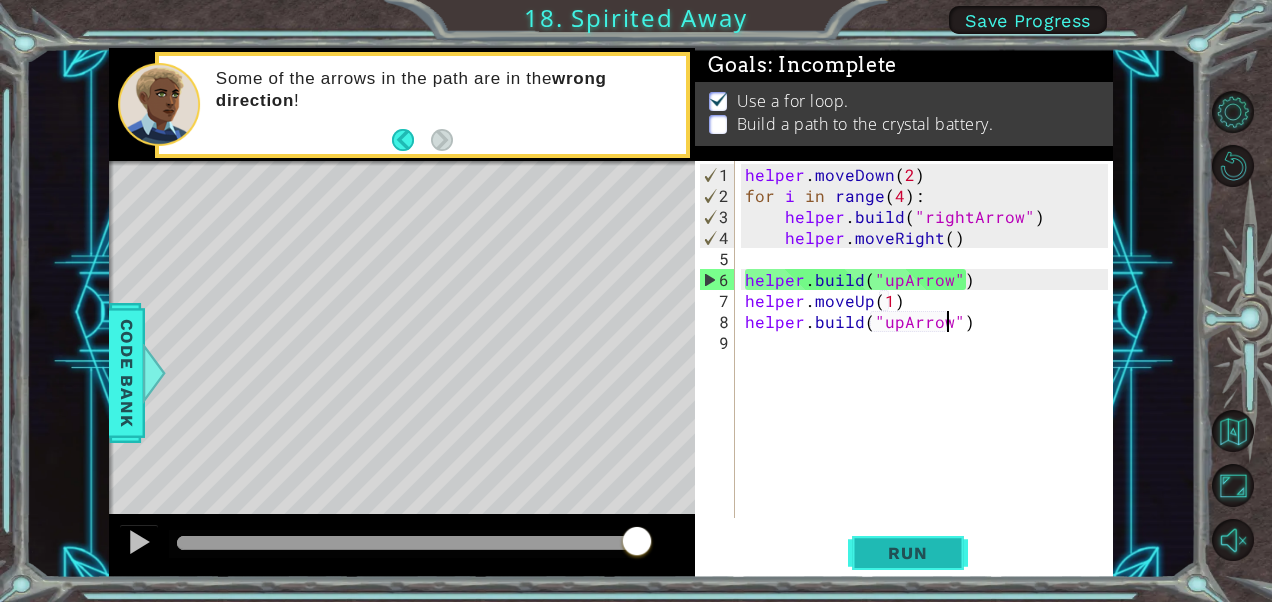 type on "helper.build("upArrow")" 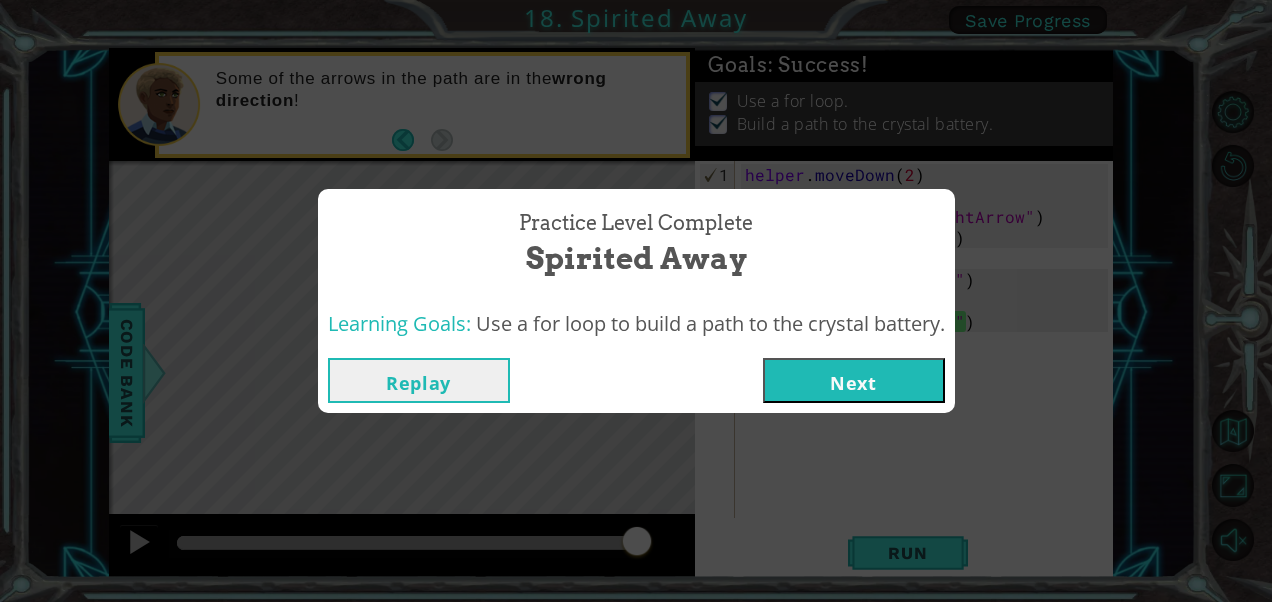click on "Next" at bounding box center [854, 380] 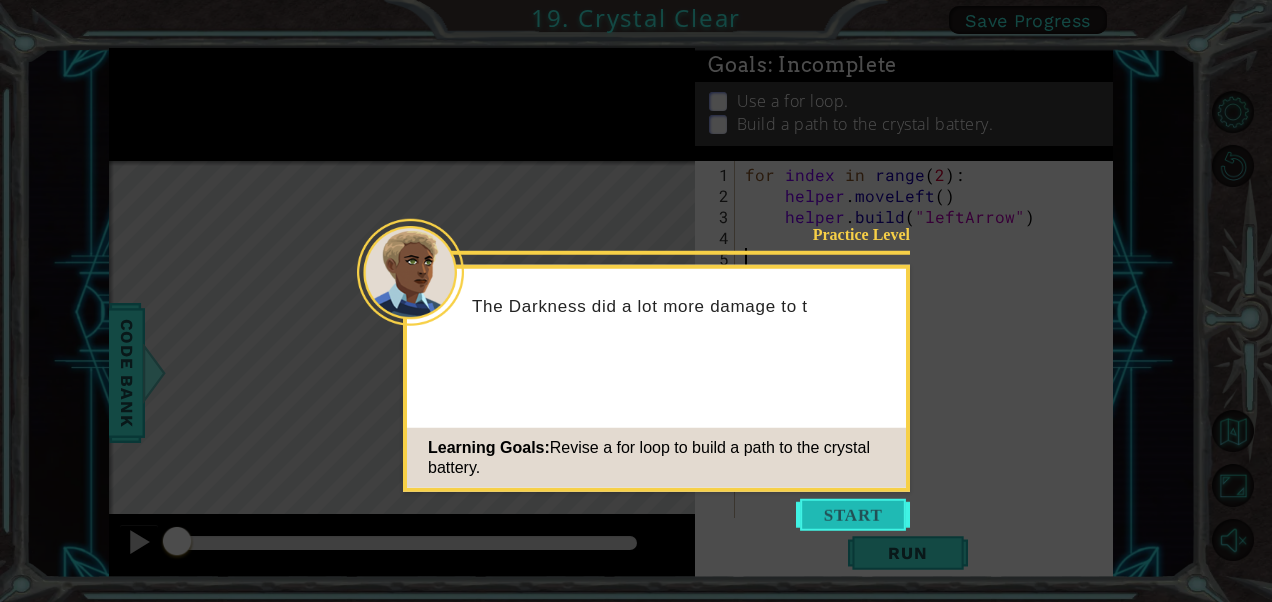 click at bounding box center (853, 515) 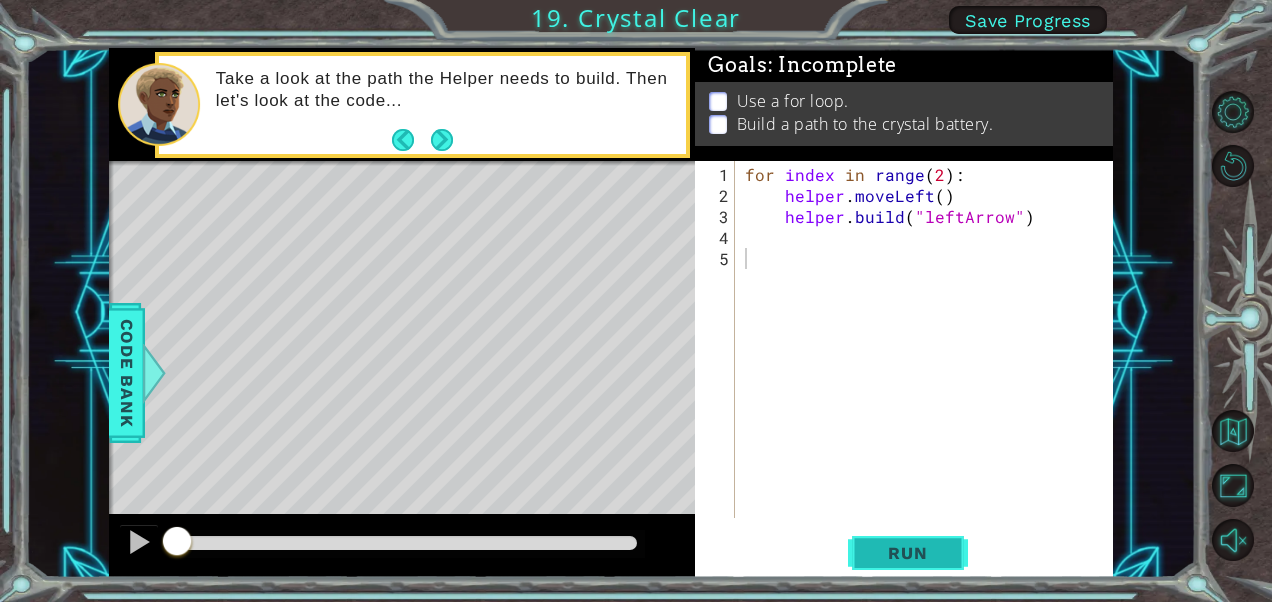 click on "Run" at bounding box center (908, 553) 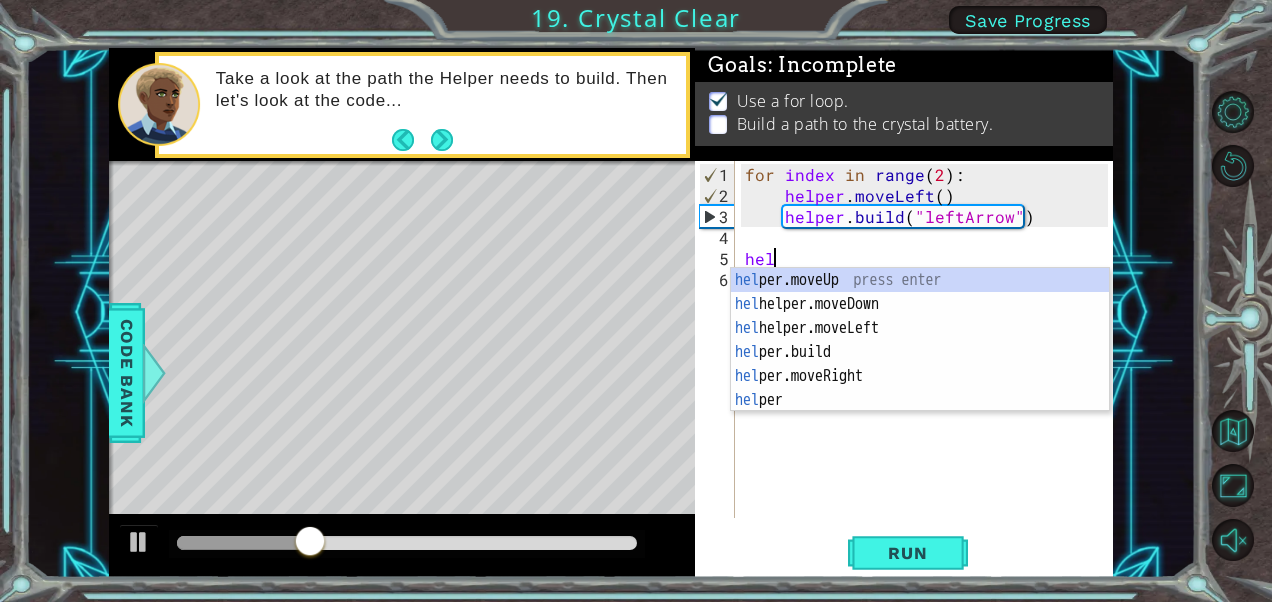 scroll, scrollTop: 0, scrollLeft: 0, axis: both 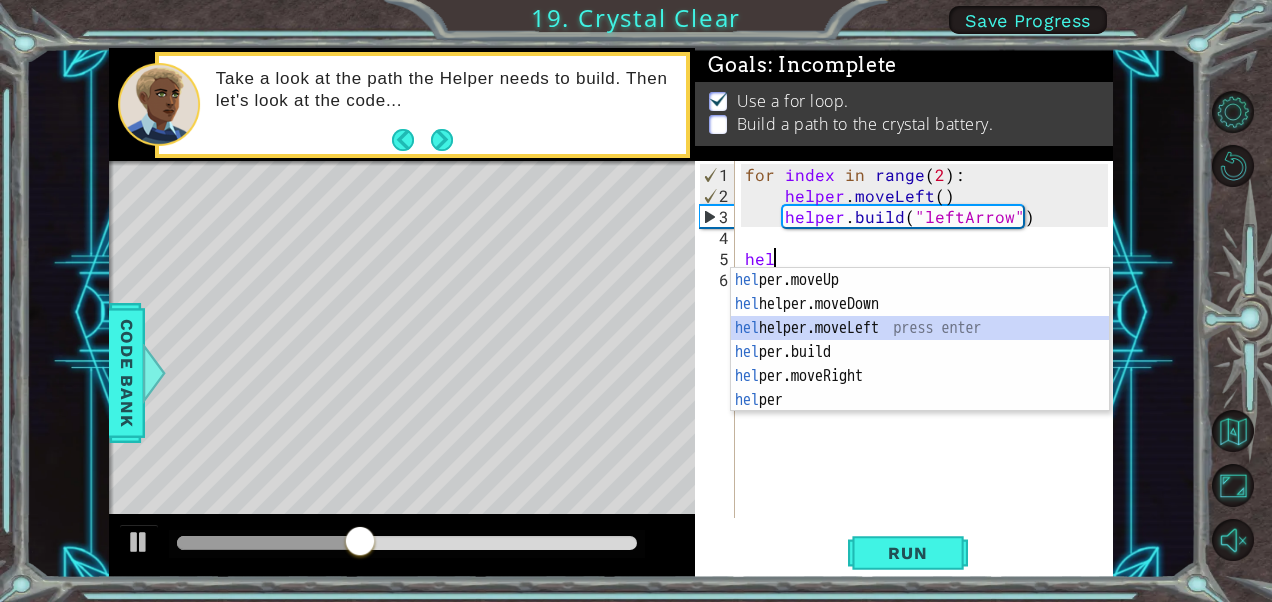 click on "hel per.moveUp press enter hel per.moveDown press enter hel per.moveLeft press enter hel per.build press enter hel per.moveRight press enter hel per press enter" at bounding box center (920, 364) 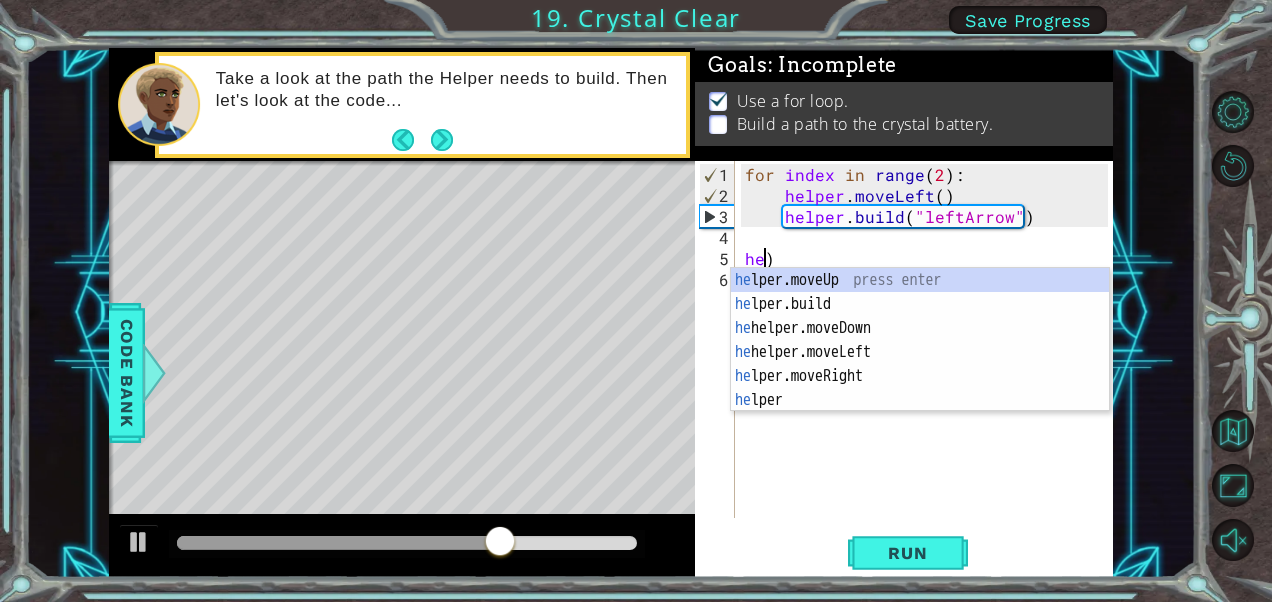 scroll, scrollTop: 0, scrollLeft: 0, axis: both 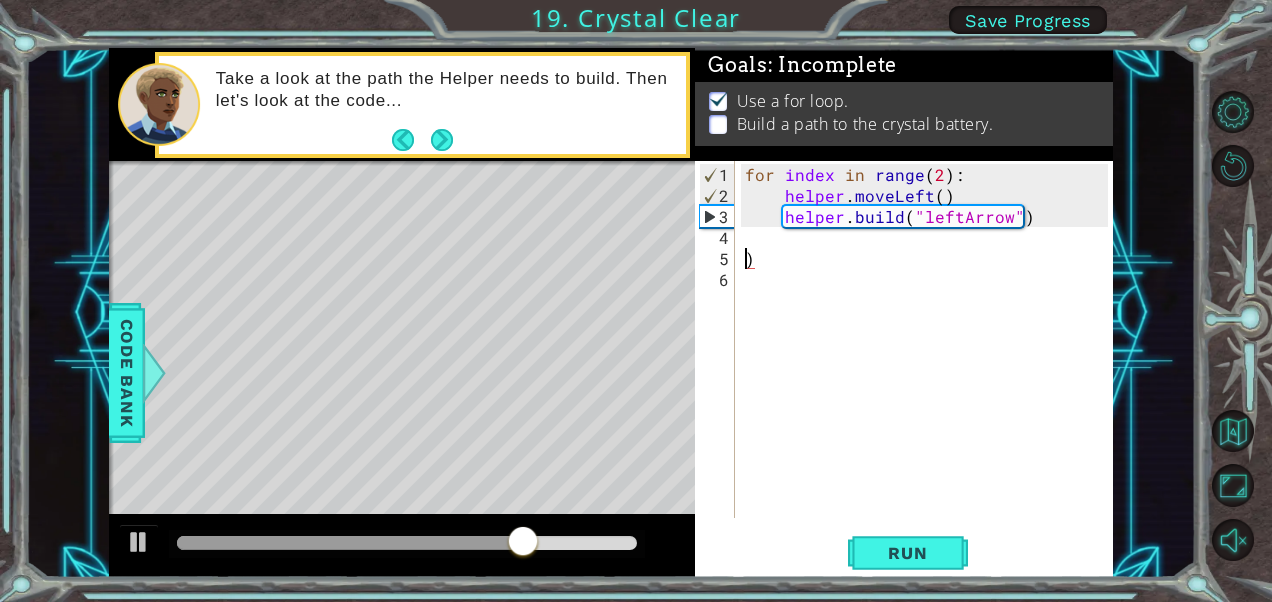 click on "for   index   in   range ( 2 ) :      helper . moveLeft ( )      helper . build ( "leftArrow" ) )" at bounding box center (929, 363) 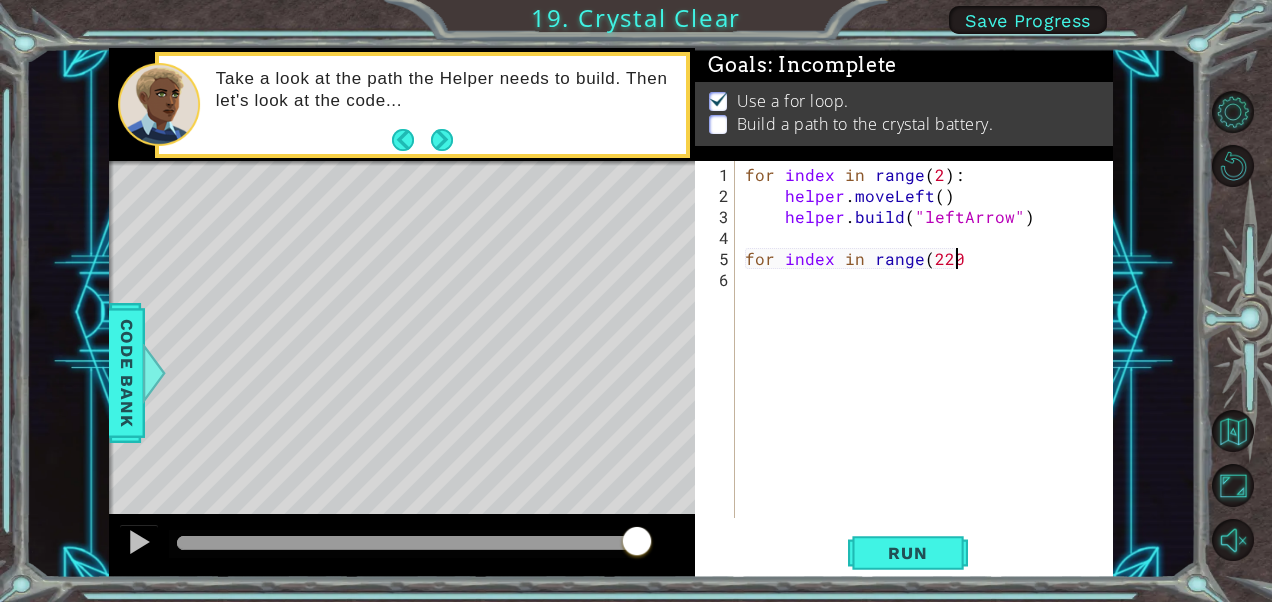 scroll, scrollTop: 0, scrollLeft: 11, axis: horizontal 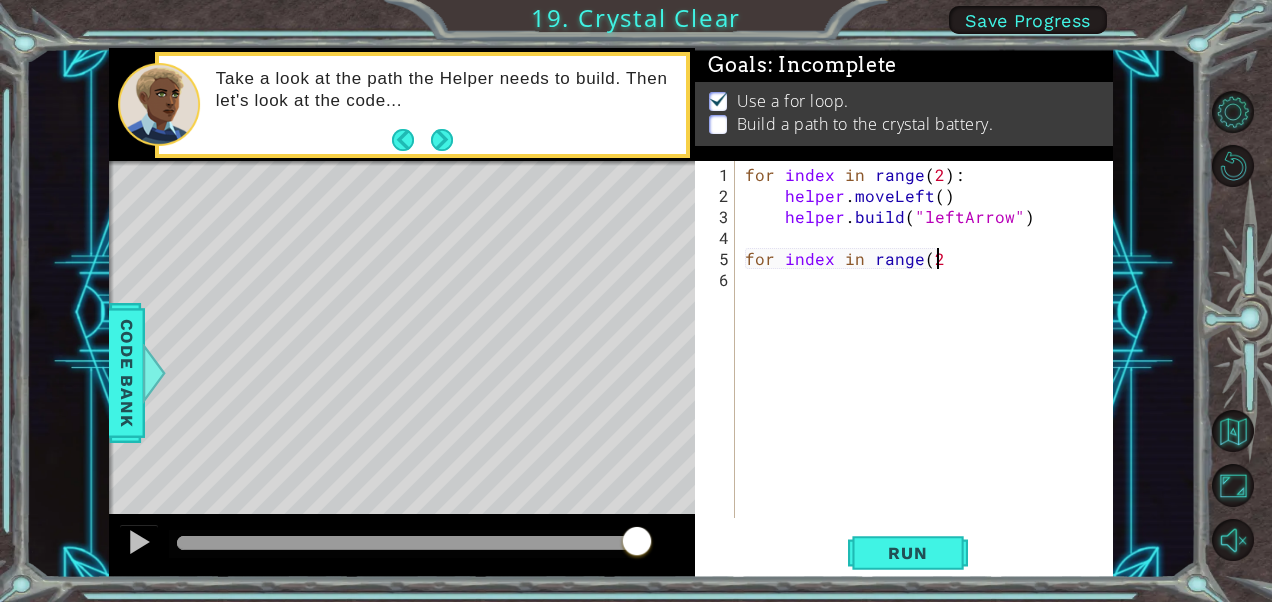 type on "for index in range(2)" 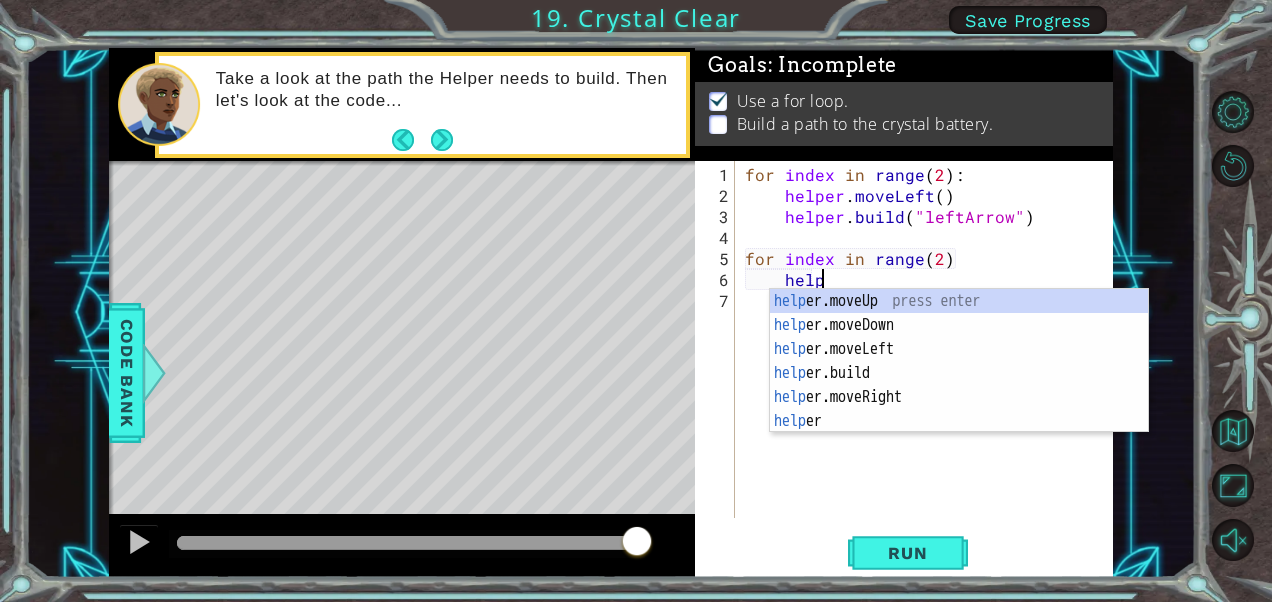 scroll, scrollTop: 0, scrollLeft: 4, axis: horizontal 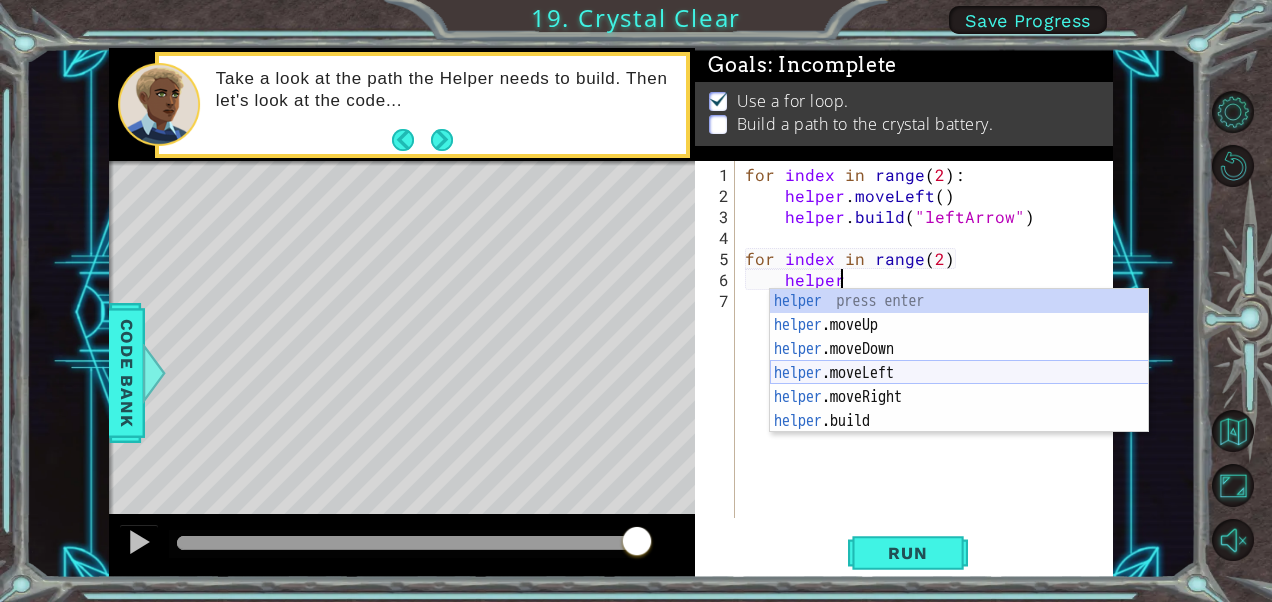 click on "helper press enter helper .moveUp press enter helper .moveDown press enter helper .moveLeft press enter helper .moveRight press enter helper .build press enter" at bounding box center [959, 385] 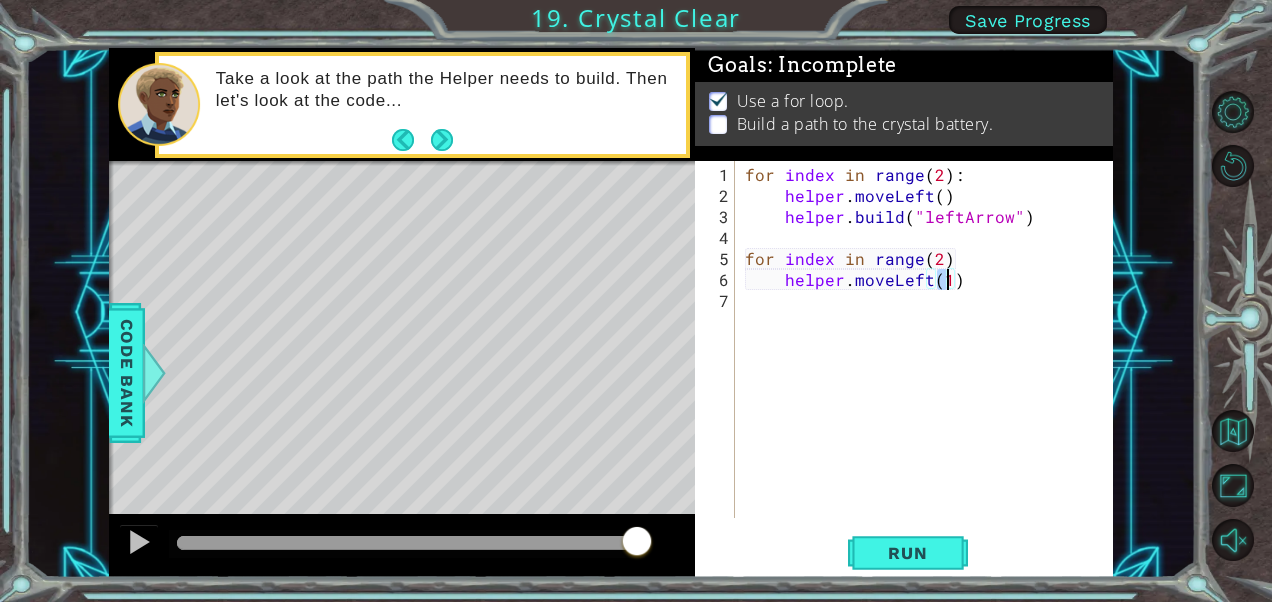 type on "helper.moveLeft()" 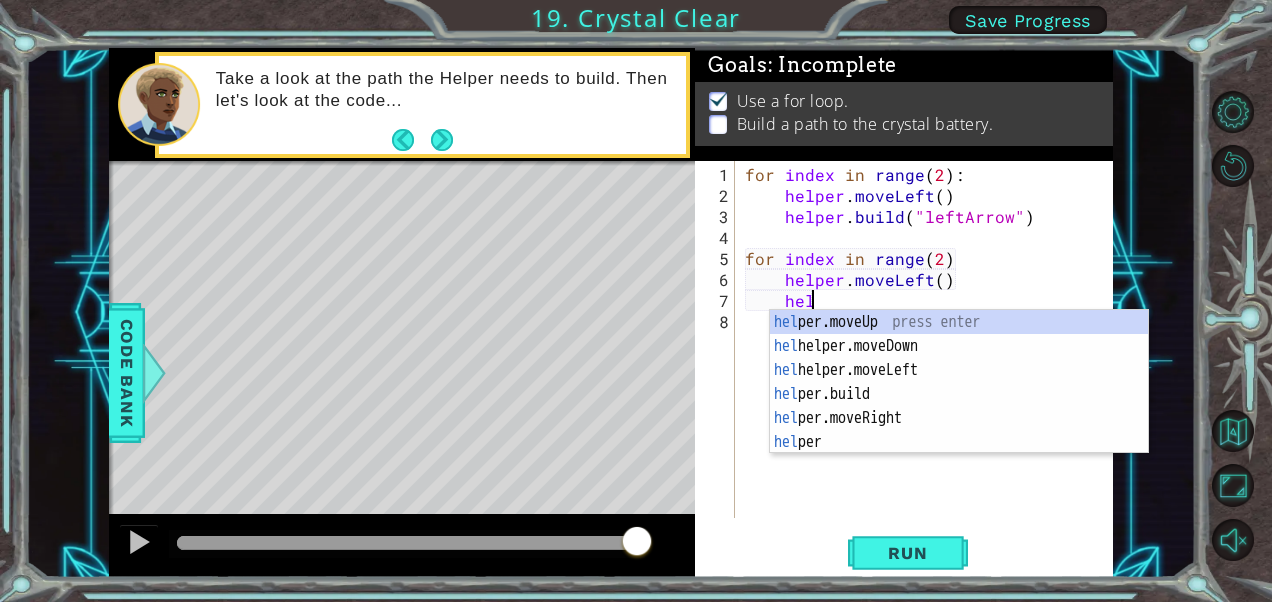 scroll, scrollTop: 0, scrollLeft: 2, axis: horizontal 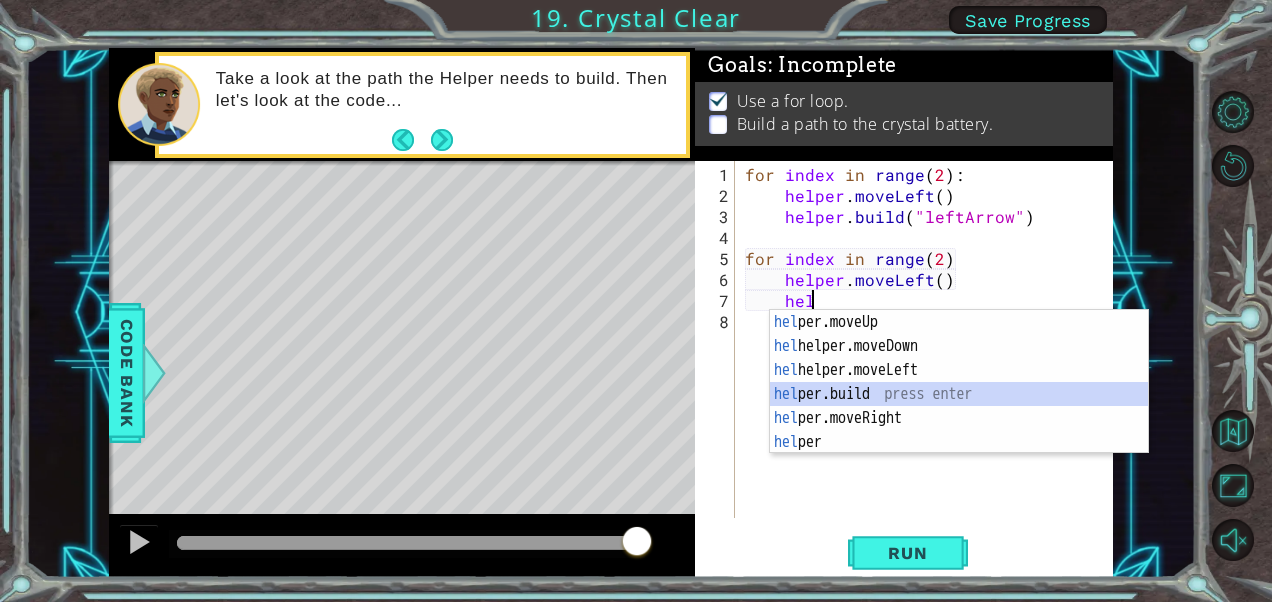 click on "hel per.moveUp press enter hel per.moveDown press enter hel per.moveLeft press enter hel per.build press enter hel per.moveRight press enter hel per press enter" at bounding box center [959, 406] 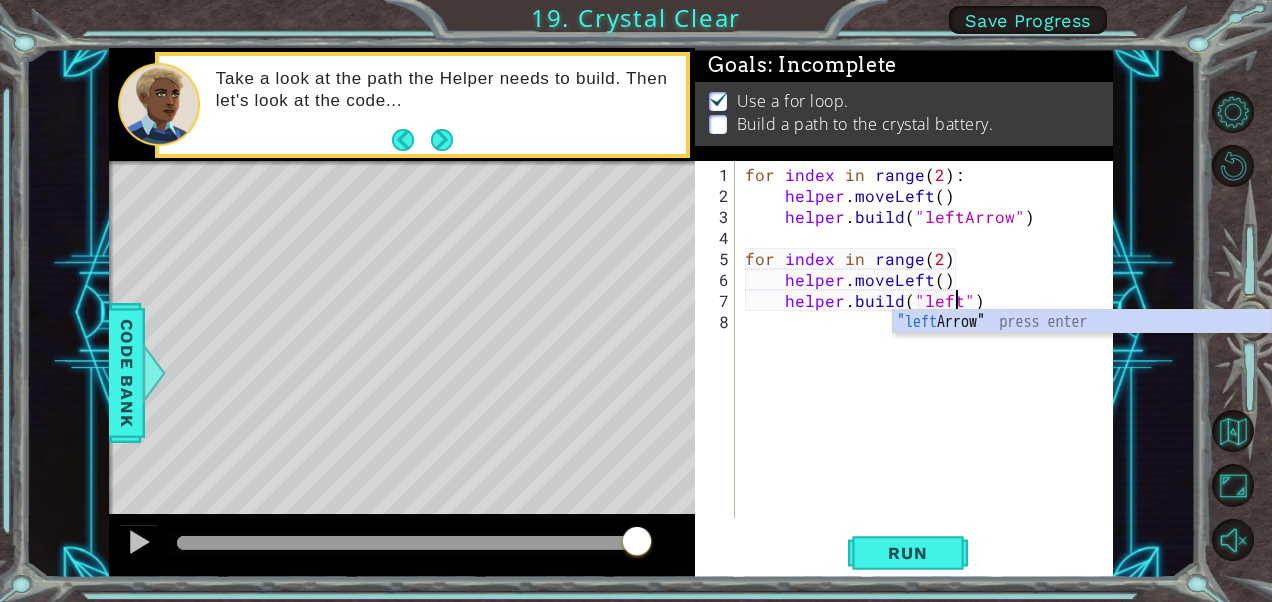 scroll, scrollTop: 0, scrollLeft: 12, axis: horizontal 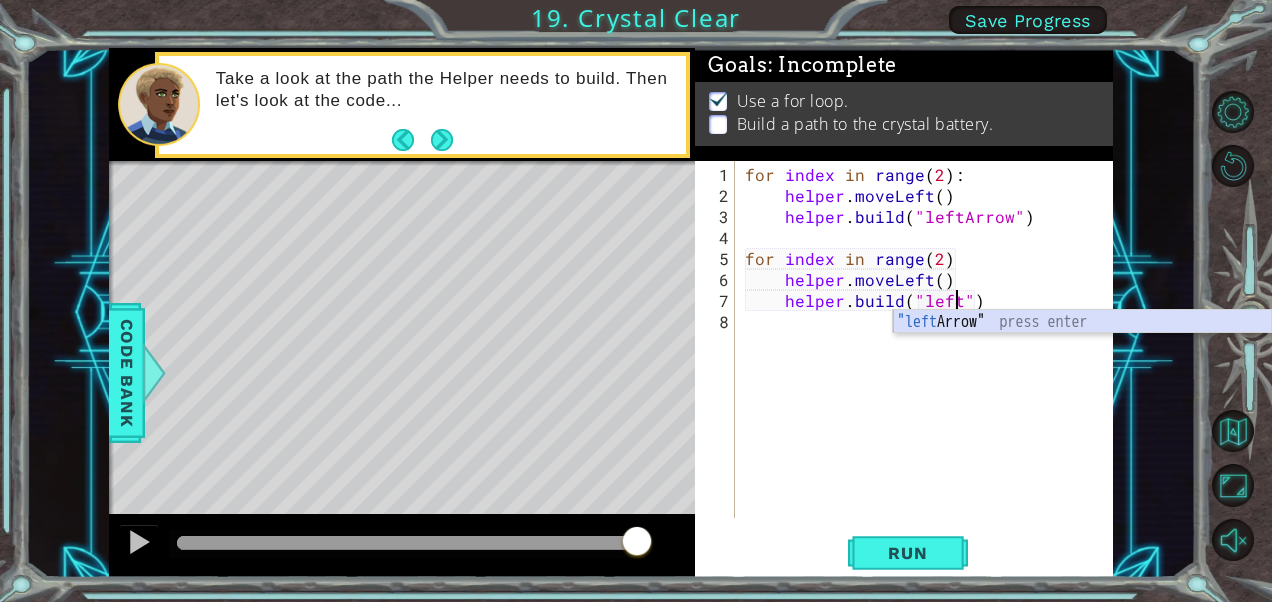 click on ""left Arrow" press enter" at bounding box center [1082, 346] 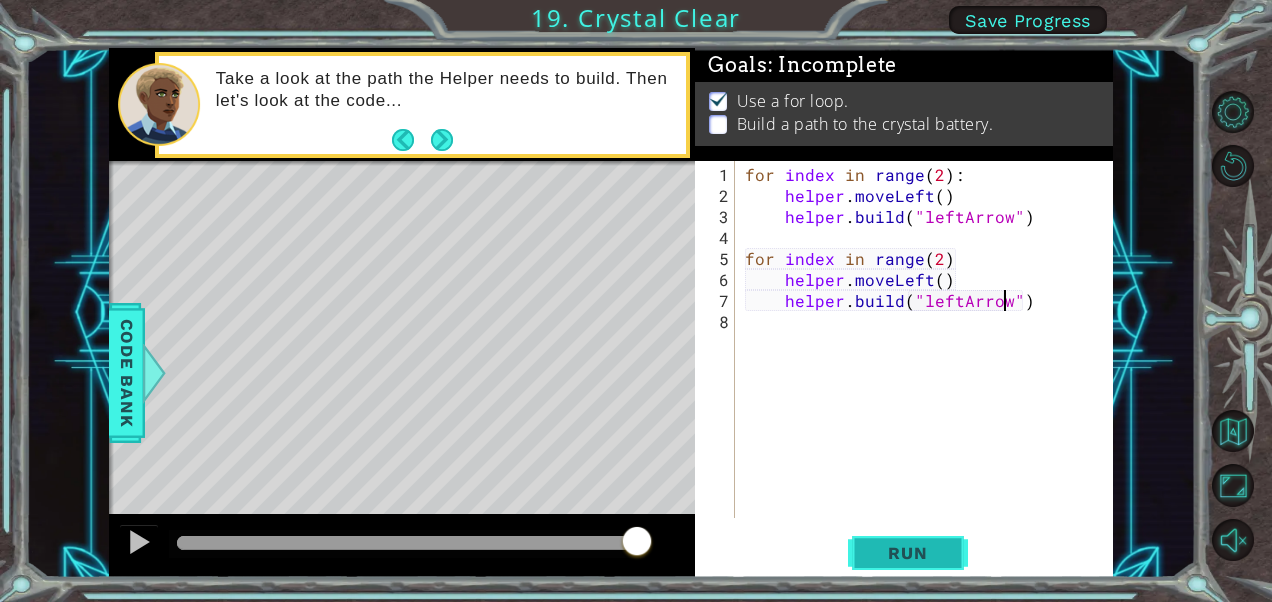 click on "Run" at bounding box center (908, 553) 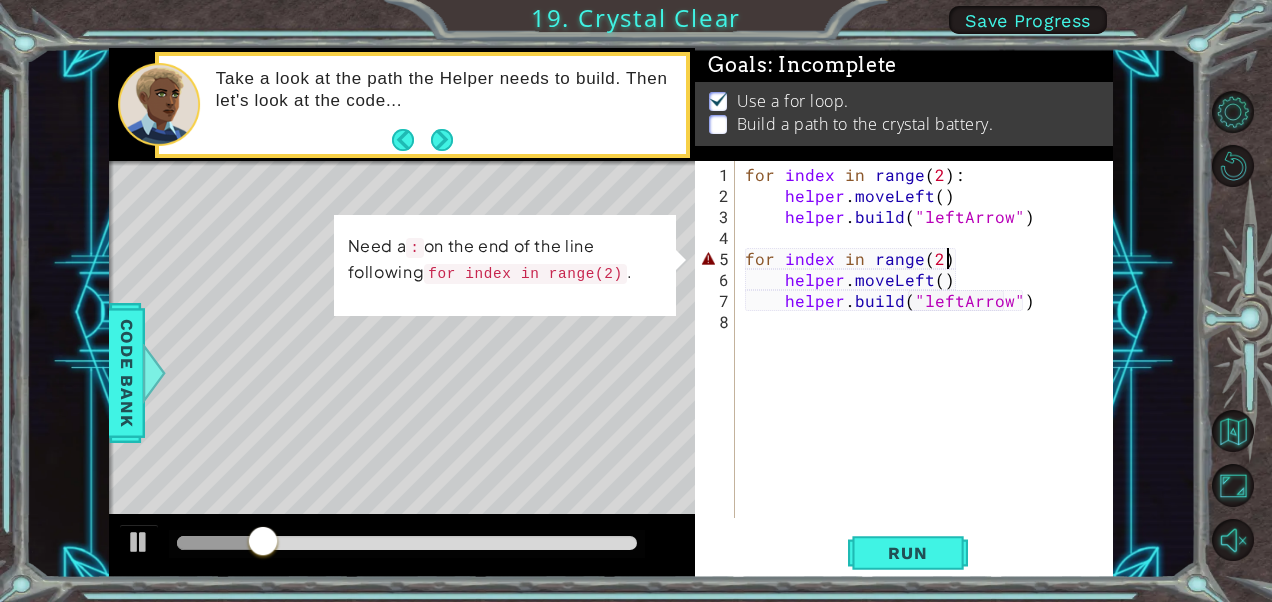 click on "for   index   in   range ( 2 ) :      helper . moveLeft ( )      helper . build ( "leftArrow" ) for   index   in   range ( 2 )      helper . moveLeft ( )      helper . build ( "leftArrow" )" at bounding box center (929, 363) 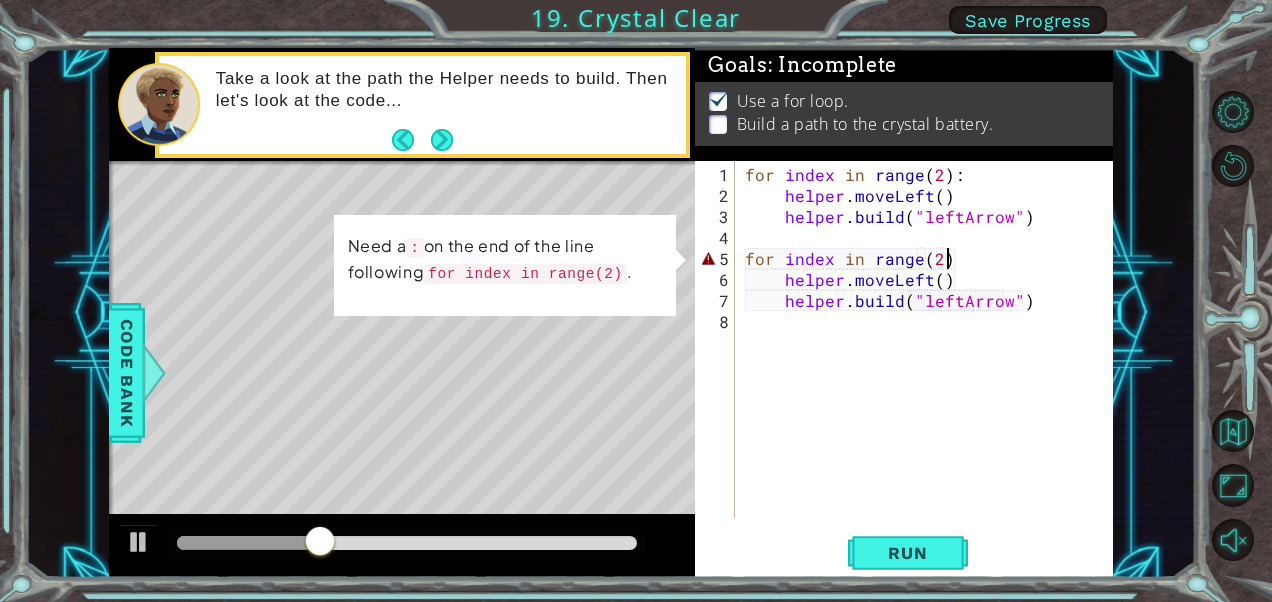 scroll, scrollTop: 0, scrollLeft: 12, axis: horizontal 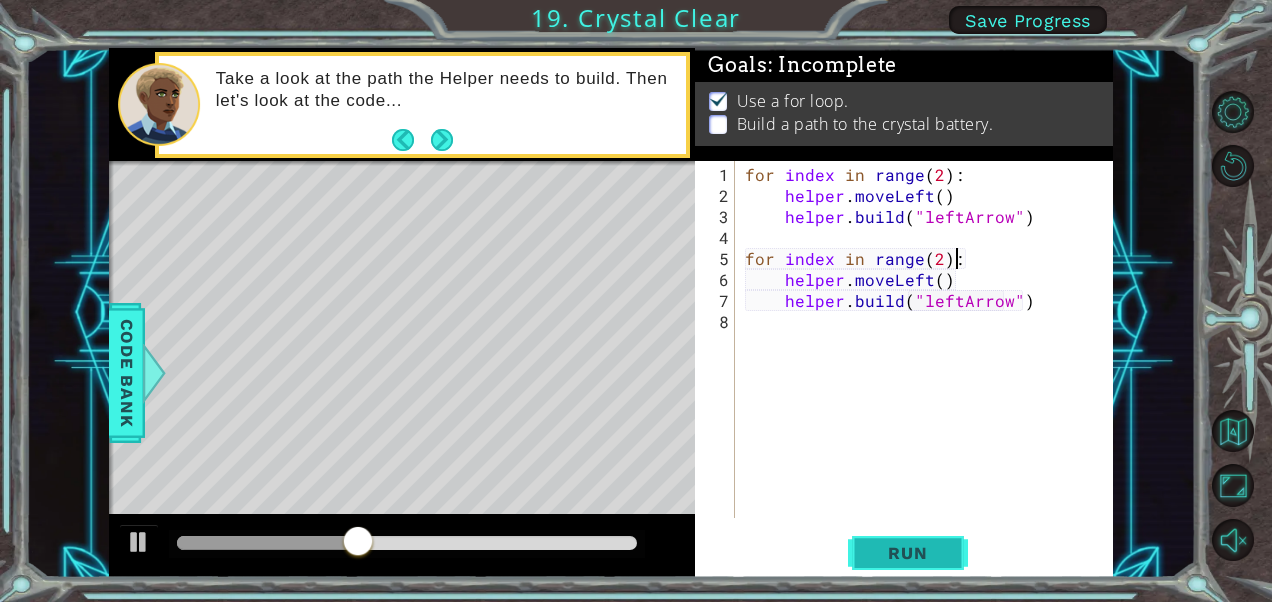 type on "for index in range(2):" 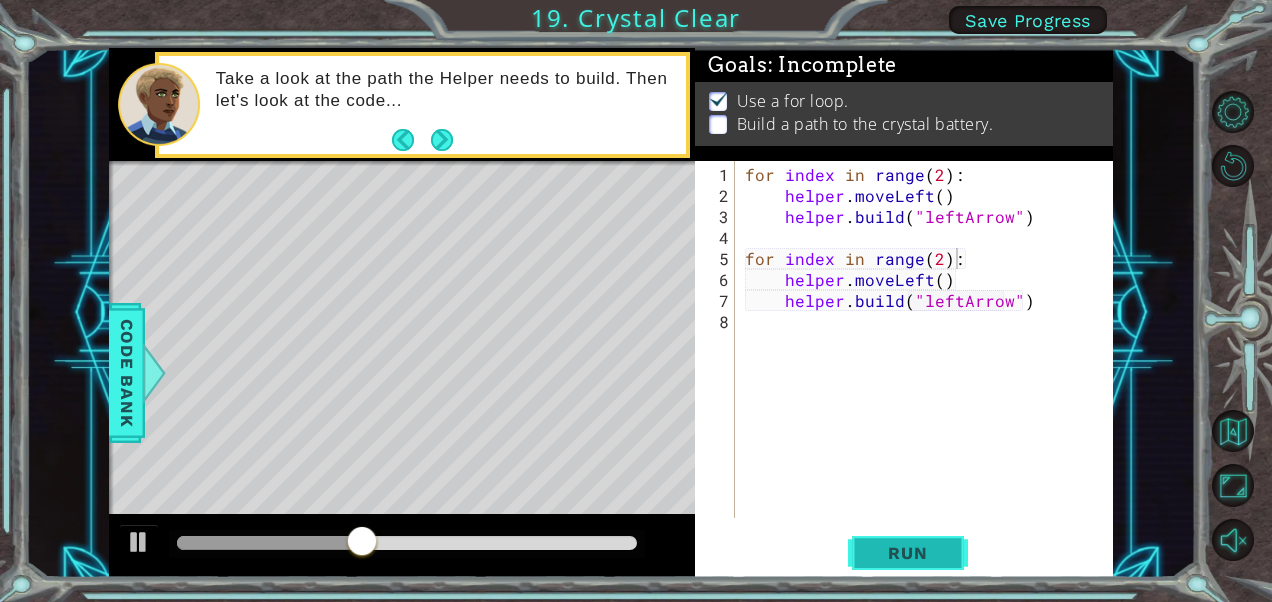 click on "Run" at bounding box center (907, 553) 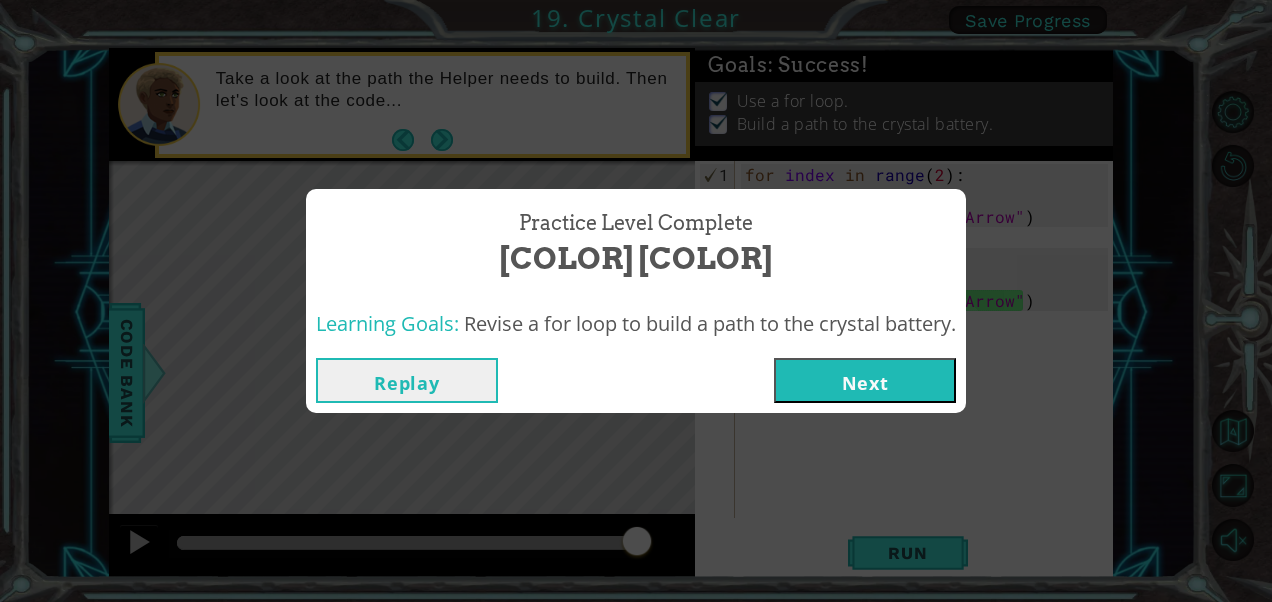 click on "Next" at bounding box center (865, 380) 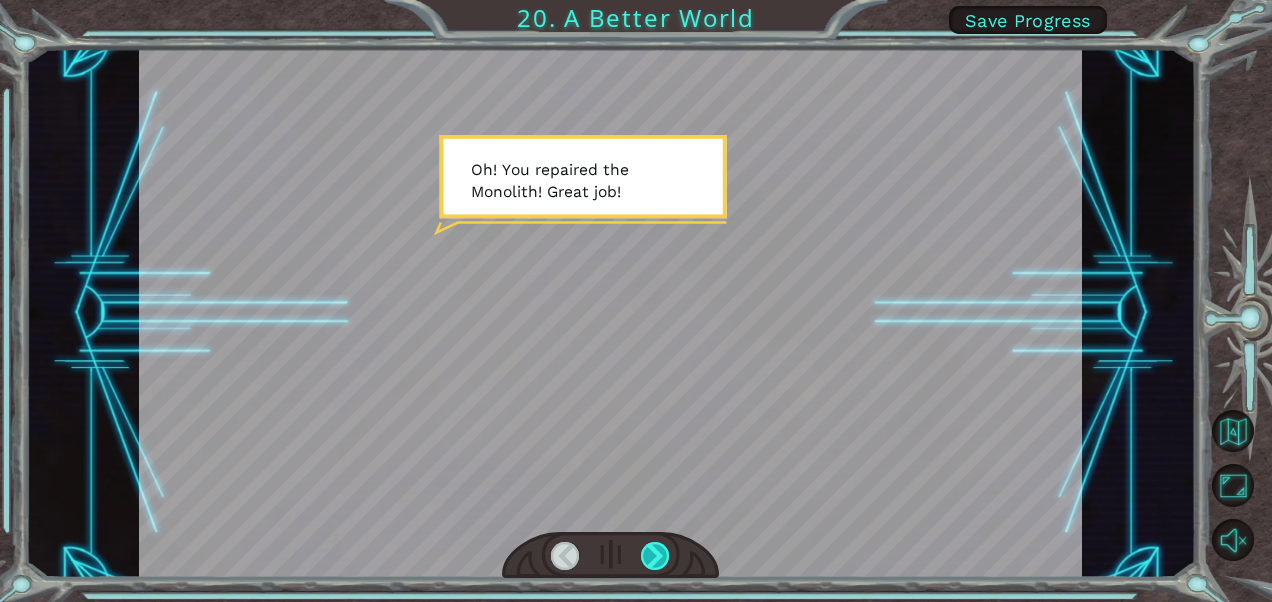 click at bounding box center (655, 556) 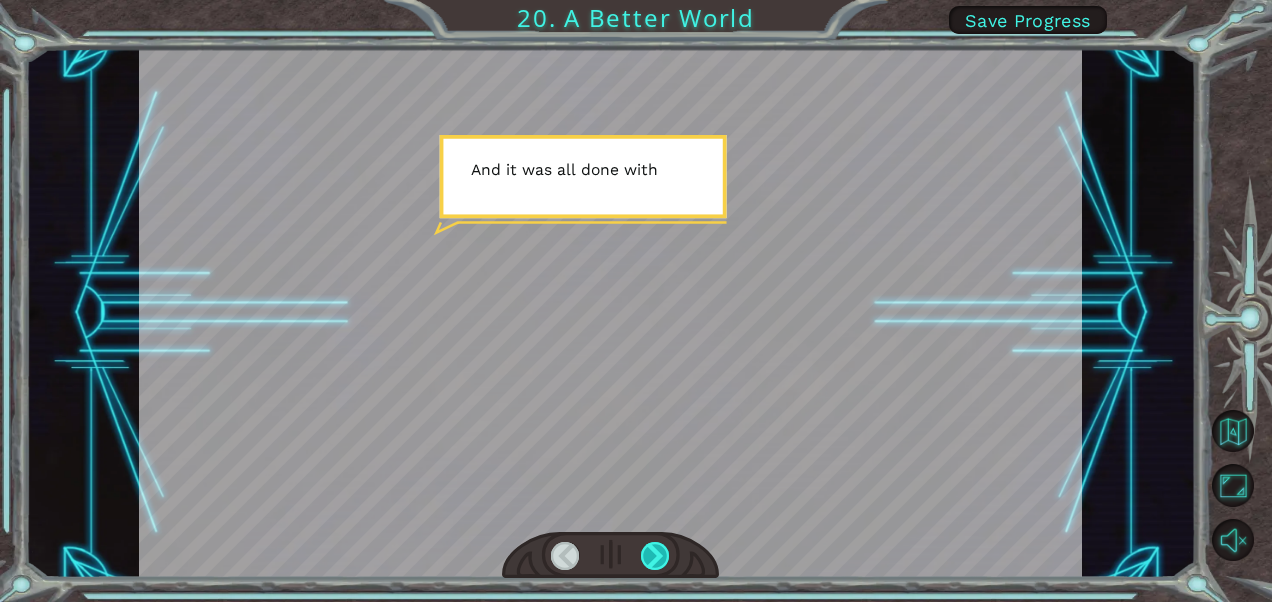 click at bounding box center (655, 556) 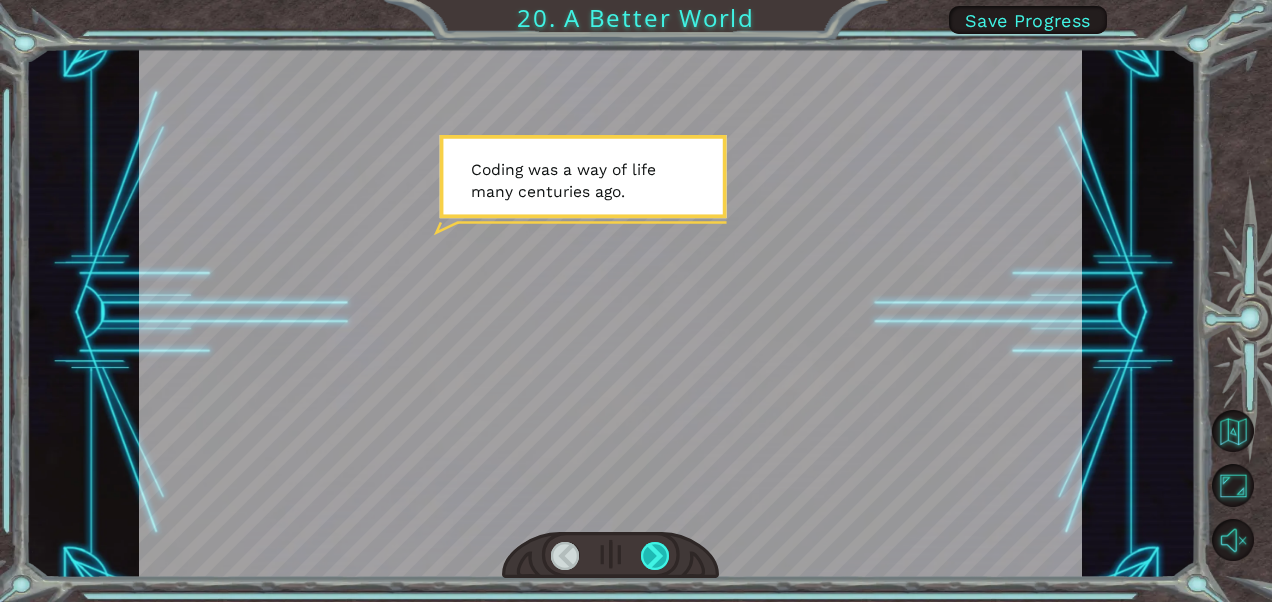 click at bounding box center (655, 556) 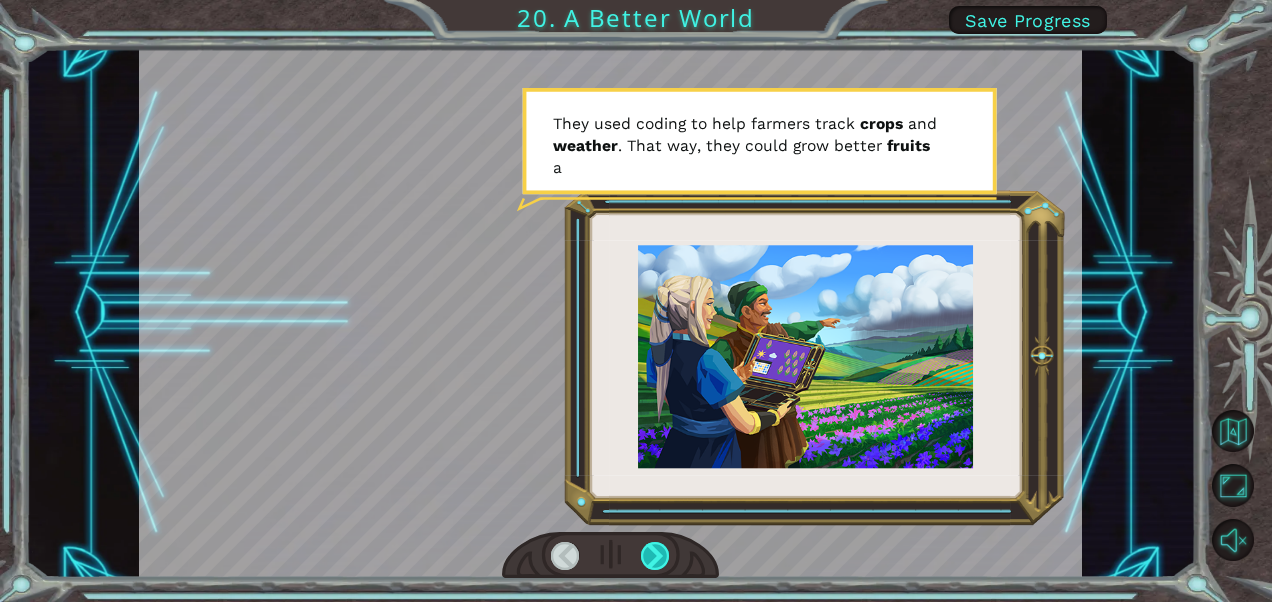 click at bounding box center [655, 556] 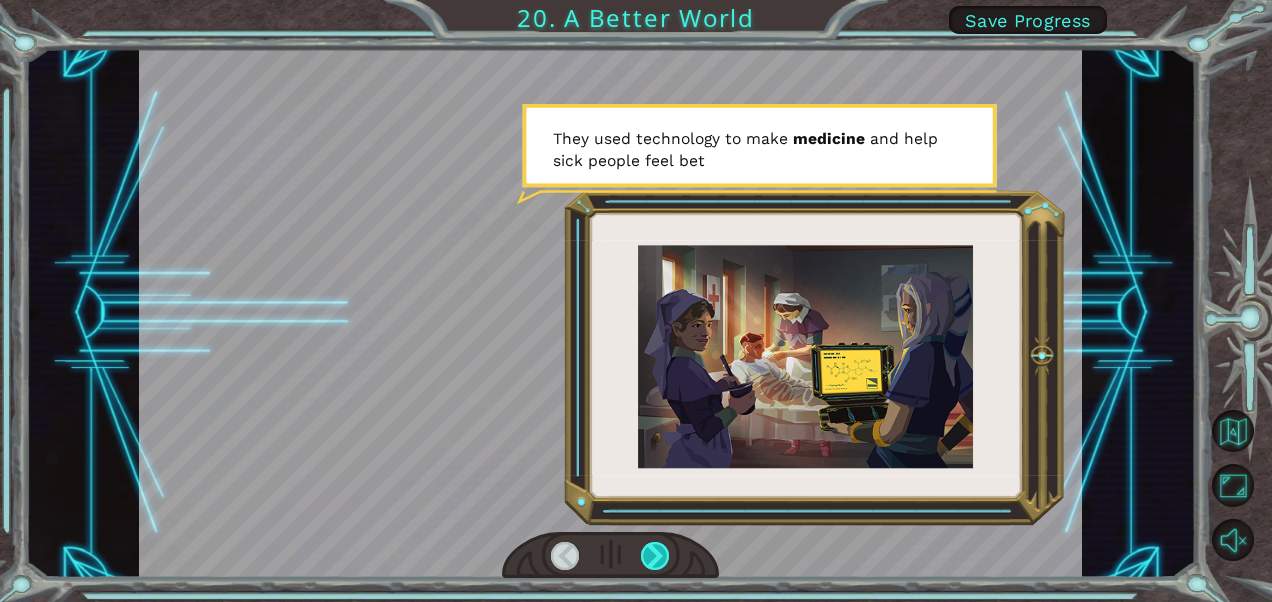 click at bounding box center (655, 556) 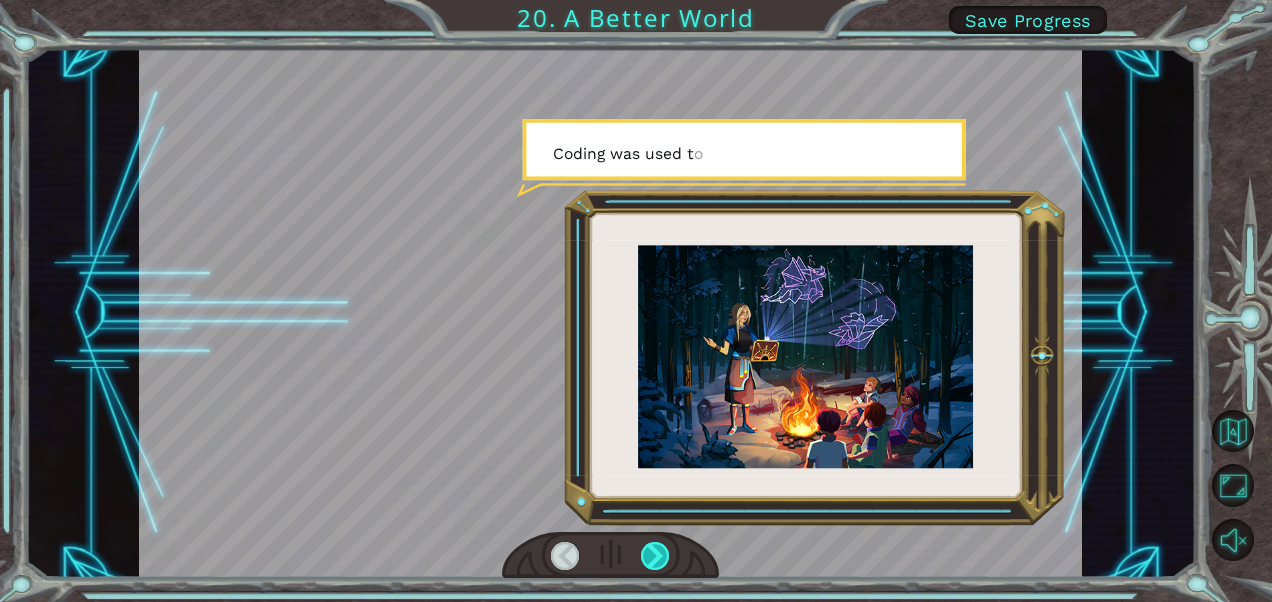 click at bounding box center [655, 556] 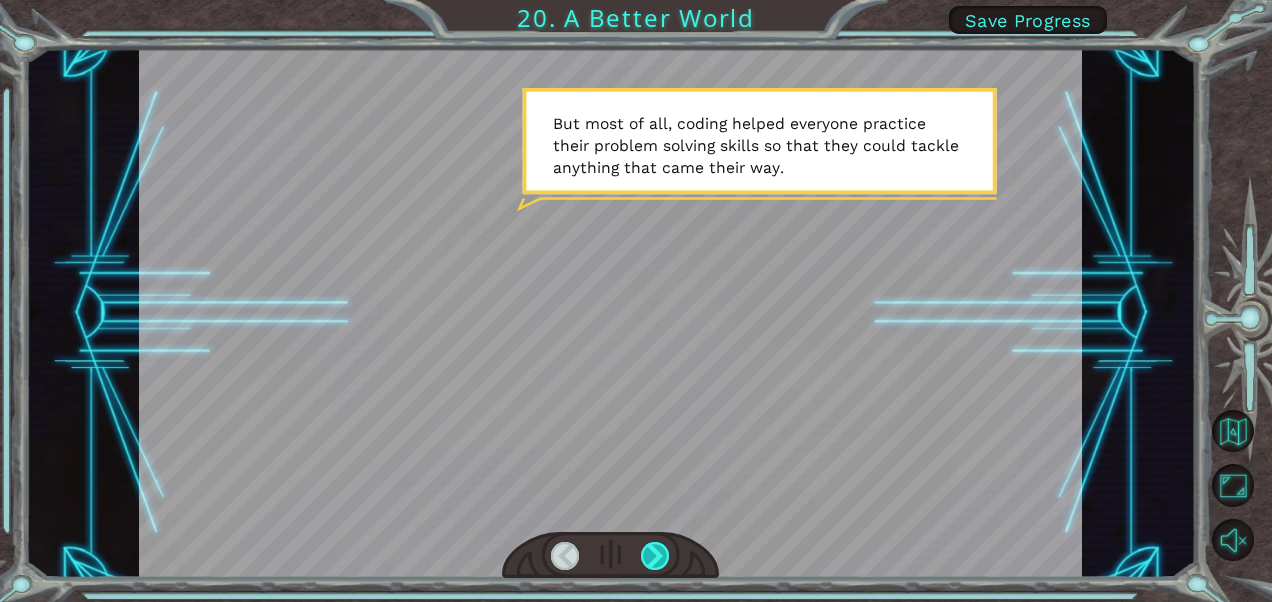 click at bounding box center (655, 556) 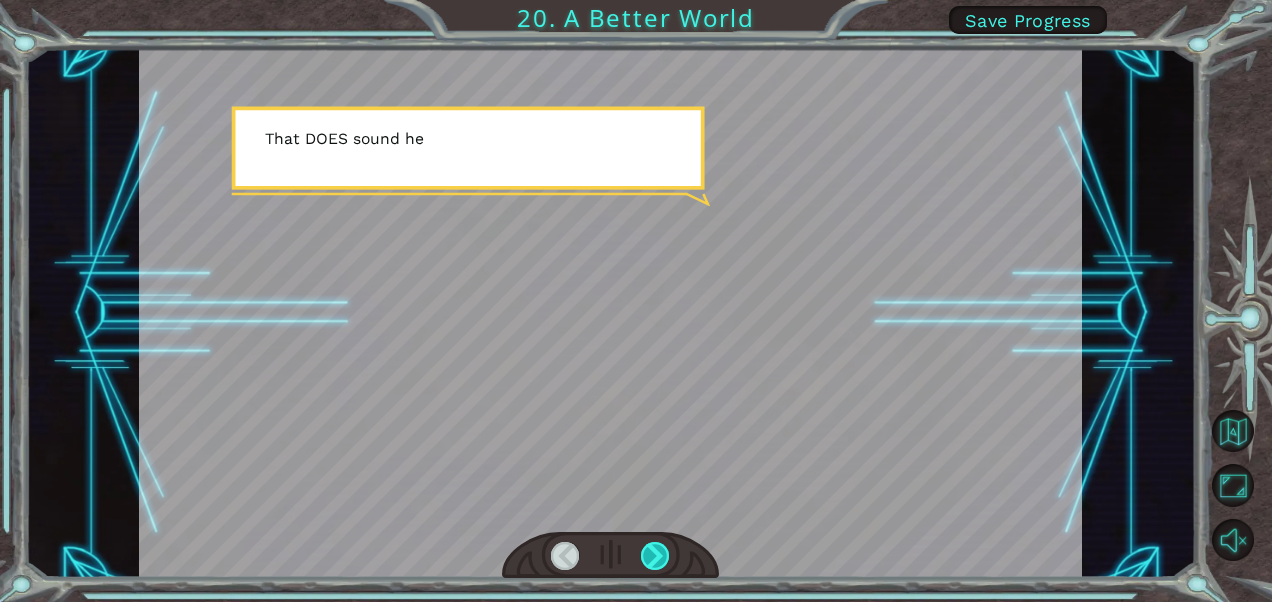 click at bounding box center (655, 556) 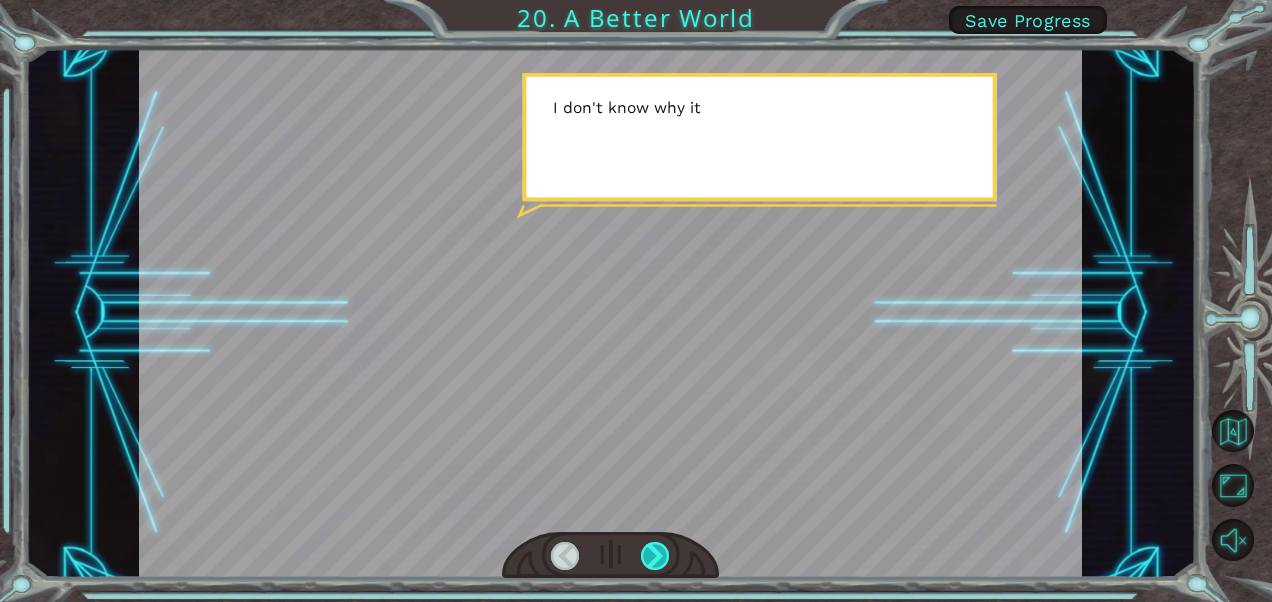 click at bounding box center (655, 556) 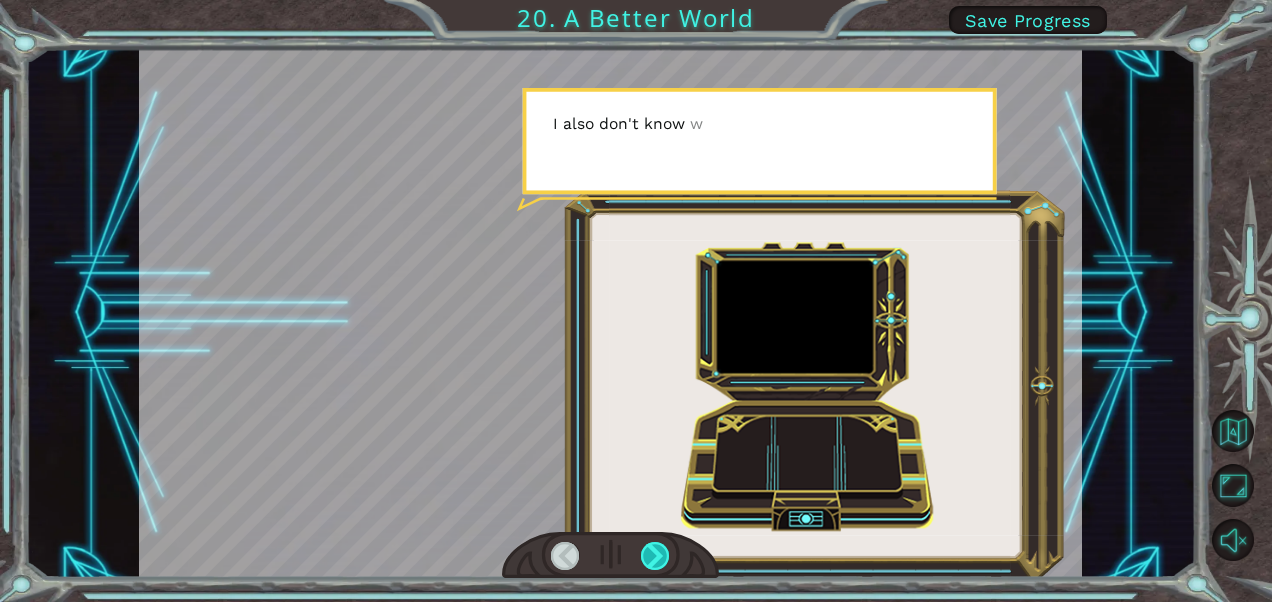 click at bounding box center (655, 556) 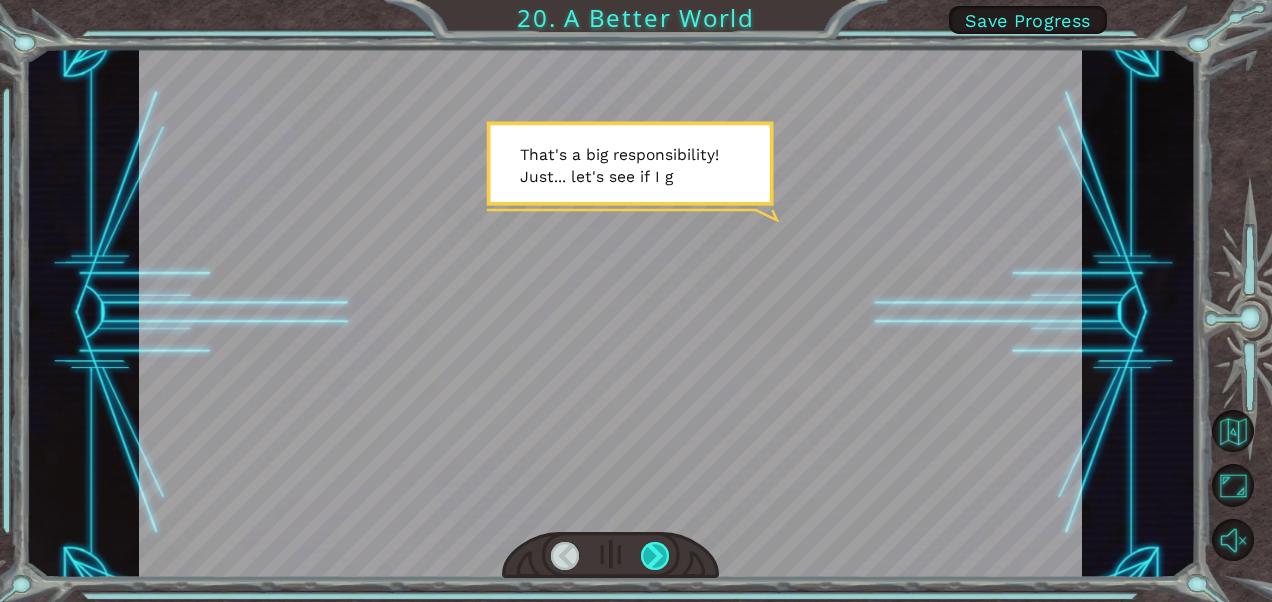 click at bounding box center (655, 556) 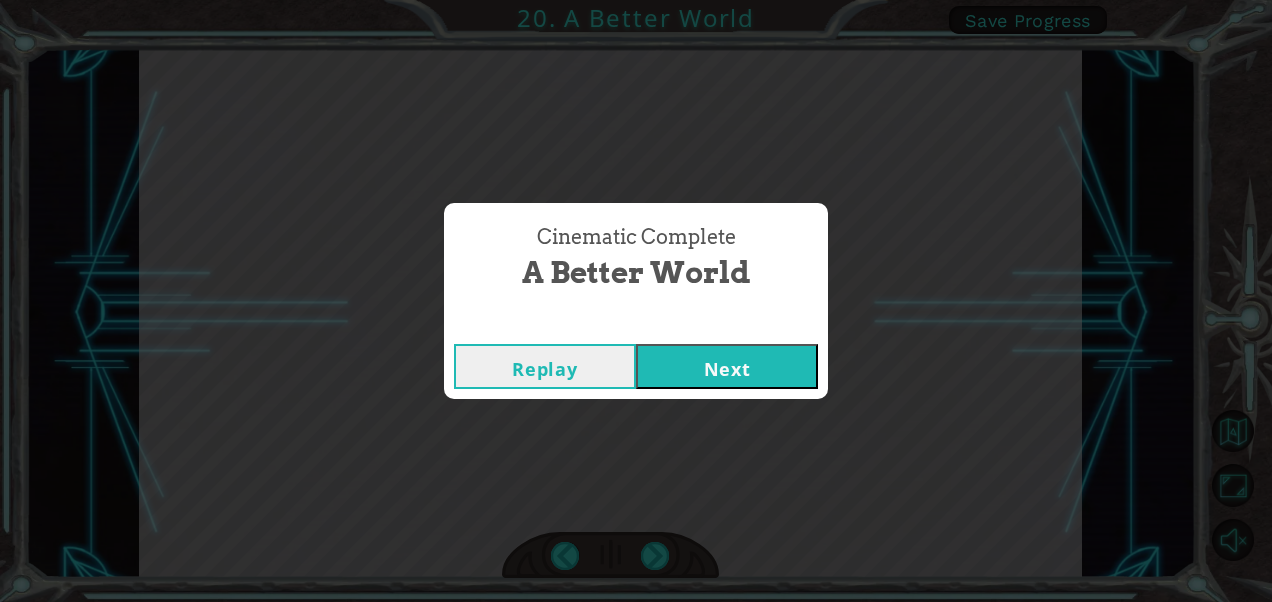click on "Next" at bounding box center (727, 366) 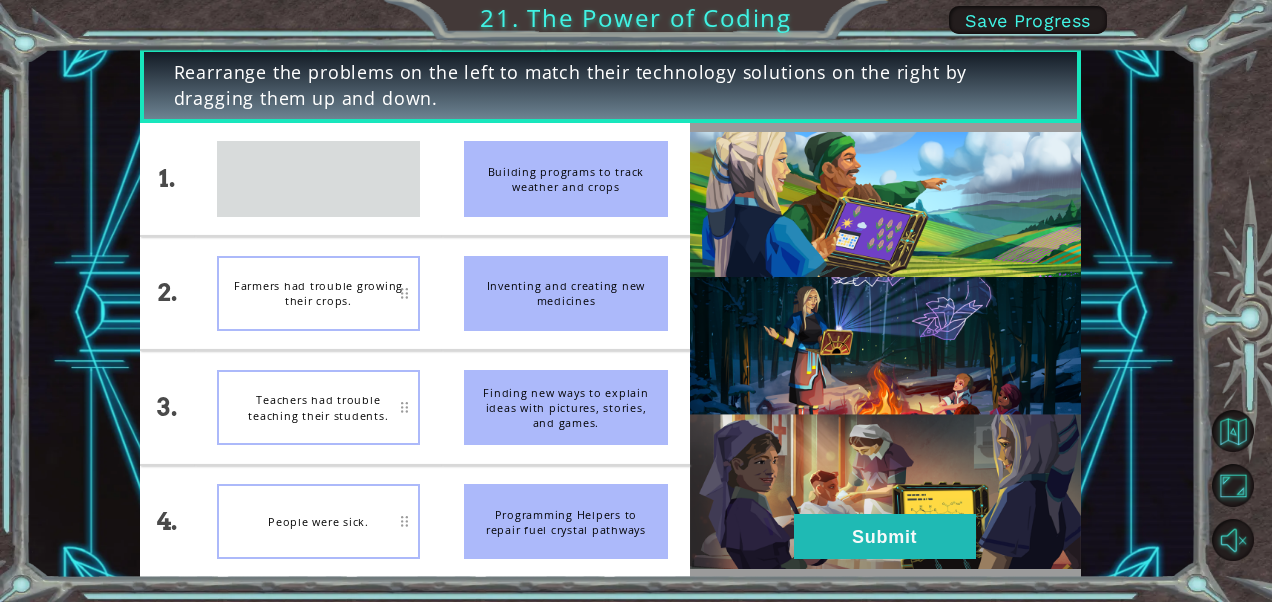 type 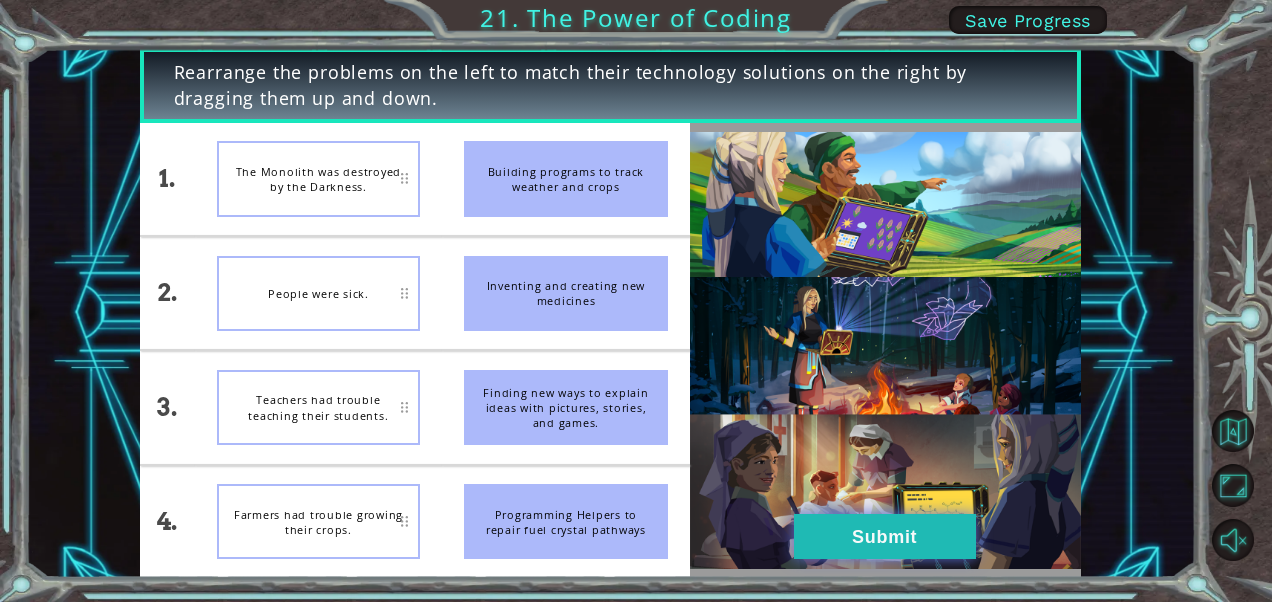 click on "Submit" at bounding box center [885, 536] 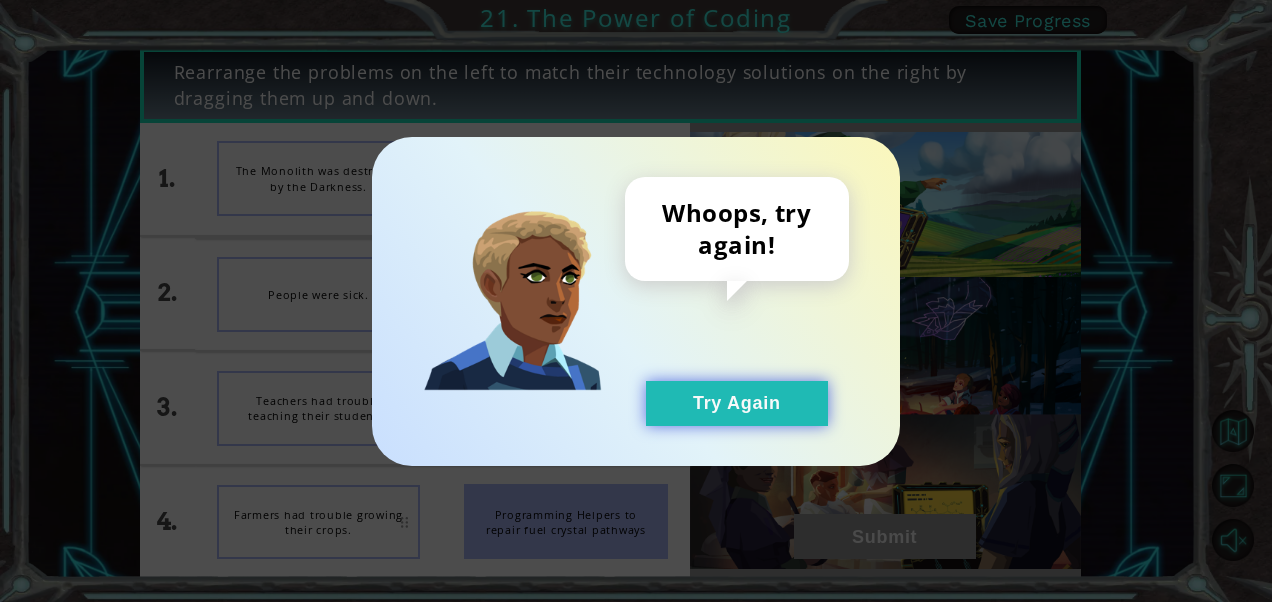 click on "Try Again" at bounding box center (737, 403) 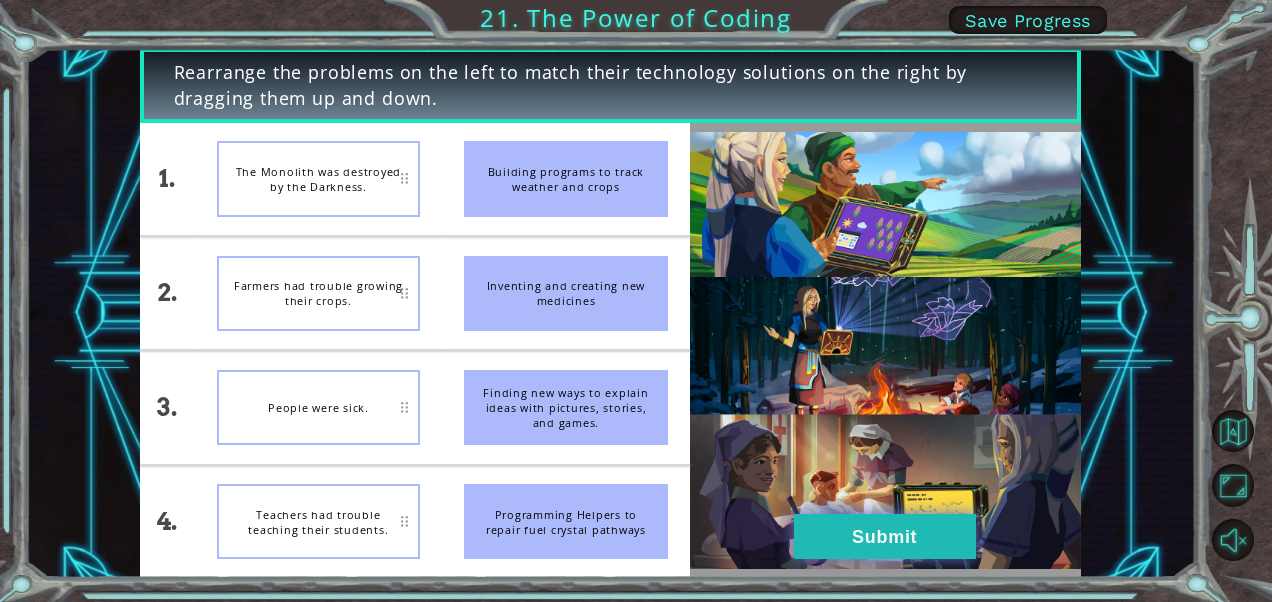 click on "Submit" at bounding box center (885, 536) 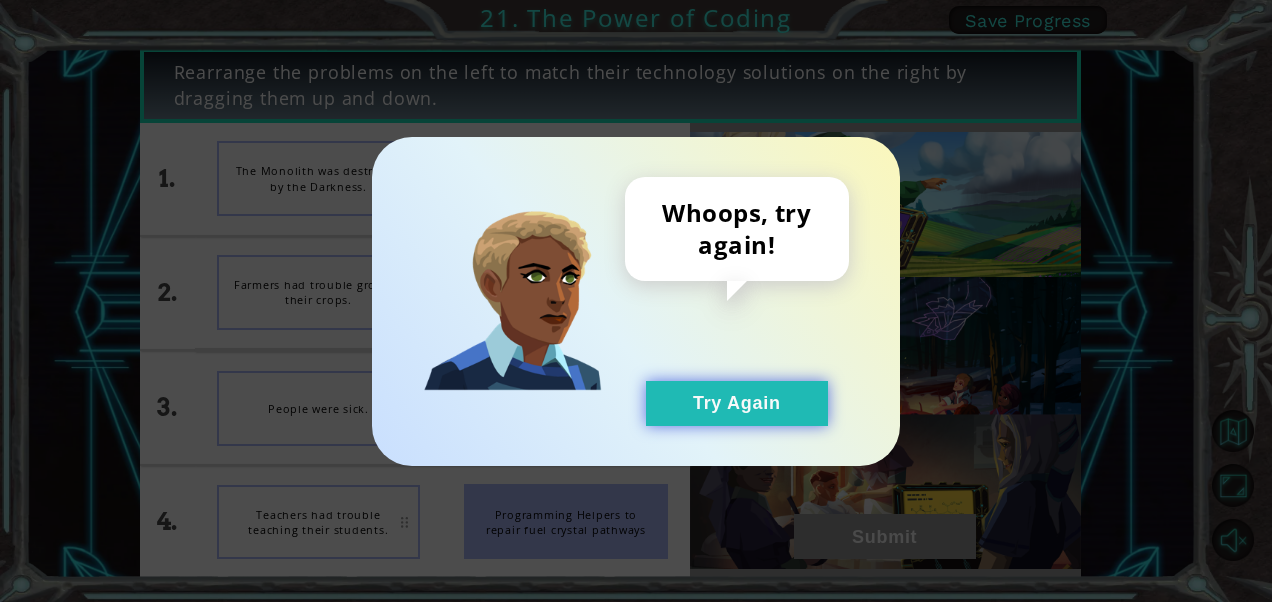 click on "Try Again" at bounding box center [737, 403] 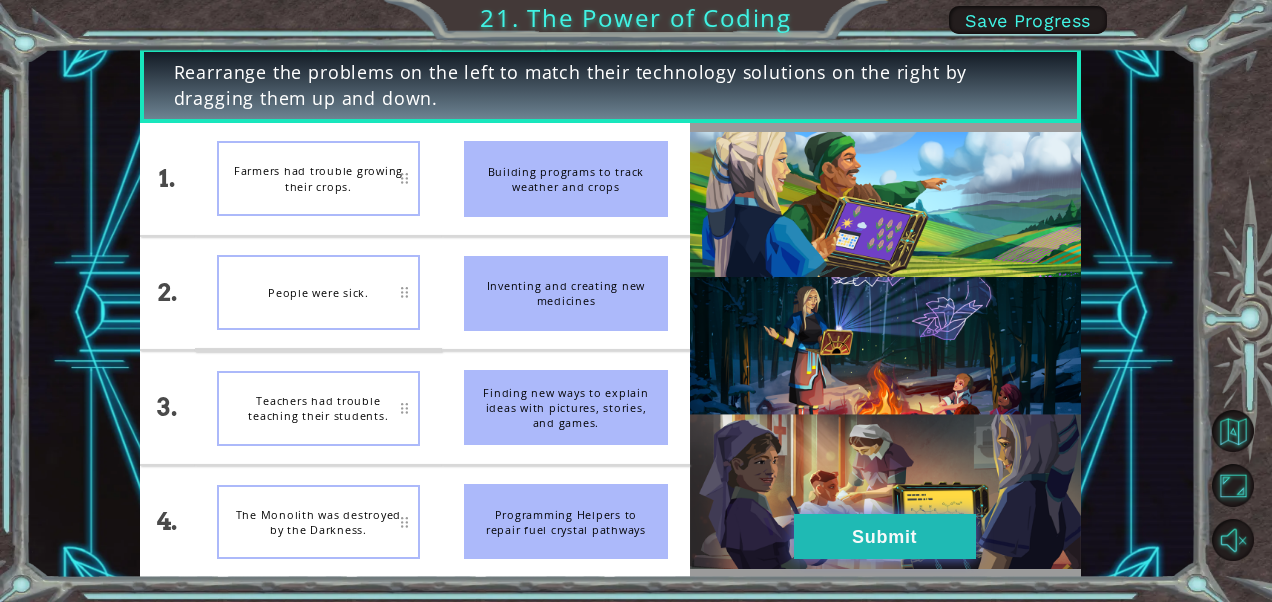 click on "Submit" at bounding box center [885, 536] 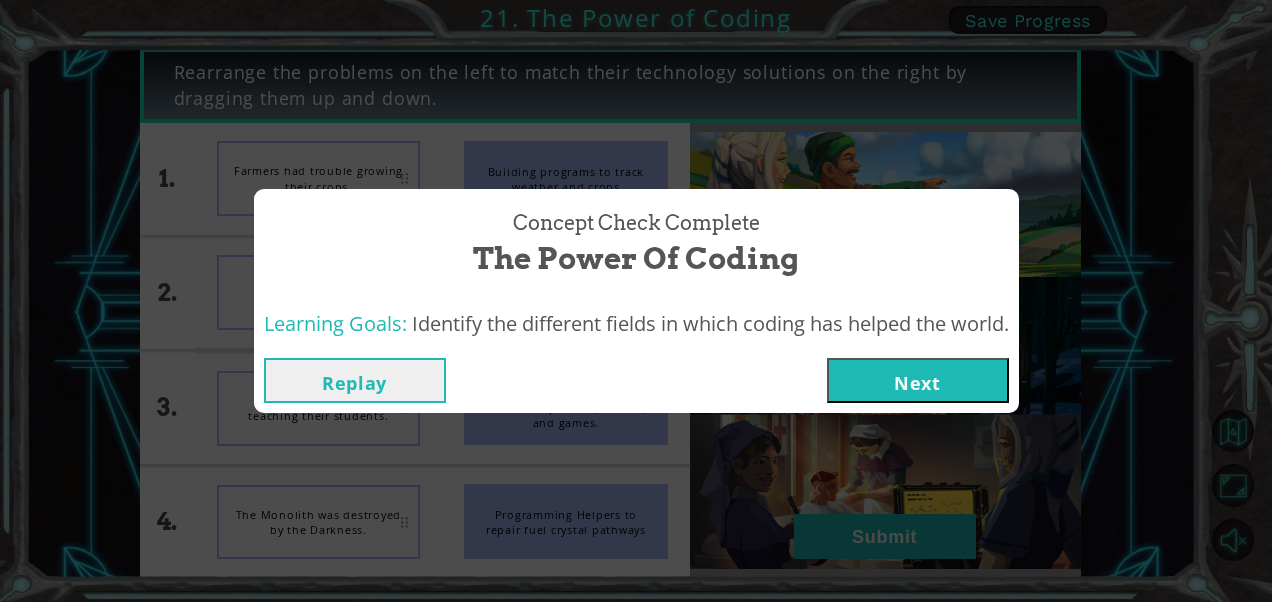click on "Next" at bounding box center [918, 380] 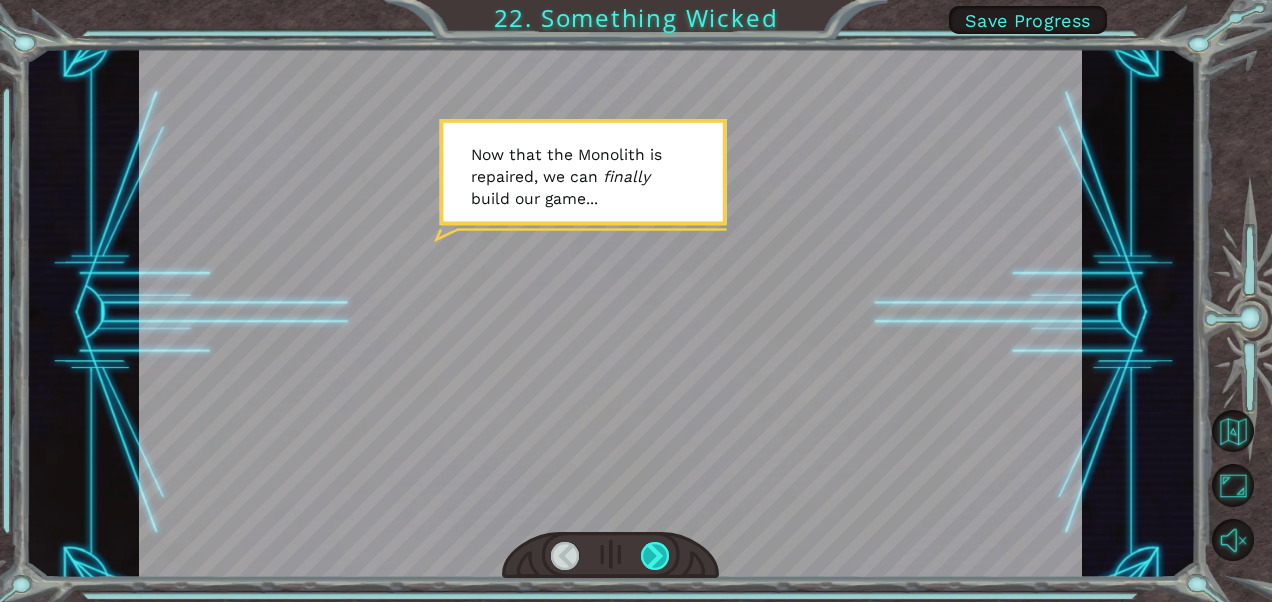 click at bounding box center (655, 556) 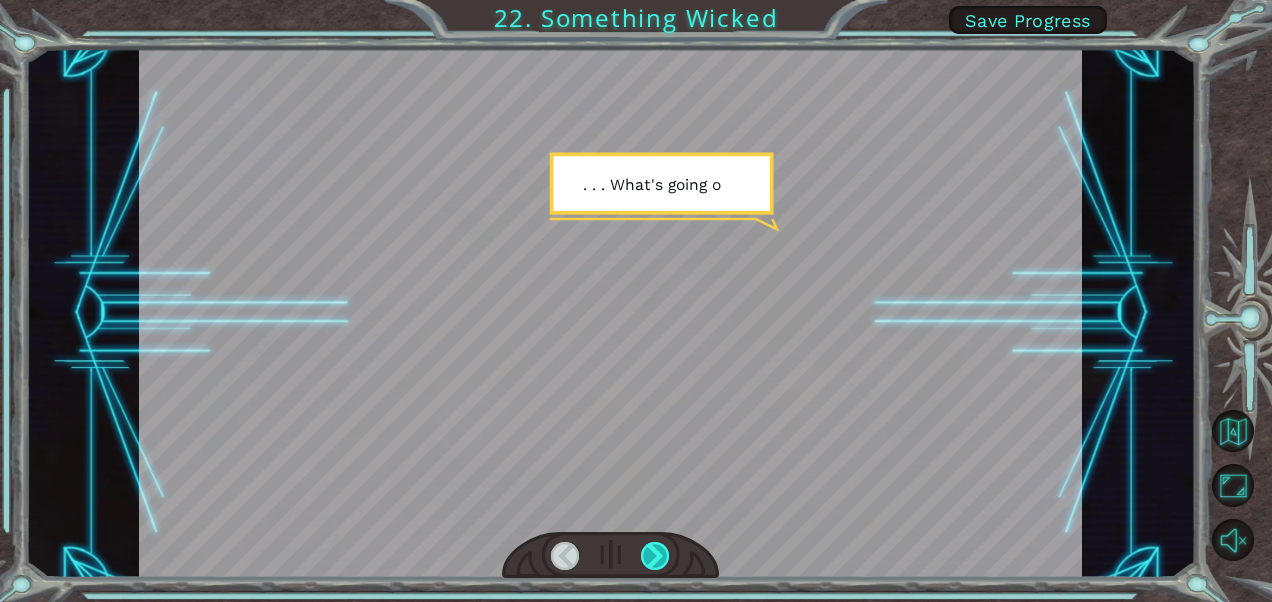 click at bounding box center [655, 556] 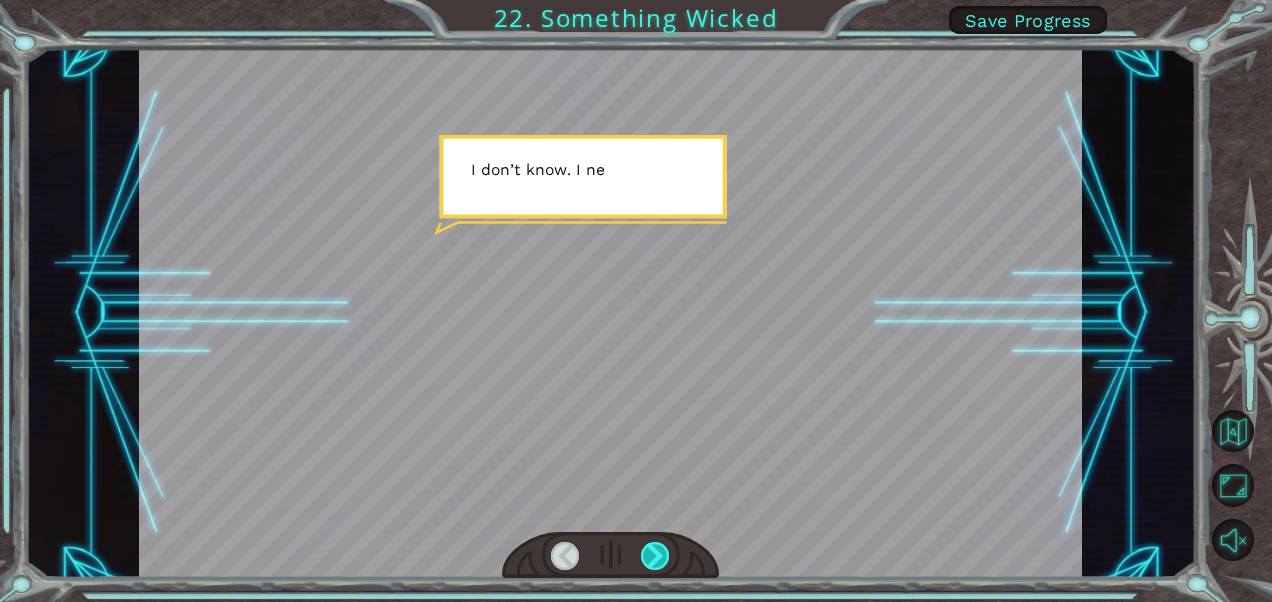 click at bounding box center [655, 556] 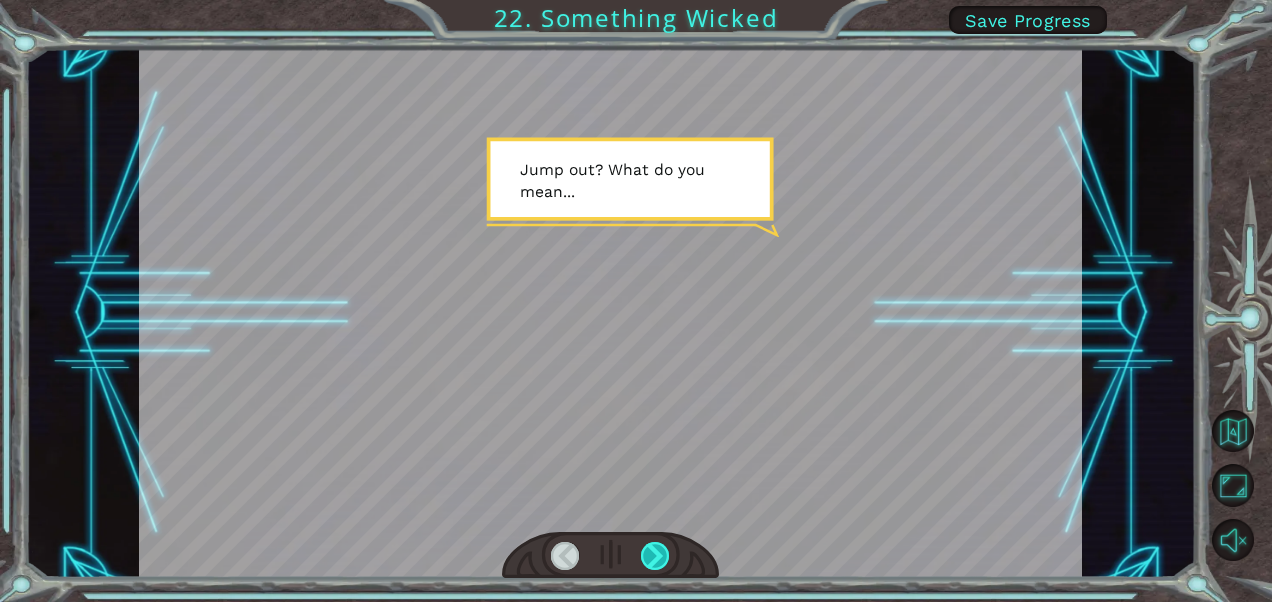 click at bounding box center (655, 556) 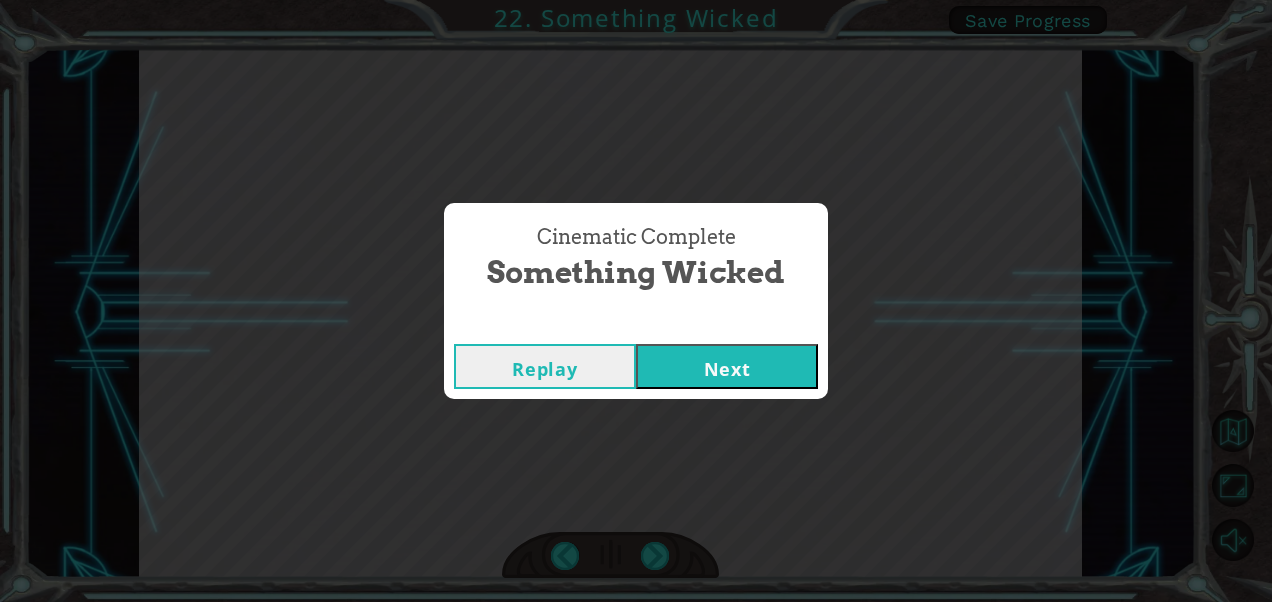 click on "Next" at bounding box center [727, 366] 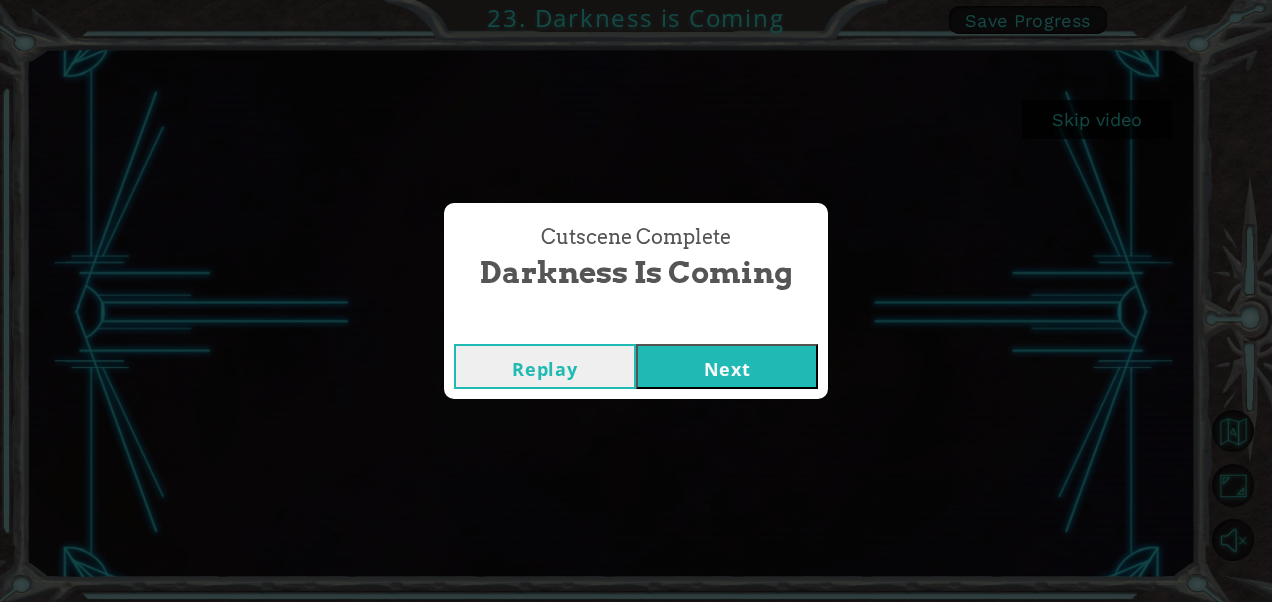 click on "Next" at bounding box center (727, 366) 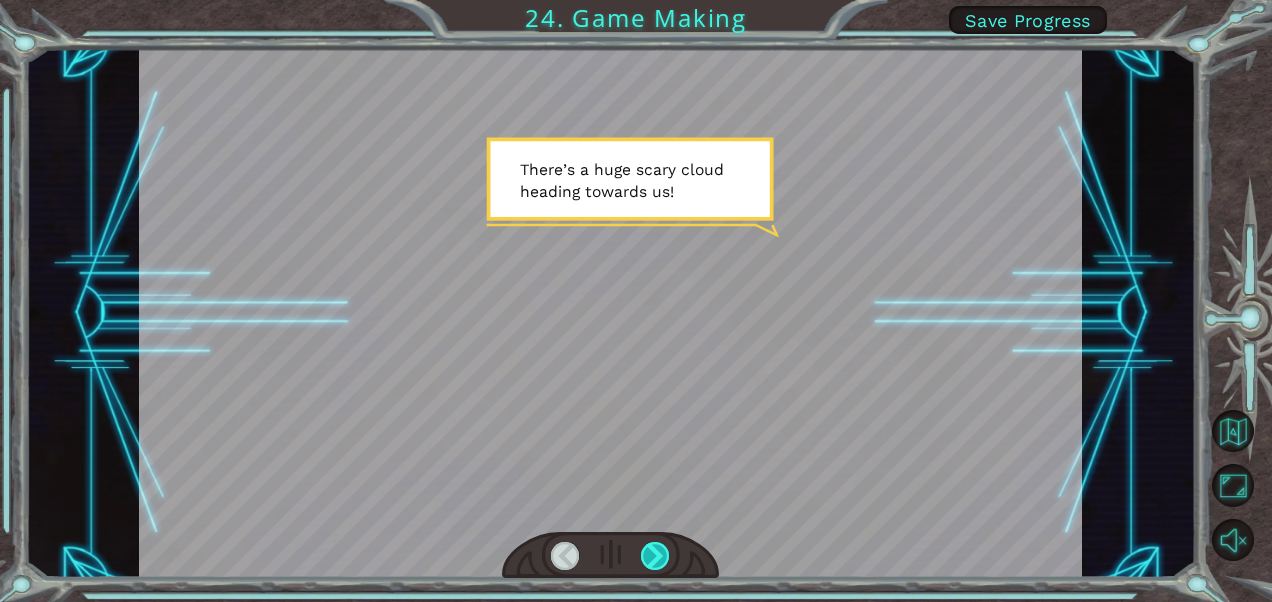click at bounding box center (610, 556) 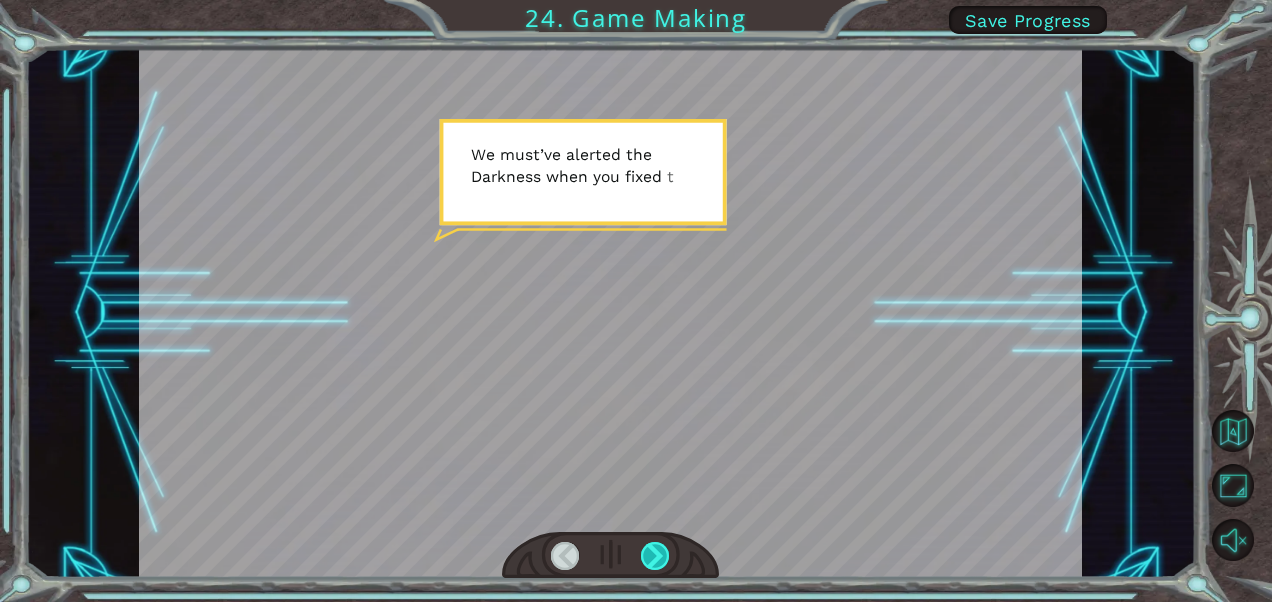 click at bounding box center [655, 556] 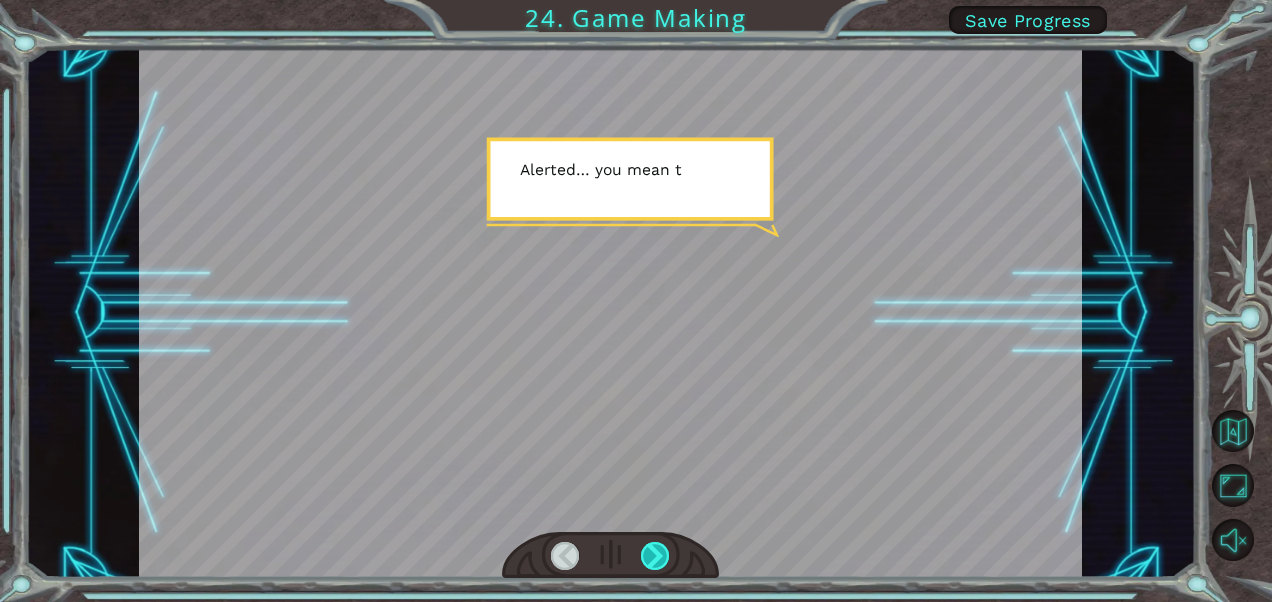 click at bounding box center (655, 556) 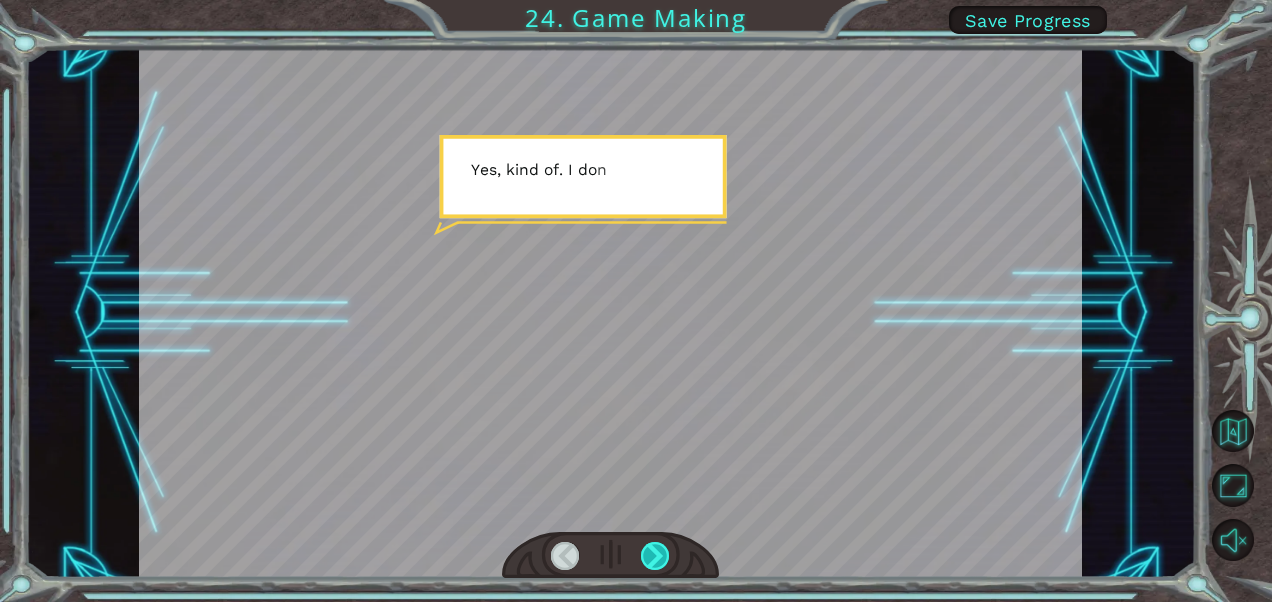 click at bounding box center (655, 556) 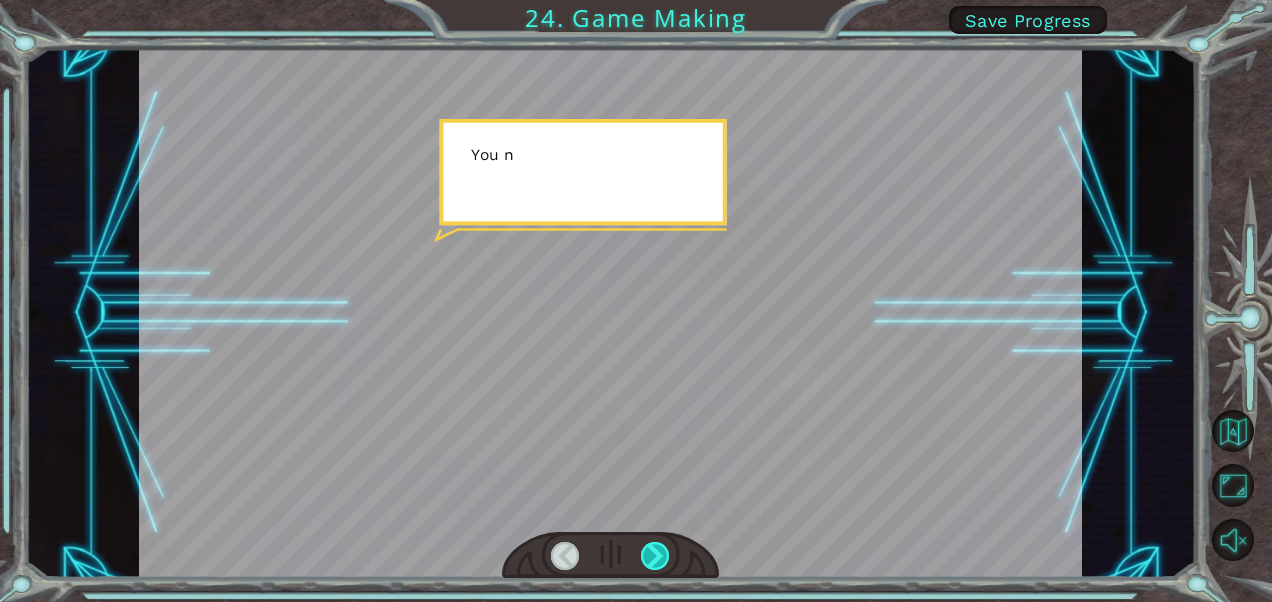 click at bounding box center (655, 556) 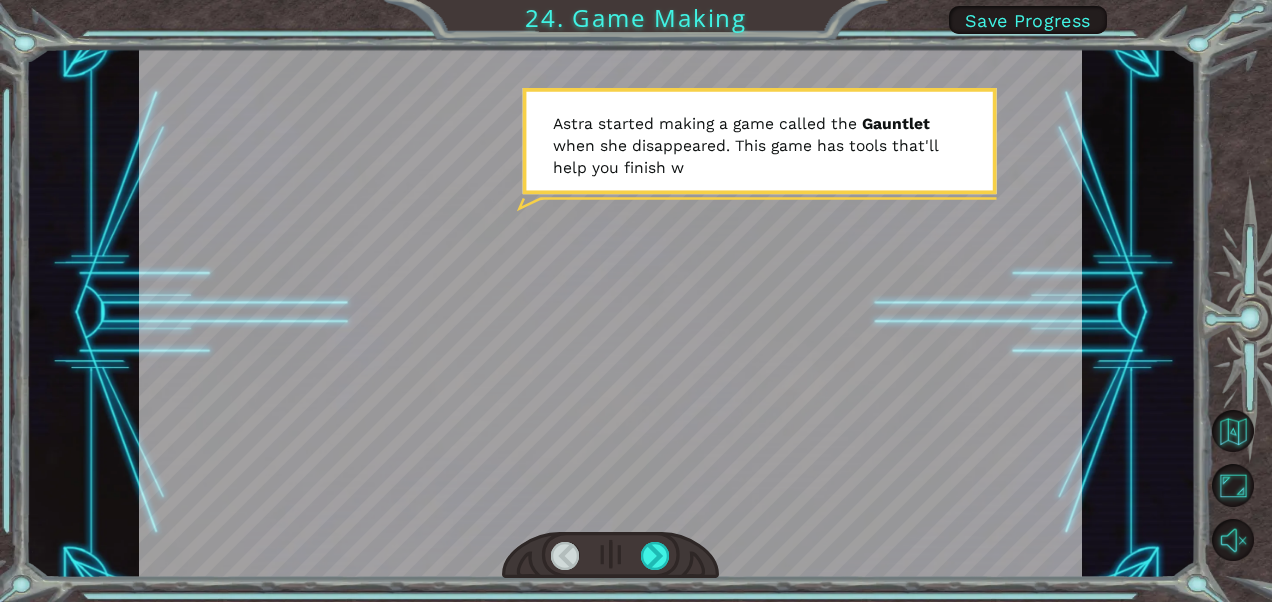 click at bounding box center (610, 556) 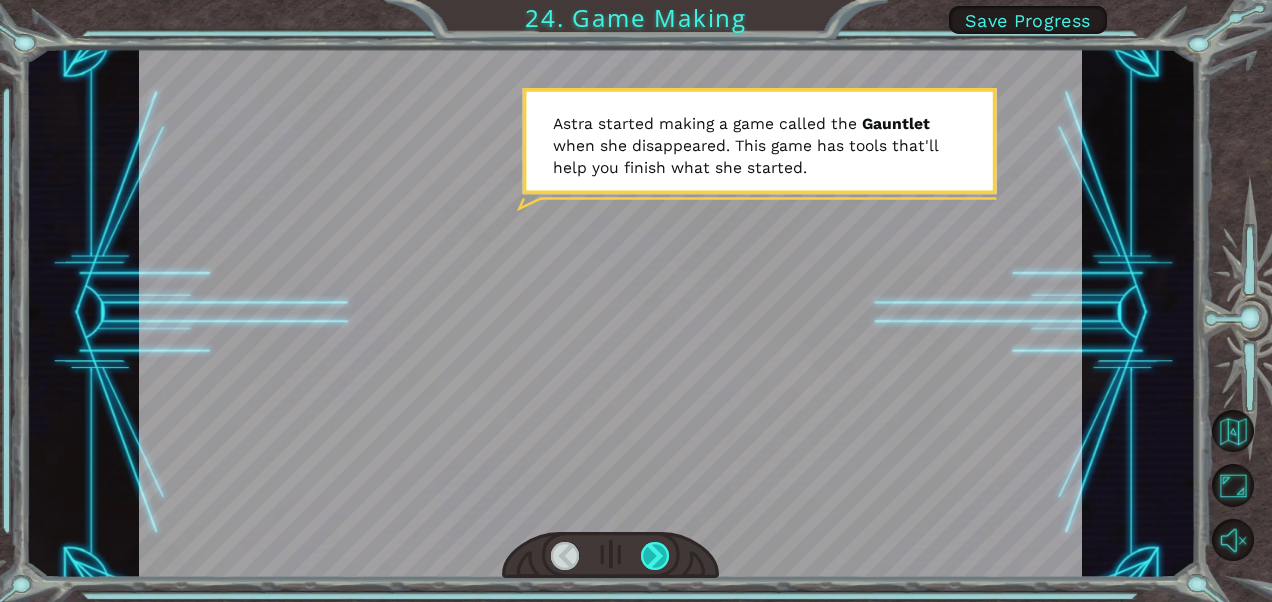click at bounding box center [655, 556] 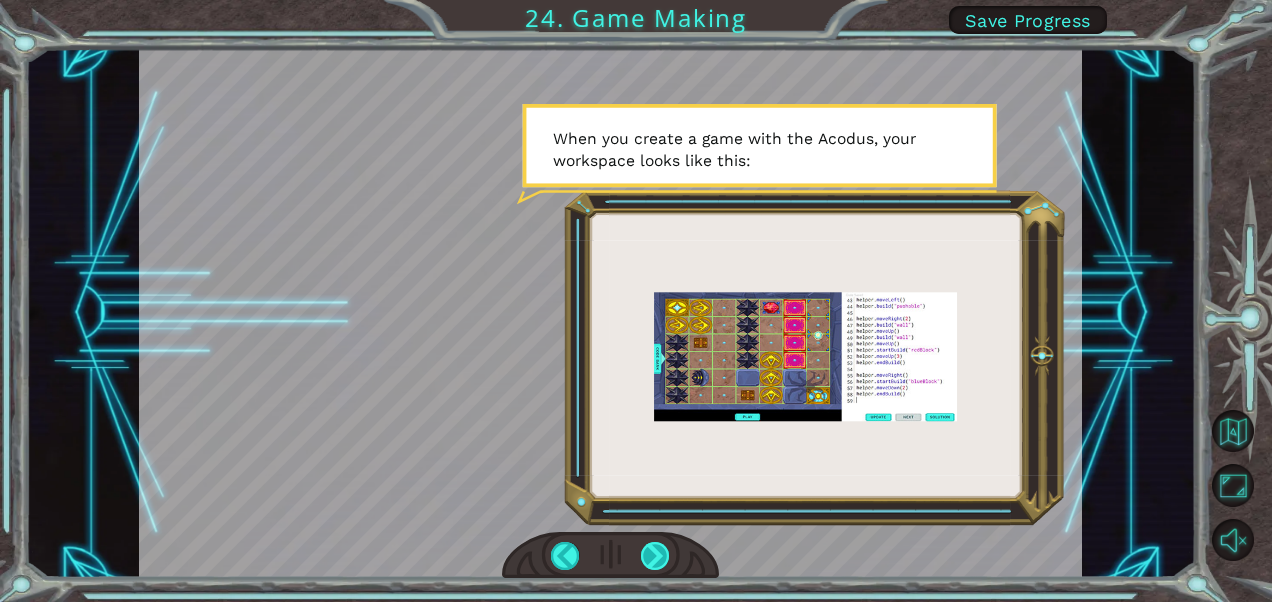 click at bounding box center [655, 556] 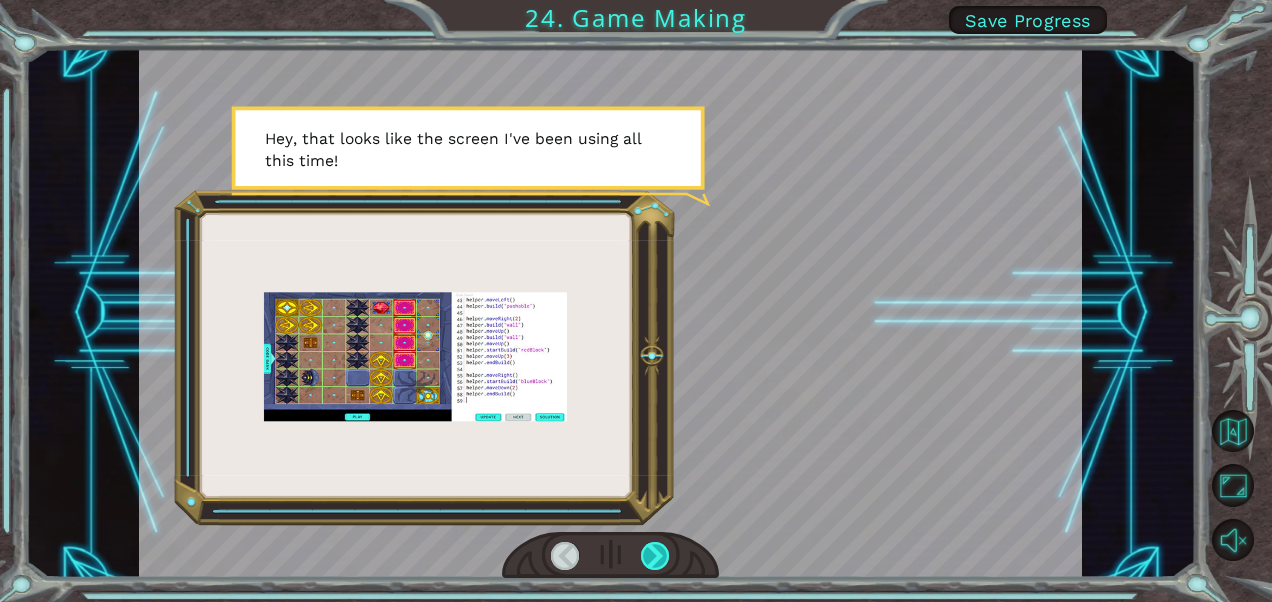 click at bounding box center (655, 556) 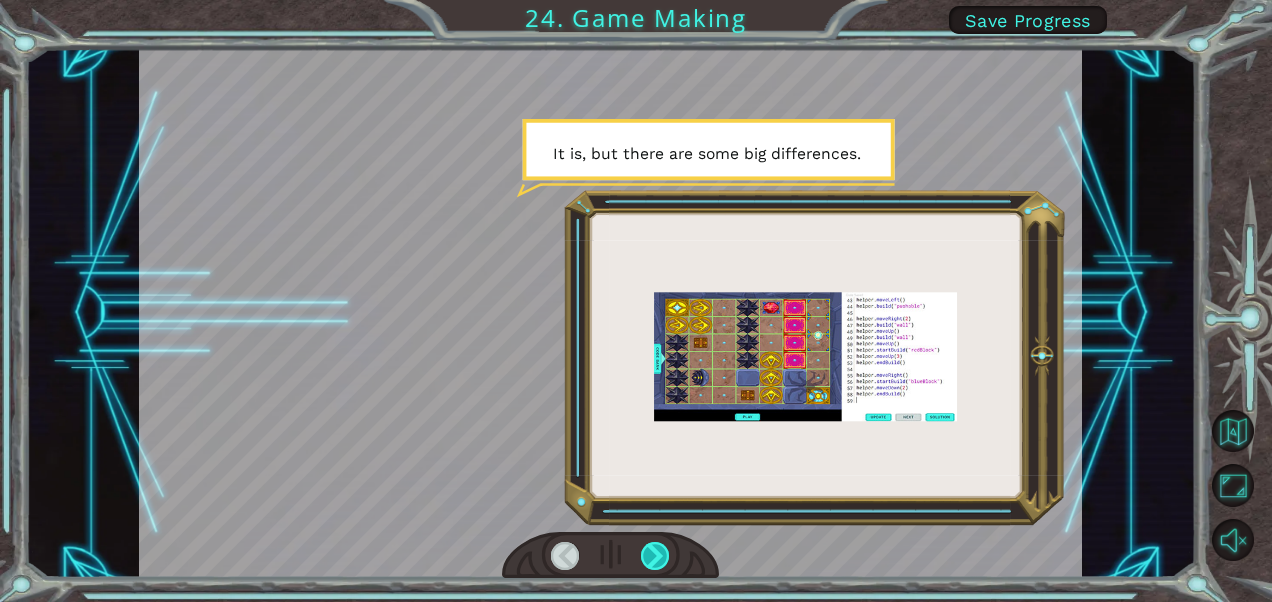 click at bounding box center (655, 556) 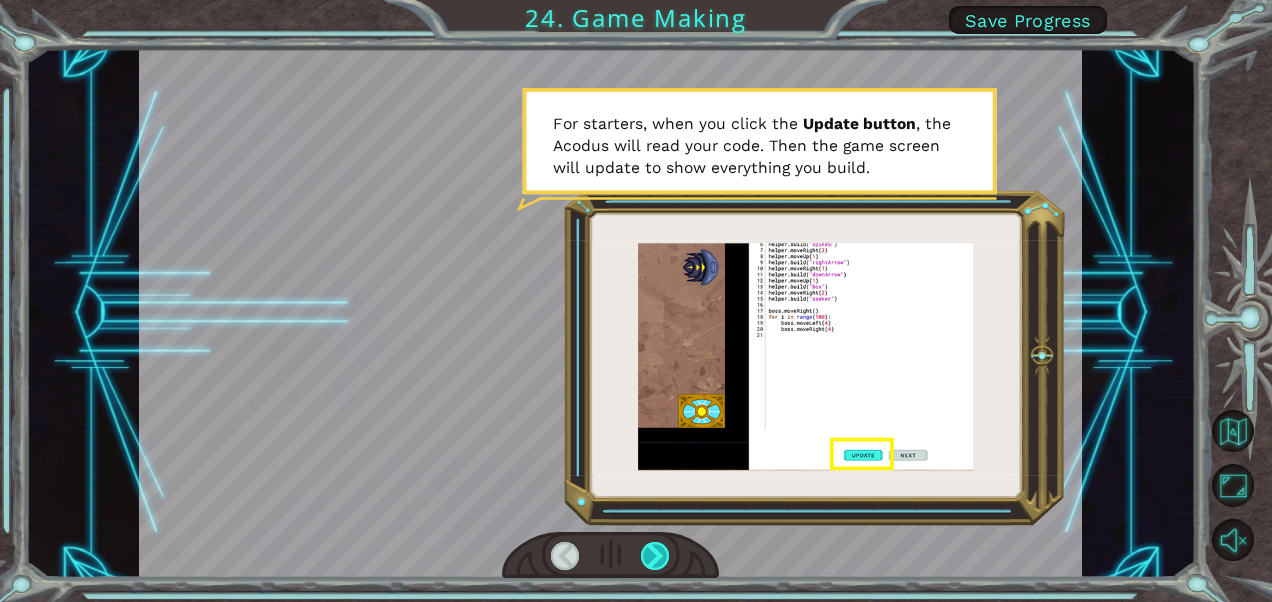 click at bounding box center (655, 556) 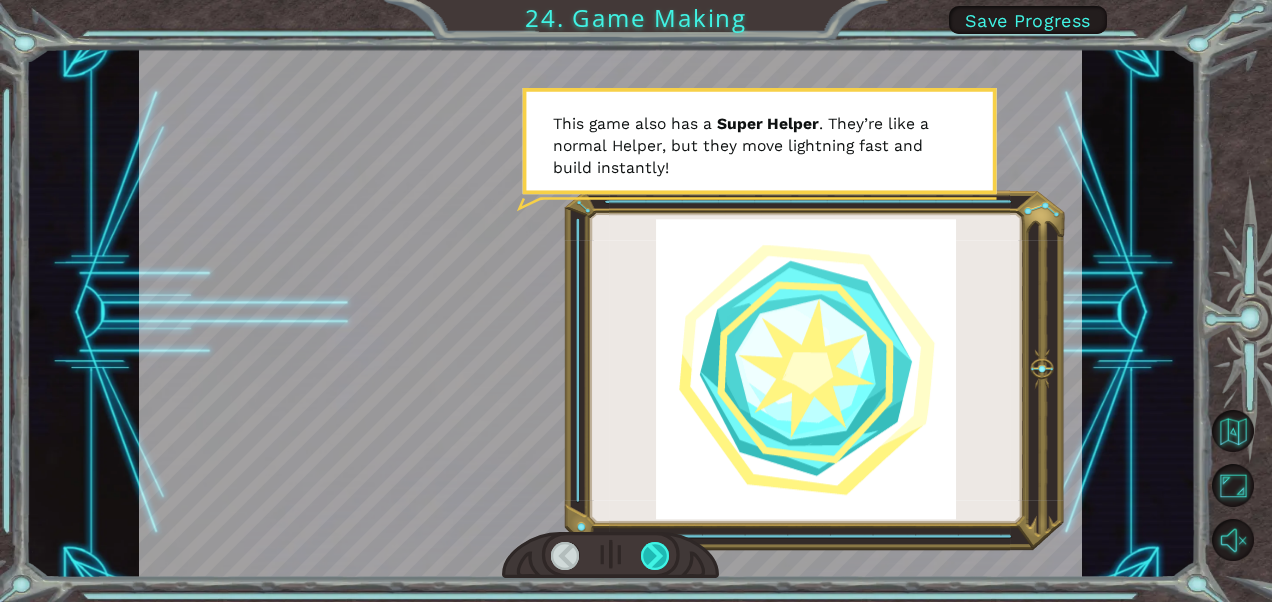 click at bounding box center [655, 556] 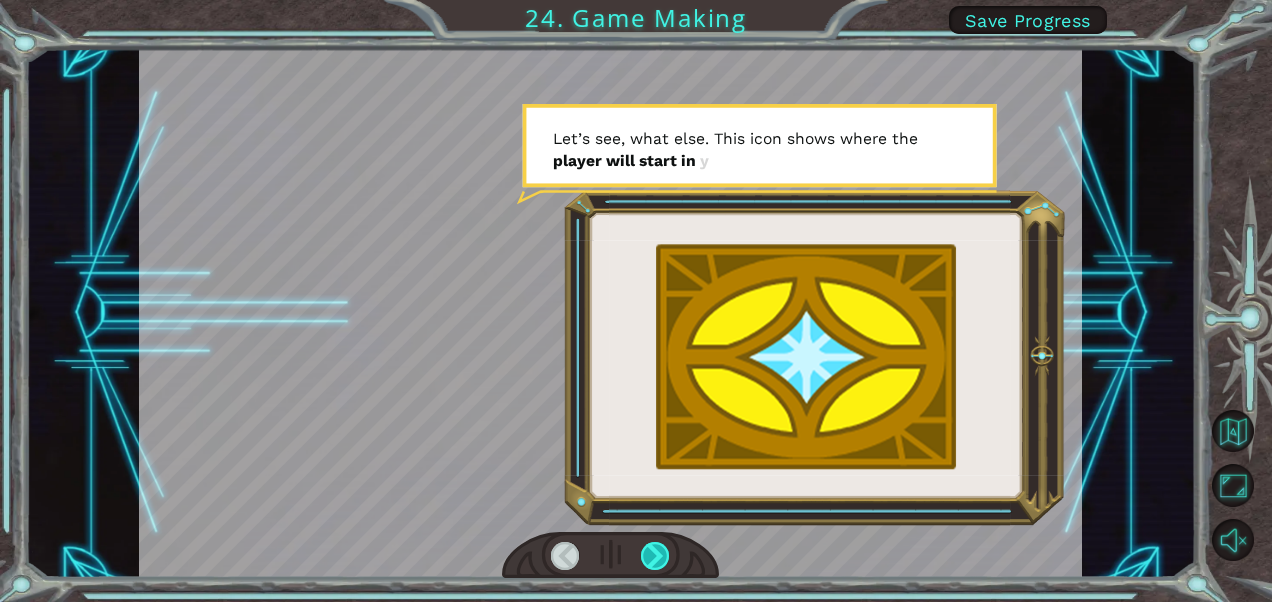 click at bounding box center (655, 556) 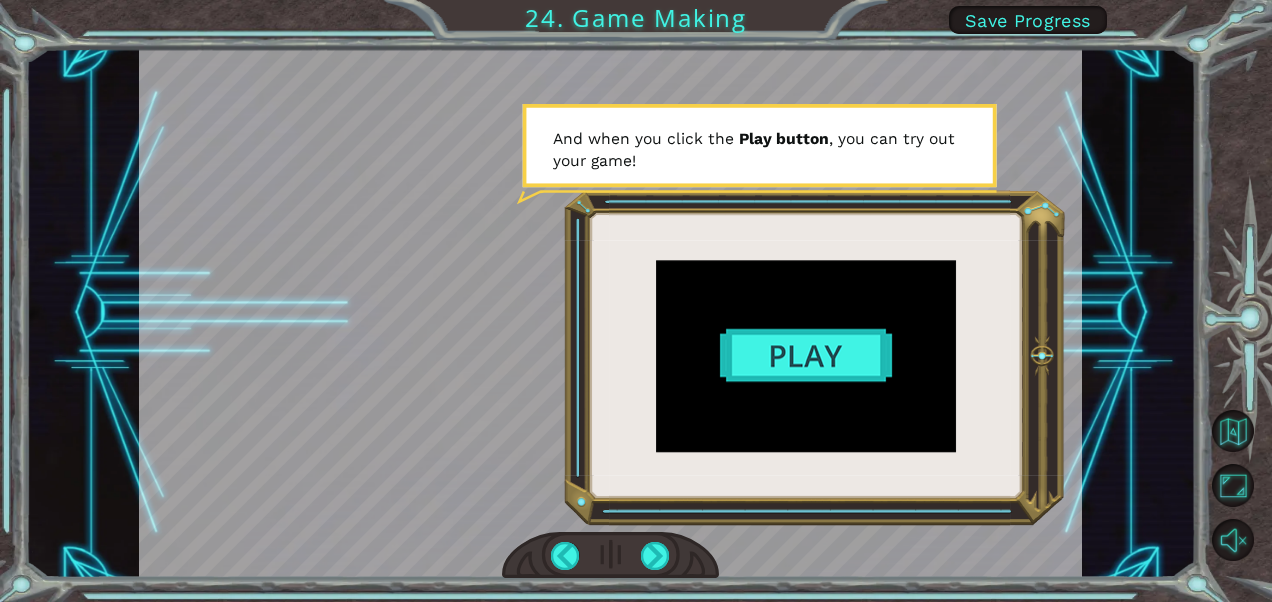 click at bounding box center (610, 313) 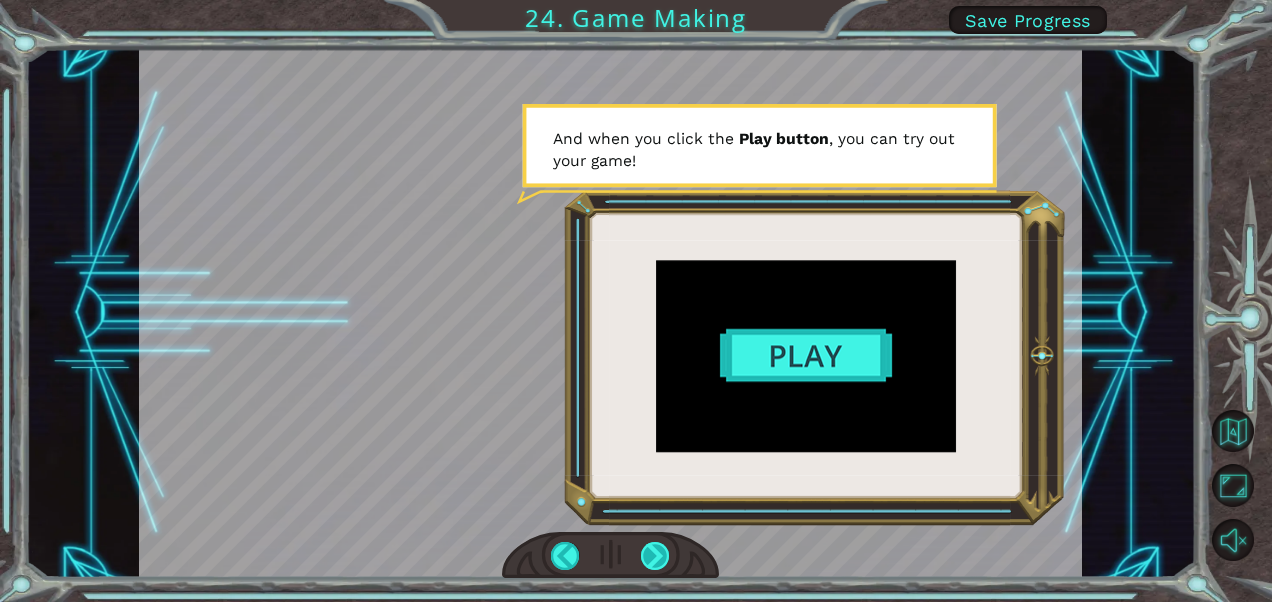 click at bounding box center (655, 556) 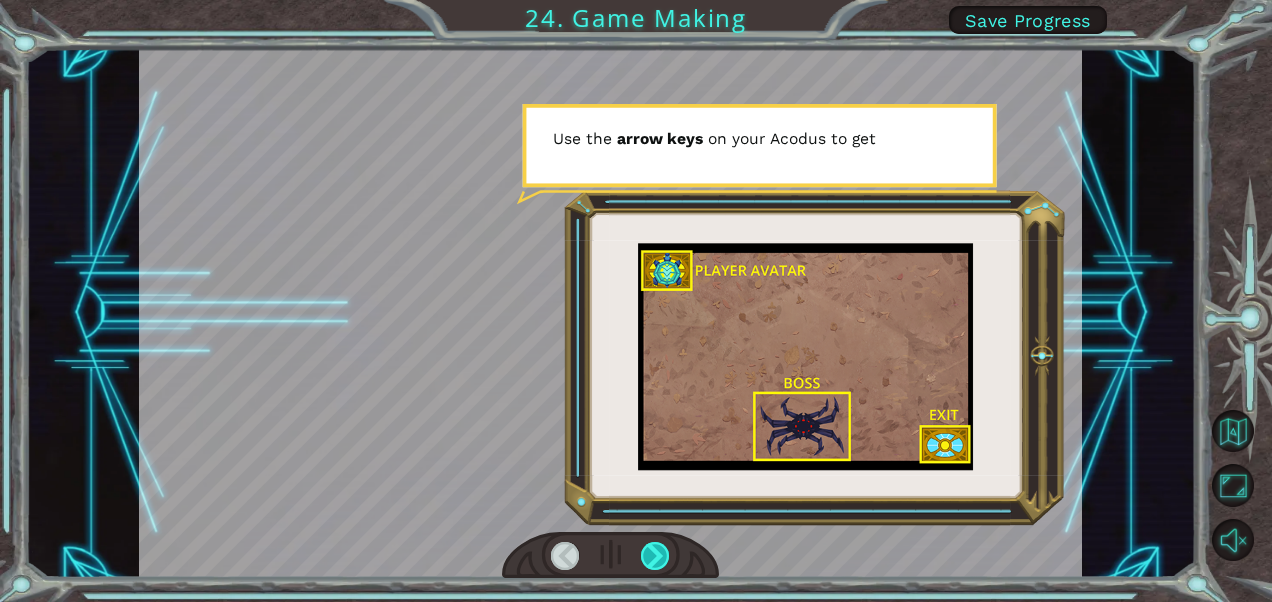 click at bounding box center [655, 556] 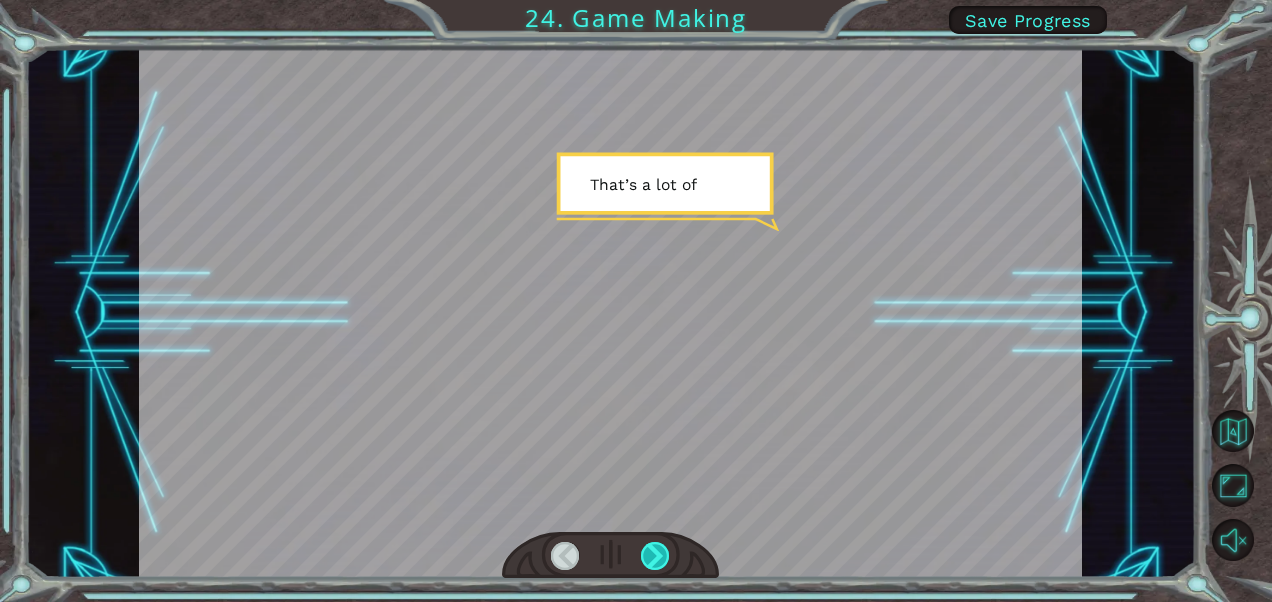 click at bounding box center (655, 556) 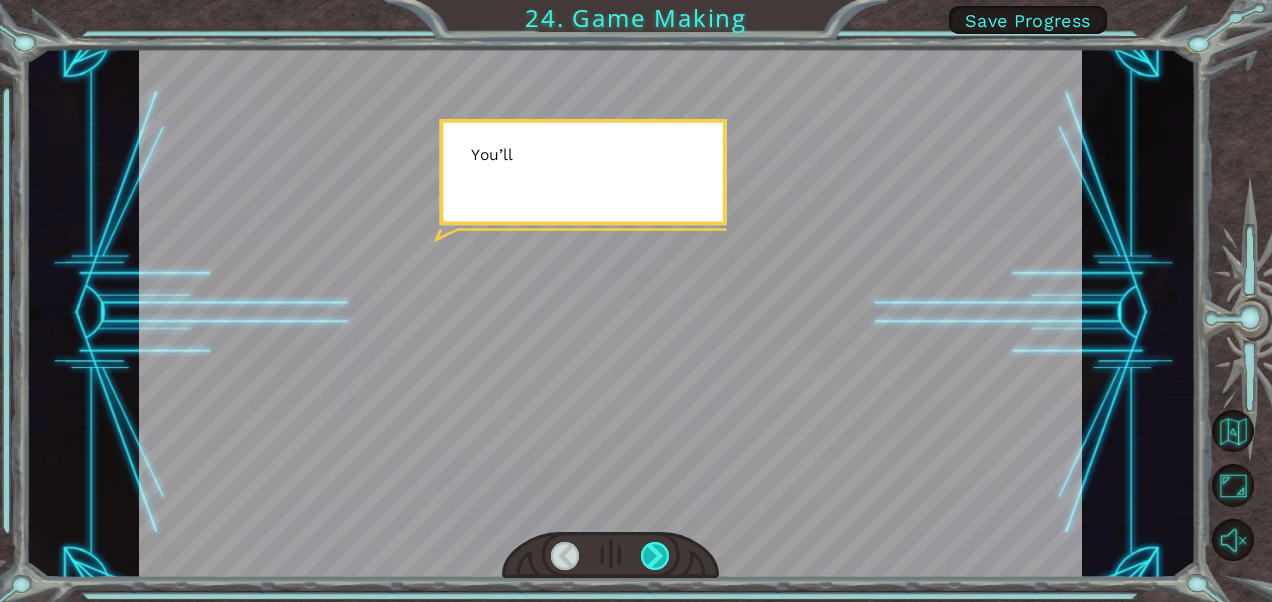 click at bounding box center [655, 556] 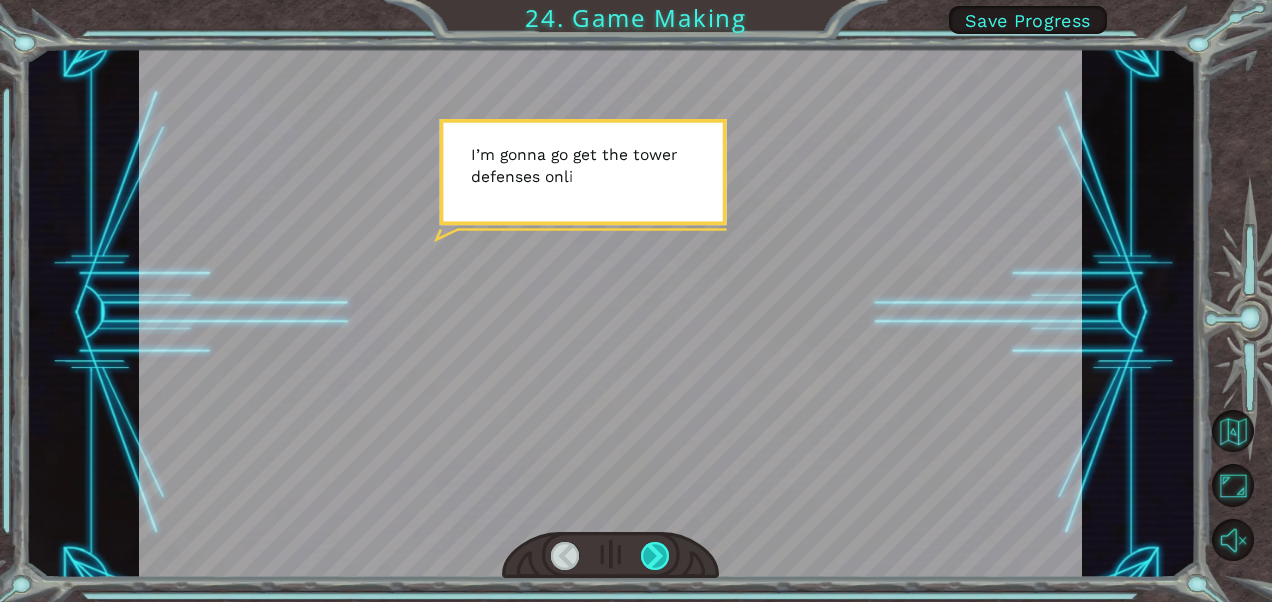 click at bounding box center (655, 556) 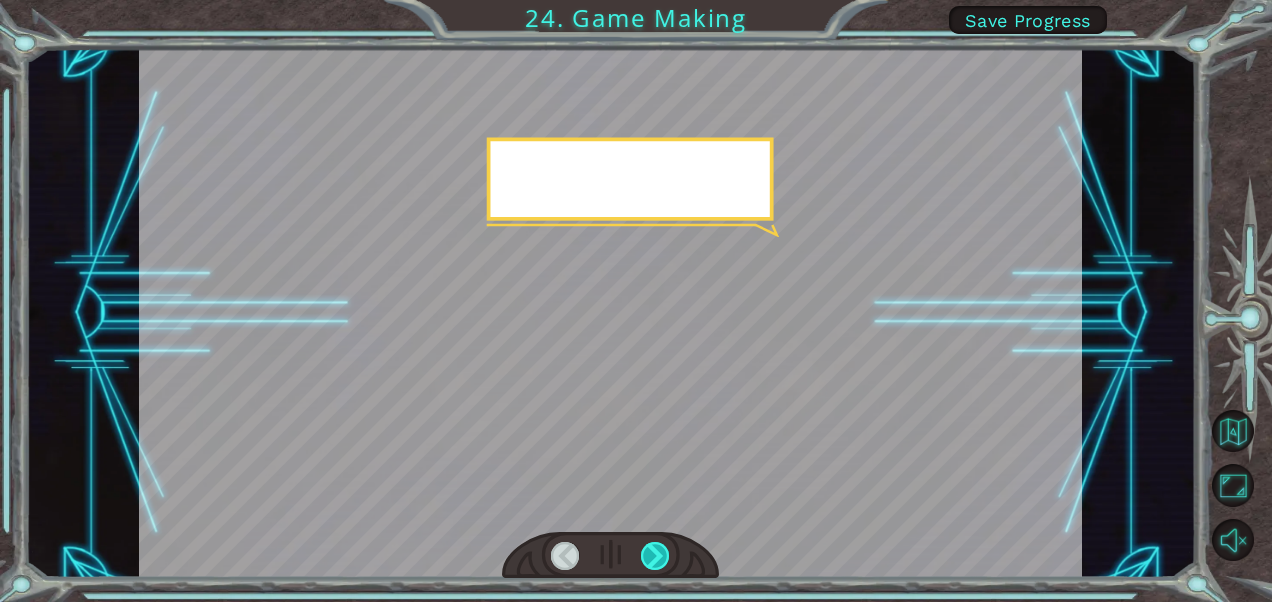 click at bounding box center [655, 556] 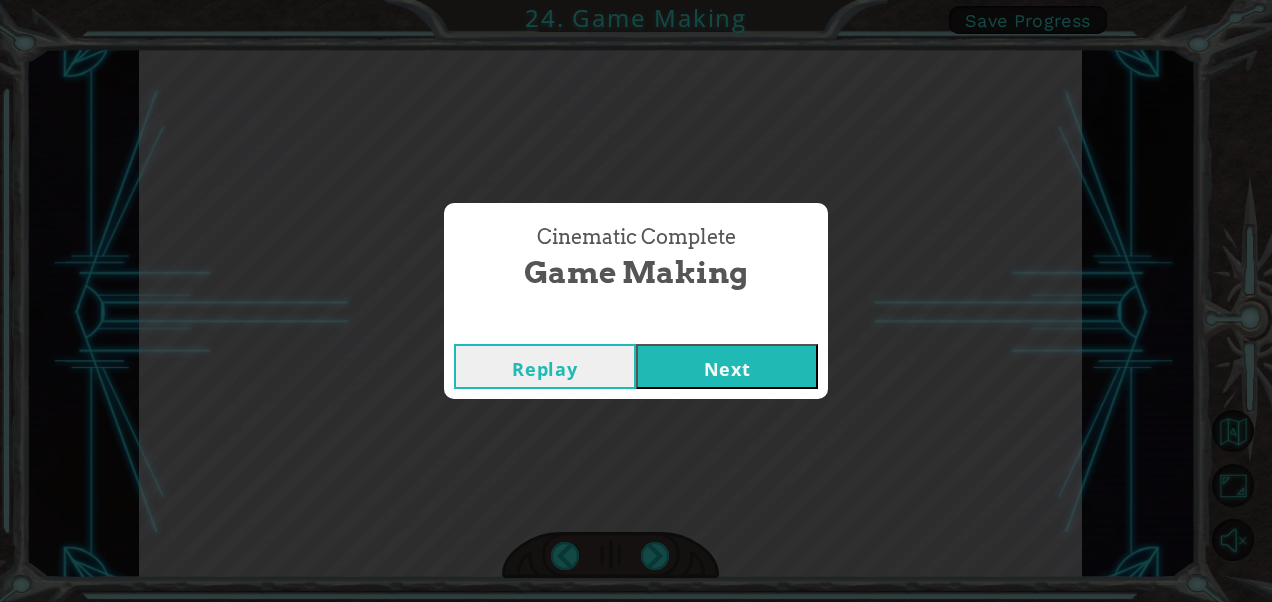 click on "Next" at bounding box center [727, 366] 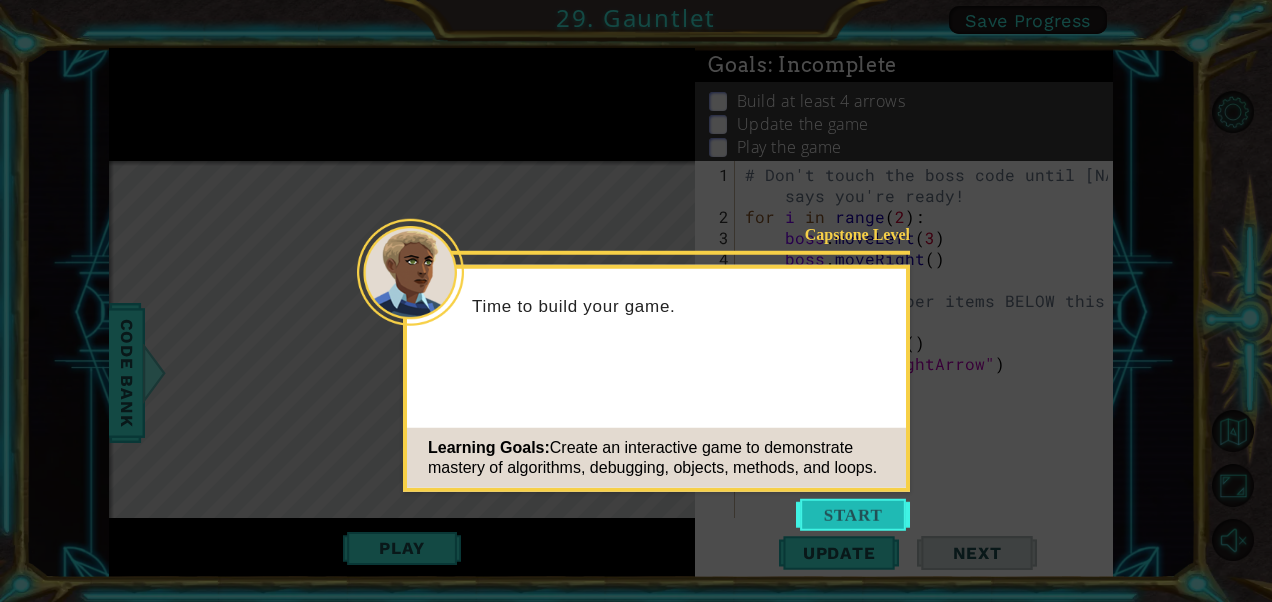 click at bounding box center [853, 515] 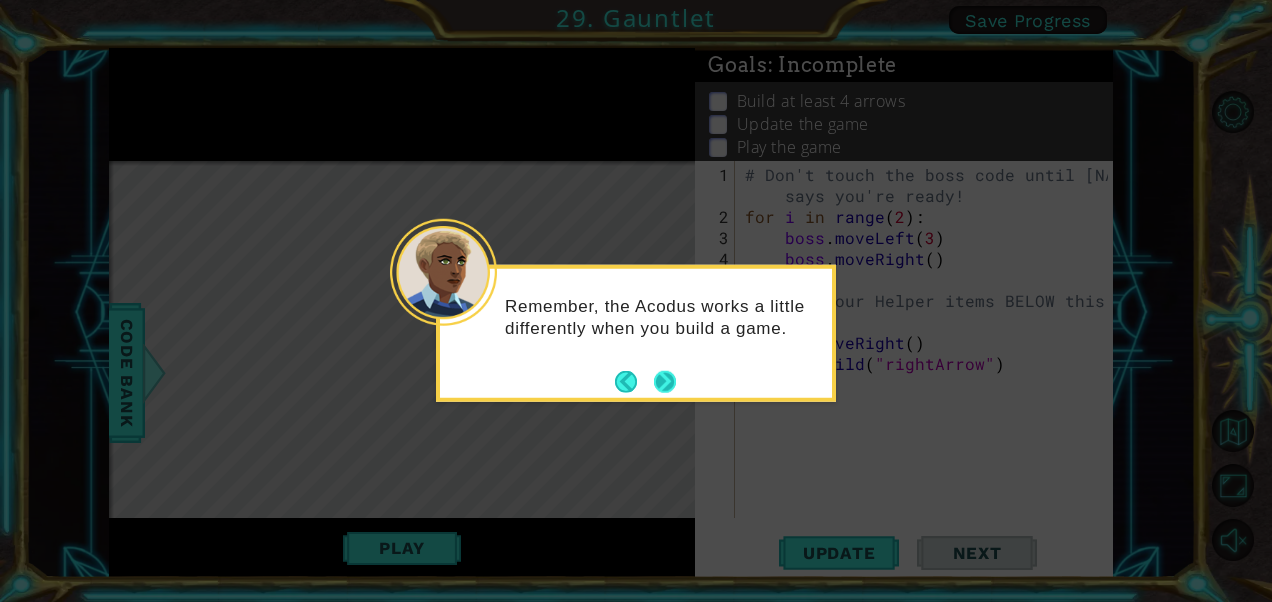 click at bounding box center [665, 381] 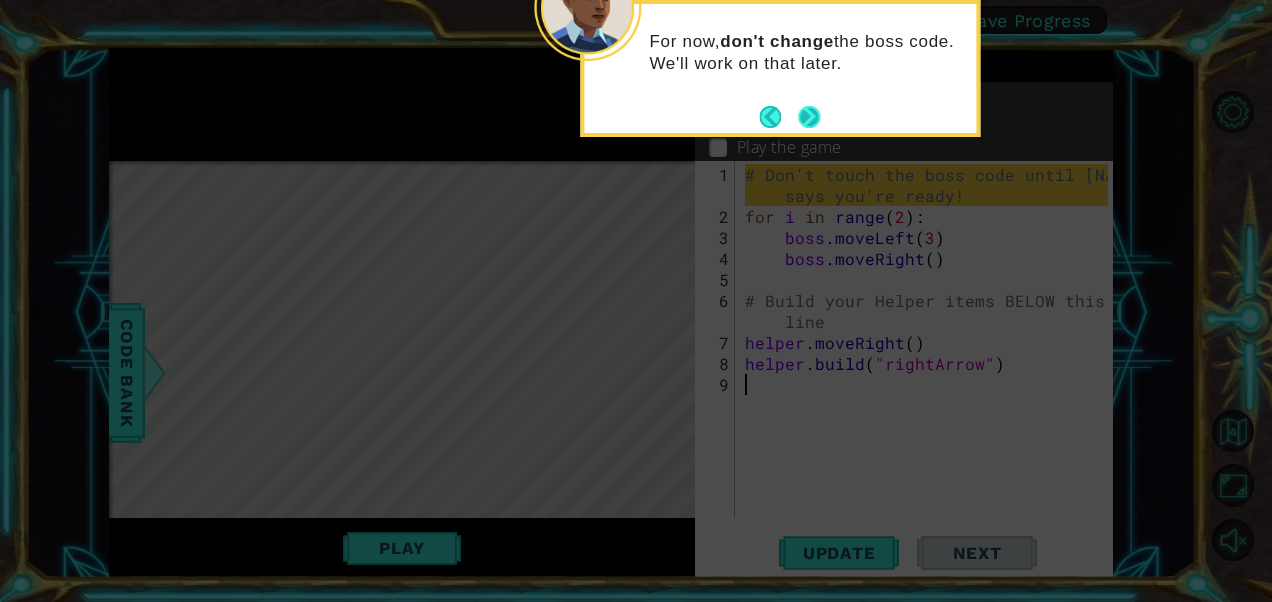 click at bounding box center [809, 117] 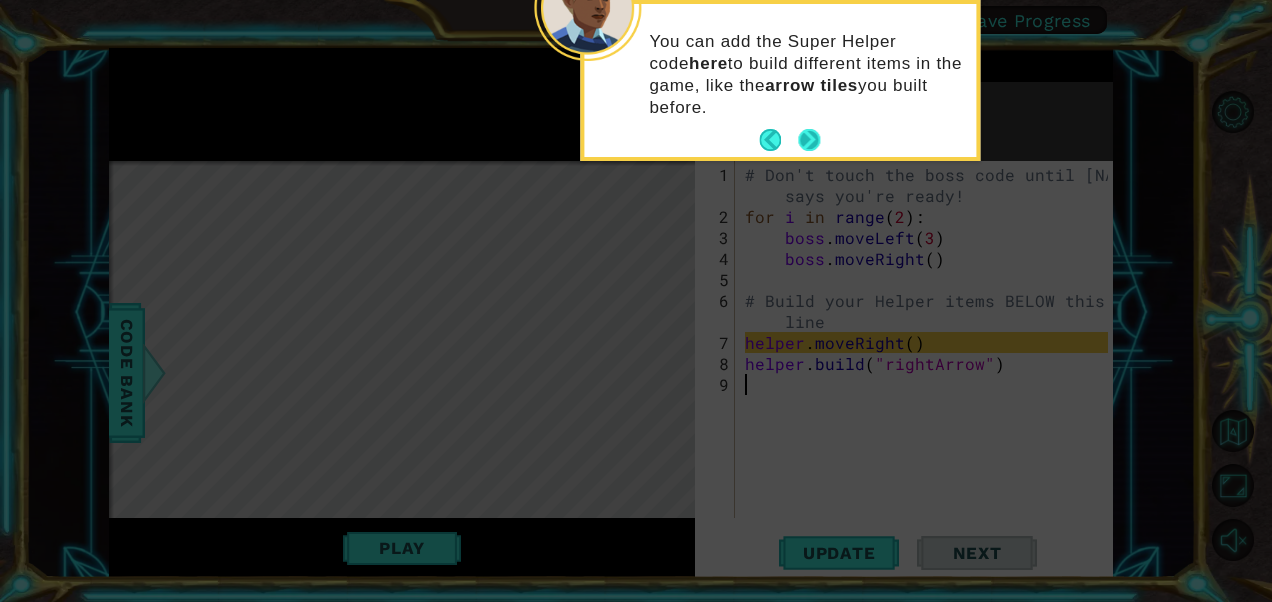 click at bounding box center [809, 140] 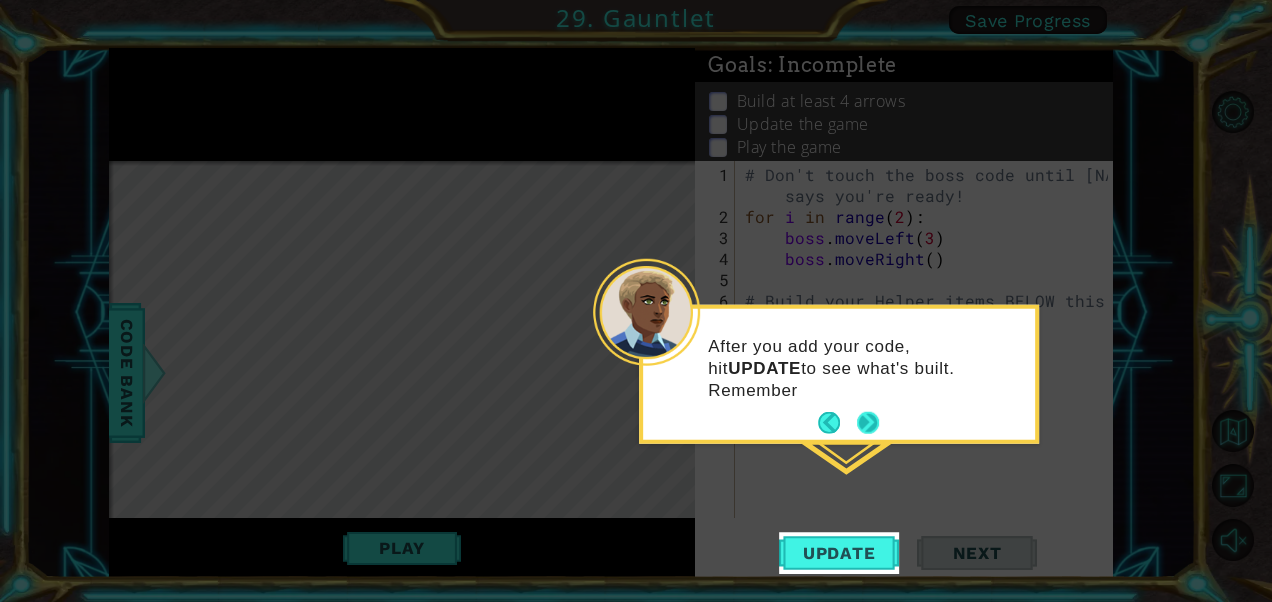 click at bounding box center [868, 423] 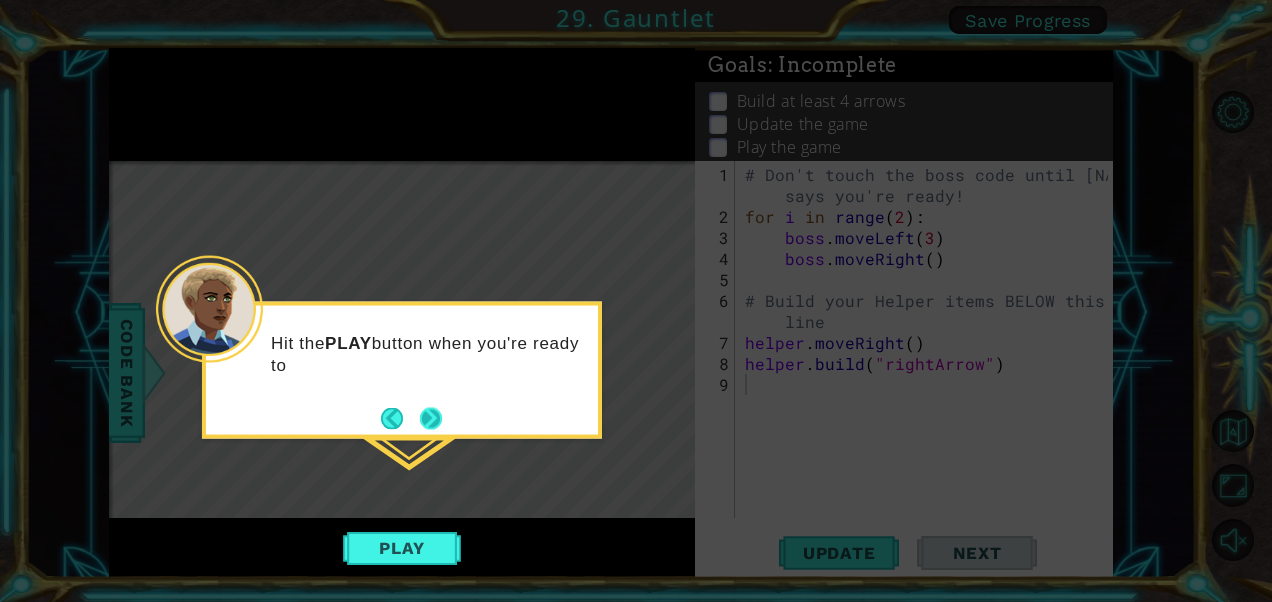 click at bounding box center [431, 418] 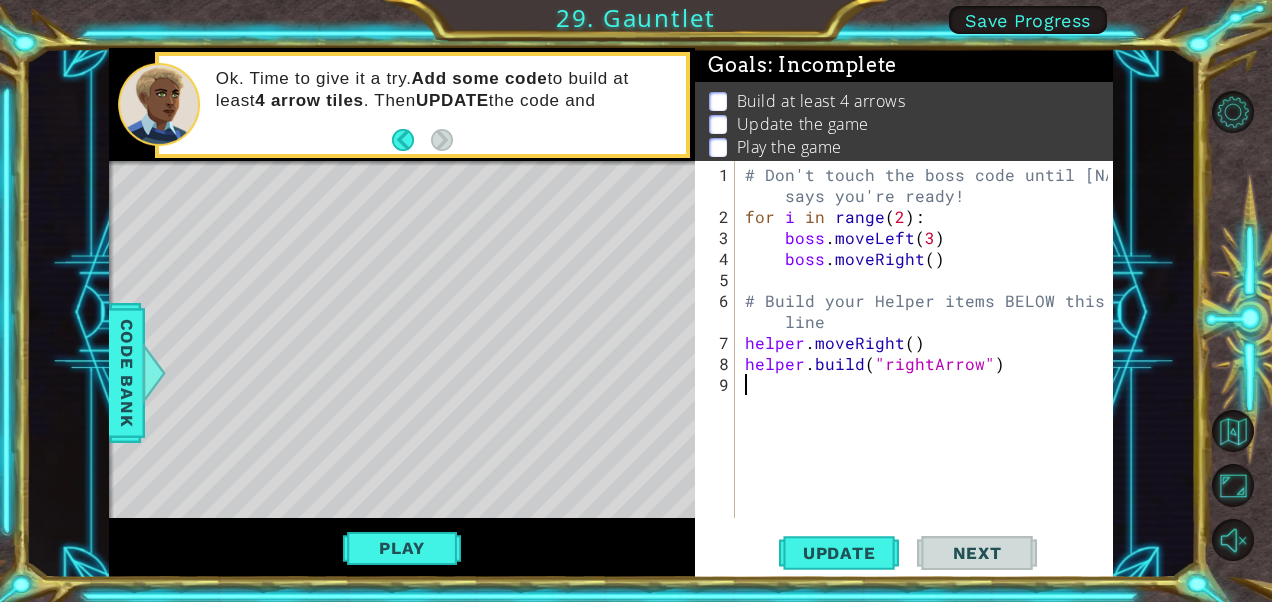 click on "# Don't touch the boss code until Vega       says you're ready! for   i   in   range ( 2 ) :      boss . moveLeft ( 3 )      boss . moveRight ( ) # Build your Helper items BELOW this       line helper . moveRight ( ) helper . build ( "rightArrow" )" at bounding box center [929, 374] 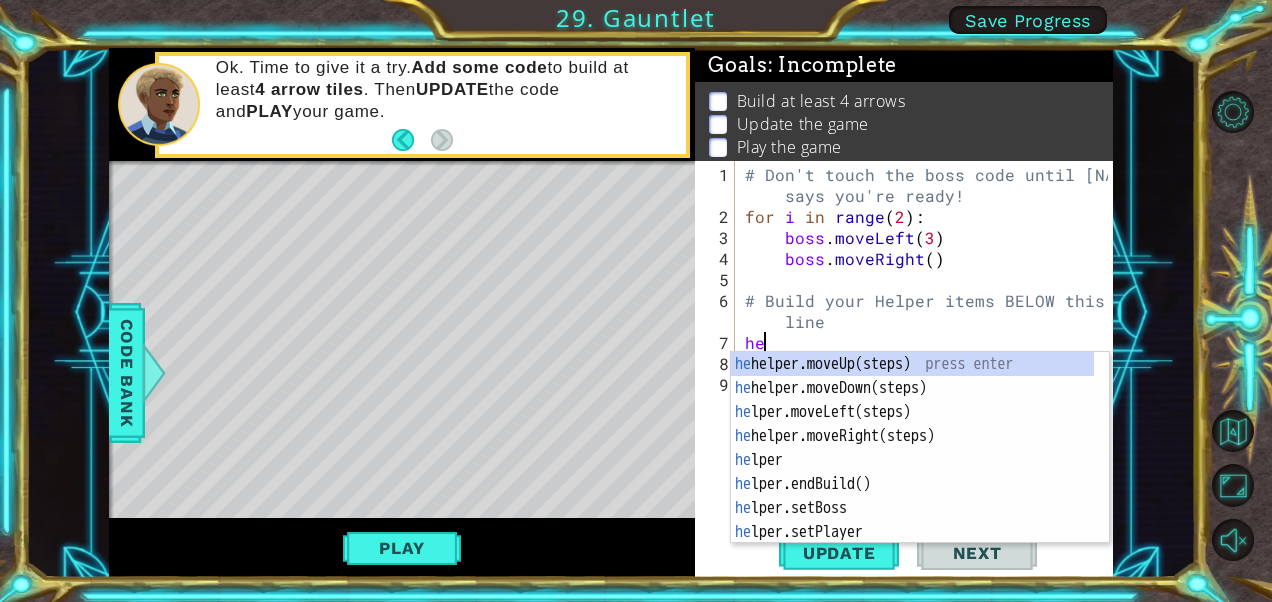 type on "h" 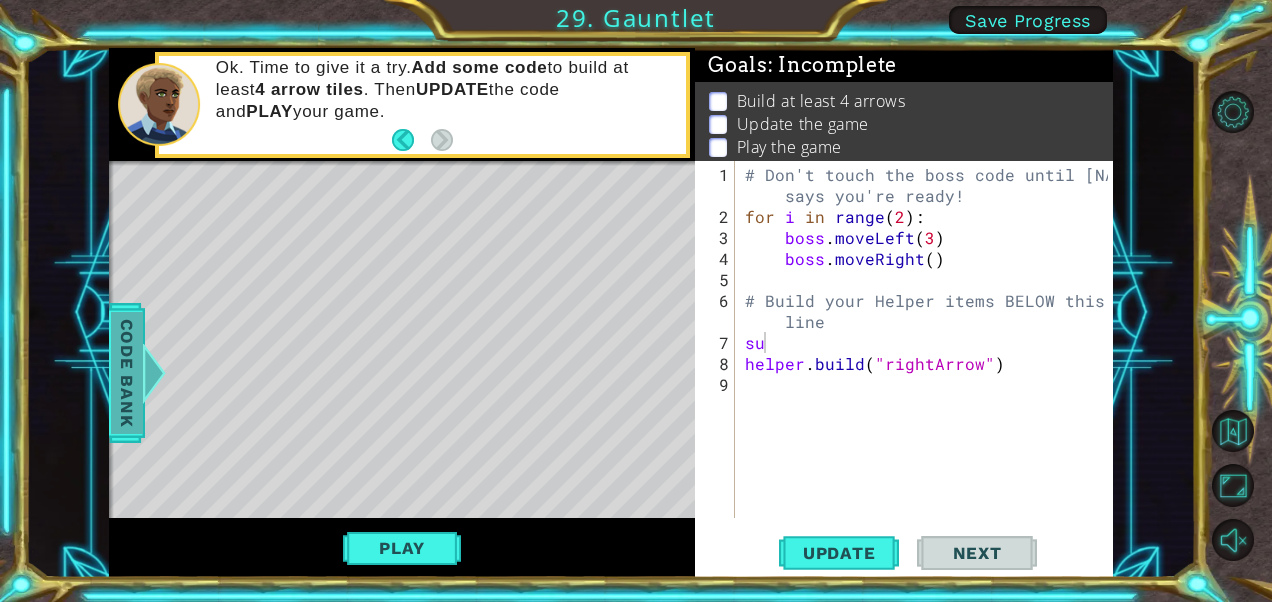 click on "Code Bank" at bounding box center (127, 373) 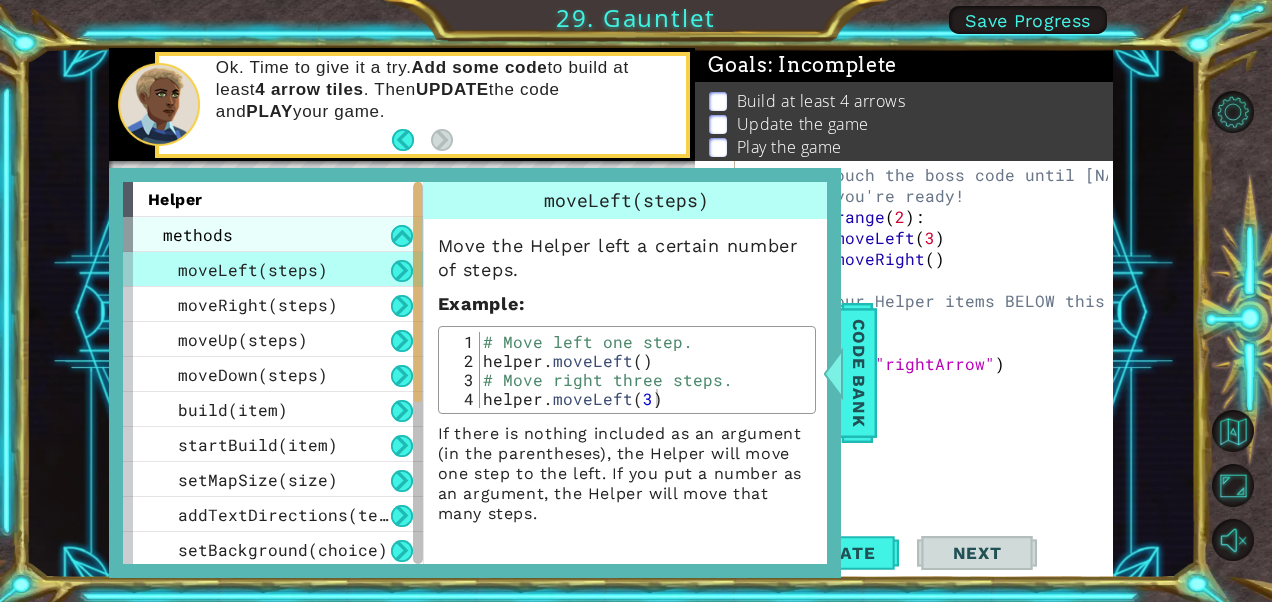 click on "methods" at bounding box center (273, 234) 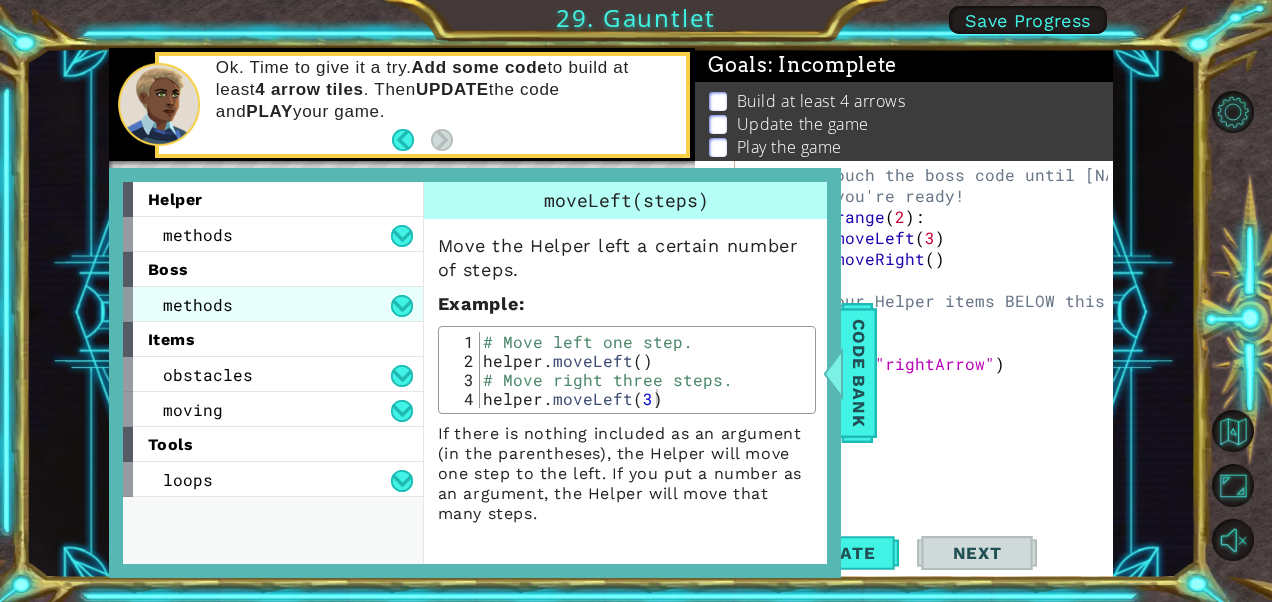 click on "methods" at bounding box center [273, 304] 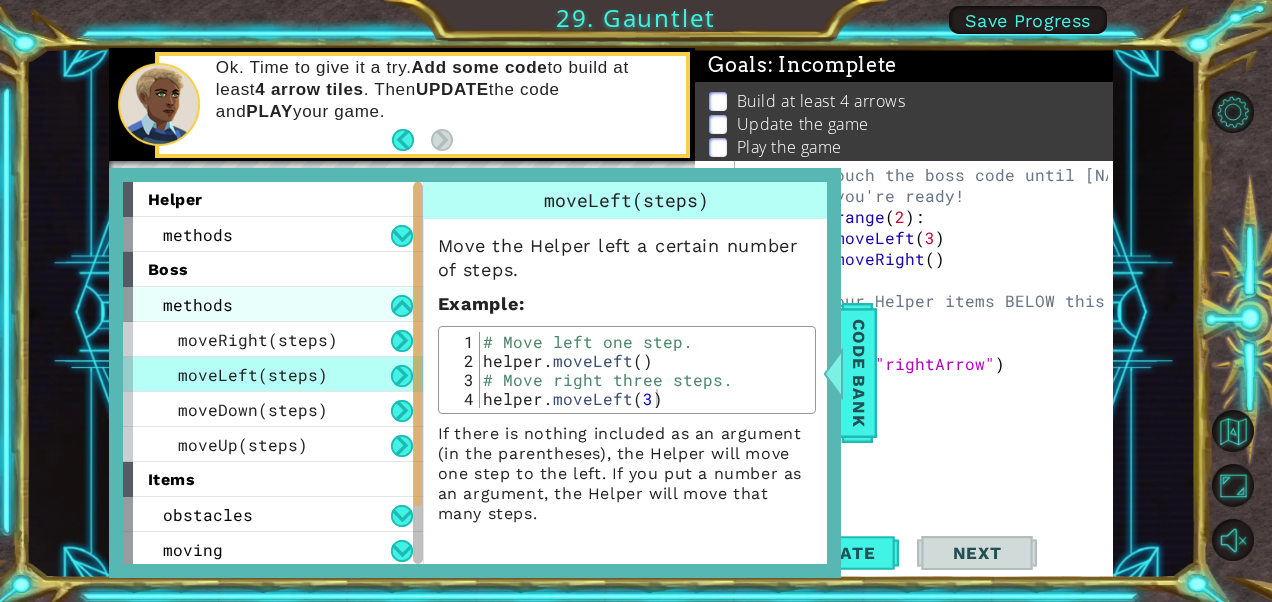 click on "methods" at bounding box center [273, 304] 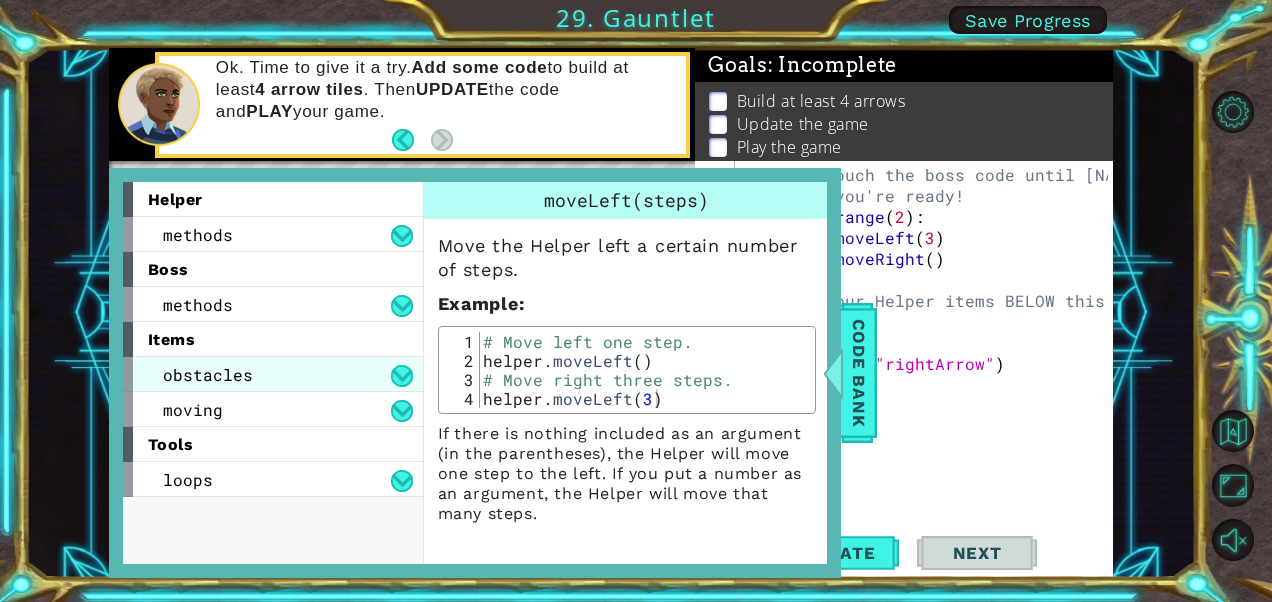 click on "obstacles" at bounding box center [208, 374] 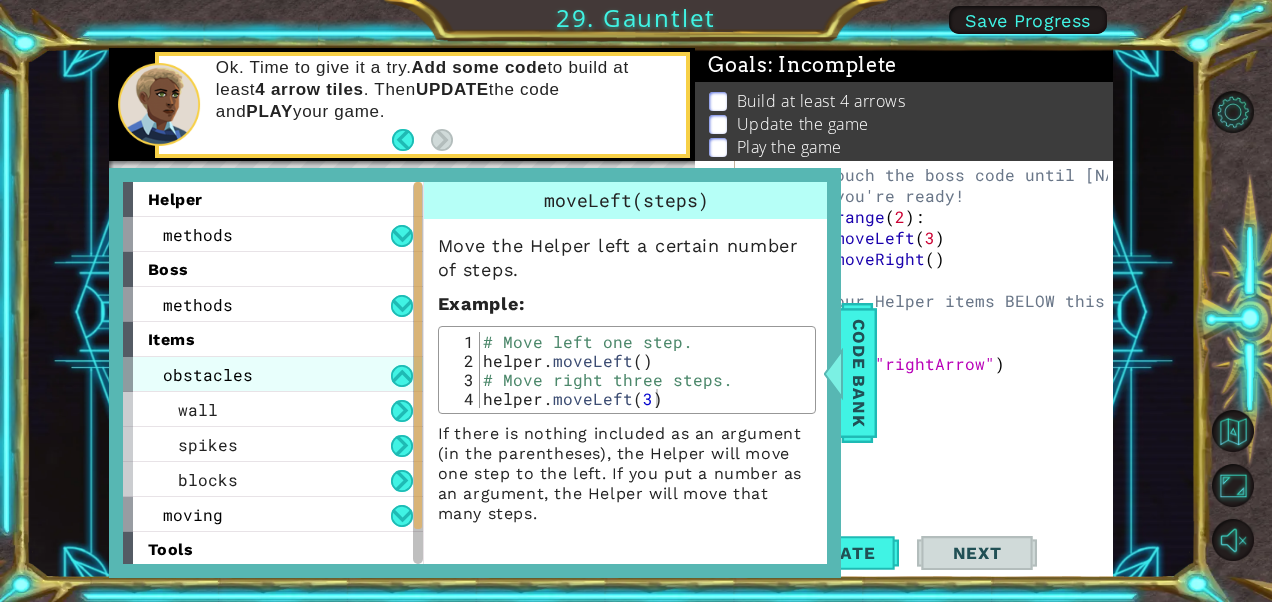 click on "obstacles" at bounding box center (208, 374) 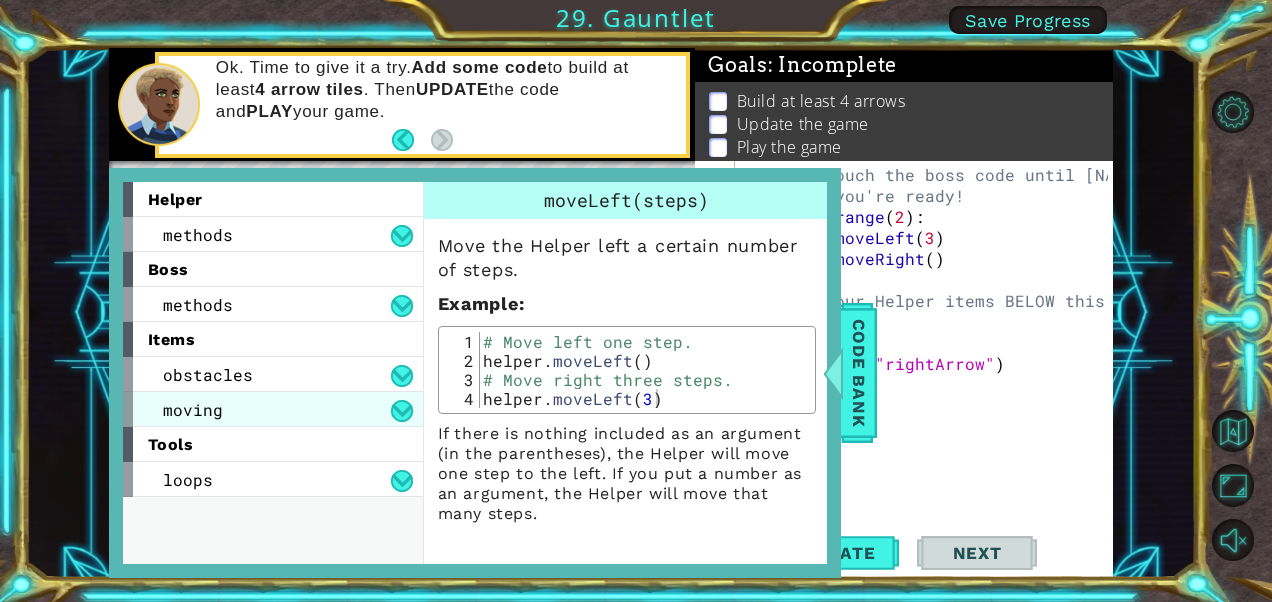 click on "moving" at bounding box center (273, 409) 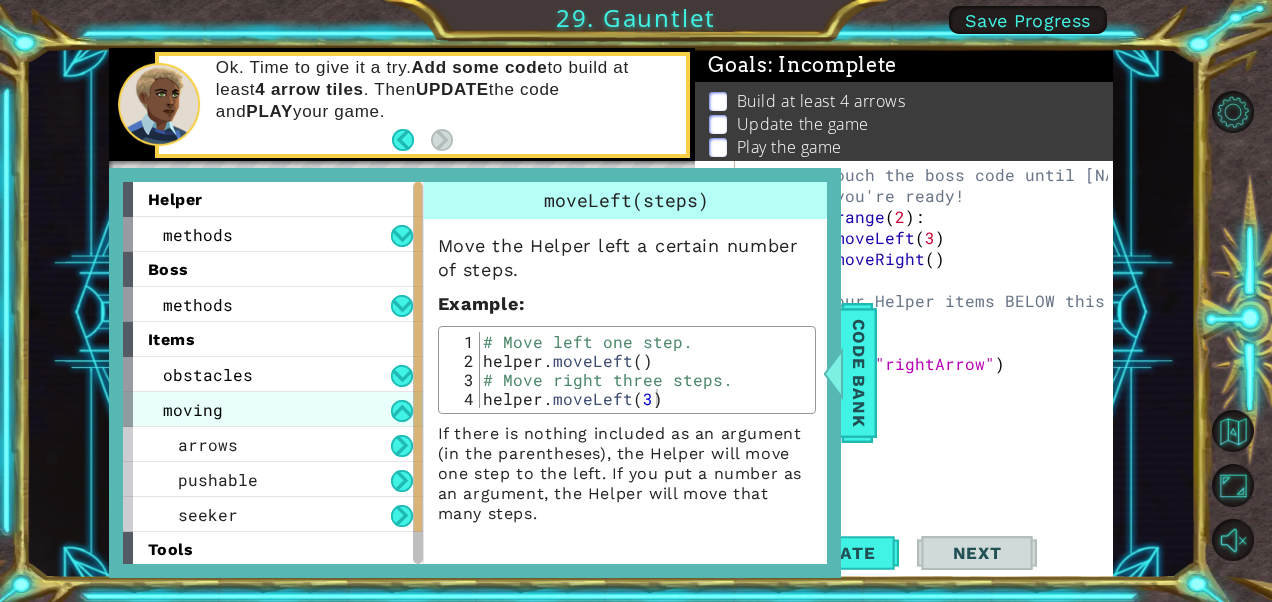 click on "moving" at bounding box center [273, 409] 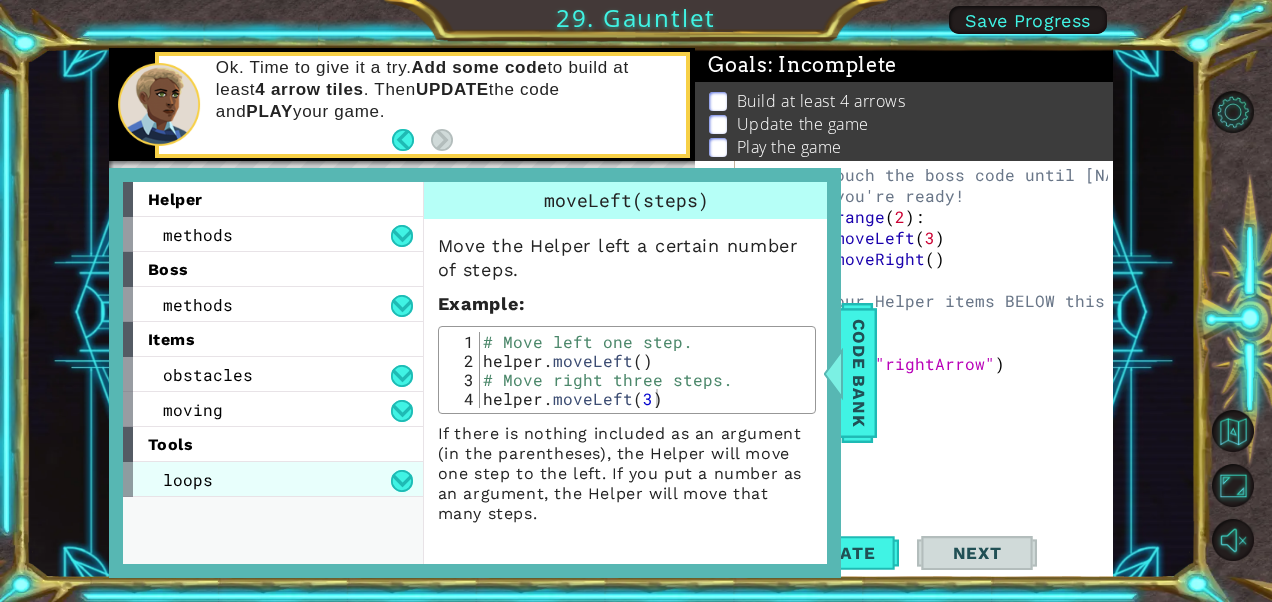 click on "loops" at bounding box center (273, 479) 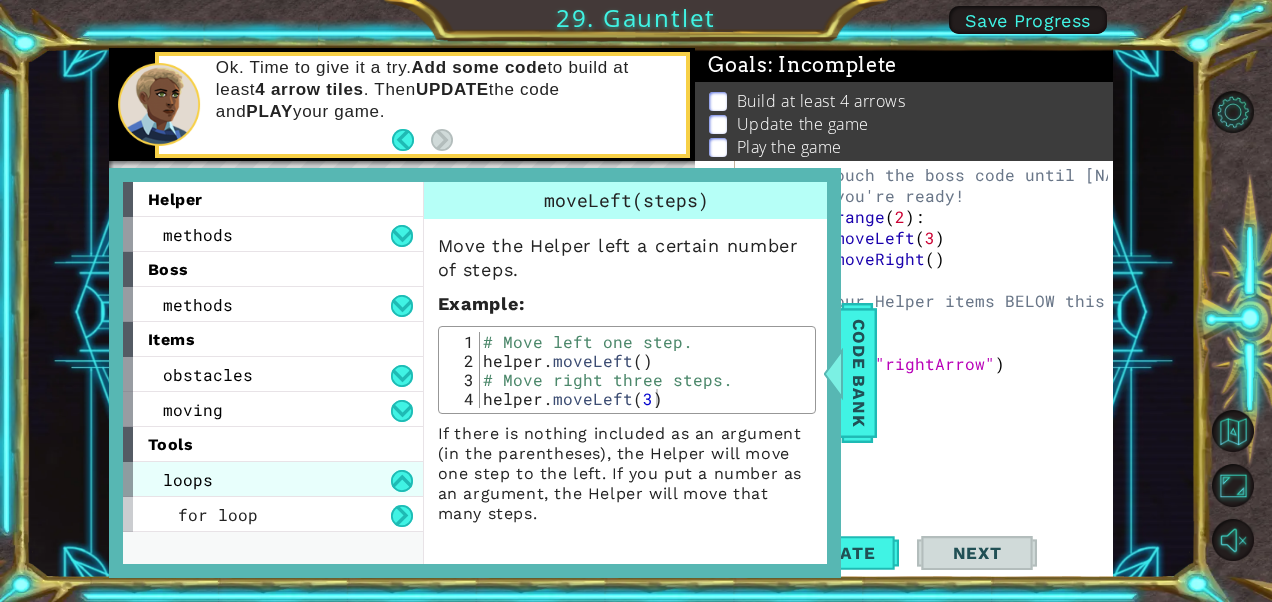 click on "loops" at bounding box center [273, 479] 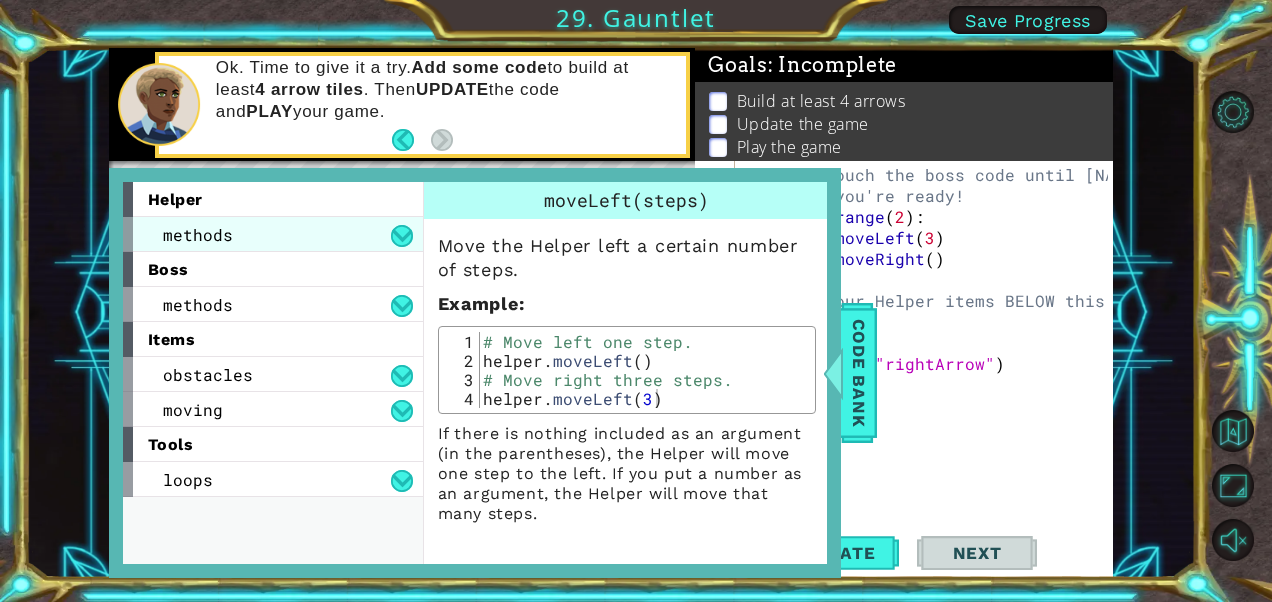 click on "methods" at bounding box center (273, 234) 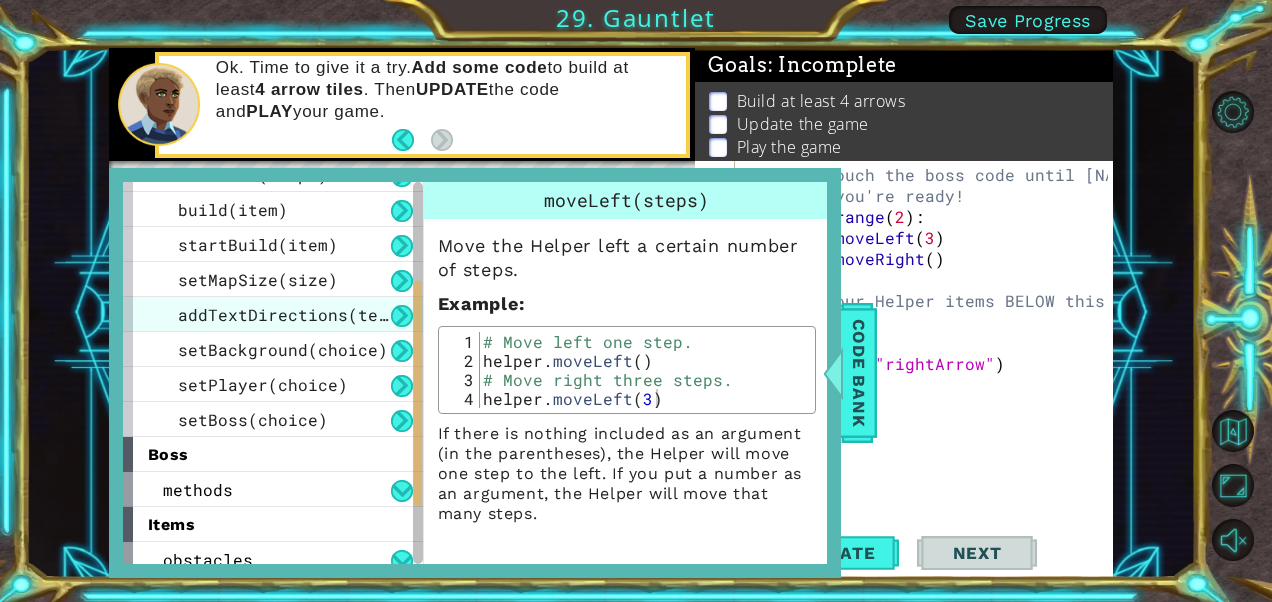 scroll, scrollTop: 100, scrollLeft: 0, axis: vertical 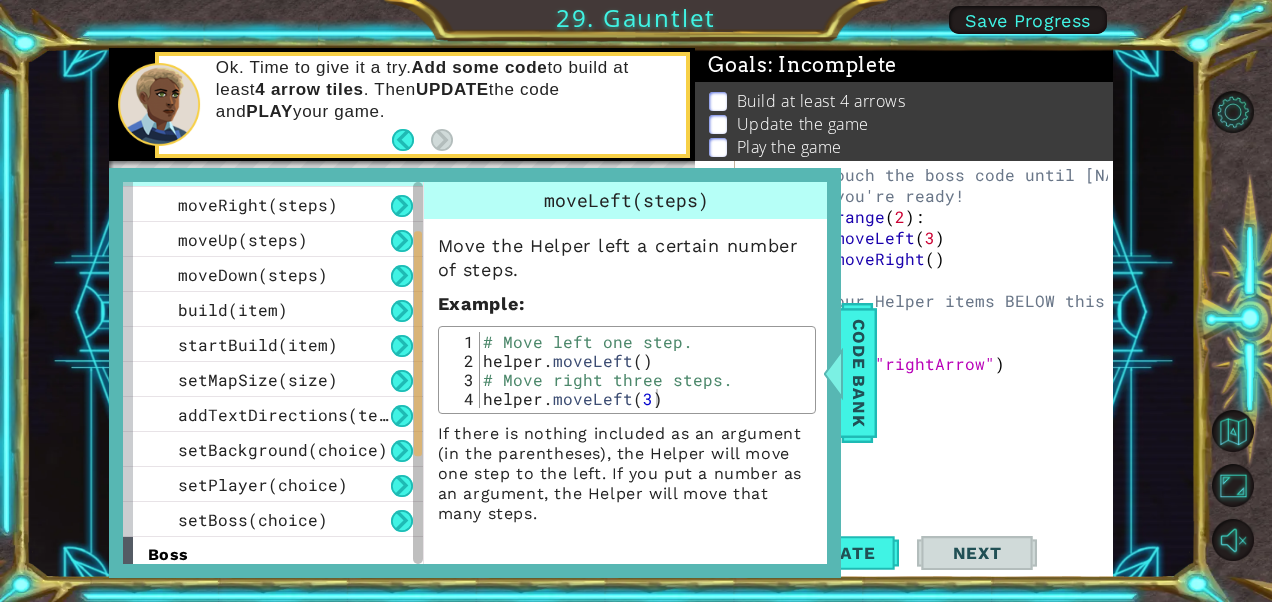 click at bounding box center [402, 348] 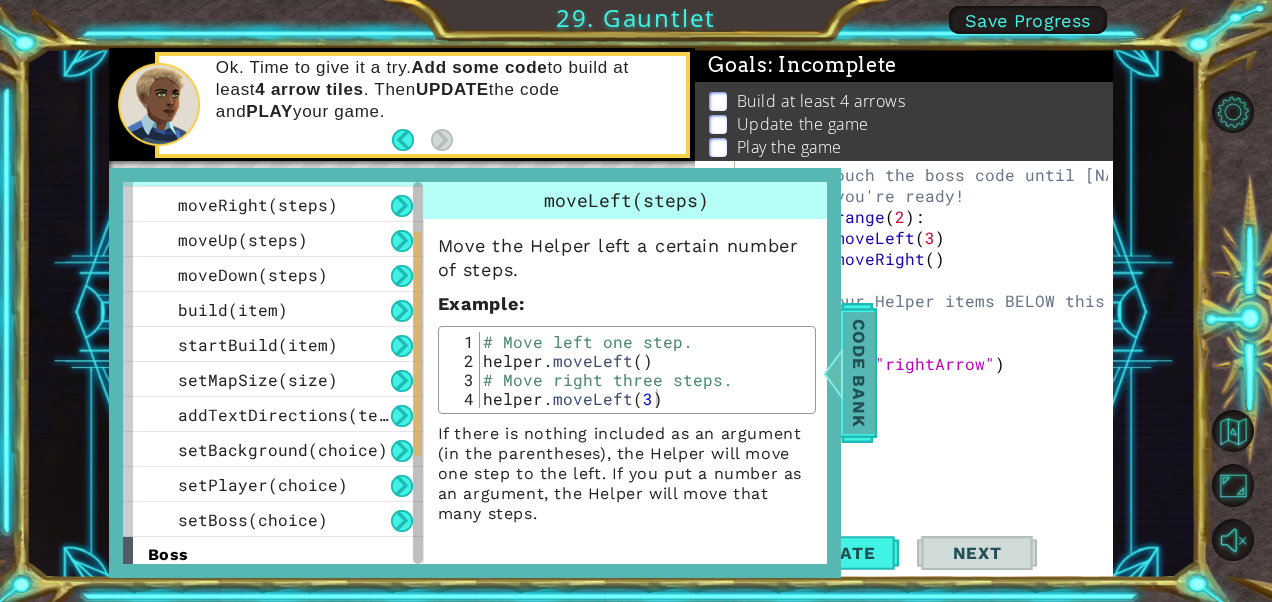 click on "Code Bank" at bounding box center (859, 373) 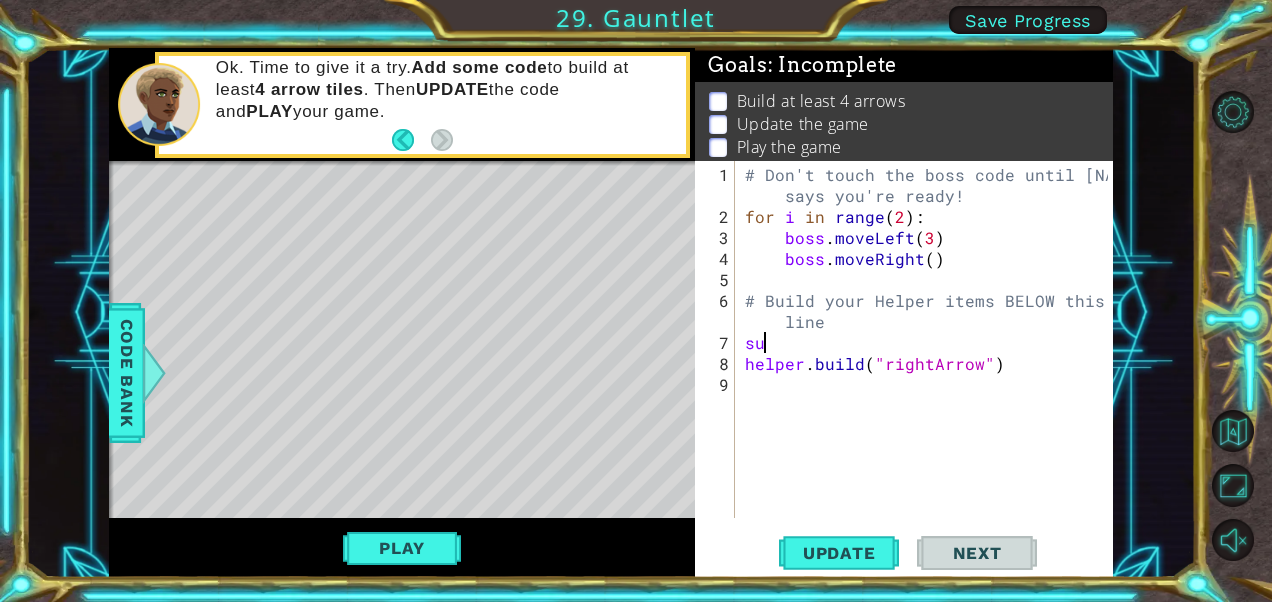 drag, startPoint x: 764, startPoint y: 339, endPoint x: 779, endPoint y: 336, distance: 15.297058 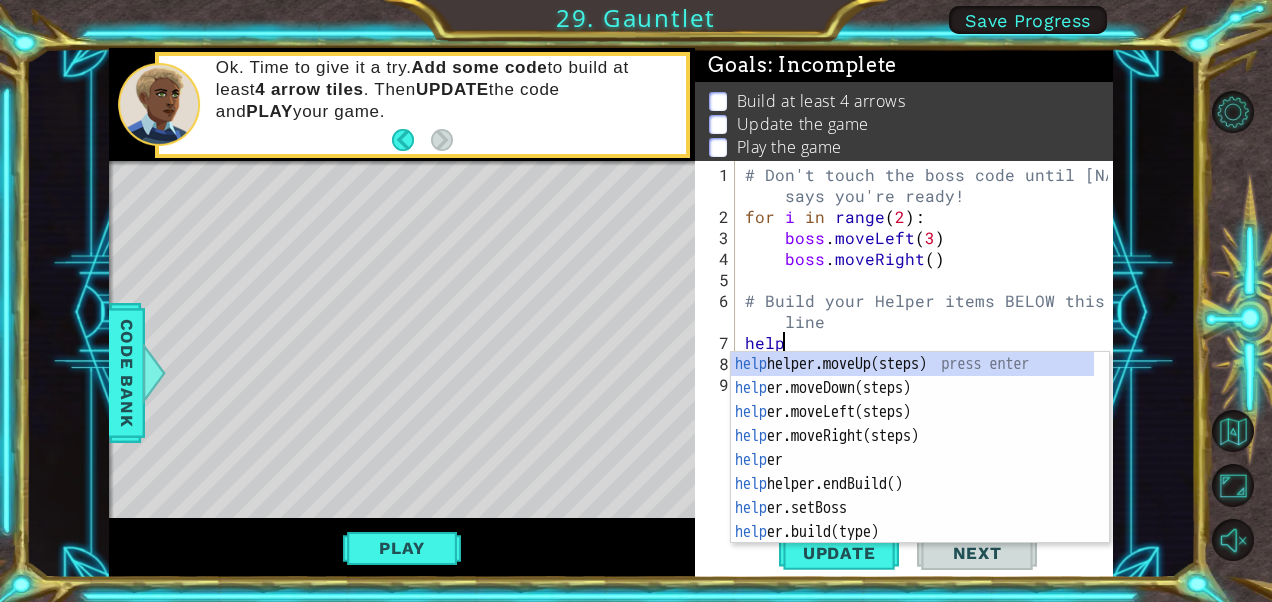 scroll, scrollTop: 0, scrollLeft: 2, axis: horizontal 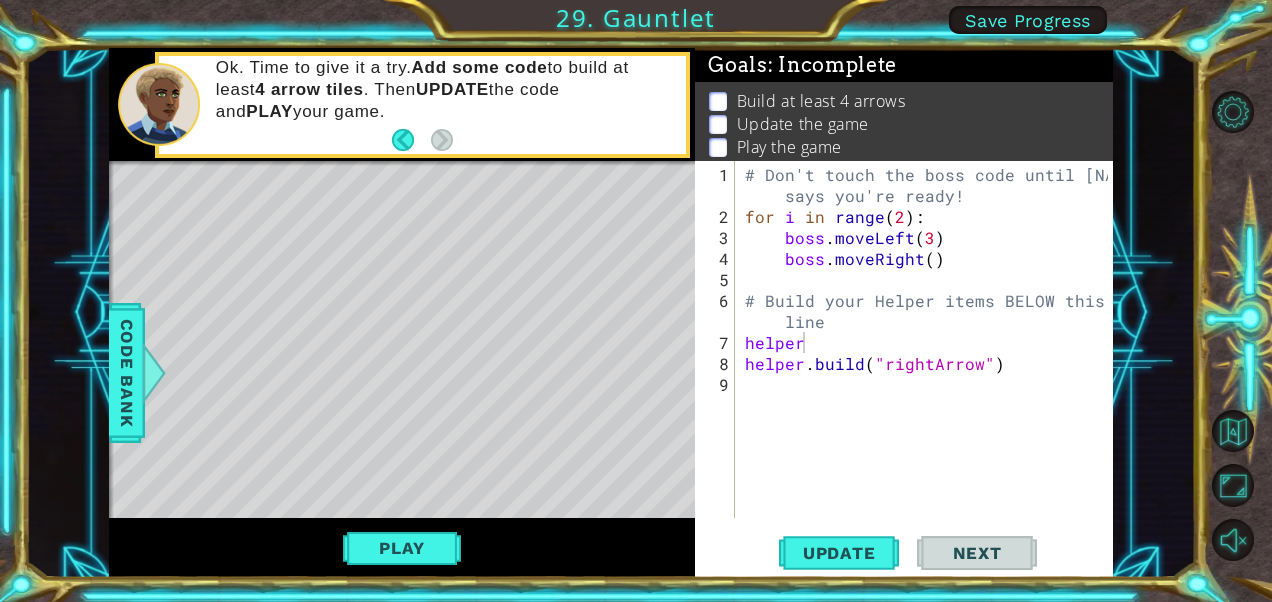 click at bounding box center [571, 455] 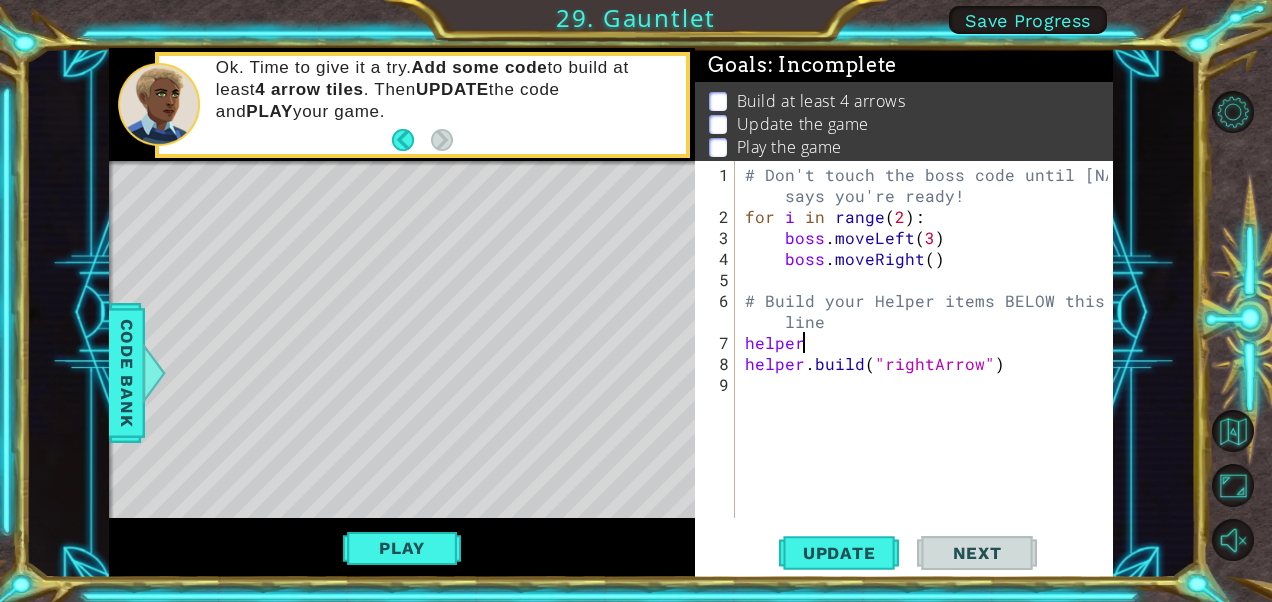 click on "# Don't touch the boss code until Vega       says you're ready! for   i   in   range ( 2 ) :      boss . moveLeft ( 3 )      boss . moveRight ( ) # Build your Helper items BELOW this       line helper helper . build ( "rightArrow" )" at bounding box center (929, 374) 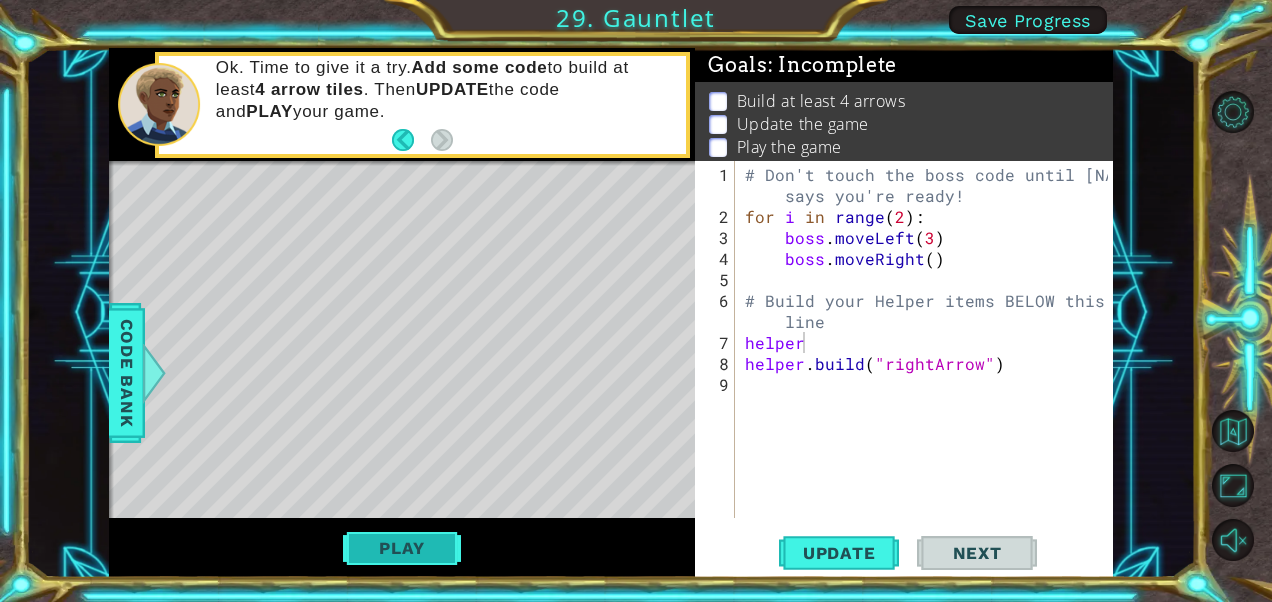 click on "Play" at bounding box center [401, 548] 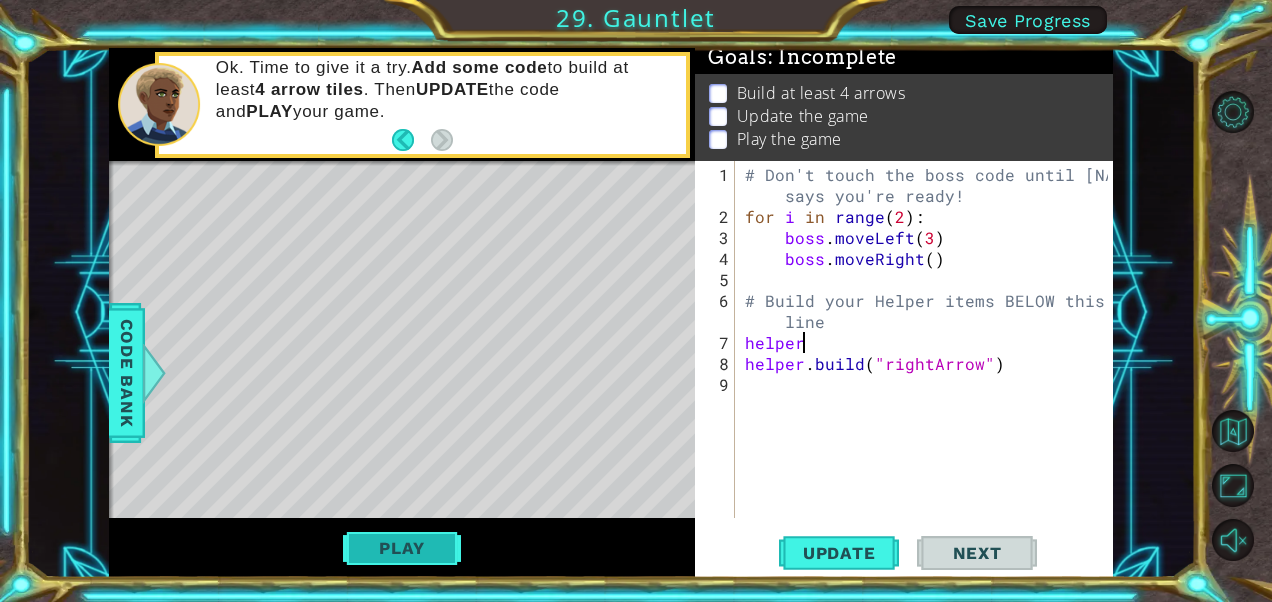 scroll, scrollTop: 17, scrollLeft: 0, axis: vertical 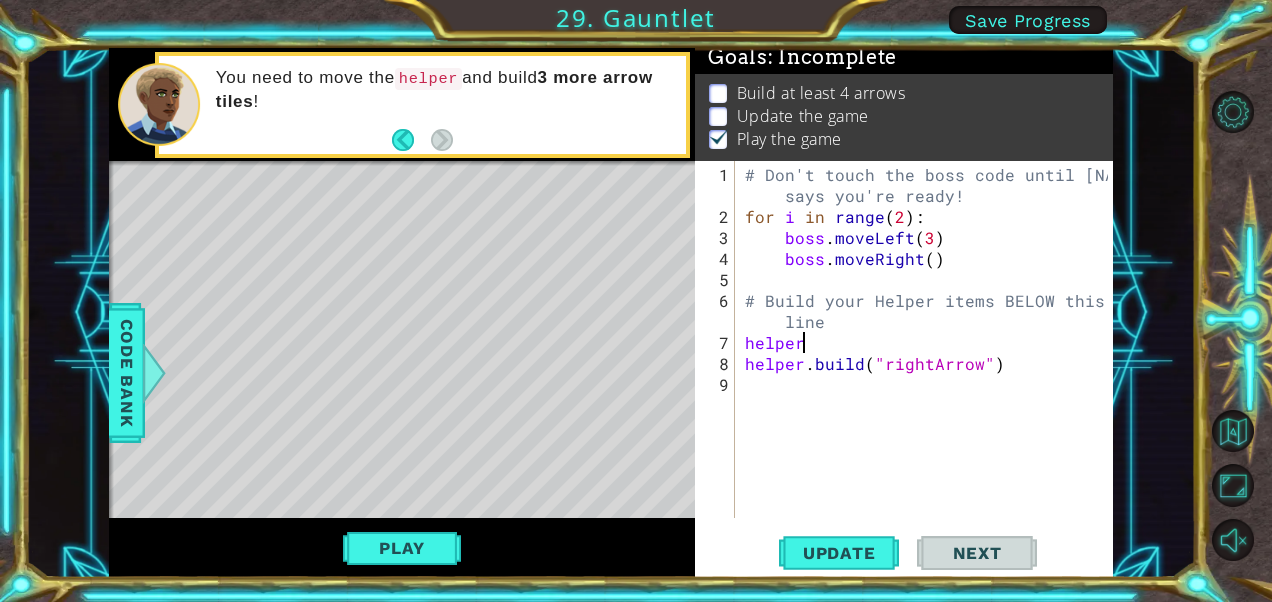 click on "# Don't touch the boss code until Vega       says you're ready! for   i   in   range ( 2 ) :      boss . moveLeft ( 3 )      boss . moveRight ( ) # Build your Helper items BELOW this       line helper helper . build ( "rightArrow" )" at bounding box center (929, 374) 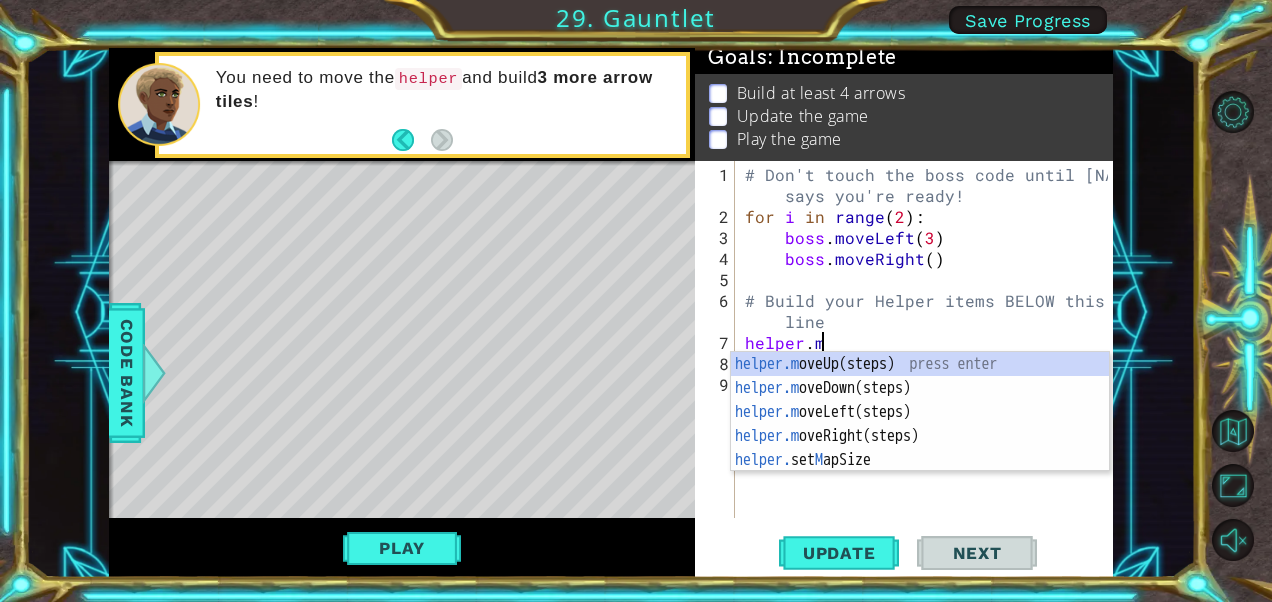 scroll, scrollTop: 0, scrollLeft: 4, axis: horizontal 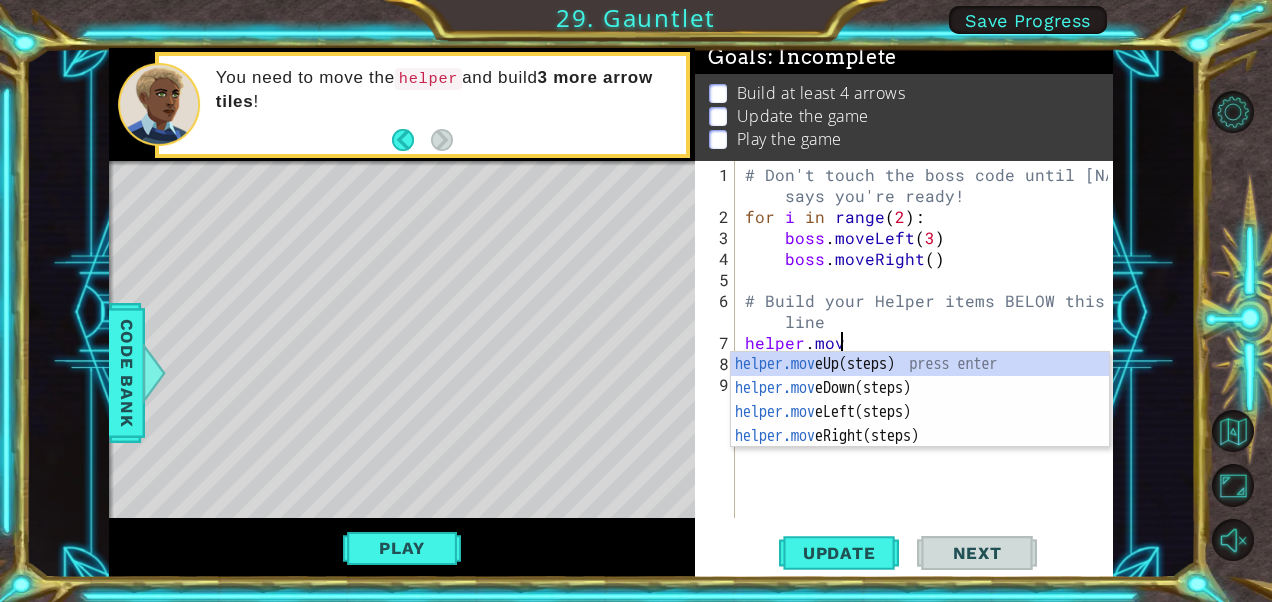 type on "helper.move" 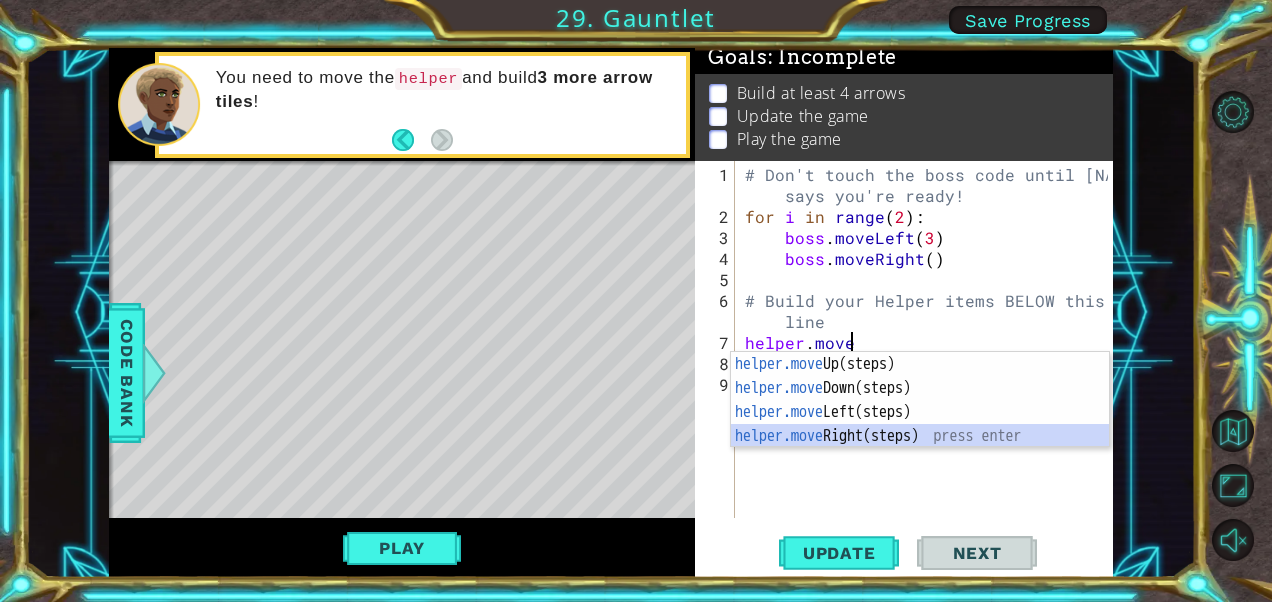 click on "helper.move Up(steps) press enter helper.move Down(steps) press enter helper.move Left(steps) press enter helper.move Right(steps) press enter" at bounding box center [920, 424] 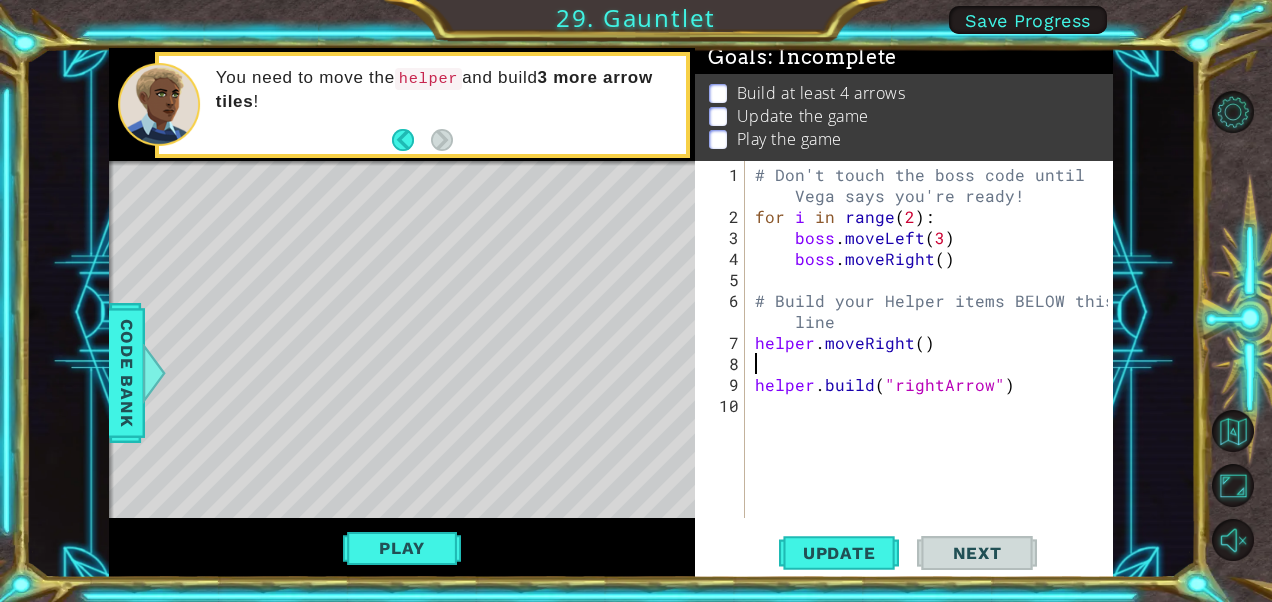 click on "# Don't touch the boss code until       Vega says you're ready! for   i   in   range ( 2 ) :      boss . moveLeft ( 3 )      boss . moveRight ( ) # Build your Helper items BELOW this       line helper . moveRight ( ) helper . build ( "rightArrow" )" at bounding box center (935, 374) 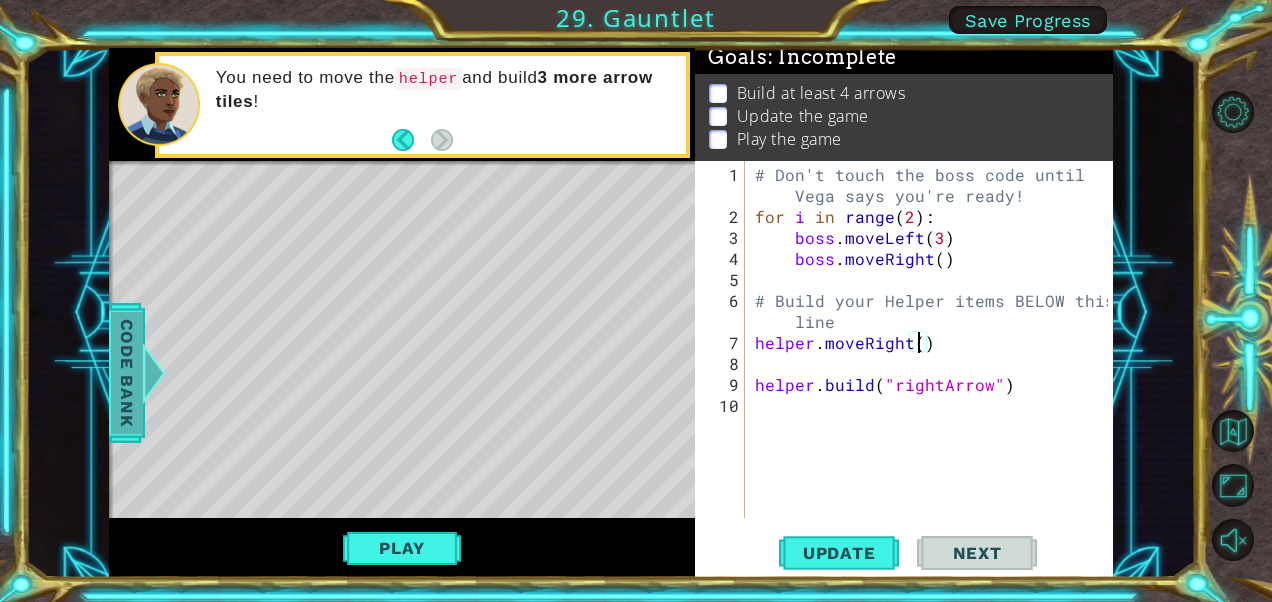 type on "helper.moveRight()" 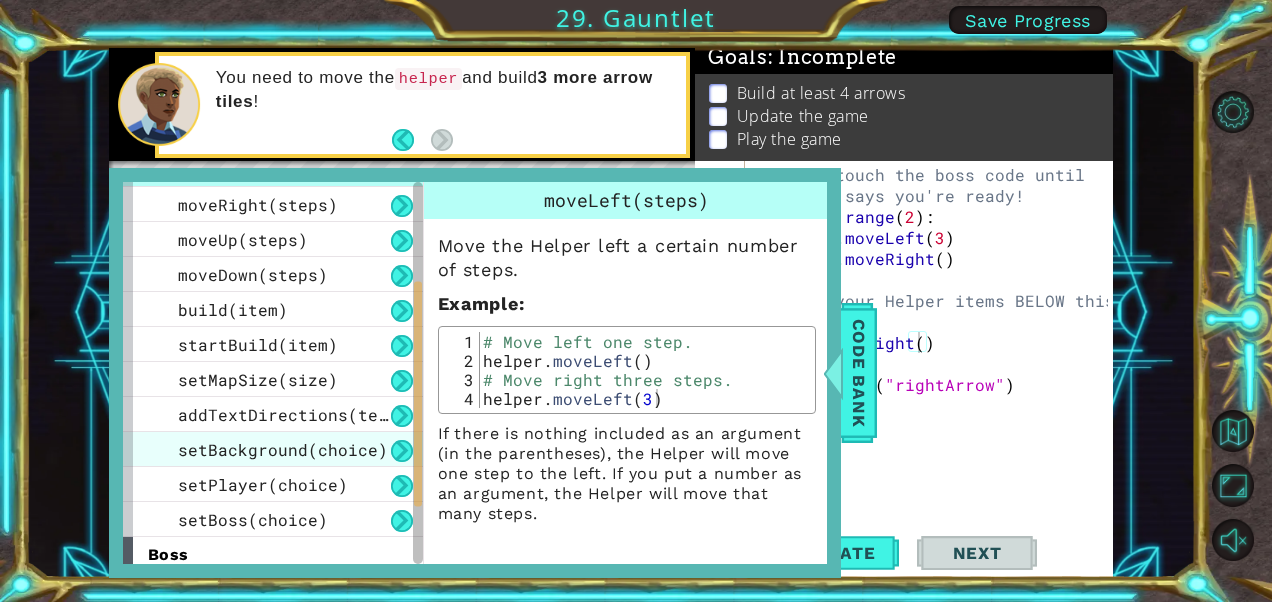 scroll, scrollTop: 318, scrollLeft: 0, axis: vertical 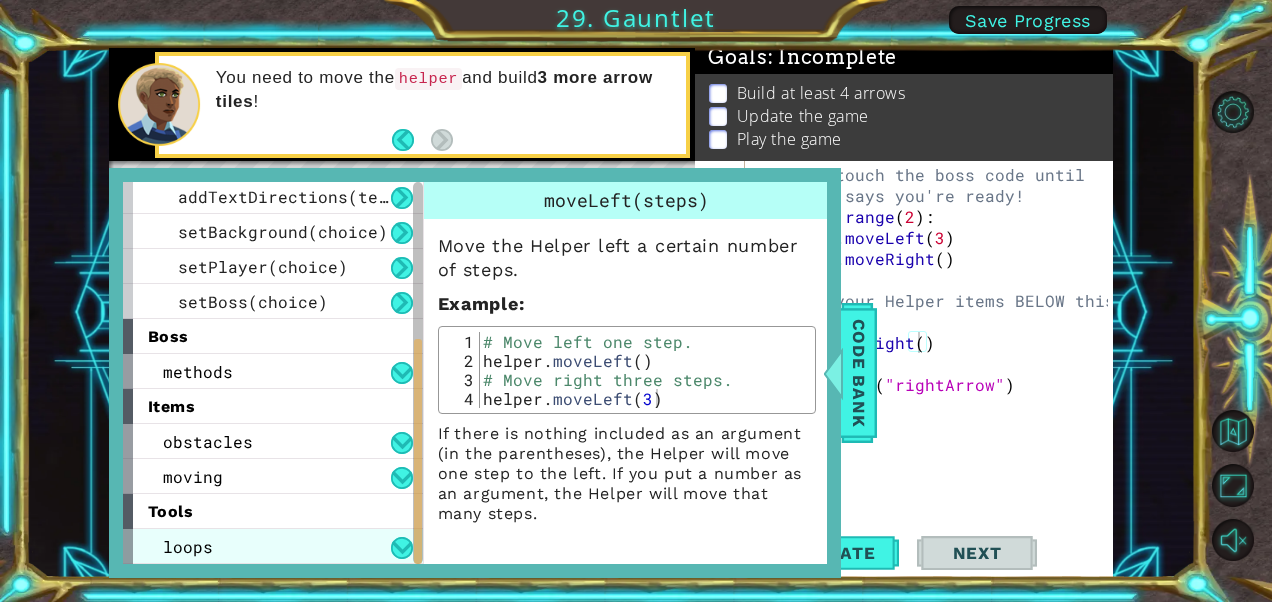 click on "loops" at bounding box center [273, 546] 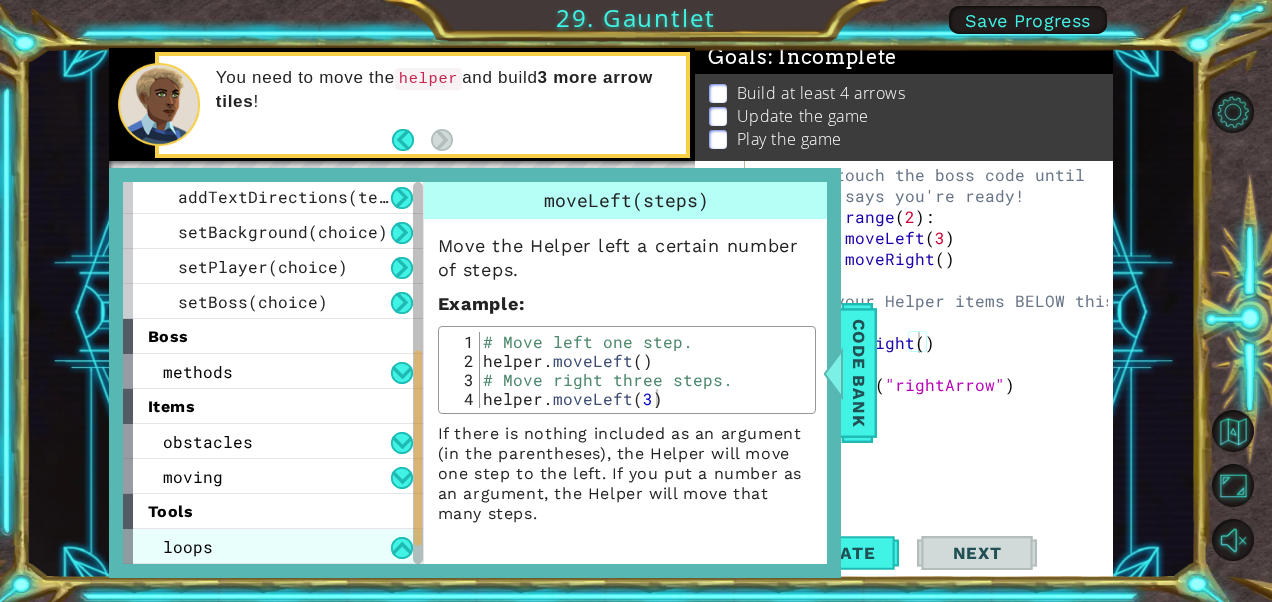 click on "loops" at bounding box center [273, 546] 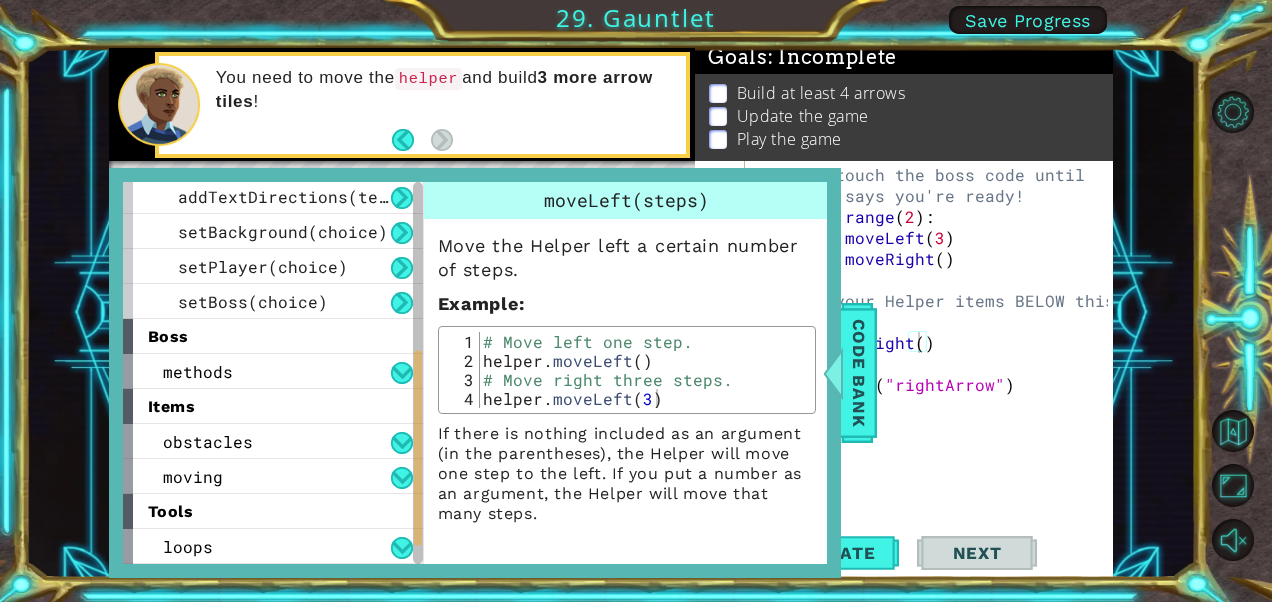 click on "tools" at bounding box center (273, 511) 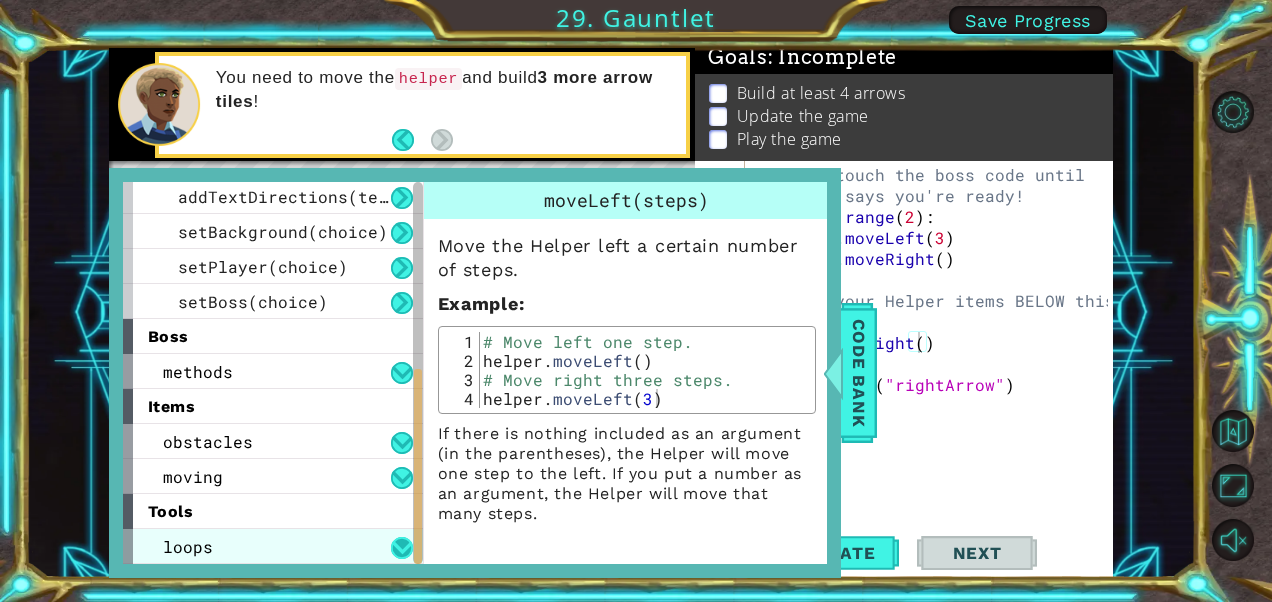 click at bounding box center (402, 548) 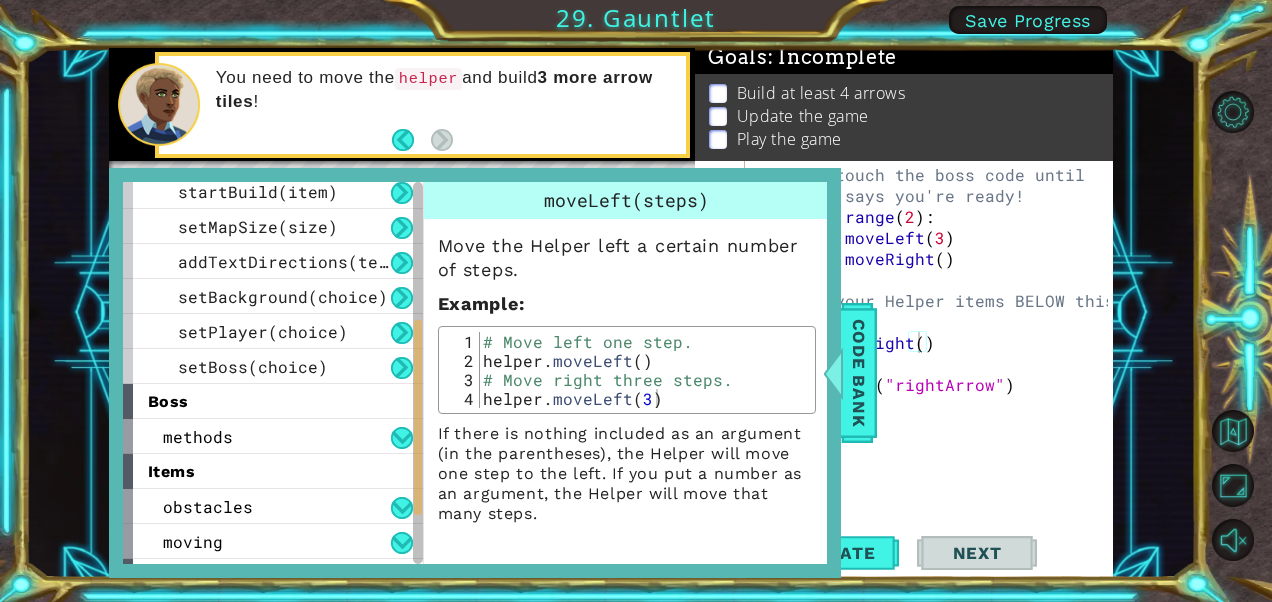 scroll, scrollTop: 353, scrollLeft: 0, axis: vertical 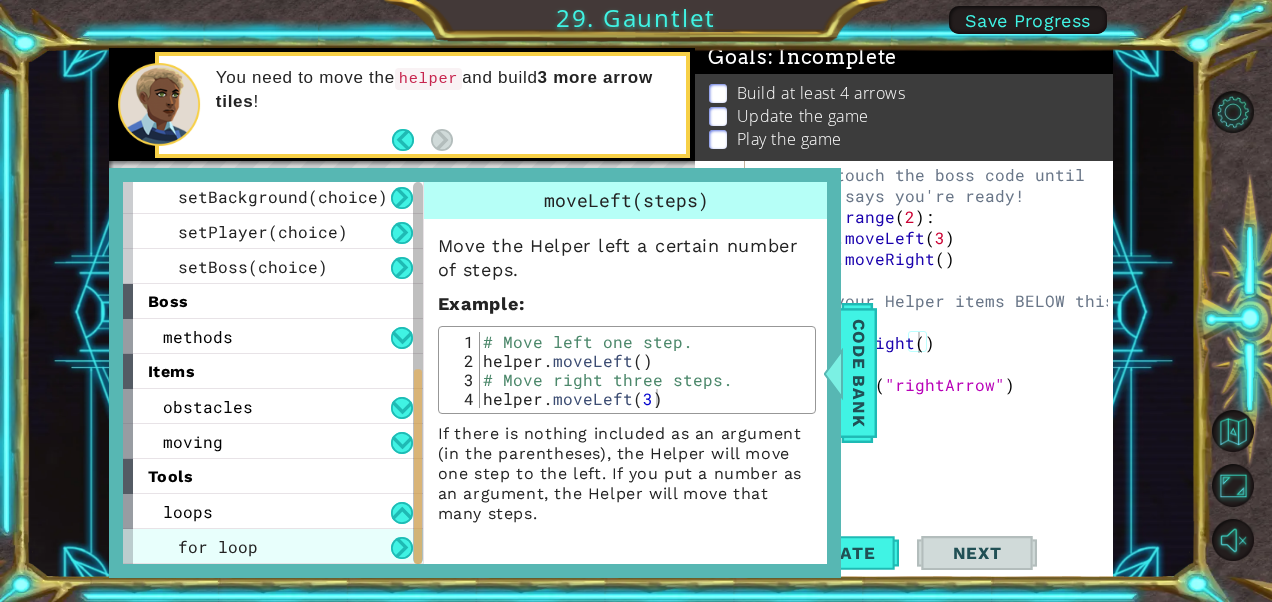 click on "for loop" at bounding box center (273, 546) 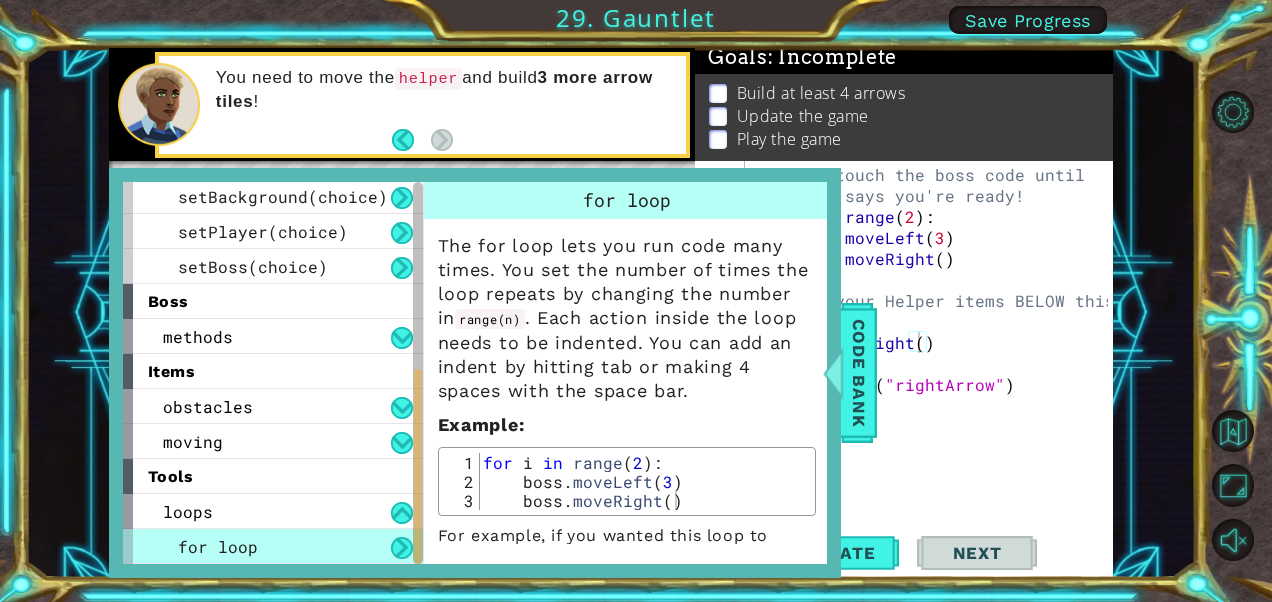 click on "You need to move the  helper  and build  3 more arrow tiles !" at bounding box center [422, 105] 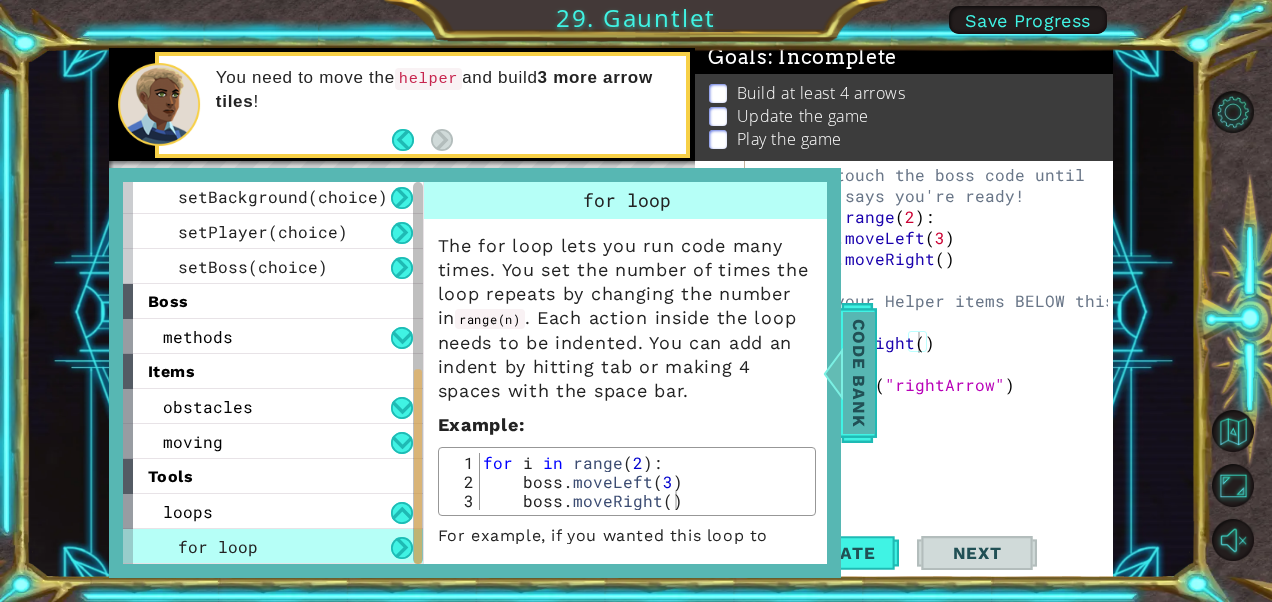click on "Code Bank" at bounding box center (859, 373) 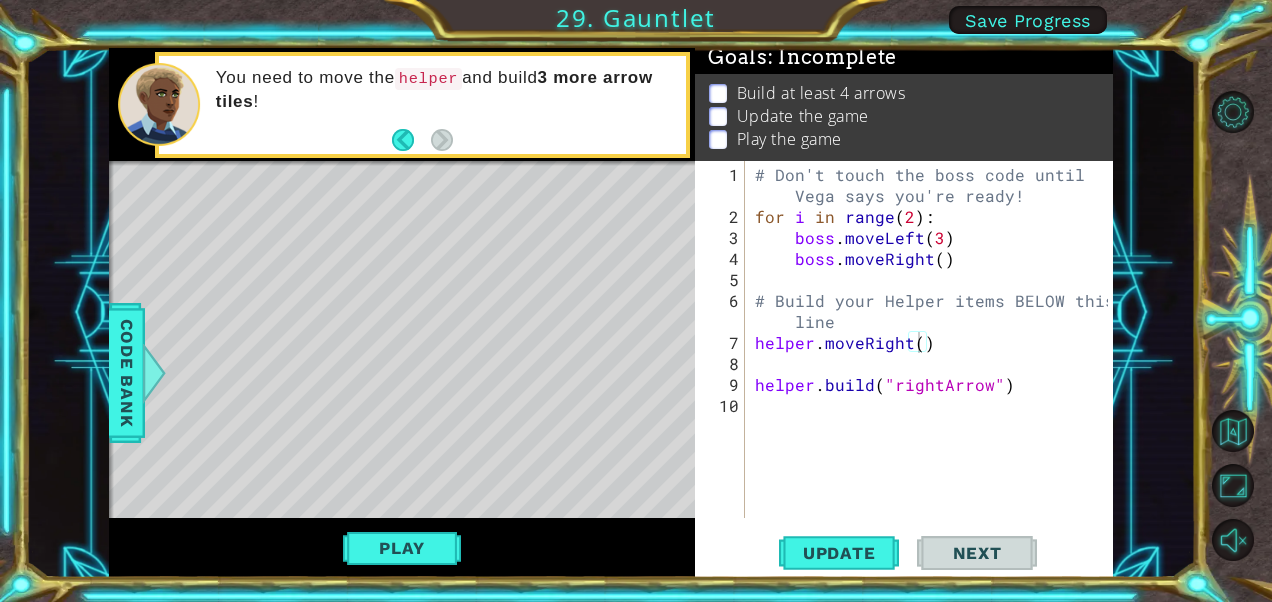 click on "# Don't touch the boss code until       Vega says you're ready! for   i   in   range ( 2 ) :      boss . moveLeft ( 3 )      boss . moveRight ( ) # Build your Helper items BELOW this       line helper . moveRight ( ) helper . build ( "rightArrow" )" at bounding box center (935, 374) 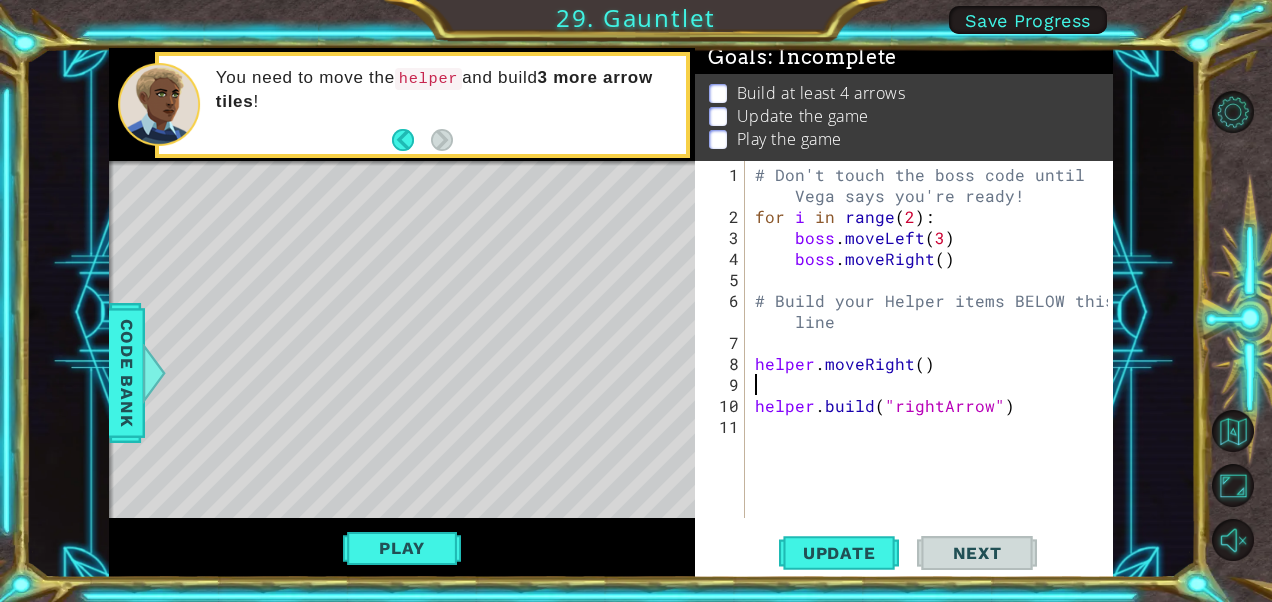 click on "# Don't touch the boss code until       Vega says you're ready! for   i   in   range ( 2 ) :      boss . moveLeft ( 3 )      boss . moveRight ( ) # Build your Helper items BELOW this       line helper . moveRight ( ) helper . build ( "rightArrow" )" at bounding box center (935, 374) 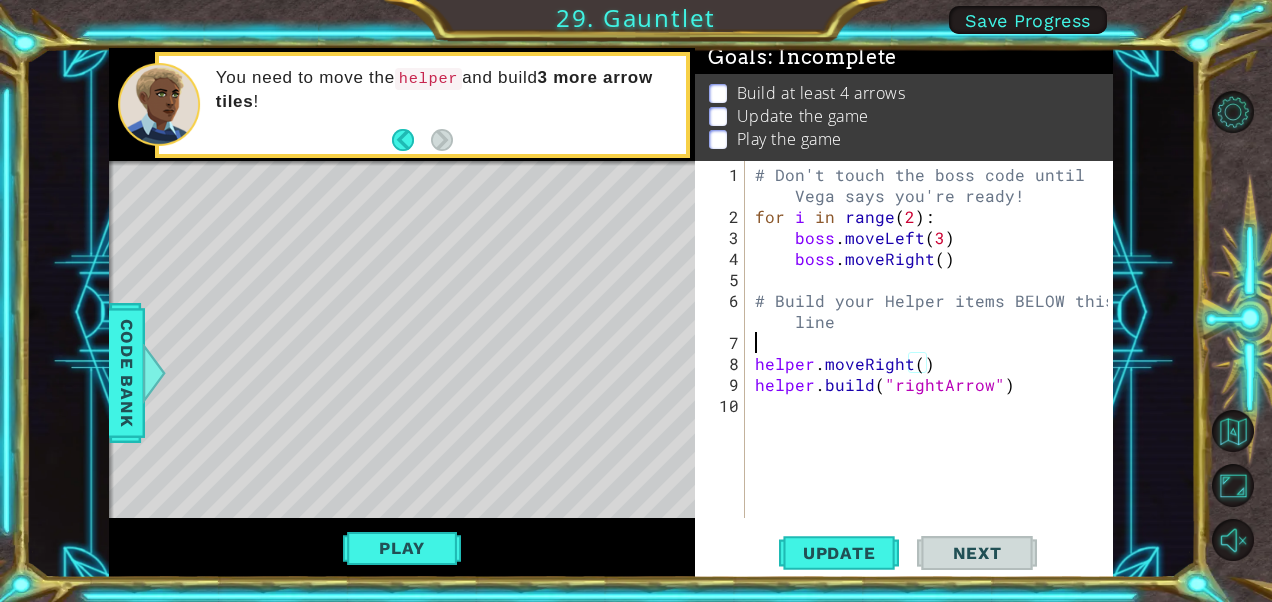 click on "# Don't touch the boss code until       Vega says you're ready! for   i   in   range ( 2 ) :      boss . moveLeft ( 3 )      boss . moveRight ( ) # Build your Helper items BELOW this       line helper . moveRight ( ) helper . build ( "rightArrow" )" at bounding box center (935, 374) 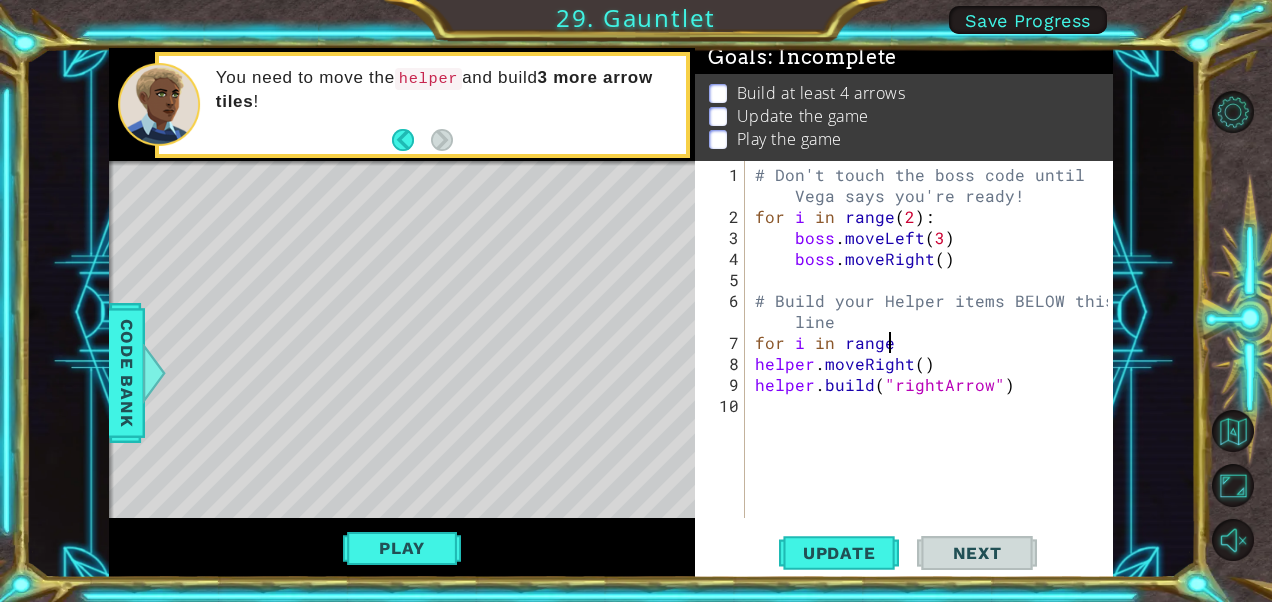 scroll, scrollTop: 0, scrollLeft: 8, axis: horizontal 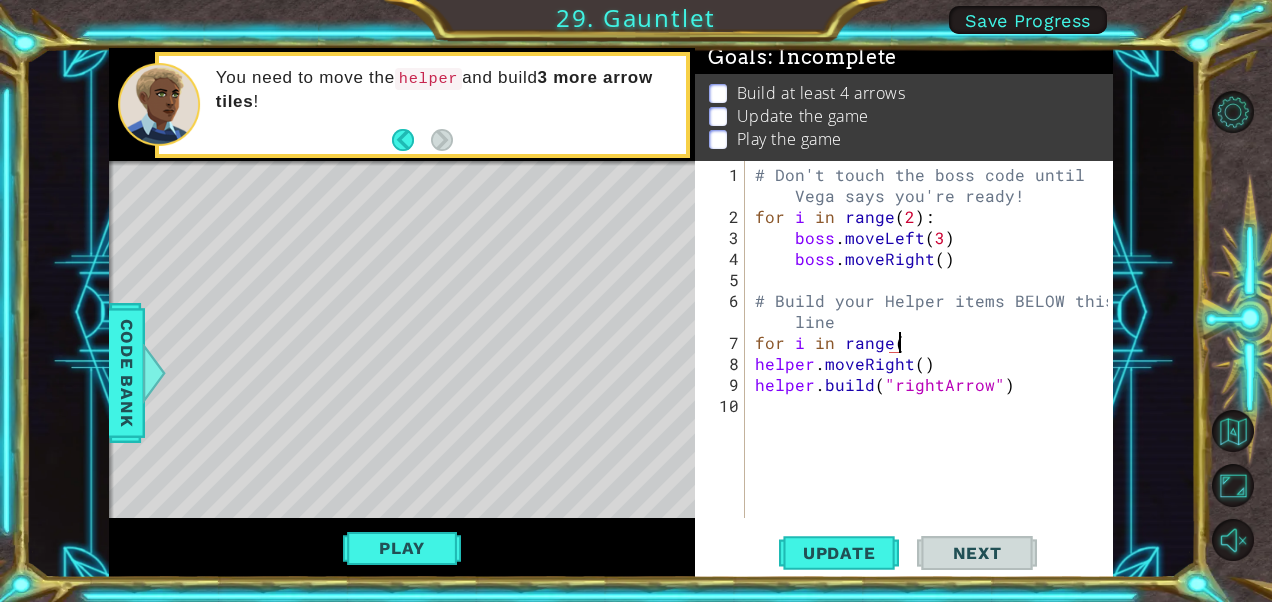 click at bounding box center (571, 455) 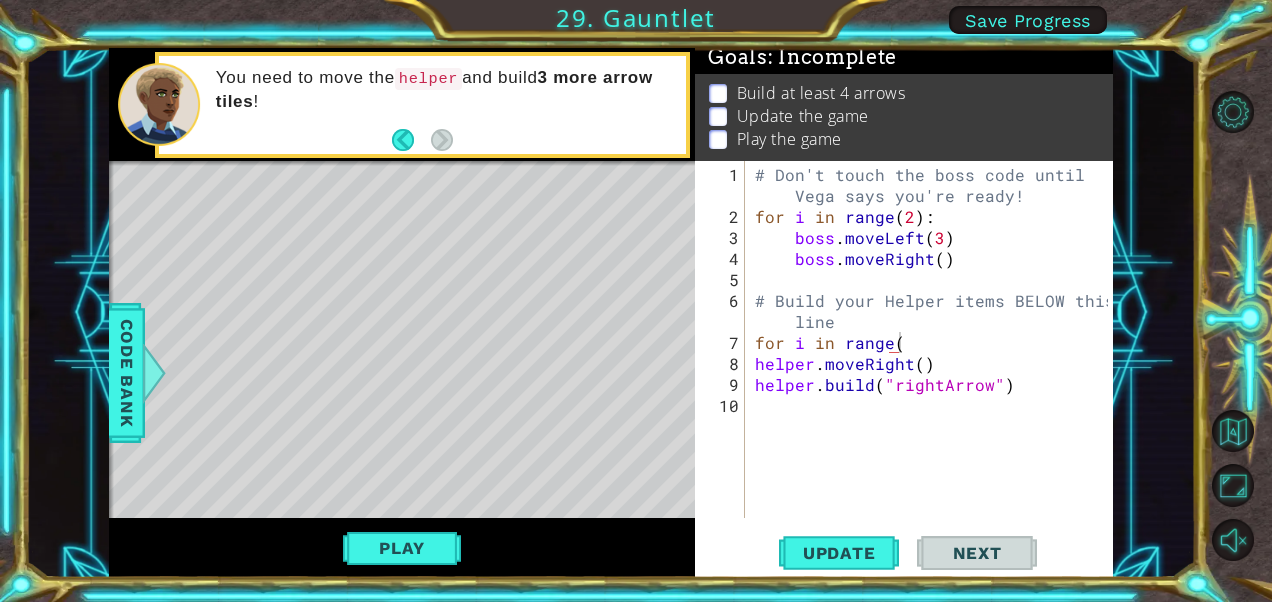 click at bounding box center (571, 455) 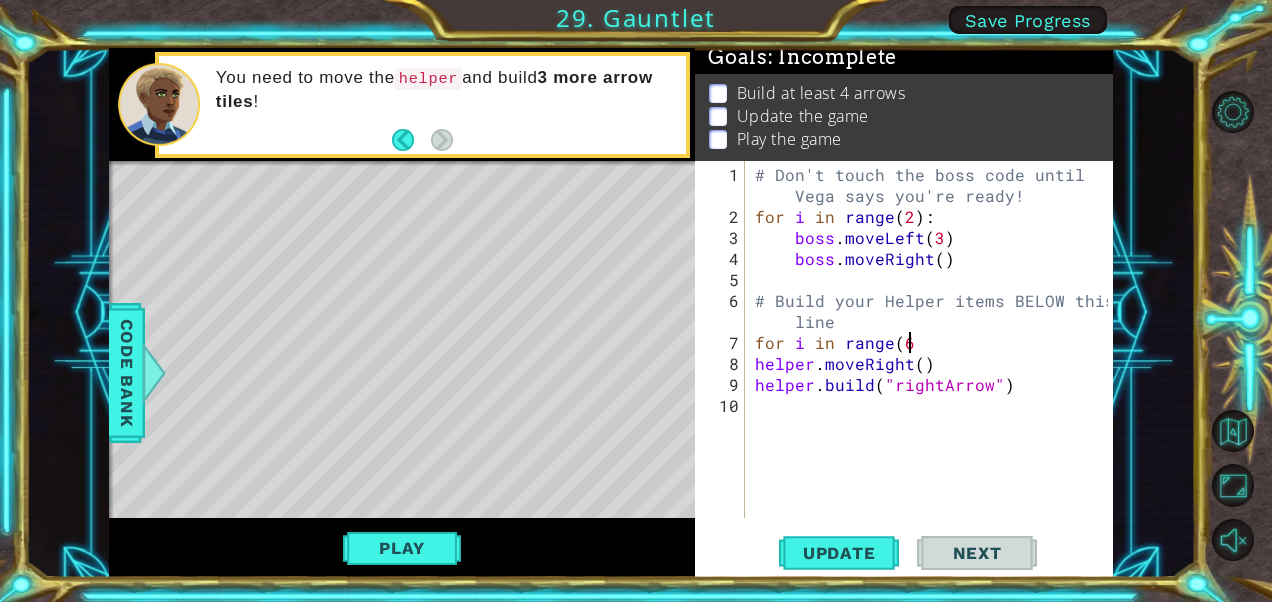 scroll, scrollTop: 0, scrollLeft: 9, axis: horizontal 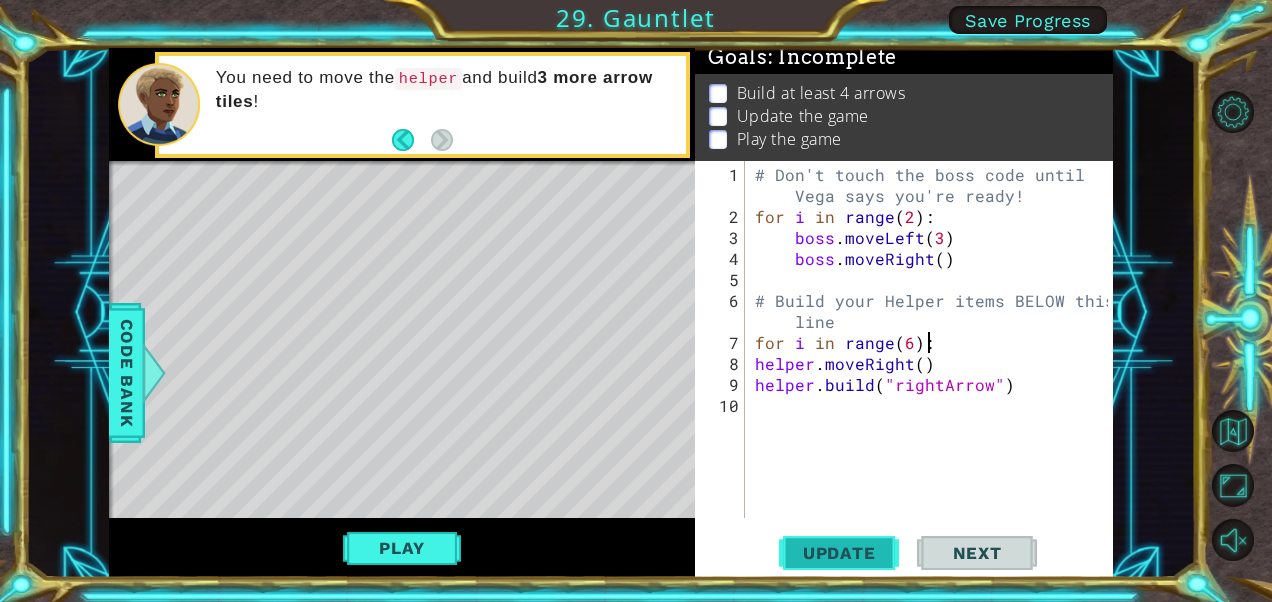 click on "Update" at bounding box center (839, 553) 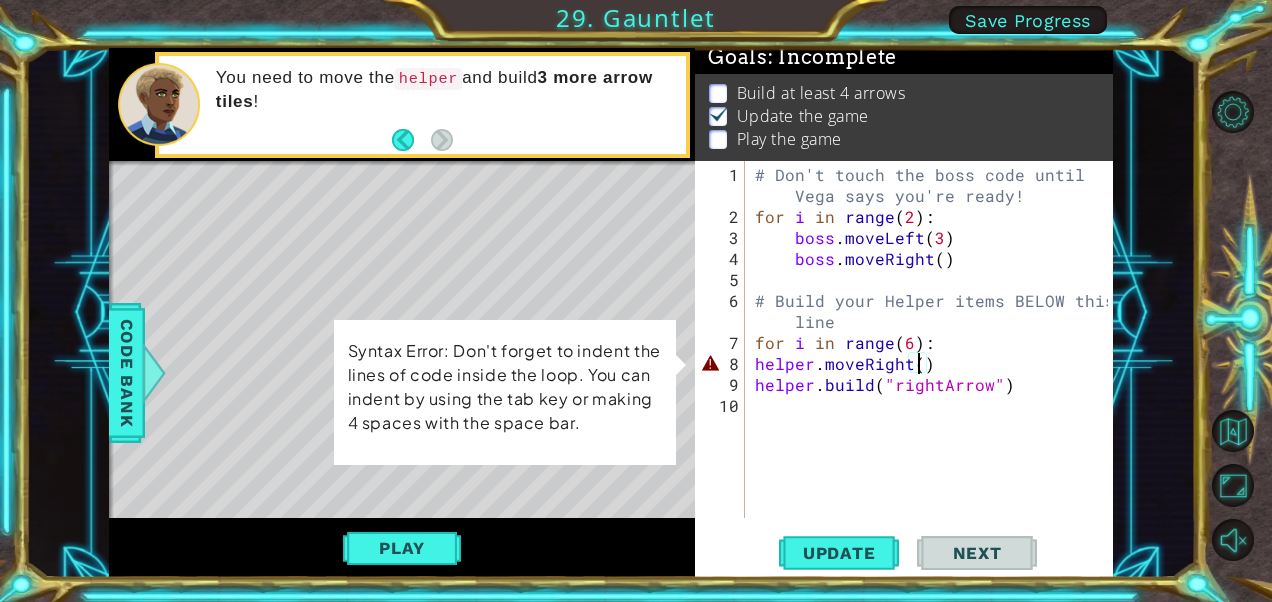 click on "# Don't touch the boss code until       [NAME] says you're ready! for   i   in   range ( 2 ) :      boss . moveLeft ( 3 )      boss . moveRight ( ) # Build your Helper items BELOW this       line for   i   in   range ( 6 ) : helper . moveRight ( ) helper . build ( "rightArrow" )" at bounding box center (935, 374) 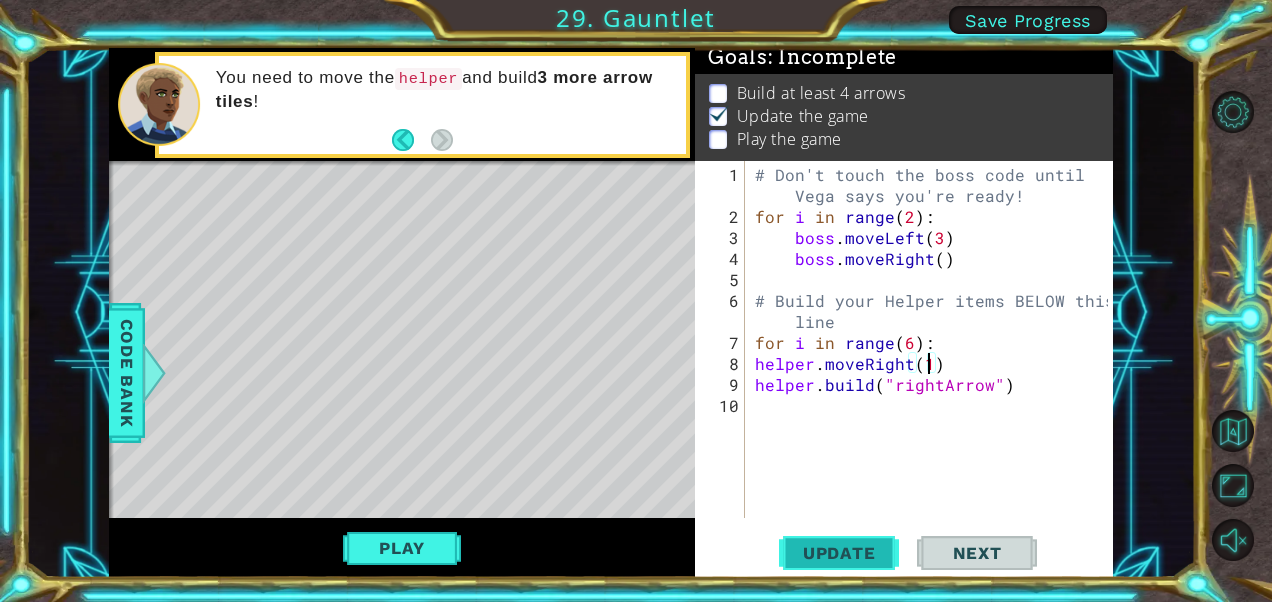 click on "Update" at bounding box center [839, 553] 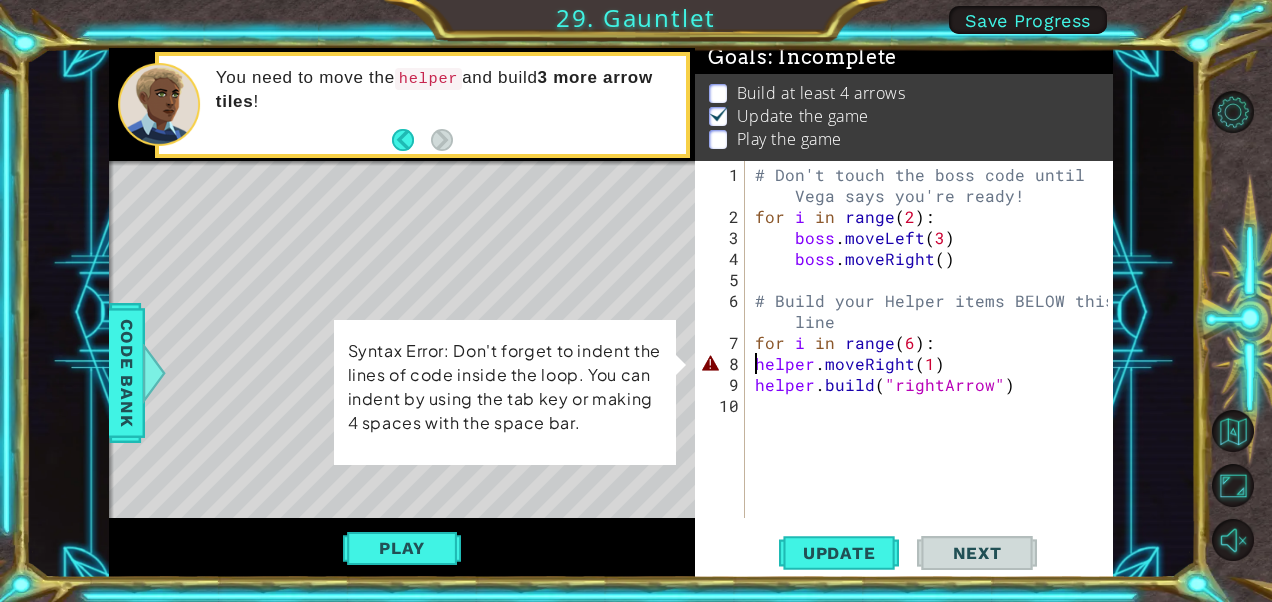 click on "# Don't touch the boss code until       [NAME] says you're ready! for   i   in   range ( 2 ) :      boss . moveLeft ( 3 )      boss . moveRight ( ) # Build your Helper items BELOW this       line for   i   in   range ( 6 ) : helper . moveRight ( 1 ) helper . build ( "rightArrow" )" at bounding box center (935, 374) 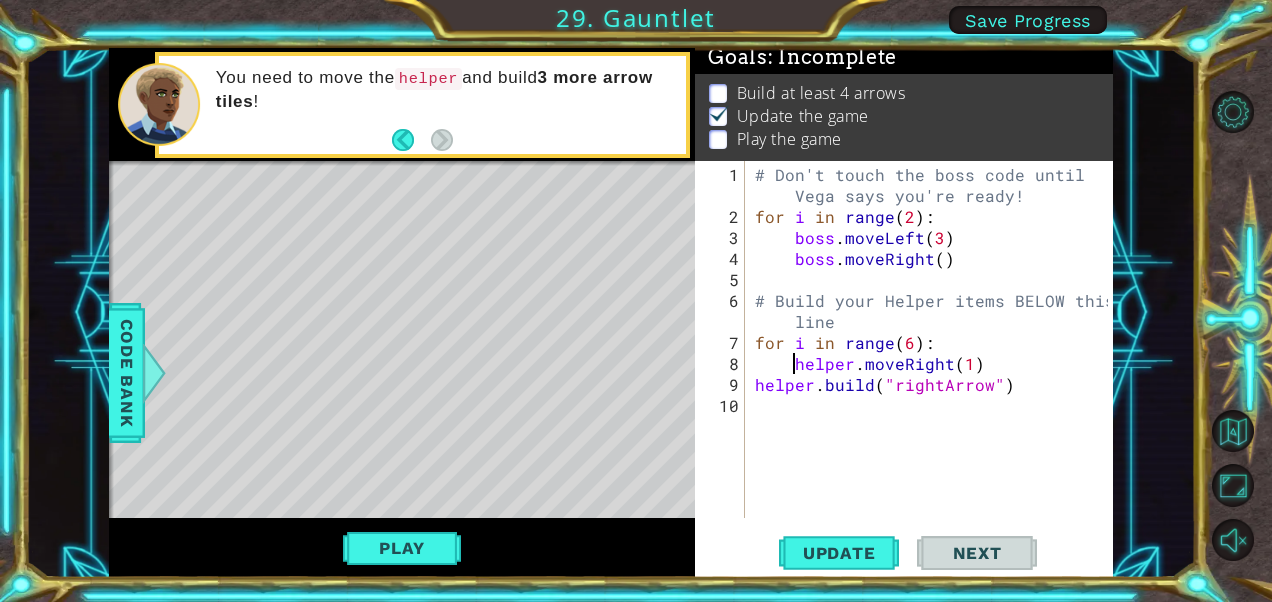 click on "# Don't touch the boss code until       [NAME] says you're ready! for   i   in   range ( 2 ) :      boss . moveLeft ( 3 )      boss . moveRight ( ) # Build your Helper items BELOW this       line for   i   in   range ( 6 ) :      helper . moveRight ( 1 ) helper . build ( "rightArrow" )" at bounding box center (935, 374) 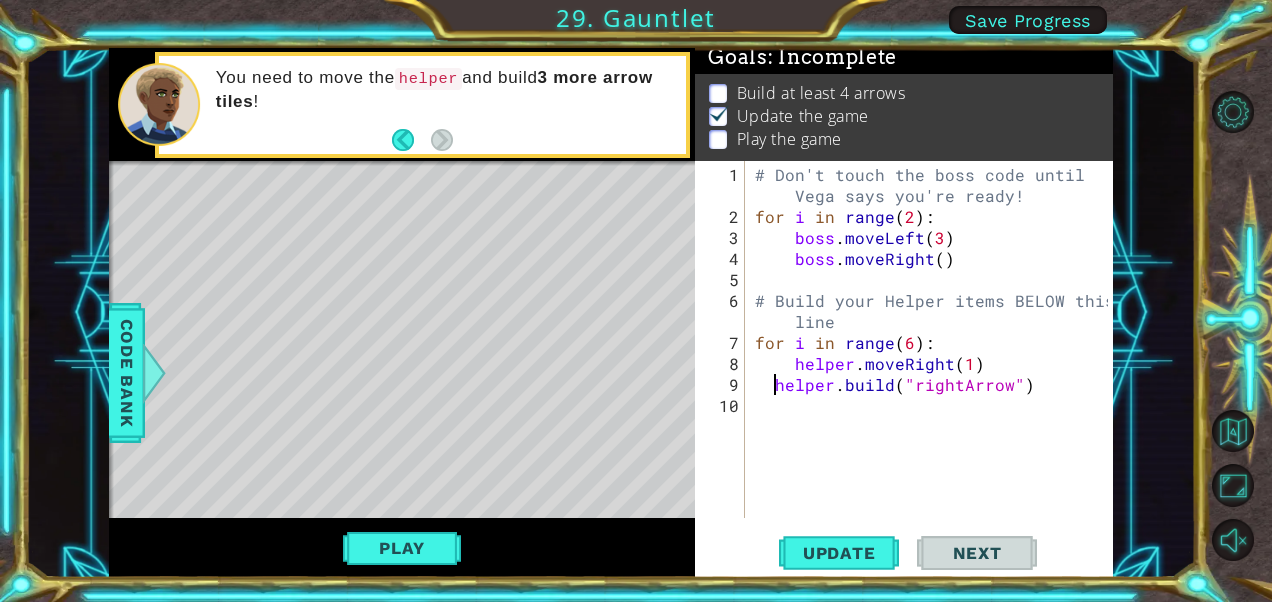 type on "helper.build("rightArrow")" 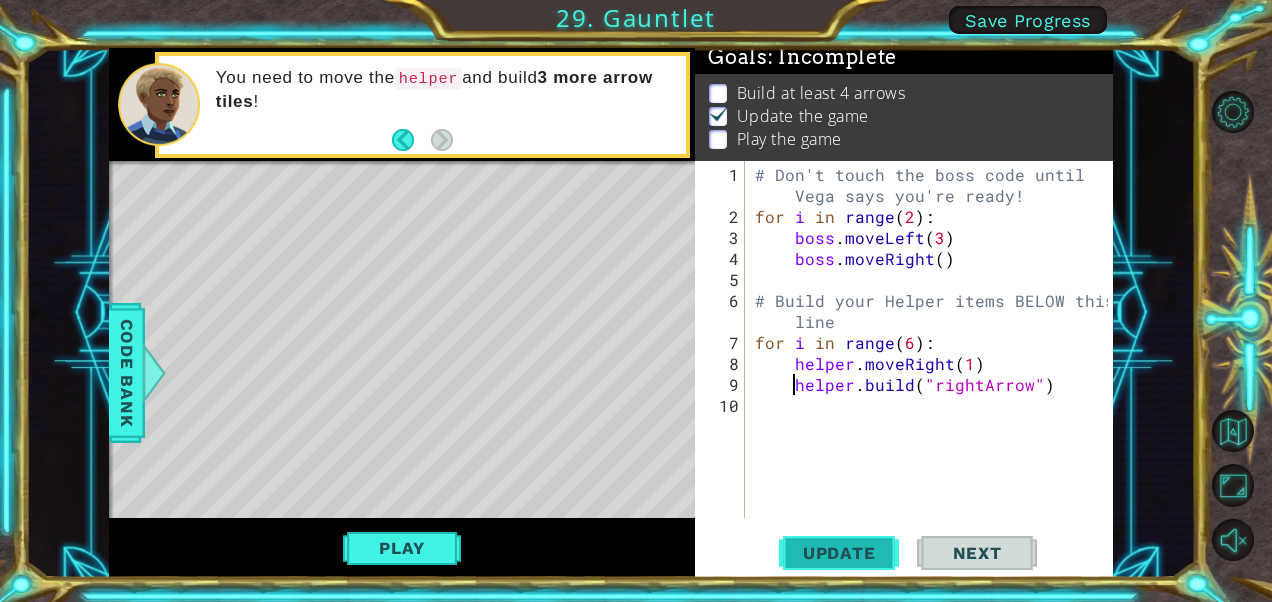 click on "Update" at bounding box center (839, 553) 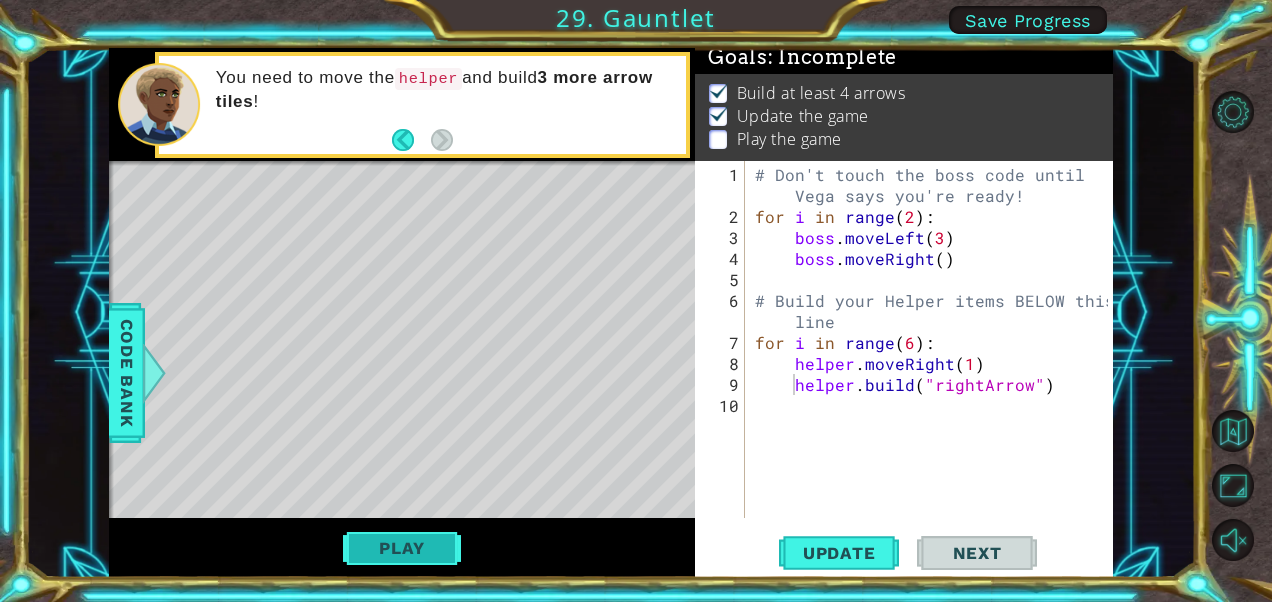 click on "Play" at bounding box center (401, 548) 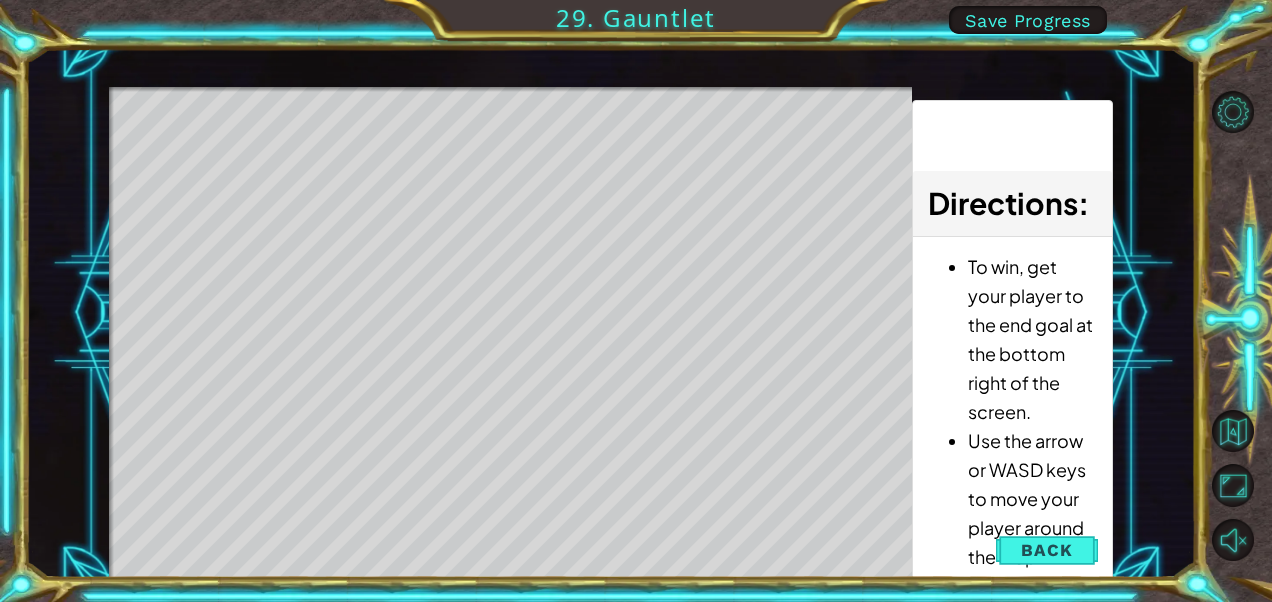click at bounding box center (571, 381) 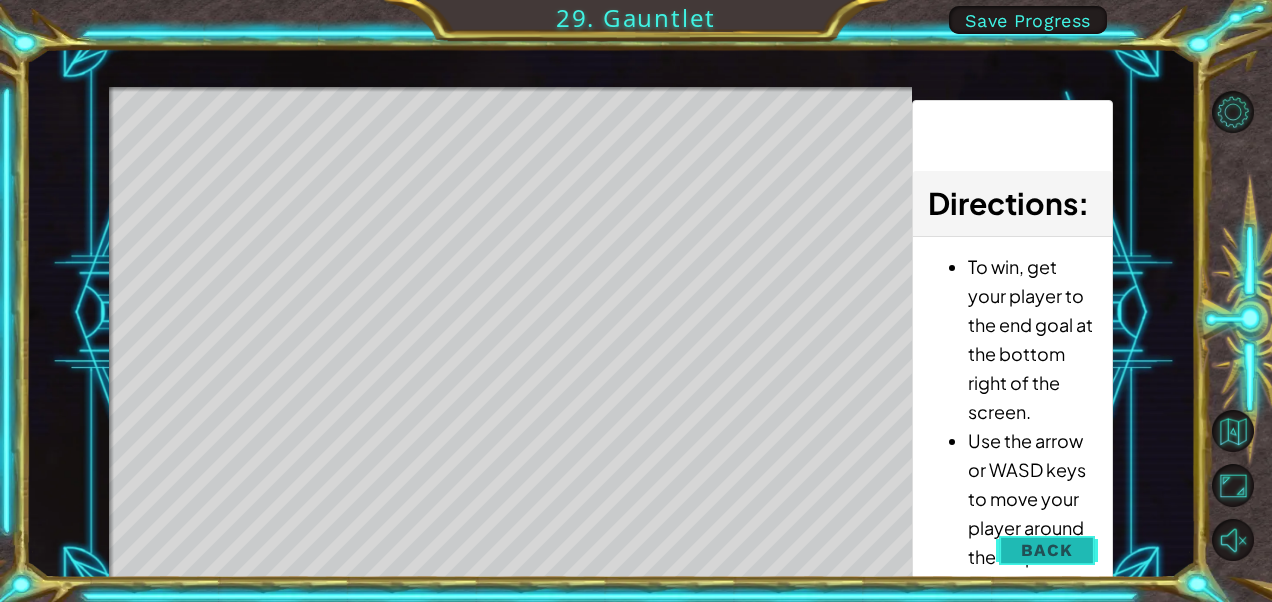 click on "Back" at bounding box center (1046, 550) 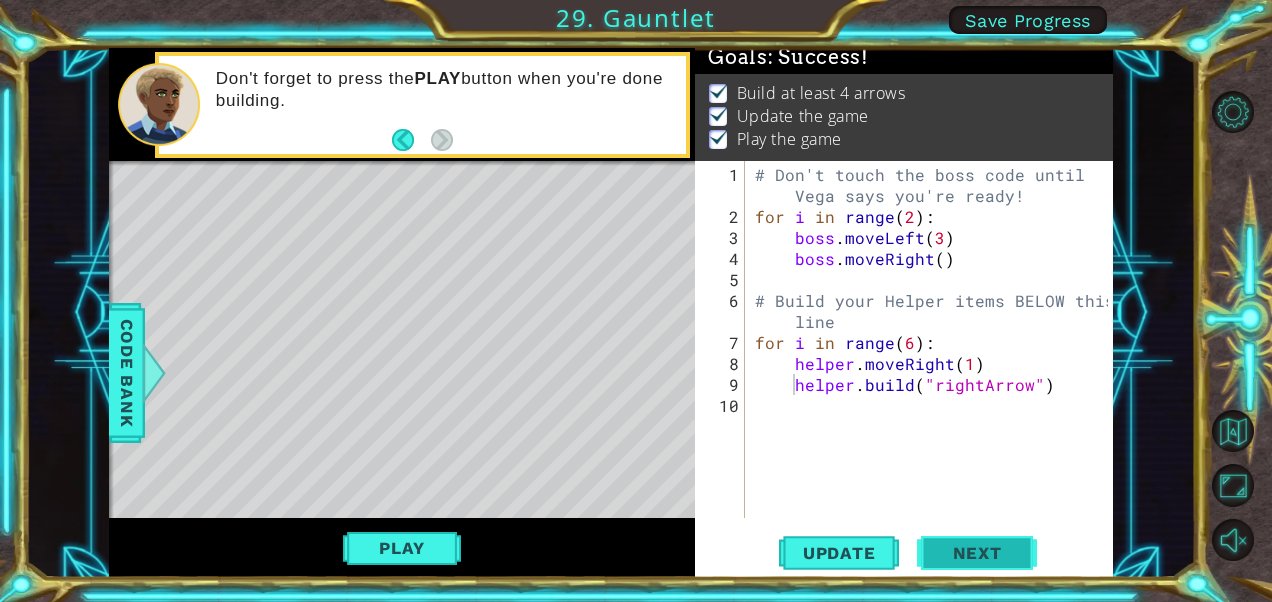 click on "Next" at bounding box center [977, 555] 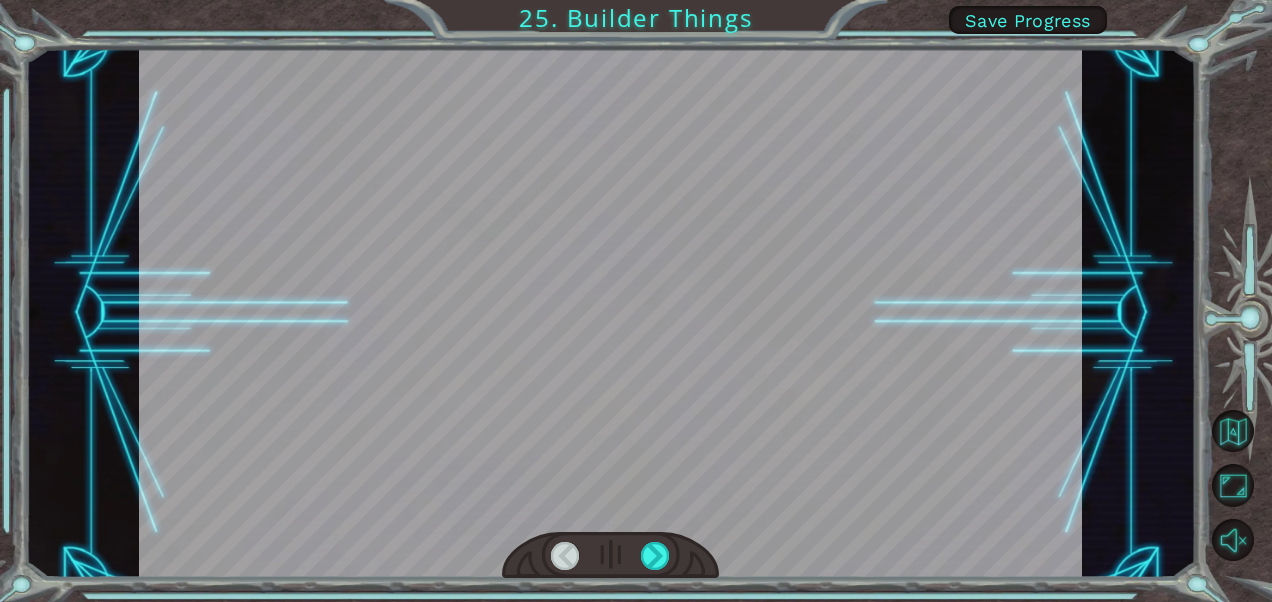 click at bounding box center (565, 556) 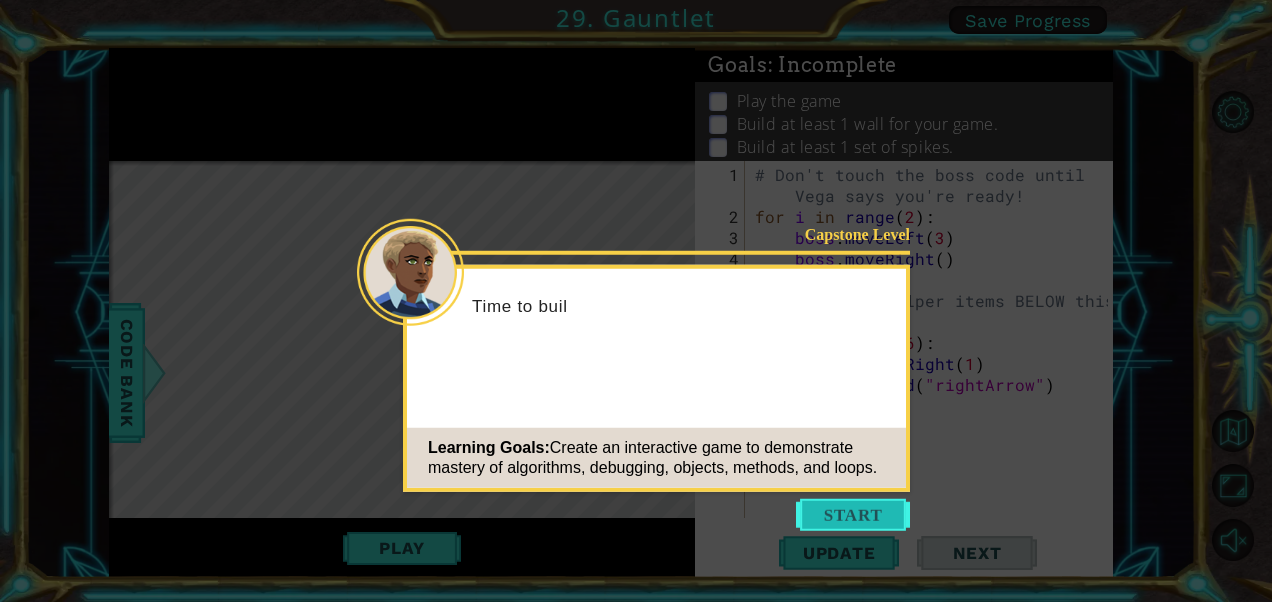 click at bounding box center (853, 515) 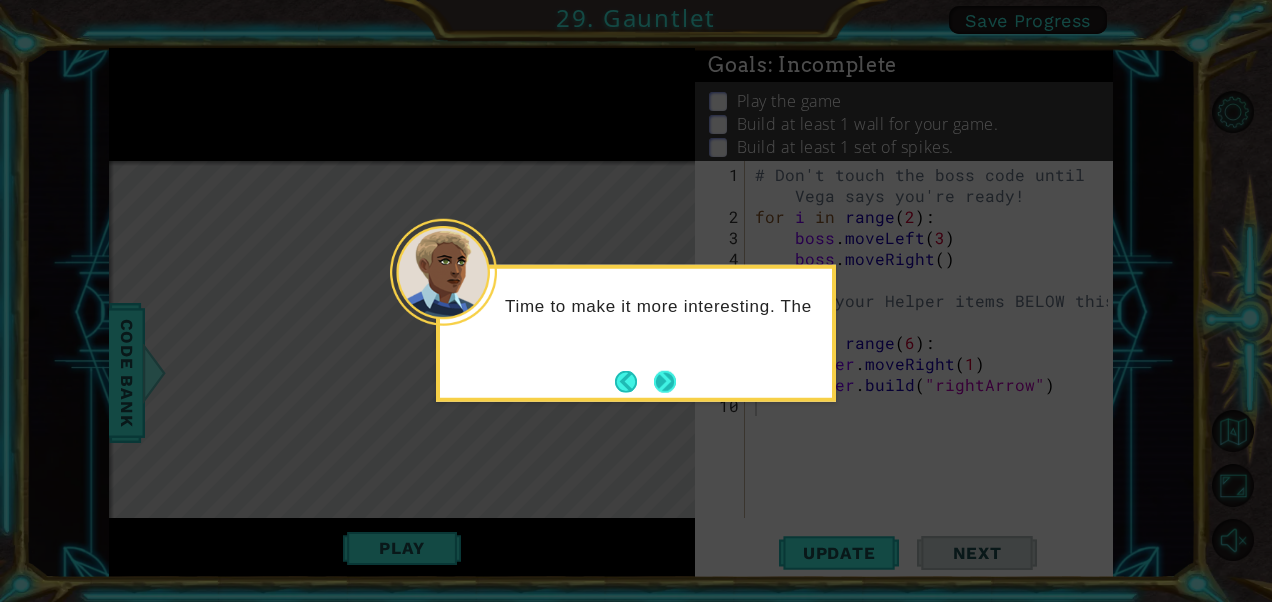 click at bounding box center [665, 381] 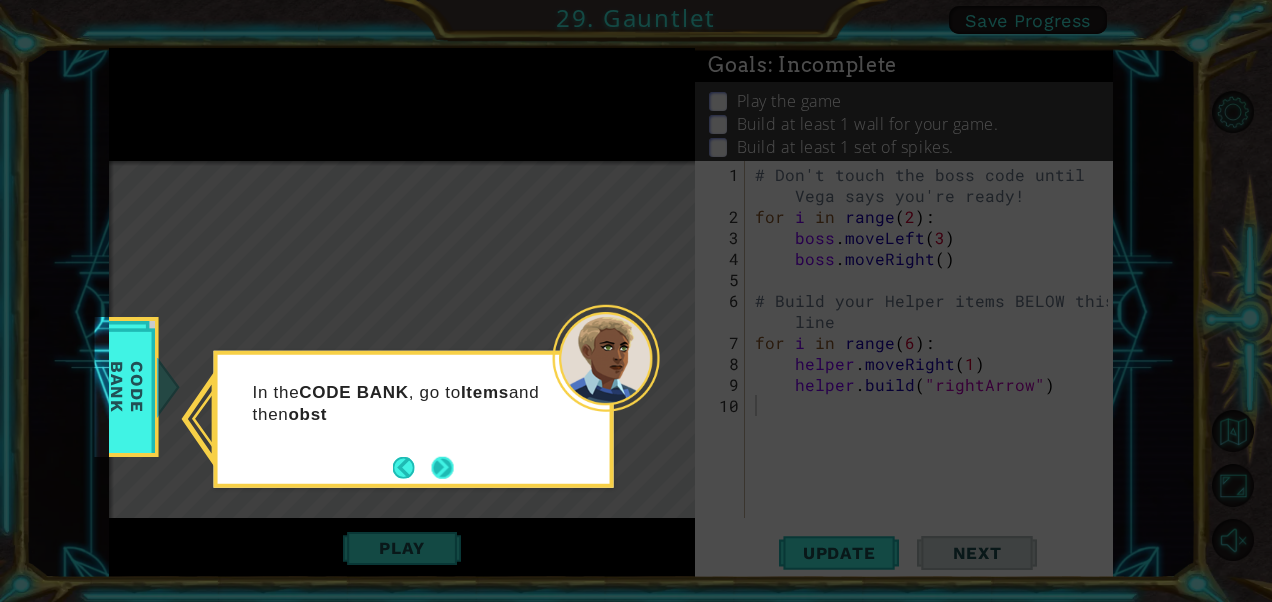 click at bounding box center [443, 467] 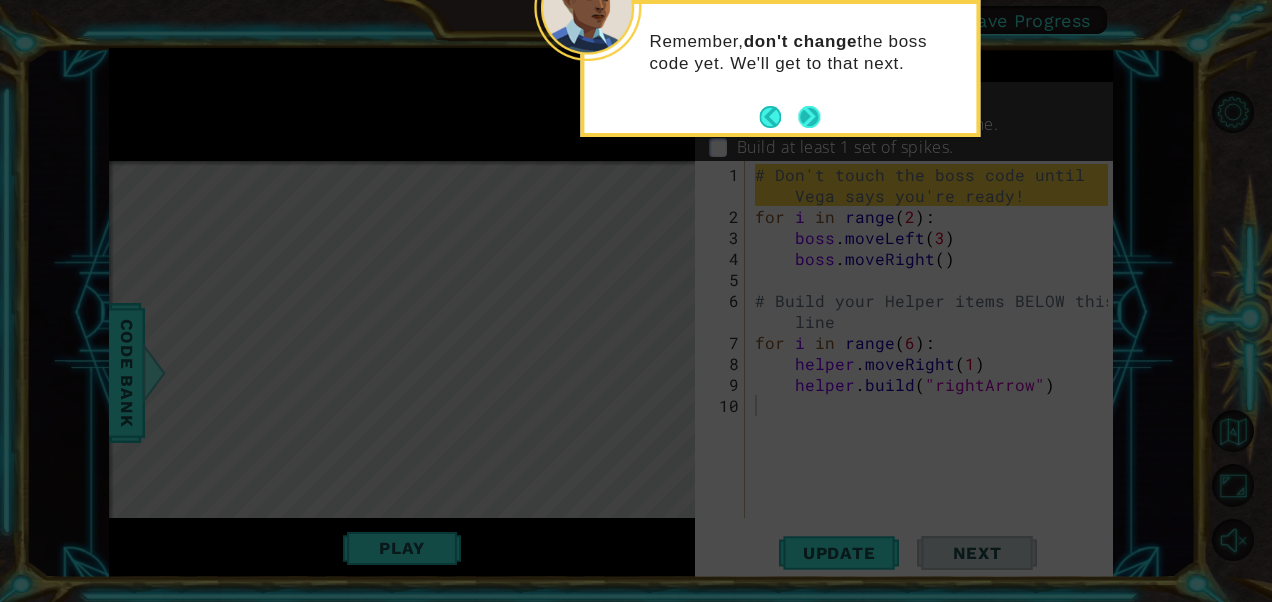 click at bounding box center [809, 117] 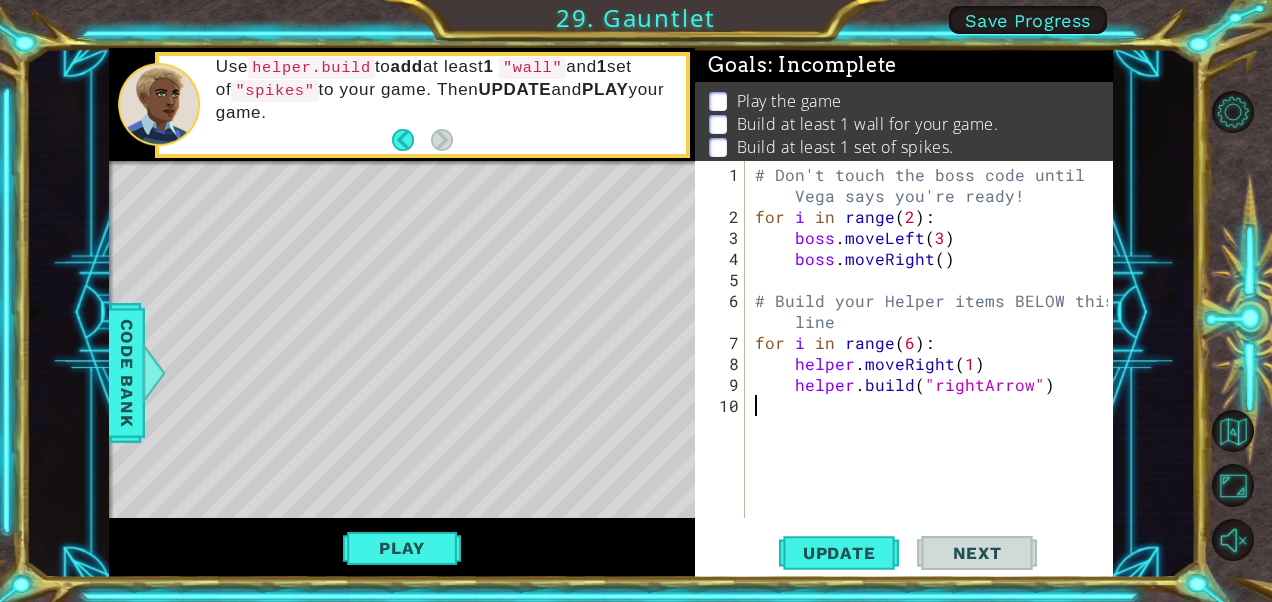 click on "# Don't touch the boss code until       Vega says you're ready! for   i   in   range ( 2 ) :      boss . moveLeft ( 3 )      boss . moveRight ( ) # Build your Helper items BELOW this       line for   i   in   range ( 6 ) :      helper . moveRight ( 1 )      helper . build ( "rightArrow" )" at bounding box center (934, 374) 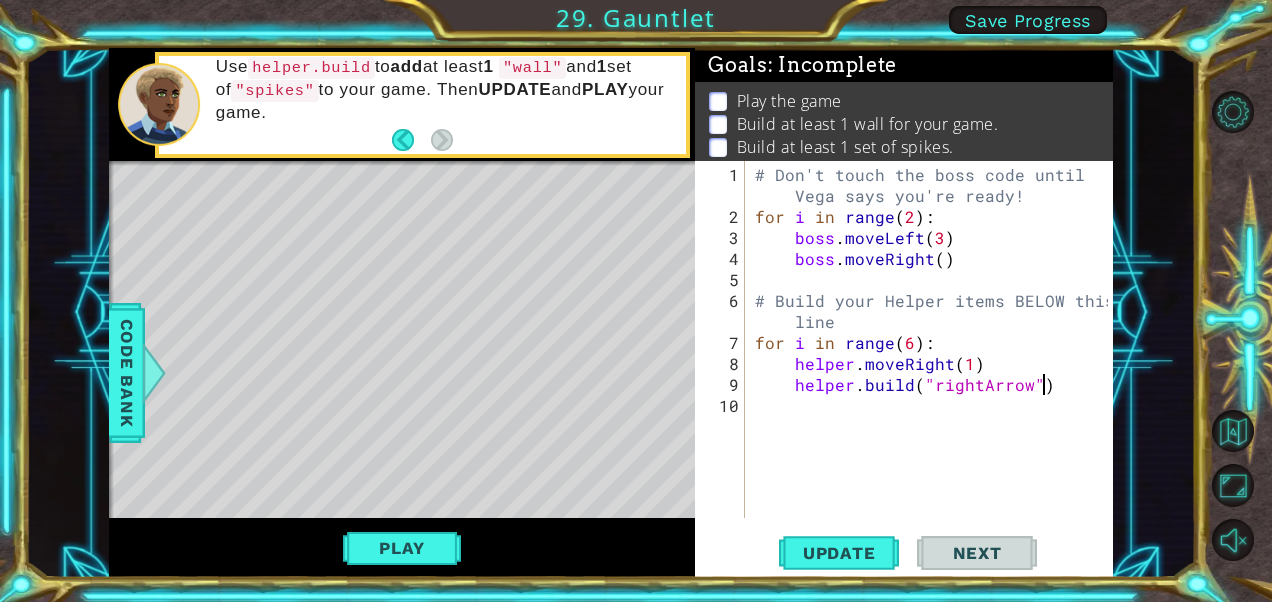 click on "# Don't touch the boss code until       Vega says you're ready! for   i   in   range ( 2 ) :      boss . moveLeft ( 3 )      boss . moveRight ( ) # Build your Helper items BELOW this       line for   i   in   range ( 6 ) :      helper . moveRight ( 1 )      helper . build ( "rightArrow" )" at bounding box center [934, 374] 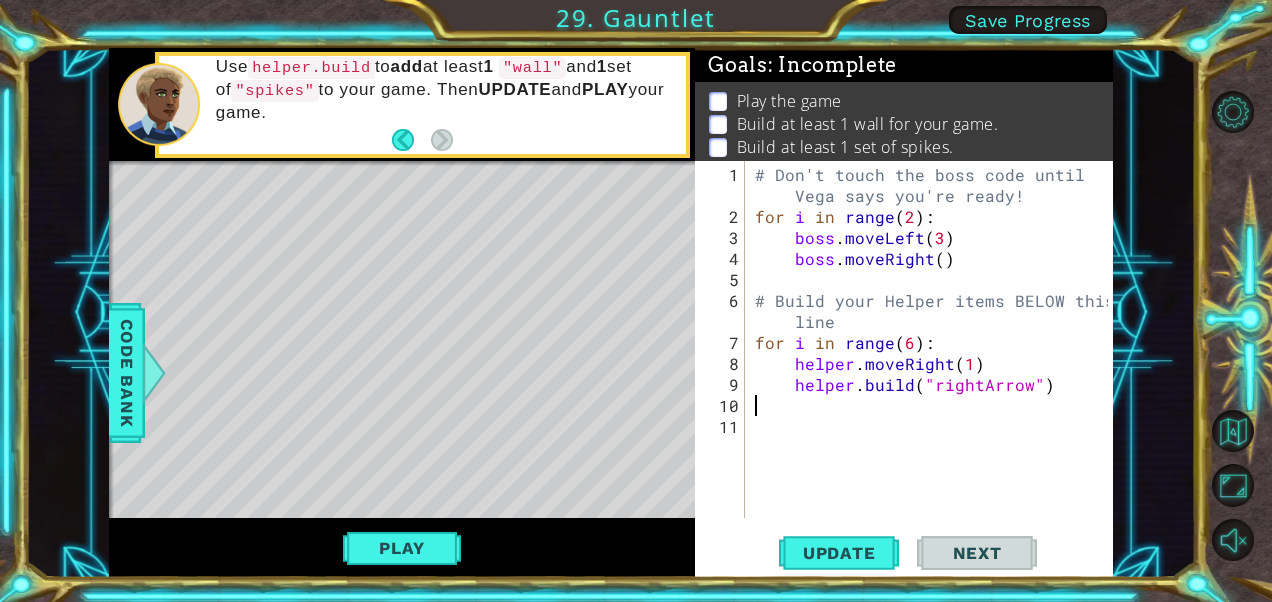 type on "helper.build("rightArrow")" 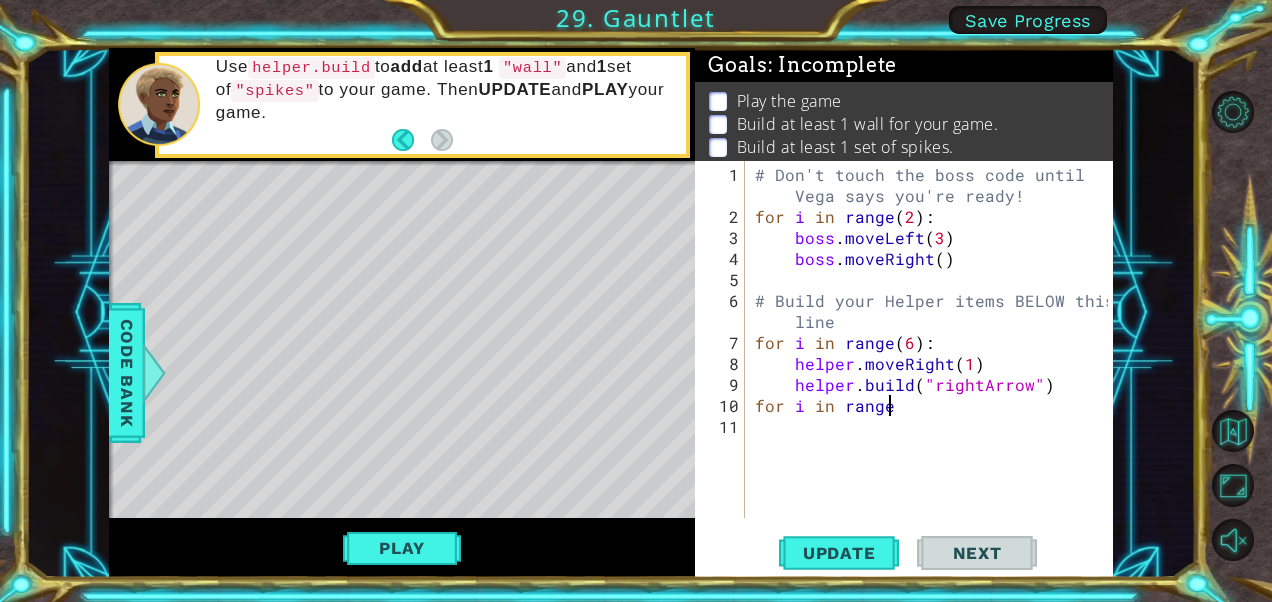 scroll, scrollTop: 0, scrollLeft: 8, axis: horizontal 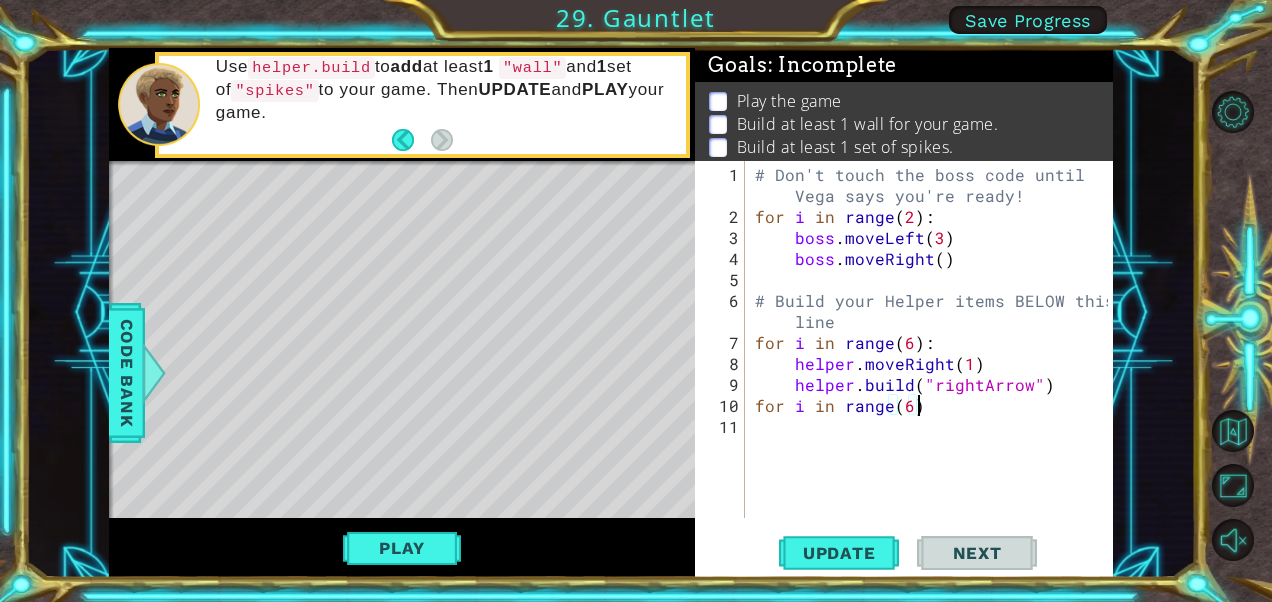type on "for i in range(6):" 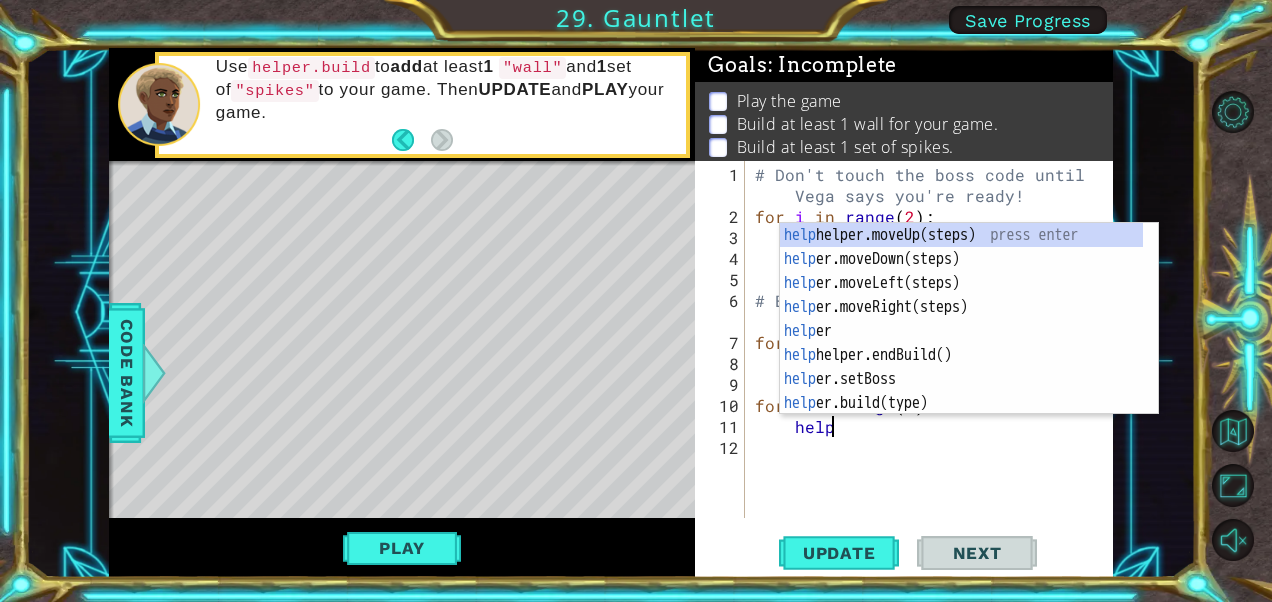 scroll, scrollTop: 0, scrollLeft: 4, axis: horizontal 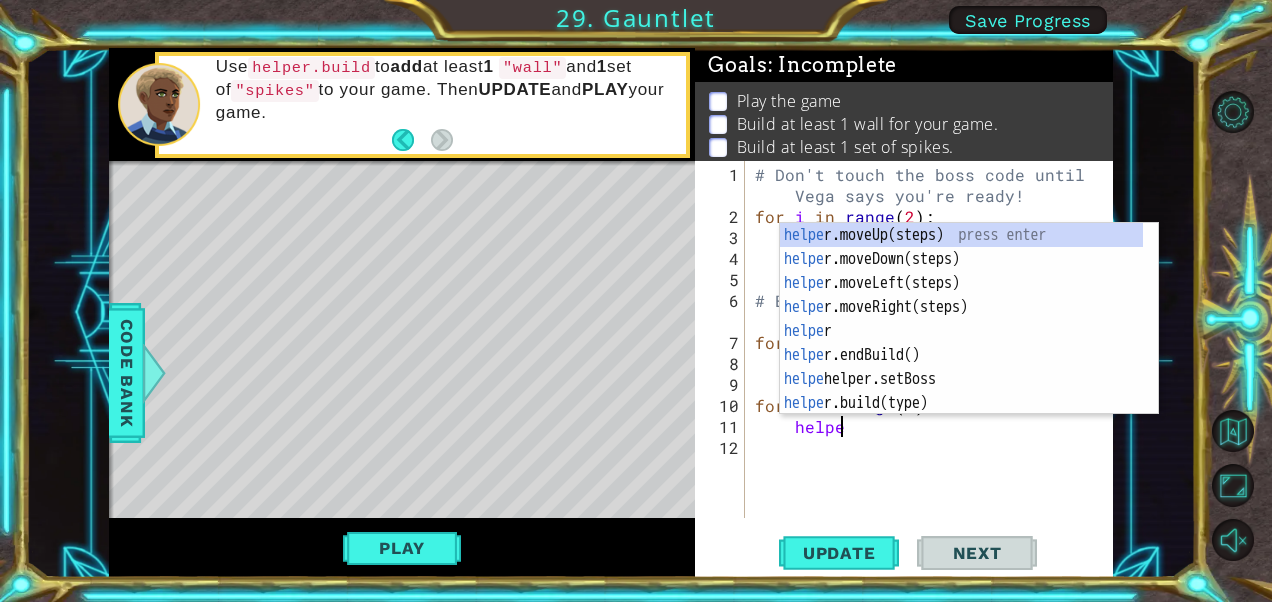 type on "helper" 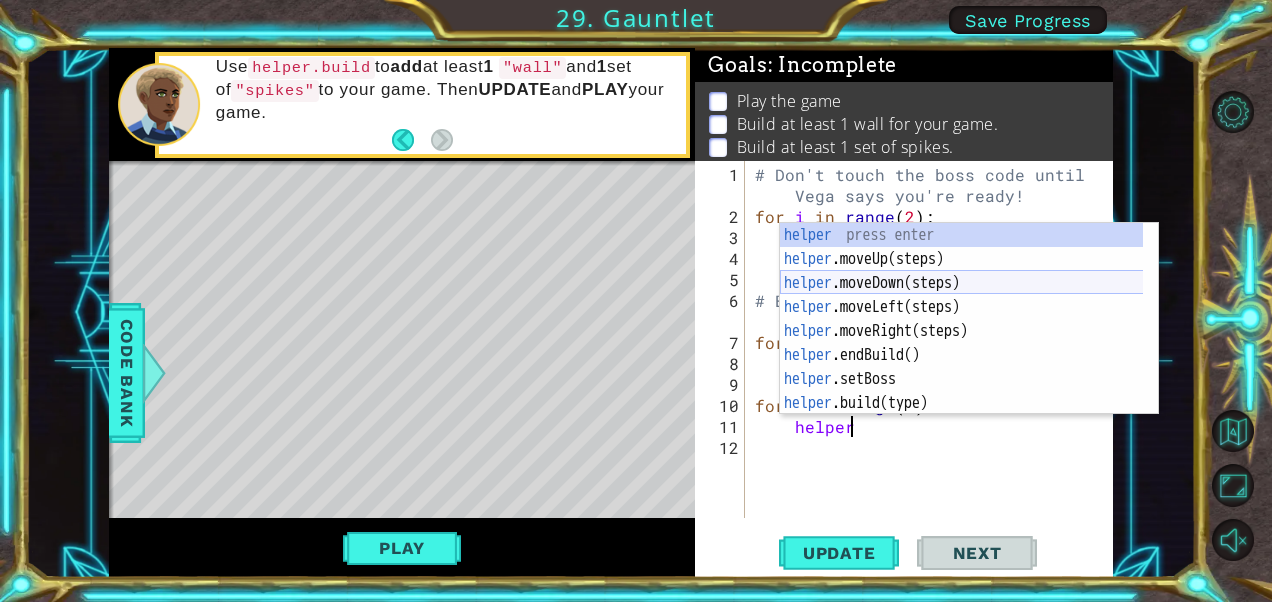 click on "helper press enter helper .moveUp(steps) press enter helper .moveDown(steps) press enter helper .moveLeft(steps) press enter helper .moveRight(steps) press enter helper .endBuild() press enter helper .setBoss press enter helper .build(type) press enter helper .setPlayer press enter" at bounding box center [962, 343] 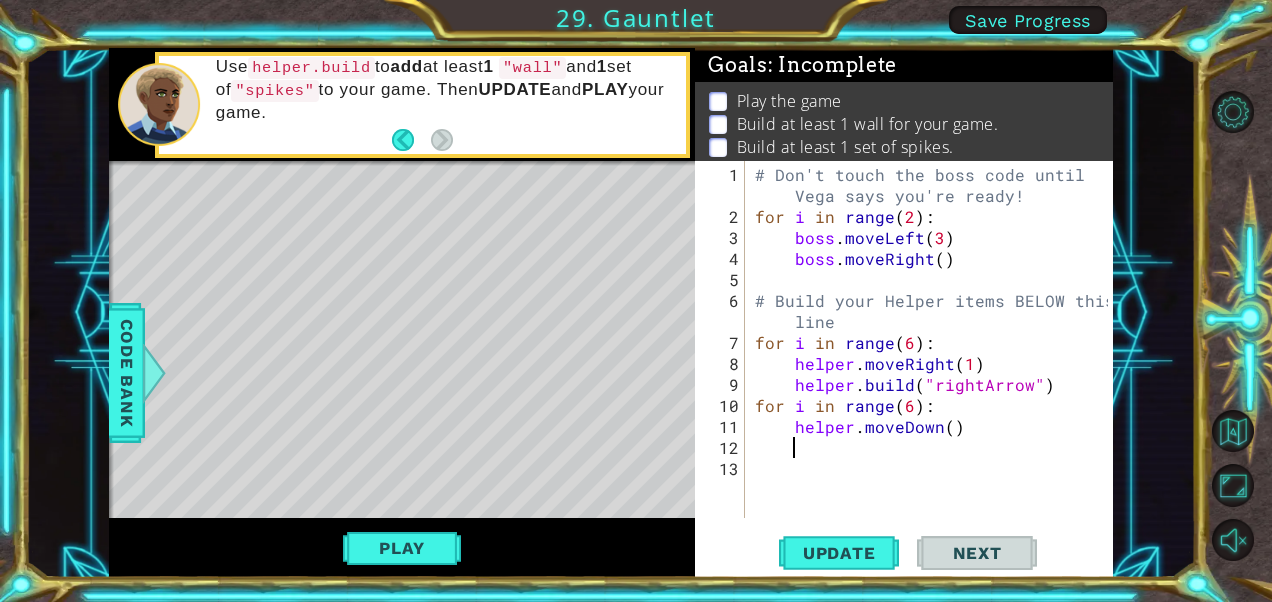 scroll, scrollTop: 0, scrollLeft: 1, axis: horizontal 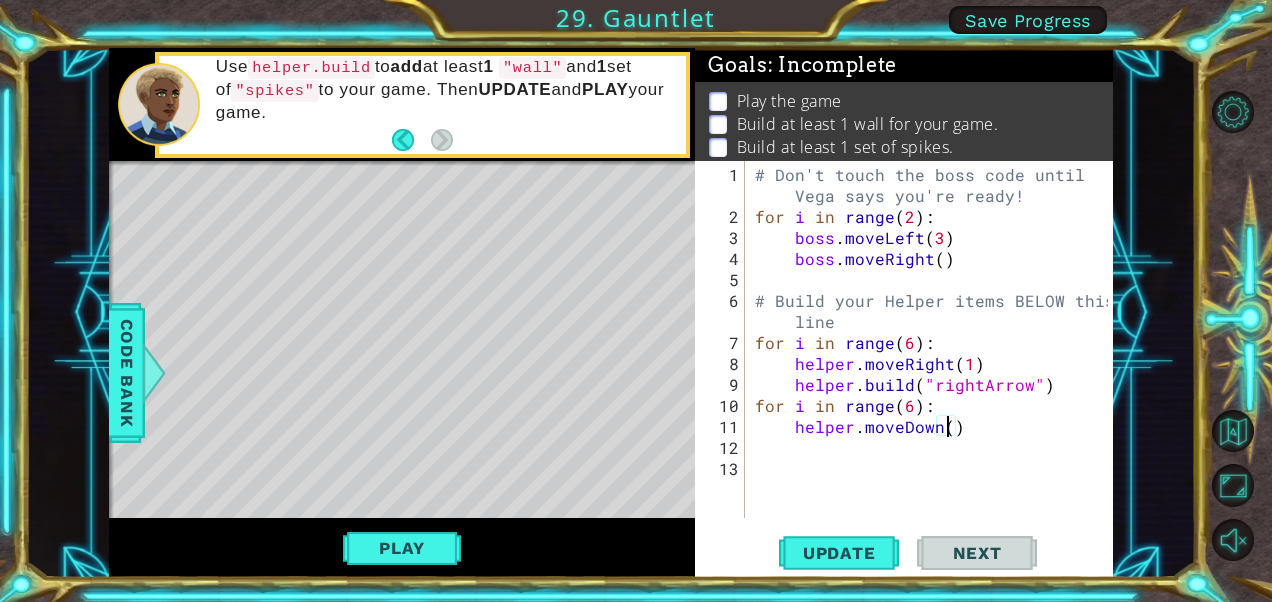 type on "helper.moveDown(1)" 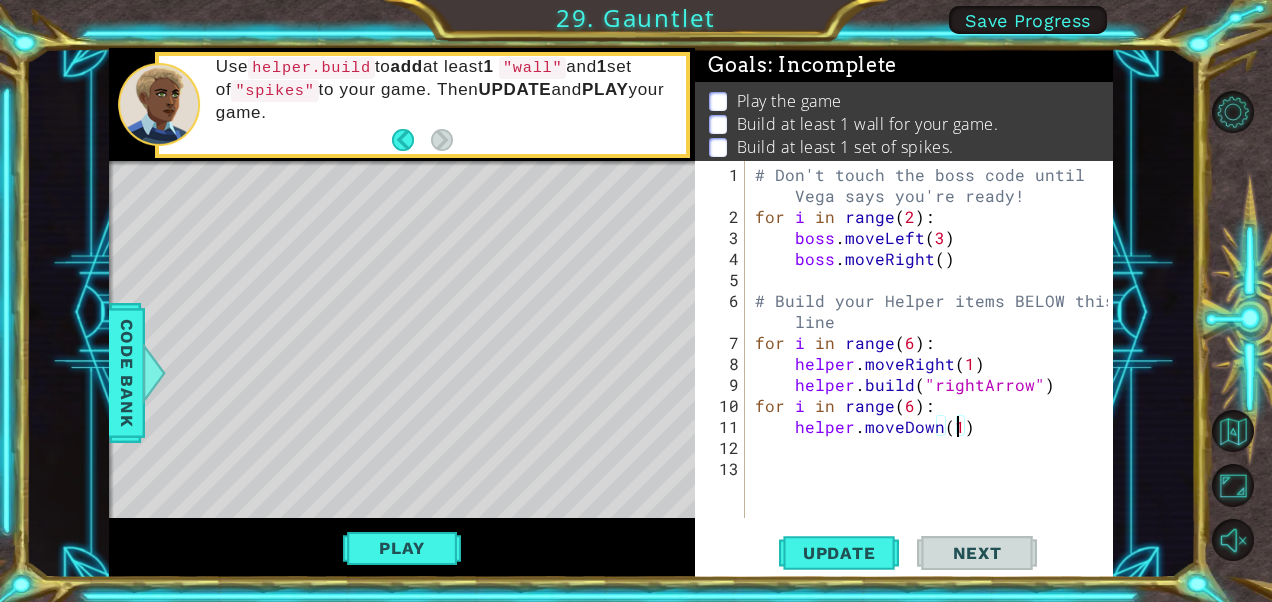 click on "# Don't touch the boss code until       [NAME] says you're ready! for   i   in   range ( 2 ) :      boss . moveLeft ( 3 )      boss . moveRight ( ) # Build your Helper items BELOW this       line for   i   in   range ( 6 ) :      helper . moveRight ( 1 )      helper . build ( "rightArrow" ) for   i   in   range ( 6 ) :      helper . moveDown ( 1 )" at bounding box center [934, 374] 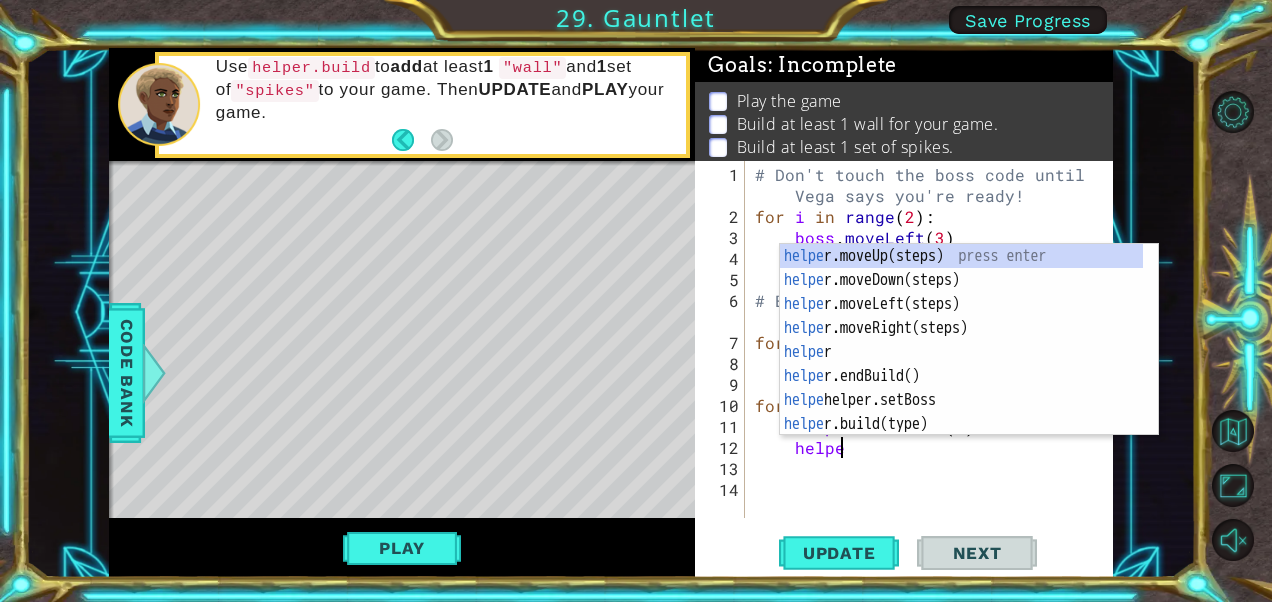 scroll, scrollTop: 0, scrollLeft: 4, axis: horizontal 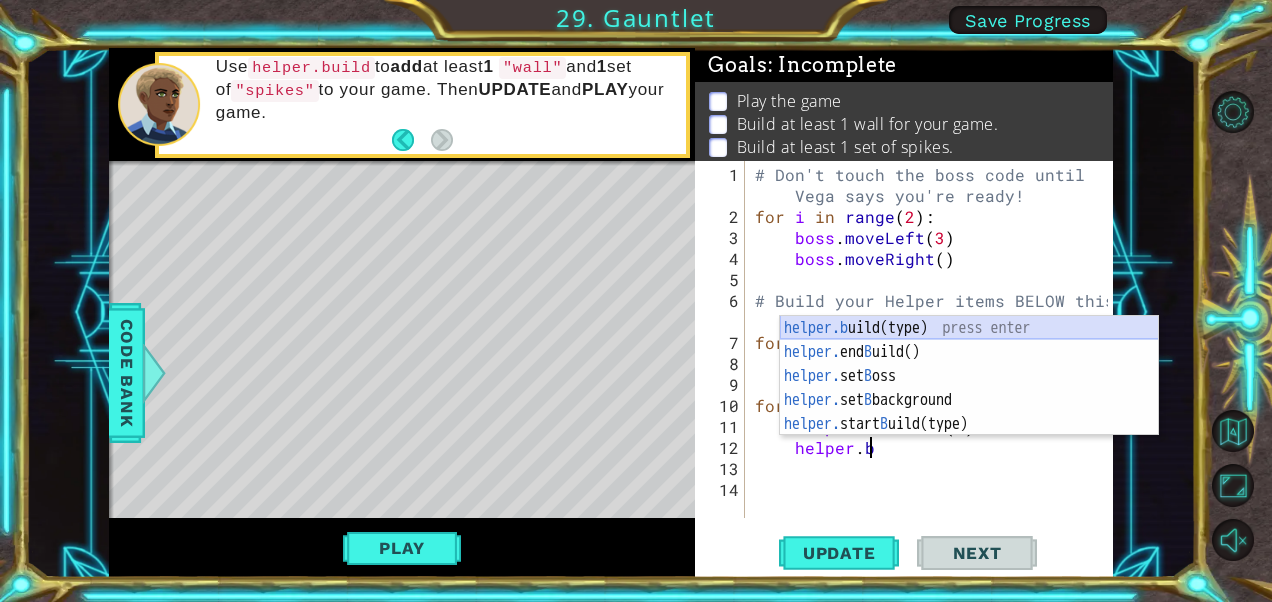 click on "helper.b uild(type) press enter helper. end B uild() press enter helper. set B oss press enter helper. set B ackground press enter helper. start B uild(type) press enter" at bounding box center (969, 400) 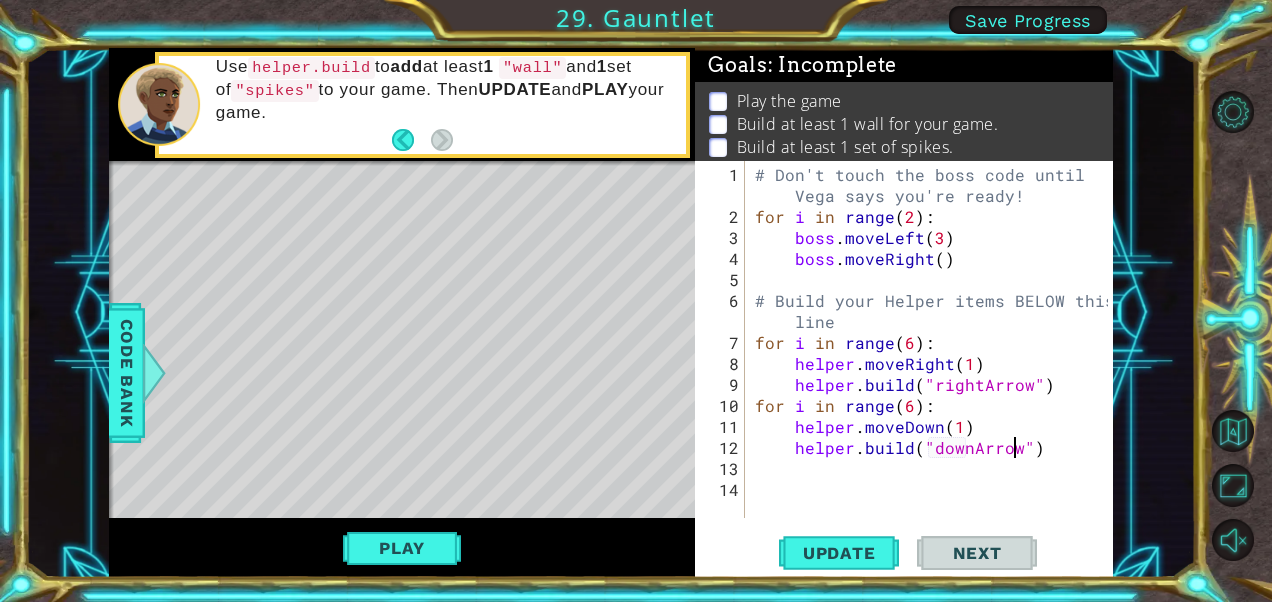 scroll, scrollTop: 0, scrollLeft: 16, axis: horizontal 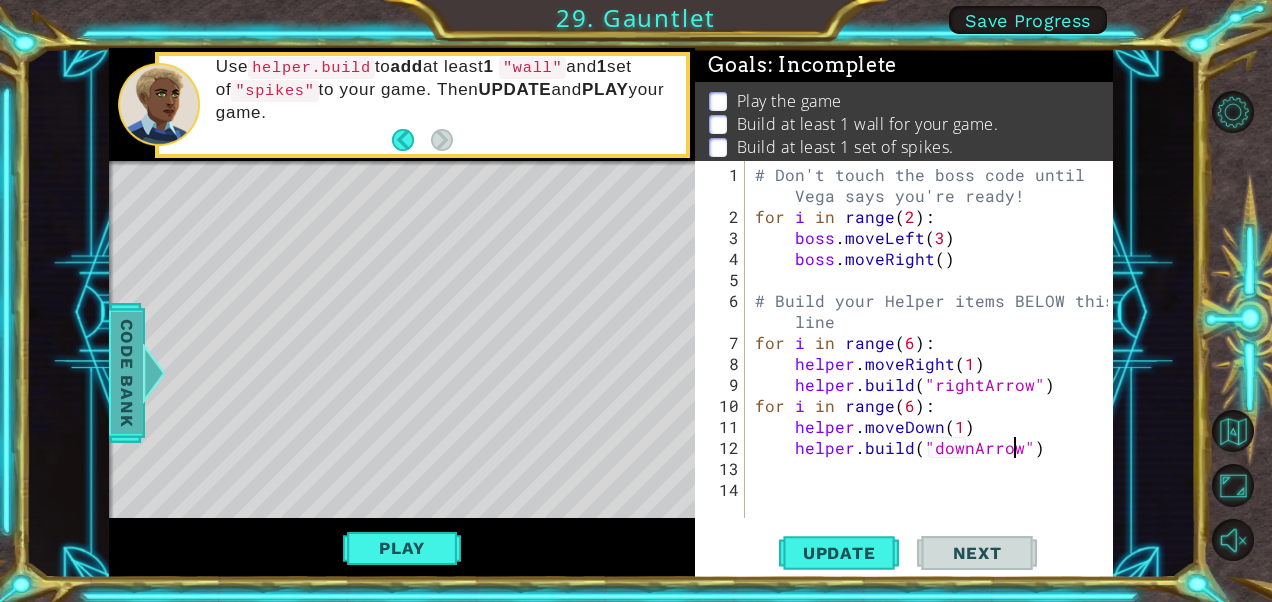 type on "helper.build("downArrow")" 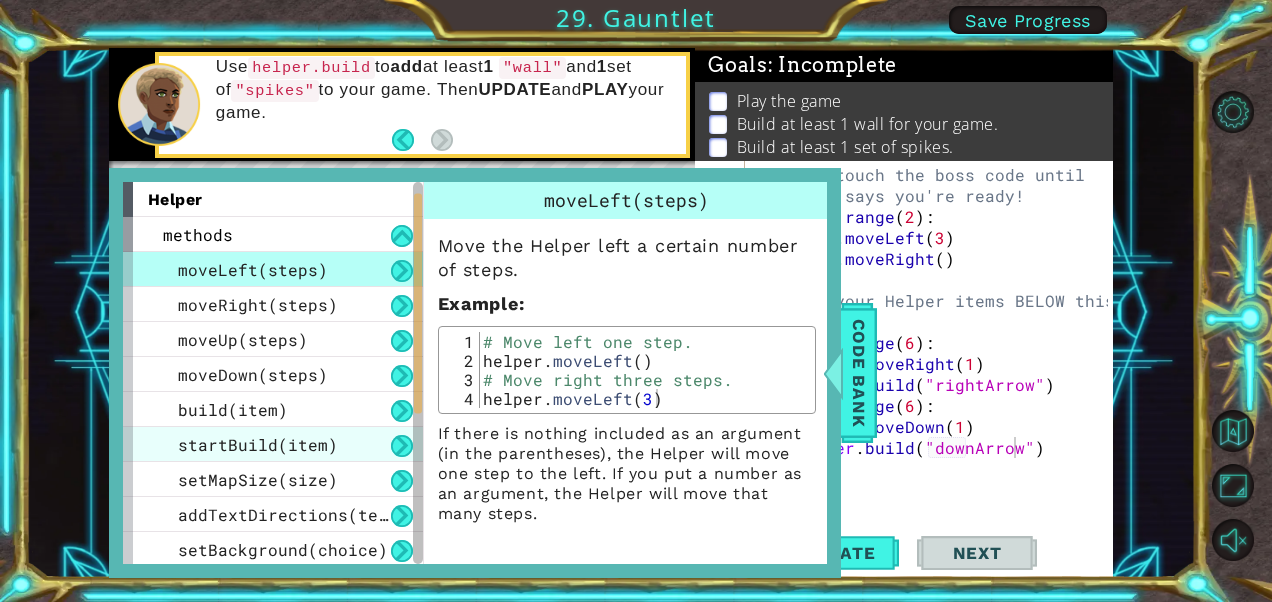 scroll, scrollTop: 300, scrollLeft: 0, axis: vertical 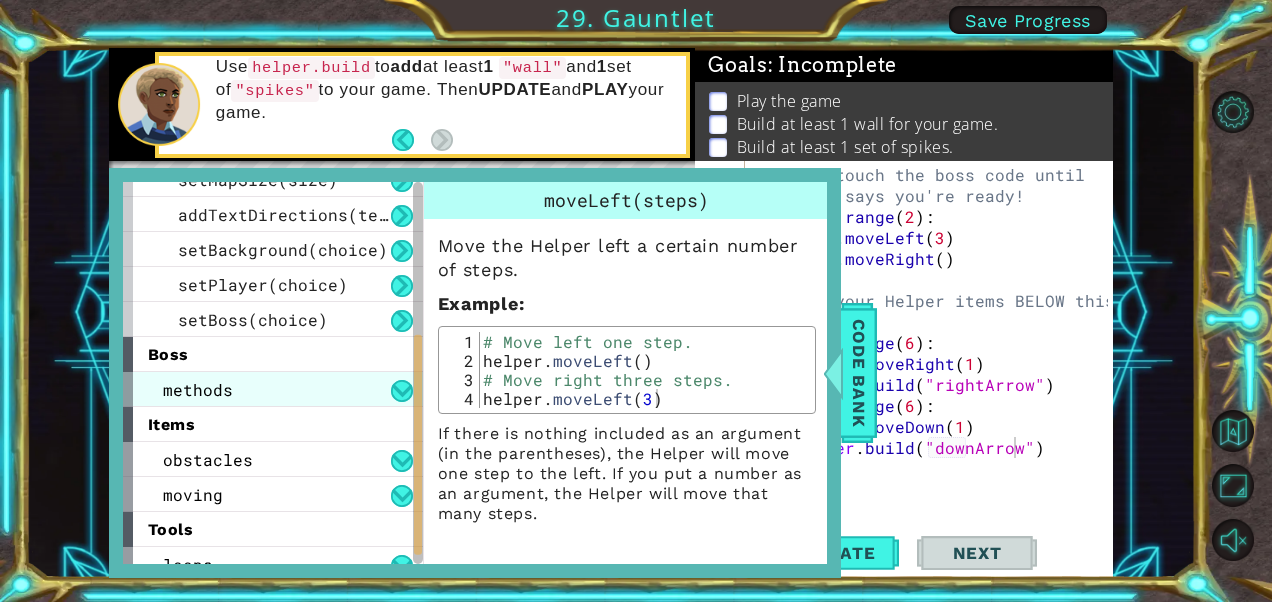 click on "methods" at bounding box center [273, 389] 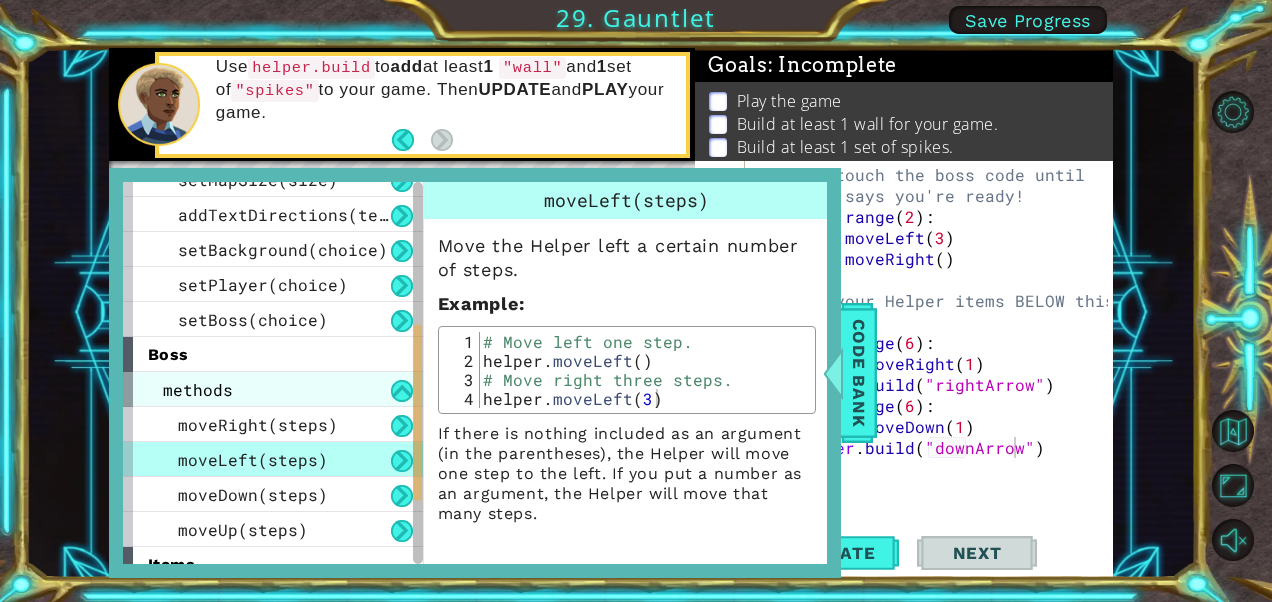 click on "methods" at bounding box center (273, 389) 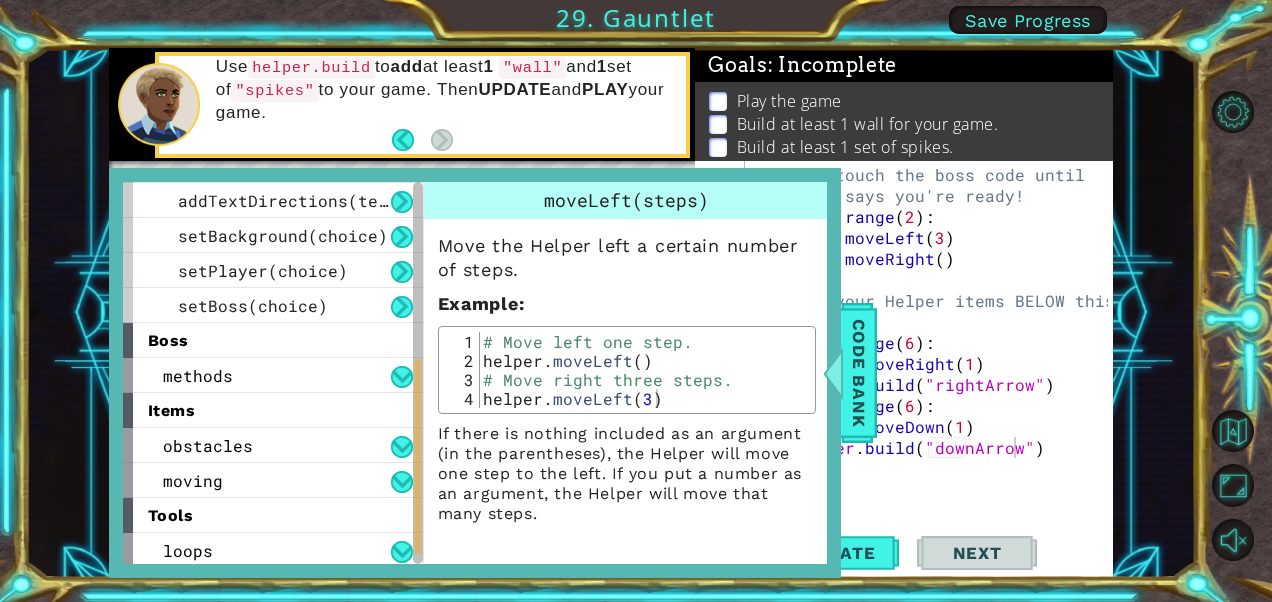 scroll, scrollTop: 318, scrollLeft: 0, axis: vertical 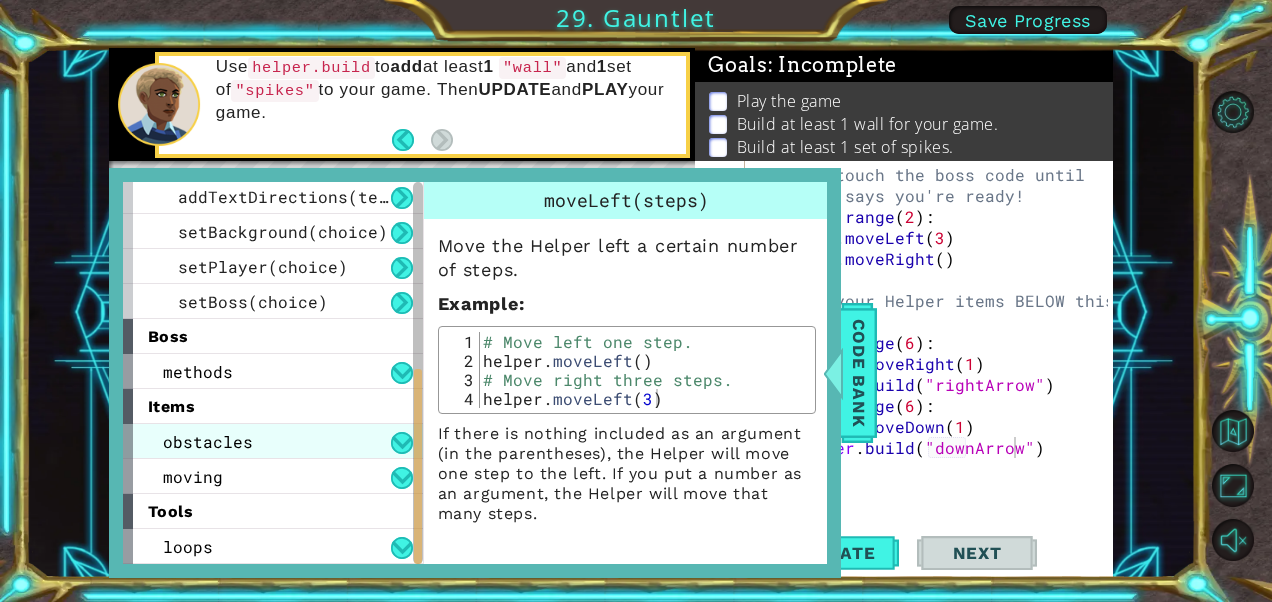 click on "obstacles" at bounding box center (273, 441) 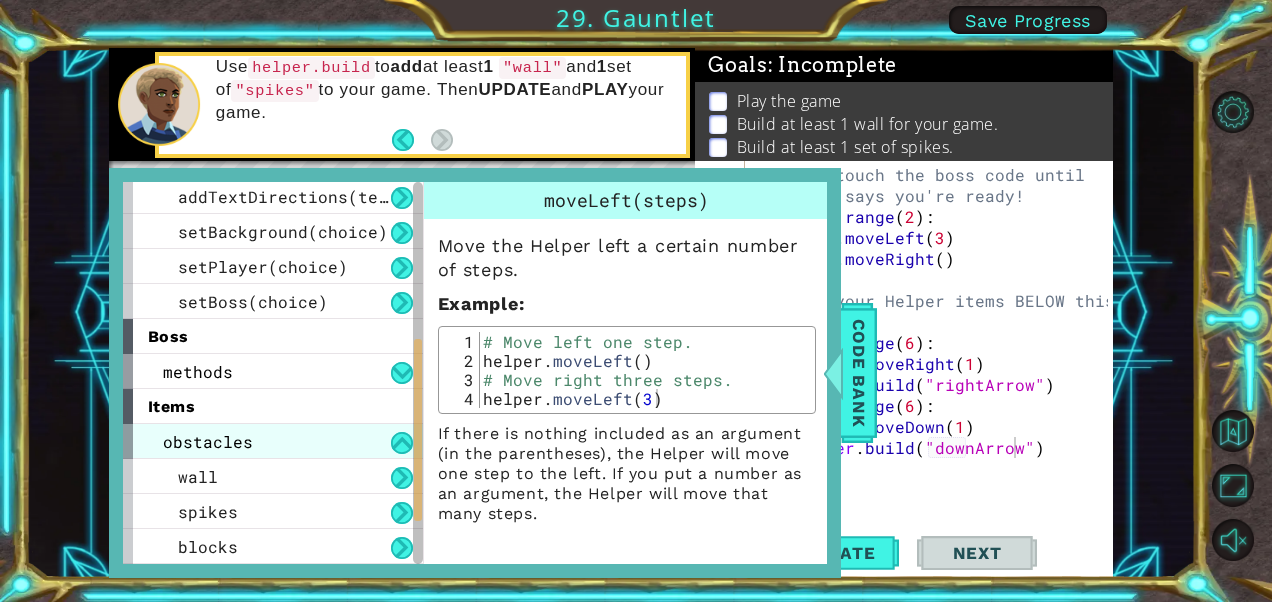 click on "obstacles" at bounding box center [273, 441] 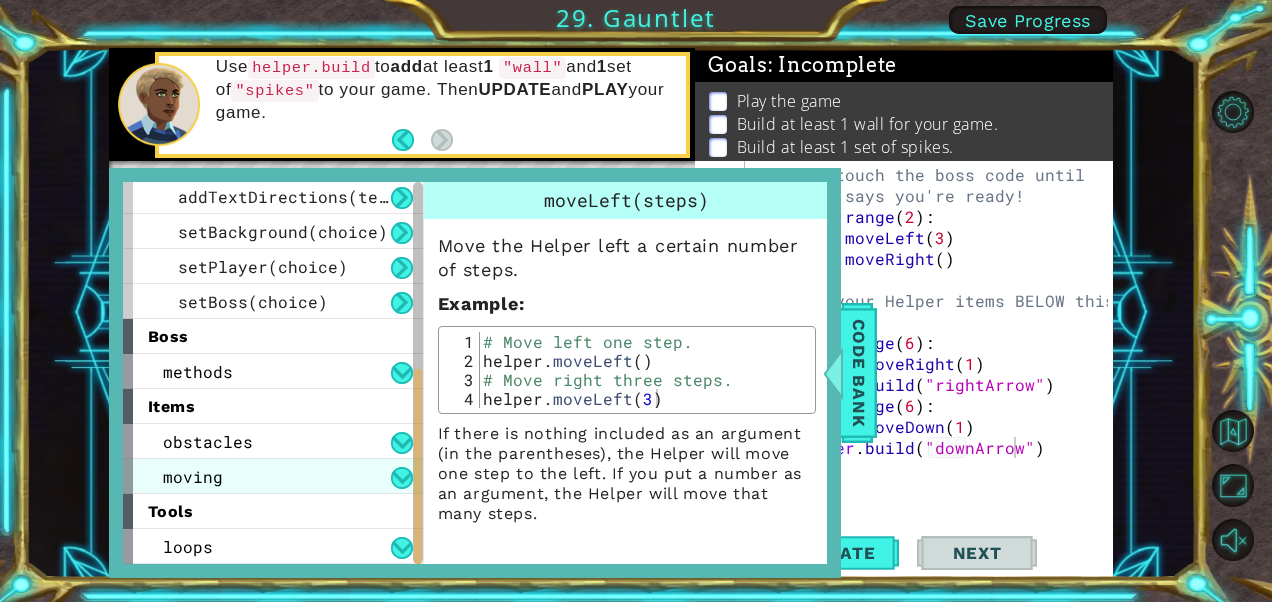 click on "moving" at bounding box center (273, 476) 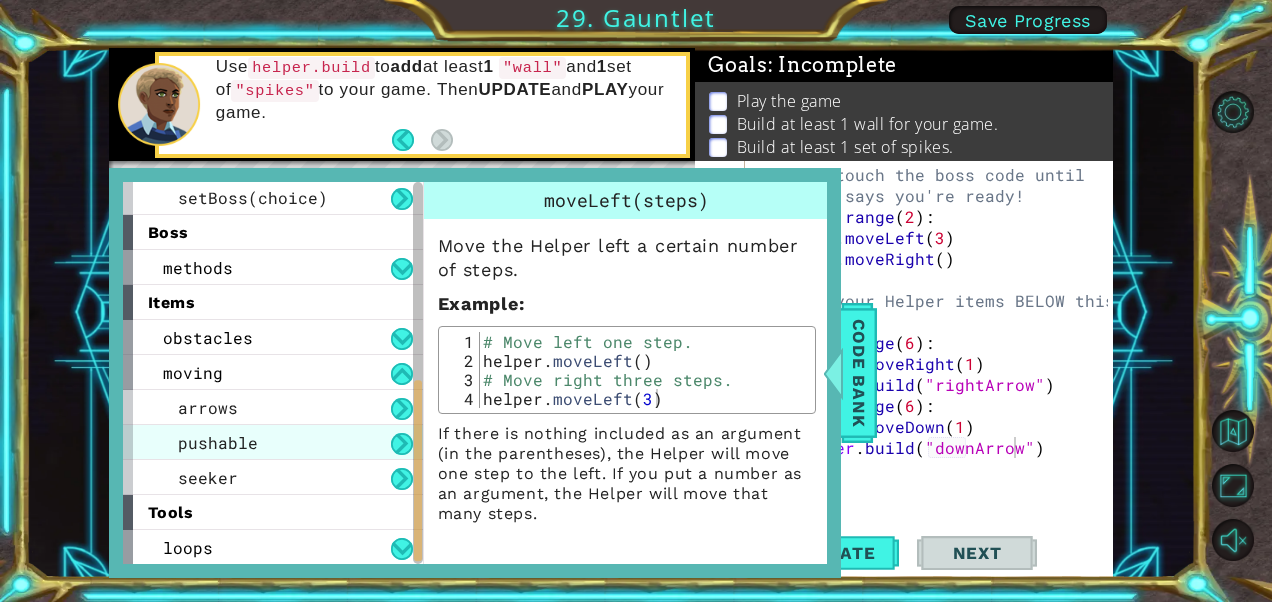scroll, scrollTop: 423, scrollLeft: 0, axis: vertical 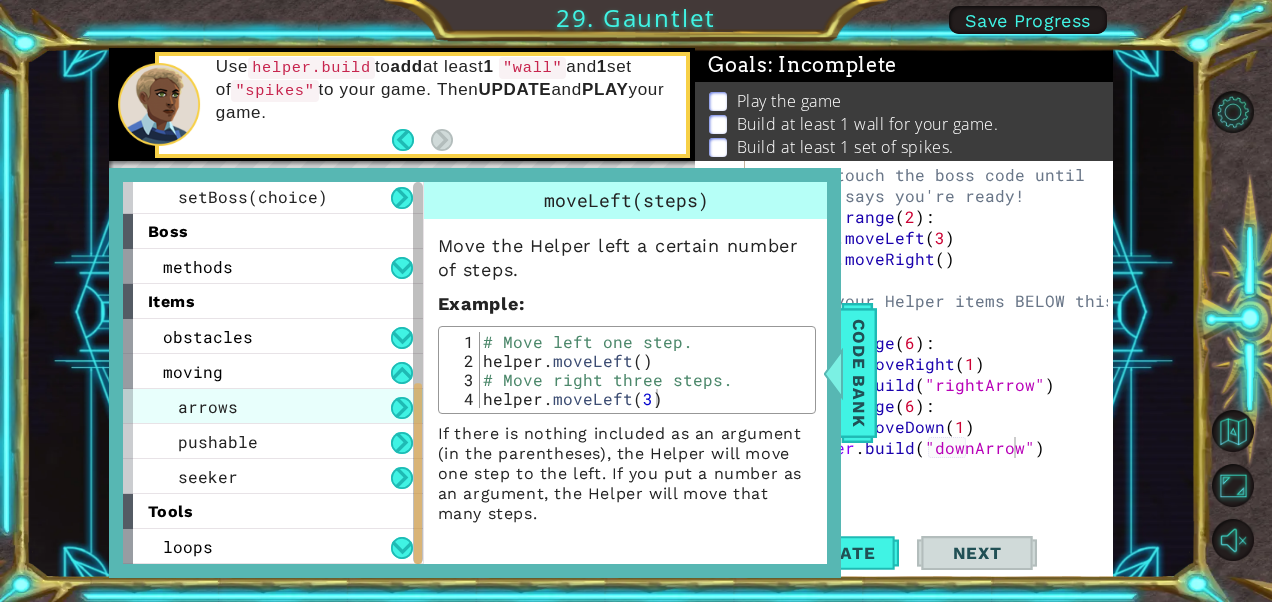 click on "arrows" at bounding box center (273, 406) 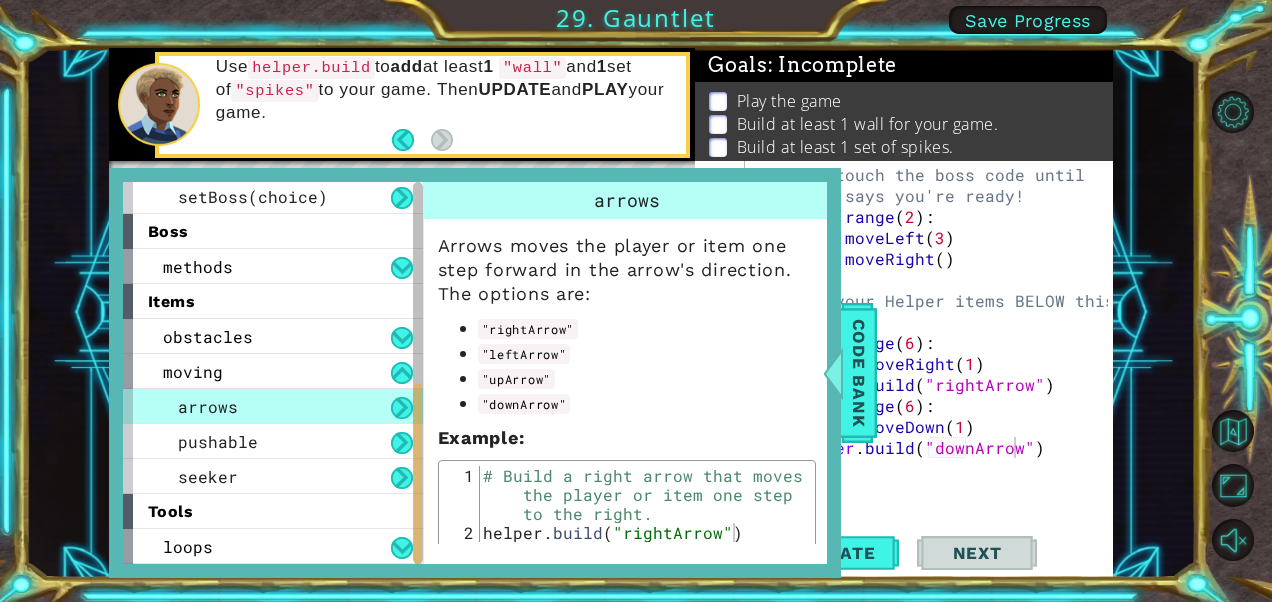 click on ""downArrow"" at bounding box center (524, 404) 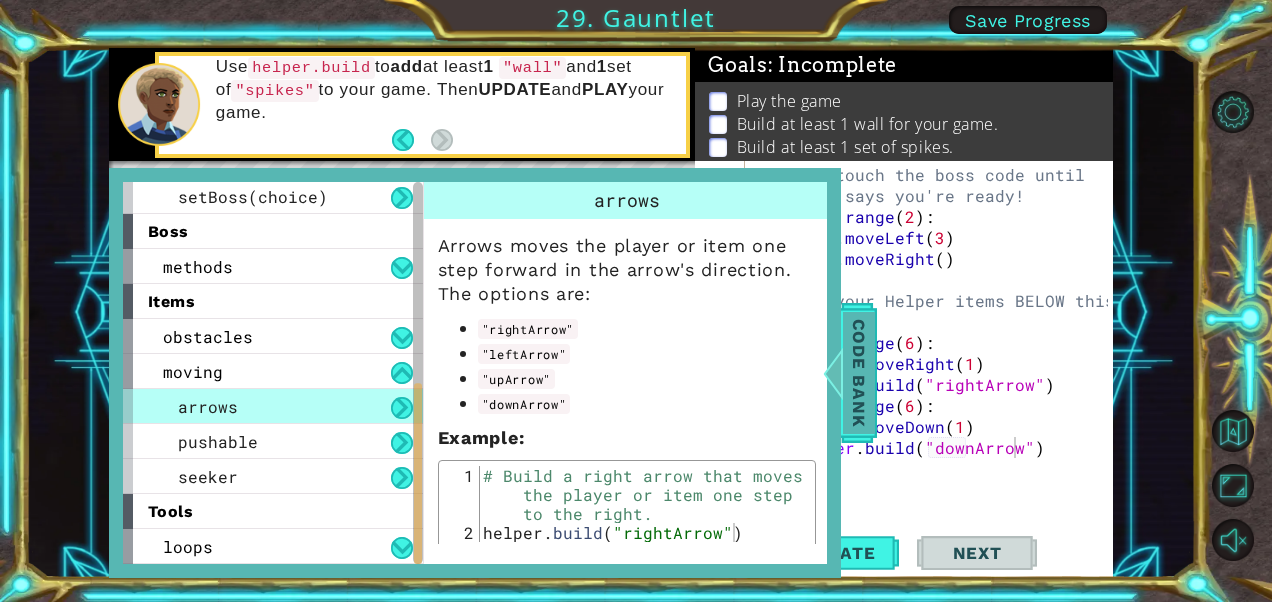 click on "Code Bank" at bounding box center [859, 373] 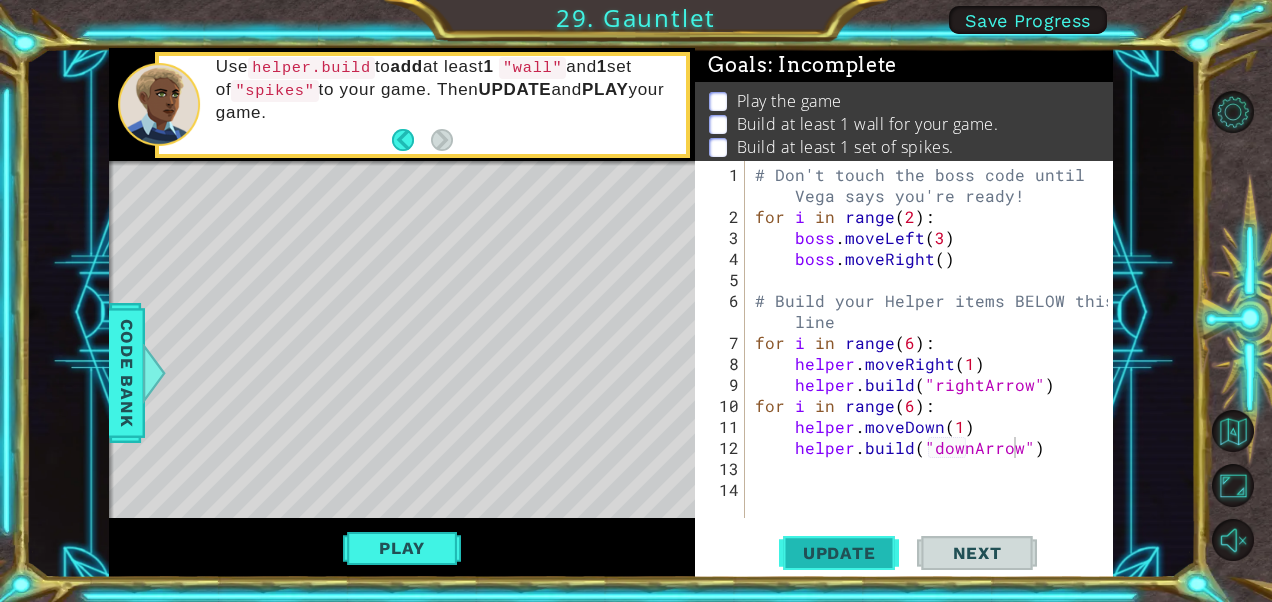 click on "Update" at bounding box center (839, 553) 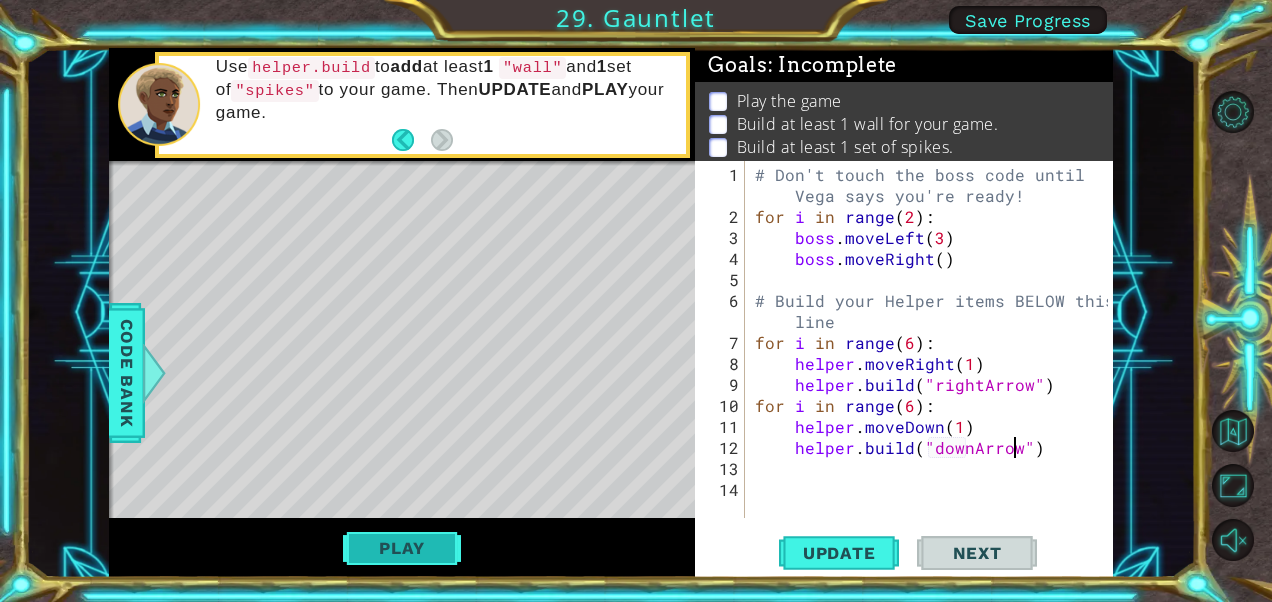 click on "Play" at bounding box center (401, 548) 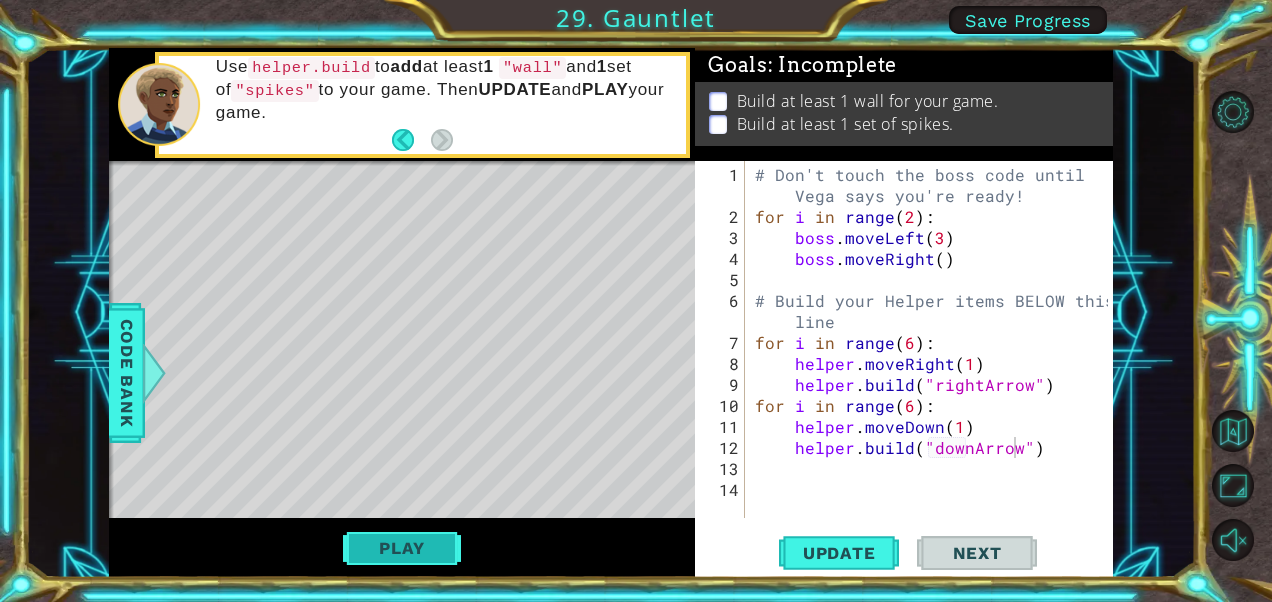 click on "Play" at bounding box center [401, 548] 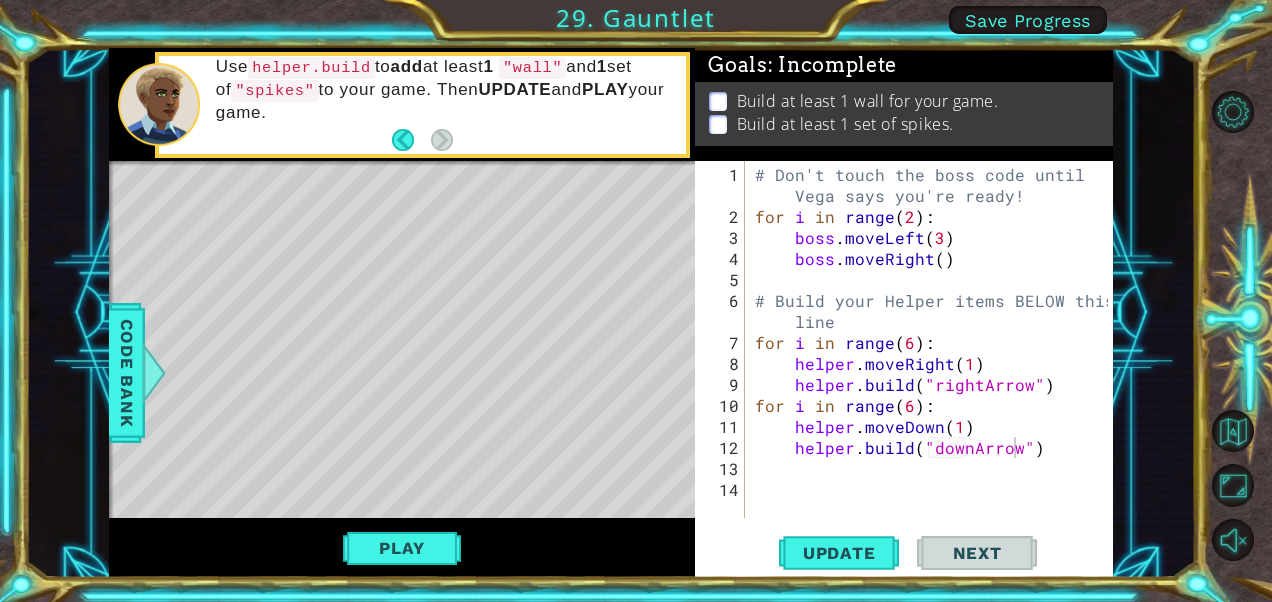 click on "# Don't touch the boss code until       Vega says you're ready! for   i   in   range ( 2 ) :      boss . moveLeft ( 3 )      boss . moveRight ( ) # Build your Helper items BELOW this       line for   i   in   range ( 6 ) :      helper . moveRight ( 1 )      helper . build ( "rightArrow" ) for   i   in   range ( 6 ) :      helper . moveDown ( 1 )      helper . build ( "downArrow" )" at bounding box center (934, 374) 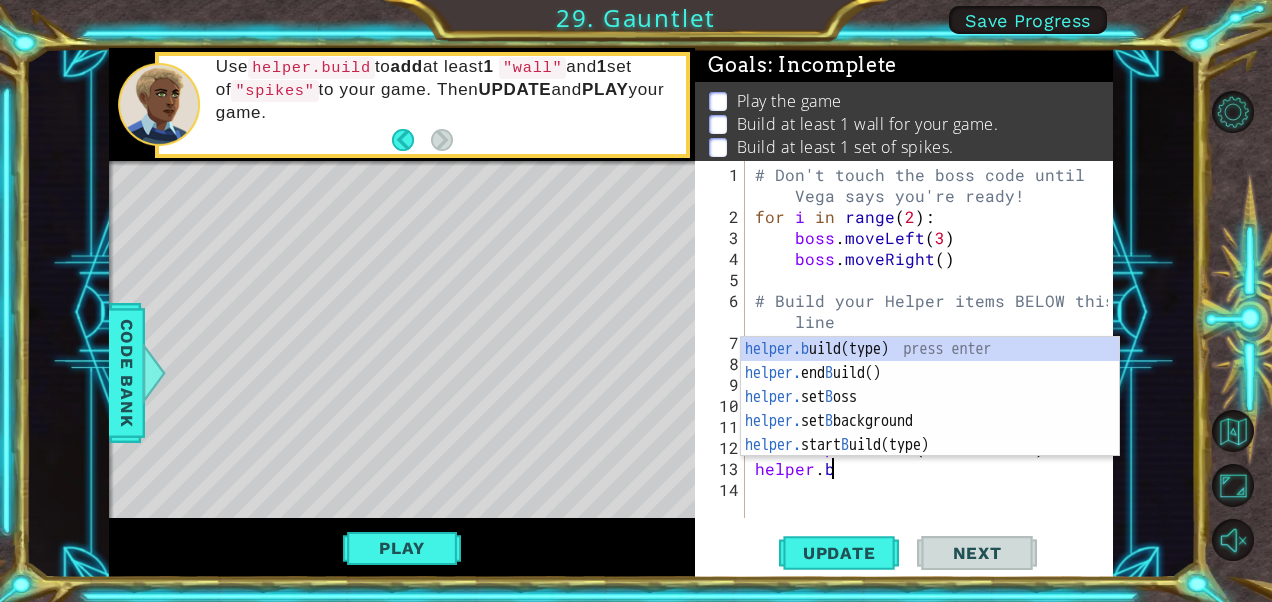 scroll, scrollTop: 0, scrollLeft: 4, axis: horizontal 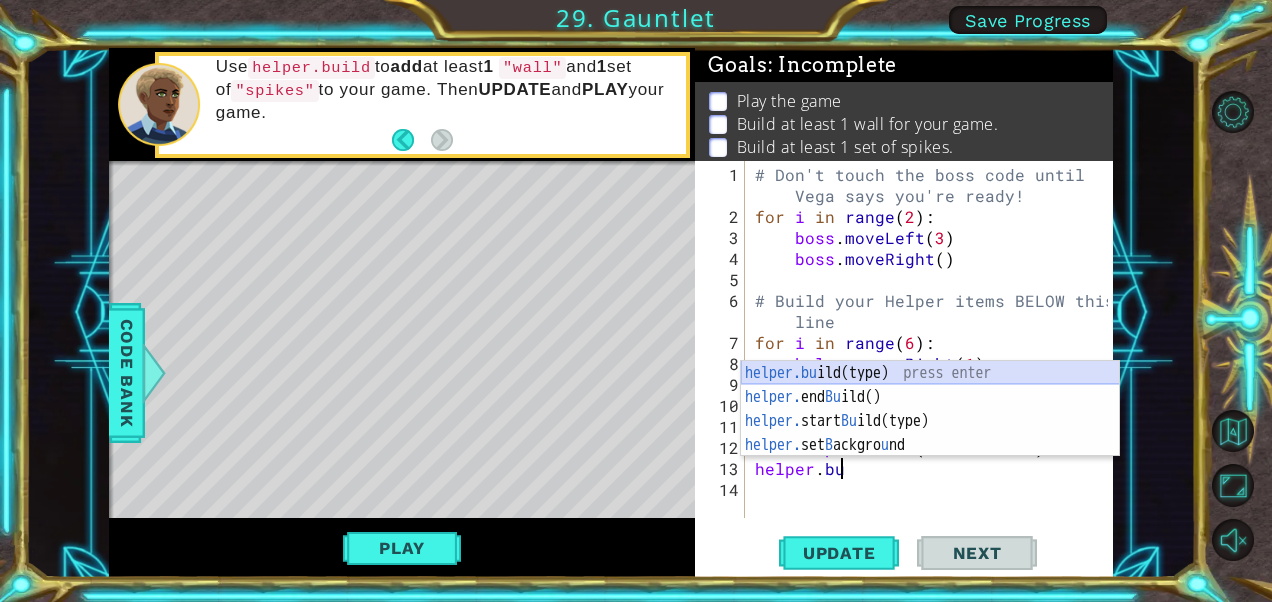 click on "helper.bu ild(type) press enter helper. end Bu ild() press enter helper. start Bu ild(type) press enter helper. set B ackgro u nd press enter" at bounding box center [930, 433] 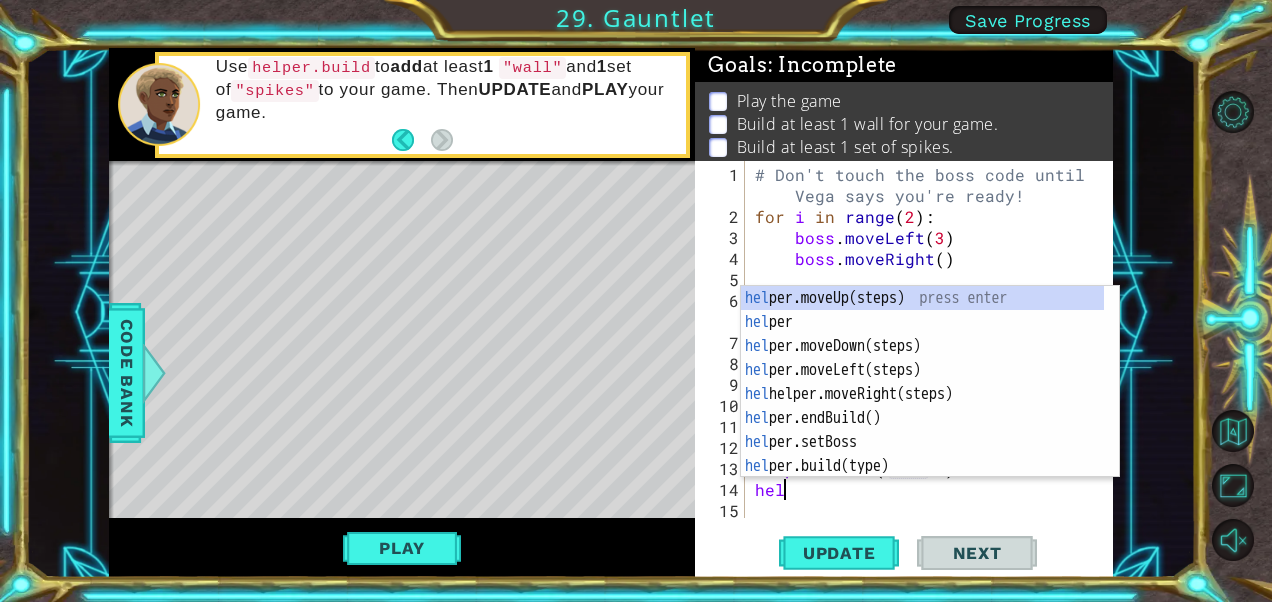 scroll, scrollTop: 0, scrollLeft: 13, axis: horizontal 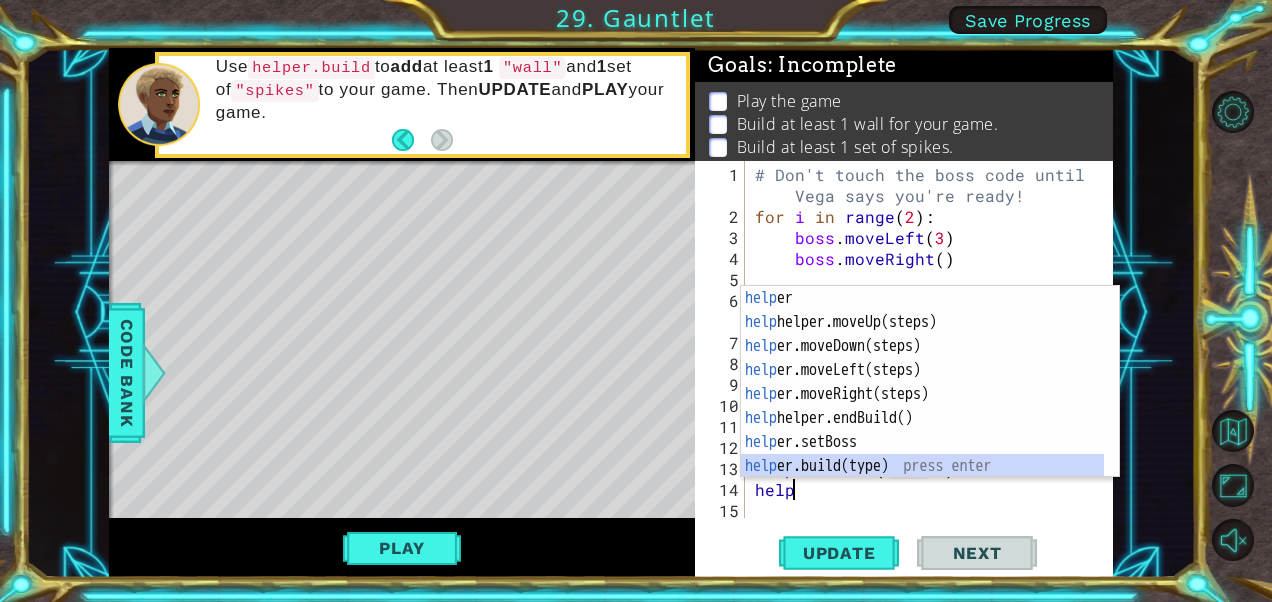 click on "help er press enter help er.moveUp(steps) press enter help er.moveDown(steps) press enter help er.moveLeft(steps) press enter help er.moveRight(steps) press enter help er.endBuild() press enter help er.setBoss press enter help er.build(type) press enter help er.setPlayer press enter" at bounding box center [923, 406] 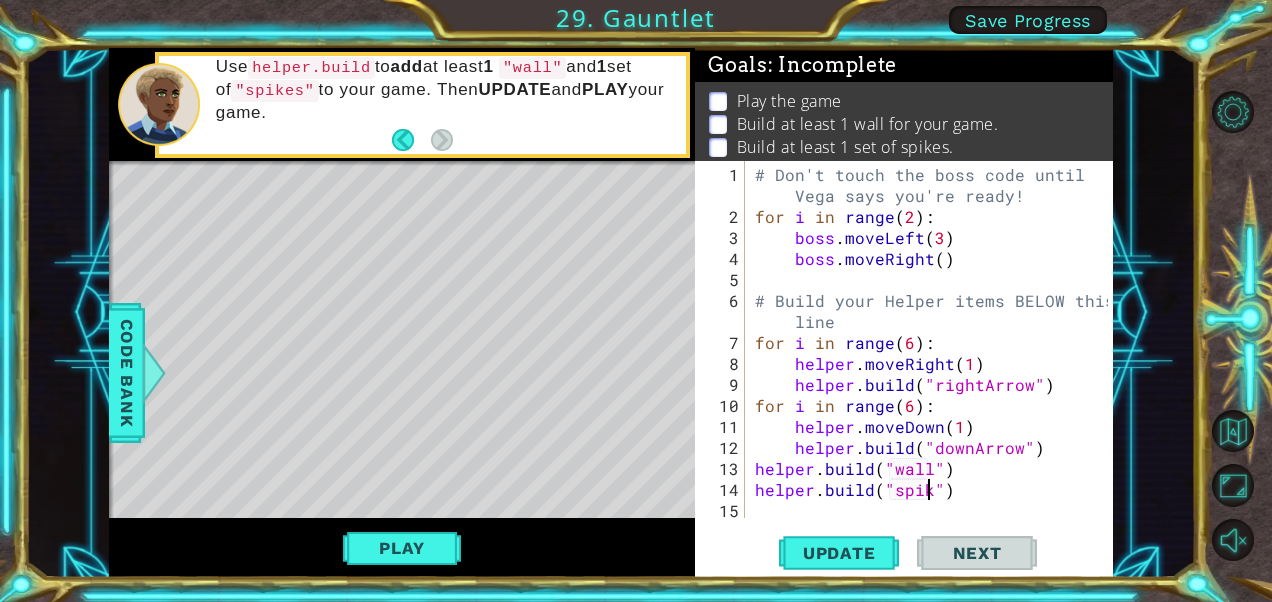 scroll, scrollTop: 0, scrollLeft: 11, axis: horizontal 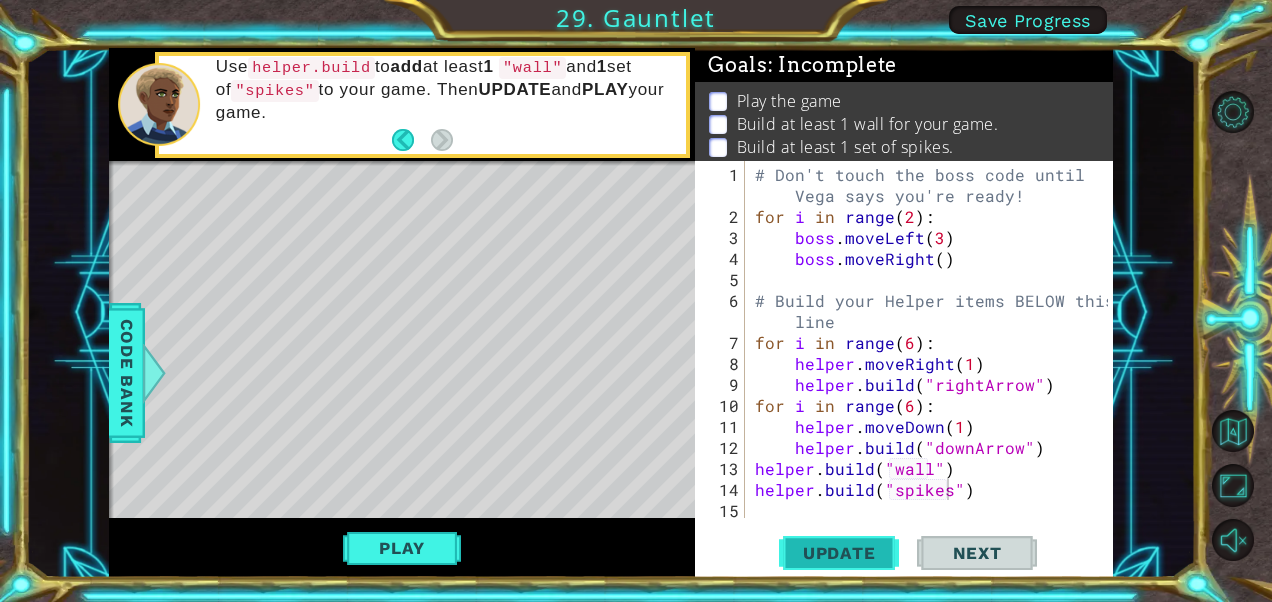 click on "Update" at bounding box center (839, 553) 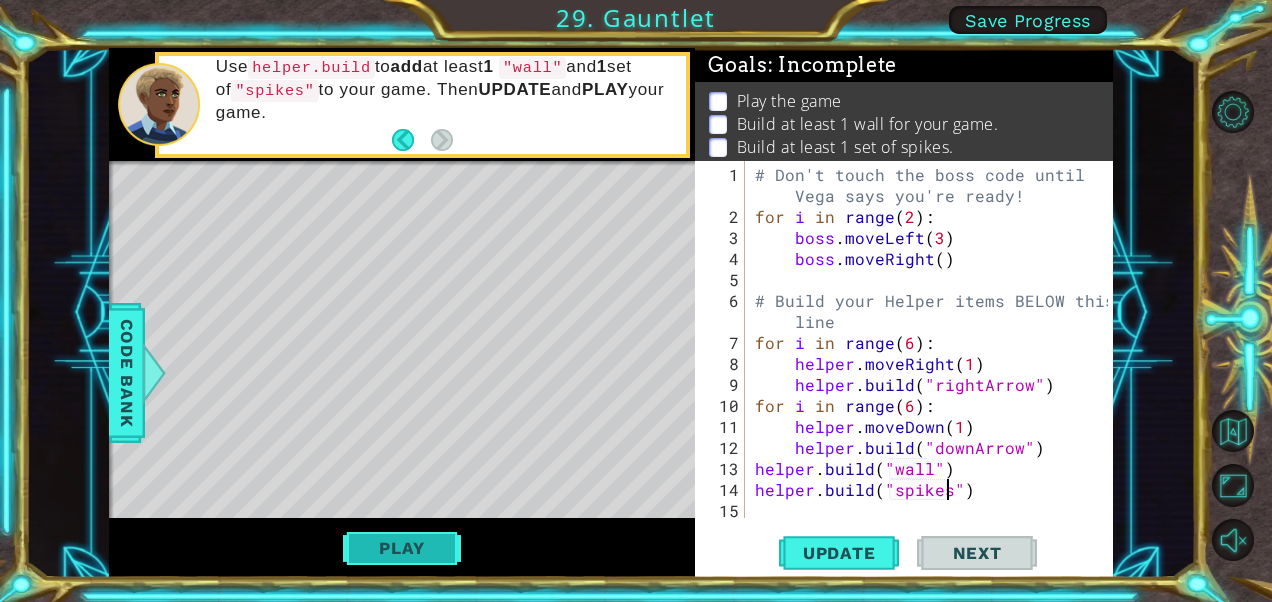 click on "Play" at bounding box center [401, 548] 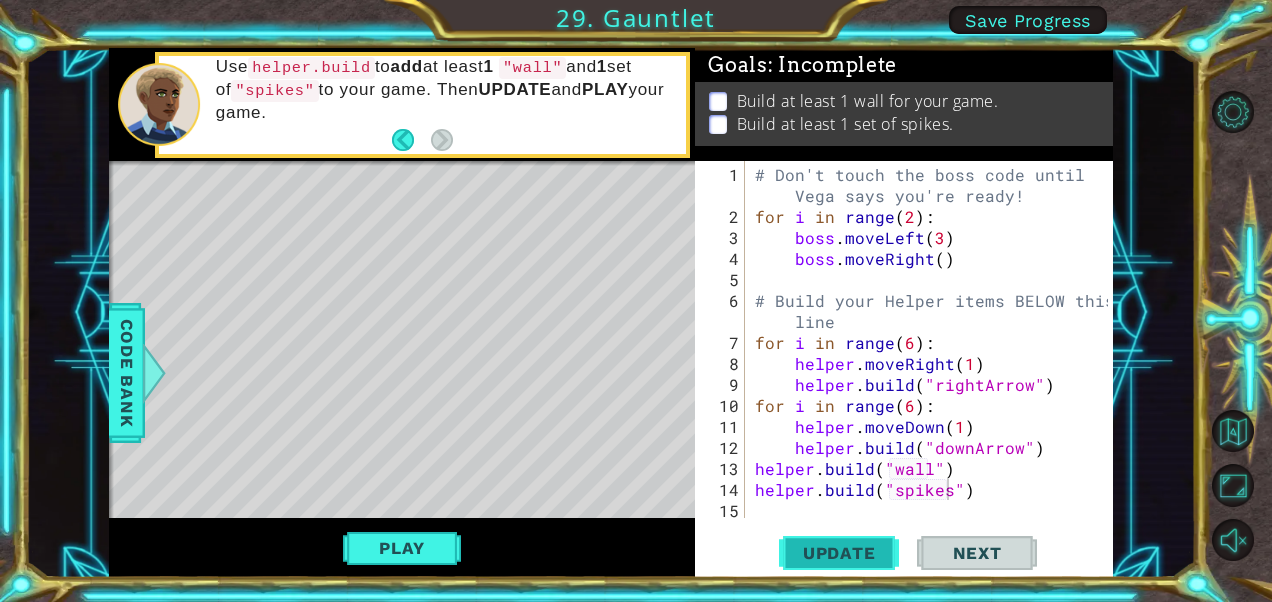 click on "Update" at bounding box center (839, 553) 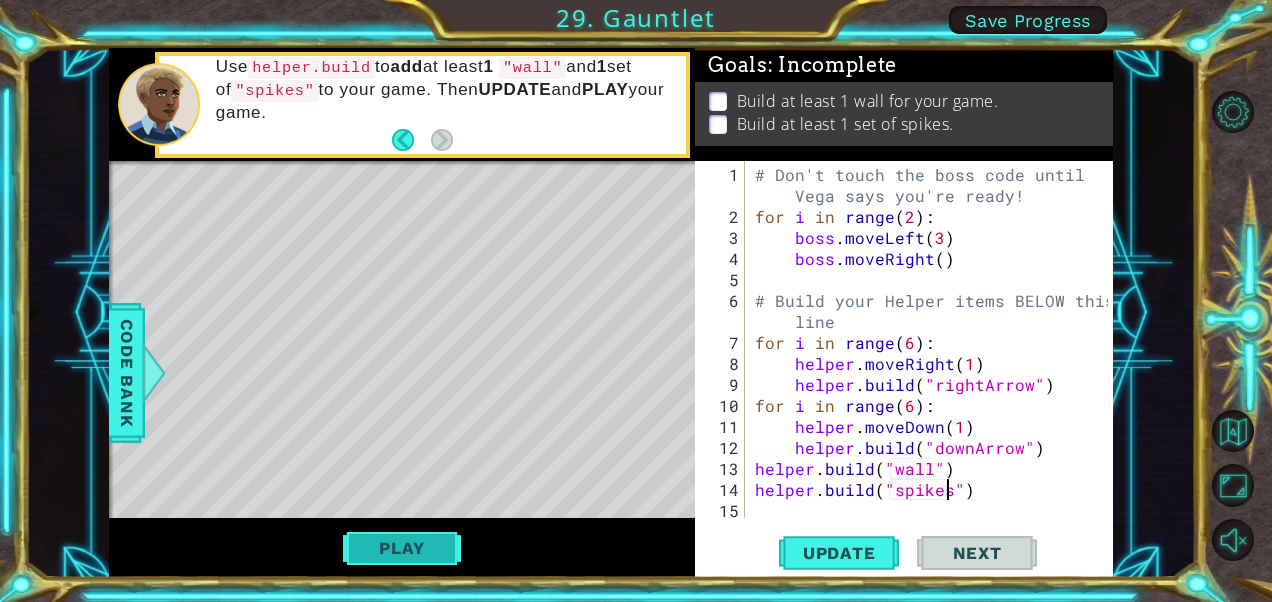 click on "Play" at bounding box center (401, 548) 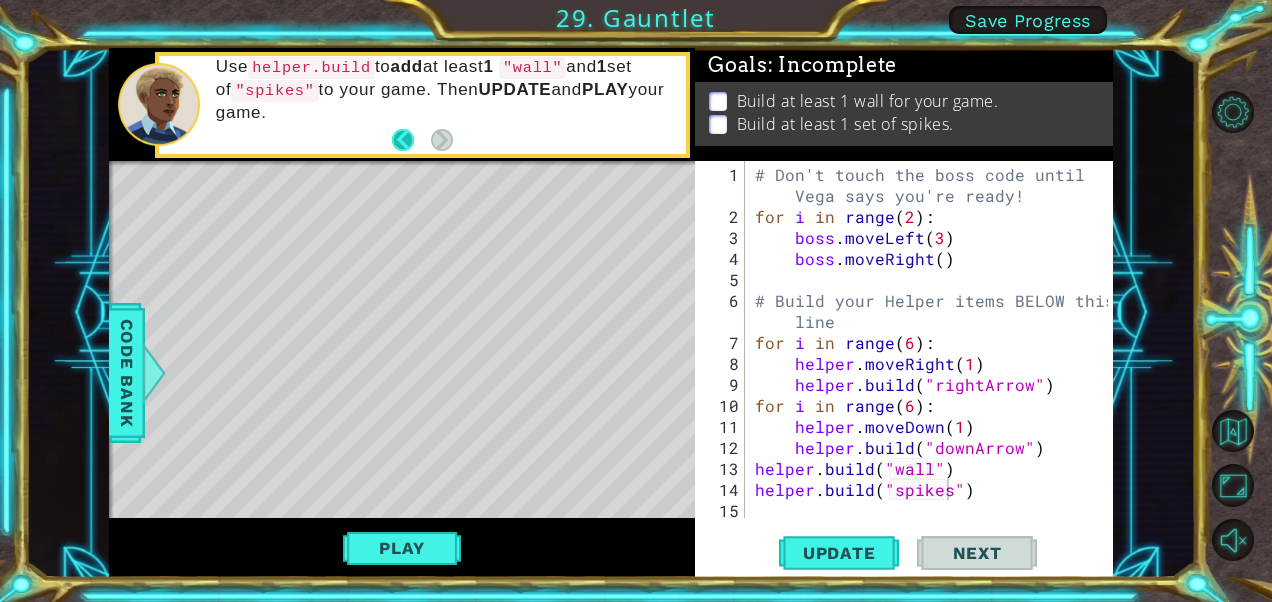 click at bounding box center (411, 140) 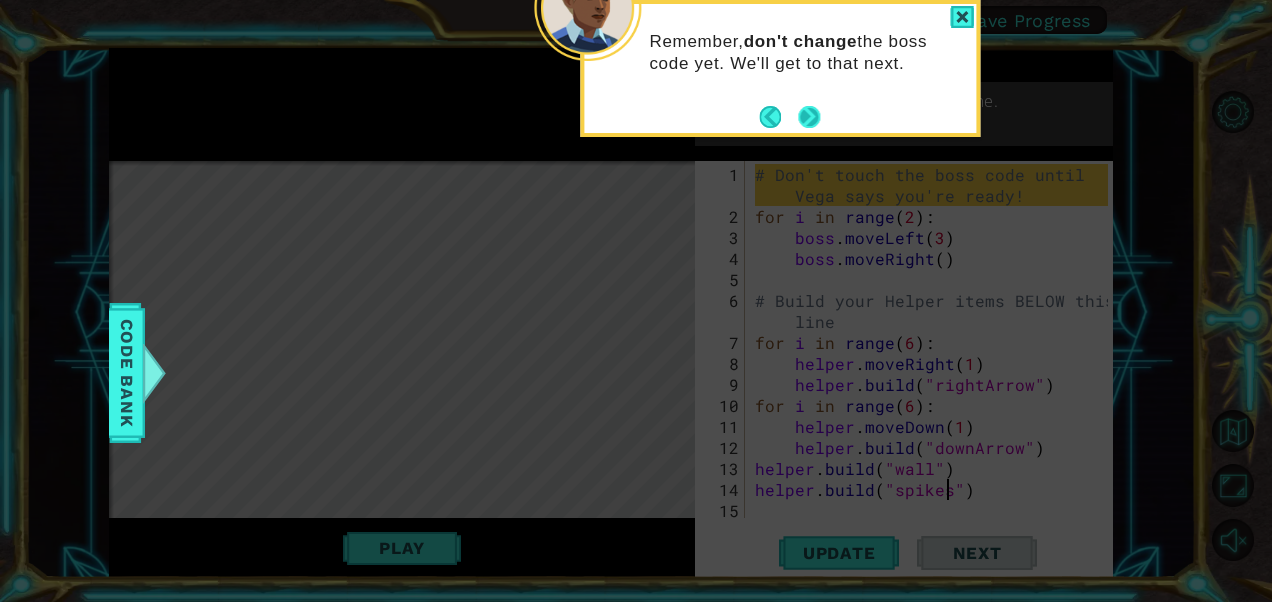 click at bounding box center [809, 117] 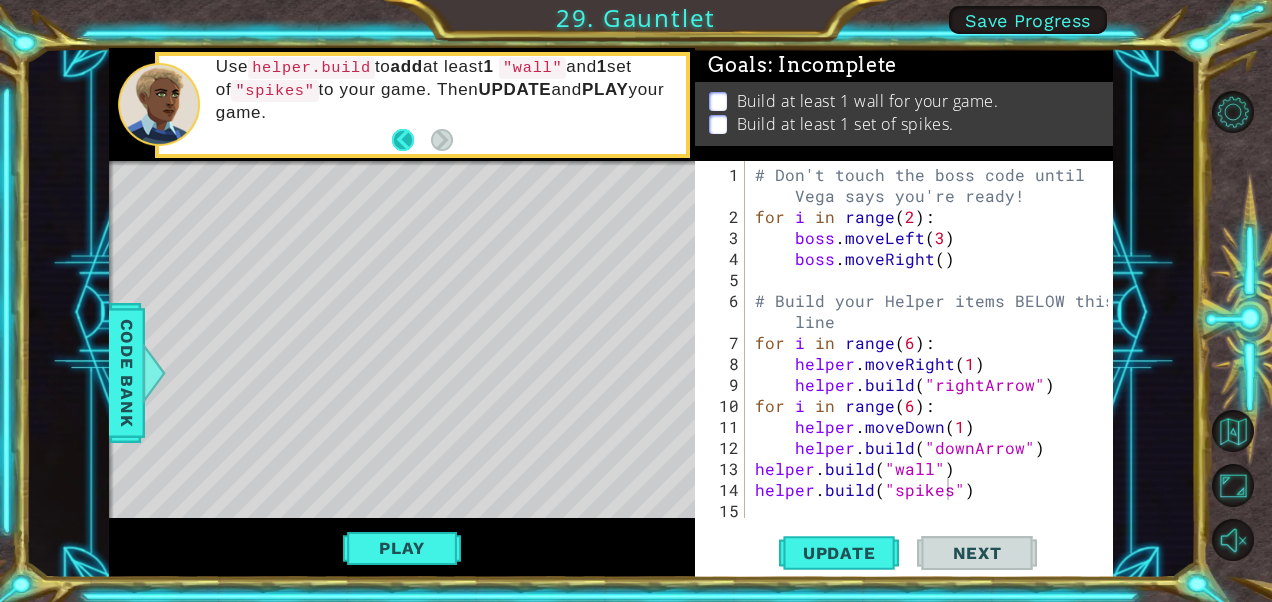 click at bounding box center [411, 140] 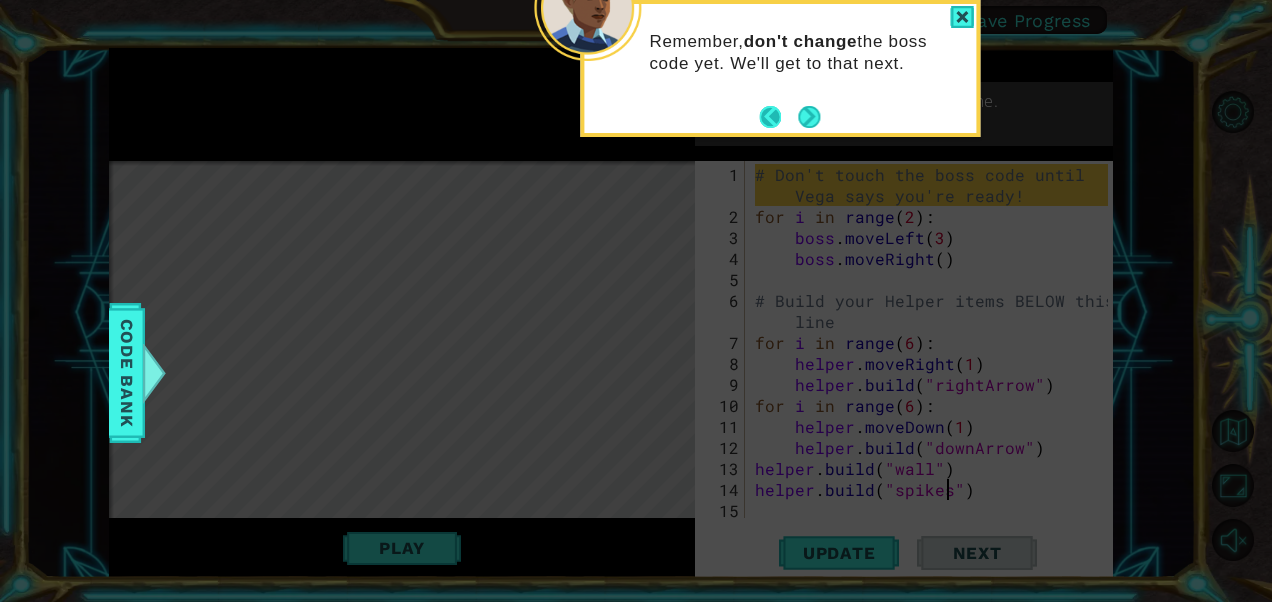 click at bounding box center [778, 117] 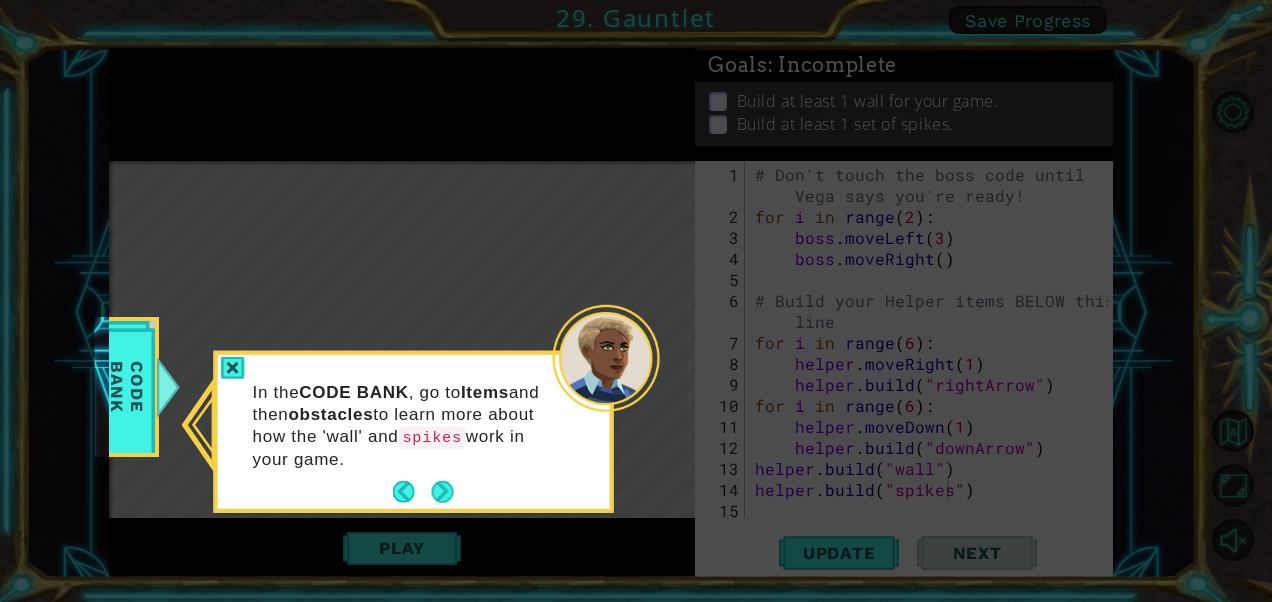 click at bounding box center [443, 492] 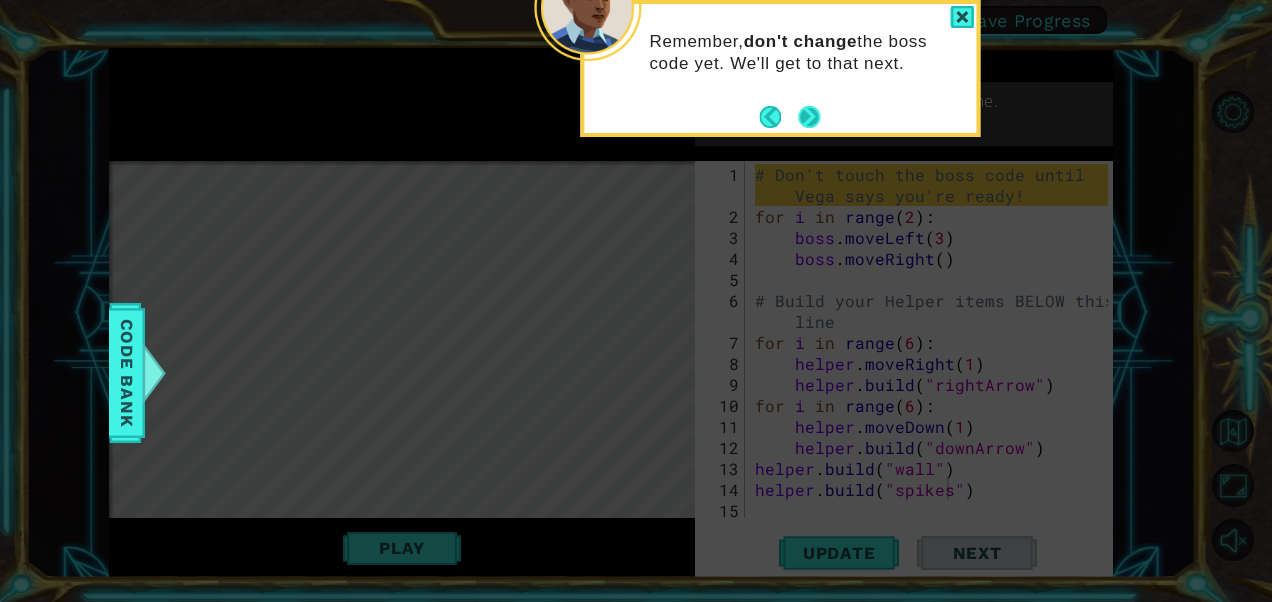 click at bounding box center [809, 117] 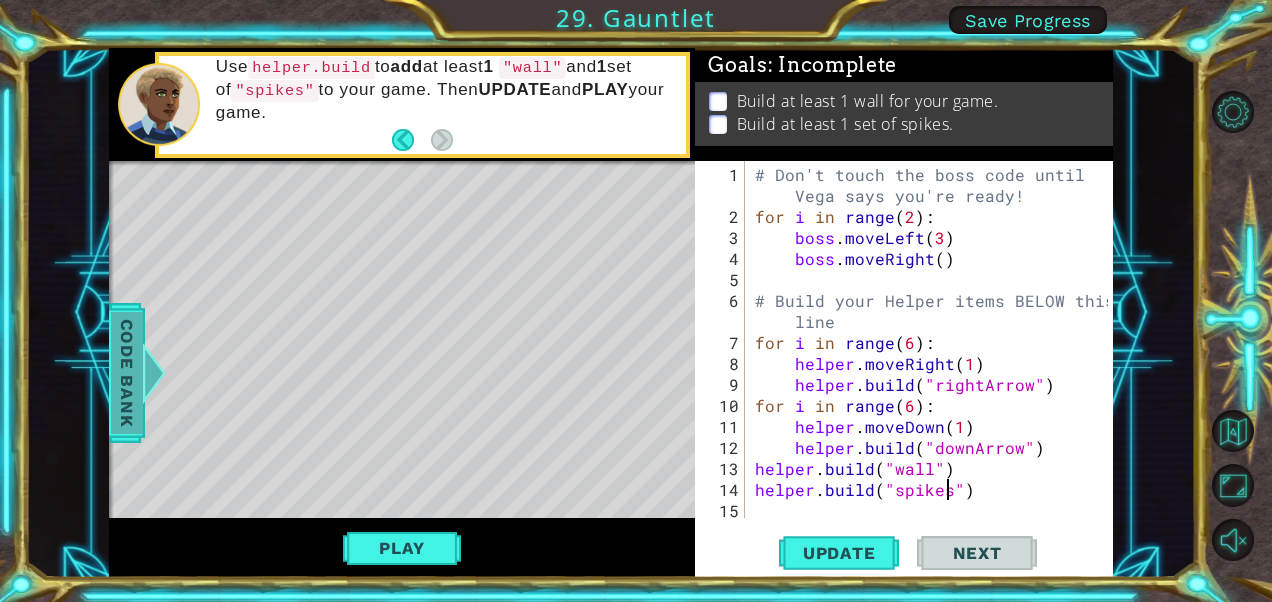 click at bounding box center (153, 373) 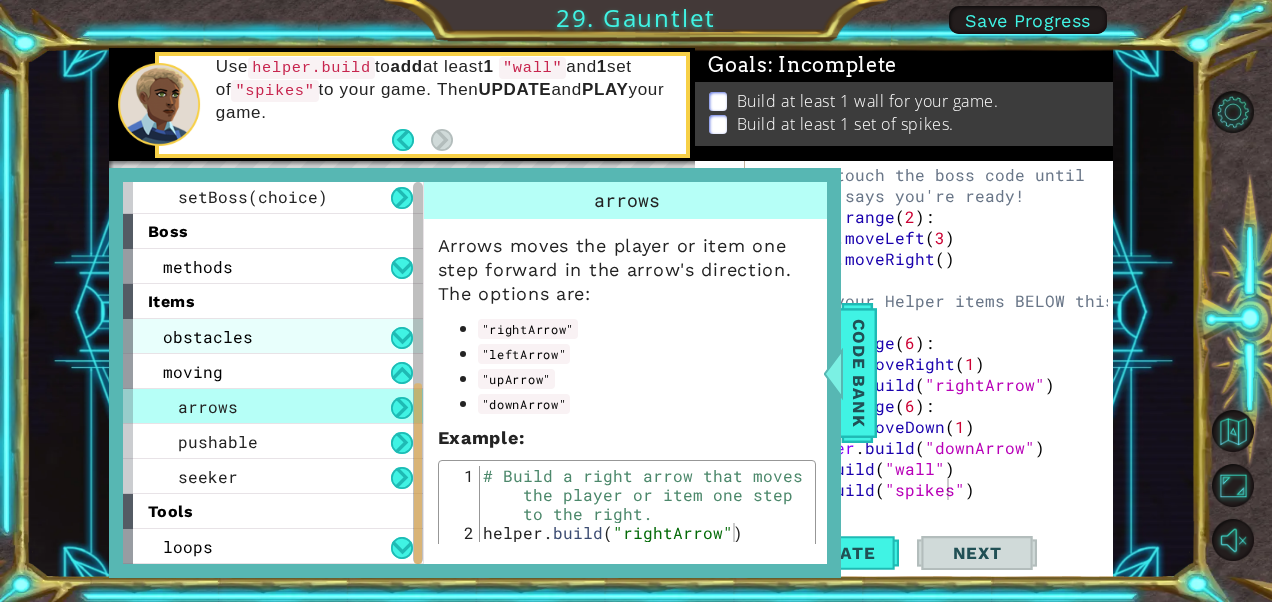 click on "obstacles" at bounding box center (273, 336) 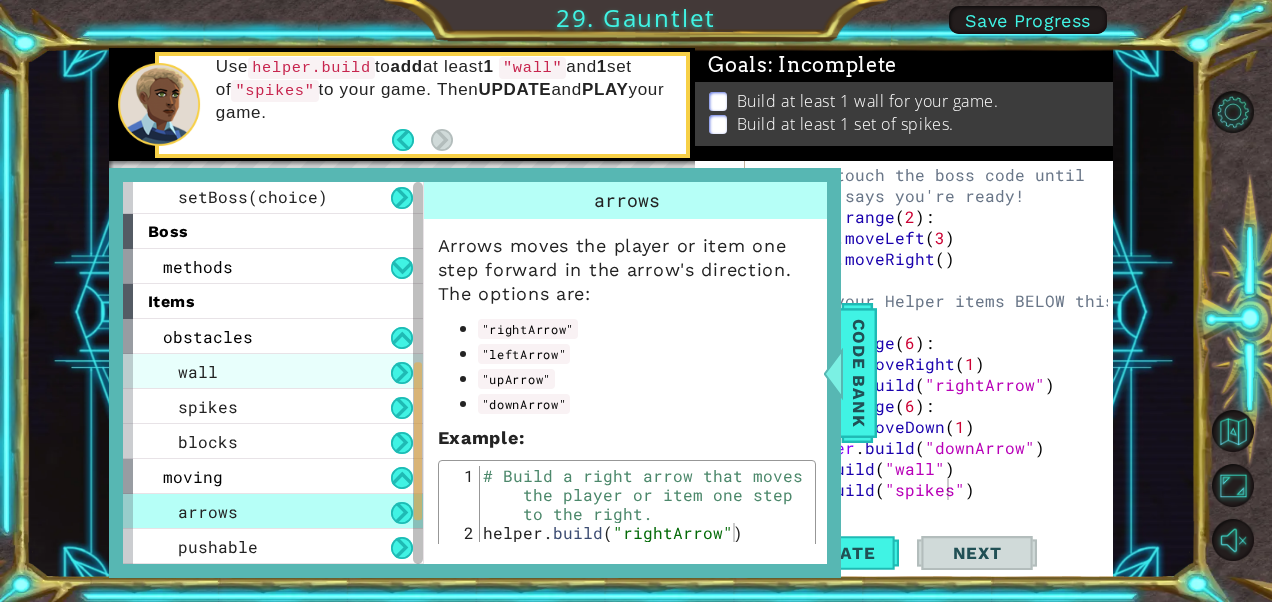click on "wall" at bounding box center (273, 371) 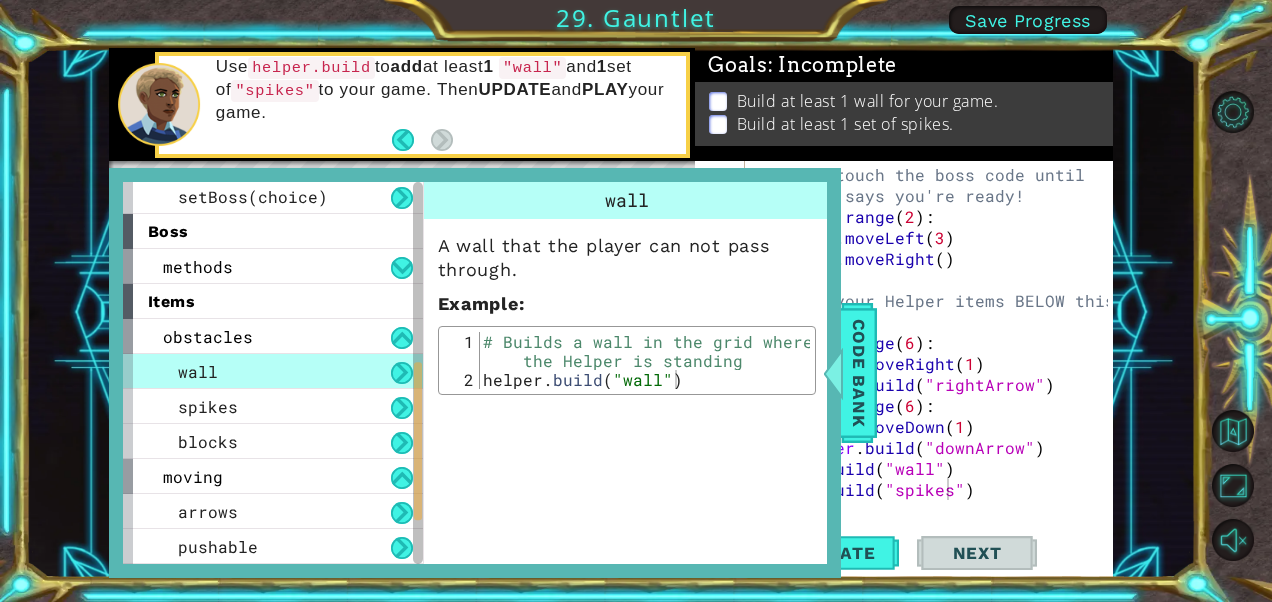 click on "Code Bank" at bounding box center [859, 373] 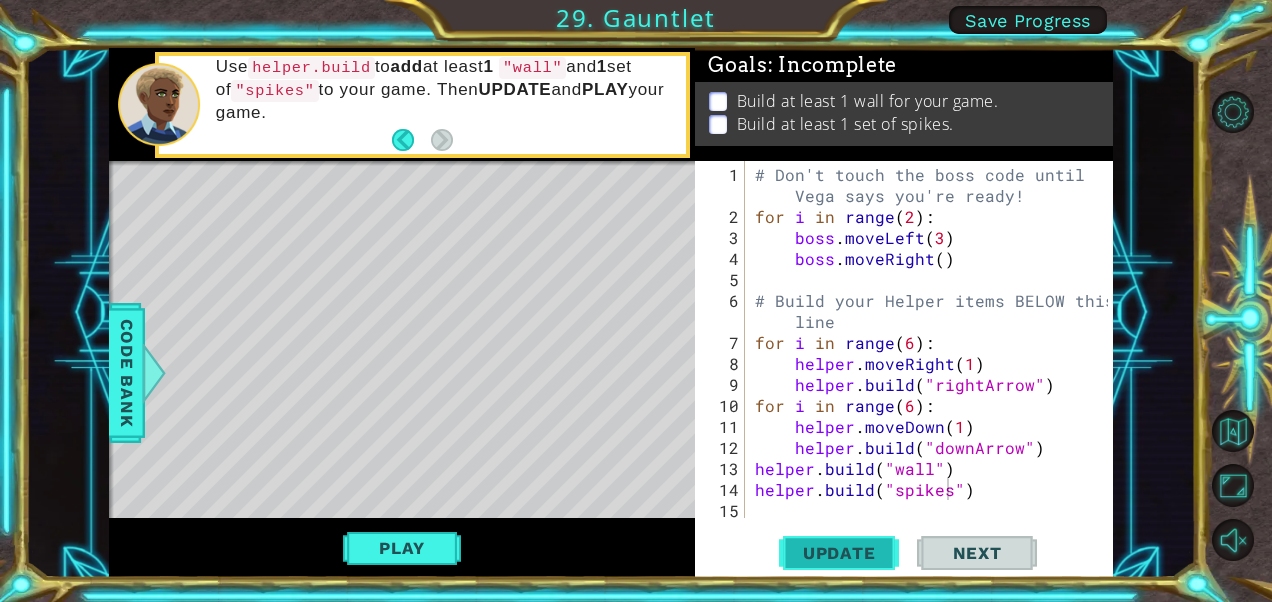 click on "Update" at bounding box center (839, 553) 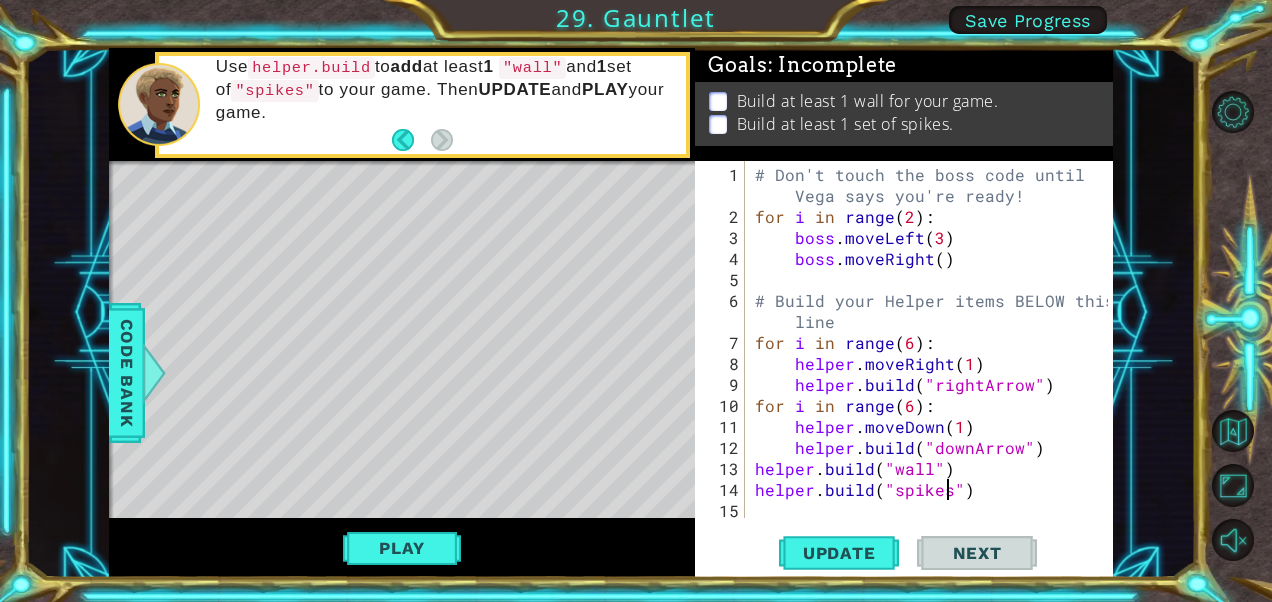 click at bounding box center [718, 101] 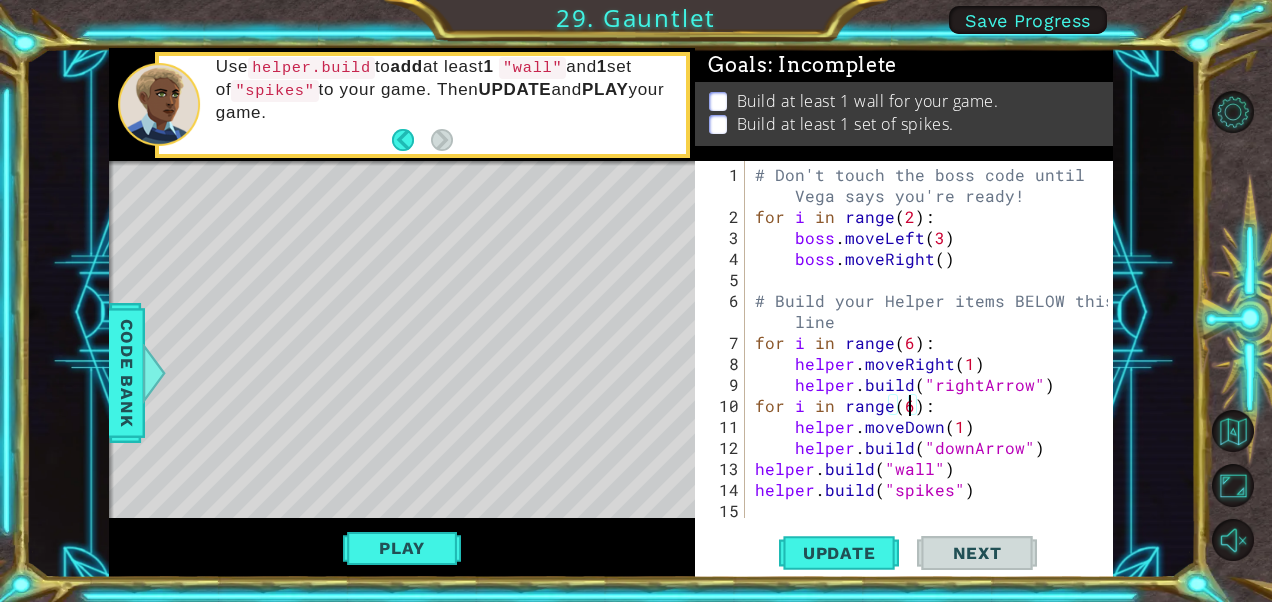 scroll, scrollTop: 0, scrollLeft: 9, axis: horizontal 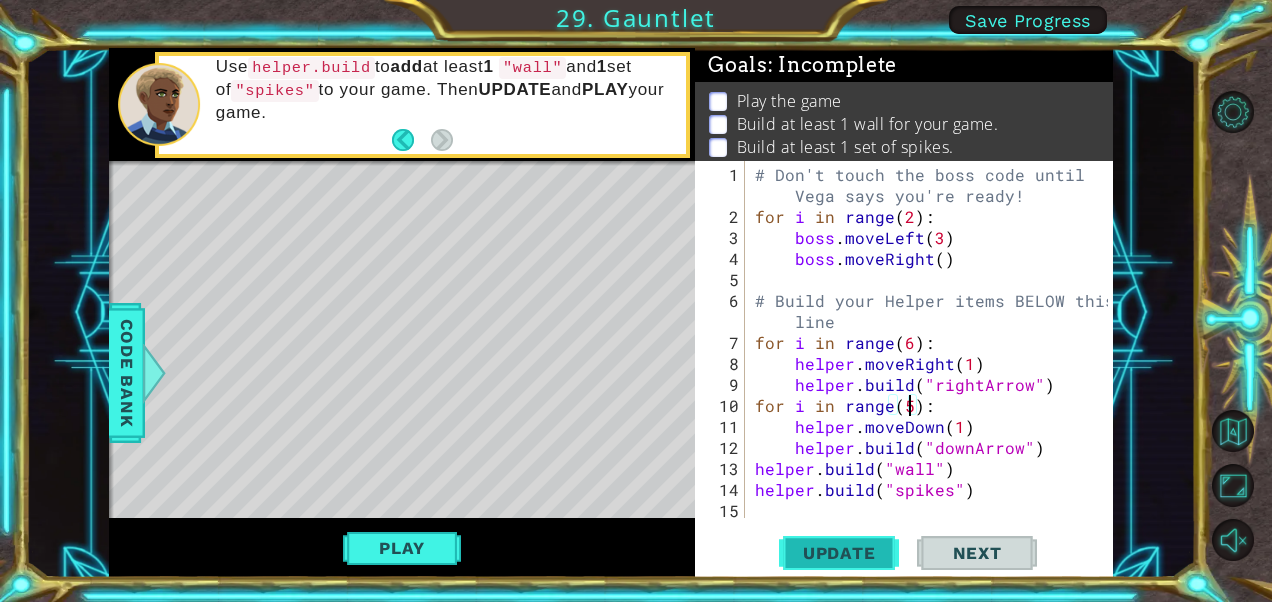 click on "Update" at bounding box center (839, 553) 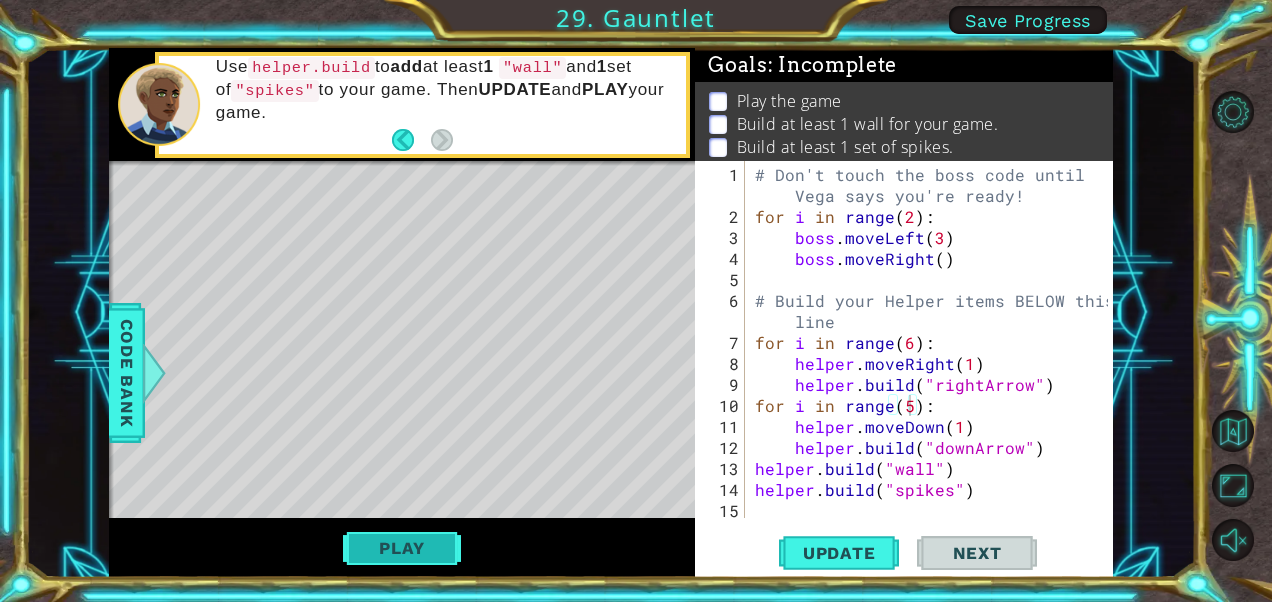 click on "Play" at bounding box center [401, 548] 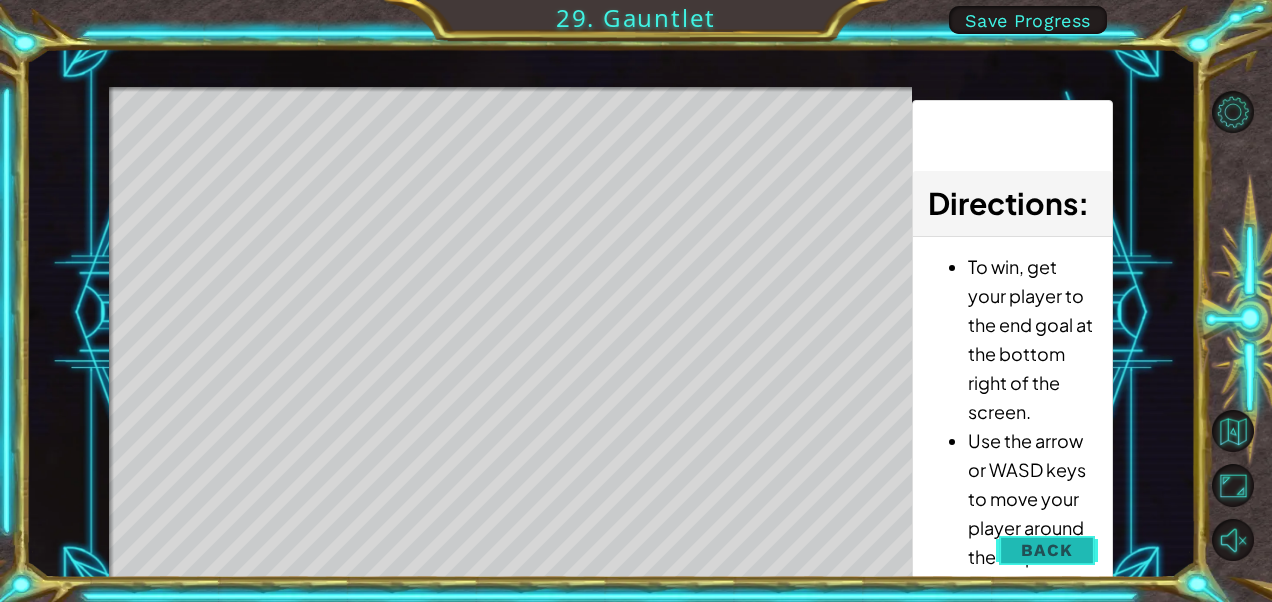 click on "Back" at bounding box center (1046, 550) 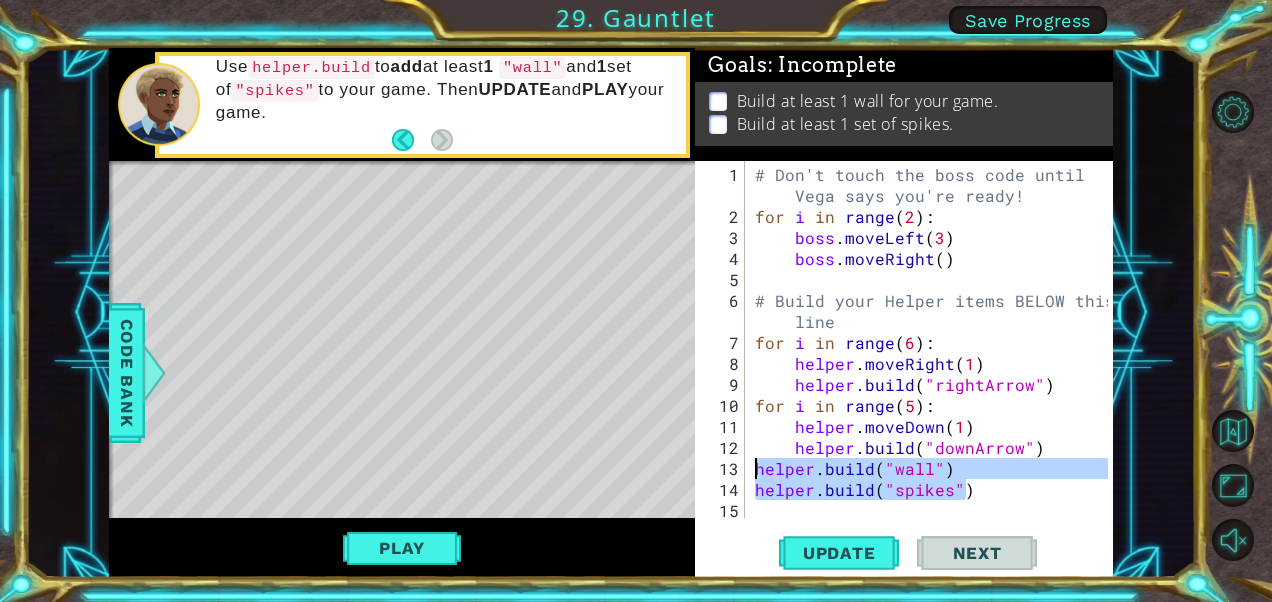 drag, startPoint x: 974, startPoint y: 491, endPoint x: 752, endPoint y: 465, distance: 223.51733 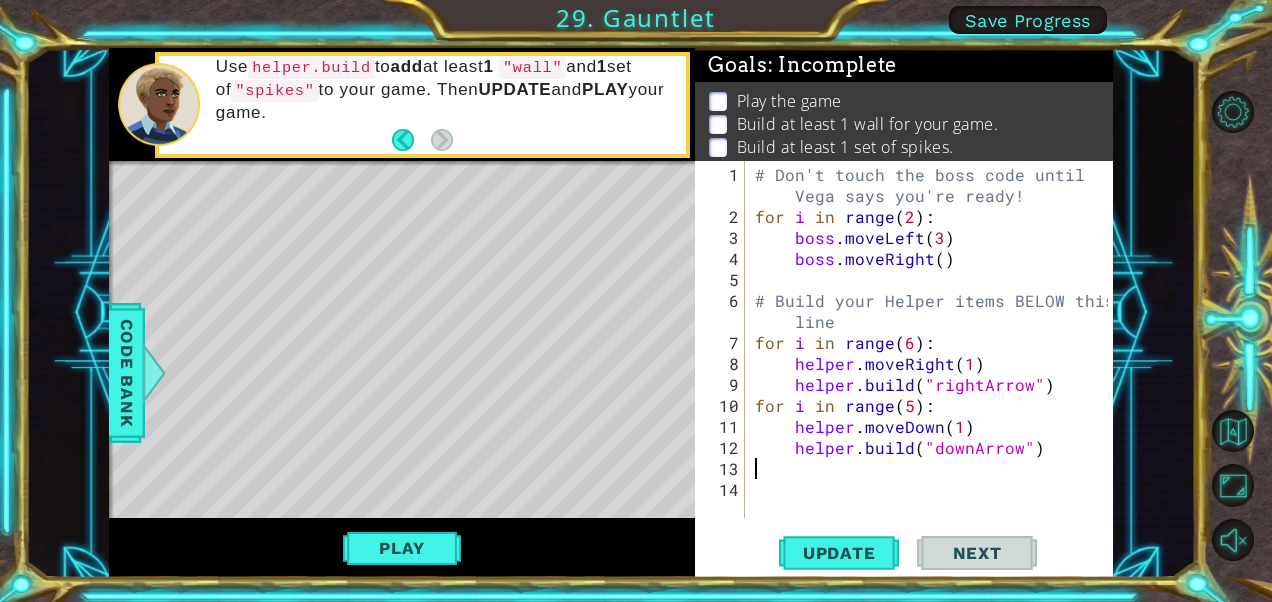 scroll, scrollTop: 0, scrollLeft: 0, axis: both 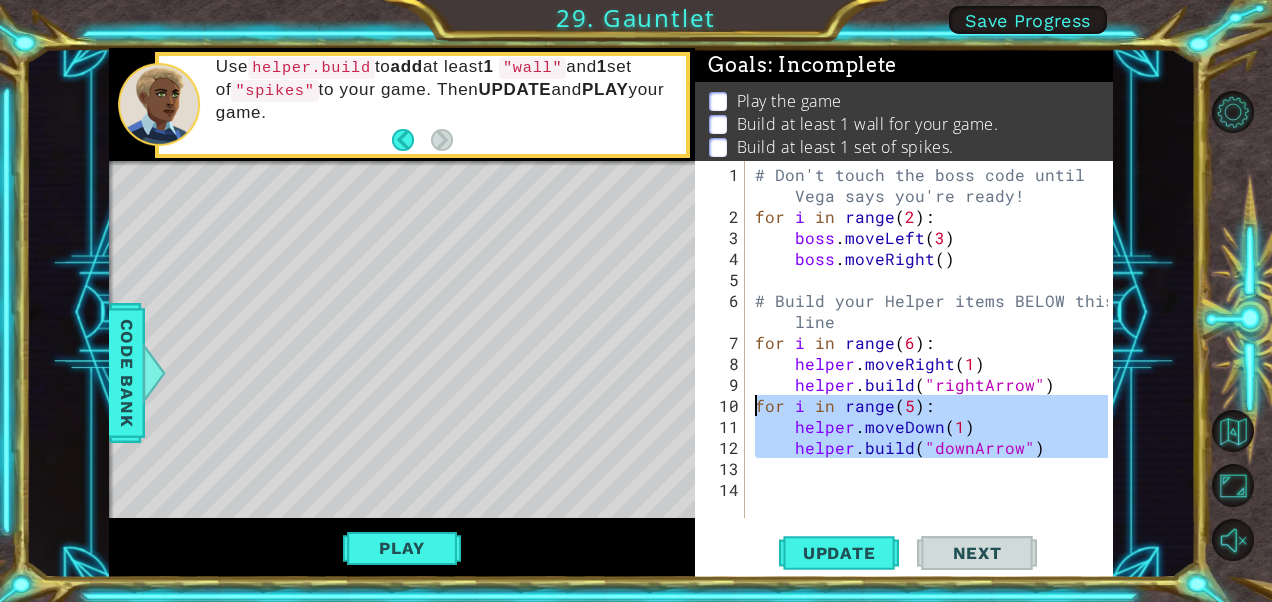 drag, startPoint x: 1050, startPoint y: 456, endPoint x: 759, endPoint y: 393, distance: 297.7415 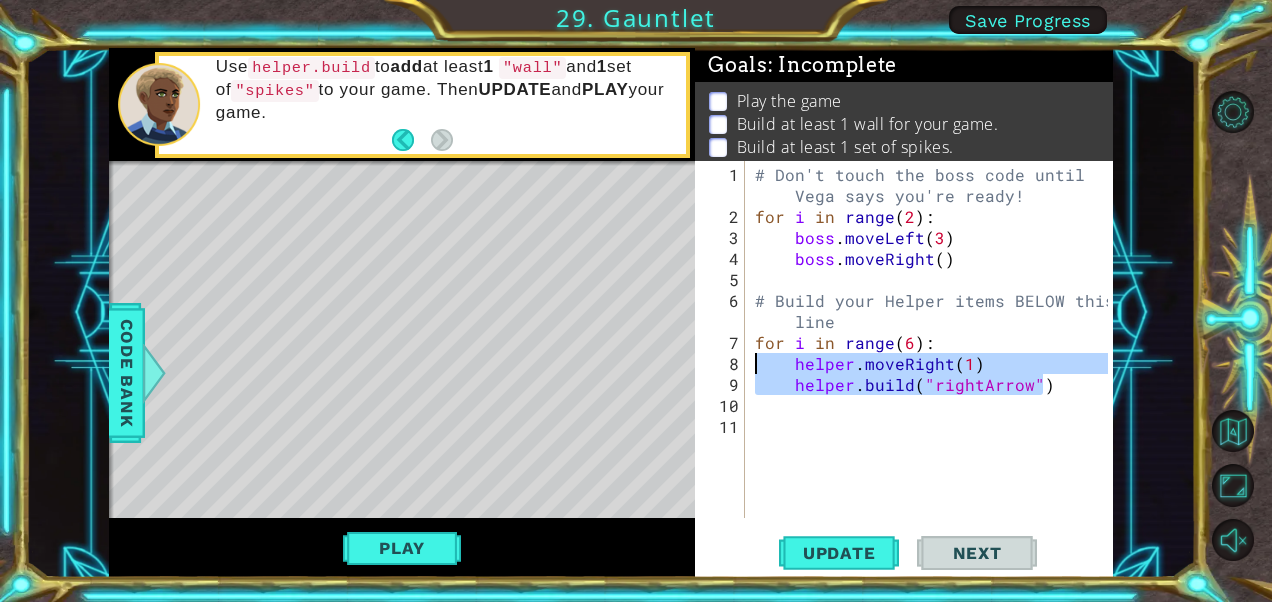 drag, startPoint x: 1047, startPoint y: 385, endPoint x: 758, endPoint y: 366, distance: 289.6239 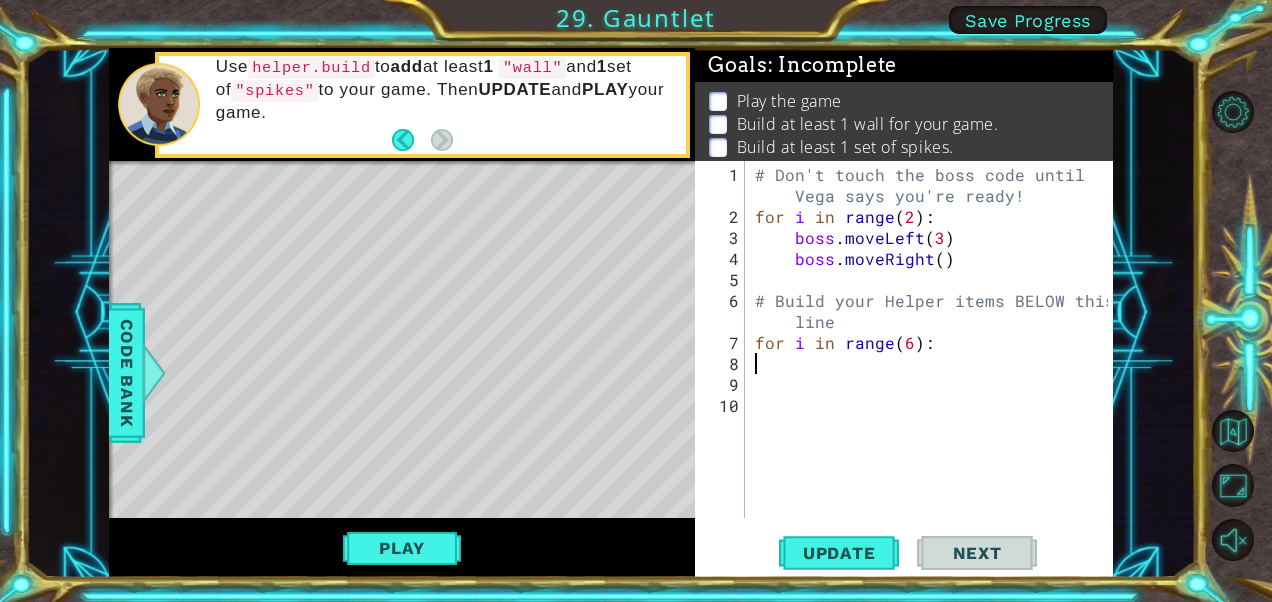 click on "# Don't touch the boss code until       Vega says you're ready! for   i   in   range ( 2 ) :      boss . moveLeft ( 3 )      boss . moveRight ( ) # Build your Helper items BELOW this       line for   i   in   range ( 6 ) :" at bounding box center (934, 374) 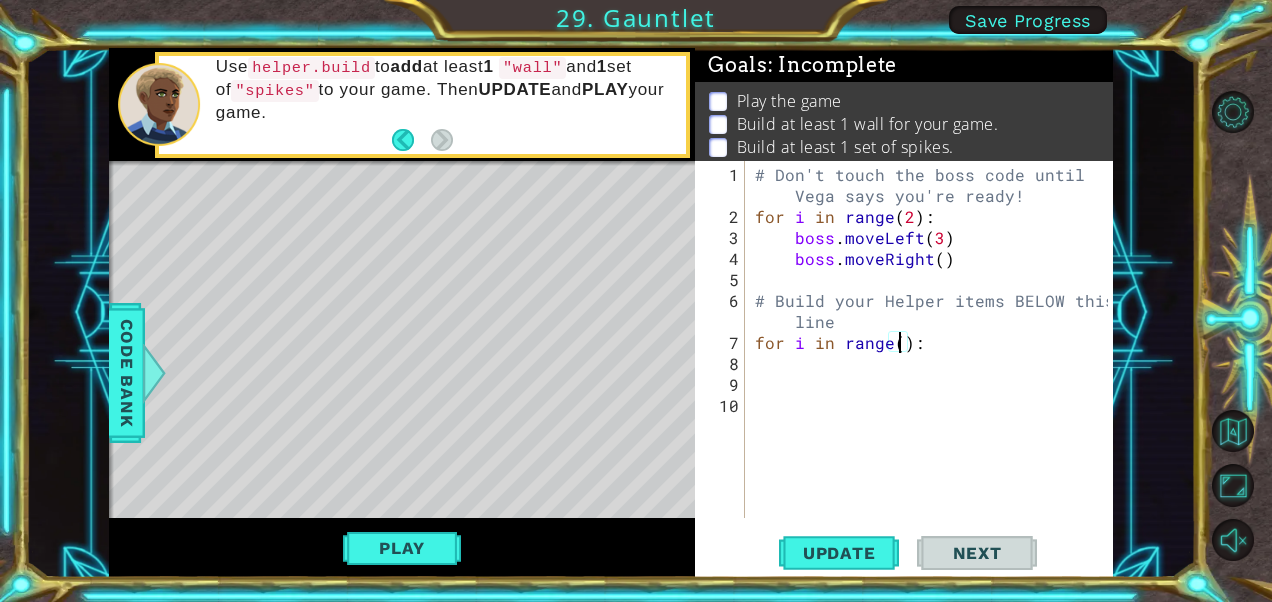 type on "for i in range(3):" 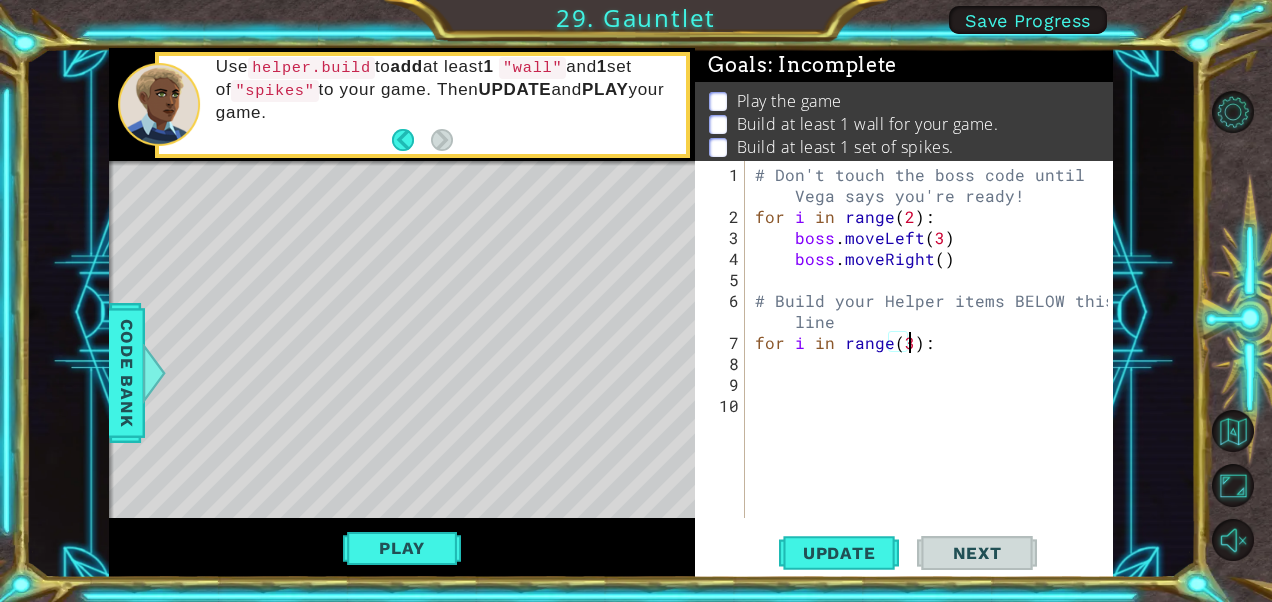 scroll, scrollTop: 0, scrollLeft: 9, axis: horizontal 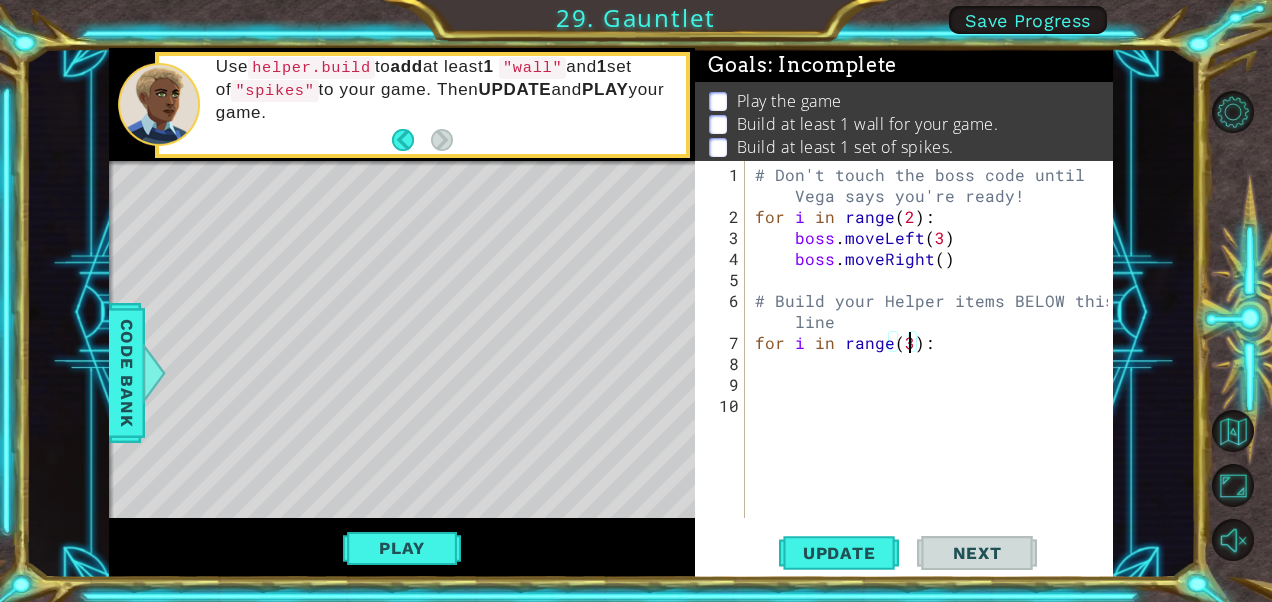 click on "# Don't touch the boss code until       [NAME] says you're ready! for   i   in   range ( 2 ) :      boss . moveLeft ( 3 )      boss . moveRight ( ) # Build your Helper items BELOW this       line for   i   in   range ( 3 ) :" at bounding box center [934, 374] 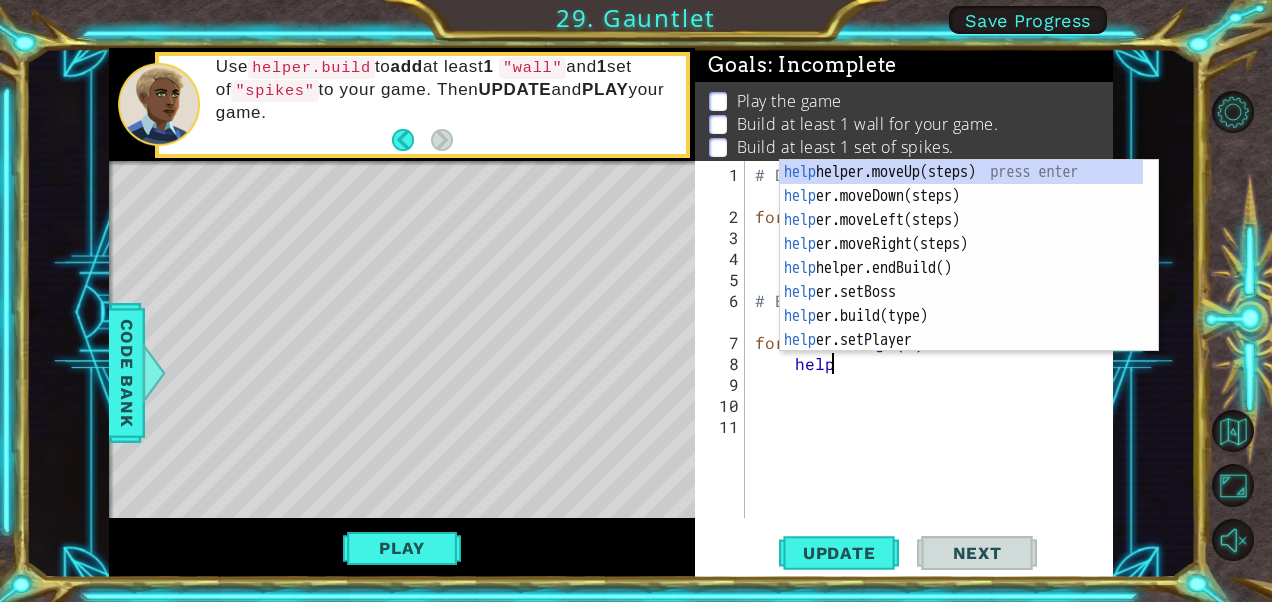 scroll, scrollTop: 0, scrollLeft: 4, axis: horizontal 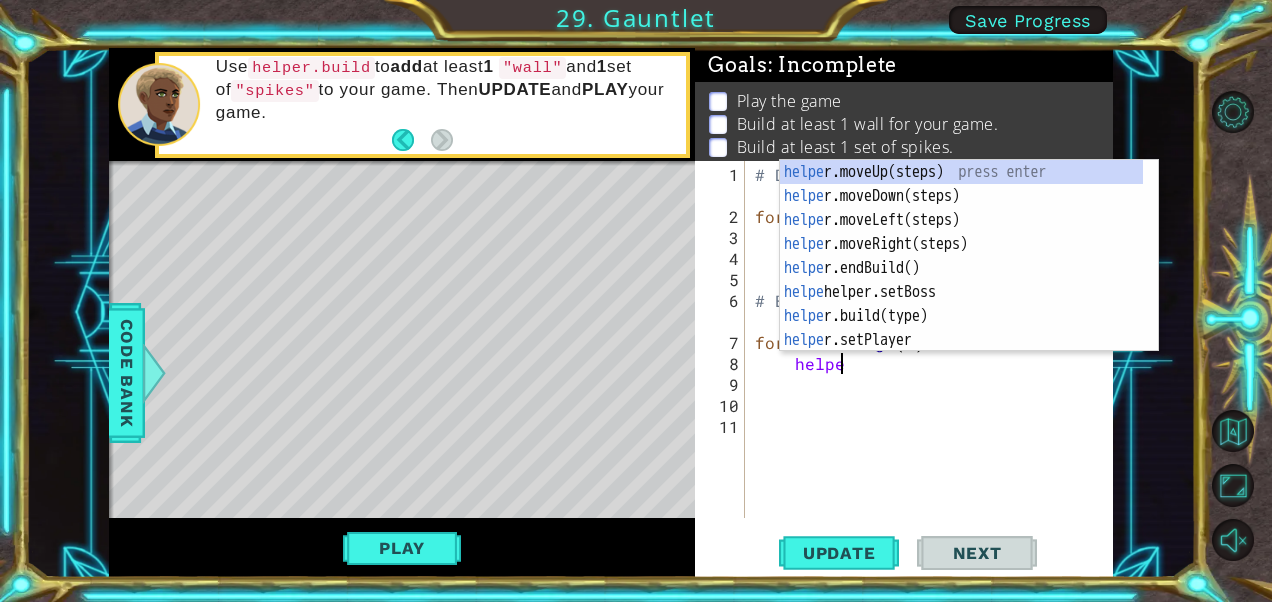 type on "helper" 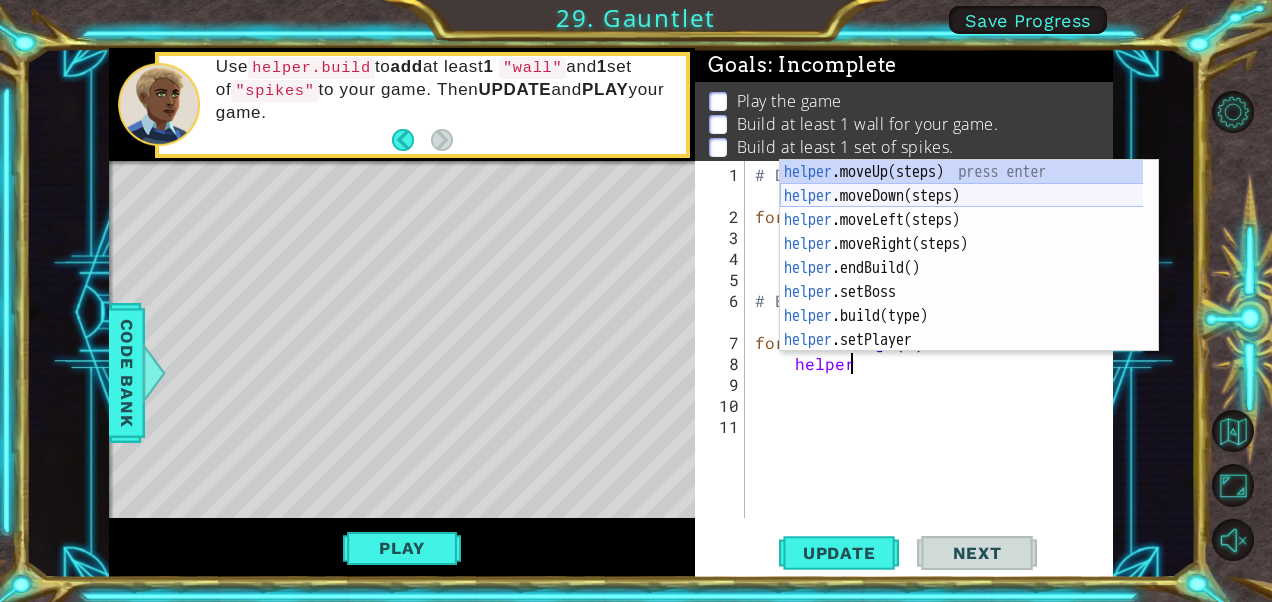 click on "helper .moveUp(steps) press enter helper .moveDown(steps) press enter helper .moveLeft(steps) press enter helper .moveRight(steps) press enter helper .endBuild() press enter helper .setBoss press enter helper .build(type) press enter helper .setPlayer press enter helper .setMapSize press enter" at bounding box center (962, 280) 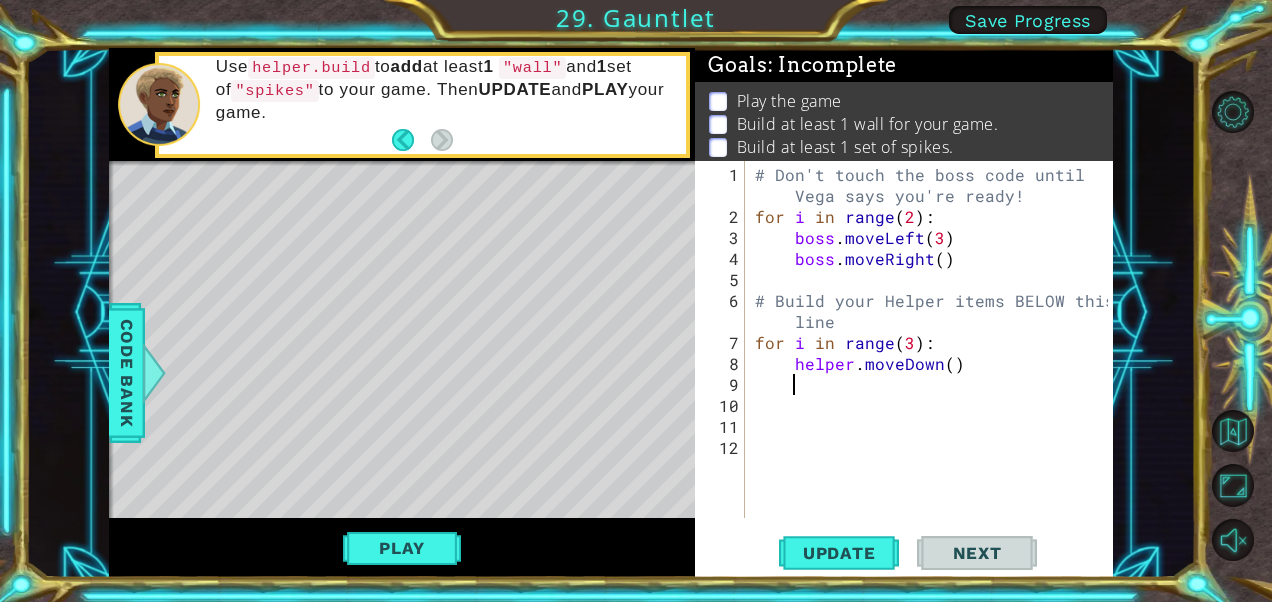 scroll, scrollTop: 0, scrollLeft: 1, axis: horizontal 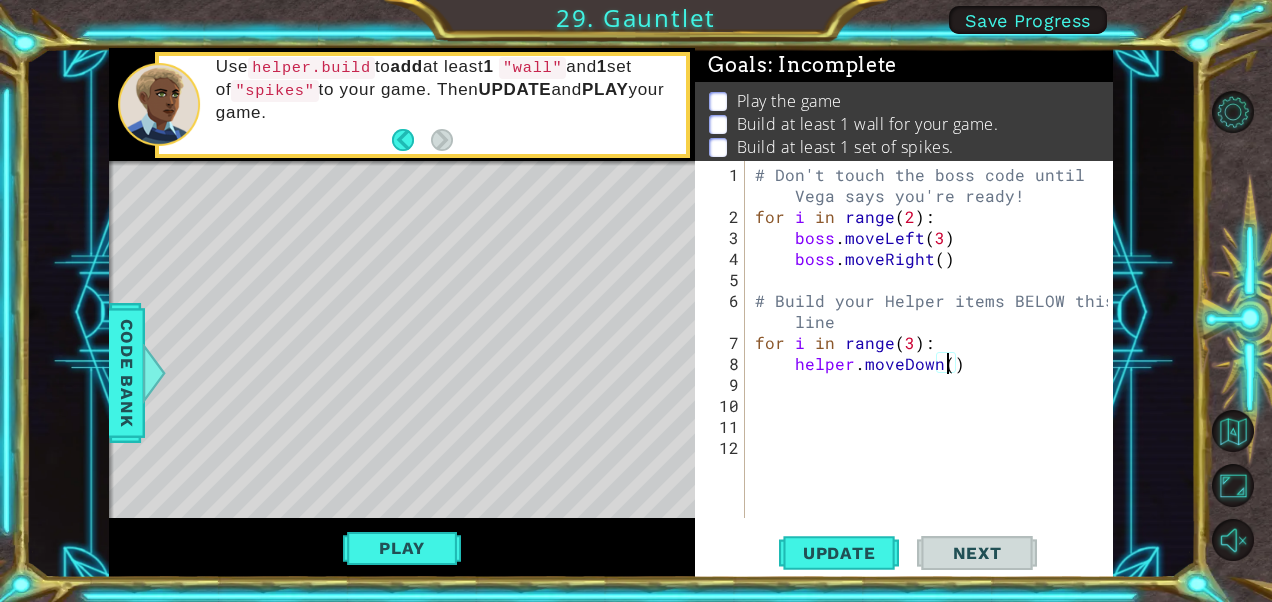 type on "helper.moveDown(1)" 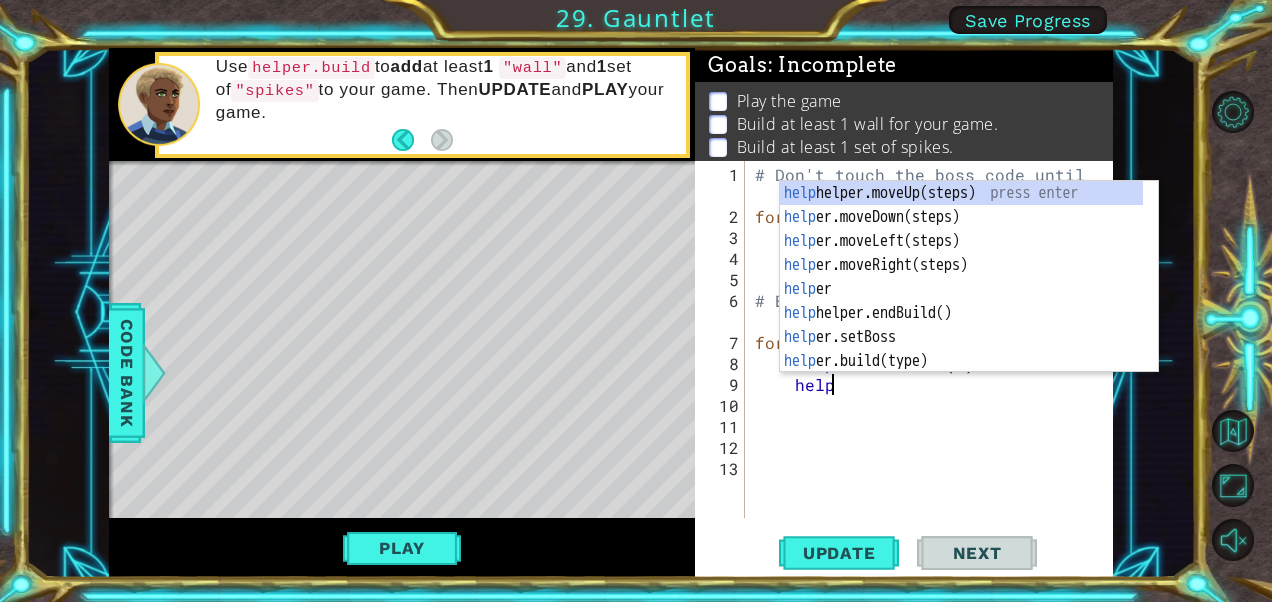 scroll, scrollTop: 0, scrollLeft: 4, axis: horizontal 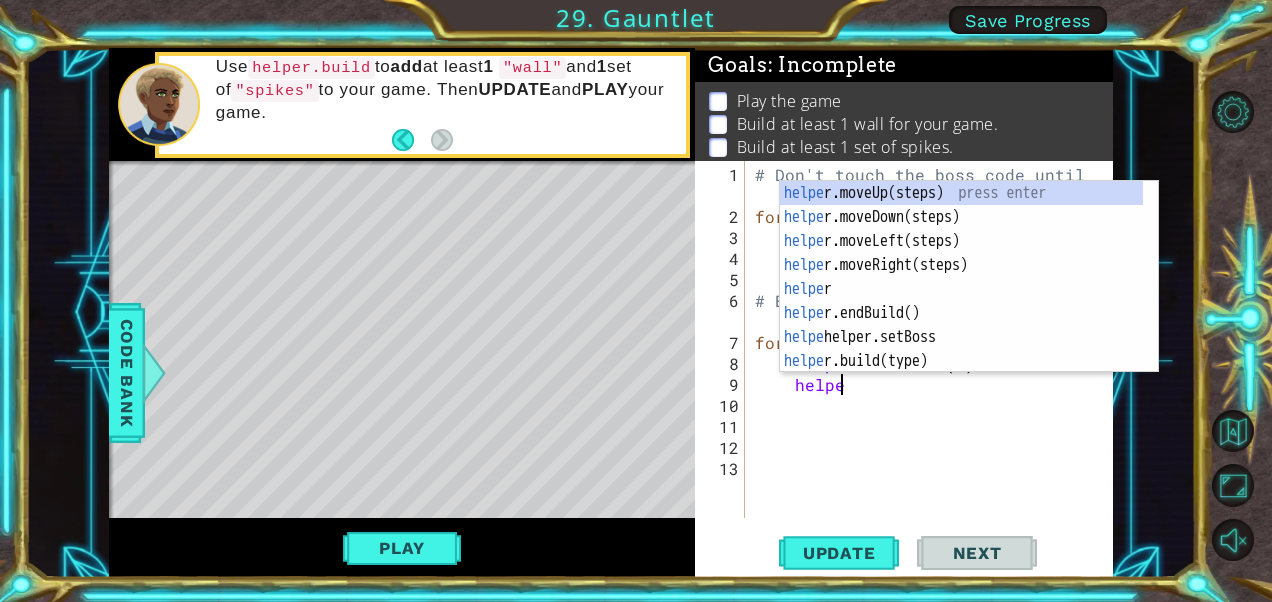 type on "helper" 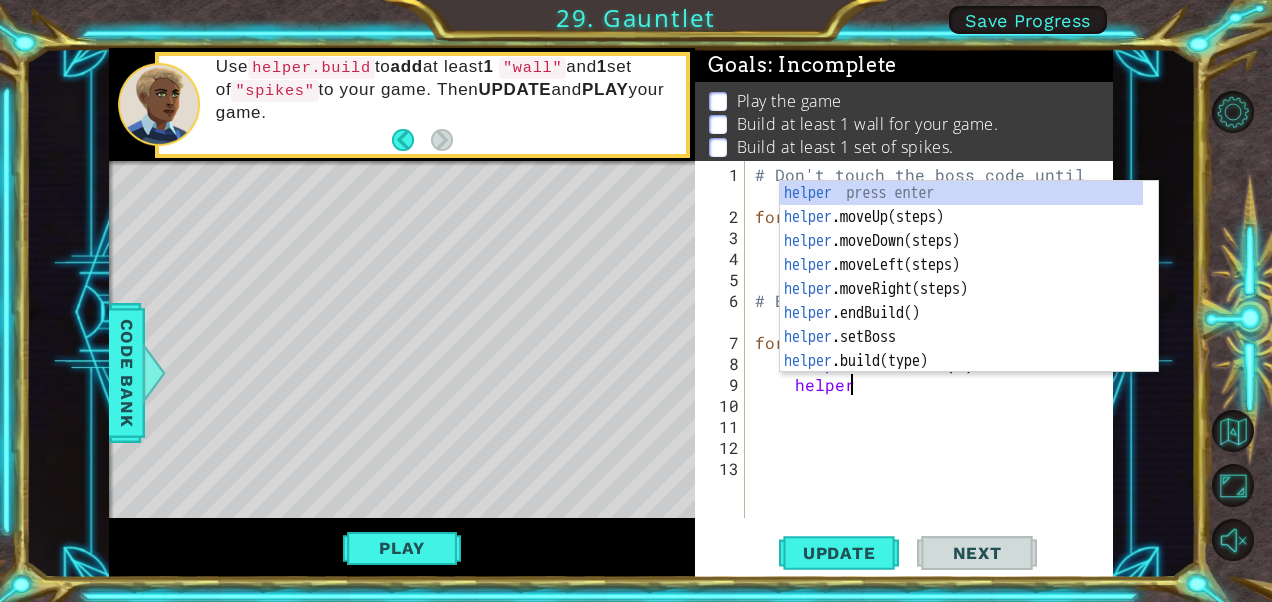 click on "# Don't touch the boss code until       Vega says you're ready! for   i   in   range ( 2 ) :      boss . moveLeft ( 3 )      boss . moveRight ( ) # Build your Helper items BELOW this       line for   i   in   range ( 3 ) :      helper . moveDown ( 1 )      helper" at bounding box center [934, 374] 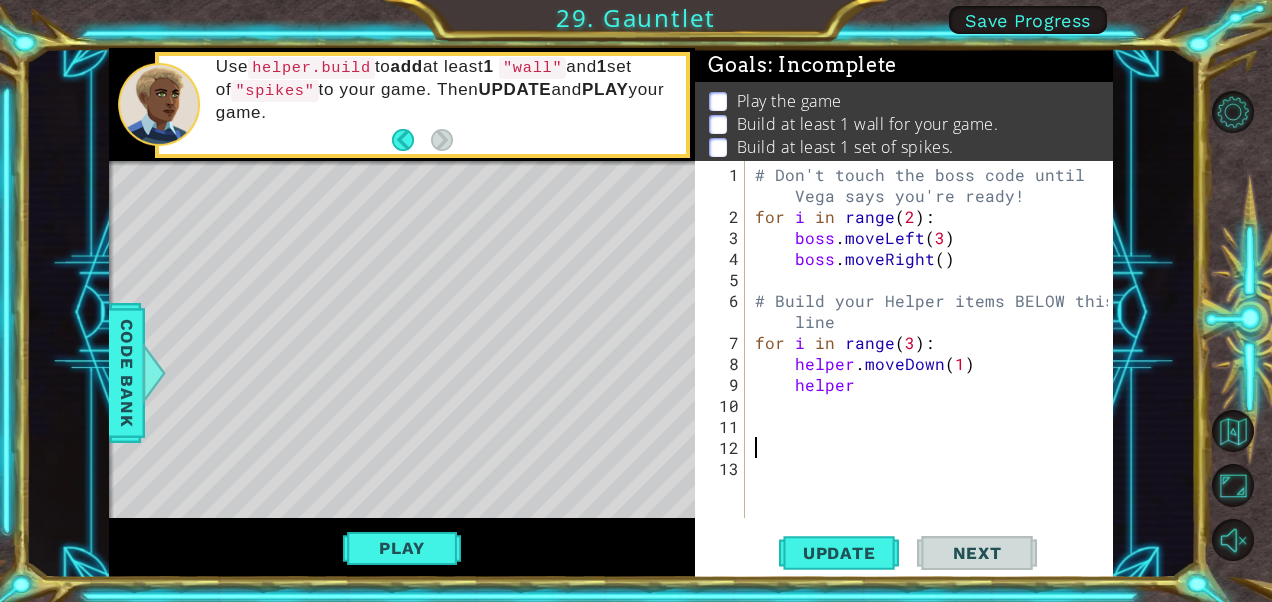 scroll, scrollTop: 0, scrollLeft: 0, axis: both 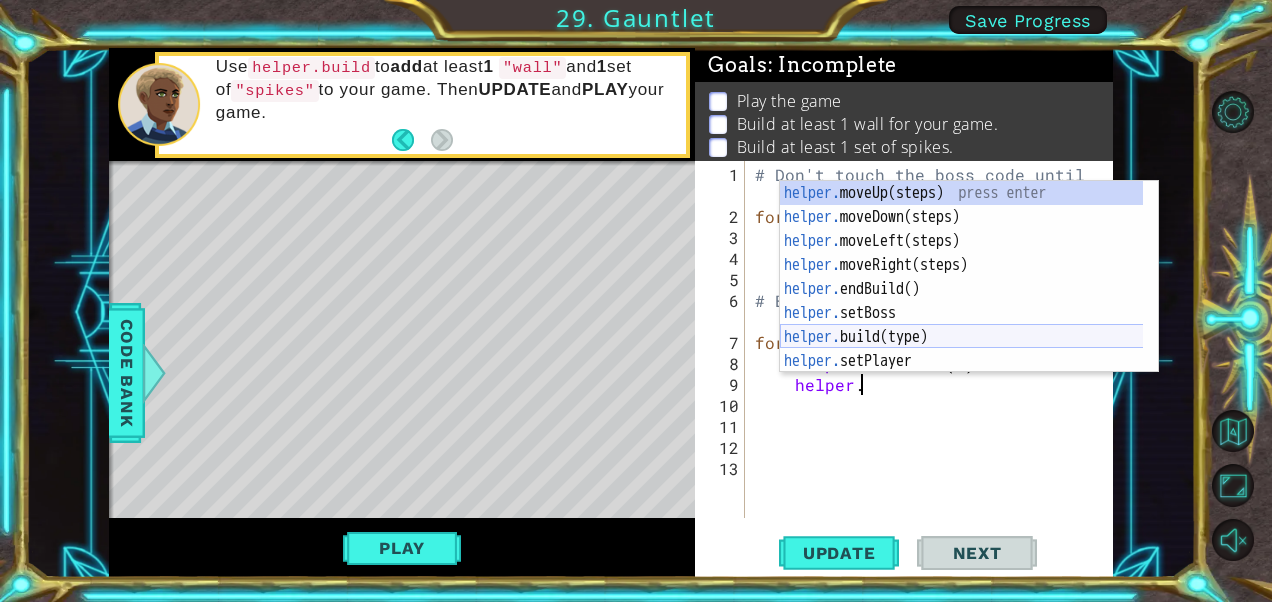 click on "helper. moveUp(steps) press enter helper. moveDown(steps) press enter helper. moveLeft(steps) press enter helper. moveRight(steps) press enter helper. endBuild() press enter helper. setBoss press enter helper. build(type) press enter helper. setPlayer press enter helper. setMapSize press enter" at bounding box center [962, 301] 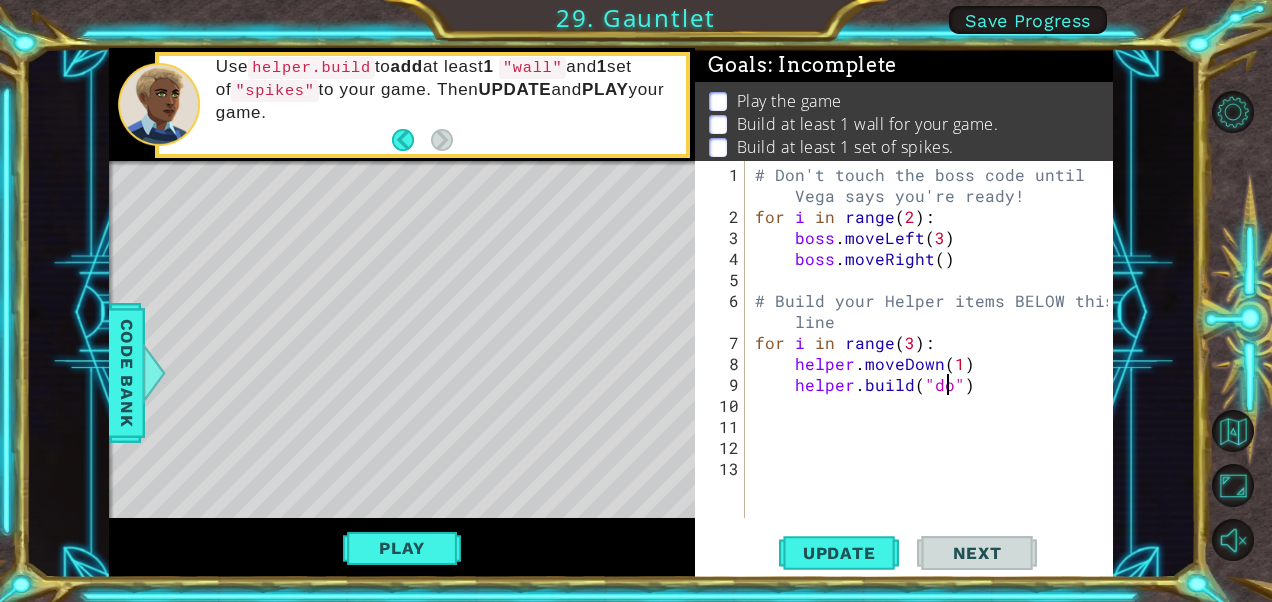 scroll, scrollTop: 0, scrollLeft: 12, axis: horizontal 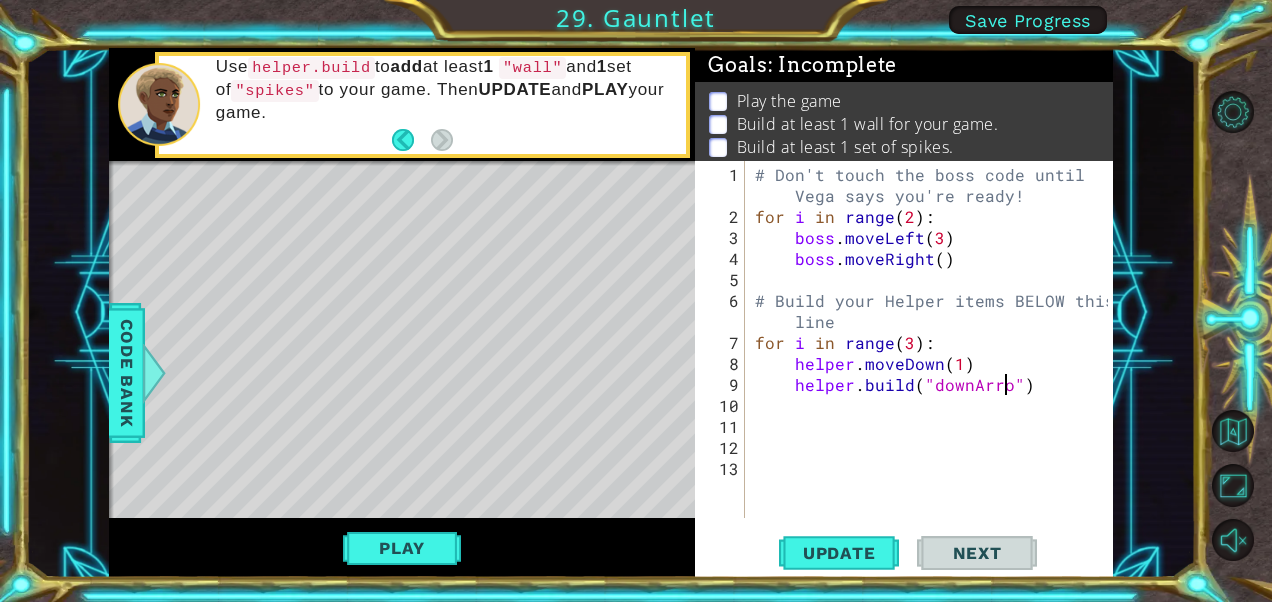 type on "helper.build("downArrow")" 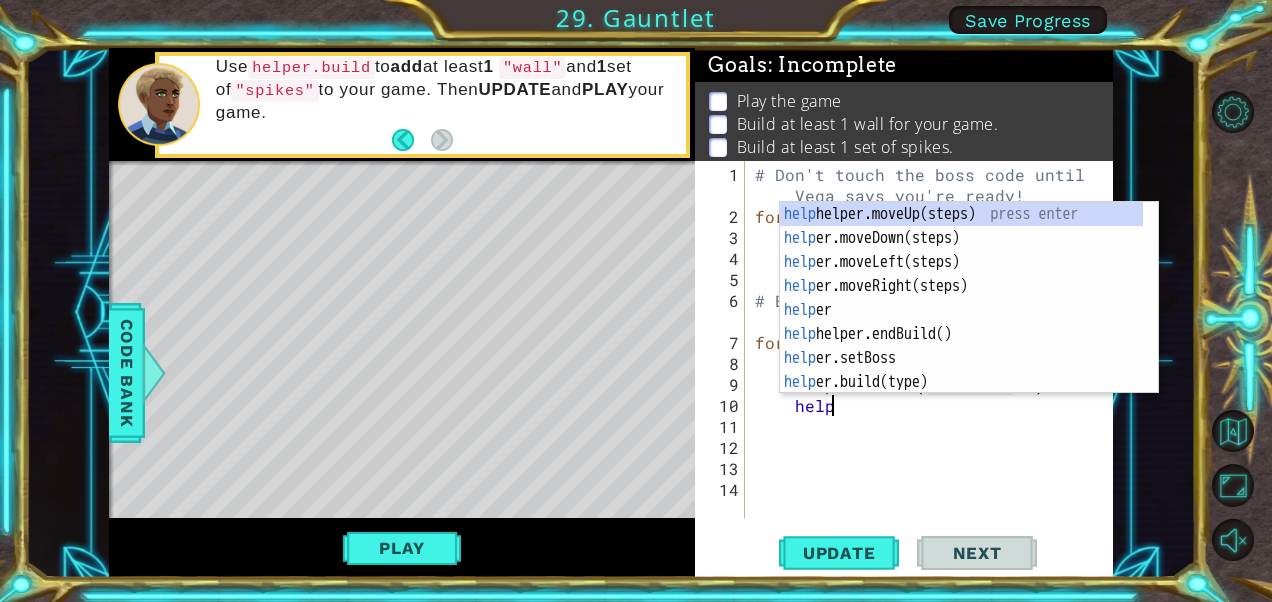 scroll, scrollTop: 0, scrollLeft: 4, axis: horizontal 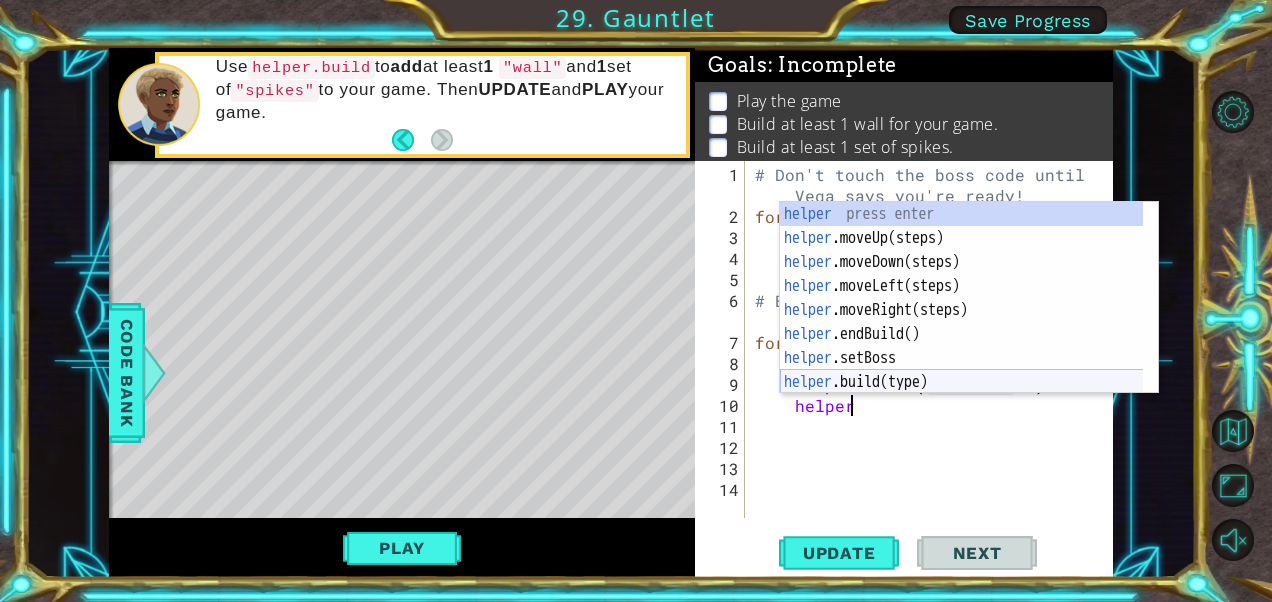 click on "helper press enter helper .moveUp(steps) press enter helper .moveDown(steps) press enter helper .moveLeft(steps) press enter helper .moveRight(steps) press enter helper .endBuild() press enter helper .setBoss press enter helper .build(type) press enter helper .setPlayer press enter" at bounding box center (962, 322) 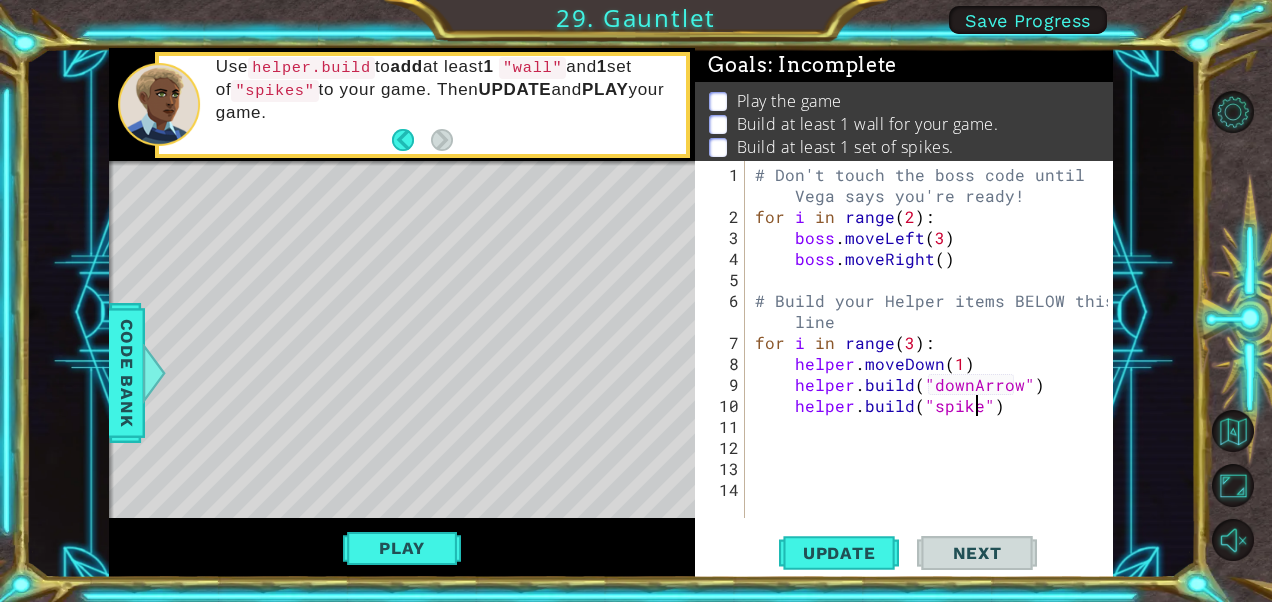 scroll, scrollTop: 0, scrollLeft: 14, axis: horizontal 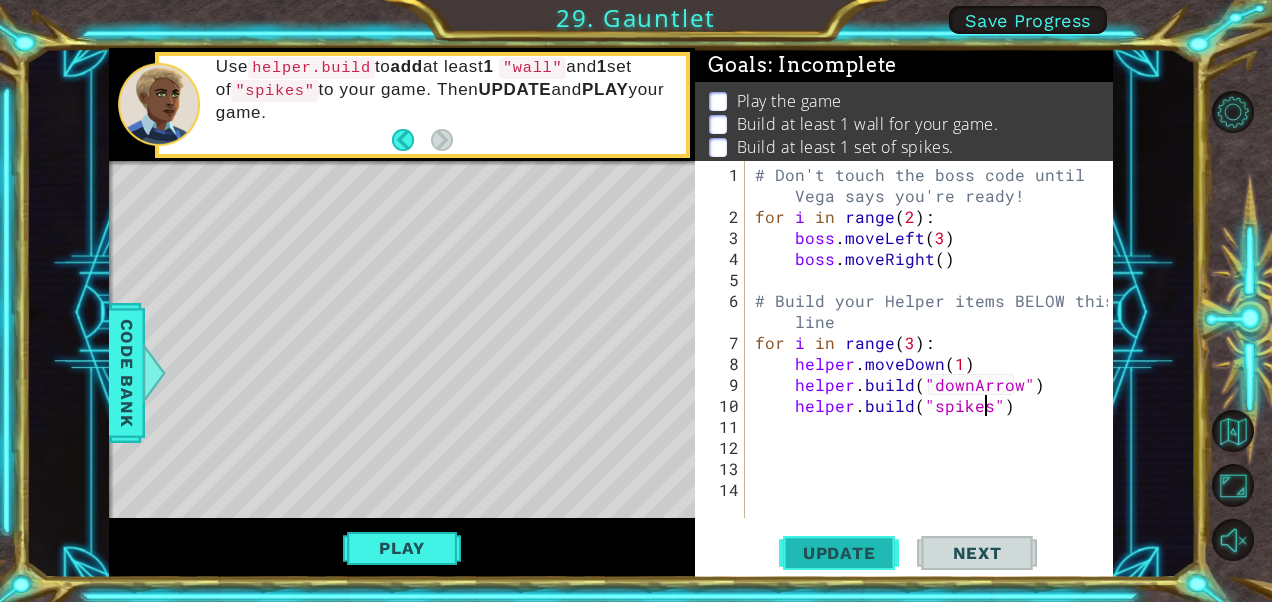 type on "helper.build("spikes")" 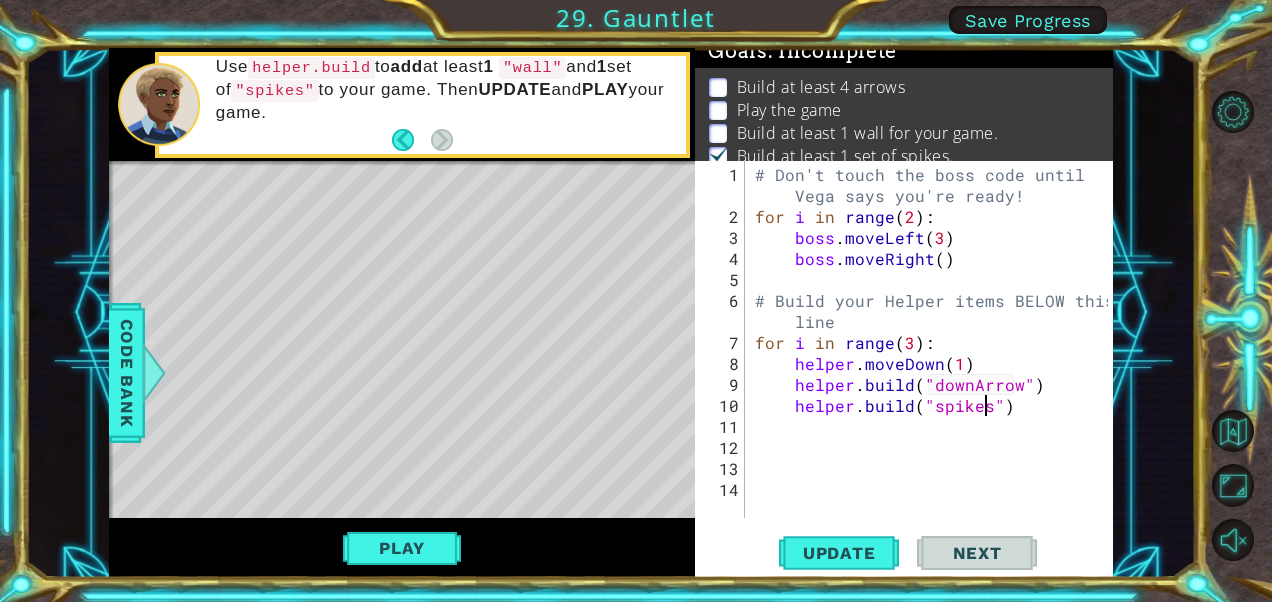 scroll, scrollTop: 17, scrollLeft: 0, axis: vertical 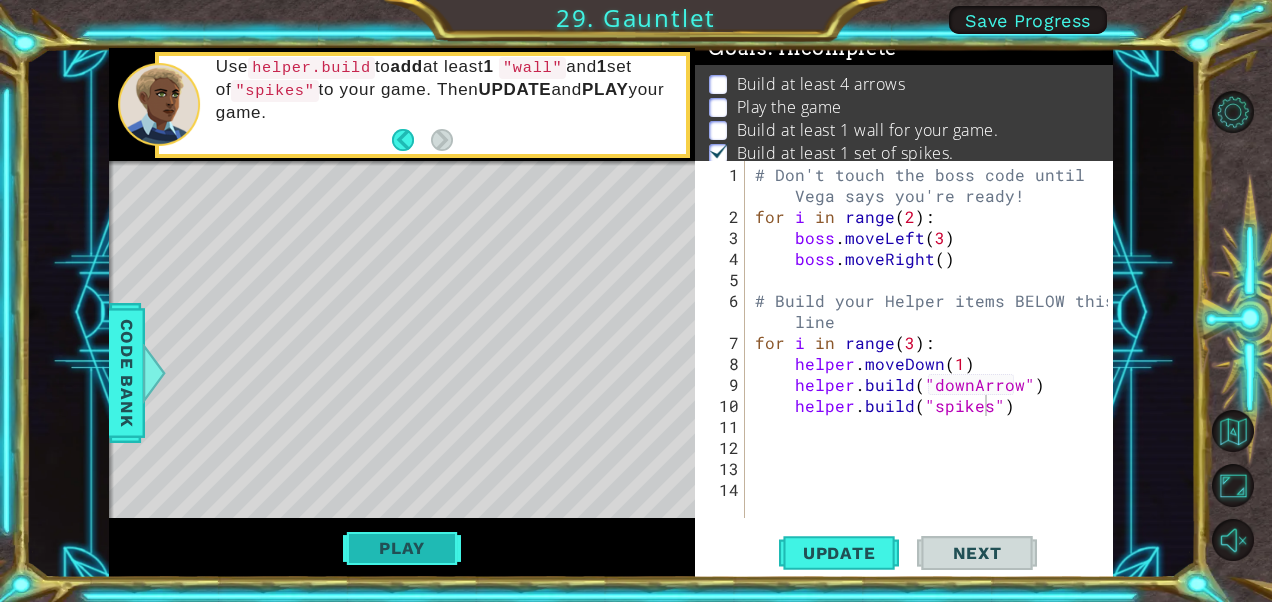 click on "Play" at bounding box center [401, 548] 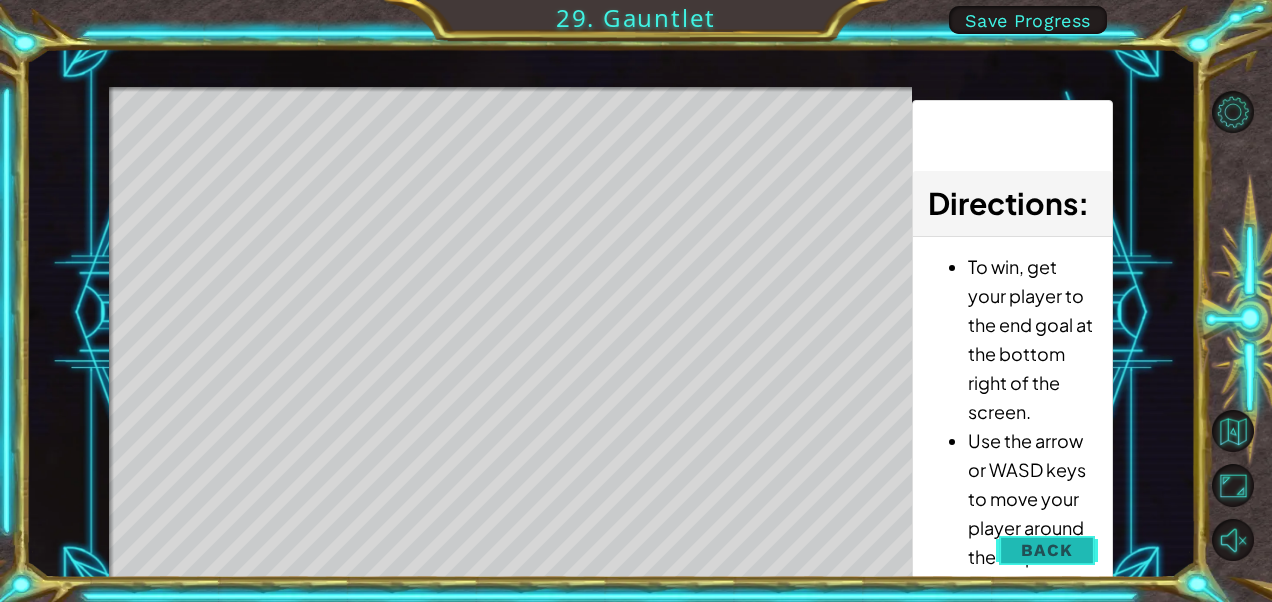 click on "Back" at bounding box center (1046, 550) 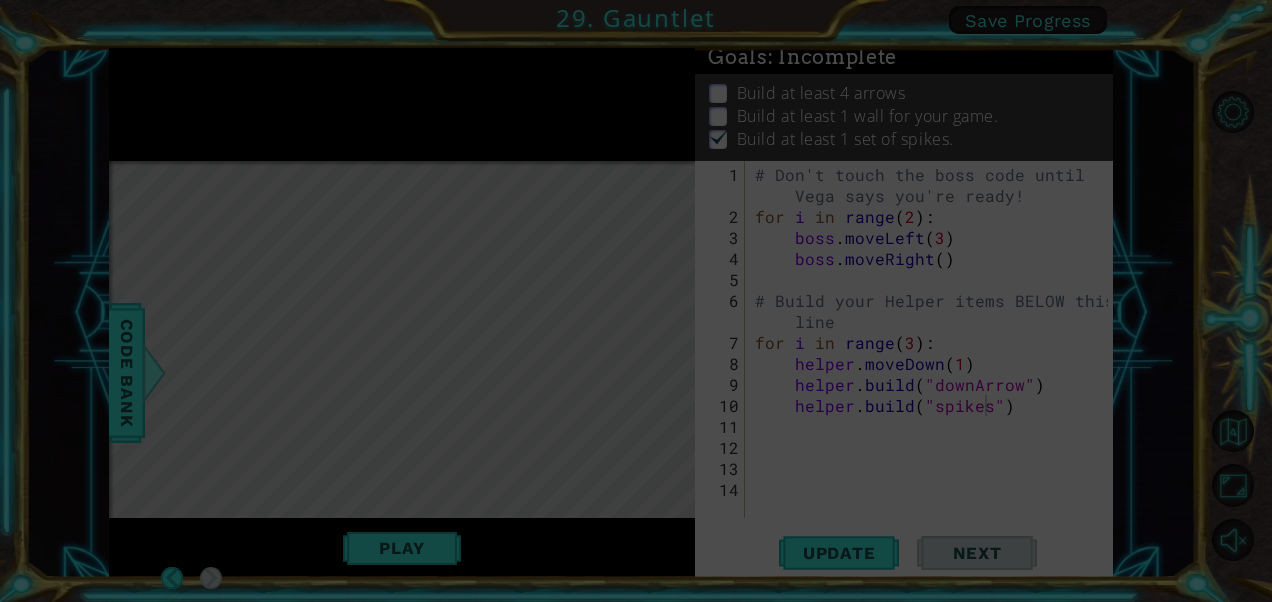 scroll, scrollTop: 34, scrollLeft: 0, axis: vertical 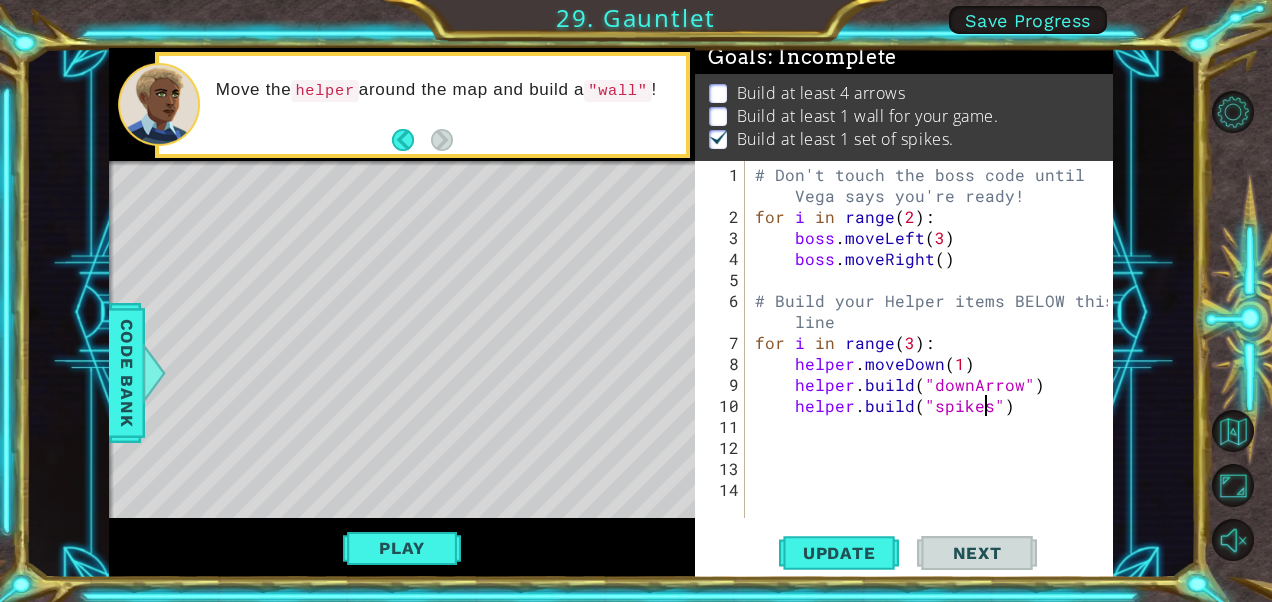 click on "# Don't touch the boss code until       [NAME] says you're ready! for   i   in   range ( 2 ) :      boss . moveLeft ( 3 )      boss . moveRight ( ) # Build your Helper items BELOW this       line for   i   in   range ( 3 ) :      helper . moveDown ( 1 )      helper . build ( "downArrow" )      helper . build ( "spikes" )" at bounding box center [934, 374] 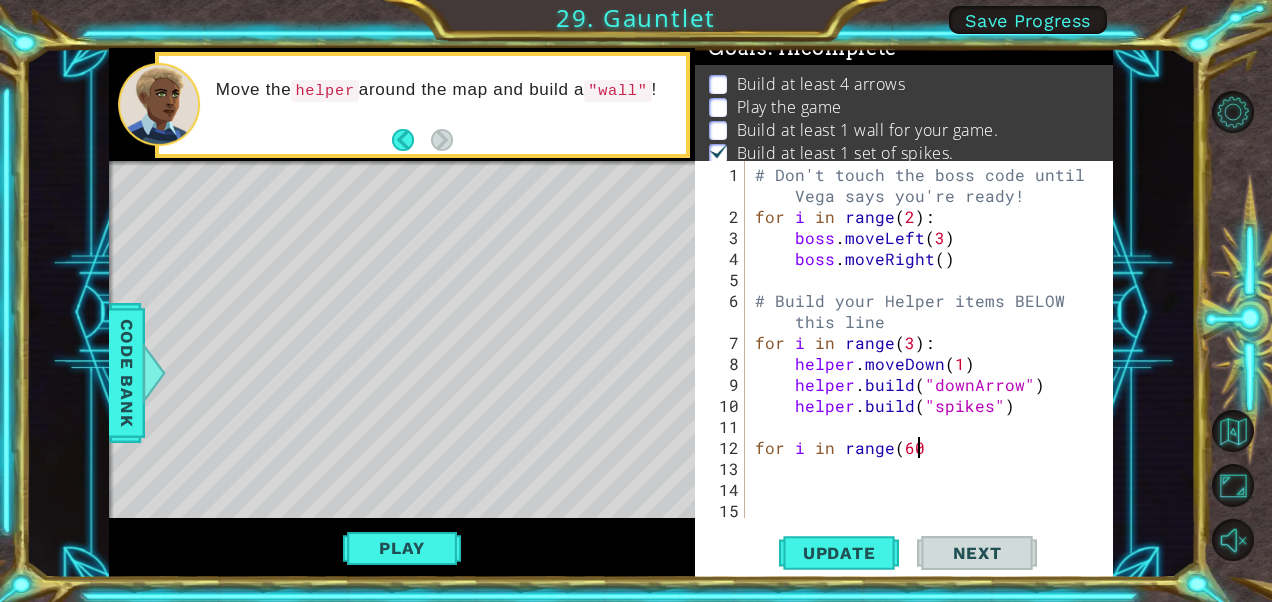 scroll, scrollTop: 0, scrollLeft: 8, axis: horizontal 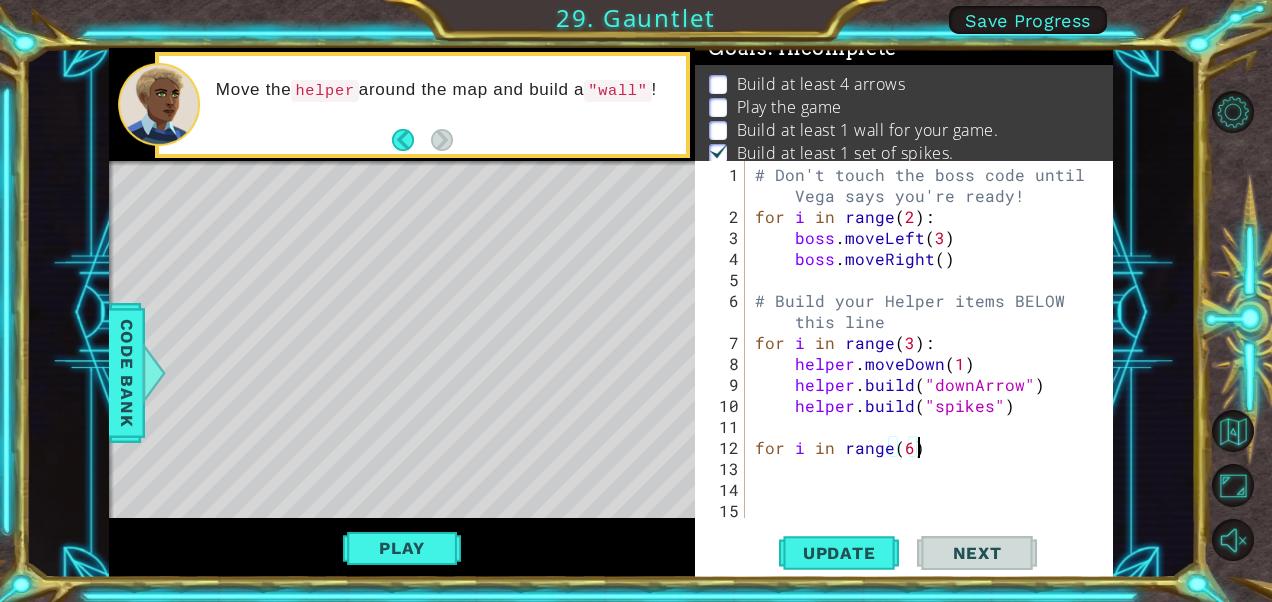 type on "for i in range(6):" 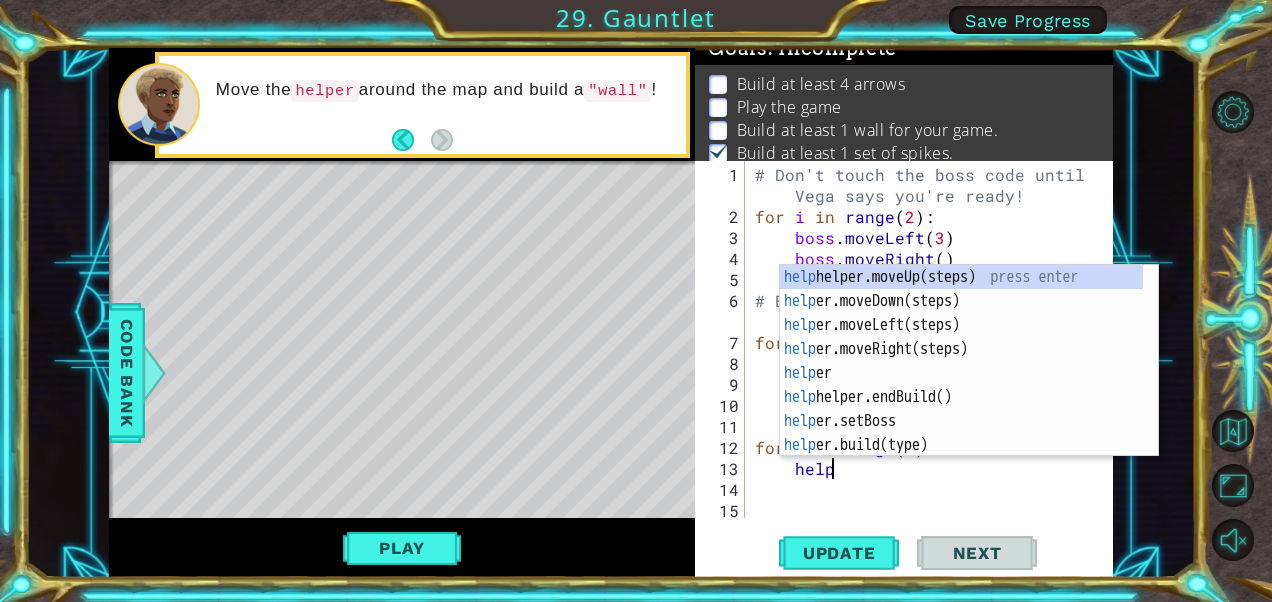 scroll, scrollTop: 0, scrollLeft: 4, axis: horizontal 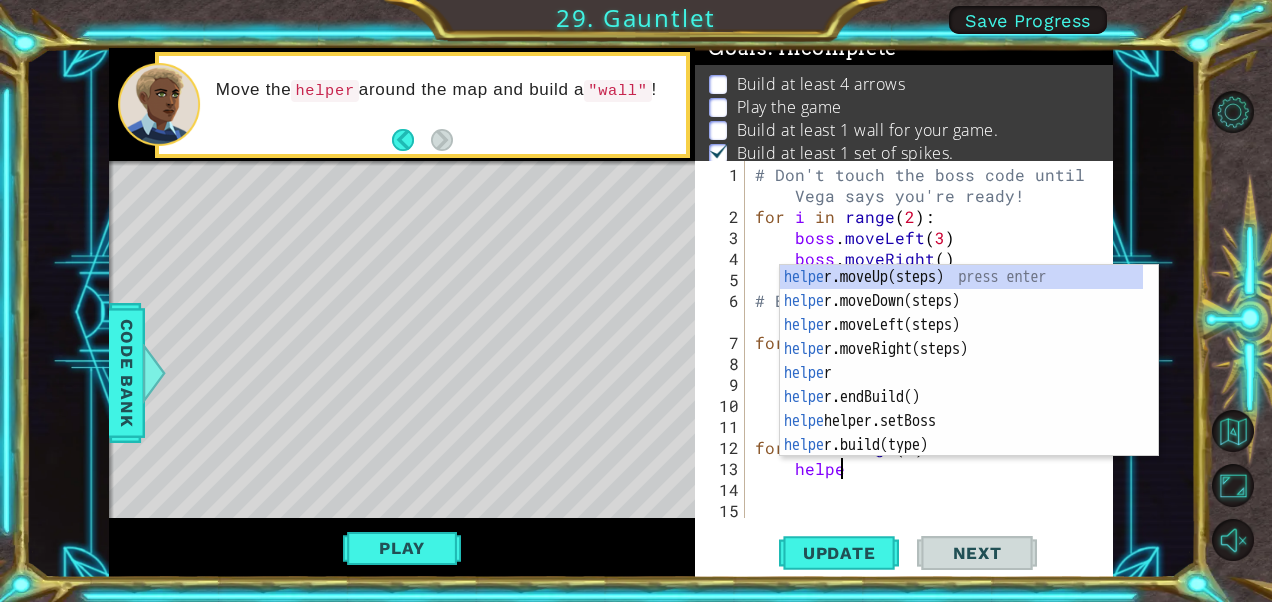type on "helper" 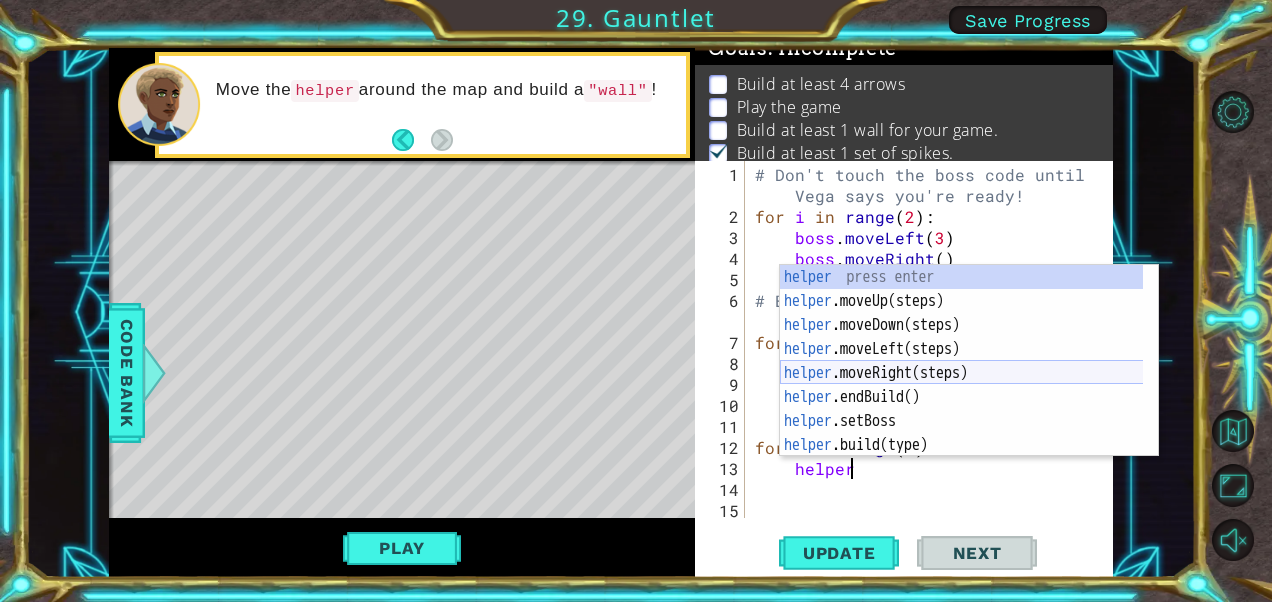 click on "helper press enter helper .moveUp(steps) press enter helper .moveDown(steps) press enter helper .moveLeft(steps) press enter helper .moveRight(steps) press enter helper .endBuild() press enter helper .setBoss press enter helper .build(type) press enter helper .setPlayer press enter" at bounding box center [962, 385] 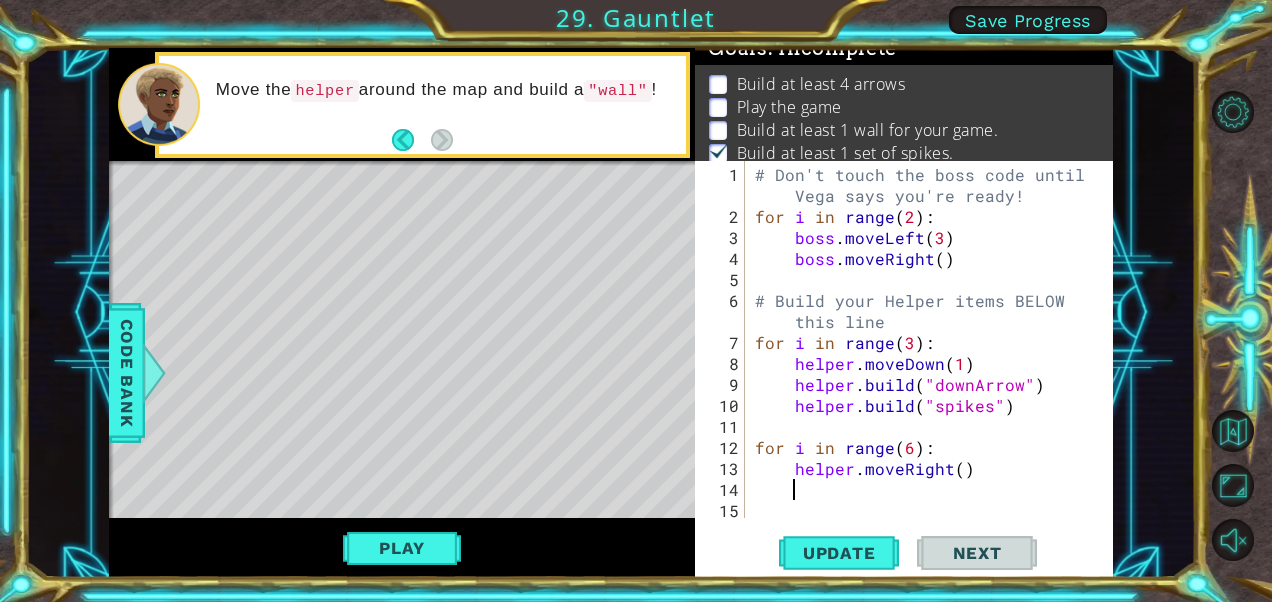 scroll, scrollTop: 0, scrollLeft: 1, axis: horizontal 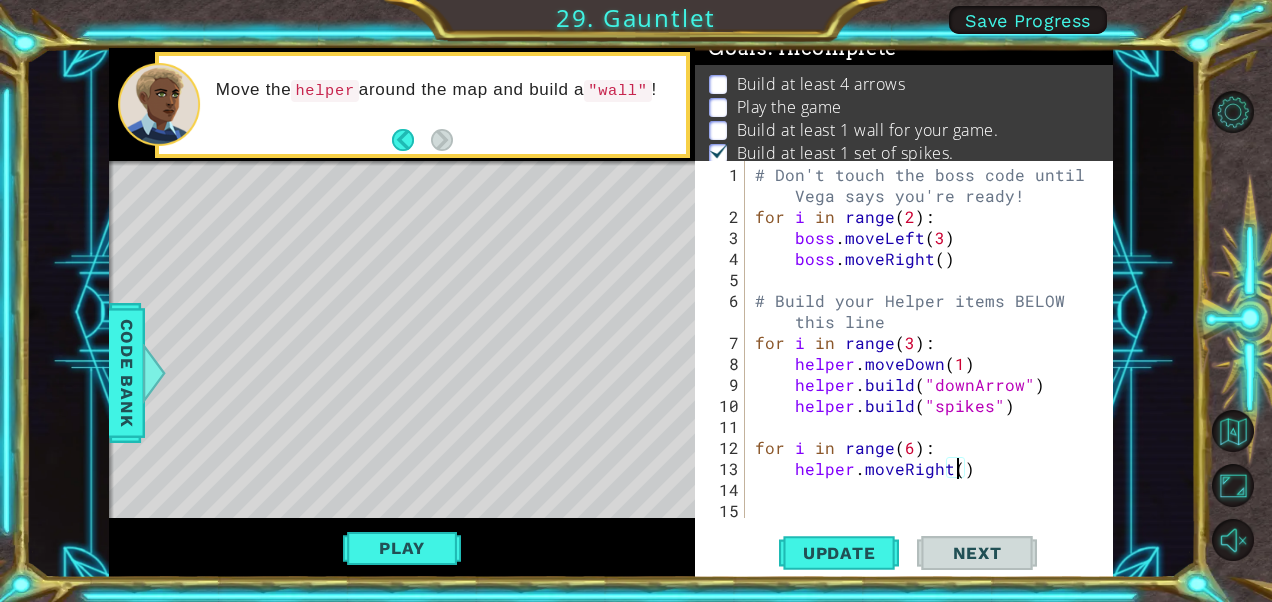 type on "helper.moveRight(1)" 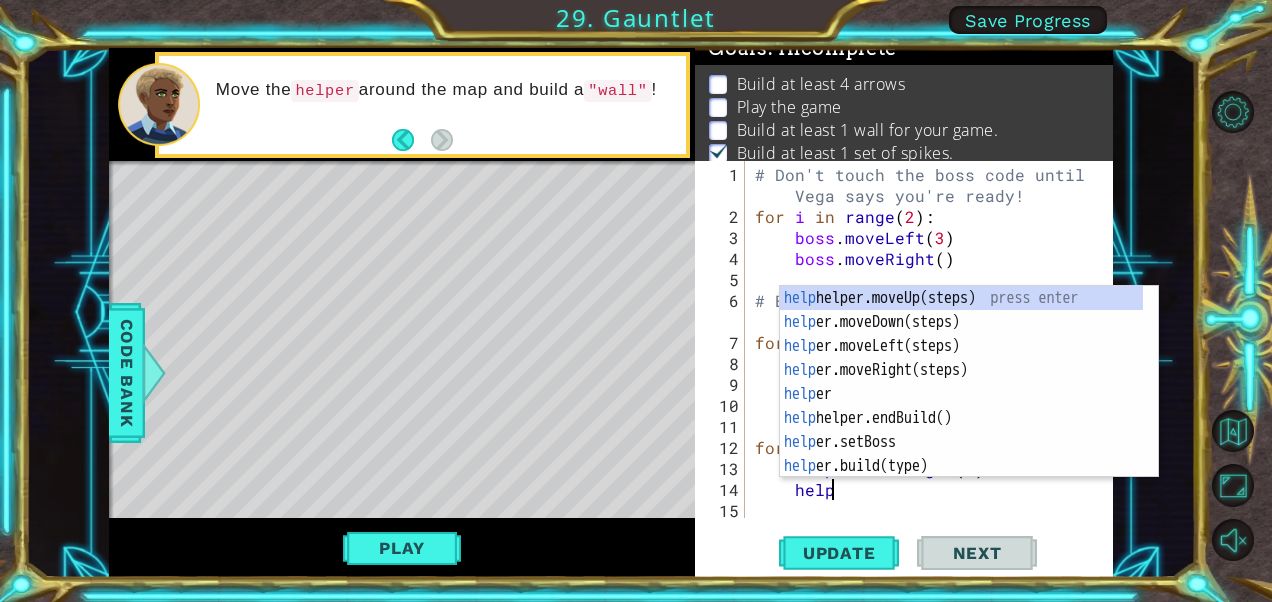 scroll, scrollTop: 0, scrollLeft: 4, axis: horizontal 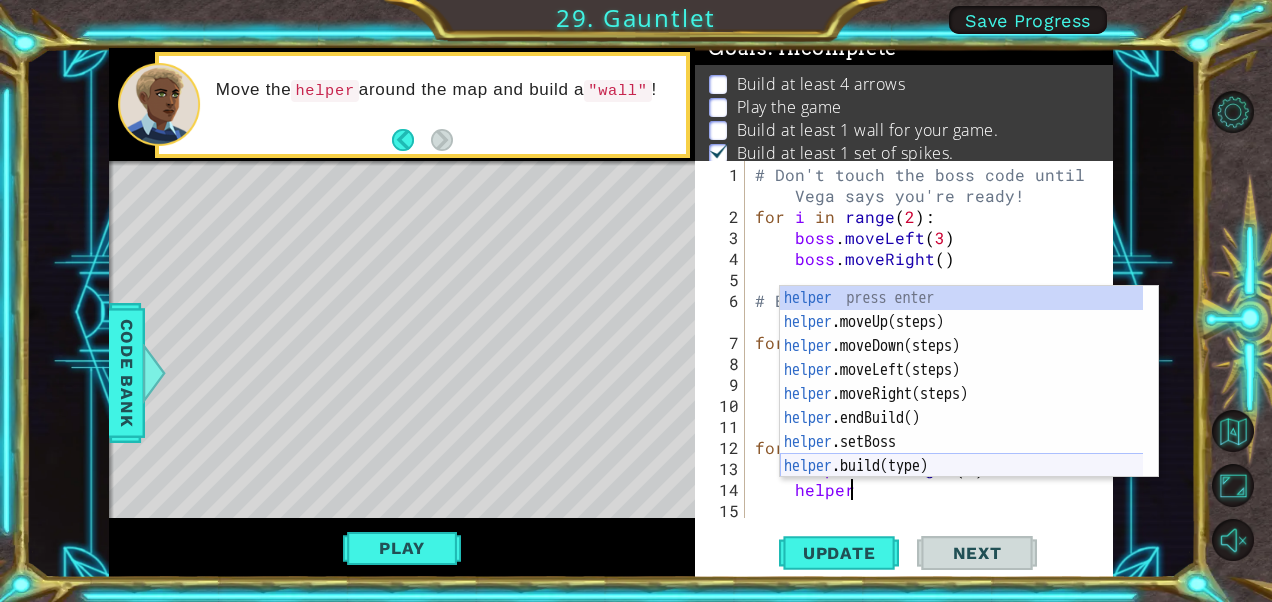 click on "helper press enter helper .moveUp(steps) press enter helper .moveDown(steps) press enter helper .moveLeft(steps) press enter helper .moveRight(steps) press enter helper .endBuild() press enter helper .setBoss press enter helper .build(type) press enter helper .setPlayer press enter" at bounding box center [962, 406] 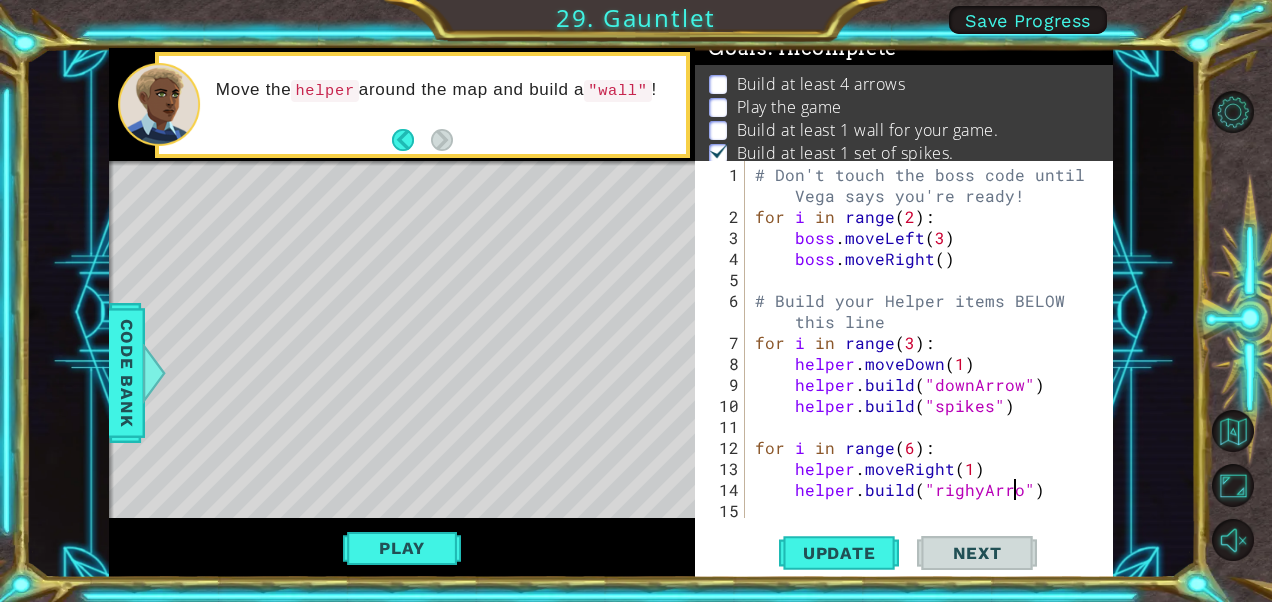 scroll, scrollTop: 0, scrollLeft: 16, axis: horizontal 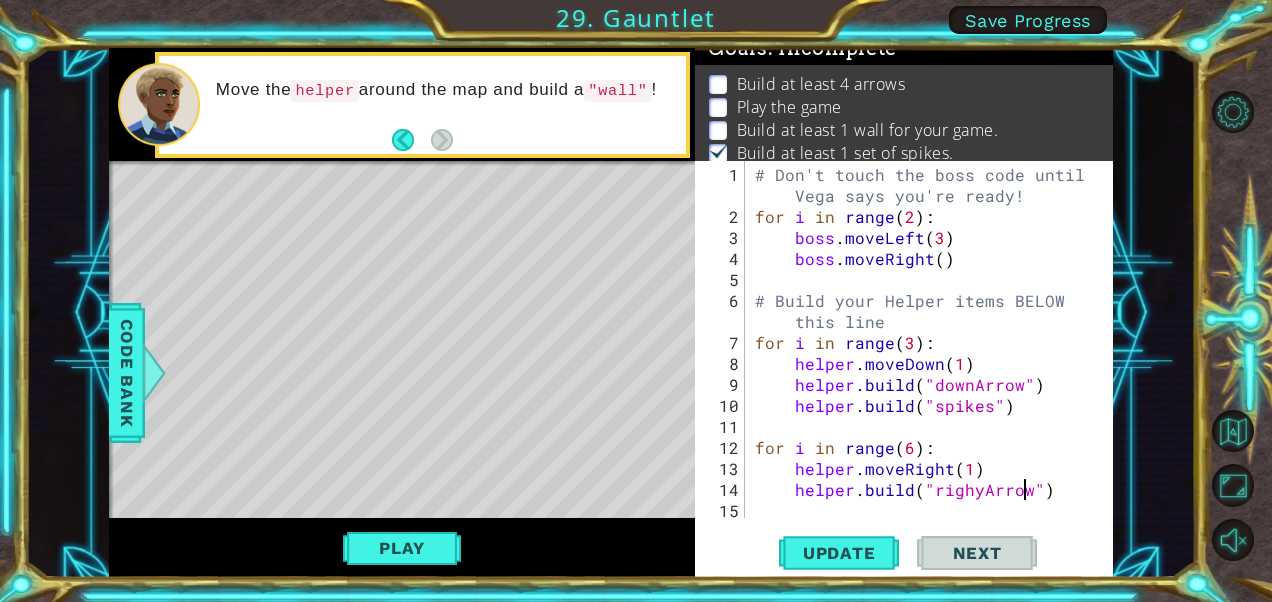 click on "# Don't touch the boss code until       Vega says you're ready! for   i   in   range ( 2 ) :      boss . moveLeft ( 3 )      boss . moveRight ( ) # Build your Helper items BELOW       this line for   i   in   range ( 3 ) :      helper . moveDown ( 1 )      helper . build ( "downArrow" )      helper . build ( "spikes" )      for   i   in   range ( 6 ) :      helper . moveRight ( 1 )      helper . build ( "righyArrow" )" at bounding box center (927, 374) 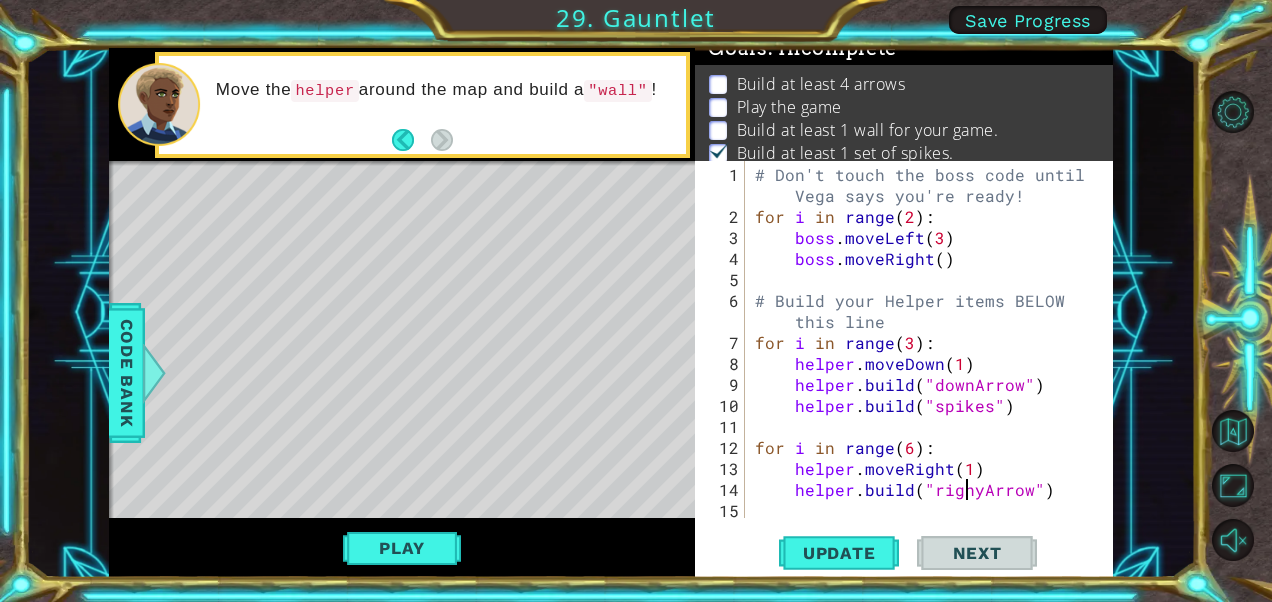 click on "# Don't touch the boss code until       Vega says you're ready! for   i   in   range ( 2 ) :      boss . moveLeft ( 3 )      boss . moveRight ( ) # Build your Helper items BELOW       this line for   i   in   range ( 3 ) :      helper . moveDown ( 1 )      helper . build ( "downArrow" )      helper . build ( "spikes" )      for   i   in   range ( 6 ) :      helper . moveRight ( 1 )      helper . build ( "righyArrow" )" at bounding box center (927, 374) 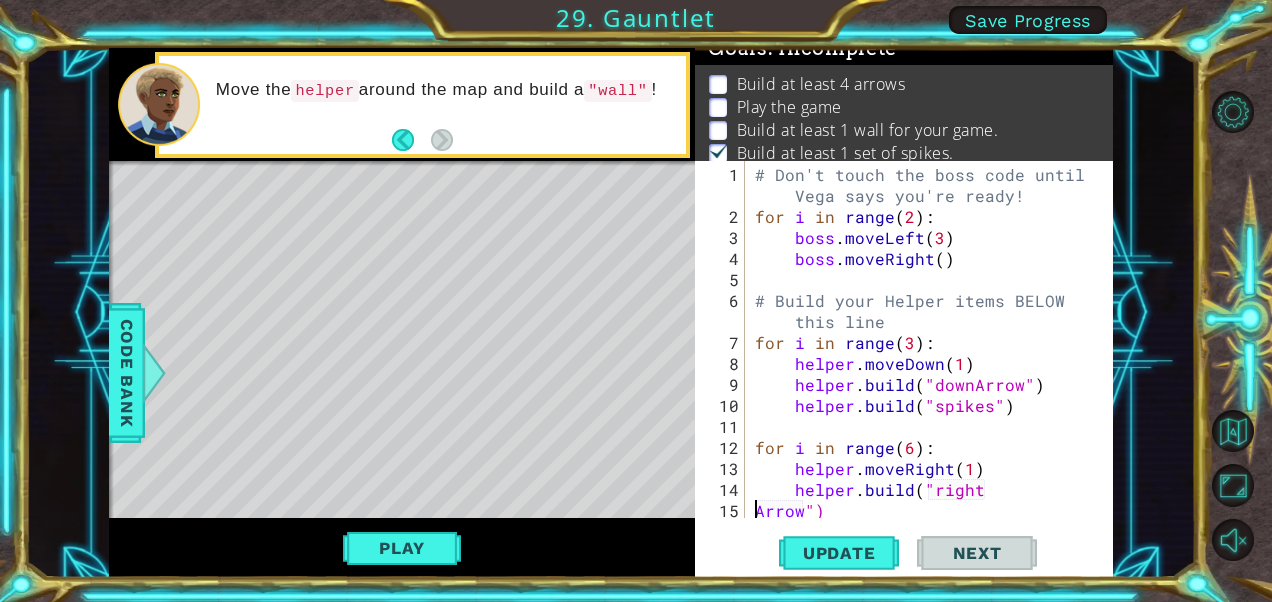scroll, scrollTop: 0, scrollLeft: 3, axis: horizontal 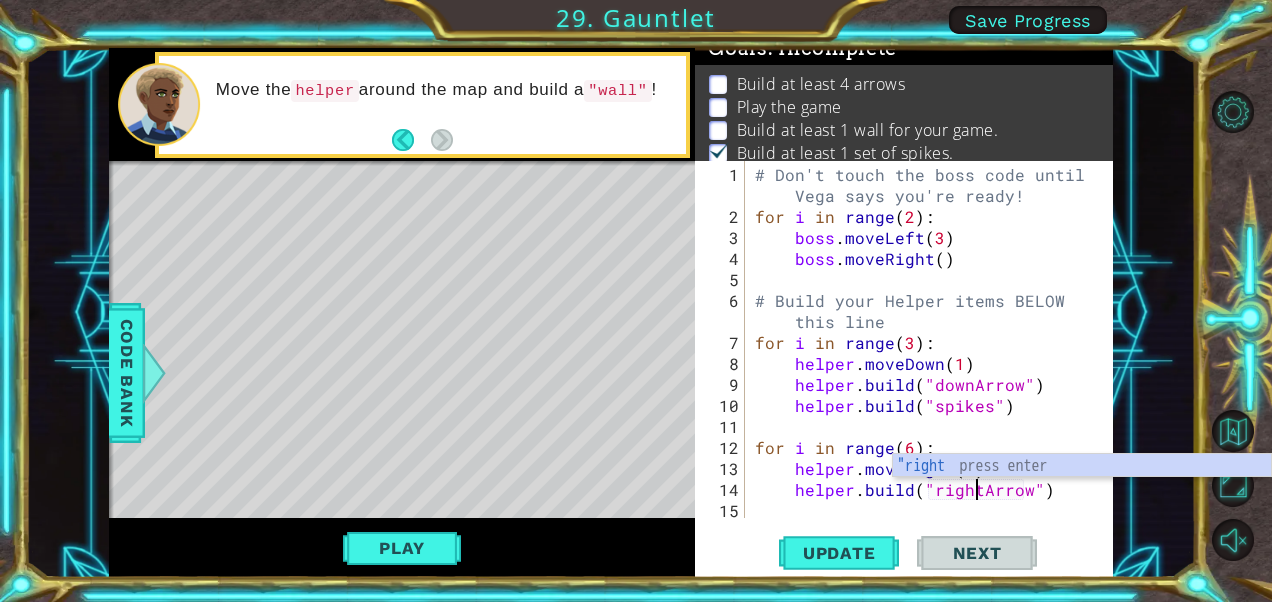 click on "# Don't touch the boss code until       Vega says you're ready! for   i   in   range ( 2 ) :      boss . moveLeft ( 3 )      boss . moveRight ( ) # Build your Helper items BELOW       this line for   i   in   range ( 3 ) :      helper . moveDown ( 1 )      helper . build ( "downArrow" )      helper . build ( "spikes" )      for   i   in   range ( 6 ) :      helper . moveRight ( 1 )      helper . build ( "rightArrow" )" at bounding box center (927, 374) 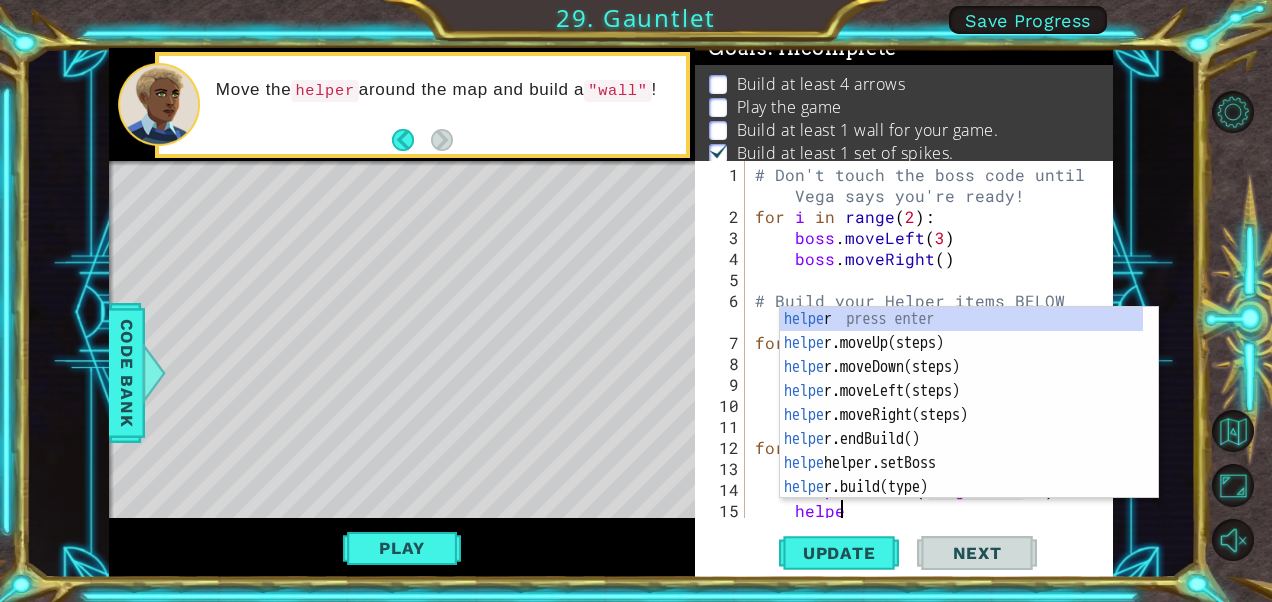 scroll, scrollTop: 0, scrollLeft: 4, axis: horizontal 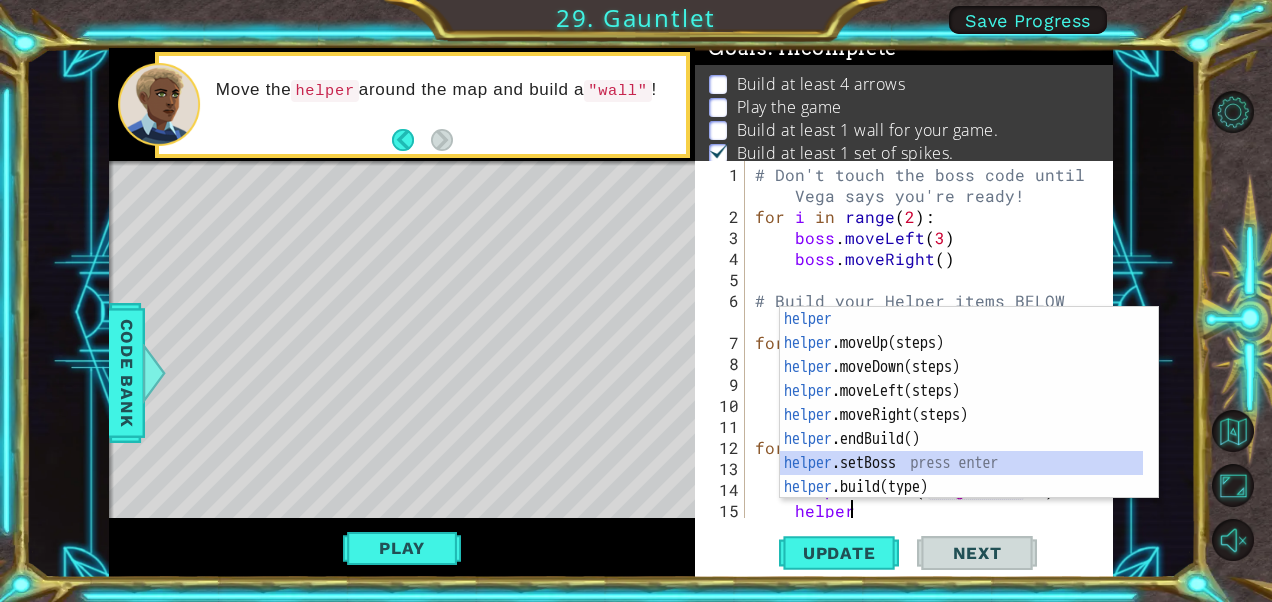 click on "helper press enter helper .moveUp(steps) press enter helper .moveDown(steps) press enter helper .moveLeft(steps) press enter helper .moveRight(steps) press enter helper .endBuild() press enter helper .setBoss press enter helper .build(type) press enter helper .setPlayer press enter" at bounding box center [962, 427] 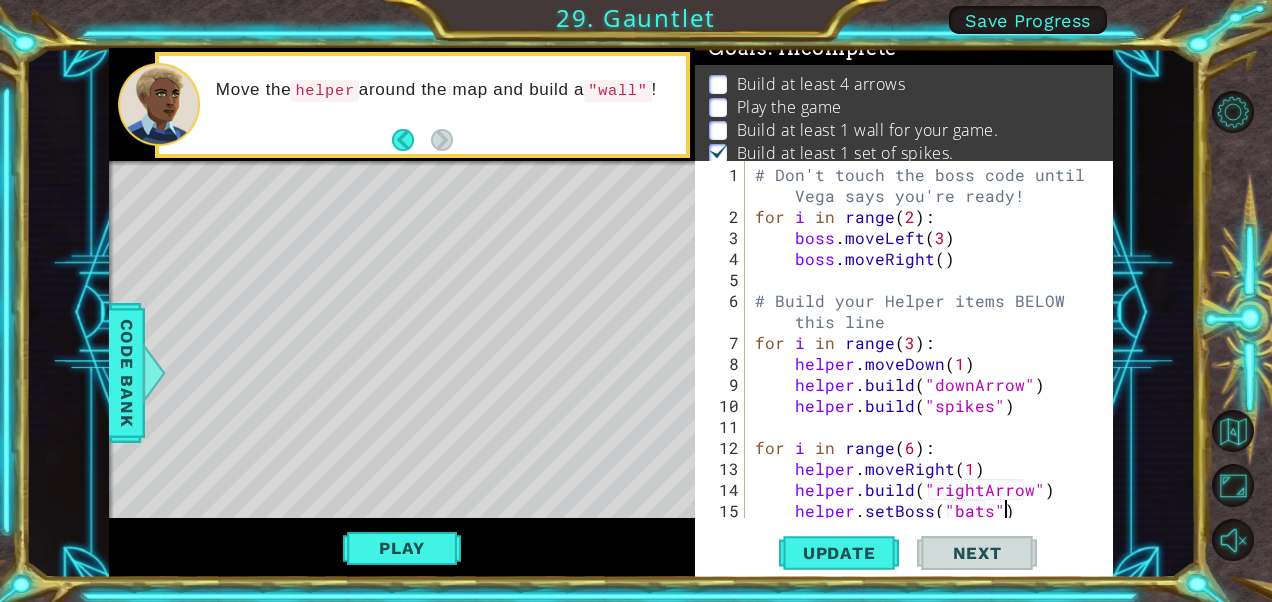 click on "# Don't touch the boss code until       Vega says you're ready! for   i   in   range ( 2 ) :      boss . moveLeft ( 3 )      boss . moveRight ( ) # Build your Helper items BELOW       this line for   i   in   range ( 3 ) :      helper . moveDown ( 1 )      helper . build ( "downArrow" )      helper . build ( "spikes" )      for   i   in   range ( 6 ) :      helper . moveRight ( 1 )      helper . build ( "rightArrow" )      helper . setBoss ( "bats" )" at bounding box center (927, 374) 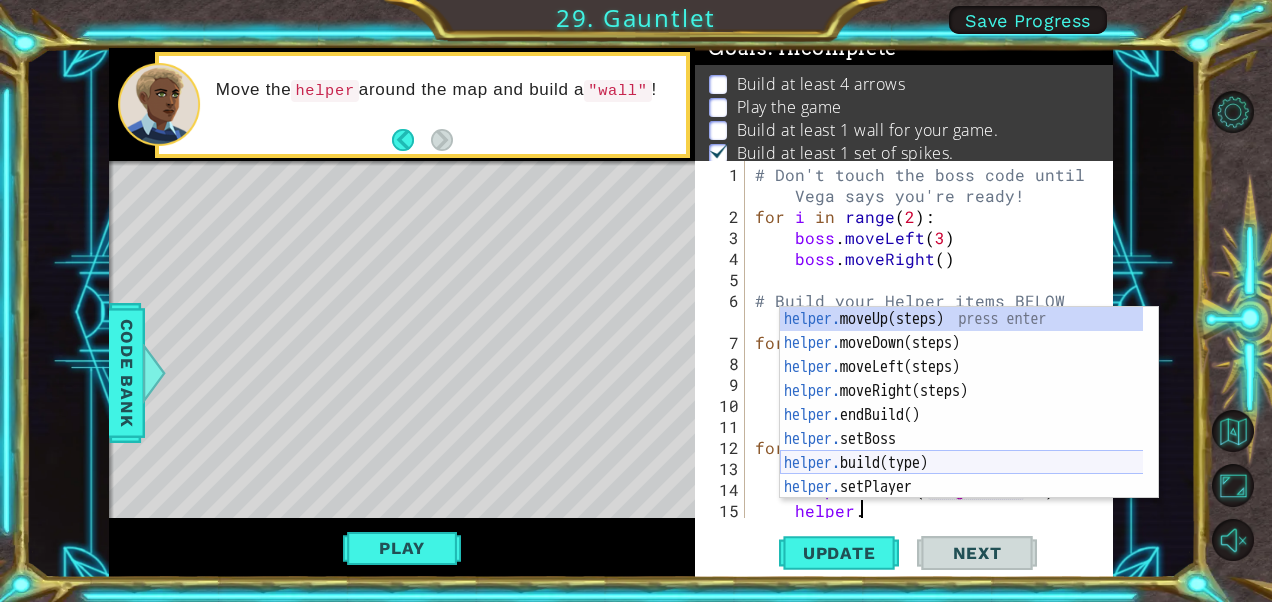 click on "helper. moveUp(steps) press enter helper. moveDown(steps) press enter helper. moveLeft(steps) press enter helper. moveRight(steps) press enter helper. endBuild() press enter helper. setBoss press enter helper. build(type) press enter helper. setPlayer press enter helper. setMapSize press enter" at bounding box center (962, 427) 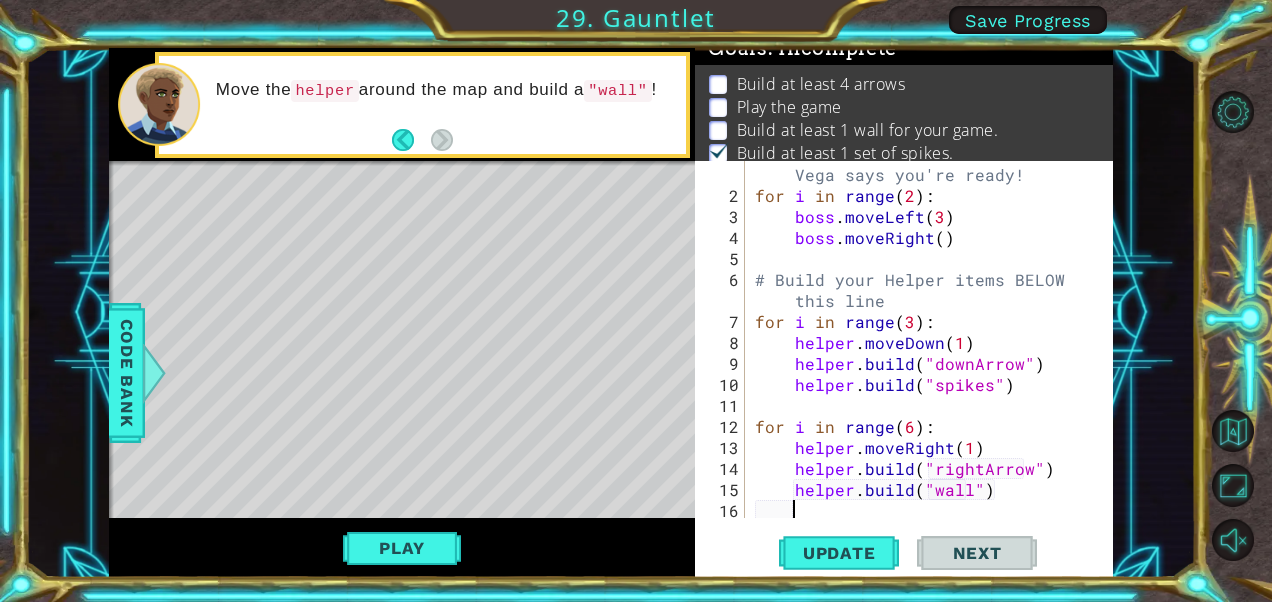 scroll, scrollTop: 21, scrollLeft: 0, axis: vertical 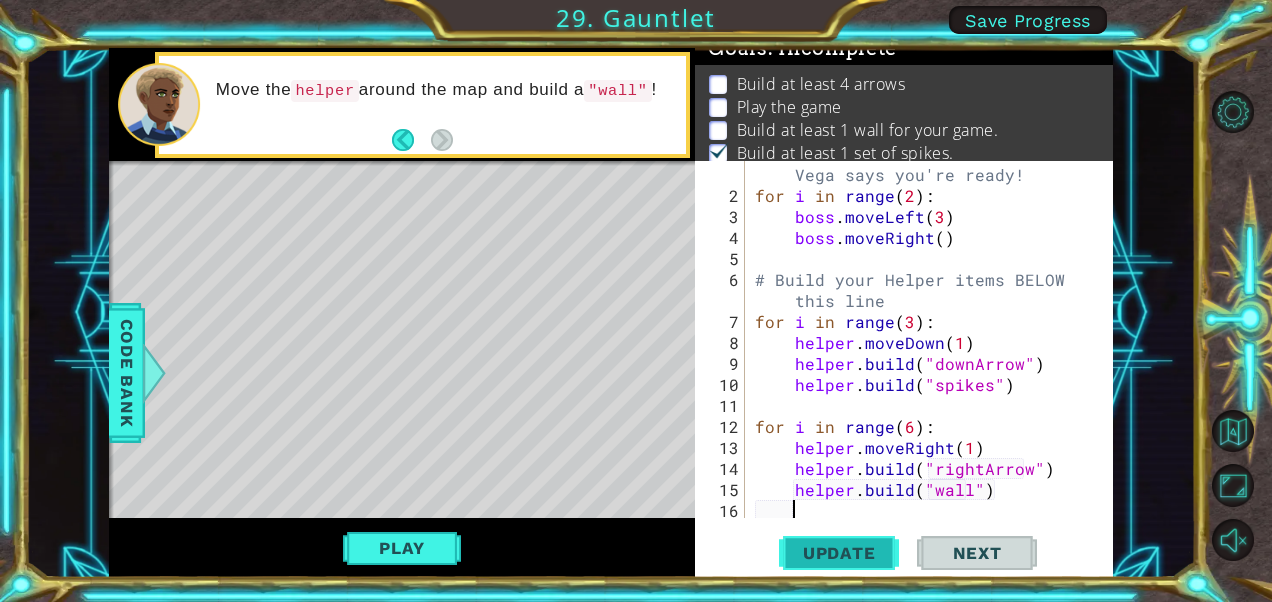 type on "helper.build("wall")" 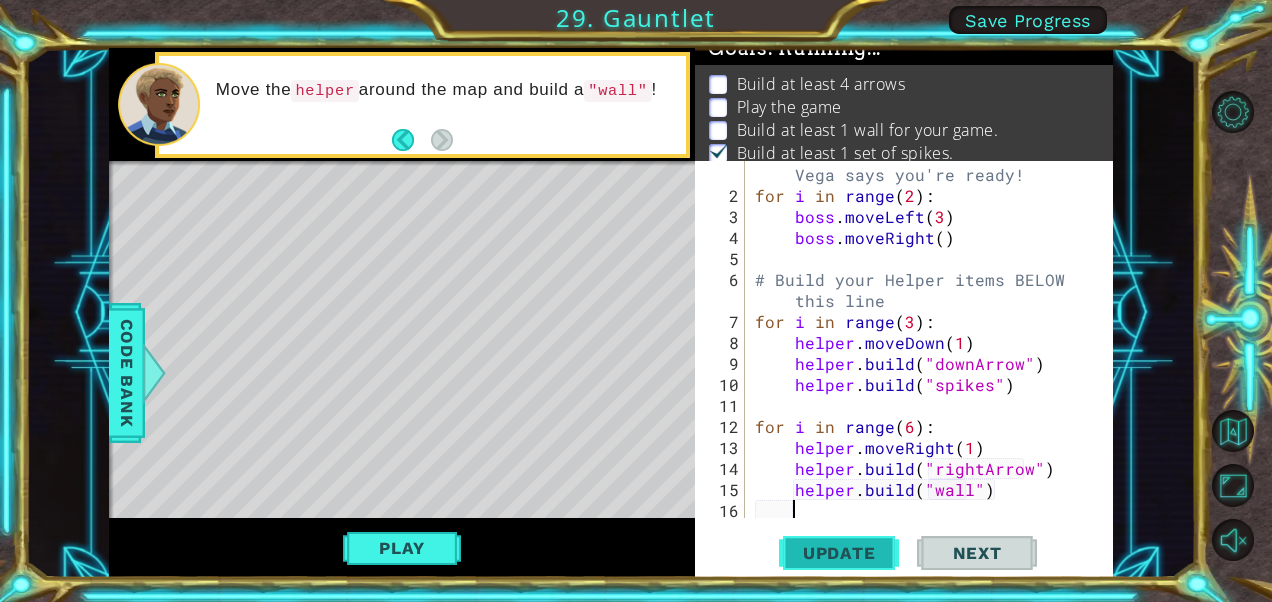 scroll, scrollTop: 0, scrollLeft: 1, axis: horizontal 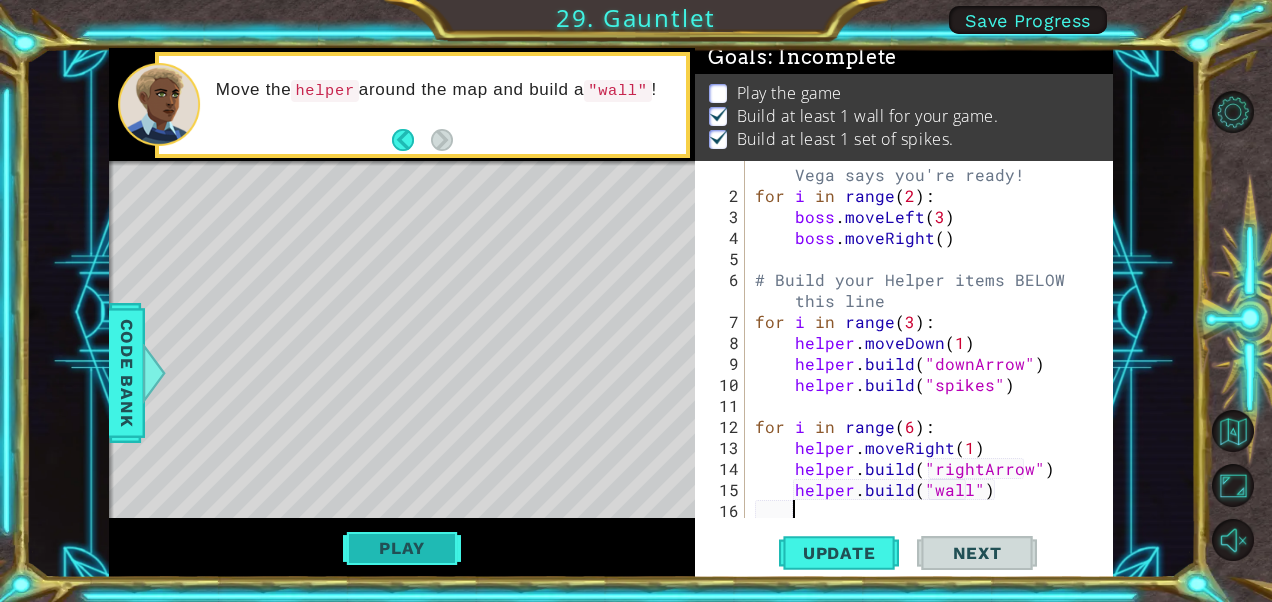 click on "Play" at bounding box center [401, 548] 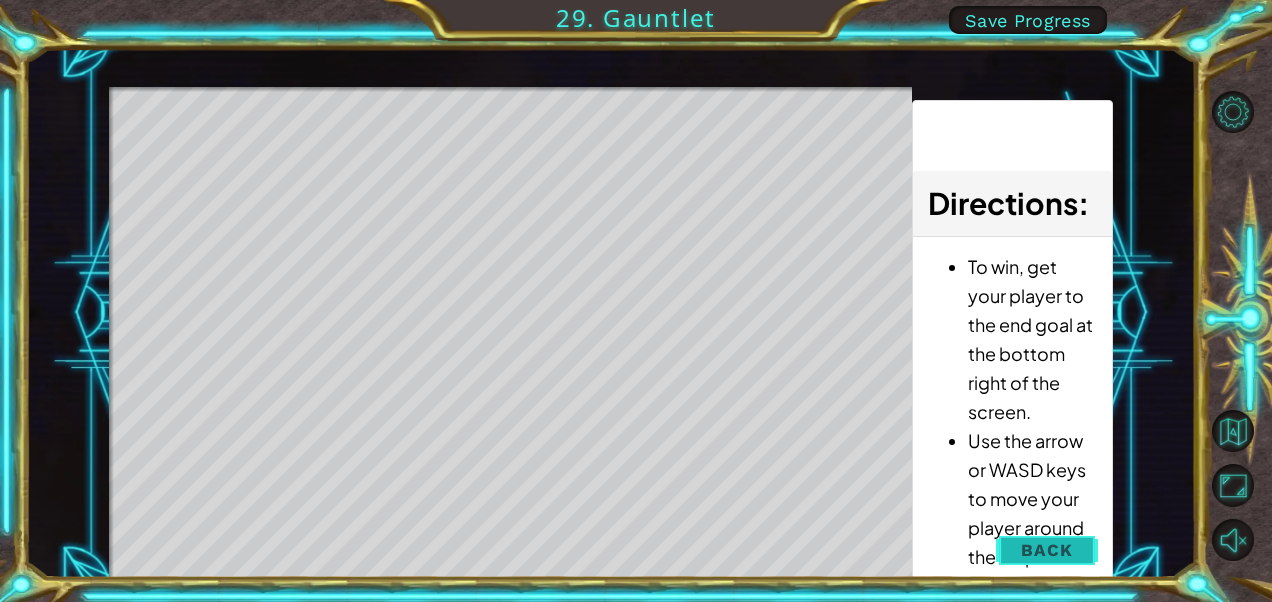 click on "Back" at bounding box center (1046, 550) 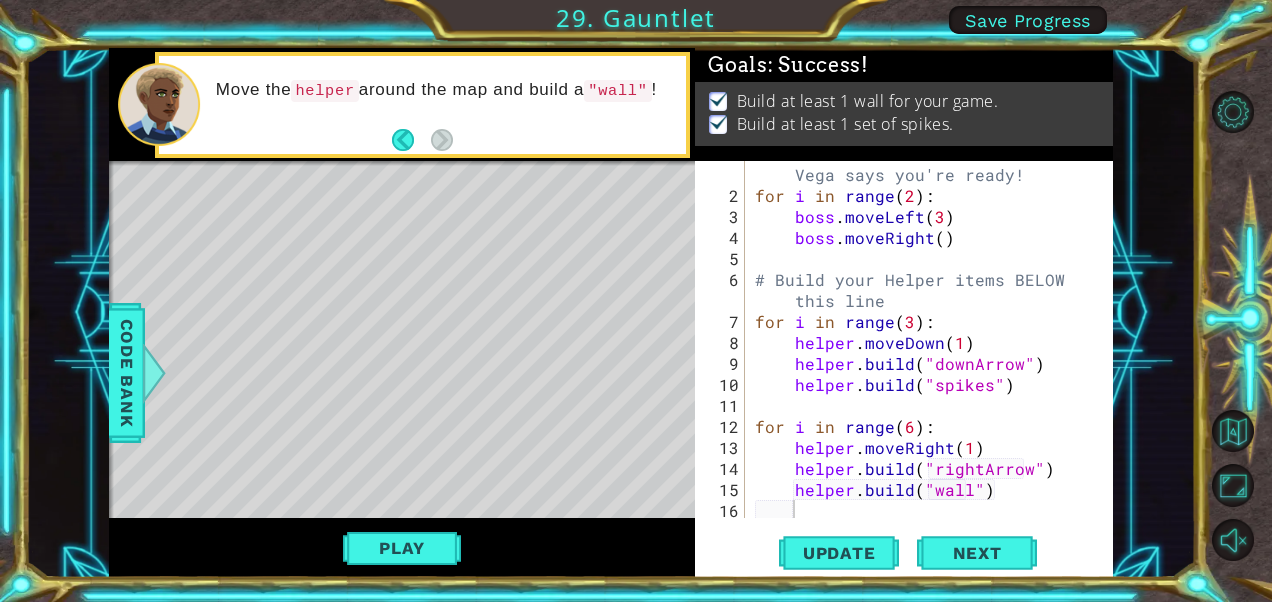 scroll, scrollTop: 11, scrollLeft: 0, axis: vertical 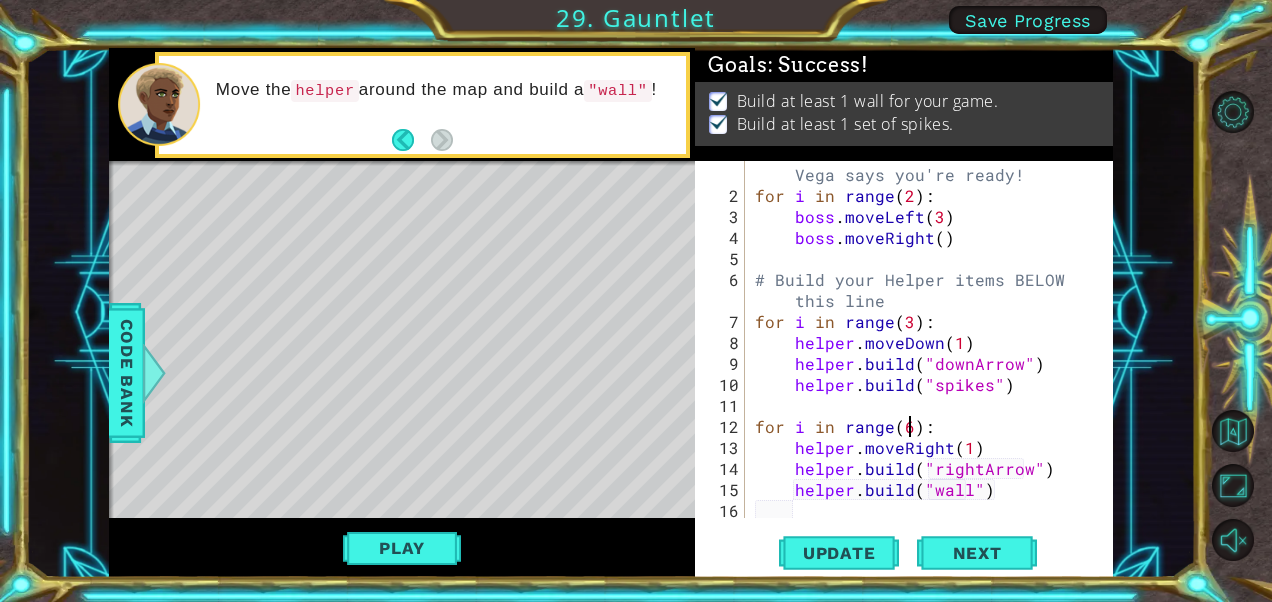 click on "# Don't touch the boss code until       Vega says you're ready! for   i   in   range ( 2 ) :      boss . moveLeft ( 3 )      boss . moveRight ( ) # Build your Helper items BELOW       this line for   i   in   range ( 3 ) :      helper . moveDown ( 1 )      helper . build ( "downArrow" )      helper . build ( "spikes" )      for   i   in   range ( 6 ) :      helper . moveRight ( 1 )      helper . build ( "rightArrow" )      helper . build ( "wall" )" at bounding box center (927, 353) 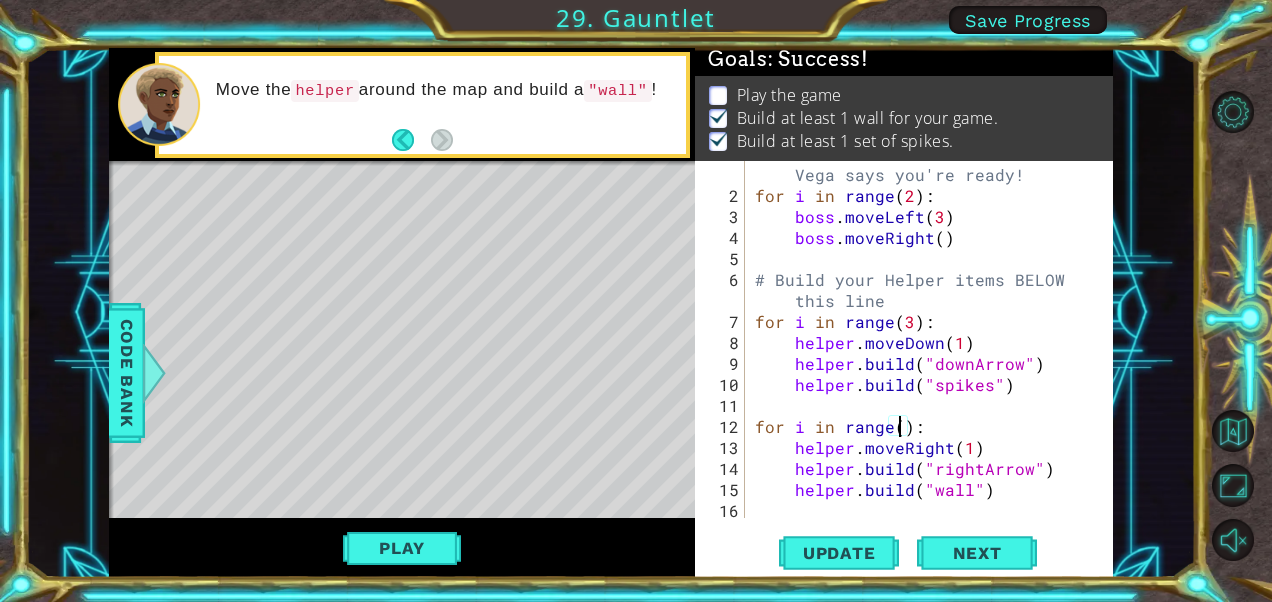 scroll, scrollTop: 5, scrollLeft: 0, axis: vertical 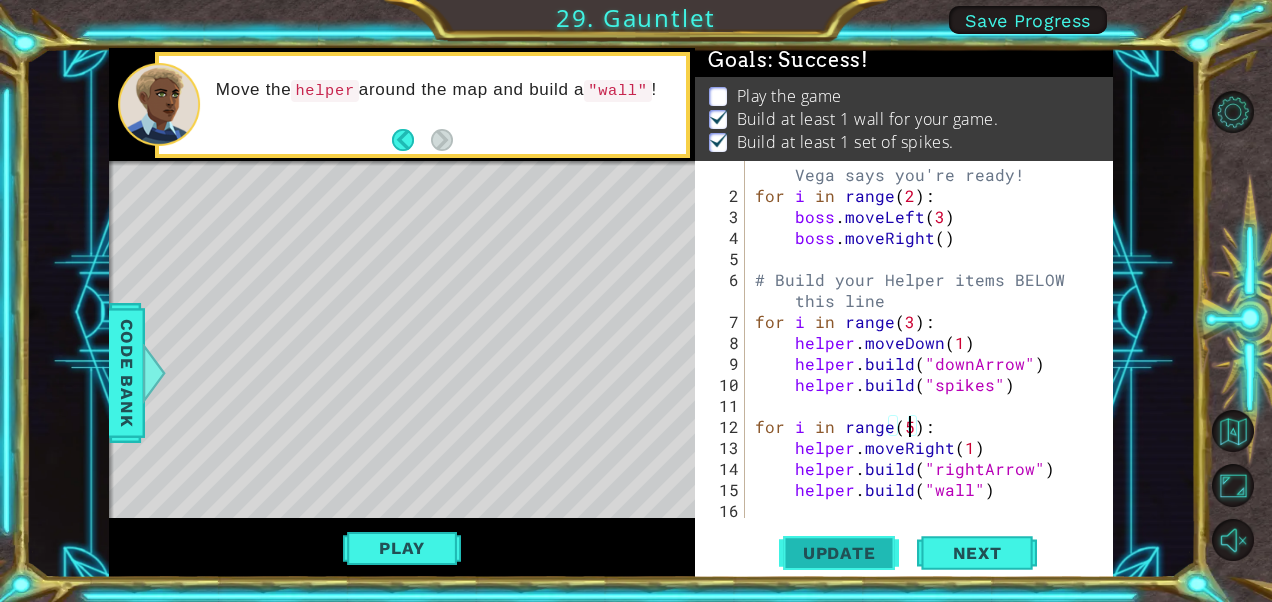 click on "Update" at bounding box center [839, 553] 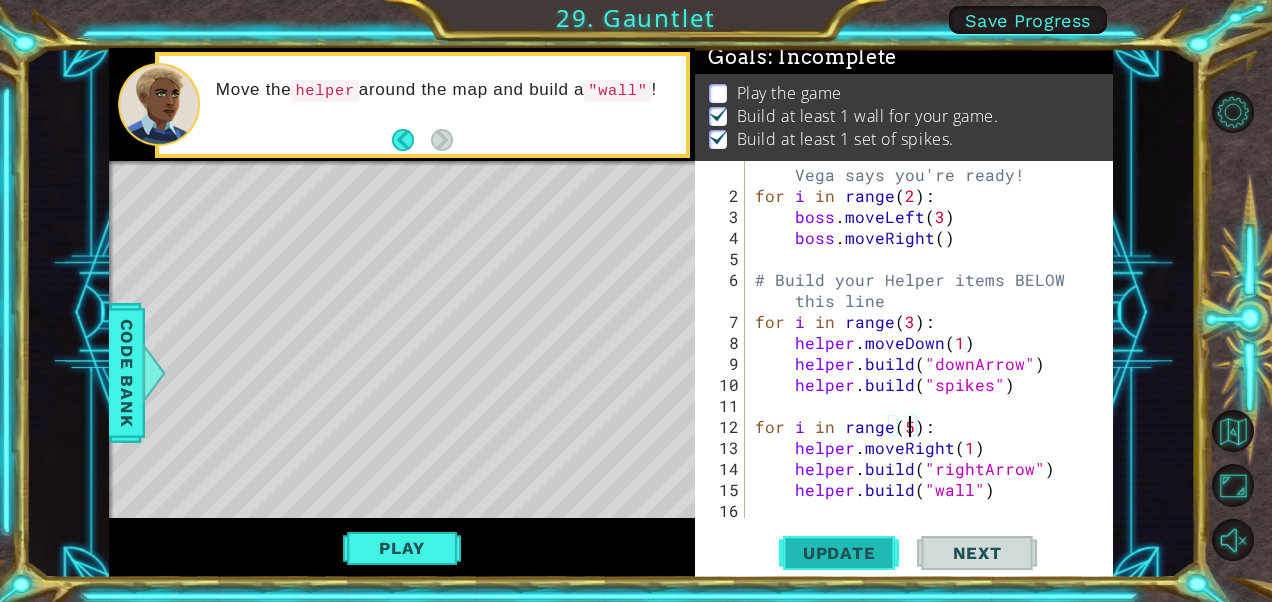 scroll, scrollTop: 17, scrollLeft: 0, axis: vertical 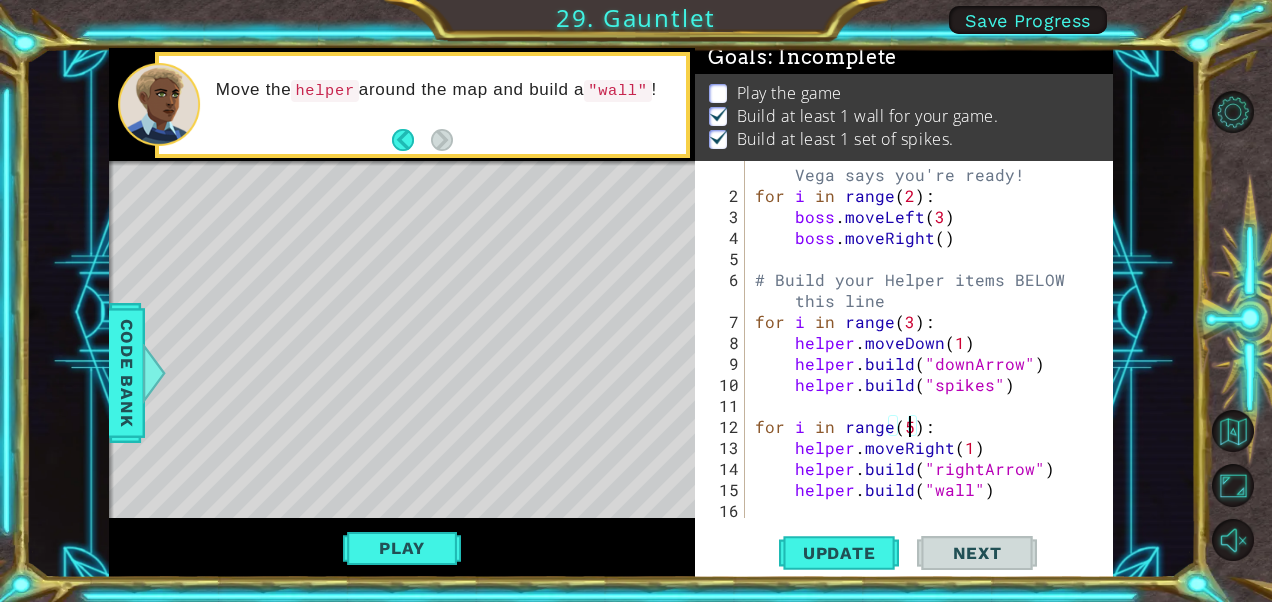 click on "# Don't touch the boss code until       Vega says you're ready! for   i   in   range ( 2 ) :      boss . moveLeft ( 3 )      boss . moveRight ( ) # Build your Helper items BELOW       this line for   i   in   range ( 3 ) :      helper . moveDown ( 1 )      helper . build ( "downArrow" )      helper . build ( "spikes" )      for   i   in   range ( 5 ) :      helper . moveRight ( 1 )      helper . build ( "rightArrow" )      helper . build ( "wall" )" at bounding box center (927, 353) 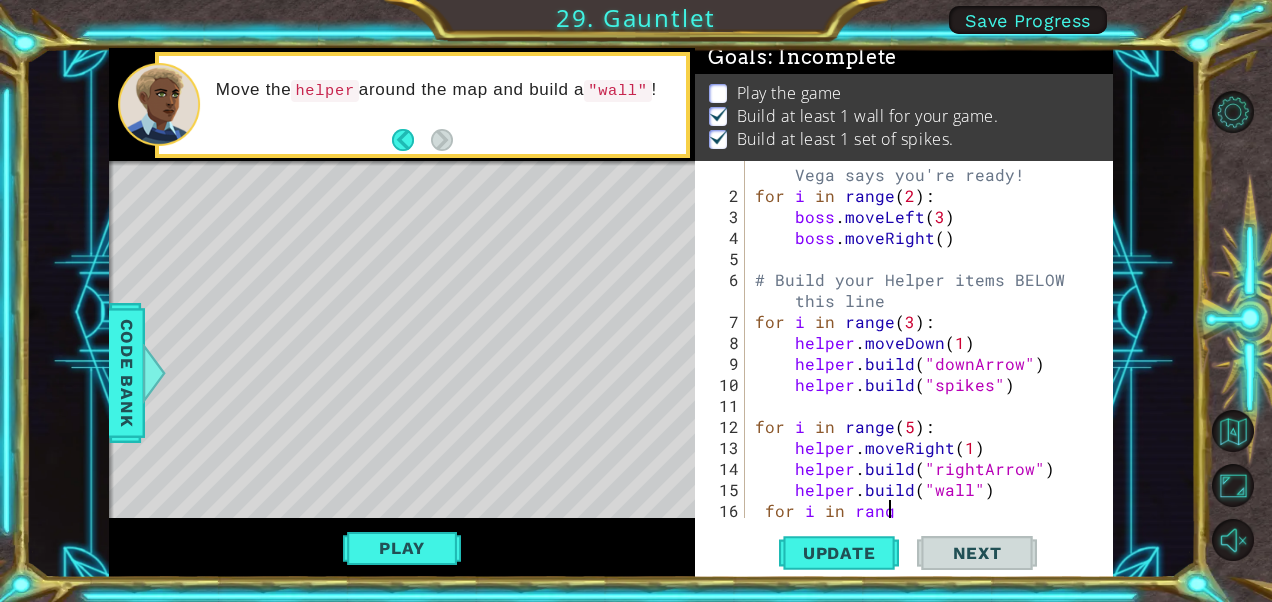 scroll, scrollTop: 0, scrollLeft: 8, axis: horizontal 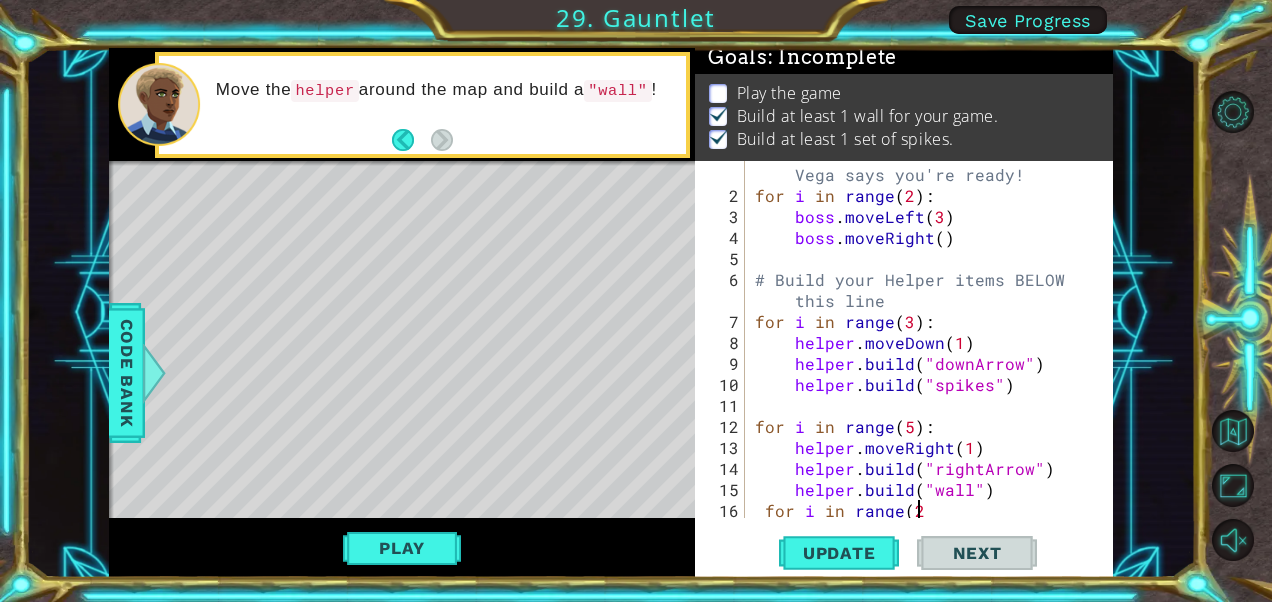 type on "for i in range(2)" 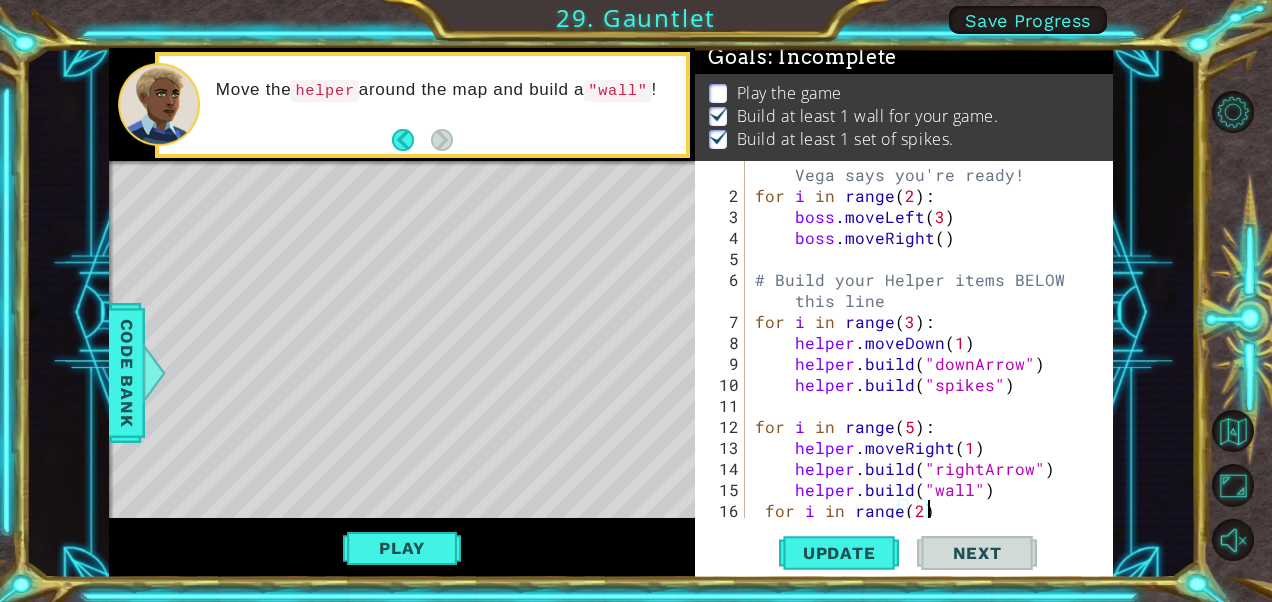 scroll, scrollTop: 0, scrollLeft: 0, axis: both 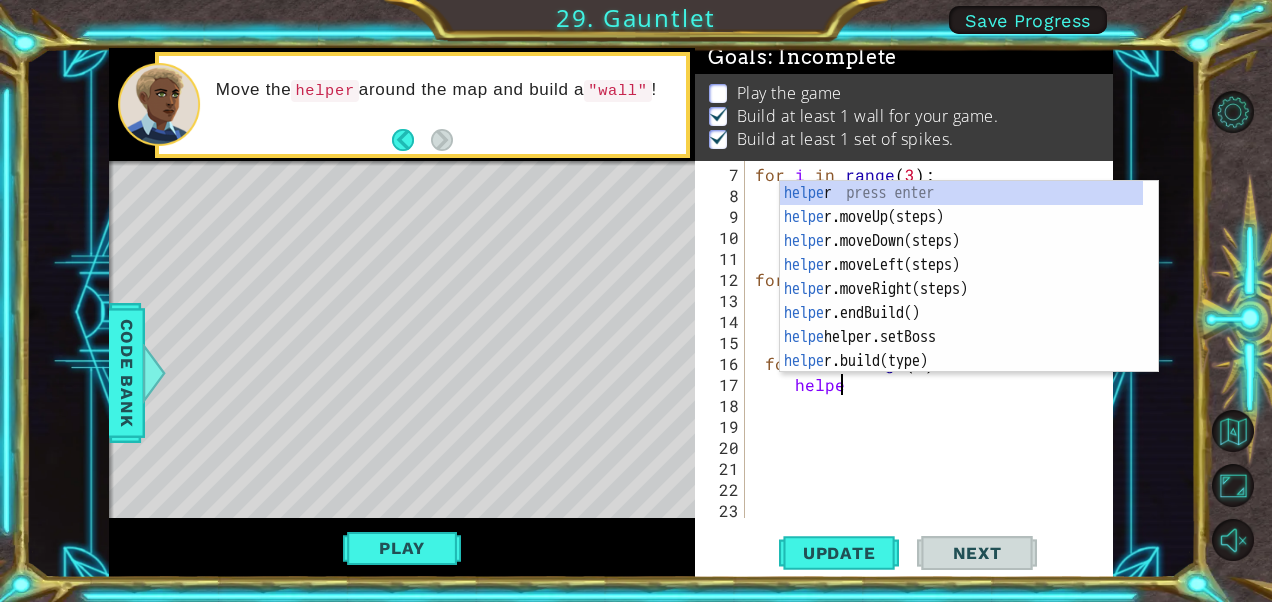 type on "helper" 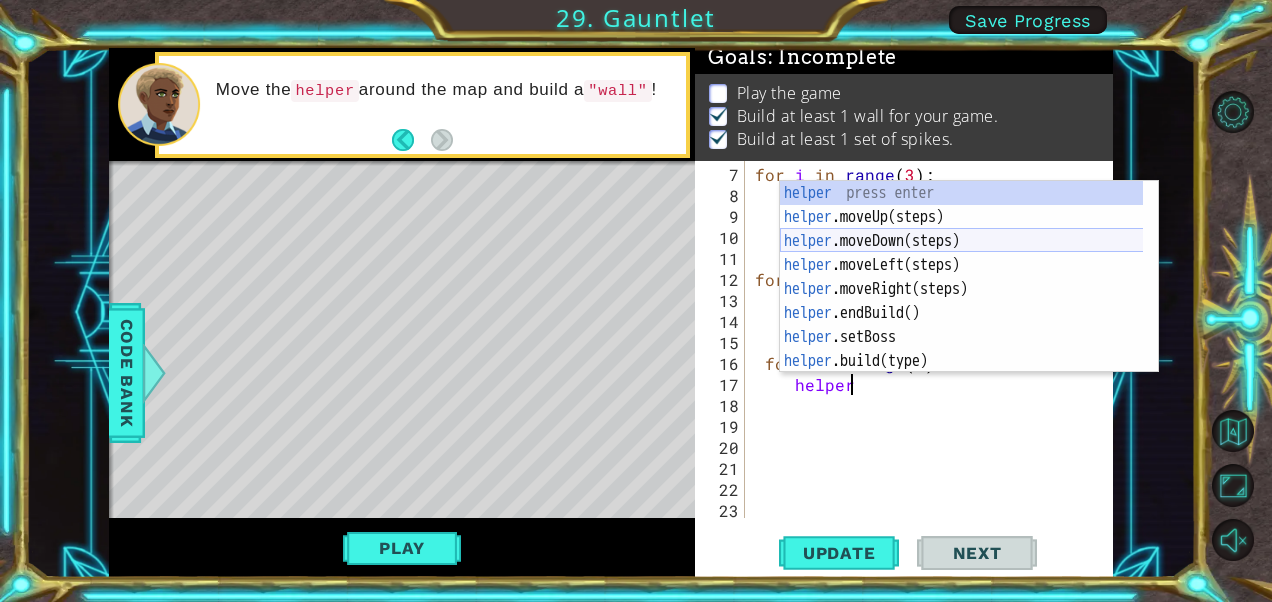 click on "helper press enter helper .moveUp(steps) press enter helper .moveDown(steps) press enter helper .moveLeft(steps) press enter helper .moveRight(steps) press enter helper .endBuild() press enter helper .setBoss press enter helper .build(type) press enter helper .setPlayer press enter" at bounding box center [962, 301] 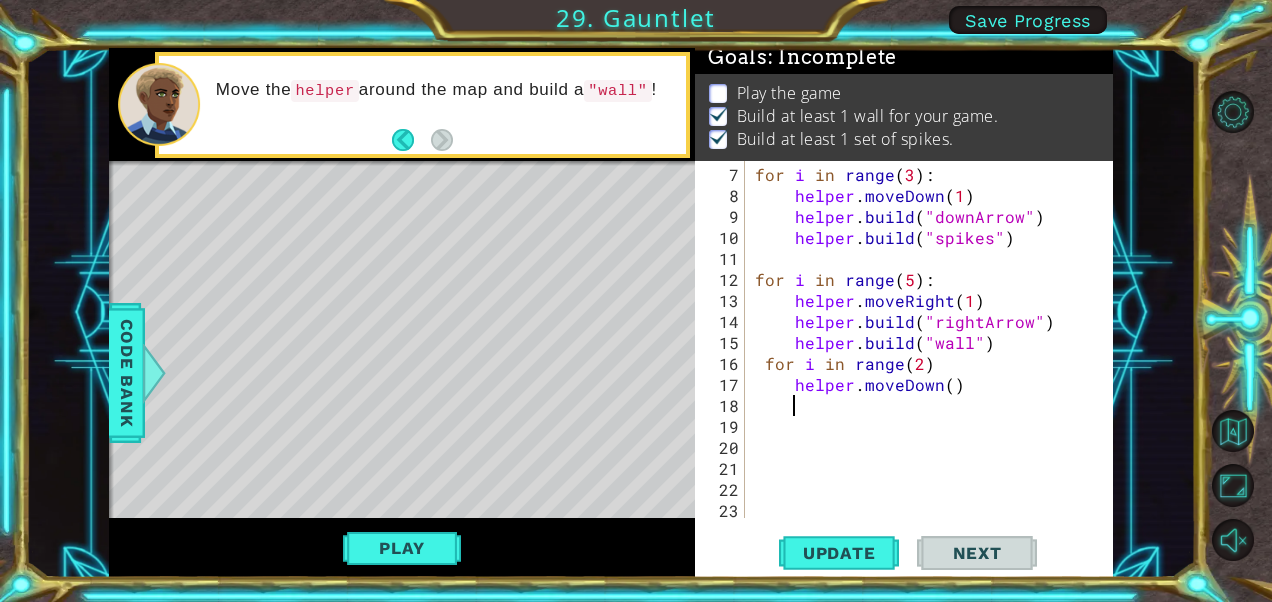 scroll, scrollTop: 0, scrollLeft: 1, axis: horizontal 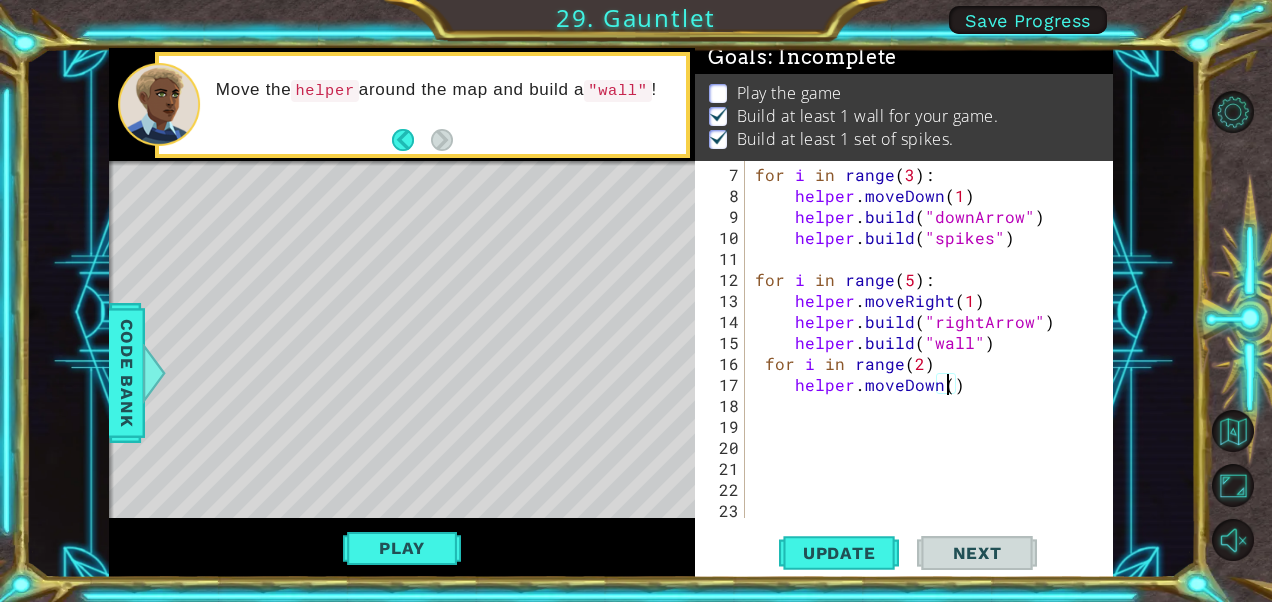 type on "helper.moveDown(1)" 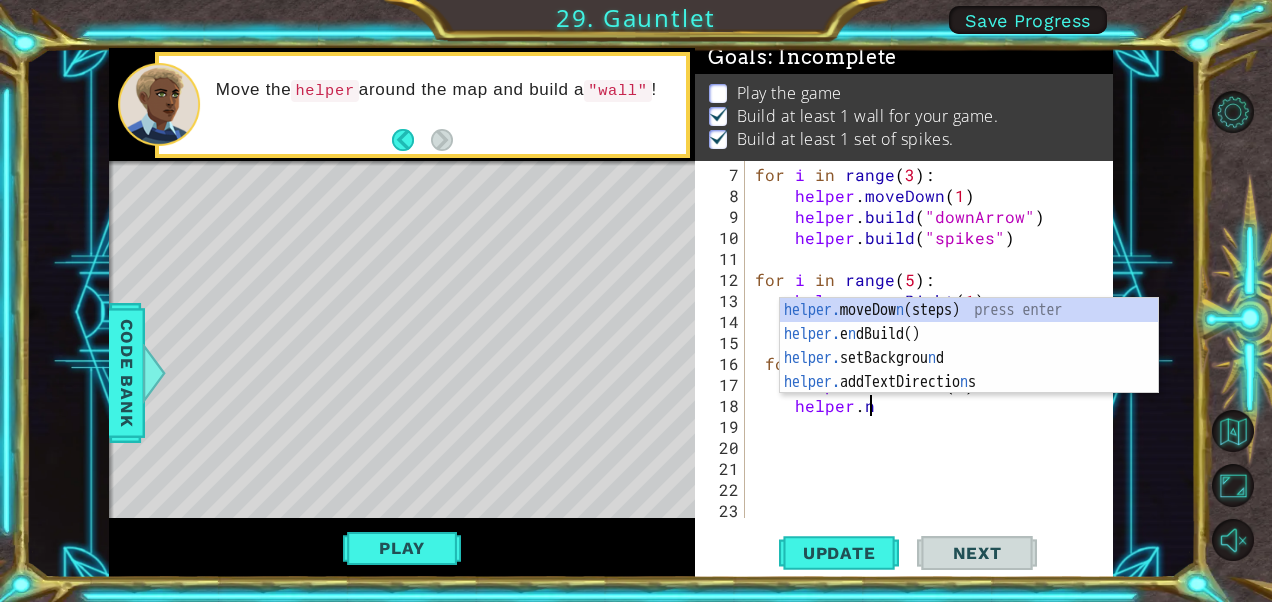 scroll, scrollTop: 0, scrollLeft: 5, axis: horizontal 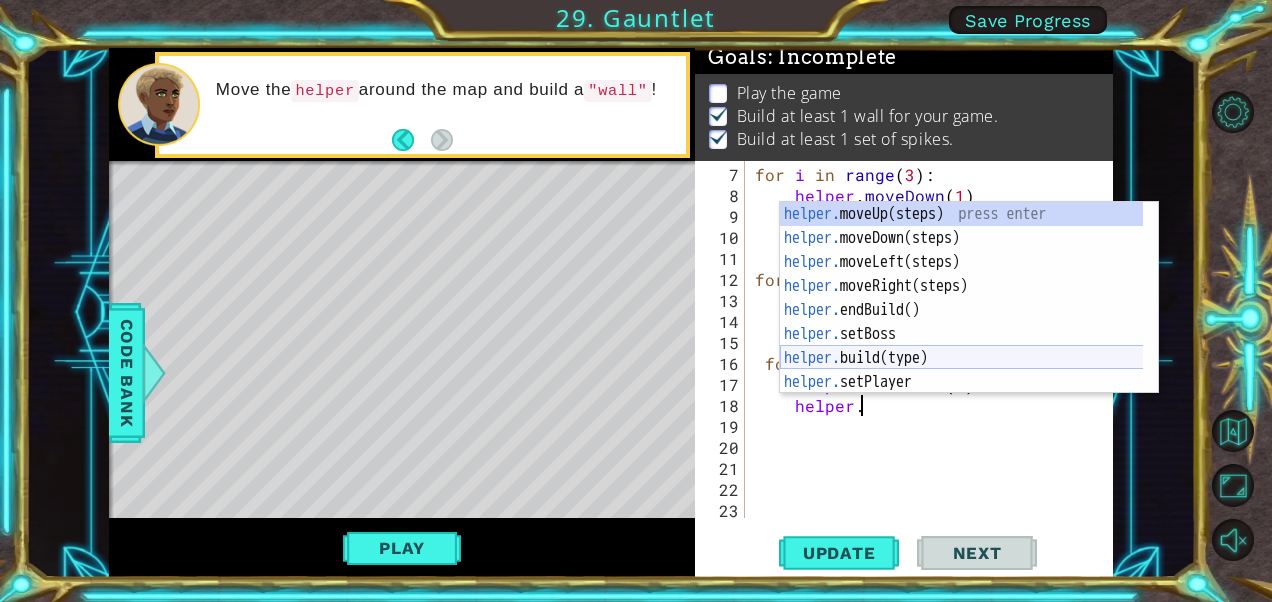 click on "helper. moveUp(steps) press enter helper. moveDown(steps) press enter helper. moveLeft(steps) press enter helper. moveRight(steps) press enter helper. endBuild() press enter helper. setBoss press enter helper. build(type) press enter helper. setPlayer press enter helper. setMapSize press enter" at bounding box center [962, 322] 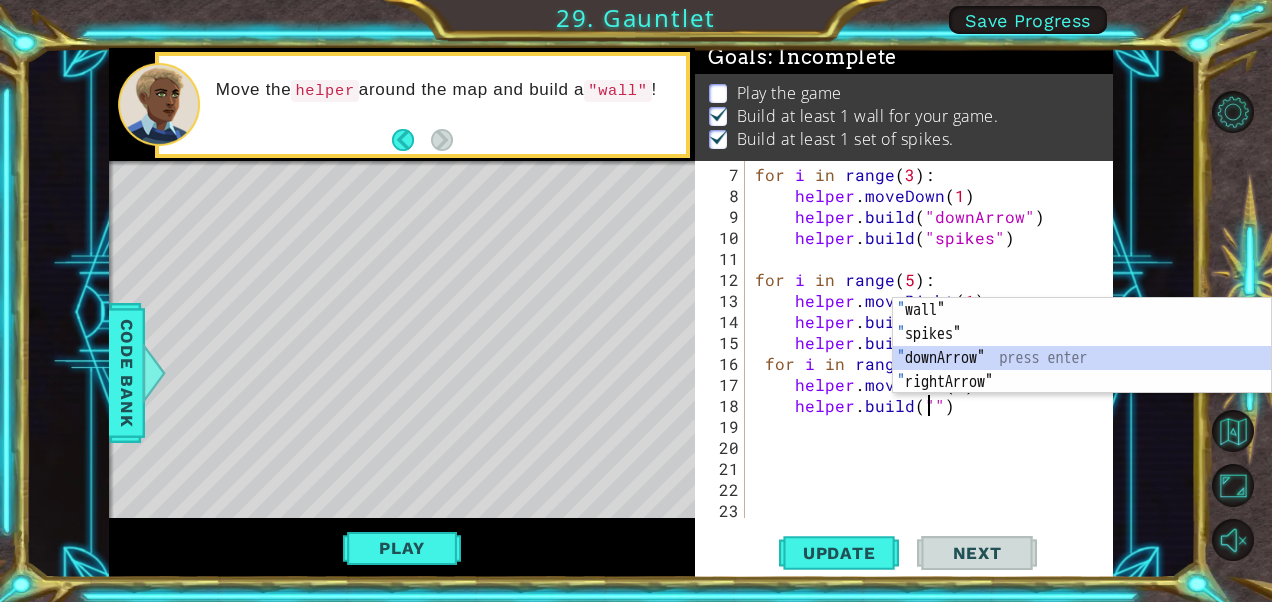 click on "" wall" press enter " spikes" press enter " downArrow" press enter " rightArrow" press enter" at bounding box center (1082, 370) 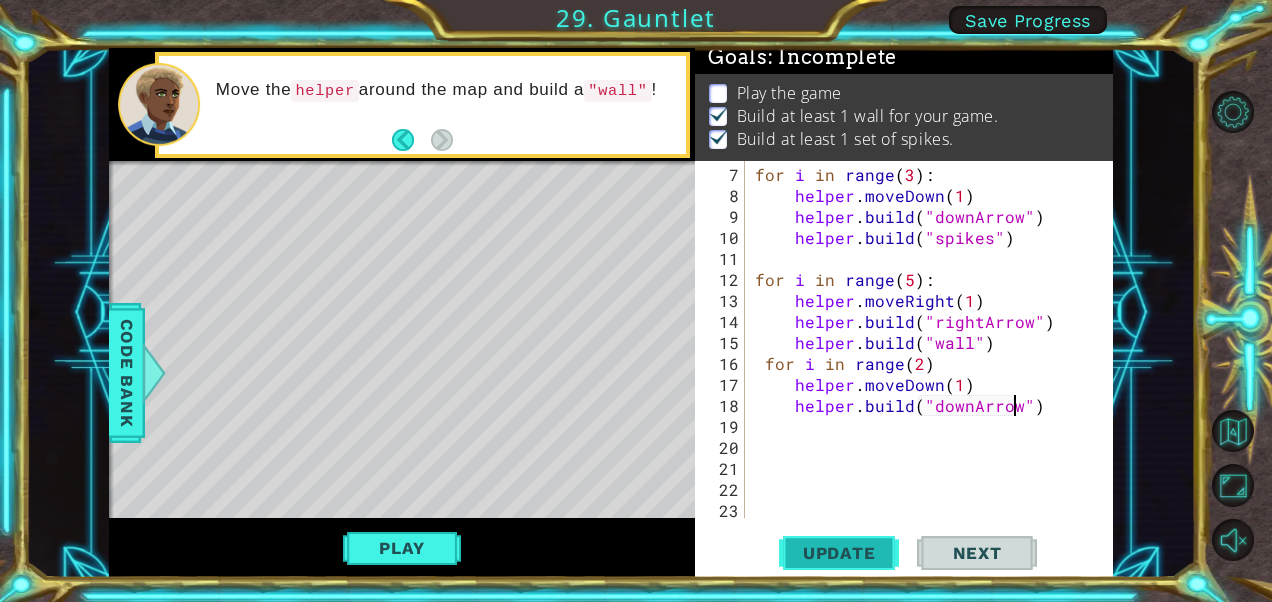 click on "Update" at bounding box center [839, 553] 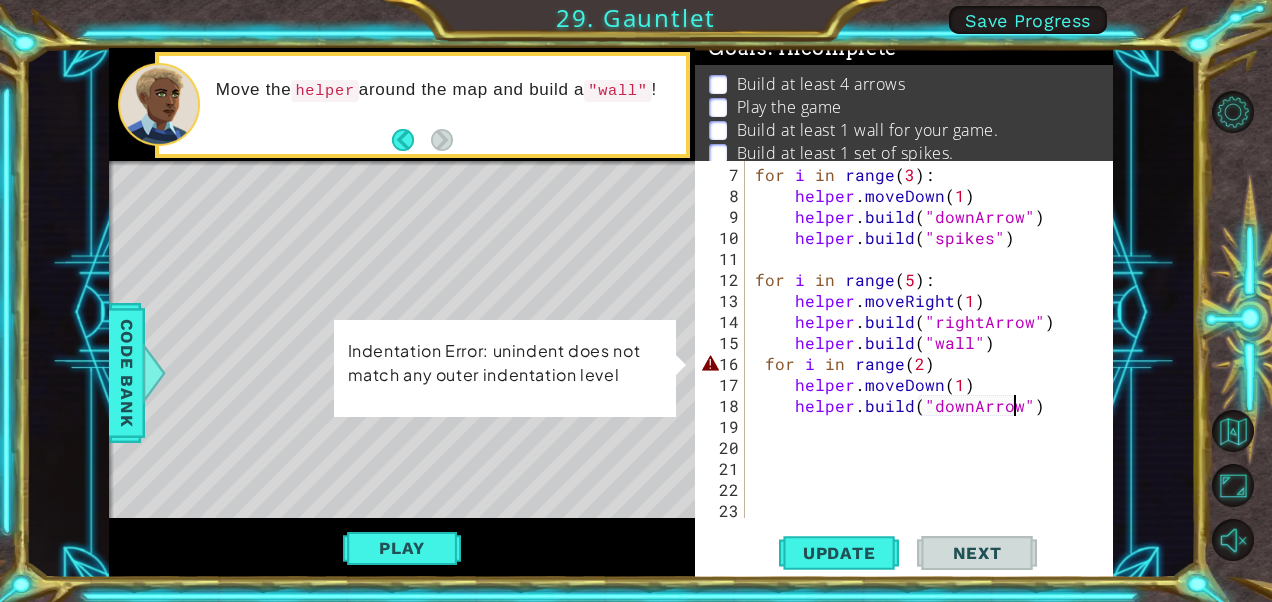 click on "for   i   in   range ( 3 ) :      helper . moveDown ( 1 )      helper . build ( "downArrow" )      helper . build ( "spikes" )      for   i   in   range ( 5 ) :      helper . moveRight ( 1 )      helper . build ( "rightArrow" )      helper . build ( "wall" )   for   i   in   range ( 2 )      helper . moveDown ( 1 )      helper . build ( "downArrow" )" at bounding box center (927, 363) 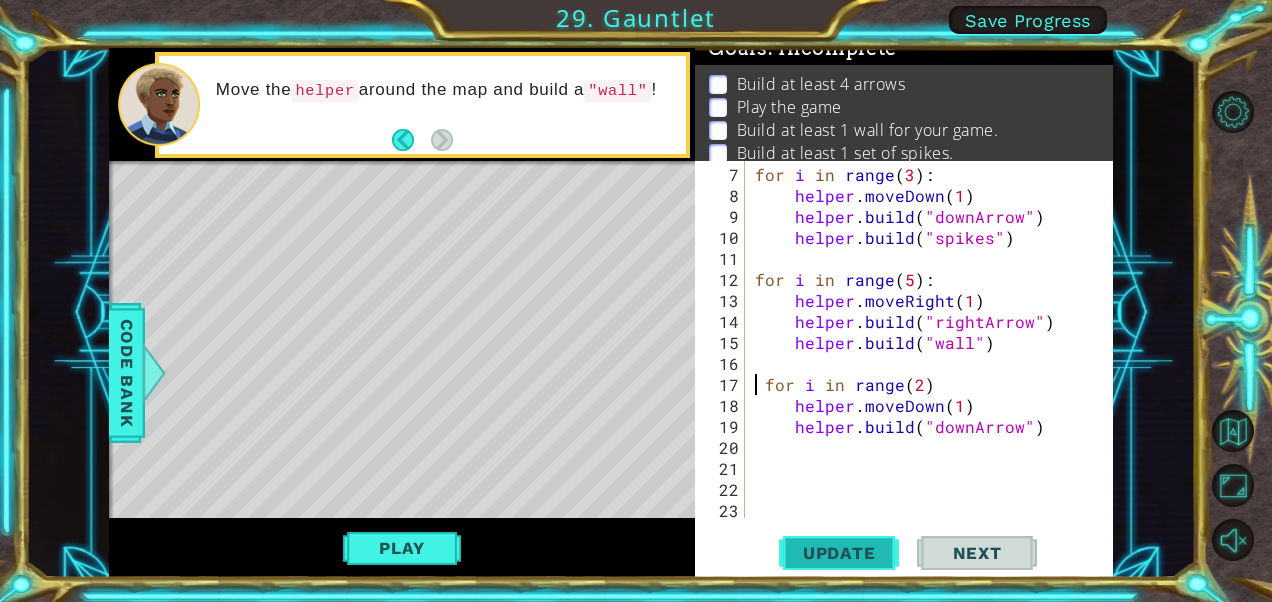 click on "Update" at bounding box center [839, 553] 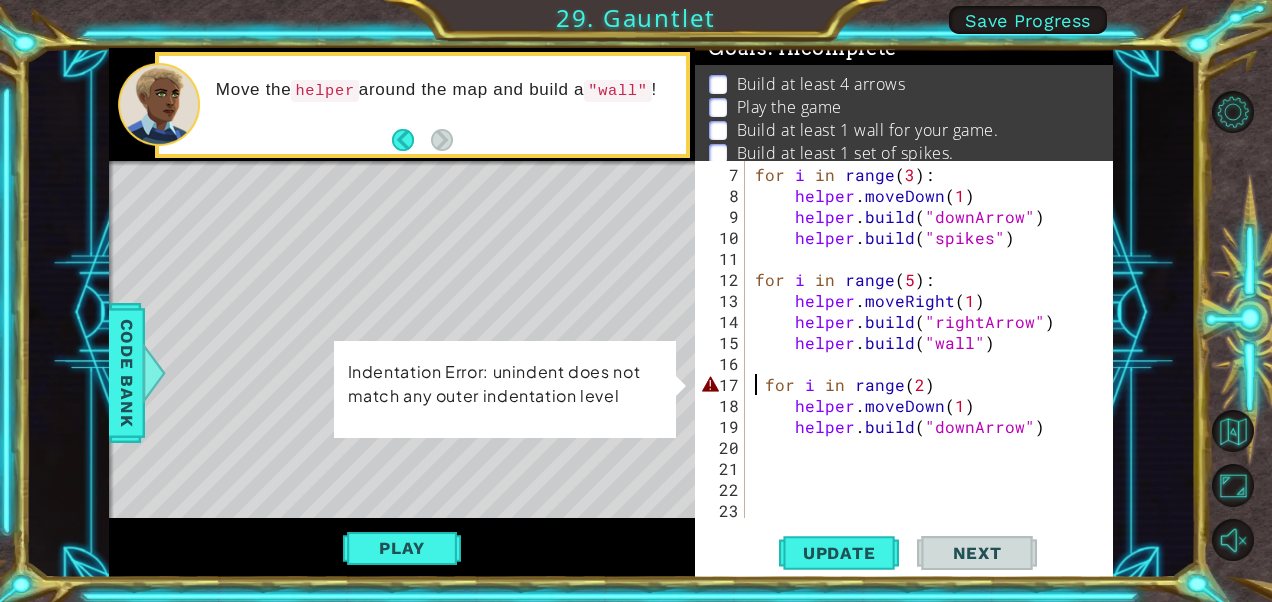 drag, startPoint x: 947, startPoint y: 378, endPoint x: 928, endPoint y: 374, distance: 19.416489 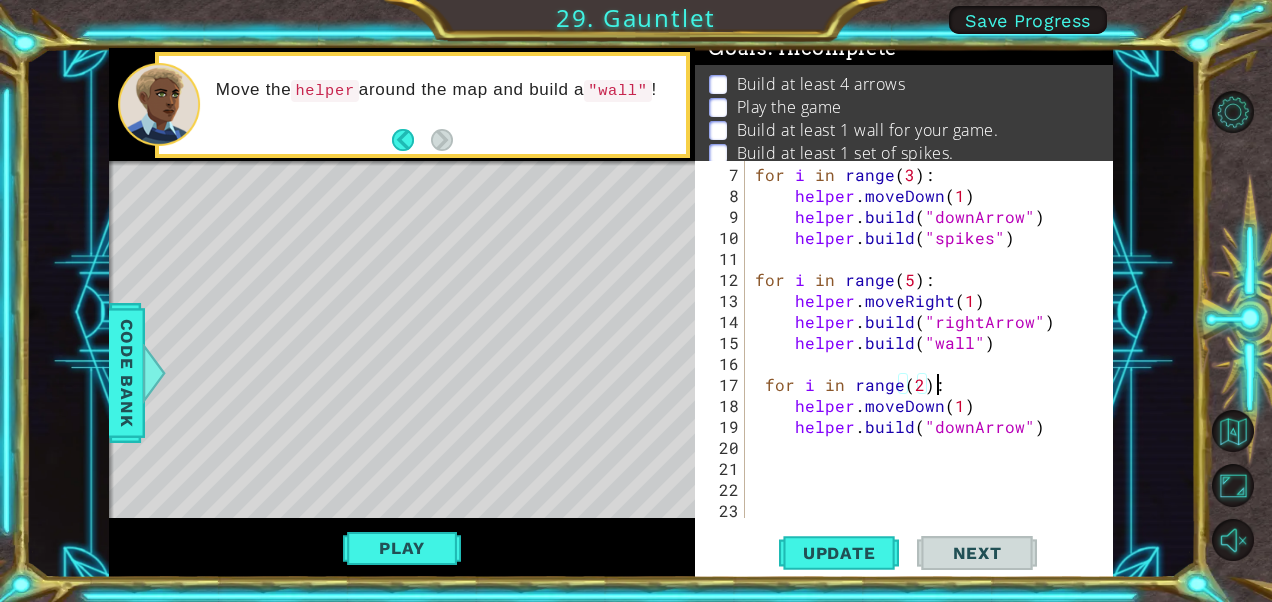 scroll, scrollTop: 0, scrollLeft: 10, axis: horizontal 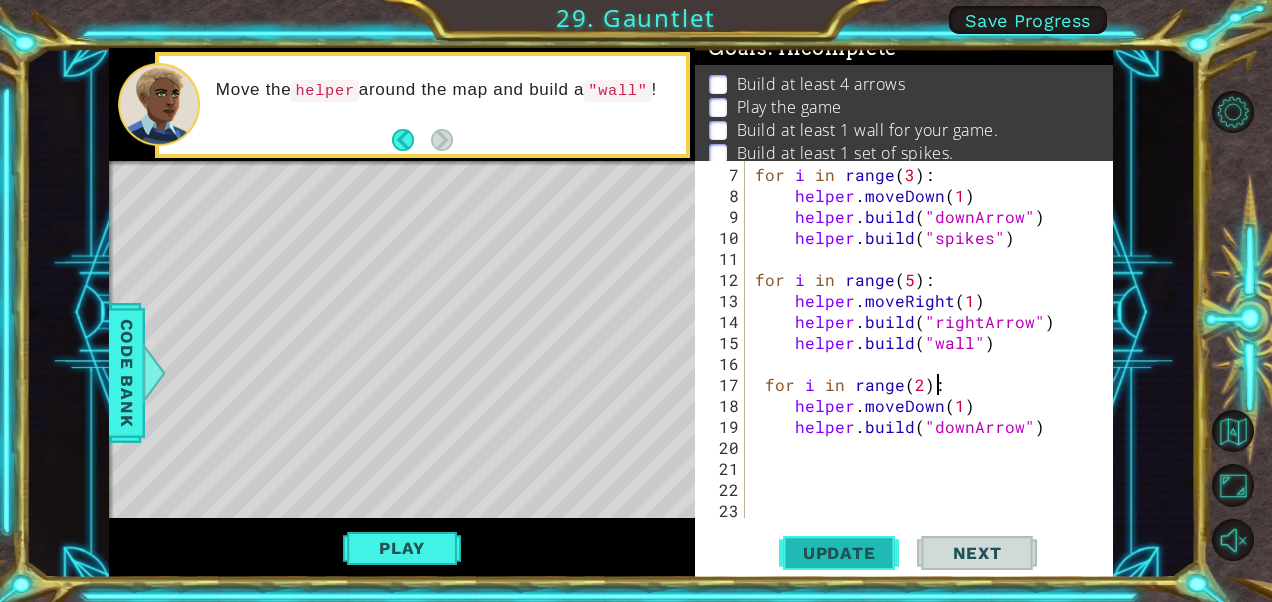 click on "Update" at bounding box center (839, 553) 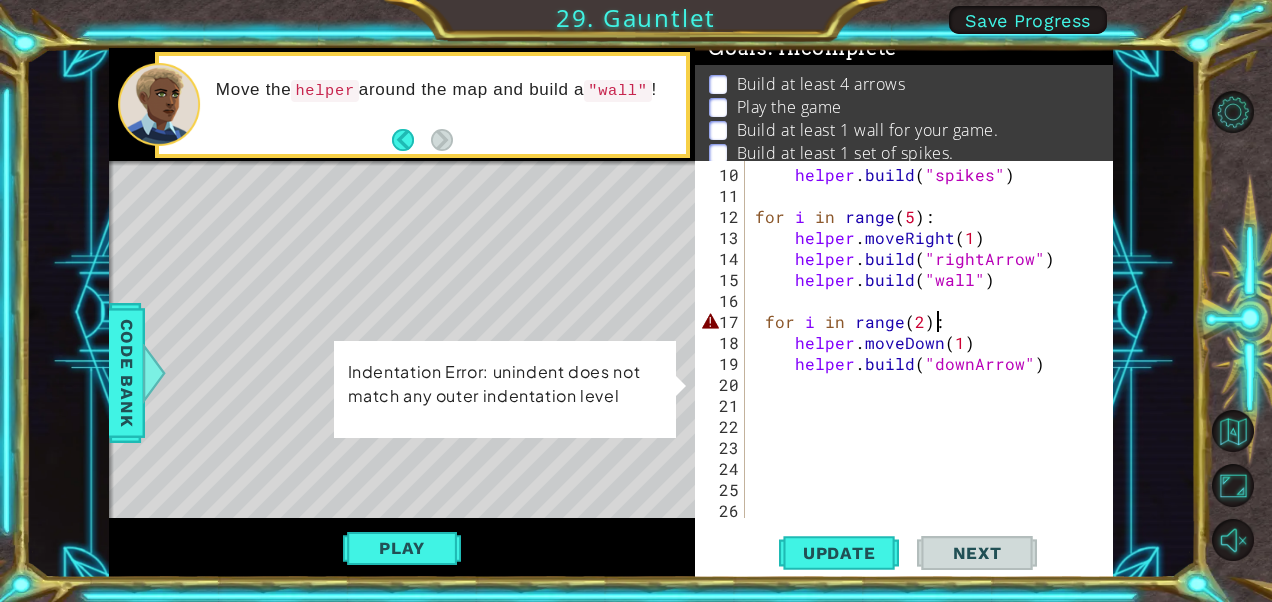 scroll, scrollTop: 230, scrollLeft: 0, axis: vertical 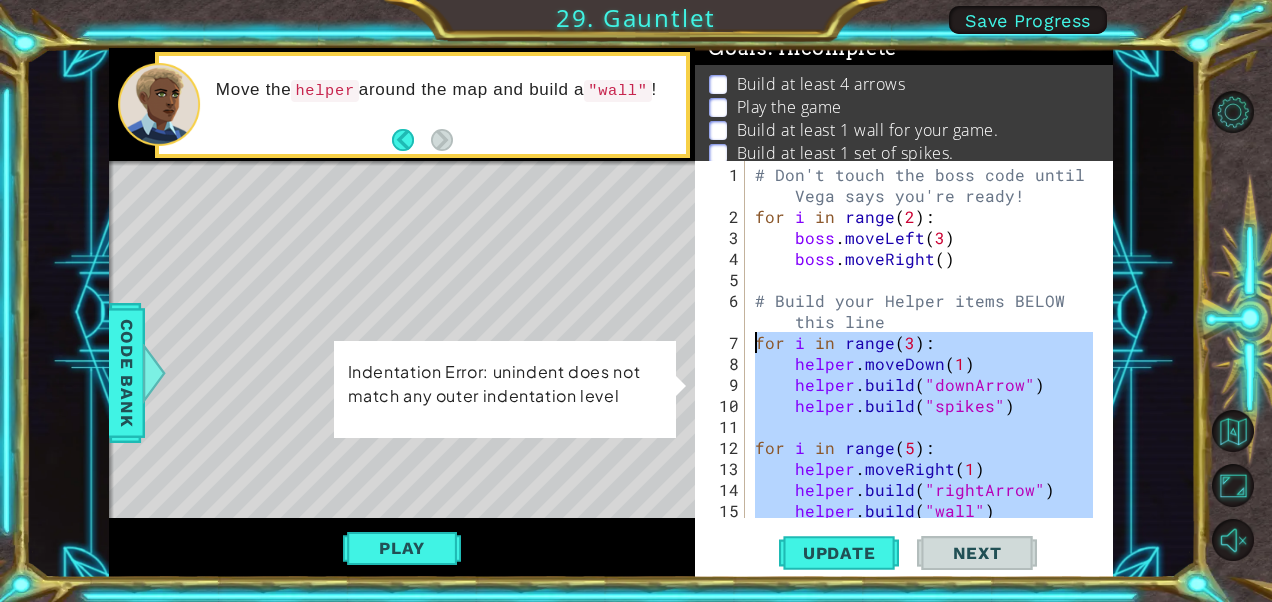drag, startPoint x: 1052, startPoint y: 377, endPoint x: 748, endPoint y: 338, distance: 306.49142 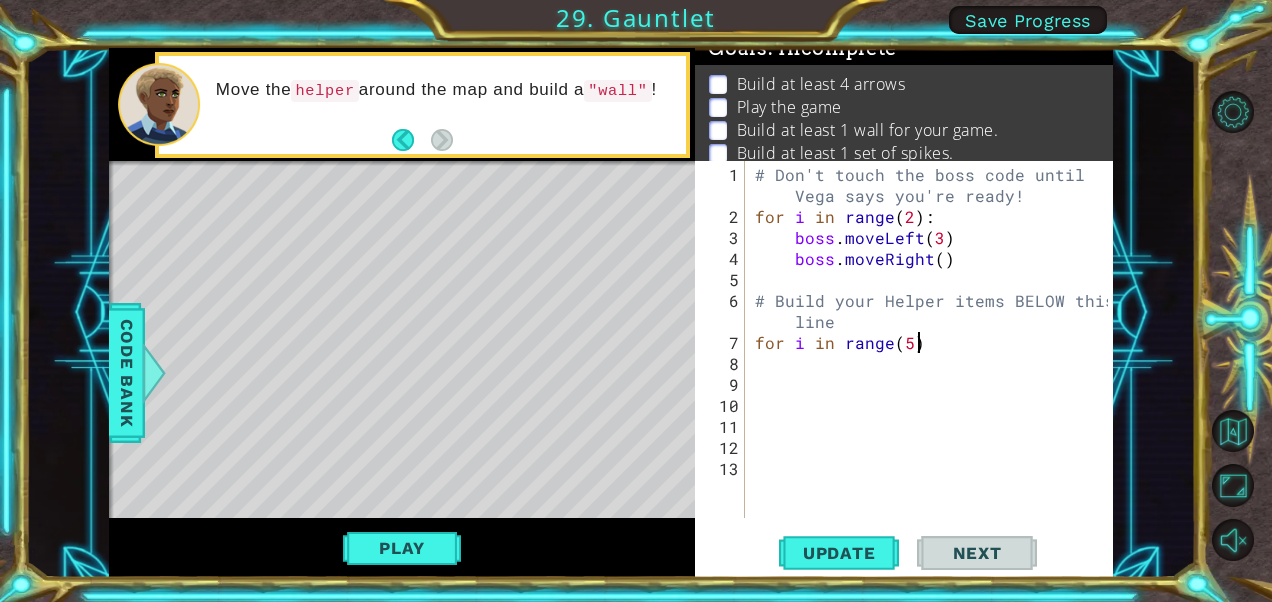 scroll, scrollTop: 0, scrollLeft: 8, axis: horizontal 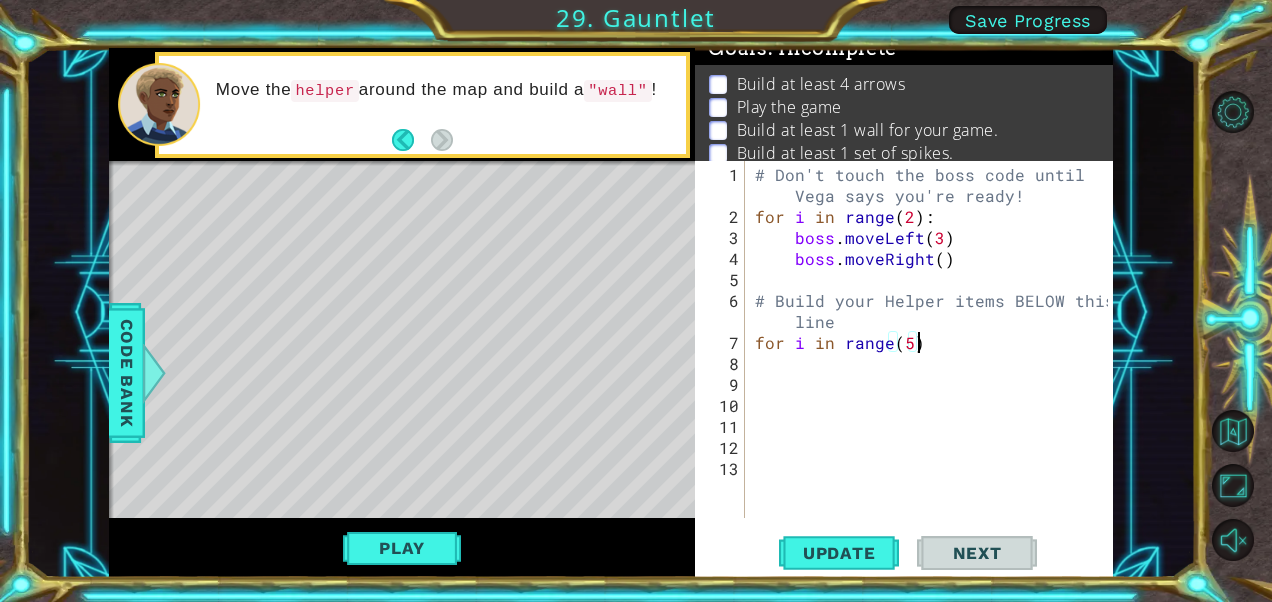 type on "for i in range(5):" 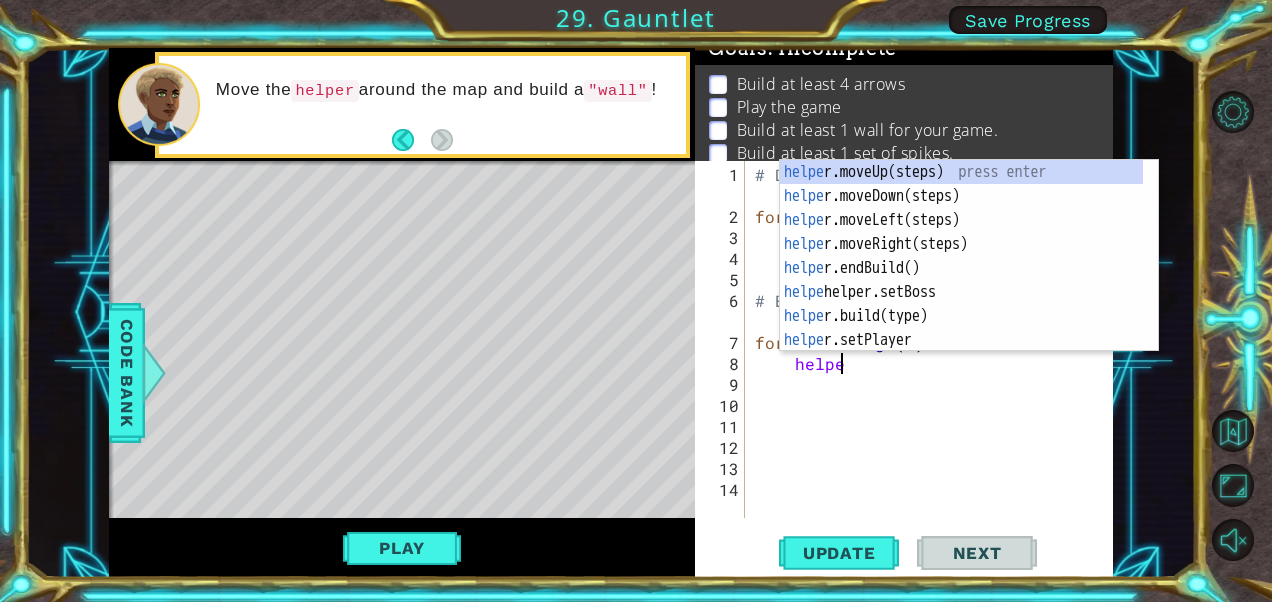 scroll, scrollTop: 0, scrollLeft: 4, axis: horizontal 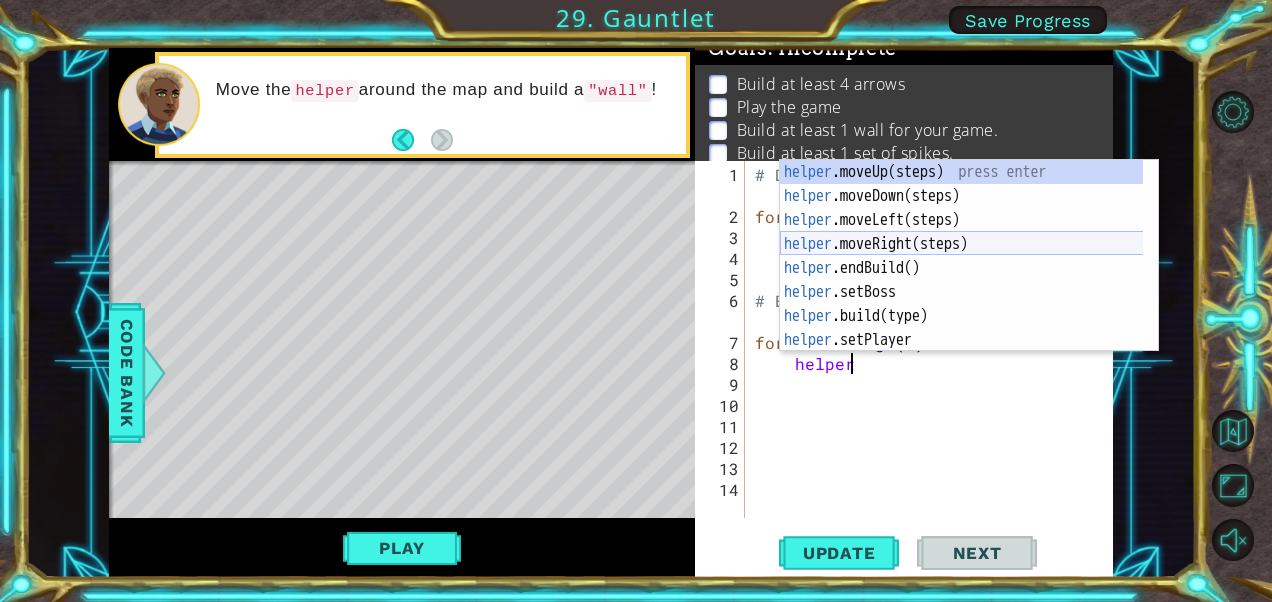 click on "helper .moveUp(steps) press enter helper .moveDown(steps) press enter helper .moveLeft(steps) press enter helper .moveRight(steps) press enter helper .endBuild() press enter helper .setBoss press enter helper .build(type) press enter helper .setPlayer press enter helper .setMapSize press enter" at bounding box center (962, 280) 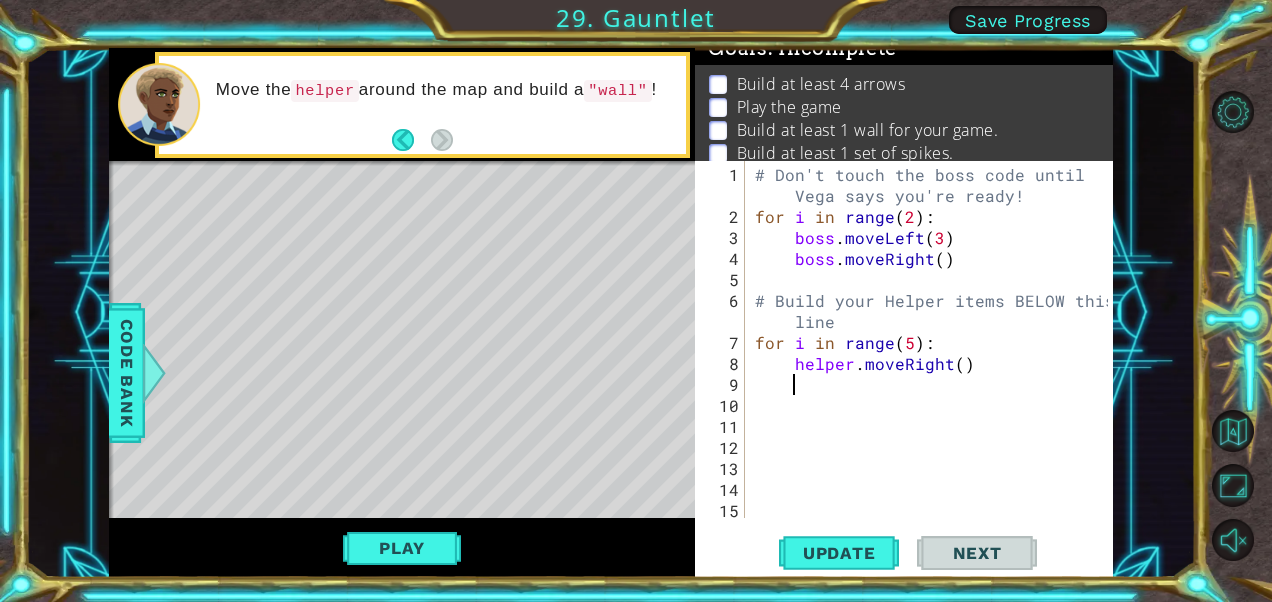 scroll, scrollTop: 0, scrollLeft: 1, axis: horizontal 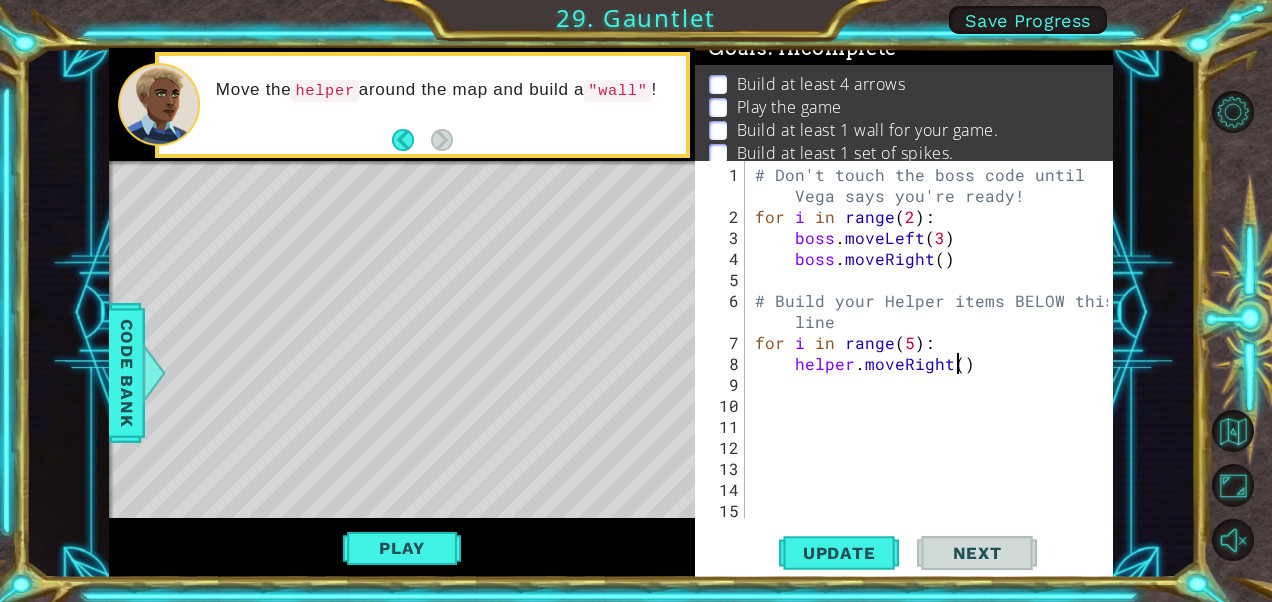 click on "# Don't touch the boss code until       Vega says you're ready! for   i   in   range ( 2 ) :      boss . moveLeft ( 3 )      boss . moveRight ( ) # Build your Helper items BELOW this       line for   i   in   range ( 5 ) :      helper . moveRight ( )" at bounding box center (934, 374) 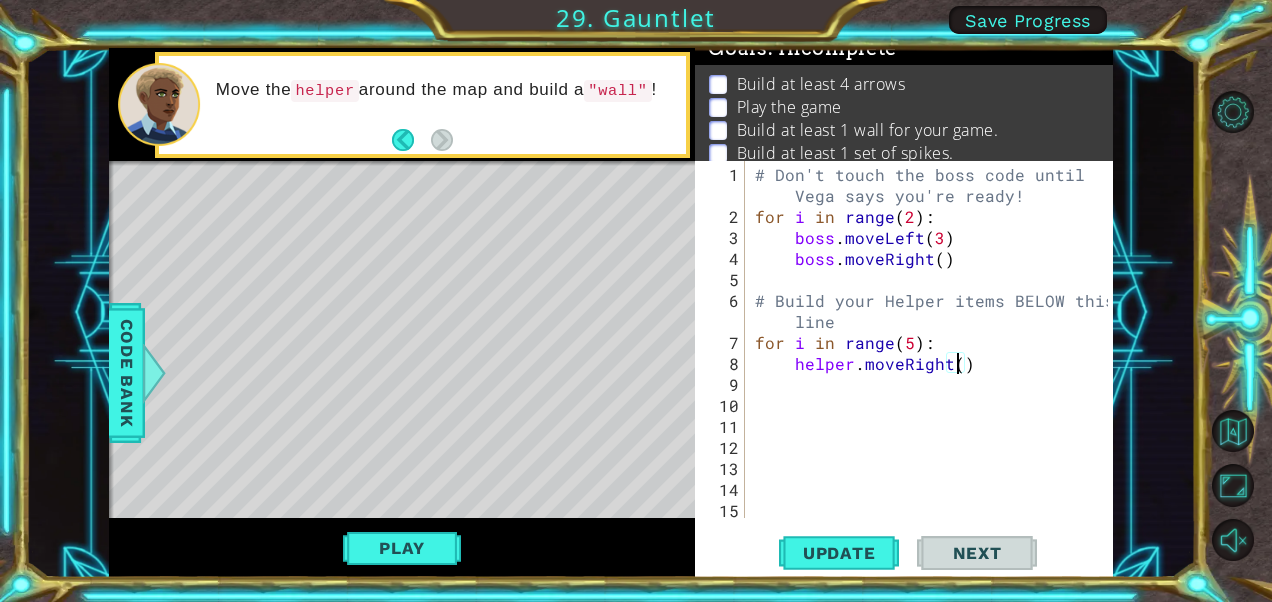 type on "helper.moveRight(1)" 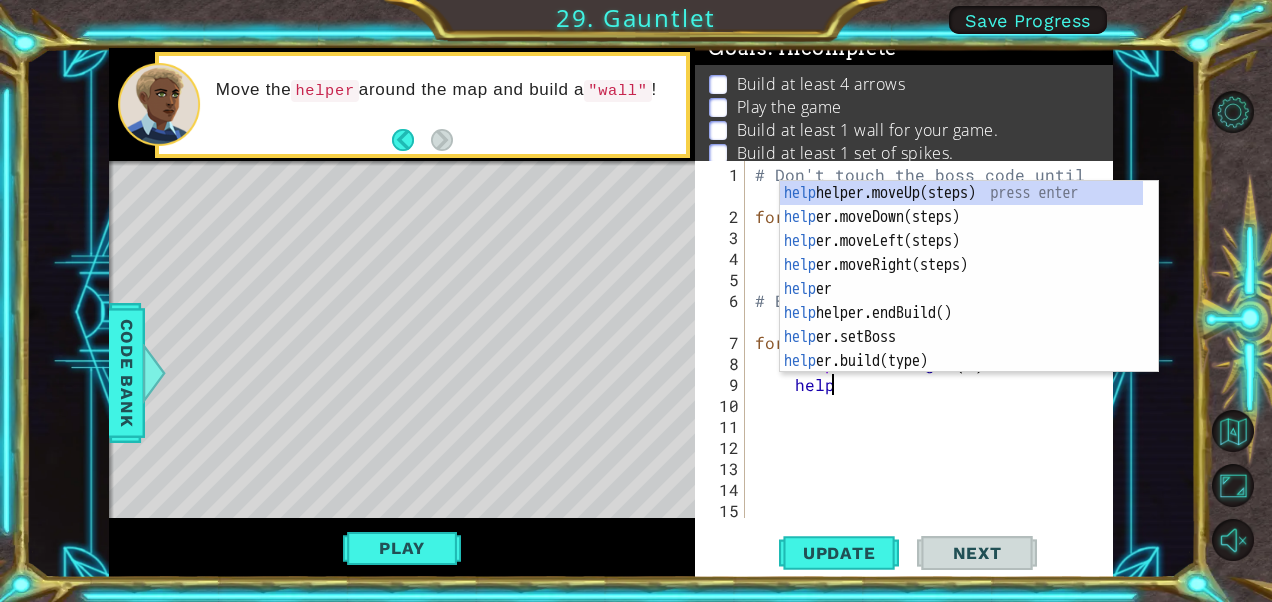 scroll, scrollTop: 0, scrollLeft: 4, axis: horizontal 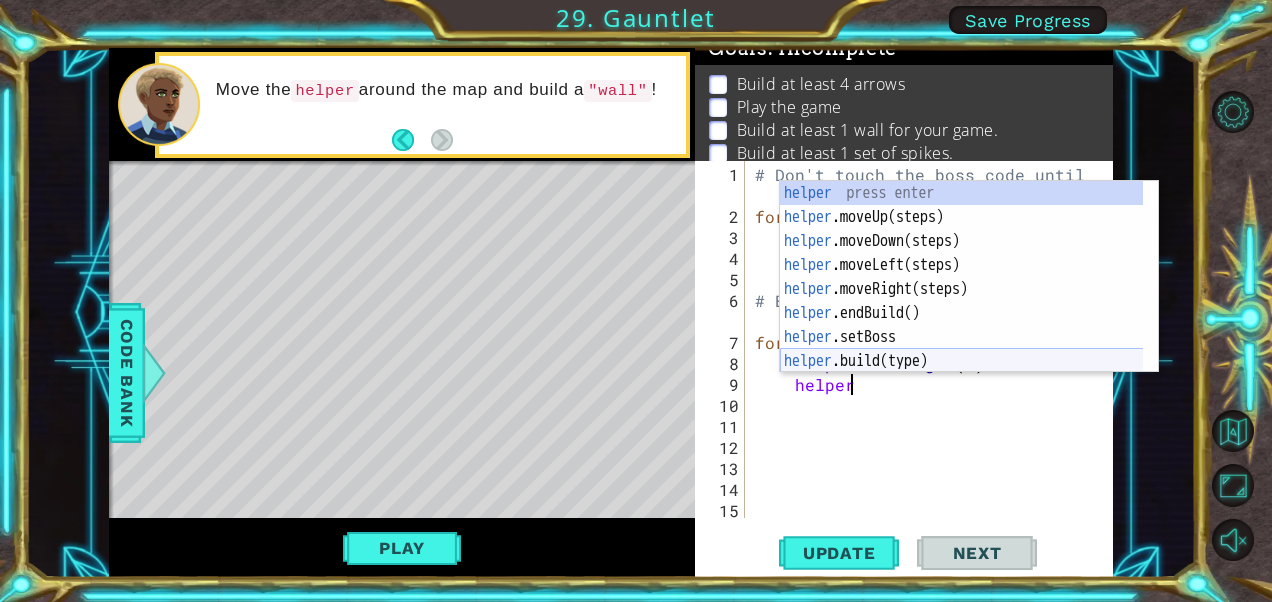 click on "helper press enter helper .moveUp(steps) press enter helper .moveDown(steps) press enter helper .moveLeft(steps) press enter helper .moveRight(steps) press enter helper .endBuild() press enter helper .setBoss press enter helper .build(type) press enter helper .setPlayer press enter" at bounding box center [962, 301] 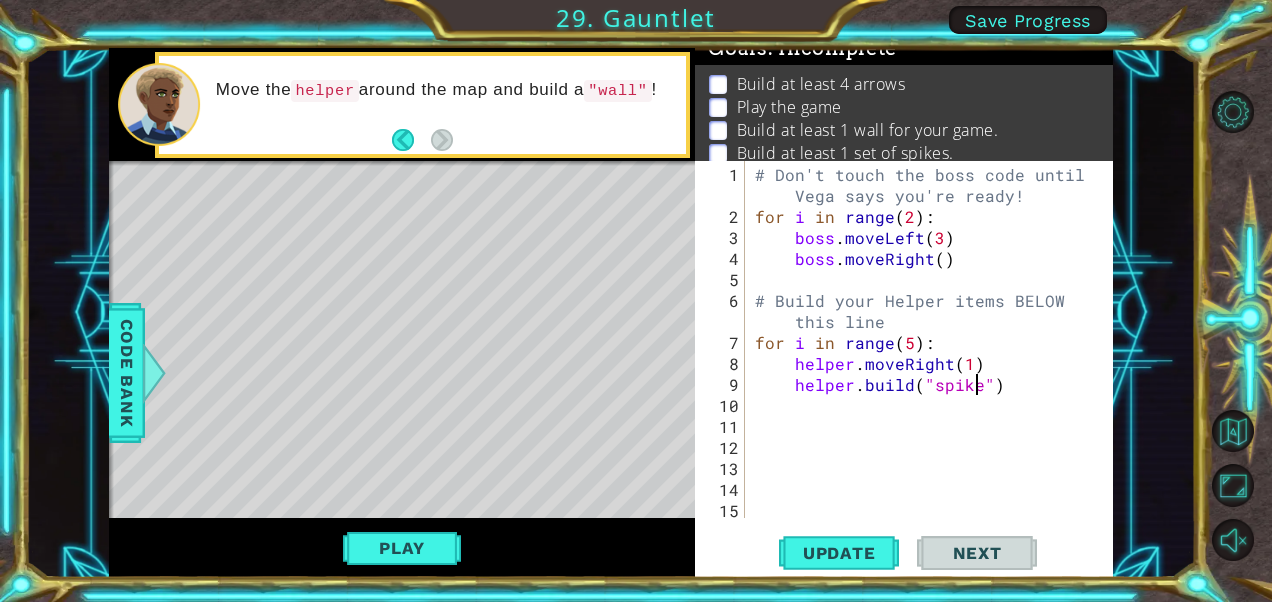 type on "helper.build("spikes")" 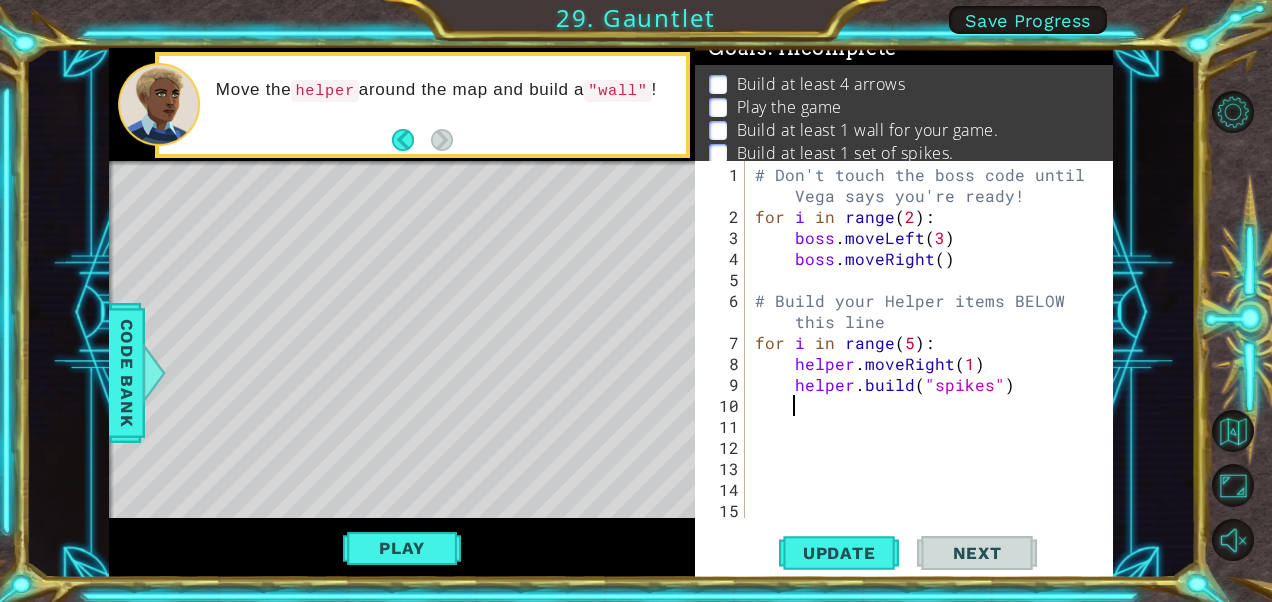 scroll, scrollTop: 0, scrollLeft: 1, axis: horizontal 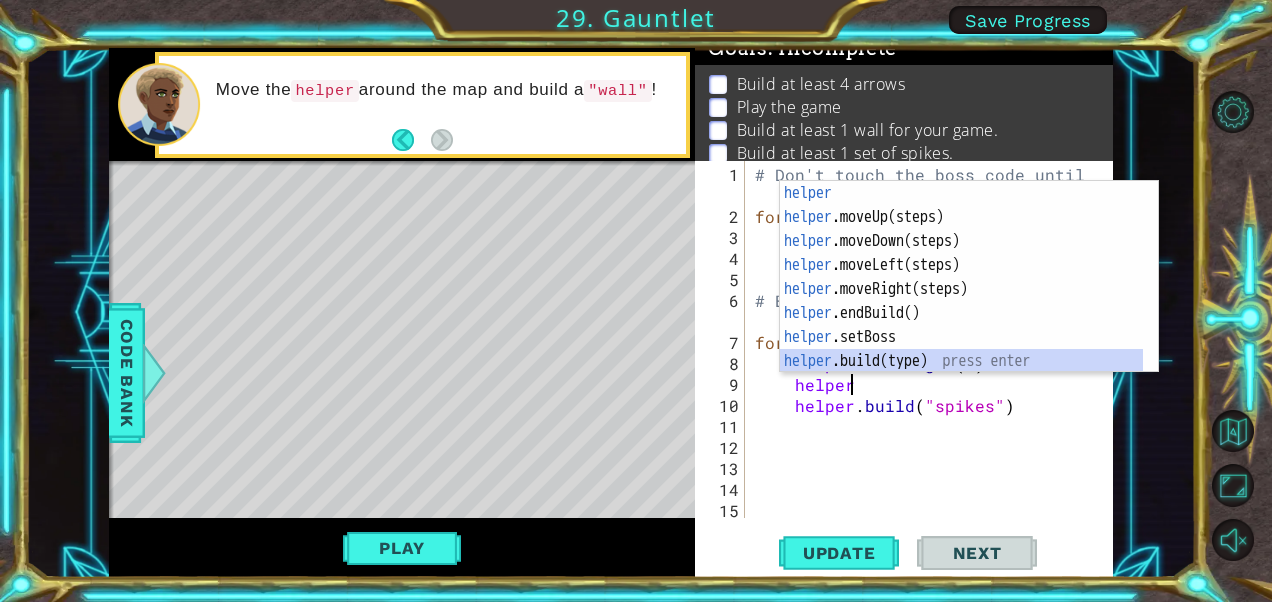 click on "helper press enter helper .moveUp(steps) press enter helper .moveDown(steps) press enter helper .moveLeft(steps) press enter helper .moveRight(steps) press enter helper .endBuild() press enter helper .setBoss press enter helper .build(type) press enter helper .setPlayer press enter" at bounding box center (962, 301) 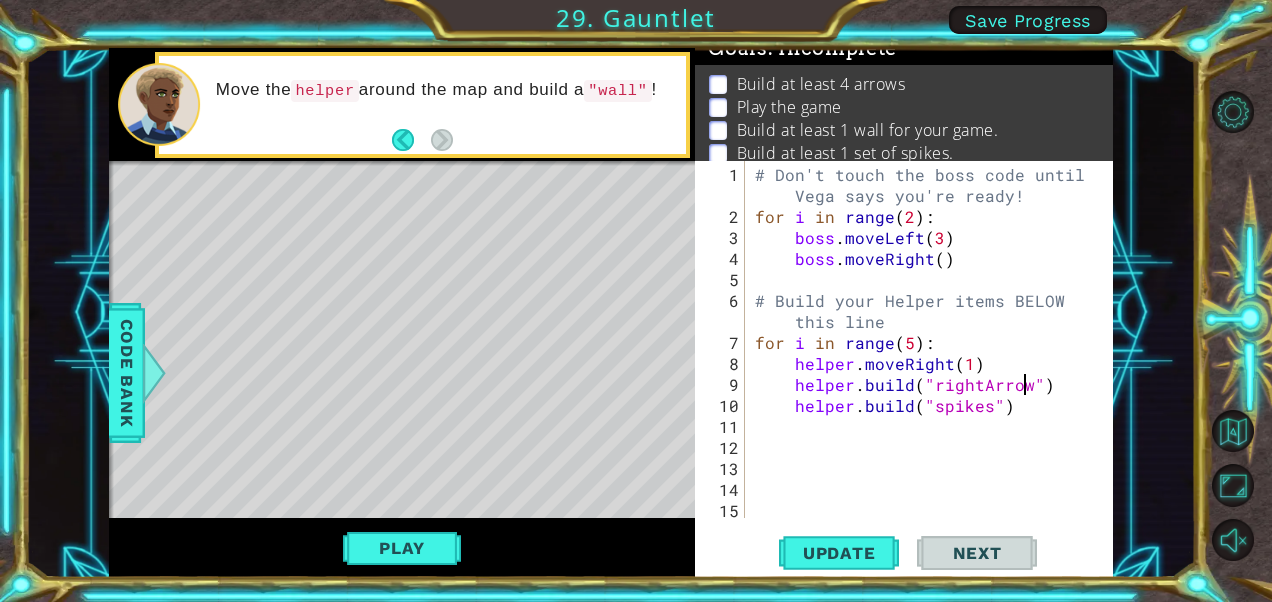 scroll, scrollTop: 0, scrollLeft: 16, axis: horizontal 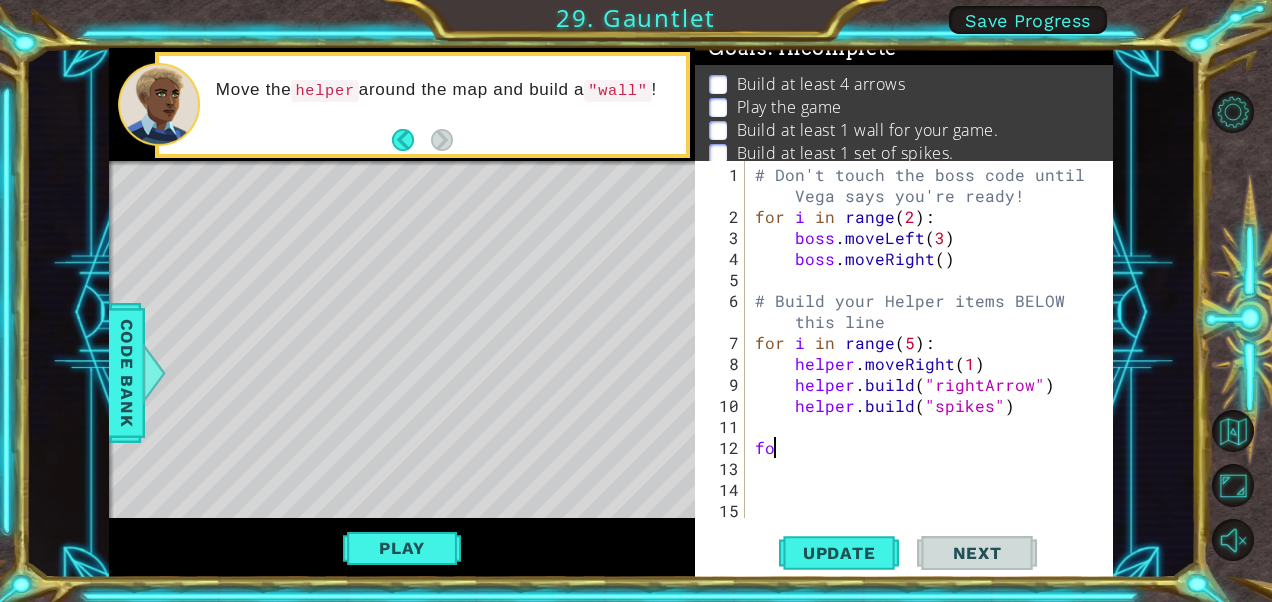 type on "f" 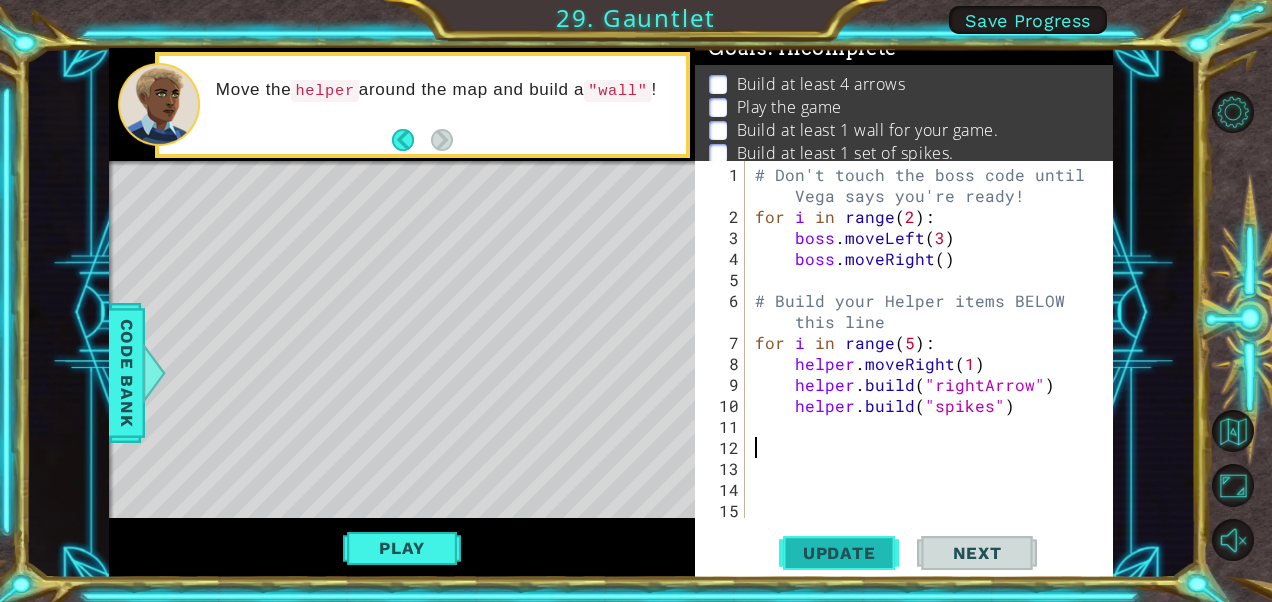 click on "Update" at bounding box center [839, 553] 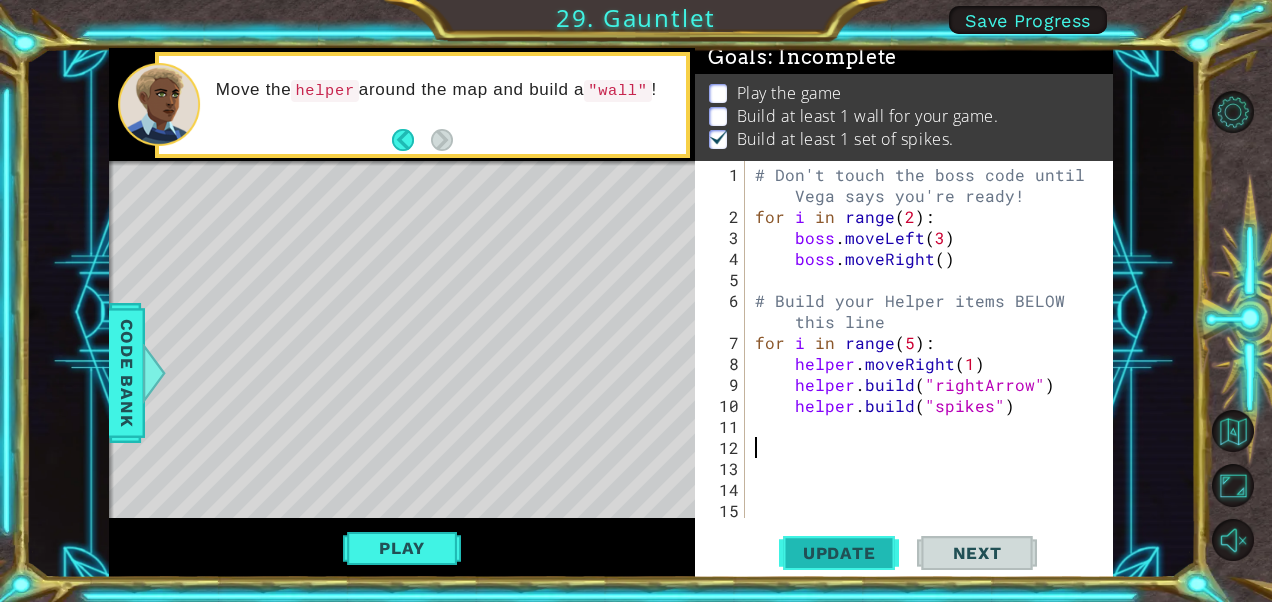 scroll, scrollTop: 28, scrollLeft: 0, axis: vertical 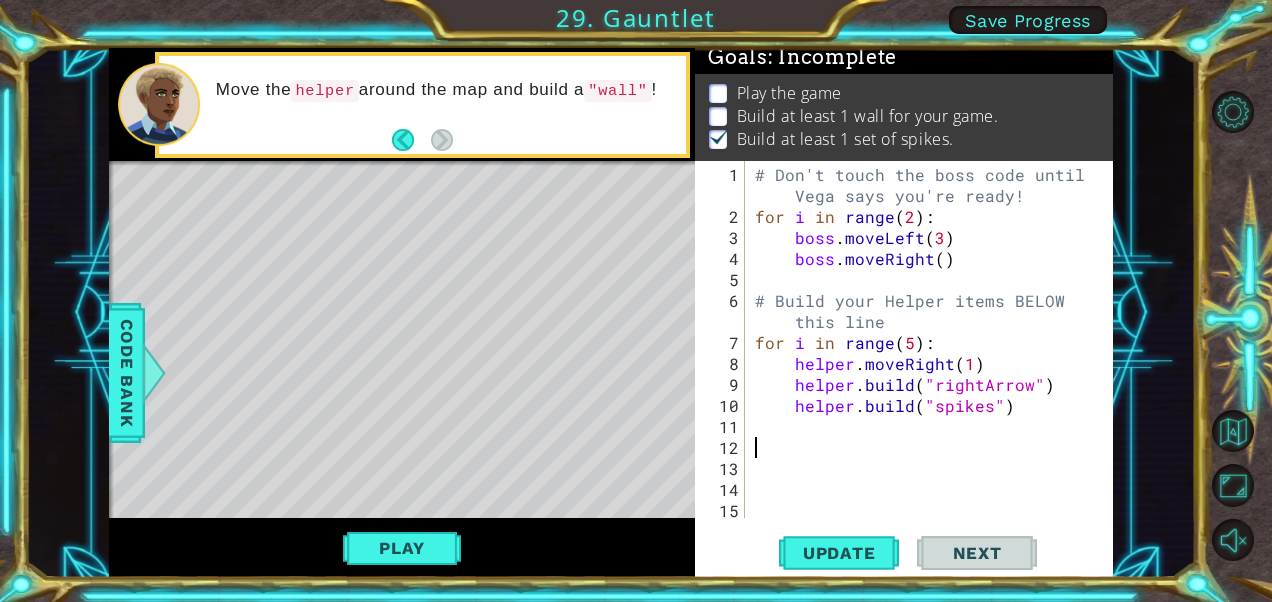 click on "# Don't touch the boss code until       Vega says you're ready! for   i   in   range ( 2 ) :      boss . moveLeft ( 3 )      boss . moveRight ( ) # Build your Helper items BELOW       this line for   i   in   range ( 5 ) :      helper . moveRight ( 1 )      helper . build ( "rightArrow" )      helper . build ( "spikes" )" at bounding box center [927, 374] 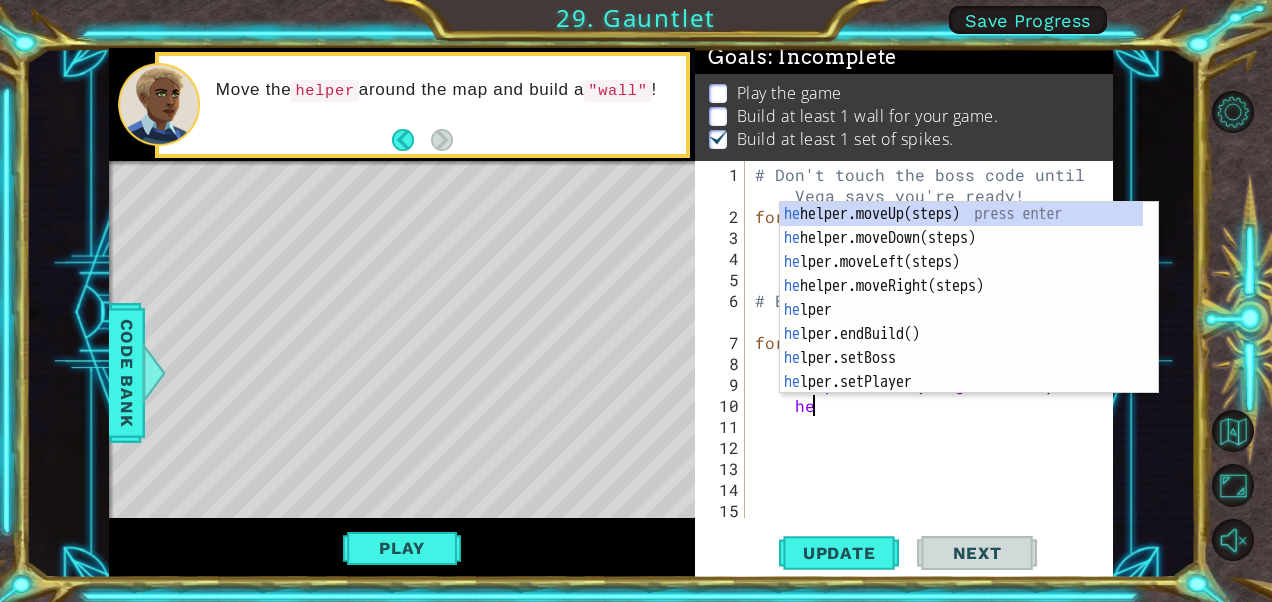 type on "h" 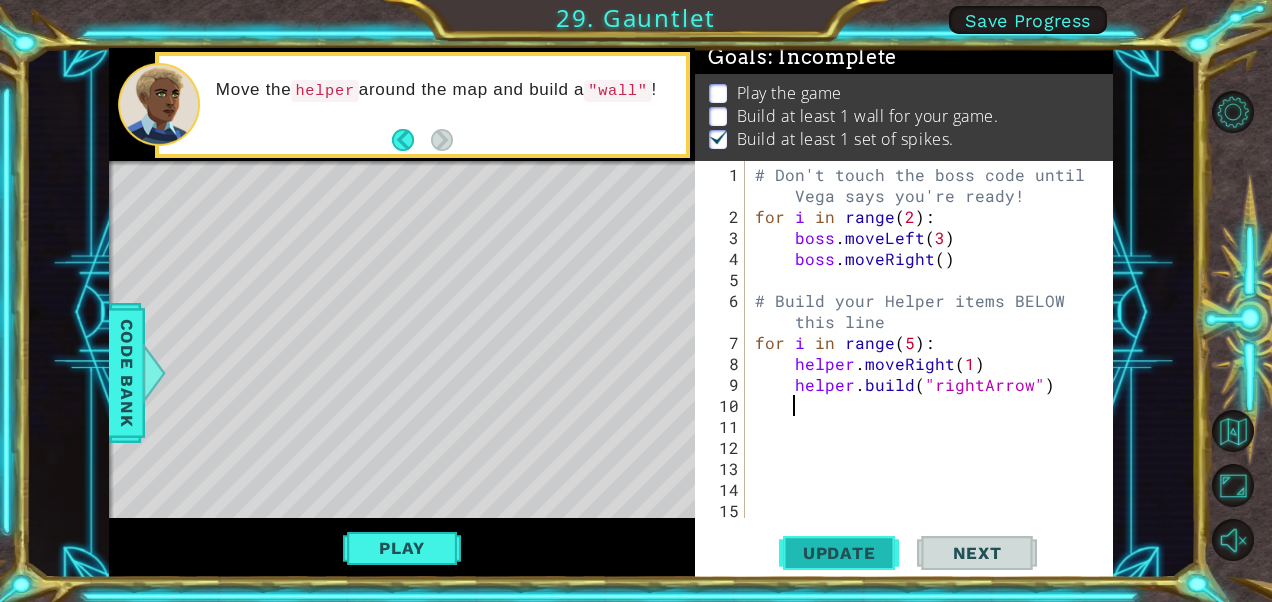 click on "Update" at bounding box center (839, 553) 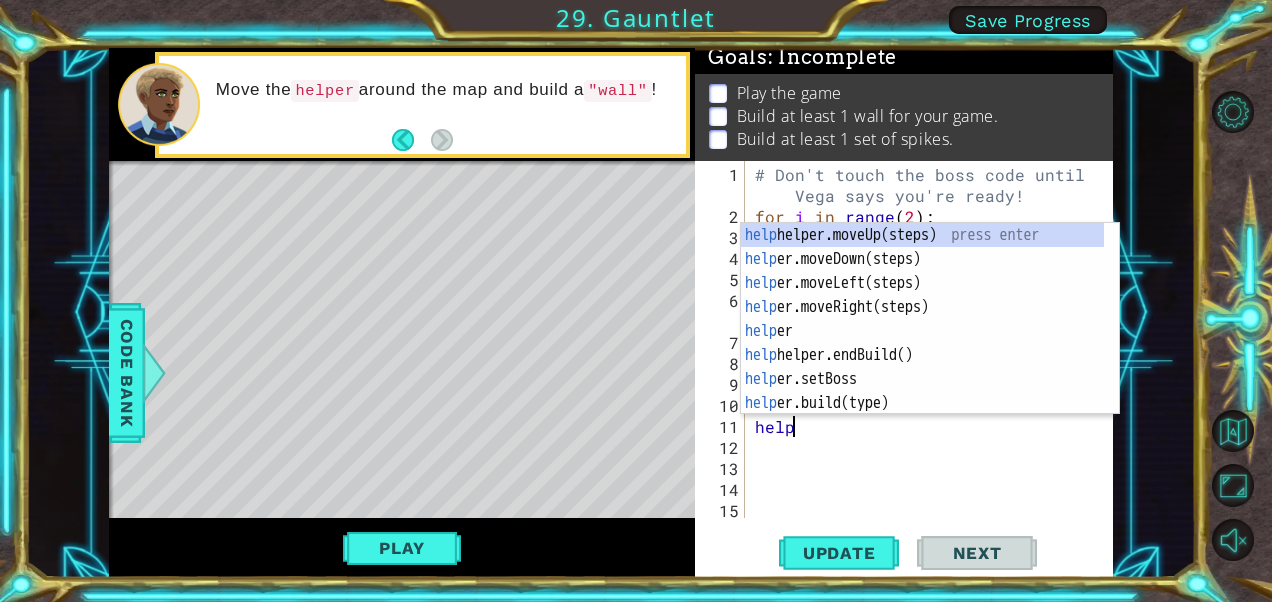 scroll, scrollTop: 0, scrollLeft: 2, axis: horizontal 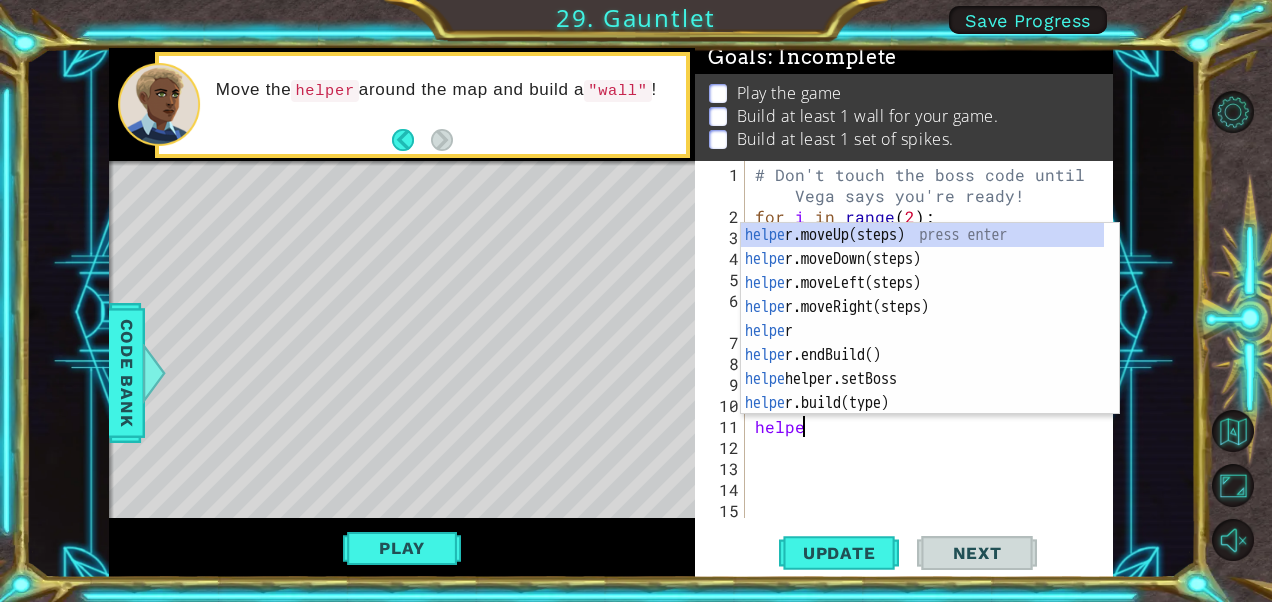 type on "helper" 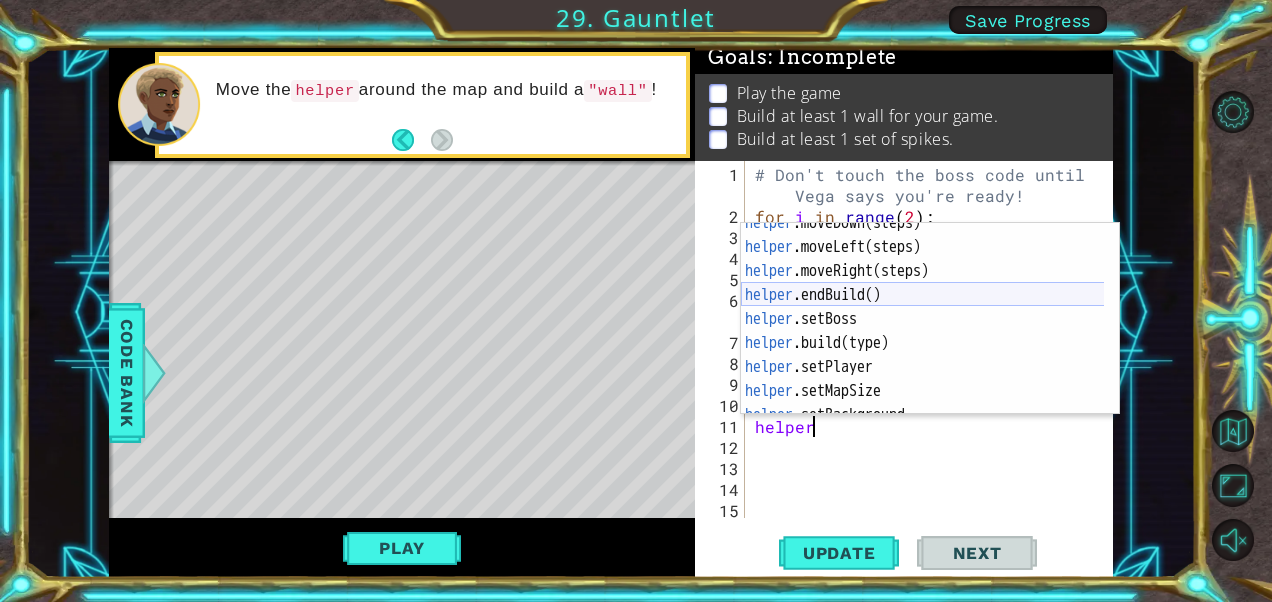 scroll, scrollTop: 0, scrollLeft: 0, axis: both 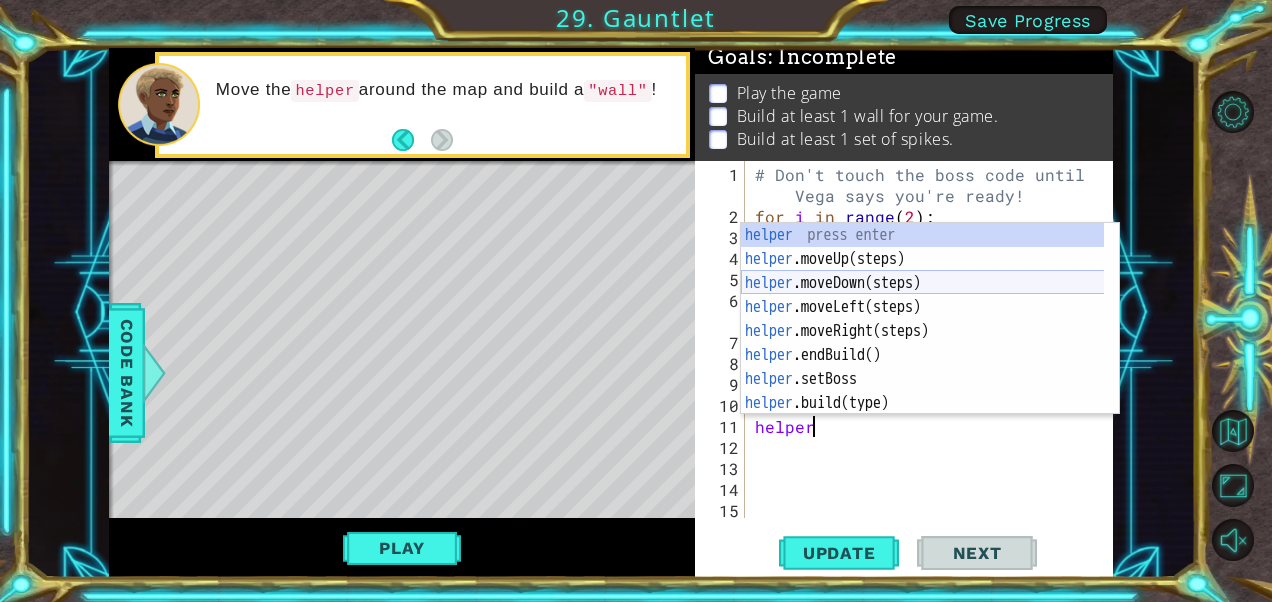 click on "helper press enter helper .moveUp(steps) press enter helper .moveDown(steps) press enter helper .moveLeft(steps) press enter helper .moveRight(steps) press enter helper .endBuild() press enter helper .setBoss press enter helper .build(type) press enter helper .setPlayer press enter" at bounding box center (923, 343) 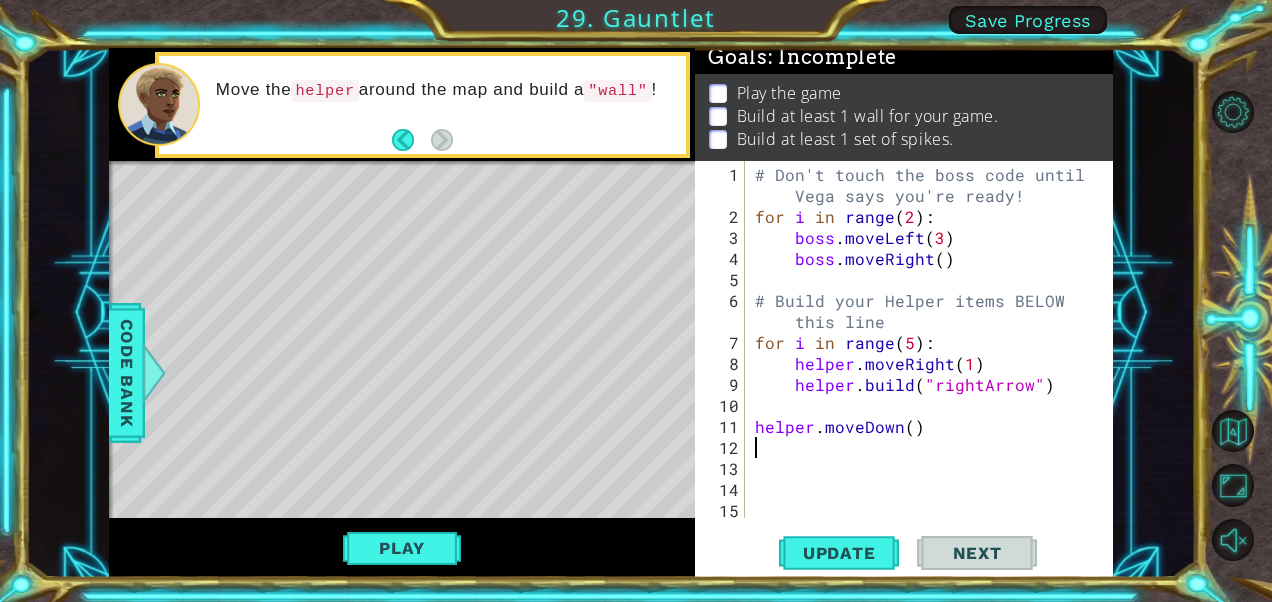 scroll, scrollTop: 0, scrollLeft: 0, axis: both 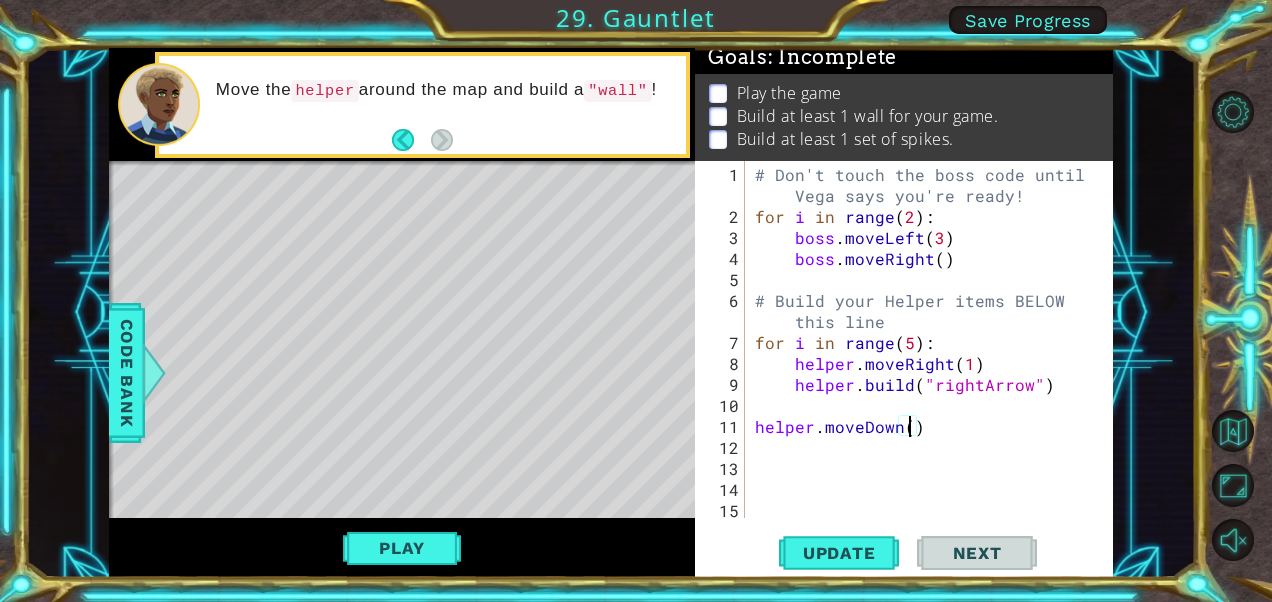 type on "helper.moveDown(2)" 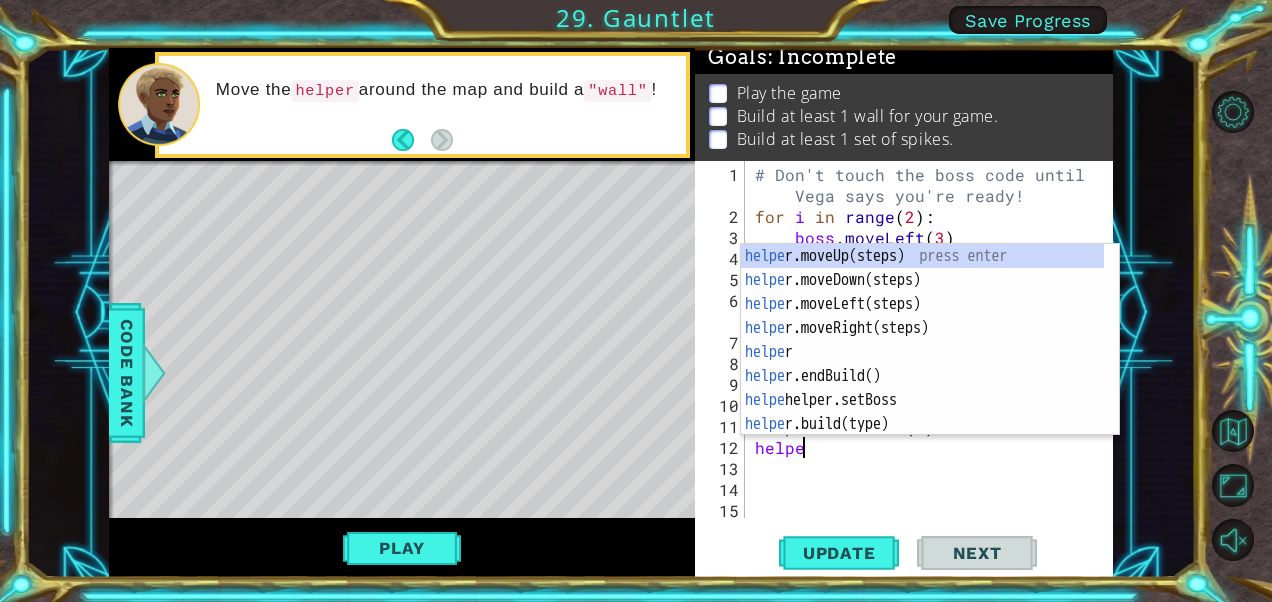 scroll, scrollTop: 0, scrollLeft: 2, axis: horizontal 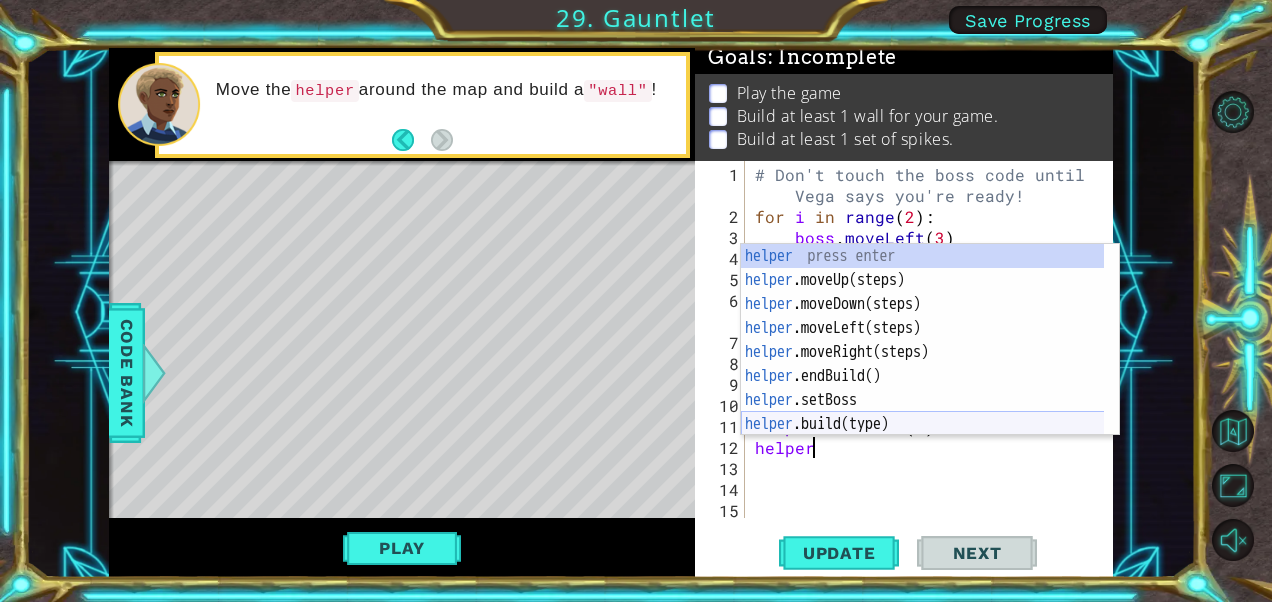 click on "helper press enter helper .moveUp(steps) press enter helper .moveDown(steps) press enter helper .moveLeft(steps) press enter helper .moveRight(steps) press enter helper .endBuild() press enter helper .setBoss press enter helper .build(type) press enter helper .setPlayer press enter" at bounding box center (923, 364) 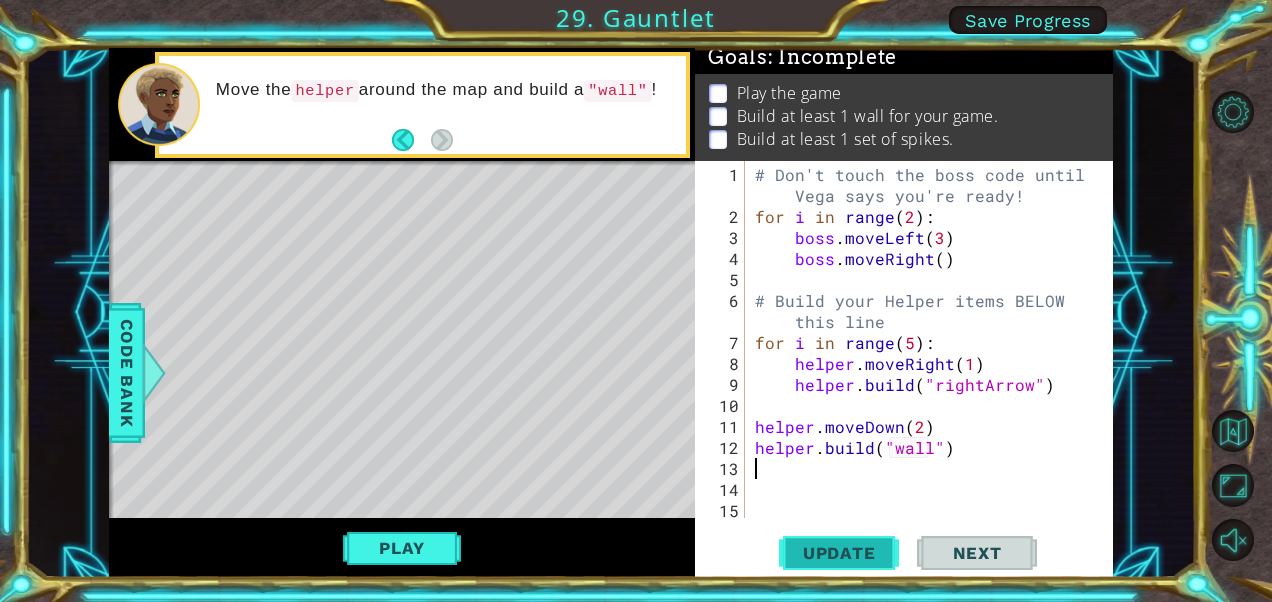 type on "helper.build("wall")" 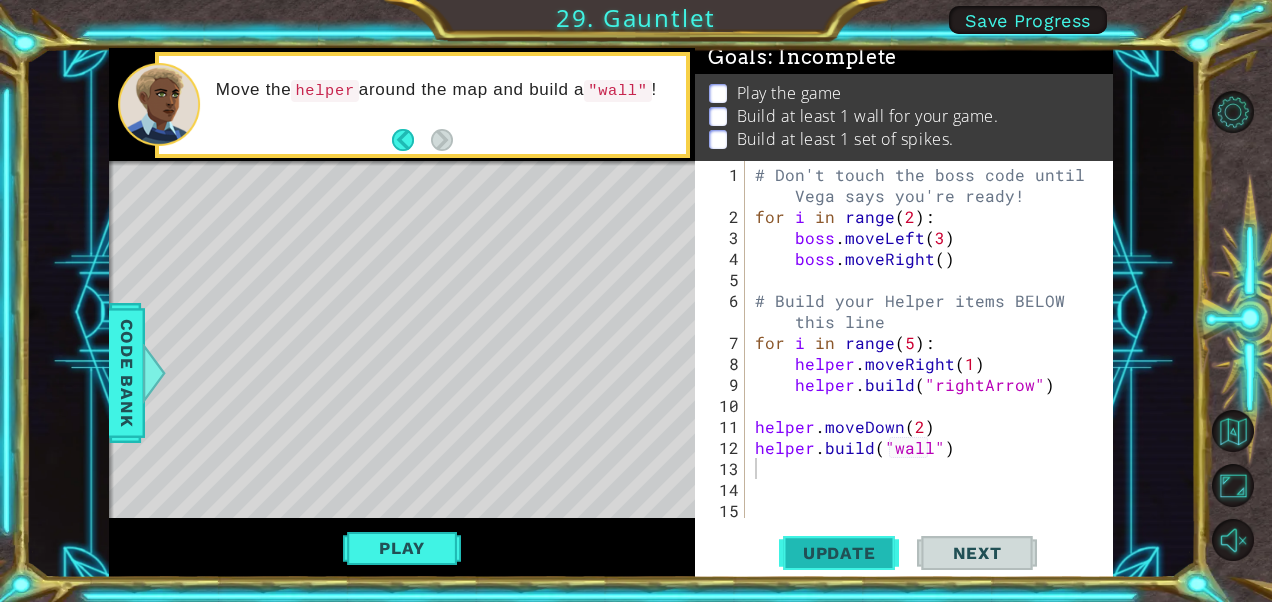 click on "Update" at bounding box center (839, 553) 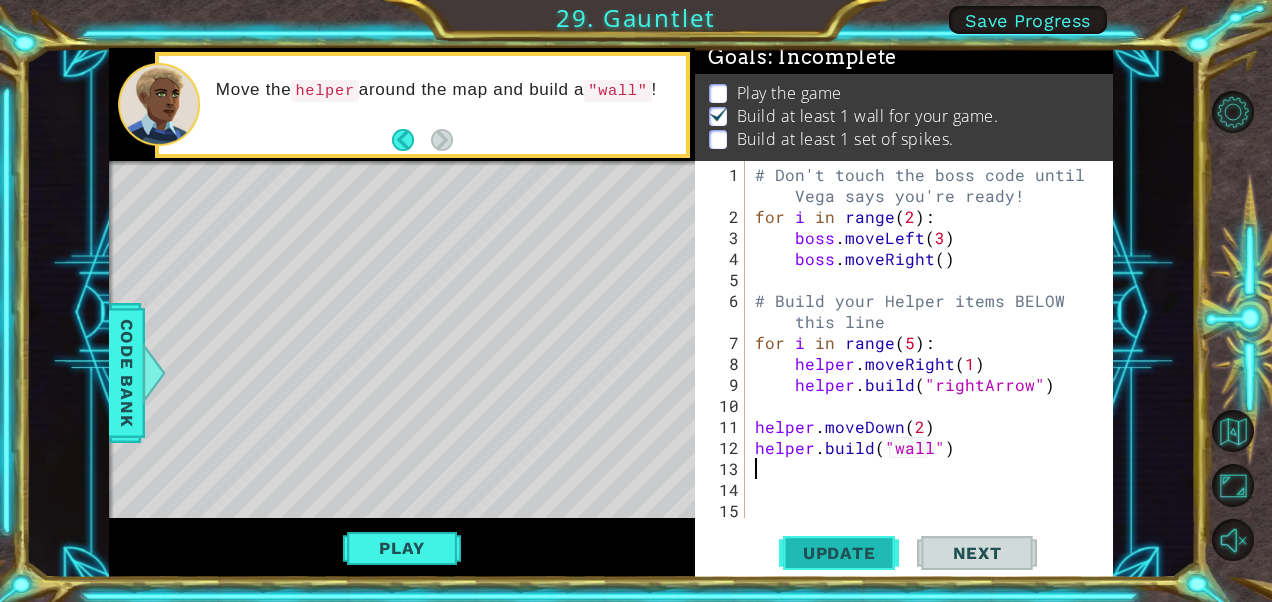 scroll, scrollTop: 17, scrollLeft: 0, axis: vertical 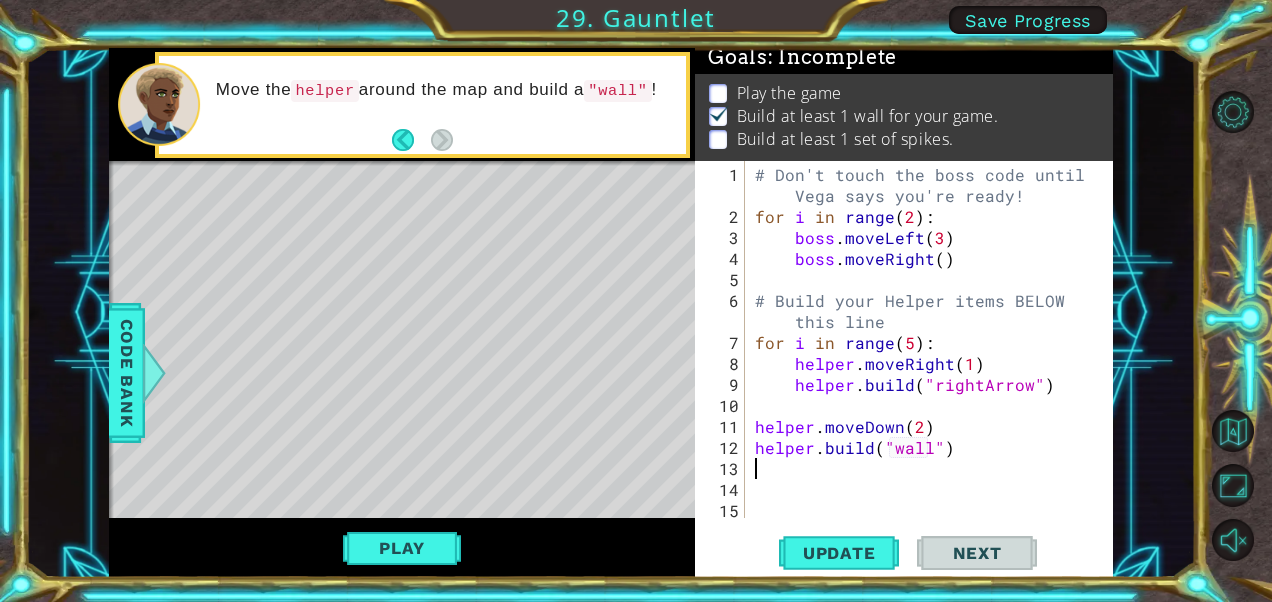 click on "# Don't touch the boss code until       Vega says you're ready! for   i   in   range ( 2 ) :      boss . moveLeft ( 3 )      boss . moveRight ( ) # Build your Helper items BELOW       this line for   i   in   range ( 5 ) :      helper . moveRight ( 1 )      helper . build ( "rightArrow" )      helper . moveDown ( 2 ) helper . build ( "wall" )" at bounding box center [927, 374] 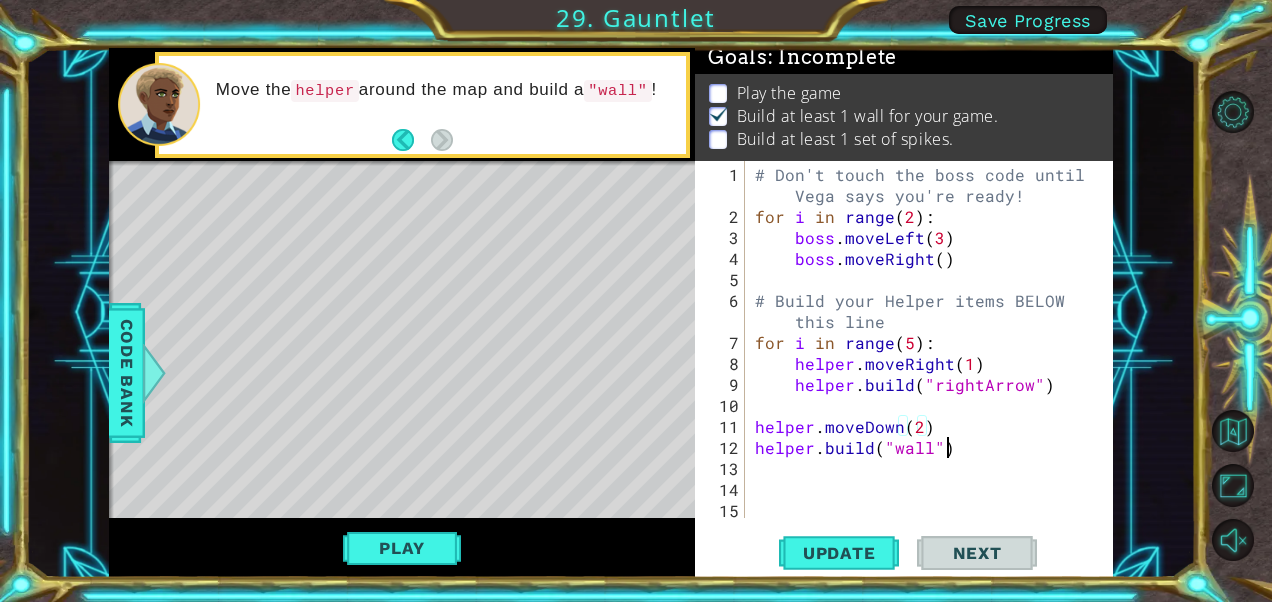 click on "# Don't touch the boss code until       Vega says you're ready! for   i   in   range ( 2 ) :      boss . moveLeft ( 3 )      boss . moveRight ( ) # Build your Helper items BELOW       this line for   i   in   range ( 5 ) :      helper . moveRight ( 1 )      helper . build ( "rightArrow" )      helper . moveDown ( 2 ) helper . build ( "wall" )" at bounding box center [927, 374] 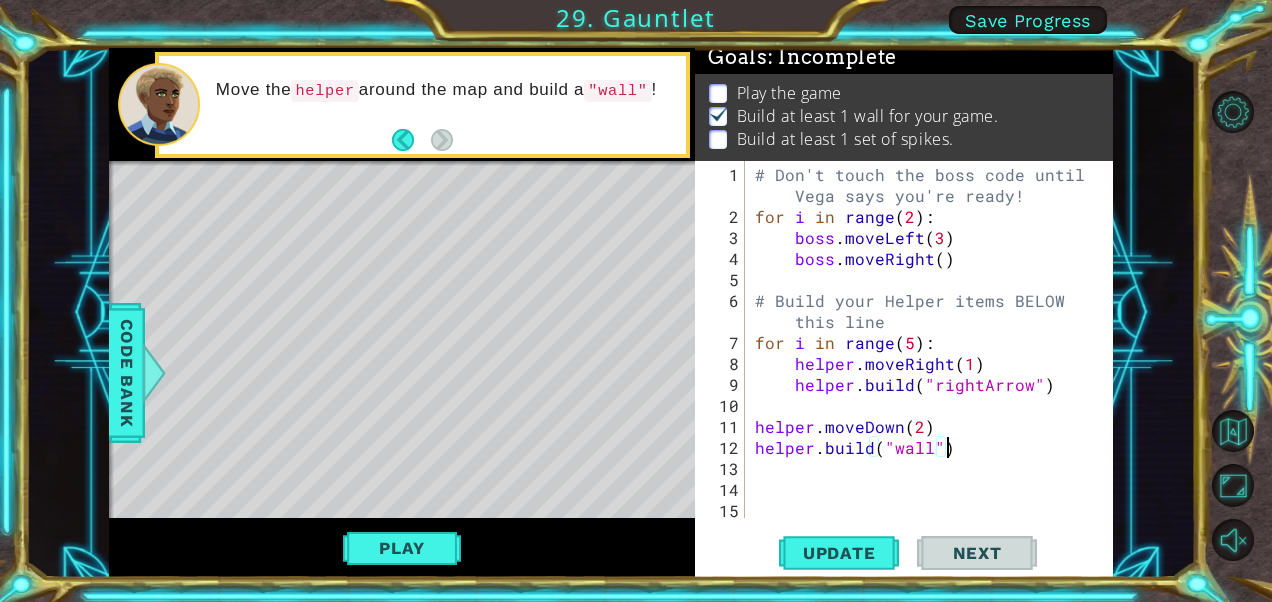 click on "# Don't touch the boss code until       Vega says you're ready! for   i   in   range ( 2 ) :      boss . moveLeft ( 3 )      boss . moveRight ( ) # Build your Helper items BELOW       this line for   i   in   range ( 5 ) :      helper . moveRight ( 1 )      helper . build ( "rightArrow" )      helper . moveDown ( 2 ) helper . build ( "wall" )" at bounding box center (927, 374) 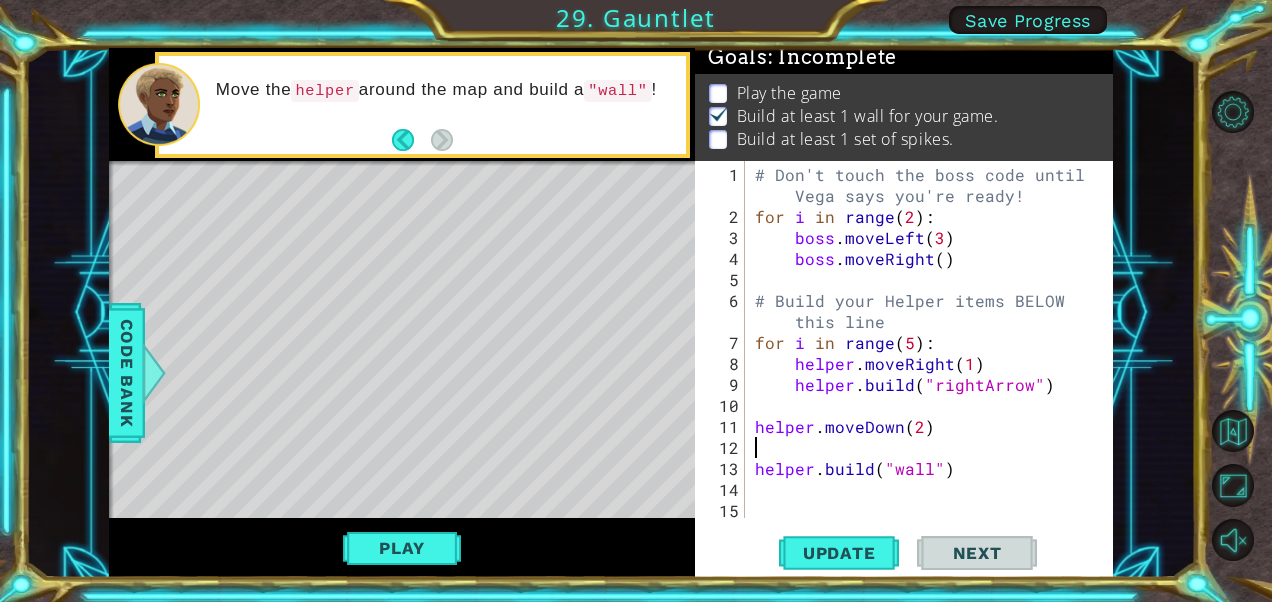 click on "# Don't touch the boss code until       Vega says you're ready! for   i   in   range ( 2 ) :      boss . moveLeft ( 3 )      boss . moveRight ( ) # Build your Helper items BELOW       this line for   i   in   range ( 5 ) :      helper . moveRight ( 1 )      helper . build ( "rightArrow" )      helper . moveDown ( 2 ) helper . build ( "wall" )" at bounding box center [927, 374] 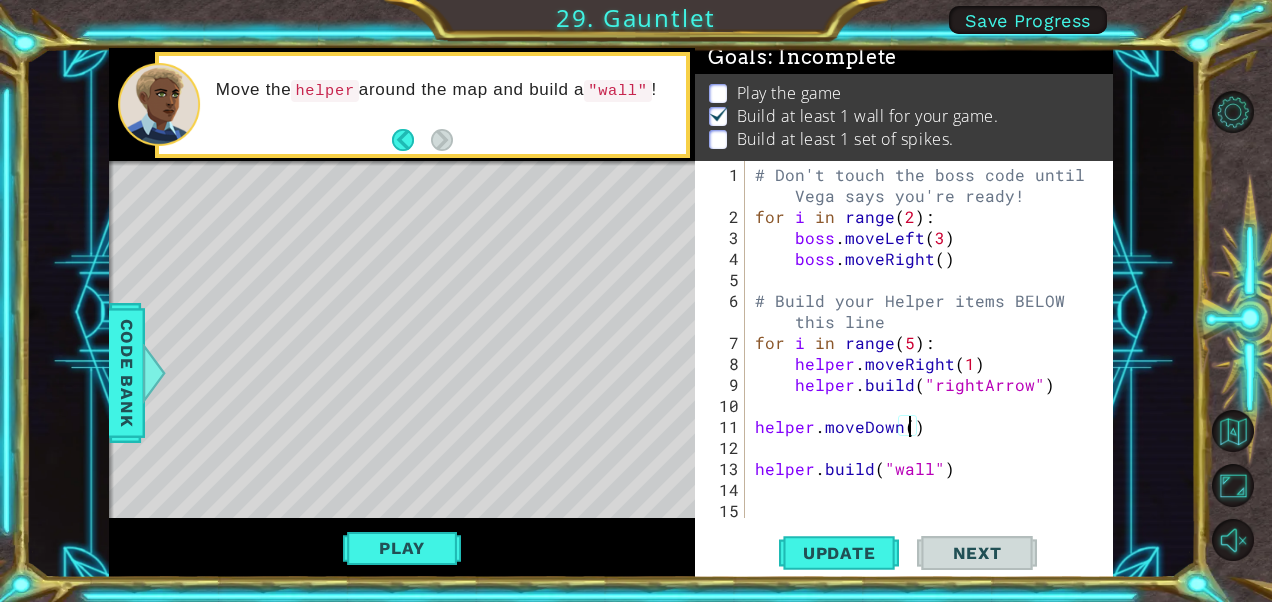 type on "helper.moveDown(1)" 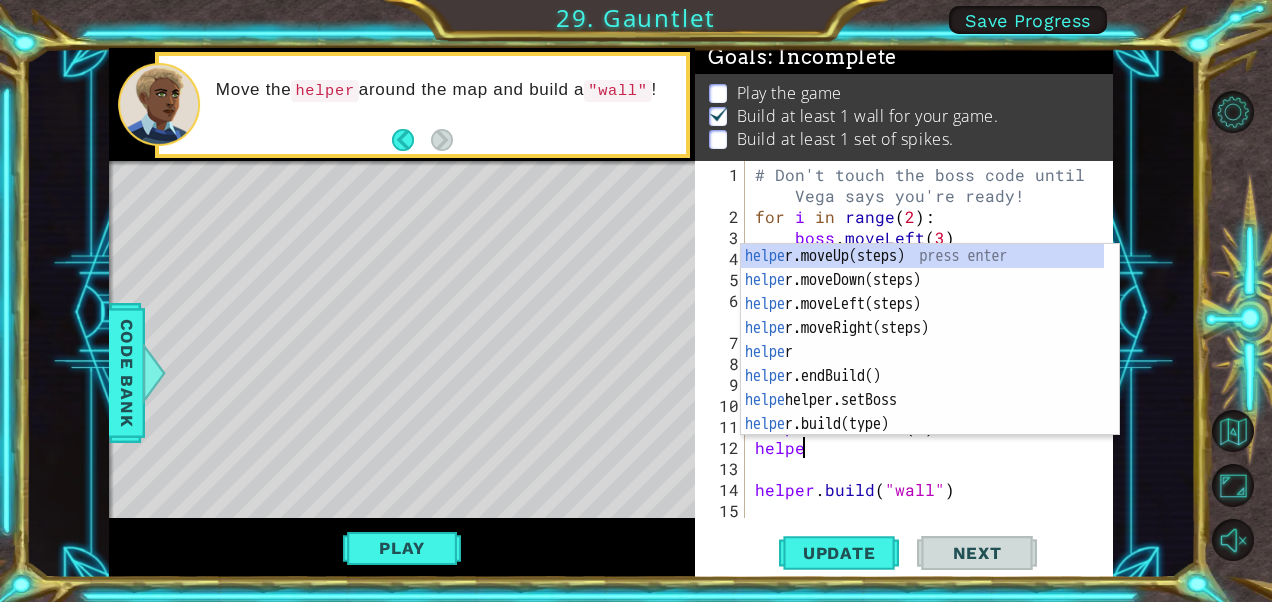 scroll, scrollTop: 0, scrollLeft: 2, axis: horizontal 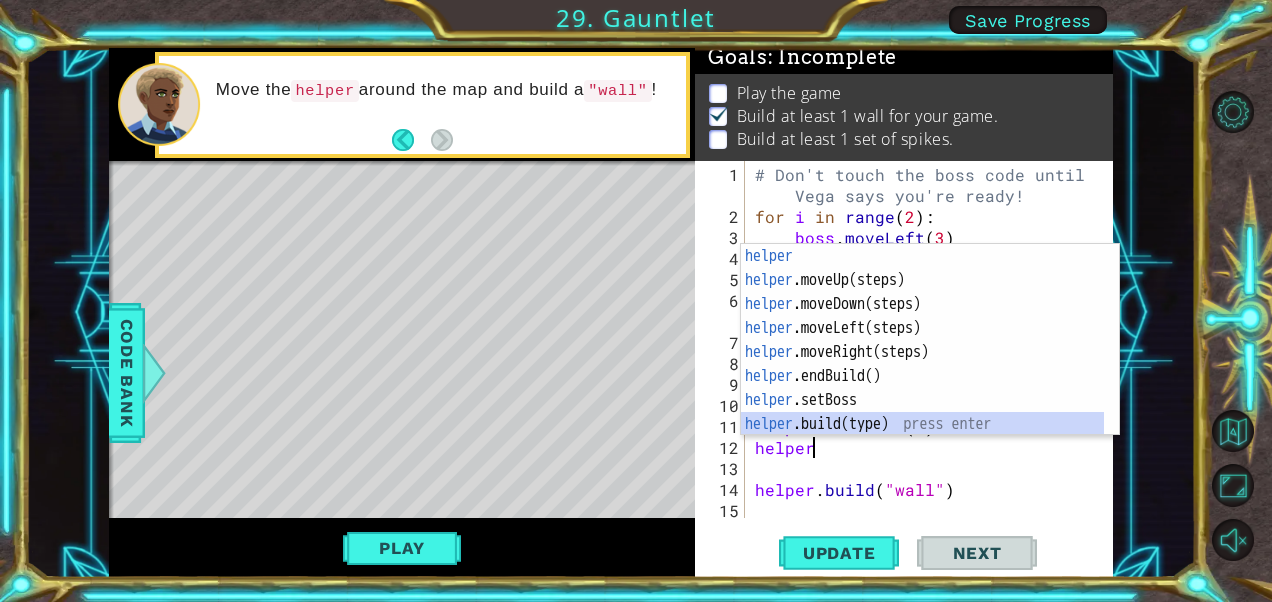 click on "helper press enter helper .moveUp(steps) press enter helper .moveDown(steps) press enter helper .moveLeft(steps) press enter helper .moveRight(steps) press enter helper .endBuild() press enter helper .setBoss press enter helper .build(type) press enter helper .setPlayer press enter" at bounding box center [923, 364] 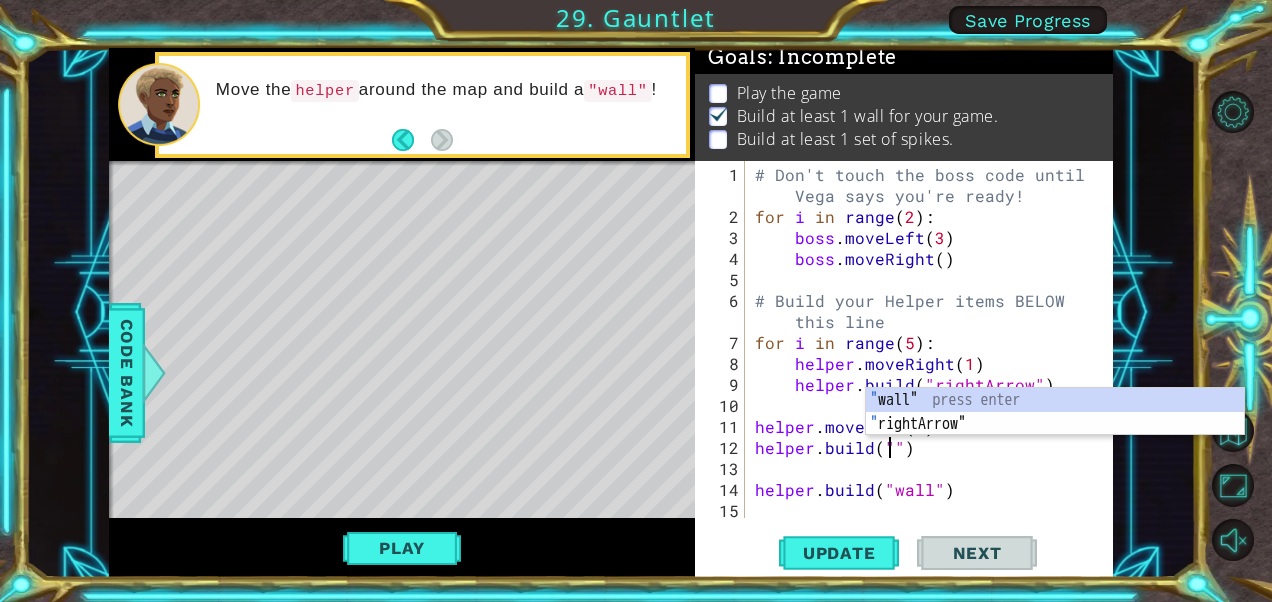 scroll, scrollTop: 0, scrollLeft: 8, axis: horizontal 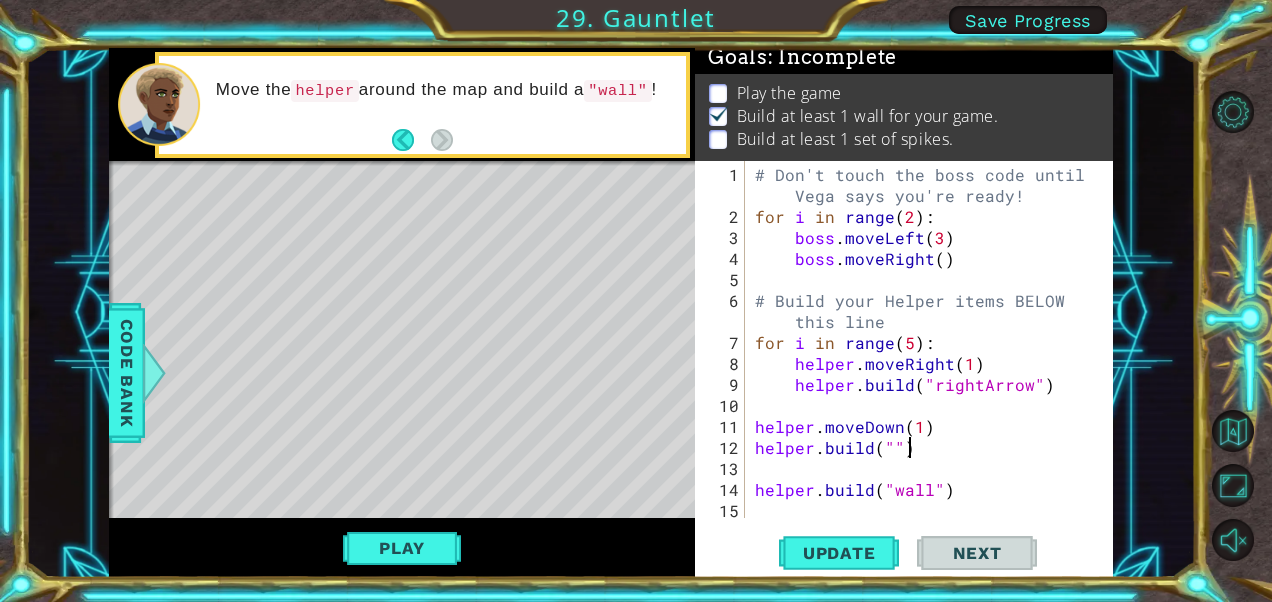 click on "# Don't touch the boss code until       [NAME] says you're ready! for   i   in   range ( 2 ) :      boss . moveLeft ( 3 )      boss . moveRight ( ) # Build your Helper items BELOW       this line for   i   in   range ( 5 ) :      helper . moveRight ( 1 )      helper . build ( "rightArrow" )      helper . moveDown ( 1 ) helper . build ( "" ) helper . build ( "wall" )" at bounding box center (927, 374) 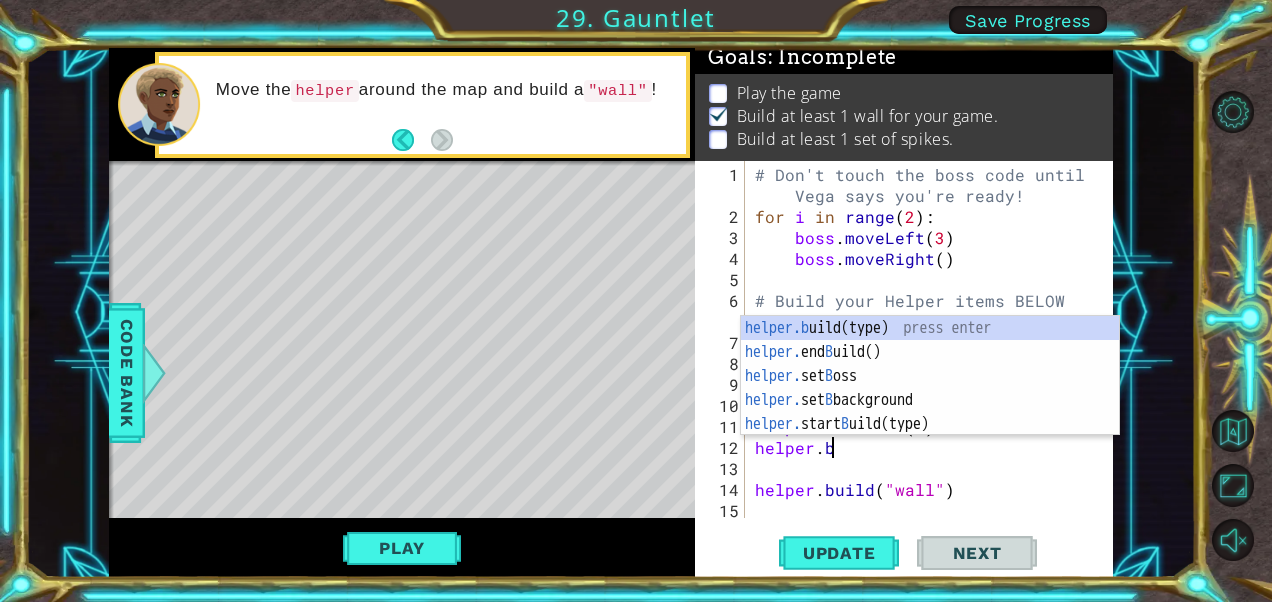 type on "helper." 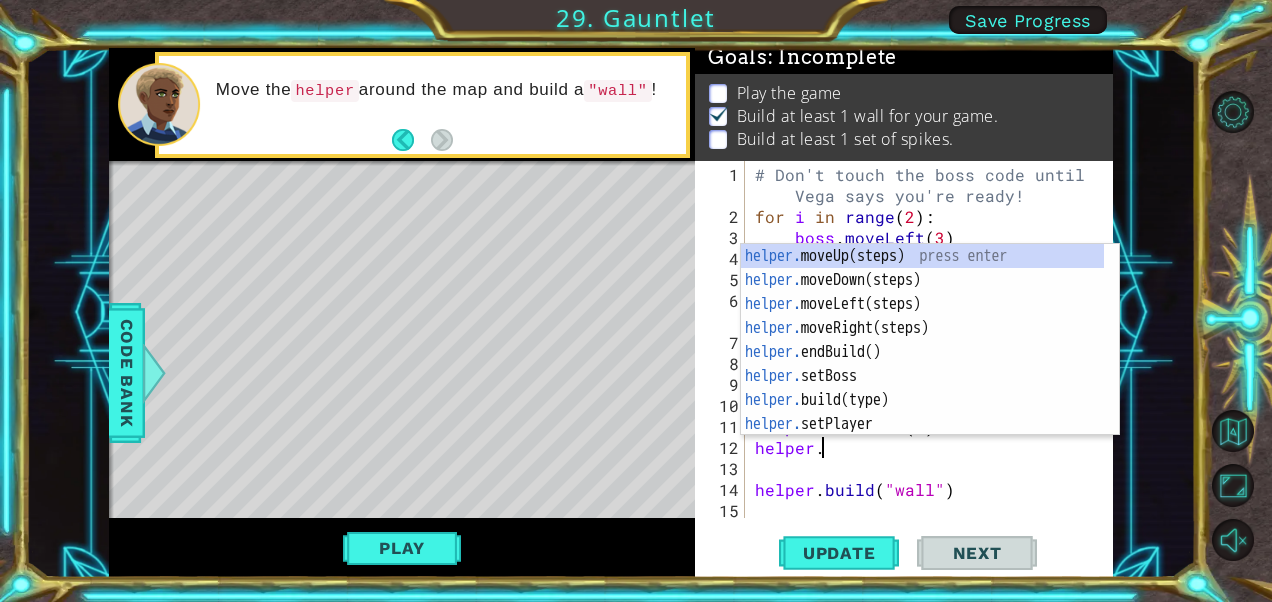 click on "# Don't touch the boss code until       Vega says you're ready! for   i   in   range ( 2 ) :      boss . moveLeft ( 3 )      boss . moveRight ( ) # Build your Helper items BELOW       this line for   i   in   range ( 5 ) :      helper . moveRight ( 1 )      helper . build ( "rightArrow" )      helper . moveDown ( 1 ) helper . helper . build ( "wall" )" at bounding box center (927, 374) 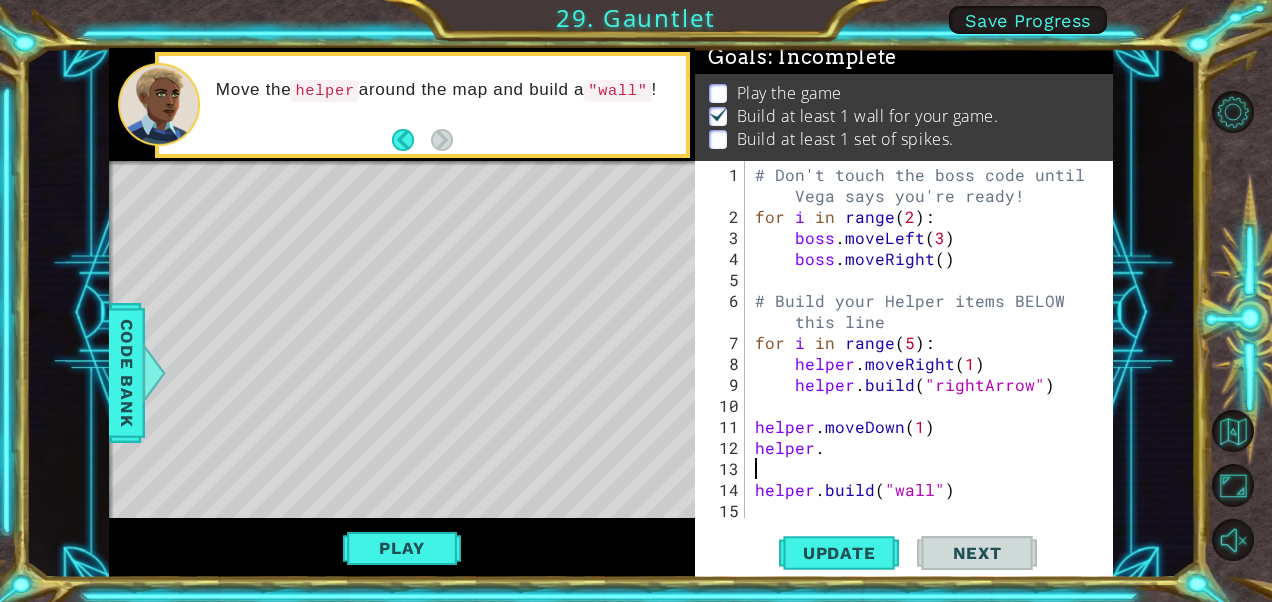 scroll, scrollTop: 0, scrollLeft: 0, axis: both 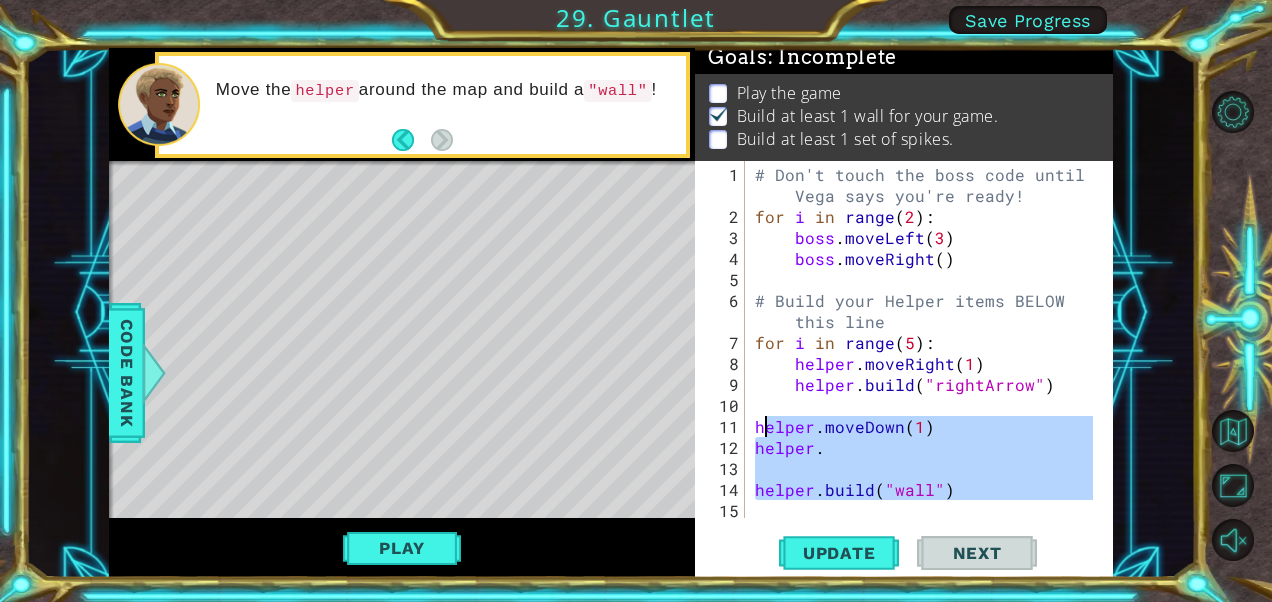 drag, startPoint x: 970, startPoint y: 498, endPoint x: 760, endPoint y: 419, distance: 224.368 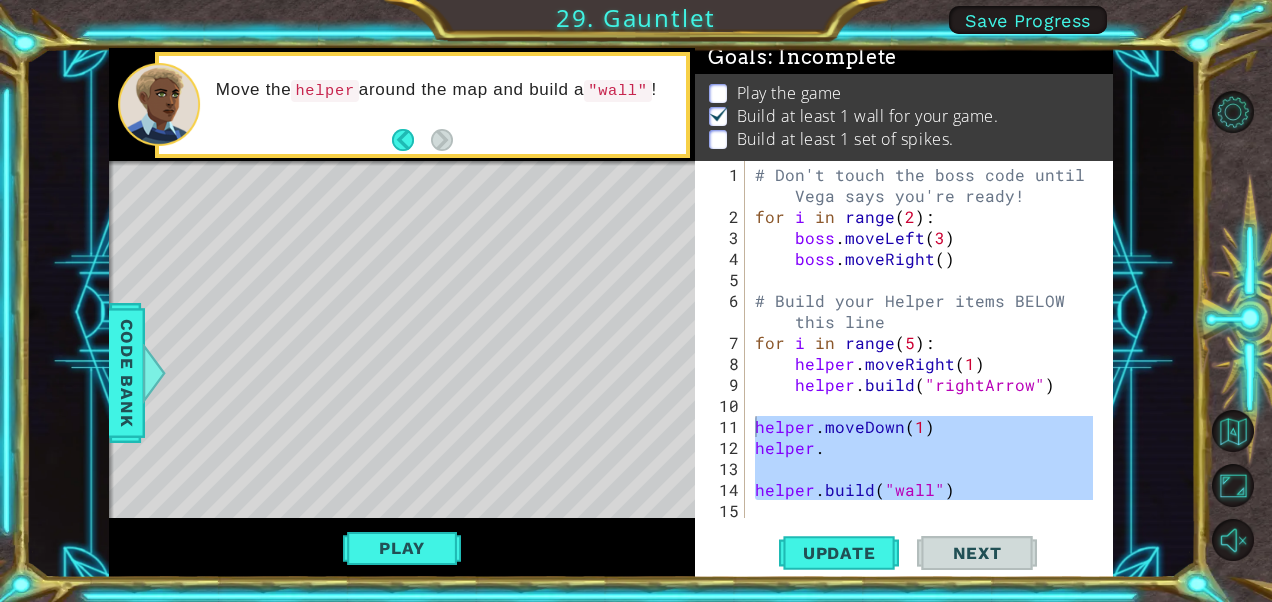 click on "helper.moveDown(1)
helper. 1 2 3 4 5 6 7 8 9 10 11 12 13 14 15 16 # Don't touch the boss code until       [NAME] says you're ready! for   i   in   range ( 2 ) :      boss . moveLeft ( 3 )      boss . moveRight ( ) # Build your Helper items BELOW       this line for   i   in   range ( 5 ) :      helper . moveRight ( 1 )      helper . build ( "rightArrow" )      helper . moveDown ( 1 ) helper . helper . build ( "wall" )     הההההההההההההההההההההההההההההההההההההההההההההההההההההההההההההההההההההההההההההההההההההההההההההההההההההההההההההההההההההההההההההההההההההההההההההההההההההההההההההההההההההההההההההההההההההההההההההההההההההההההההההההההההההההההההההההההההההההההההההההההההההההההההההההה Indentation Error: unindent does not match any outer indentation level" at bounding box center (901, 339) 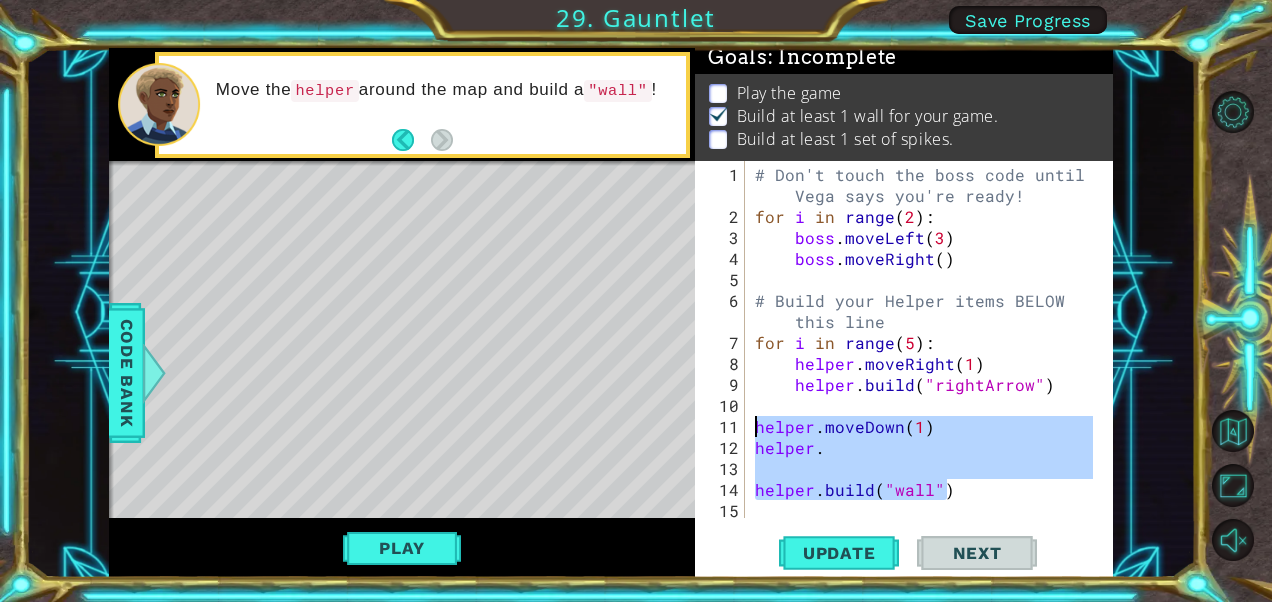 drag, startPoint x: 948, startPoint y: 490, endPoint x: 745, endPoint y: 418, distance: 215.39035 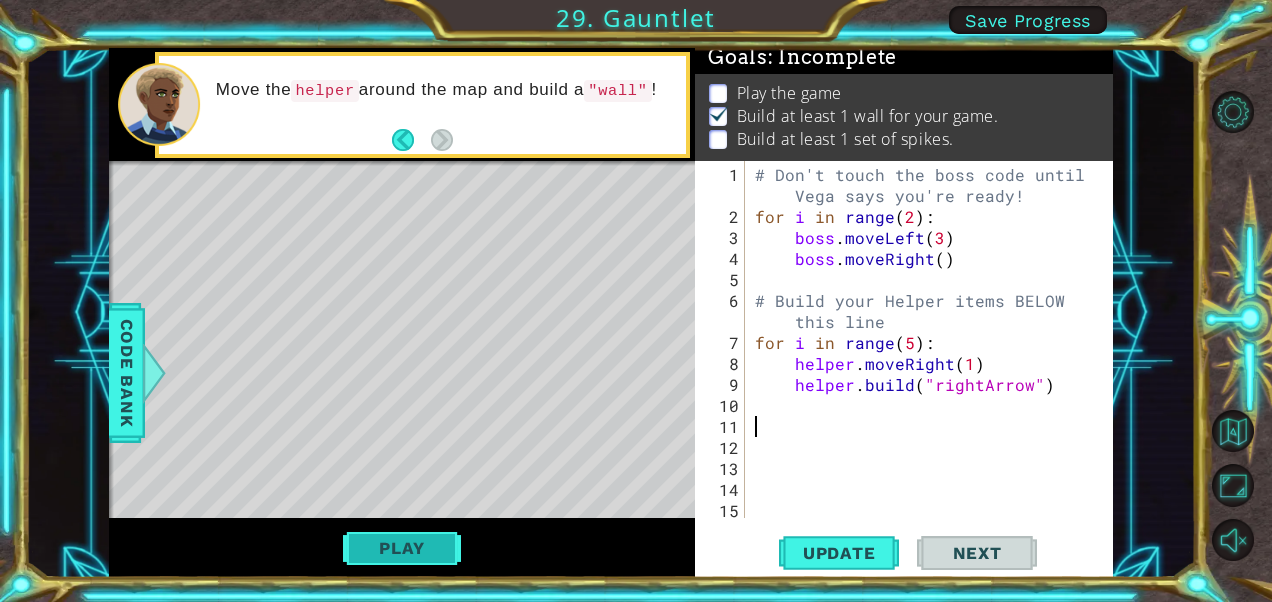 click on "Play" at bounding box center (401, 548) 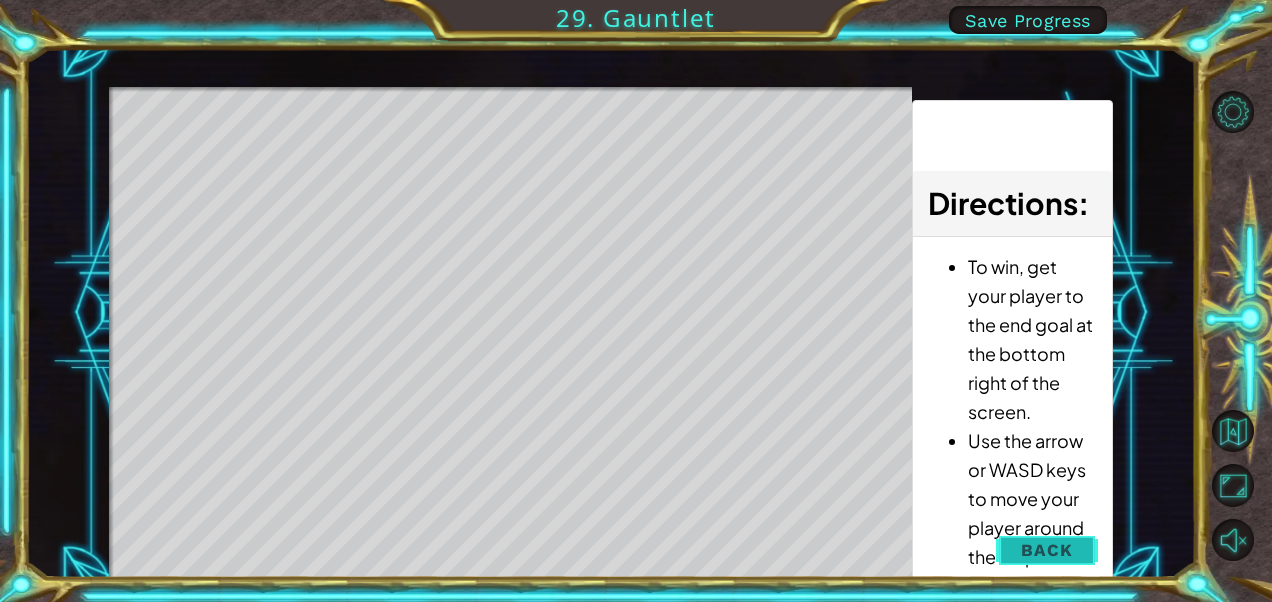 click on "Back" at bounding box center [1046, 550] 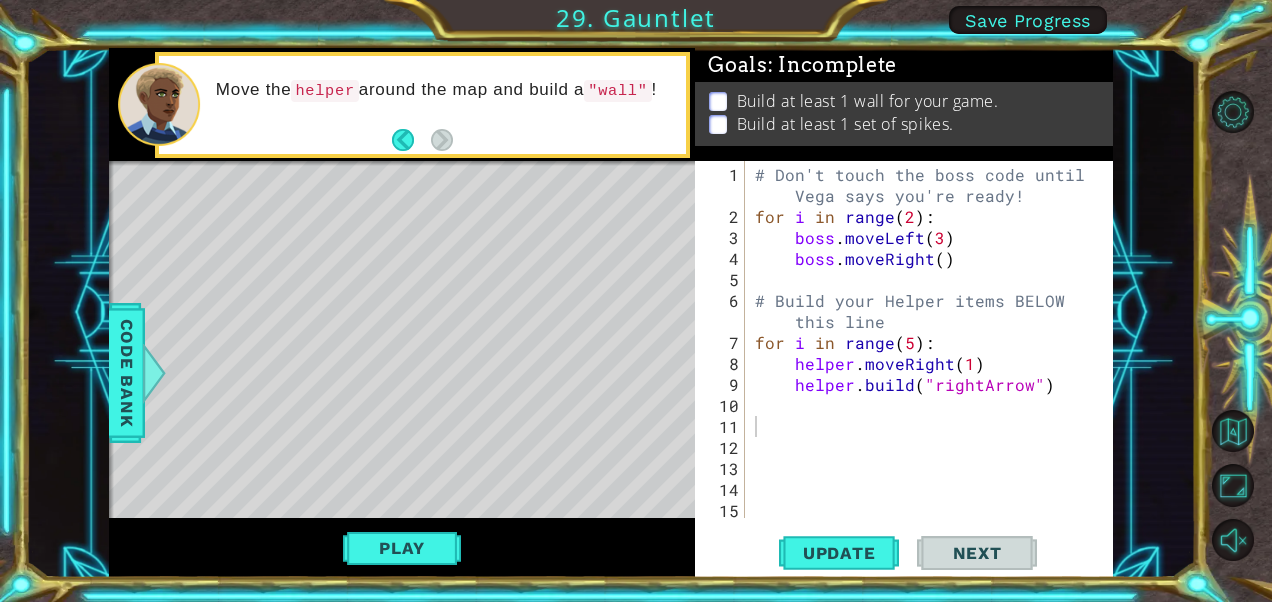 scroll, scrollTop: 11, scrollLeft: 0, axis: vertical 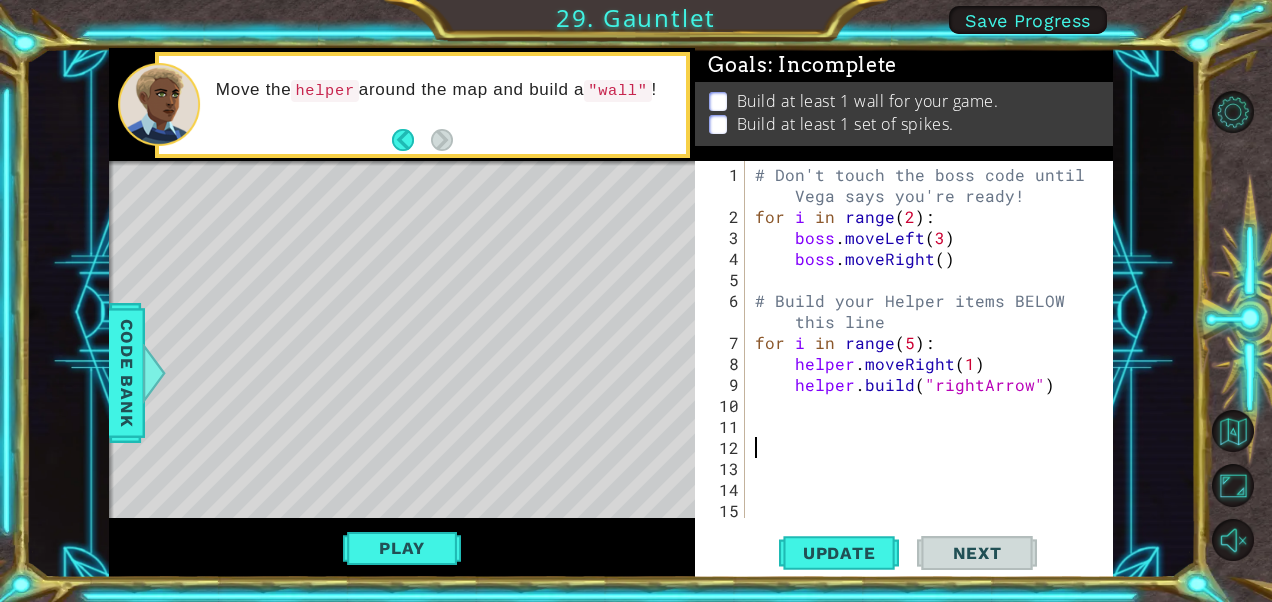 click on "# Don't touch the boss code until       Vega says you're ready! for   i   in   range ( 2 ) :      boss . moveLeft ( 3 )      boss . moveRight ( ) # Build your Helper items BELOW       this line for   i   in   range ( 5 ) :      helper . moveRight ( 1 )      helper . build ( "rightArrow" )" at bounding box center (927, 374) 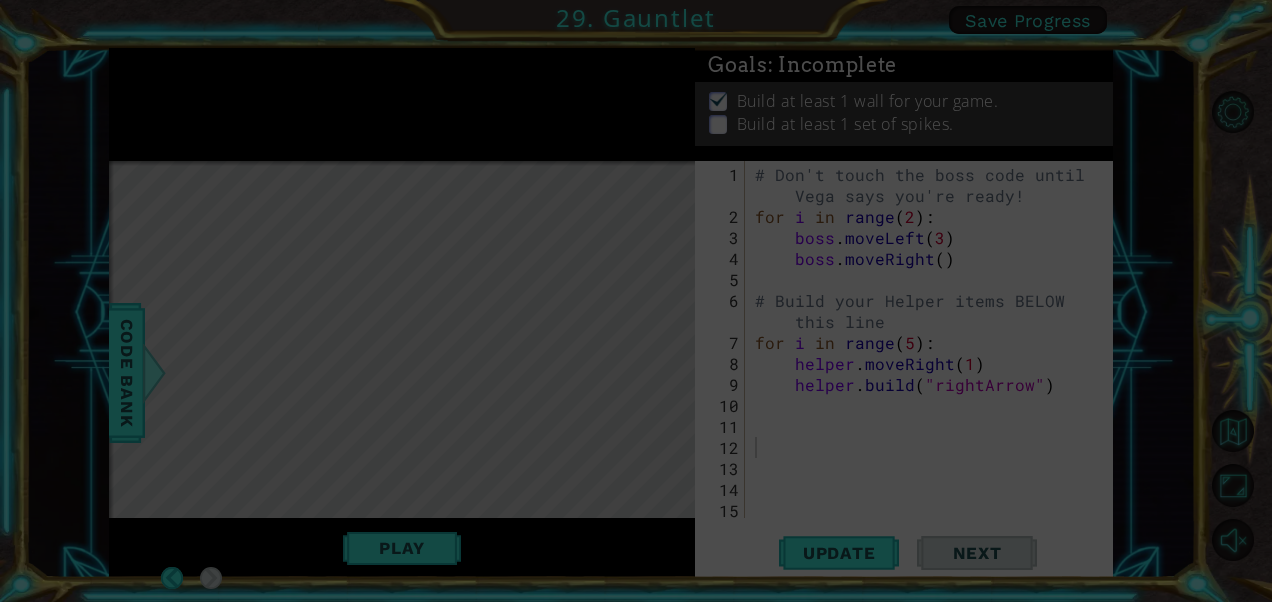 drag, startPoint x: 846, startPoint y: 438, endPoint x: 842, endPoint y: 416, distance: 22.36068 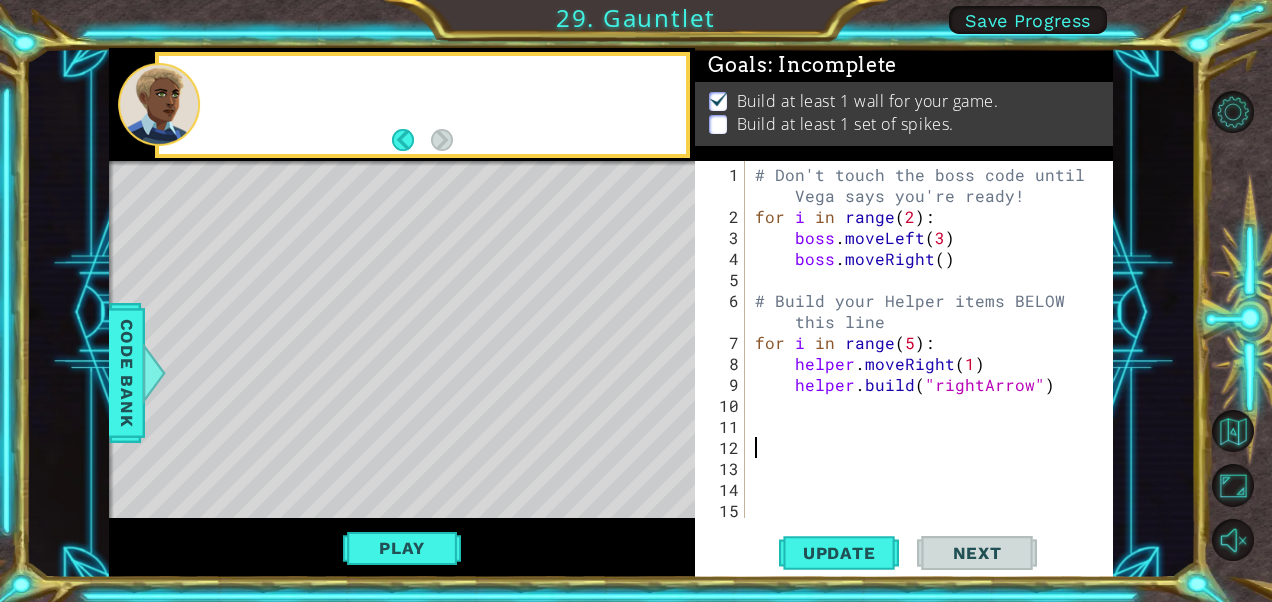 click on "# Don't touch the boss code until       Vega says you're ready! for   i   in   range ( 2 ) :      boss . moveLeft ( 3 )      boss . moveRight ( ) # Build your Helper items BELOW       this line for   i   in   range ( 5 ) :      helper . moveRight ( 1 )      helper . build ( "rightArrow" )" at bounding box center (927, 374) 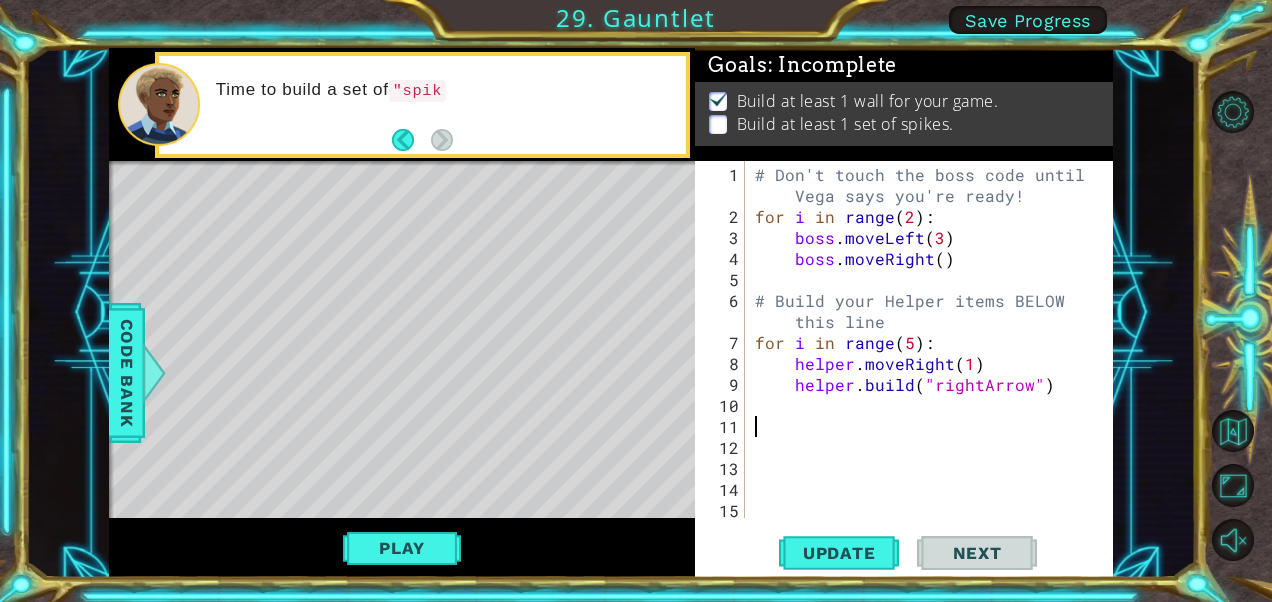 click on "# Don't touch the boss code until       Vega says you're ready! for   i   in   range ( 2 ) :      boss . moveLeft ( 3 )      boss . moveRight ( ) # Build your Helper items BELOW       this line for   i   in   range ( 5 ) :      helper . moveRight ( 1 )      helper . build ( "rightArrow" )" at bounding box center [927, 374] 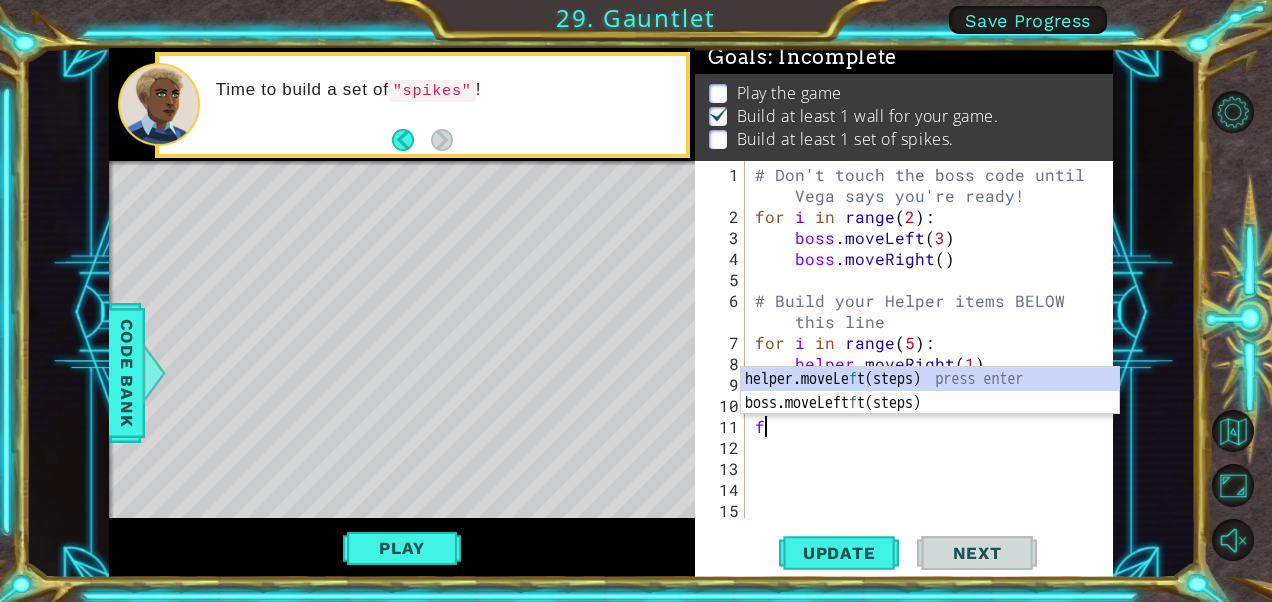 scroll, scrollTop: 5, scrollLeft: 0, axis: vertical 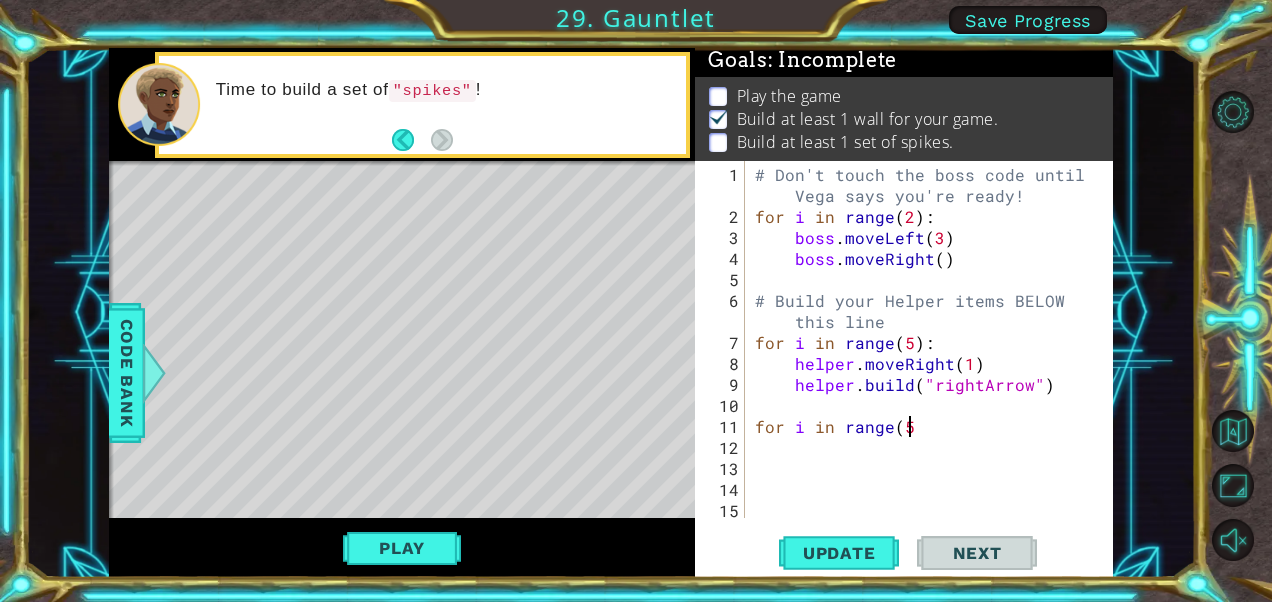 type on "for i in range(5)" 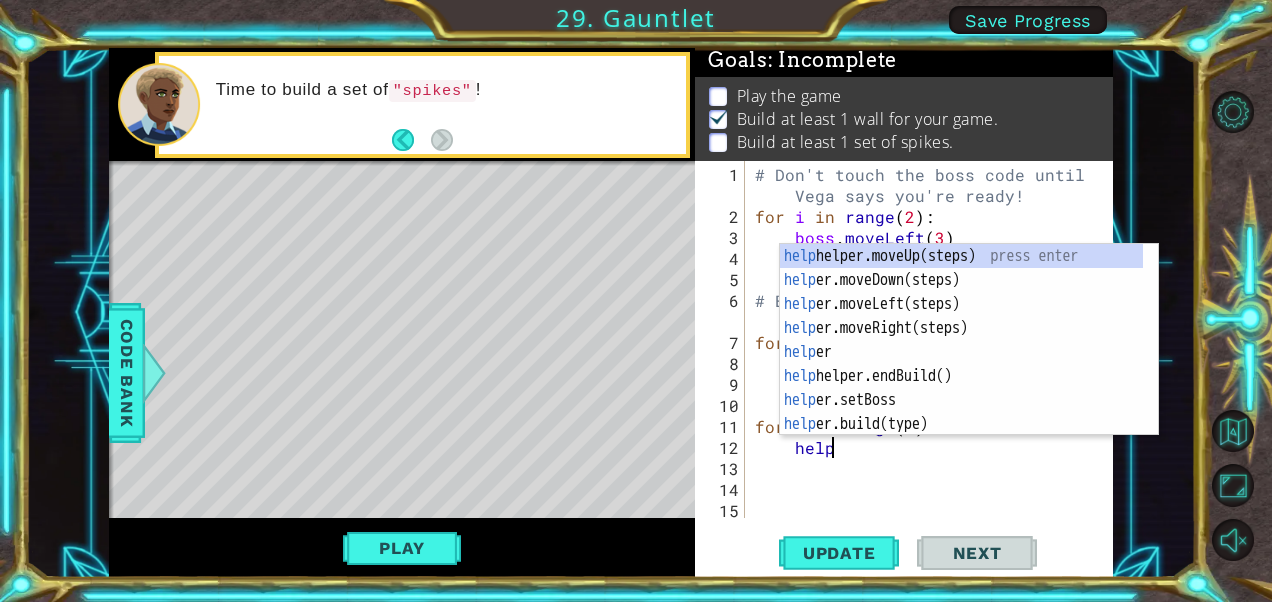 scroll, scrollTop: 0, scrollLeft: 4, axis: horizontal 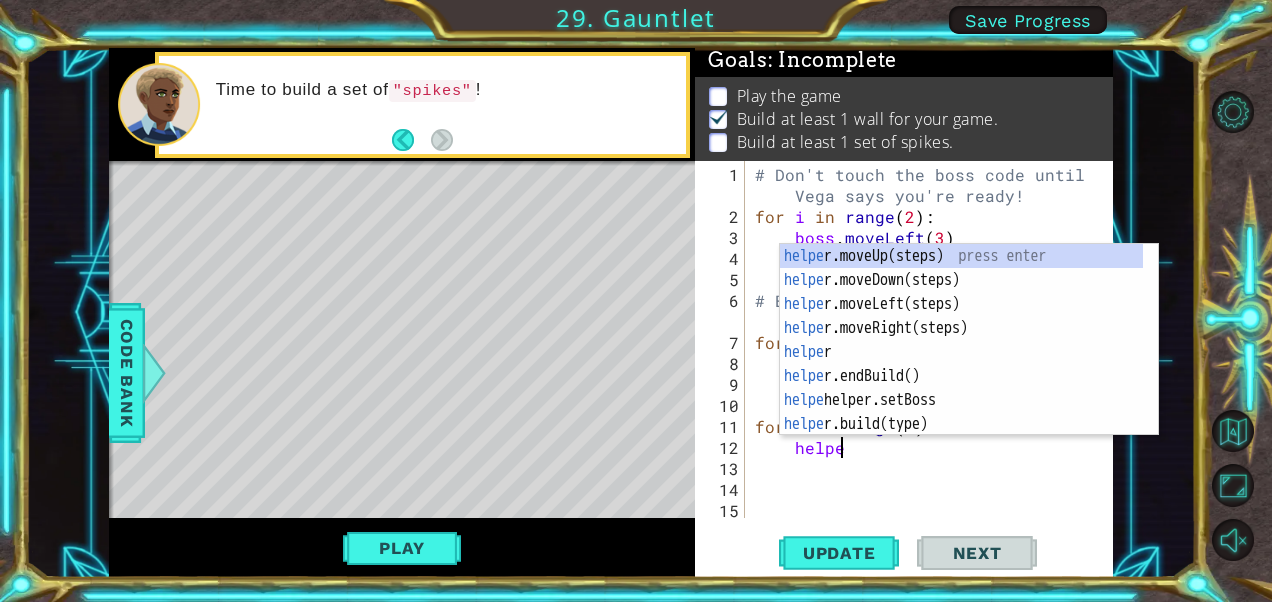 type on "helper" 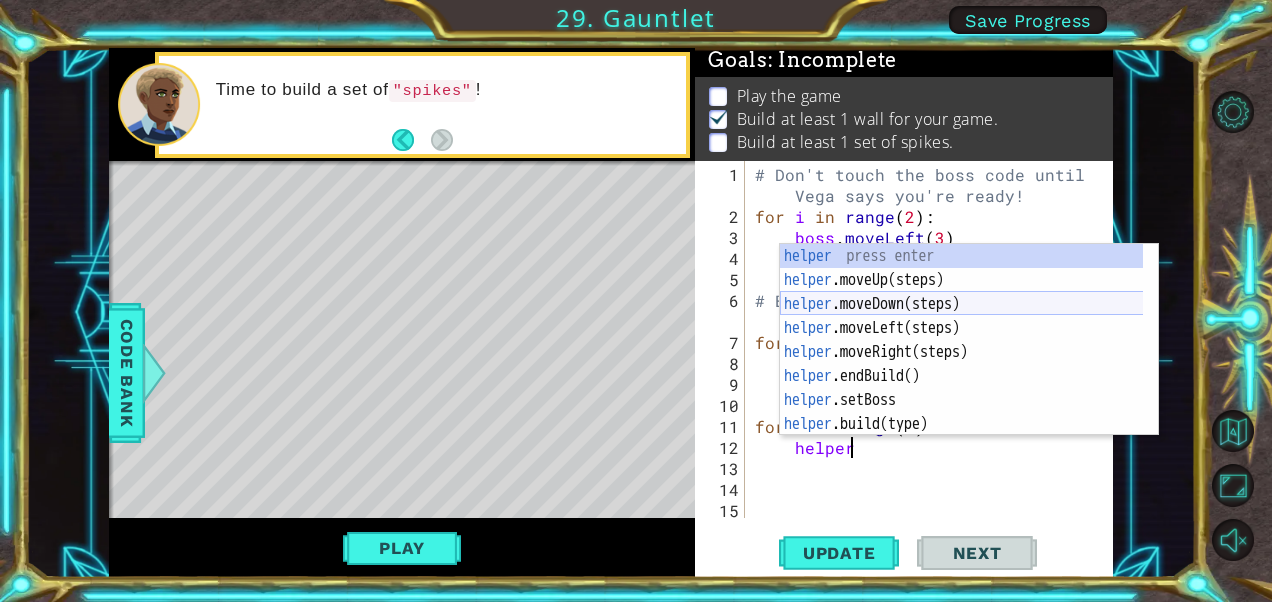 click on "helper press enter helper .moveUp(steps) press enter helper .moveDown(steps) press enter helper .moveLeft(steps) press enter helper .moveRight(steps) press enter helper .endBuild() press enter helper .setBoss press enter helper .build(type) press enter helper .setPlayer press enter" at bounding box center [962, 364] 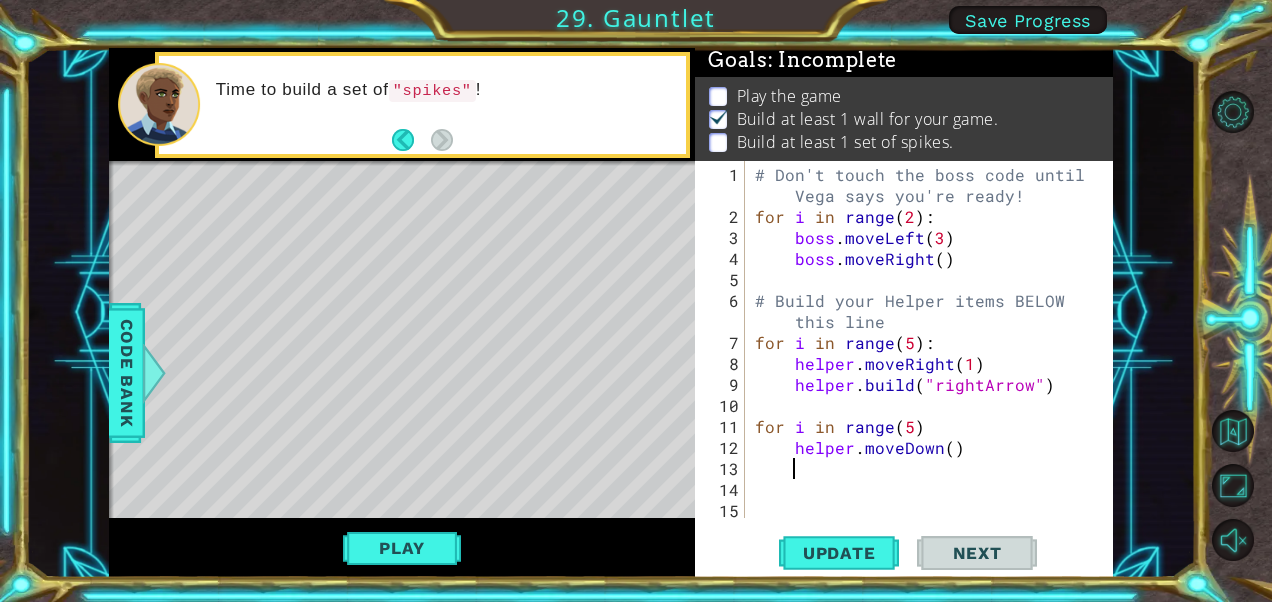scroll, scrollTop: 0, scrollLeft: 1, axis: horizontal 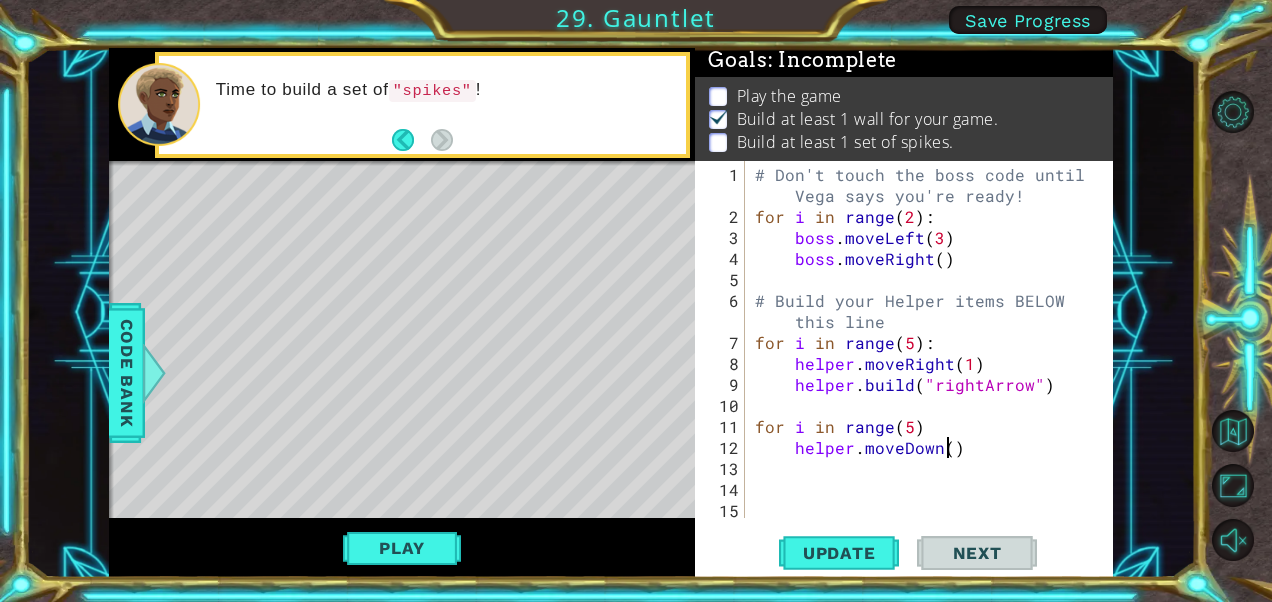 click on "# Don't touch the boss code until       Vega says you're ready! for   i   in   range ( 2 ) :      boss . moveLeft ( 3 )      boss . moveRight ( ) # Build your Helper items BELOW       this line for   i   in   range ( 5 ) :      helper . moveRight ( 1 )      helper . build ( "rightArrow" )      for   i   in   range ( 5 )      helper . moveDown ( )" at bounding box center [927, 374] 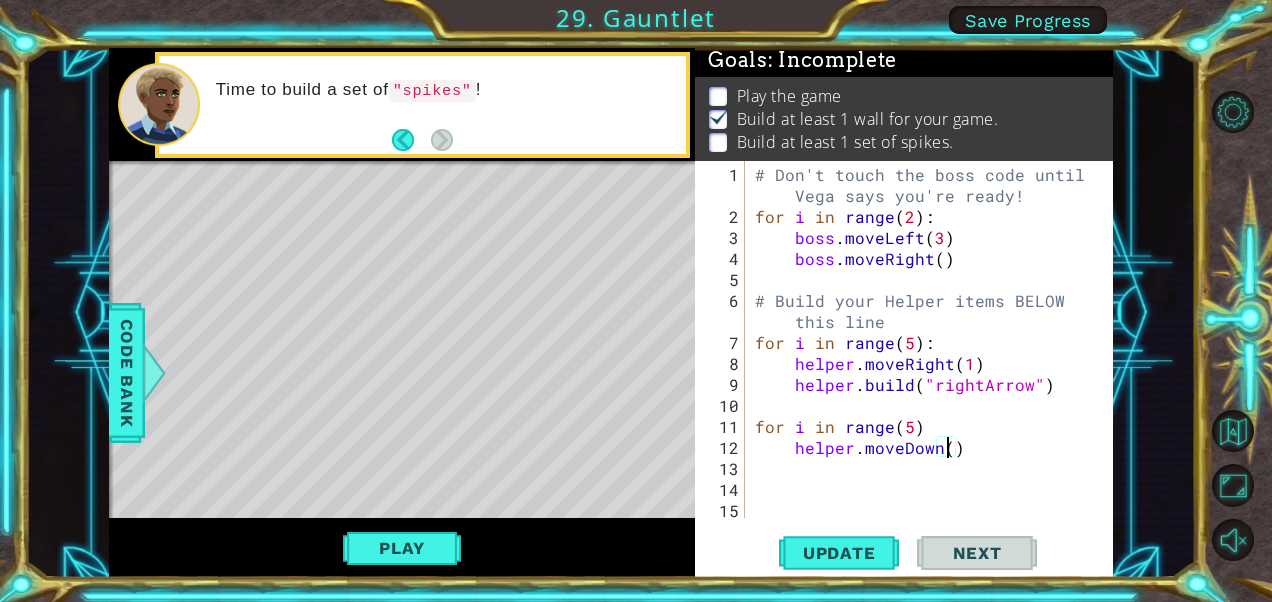type on "helper.moveDown(1)" 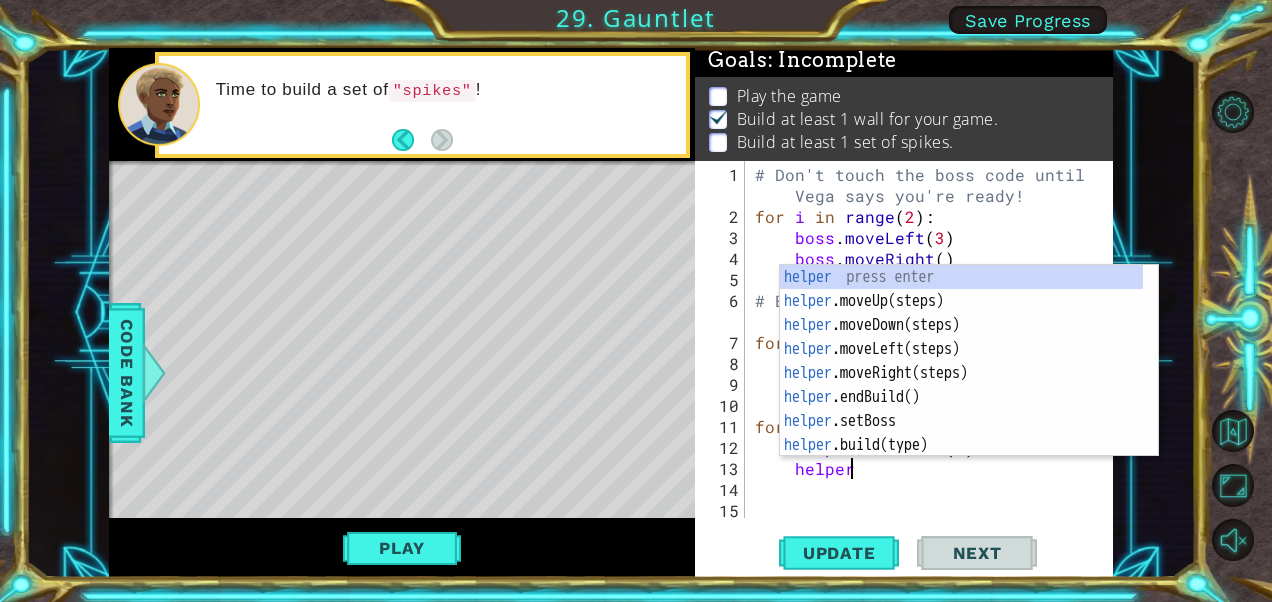 scroll, scrollTop: 0, scrollLeft: 4, axis: horizontal 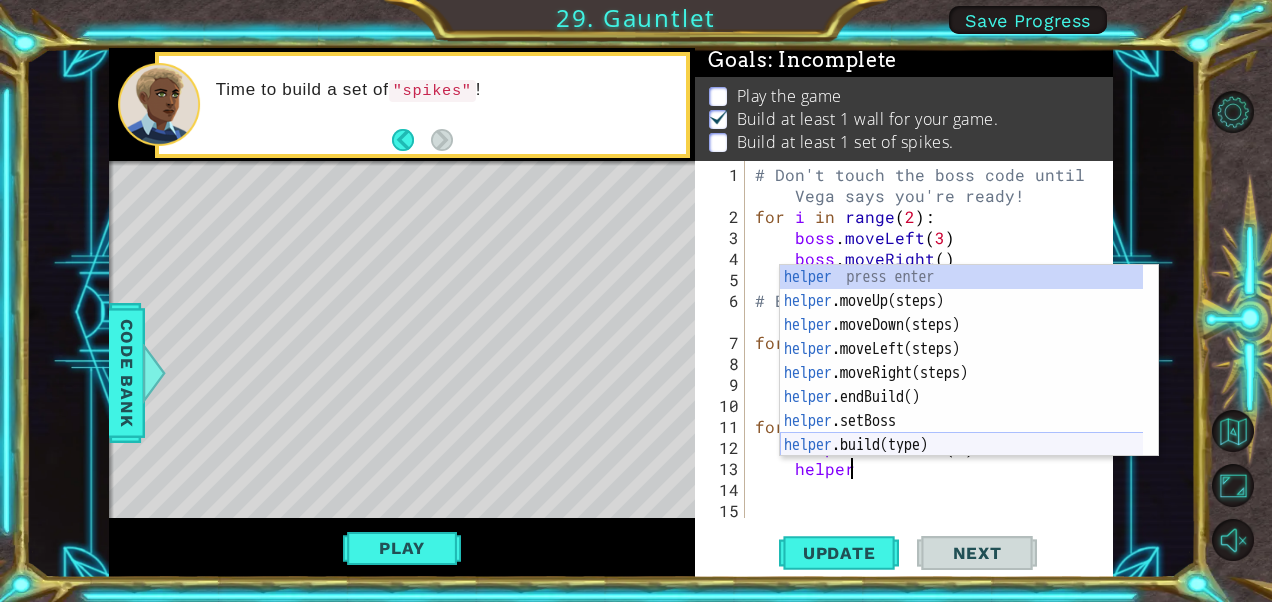 click on "helper press enter helper .moveUp(steps) press enter helper .moveDown(steps) press enter helper .moveLeft(steps) press enter helper .moveRight(steps) press enter helper .endBuild() press enter helper .setBoss press enter helper .build(type) press enter helper .setPlayer press enter" at bounding box center (962, 385) 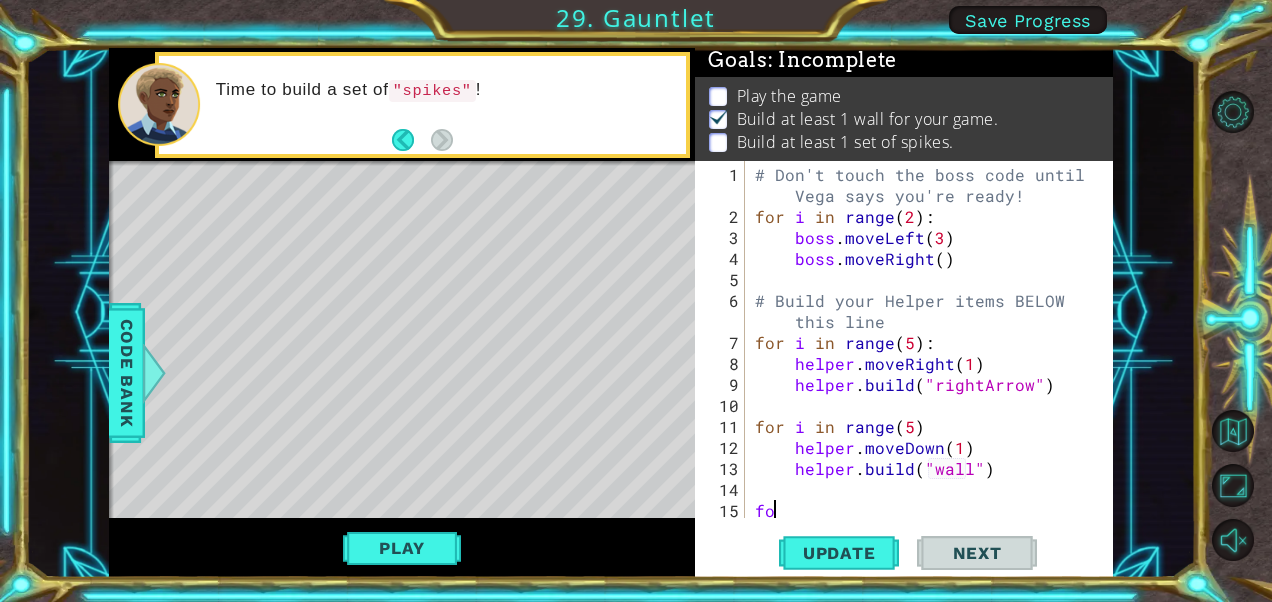 scroll, scrollTop: 0, scrollLeft: 0, axis: both 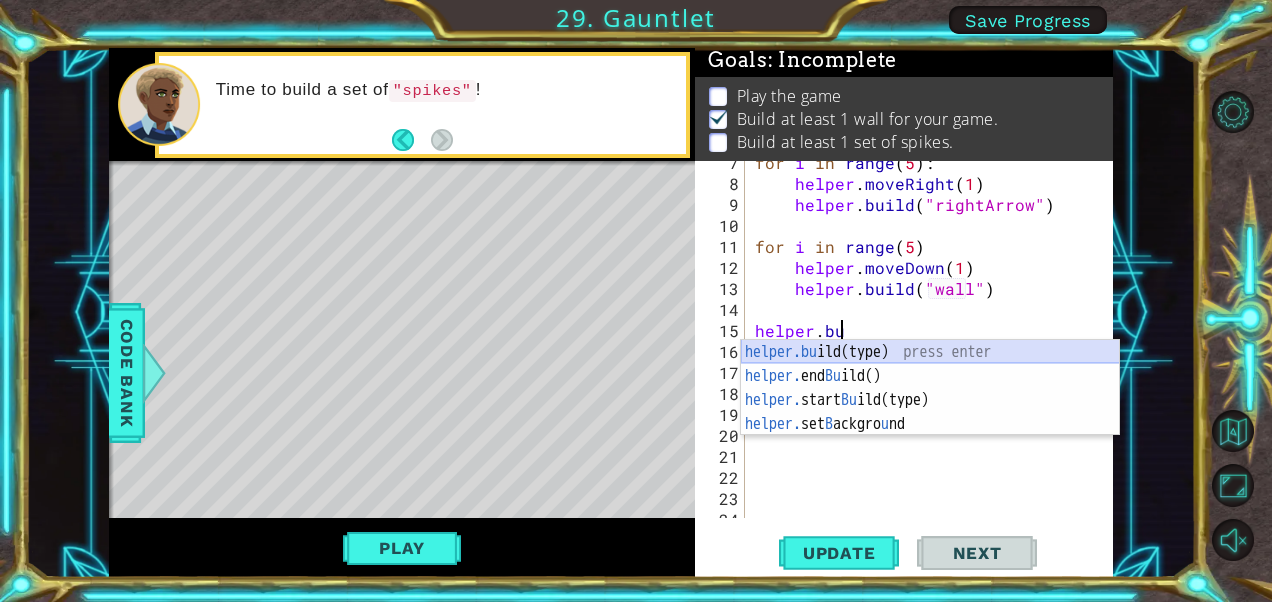 click on "helper.bu ild(type) press enter helper. end Bu ild() press enter helper. start Bu ild(type) press enter helper. set B ackgro u nd press enter" at bounding box center (930, 412) 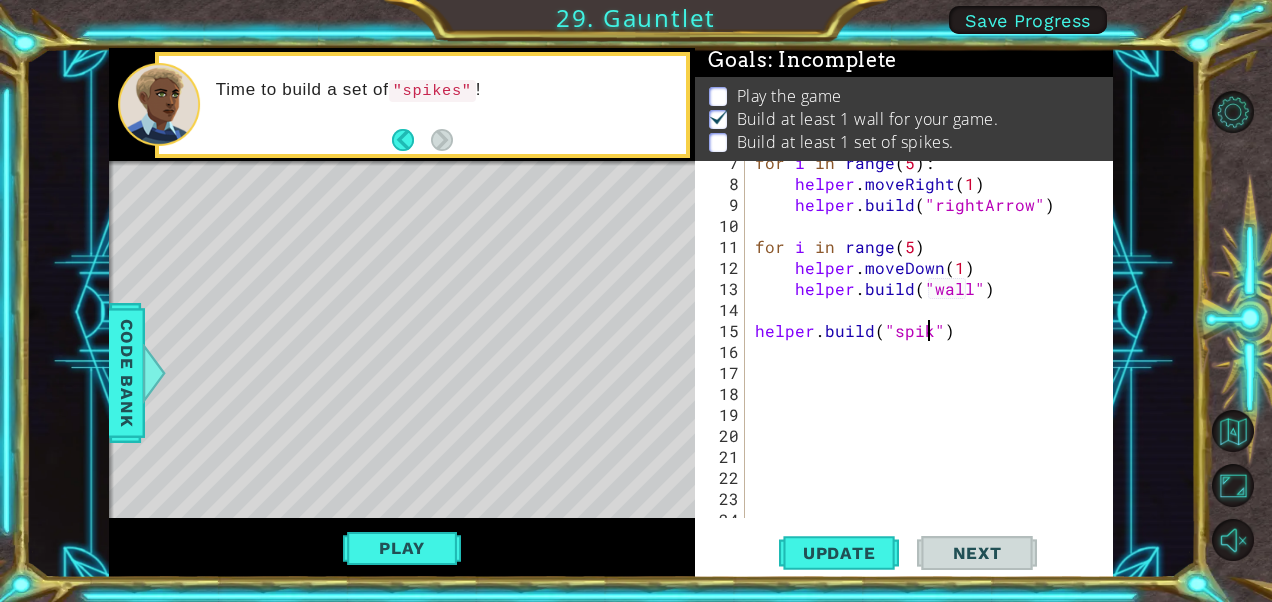 scroll, scrollTop: 0, scrollLeft: 11, axis: horizontal 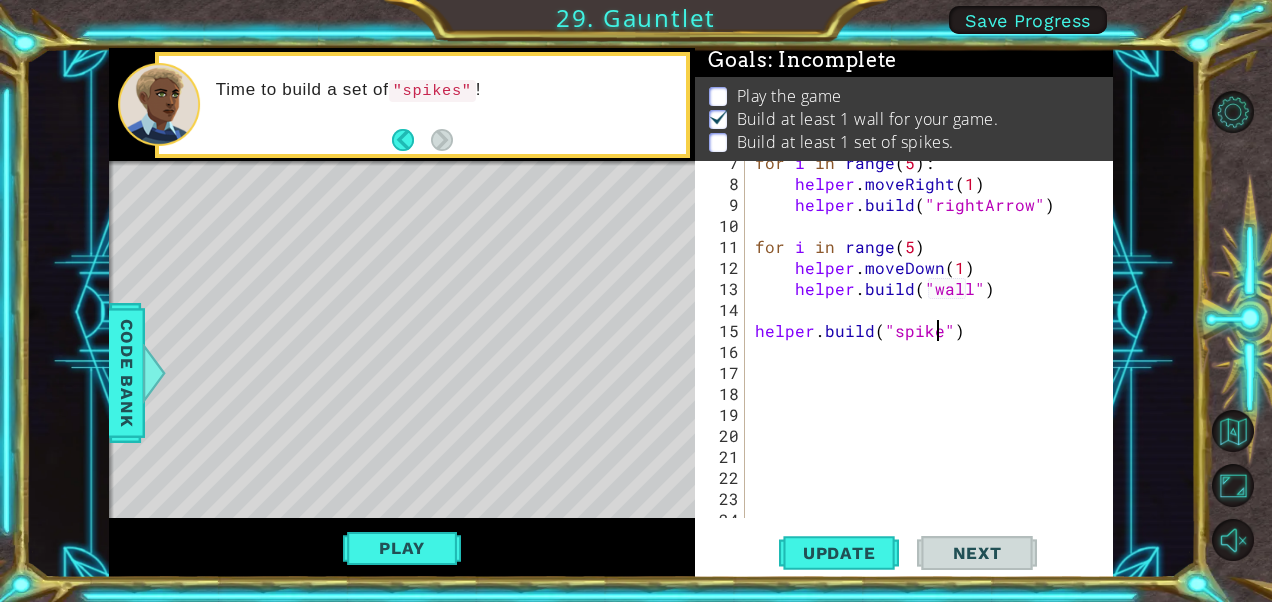 type on "helper.build("spikes")" 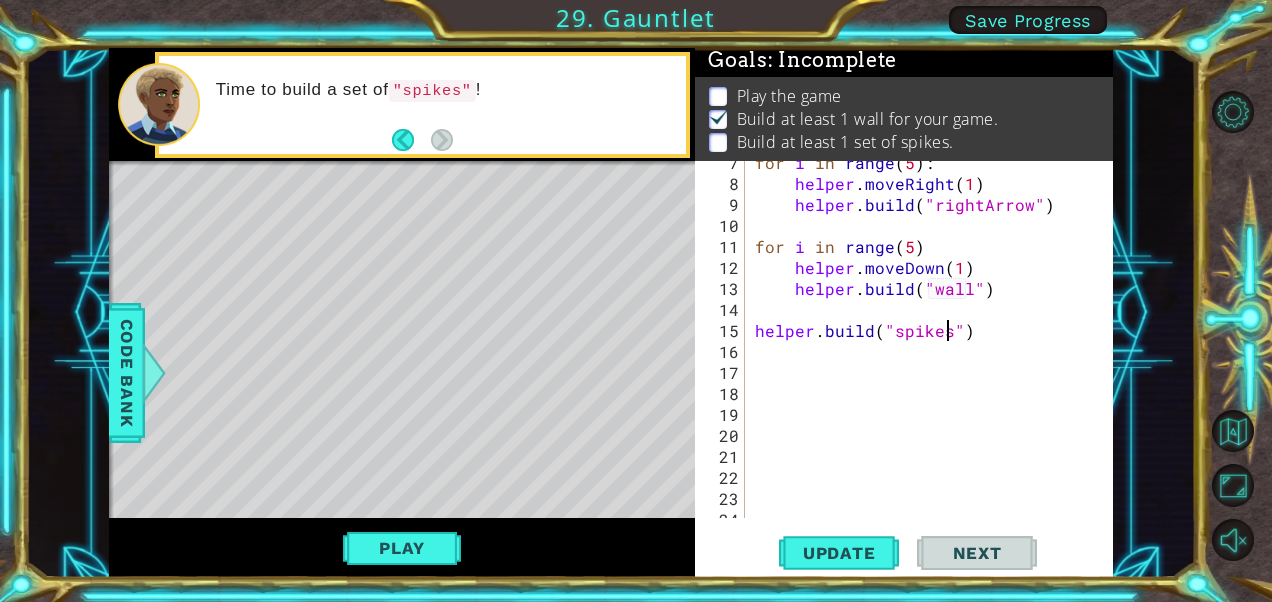 click on "for   i   in   range ( 5 ) :      helper . moveRight ( 1 )      helper . build ( "rightArrow" )      for   i   in   range ( 5 )      helper . moveDown ( 1 )      helper . build ( "wall" ) helper . build ( "spikes" )" at bounding box center (927, 351) 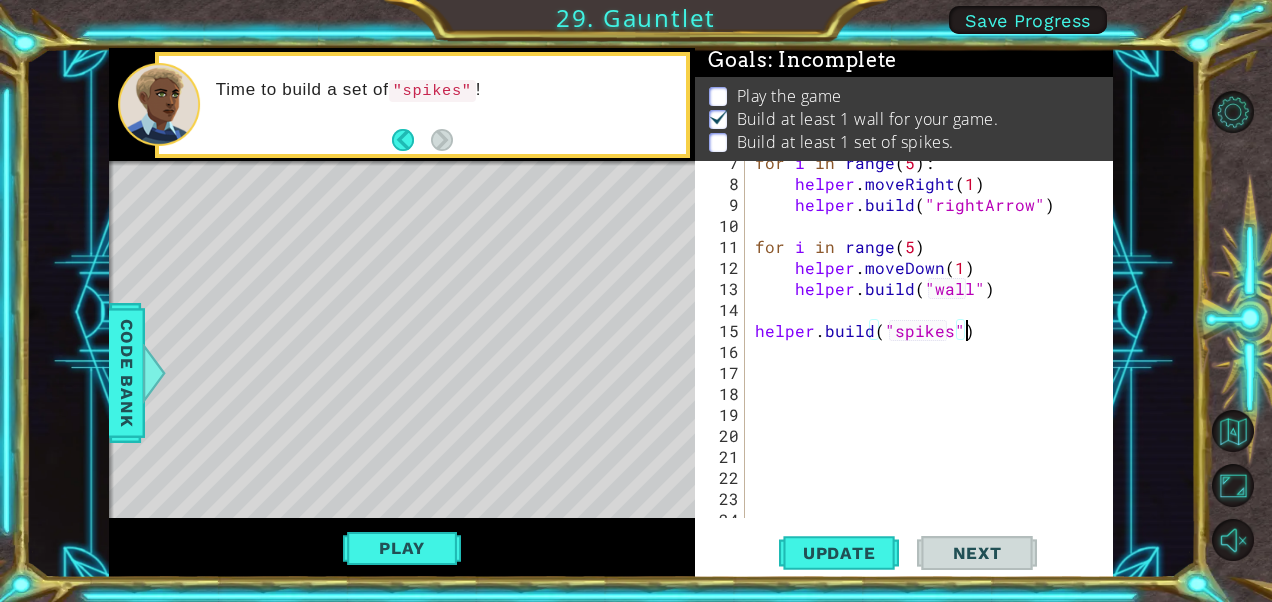 scroll, scrollTop: 0, scrollLeft: 0, axis: both 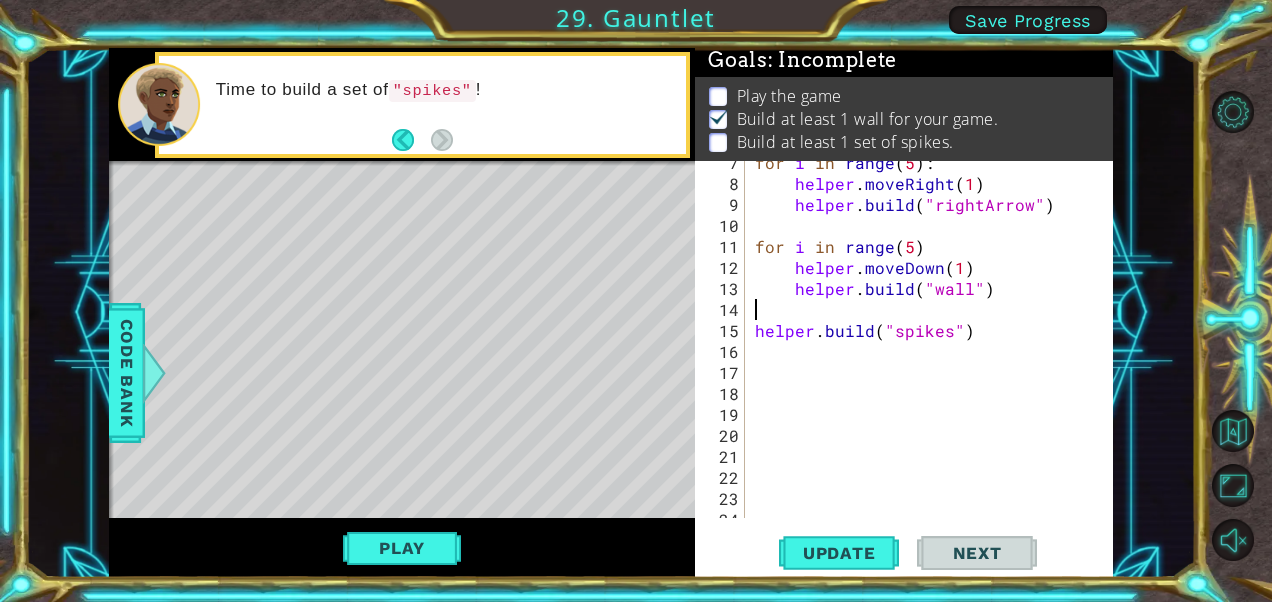 click on "for   i   in   range ( 5 ) :      helper . moveRight ( 1 )      helper . build ( "rightArrow" )      for   i   in   range ( 5 )      helper . moveDown ( 1 )      helper . build ( "wall" ) helper . build ( "spikes" )" at bounding box center [927, 351] 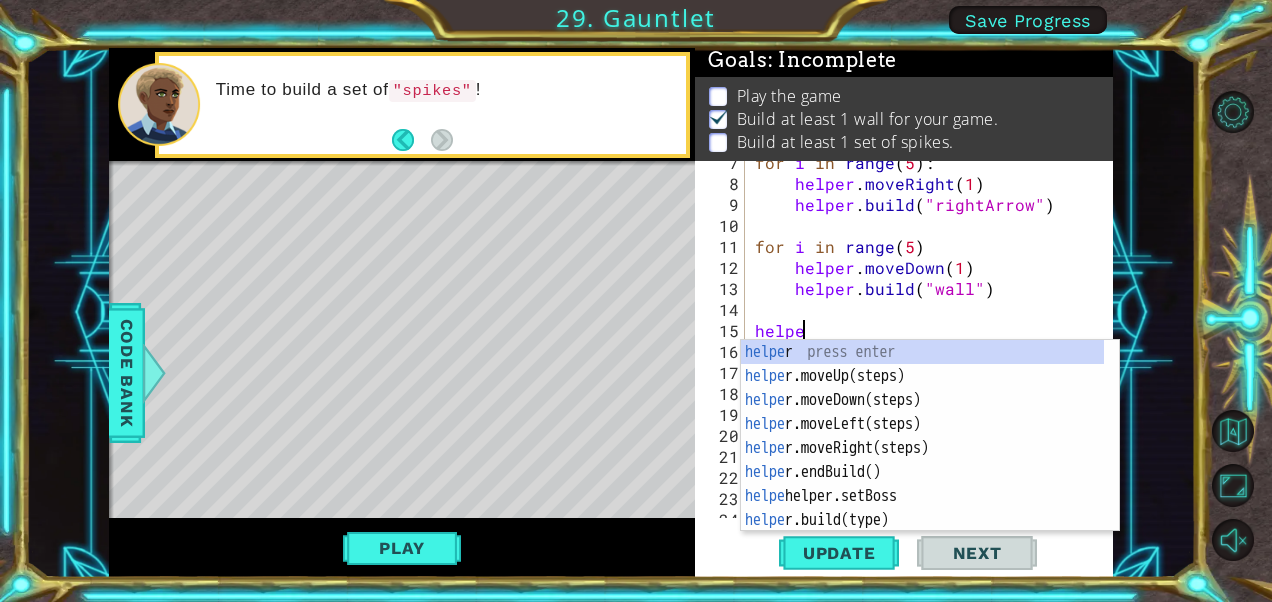 type on "helper" 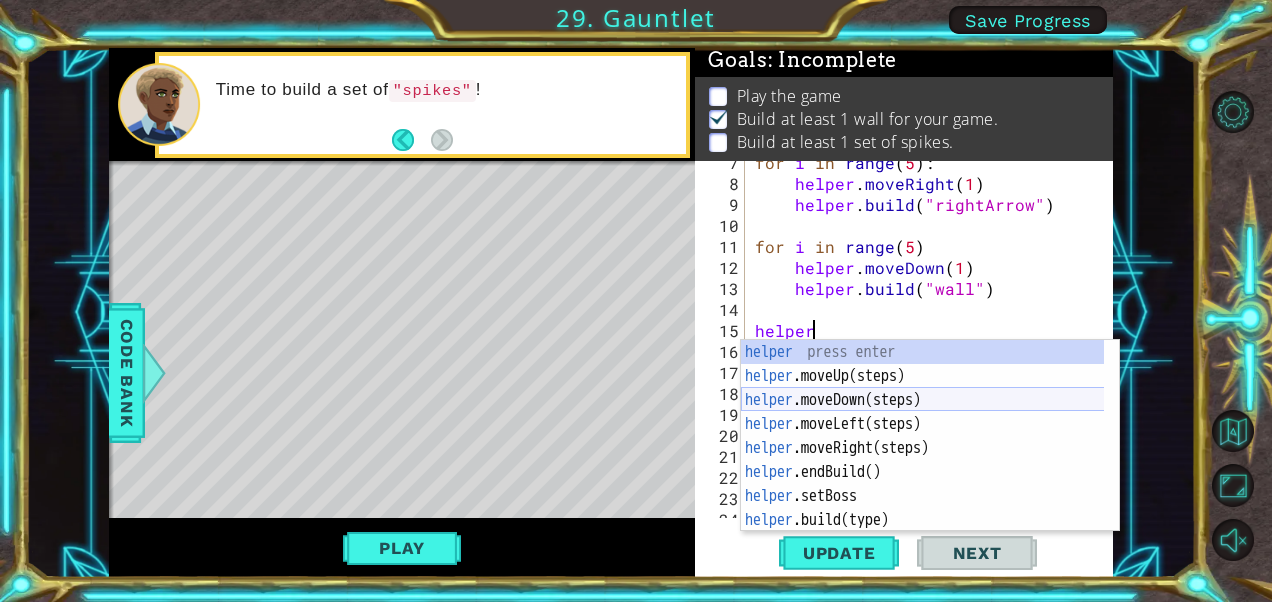 click on "helper press enter helper .moveUp(steps) press enter helper .moveDown(steps) press enter helper .moveLeft(steps) press enter helper .moveRight(steps) press enter helper .endBuild() press enter helper .setBoss press enter helper .build(type) press enter helper .setPlayer press enter" at bounding box center (923, 460) 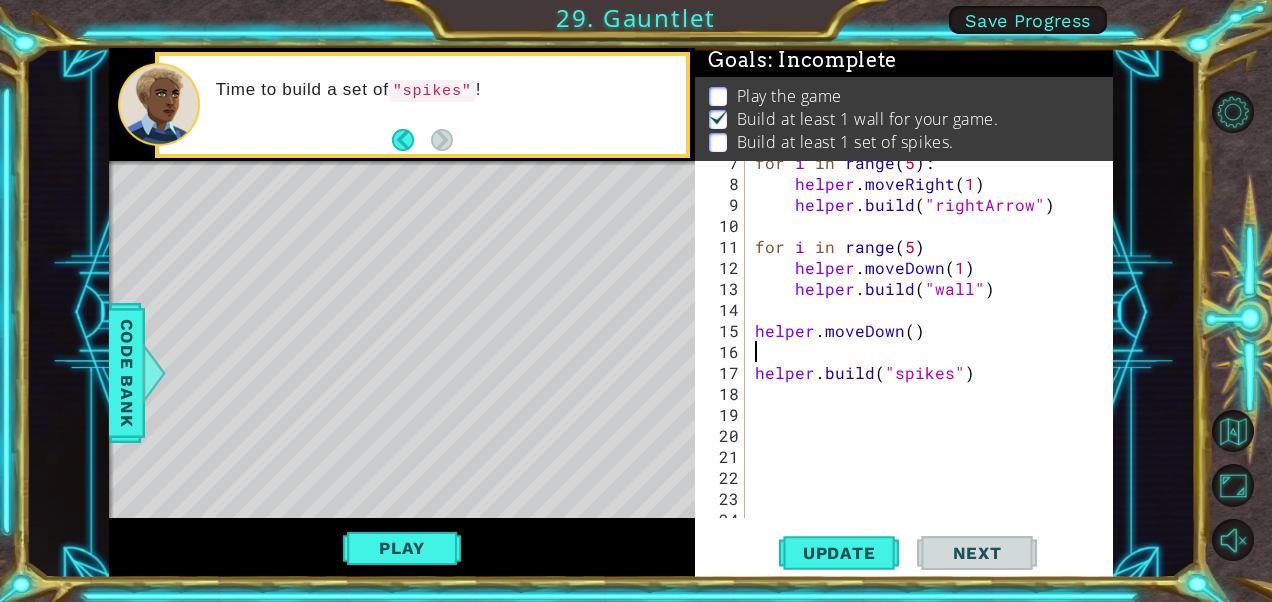 scroll, scrollTop: 0, scrollLeft: 0, axis: both 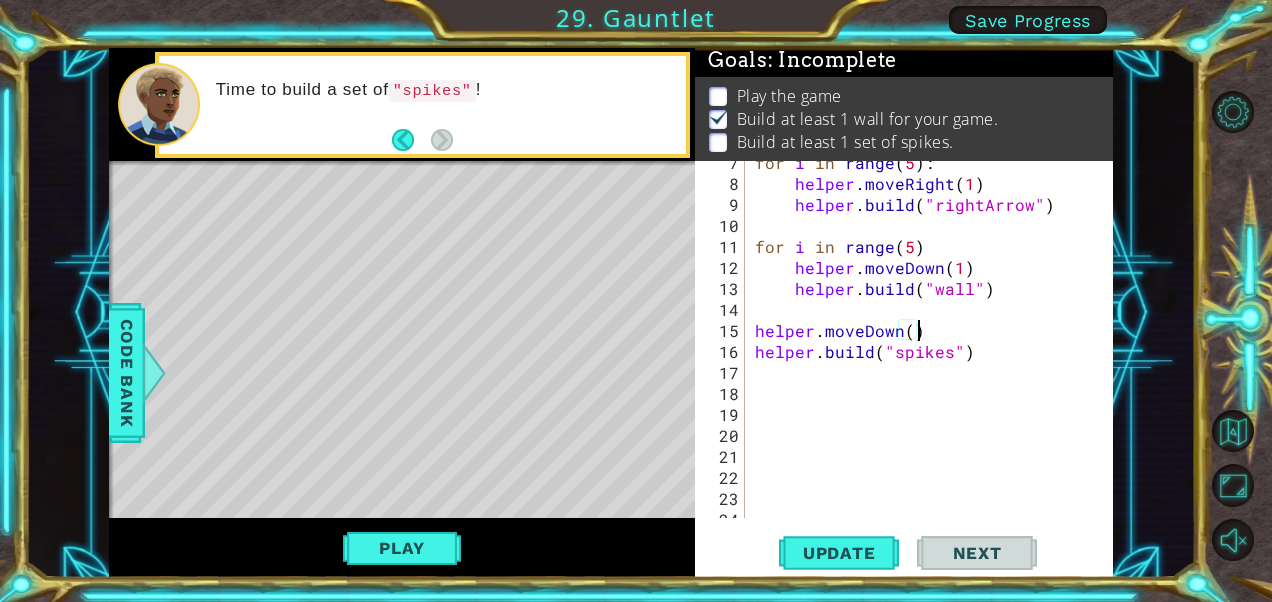 click on "for   i   in   range ( 5 ) :      helper . moveRight ( 1 )      helper . build ( "rightArrow" )      for   i   in   range ( 5 )      helper . moveDown ( 1 )      helper . build ( "wall" ) helper . moveDown ( ) helper . build ( "spikes" )" at bounding box center [927, 351] 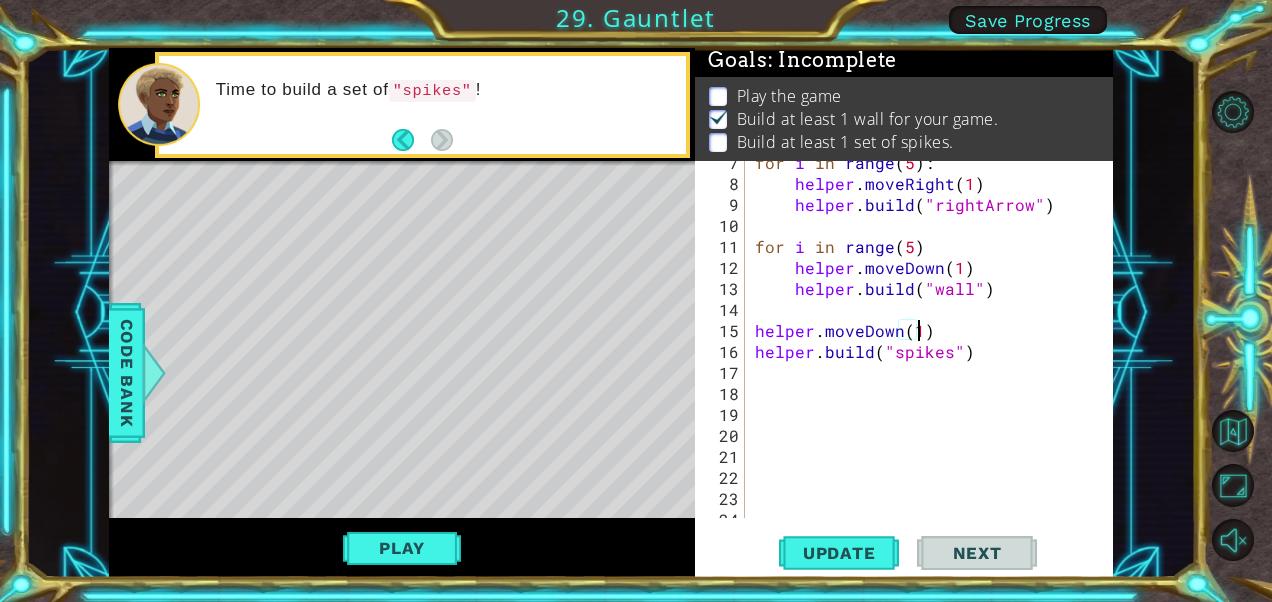 scroll, scrollTop: 0, scrollLeft: 9, axis: horizontal 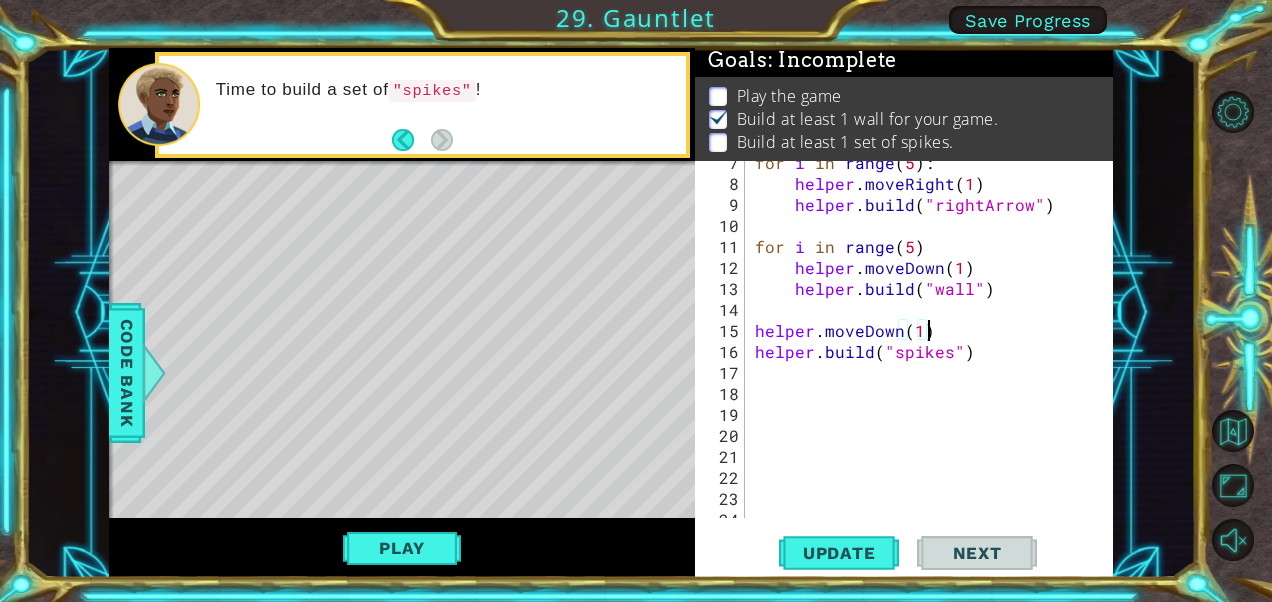 click on "for   i   in   range ( 5 ) :      helper . moveRight ( 1 )      helper . build ( "rightArrow" )      for   i   in   range ( 5 )      helper . moveDown ( 1 )      helper . build ( "wall" ) helper . moveDown ( 1 ) helper . build ( "spikes" )" at bounding box center (927, 351) 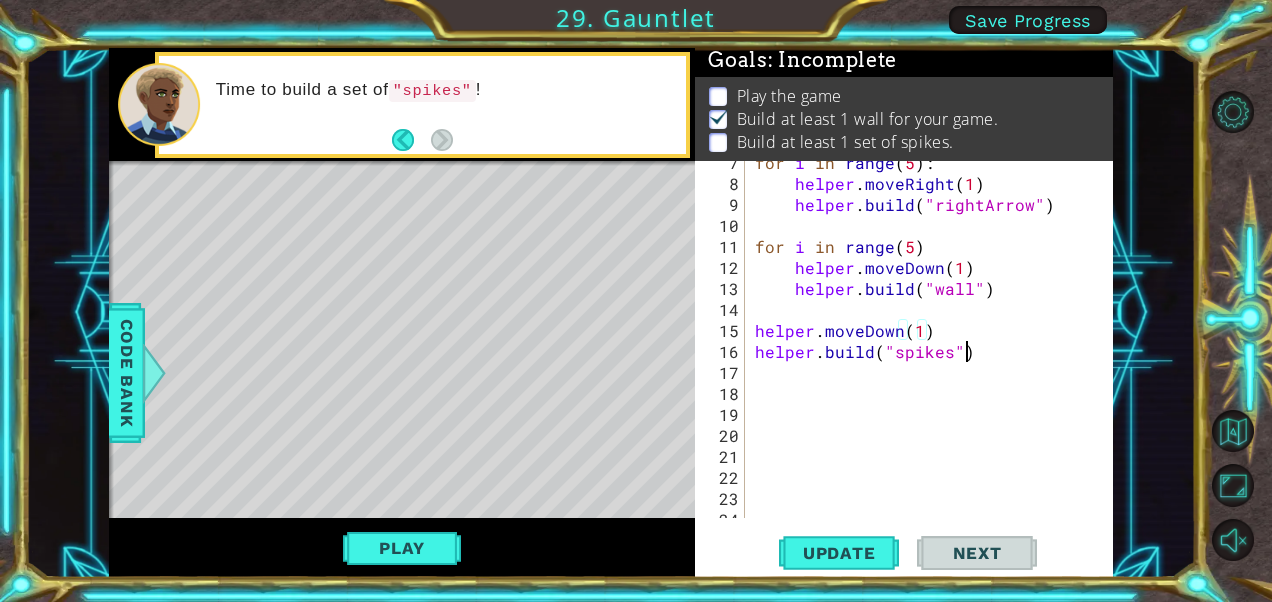 click on "for   i   in   range ( 5 ) :      helper . moveRight ( 1 )      helper . build ( "rightArrow" )      for   i   in   range ( 5 )      helper . moveDown ( 1 )      helper . build ( "wall" ) helper . moveDown ( 1 ) helper . build ( "spikes" )" at bounding box center [927, 351] 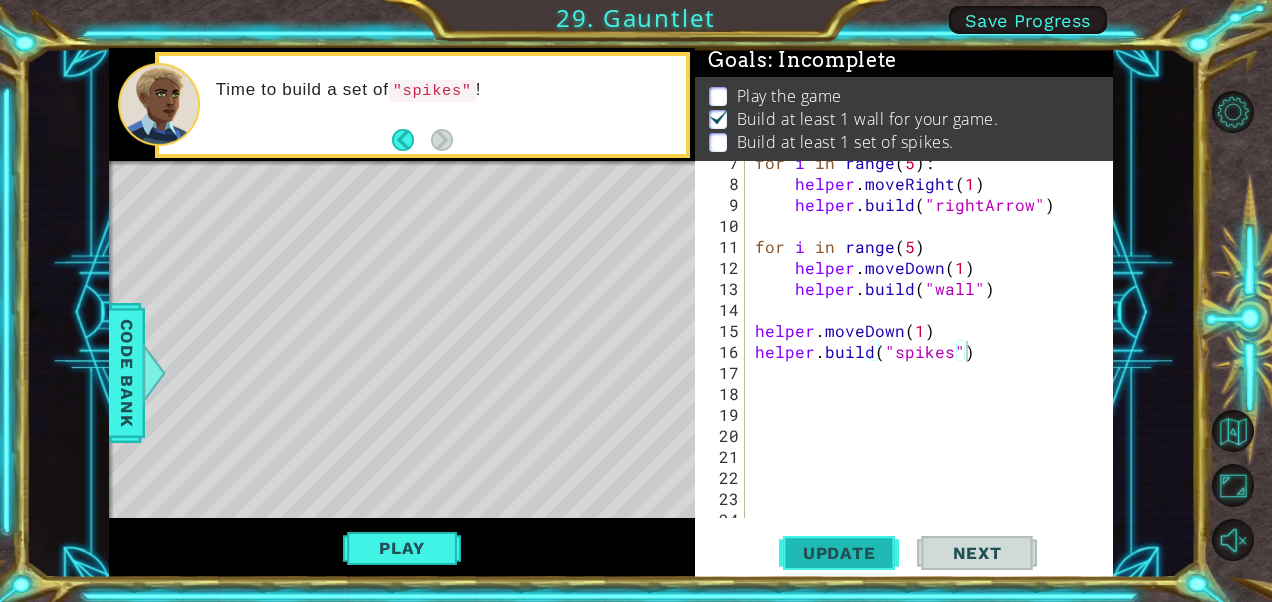 click on "Update" at bounding box center (839, 553) 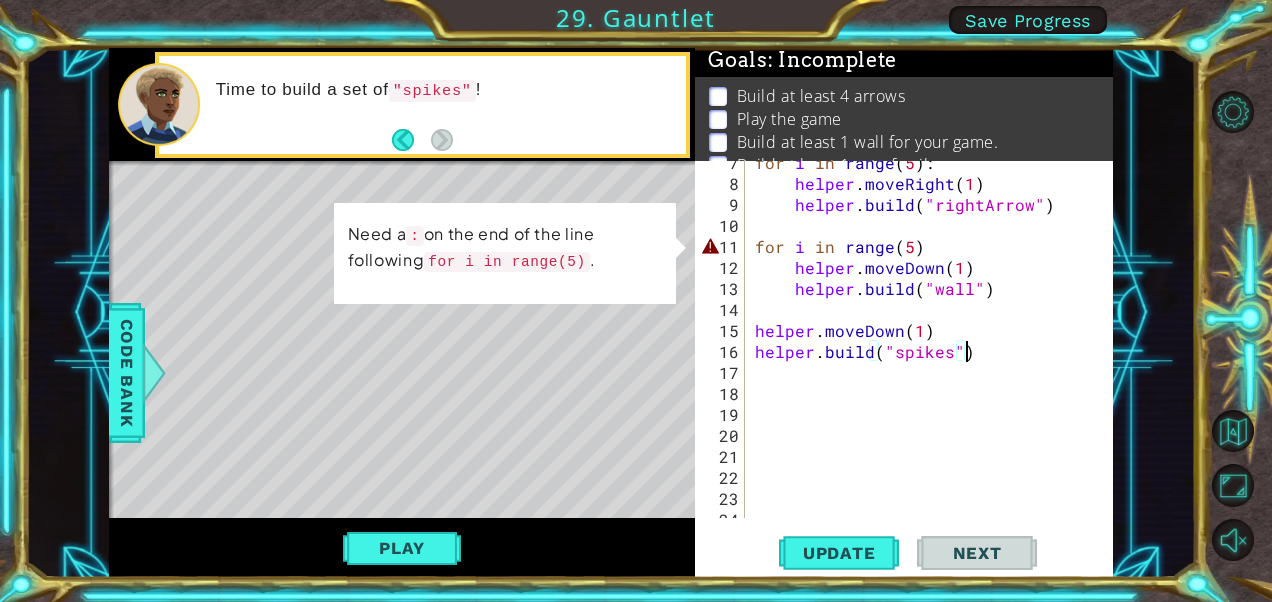 click on "for   i   in   range ( 5 ) :      helper . moveRight ( 1 )      helper . build ( "rightArrow" )      for   i   in   range ( 5 )      helper . moveDown ( 1 )      helper . build ( "wall" ) helper . moveDown ( 1 ) helper . build ( "spikes" )" at bounding box center (927, 351) 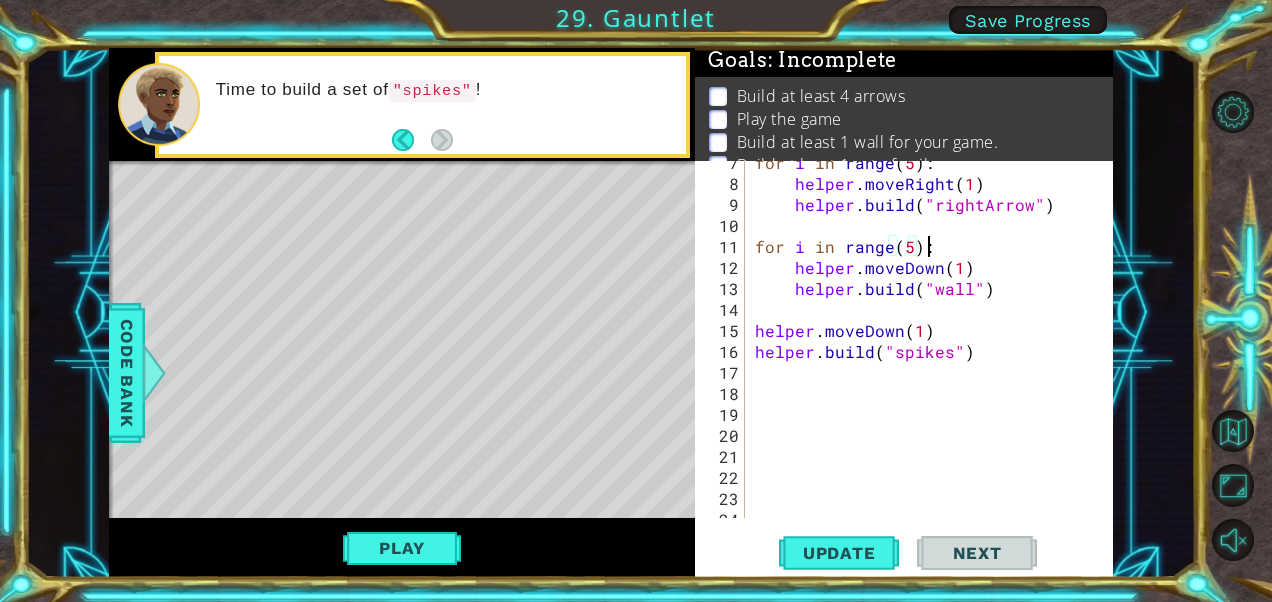 scroll, scrollTop: 0, scrollLeft: 10, axis: horizontal 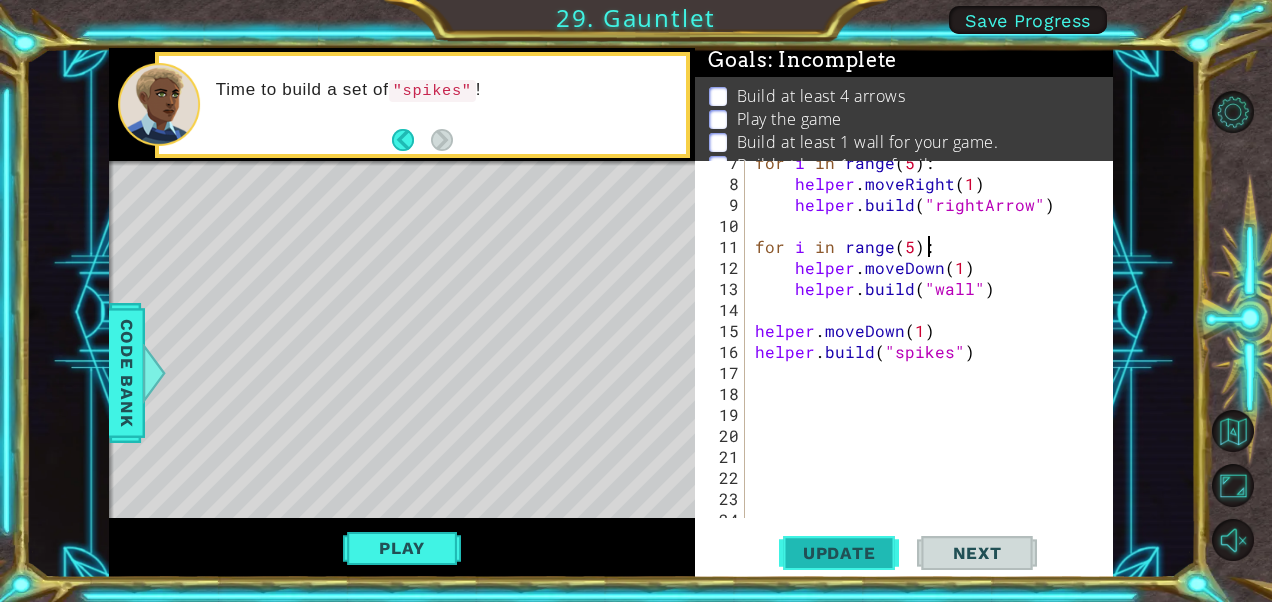 type on "for i in range(5):" 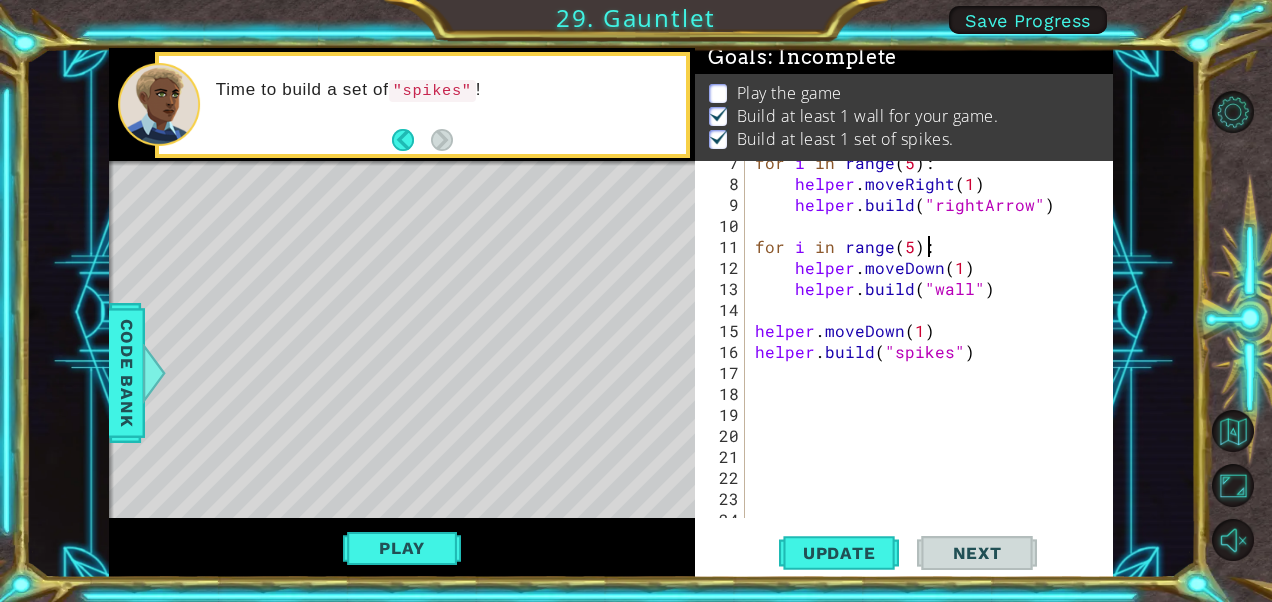 scroll, scrollTop: 28, scrollLeft: 0, axis: vertical 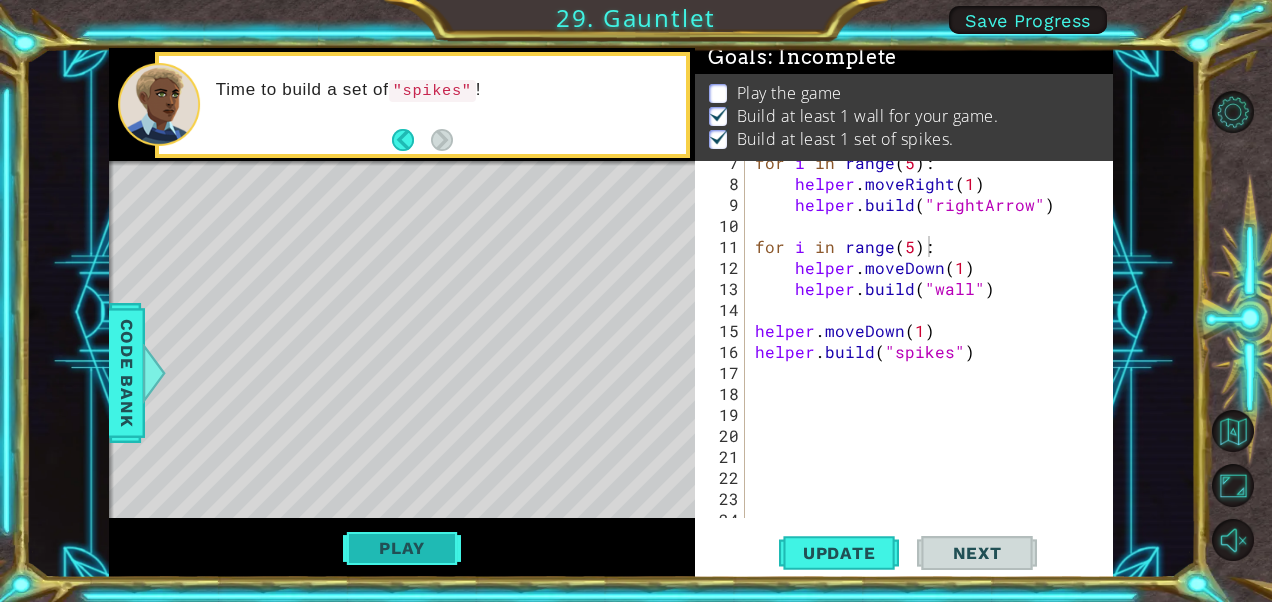 click on "Play" at bounding box center (401, 548) 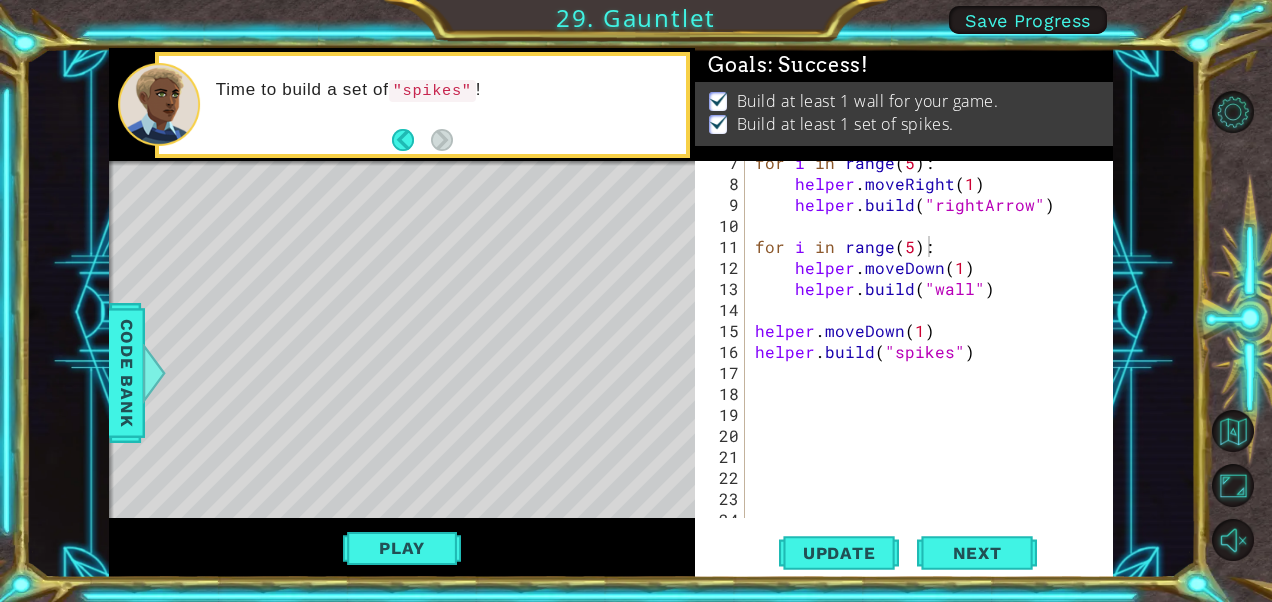 scroll, scrollTop: 11, scrollLeft: 0, axis: vertical 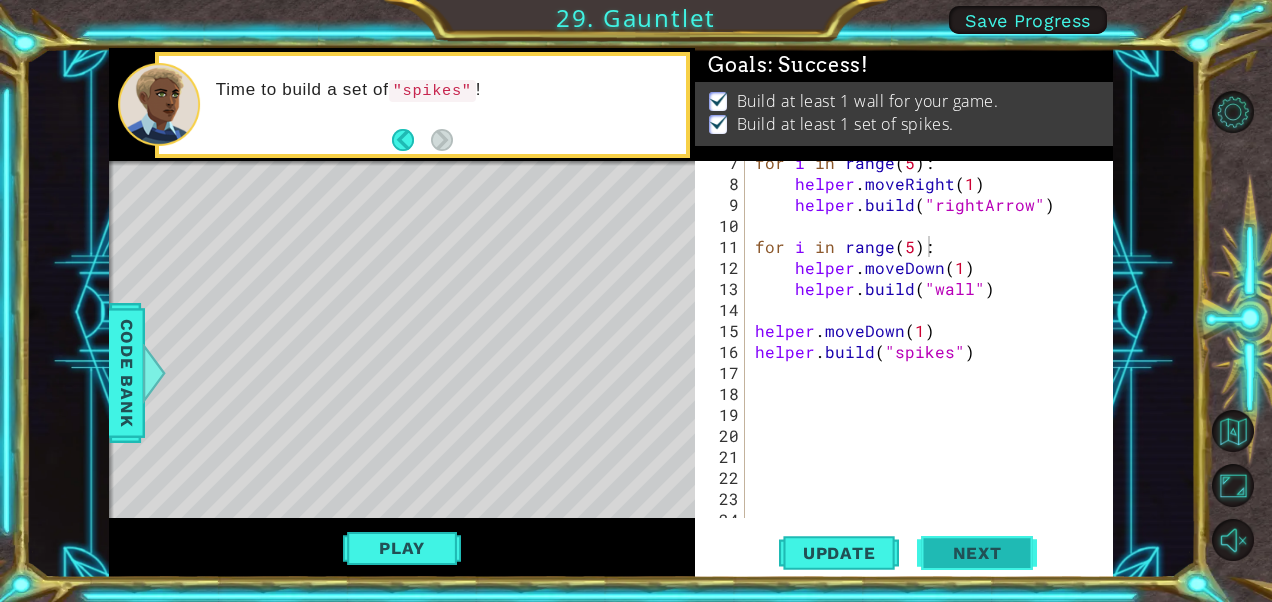 click on "Next" at bounding box center (977, 555) 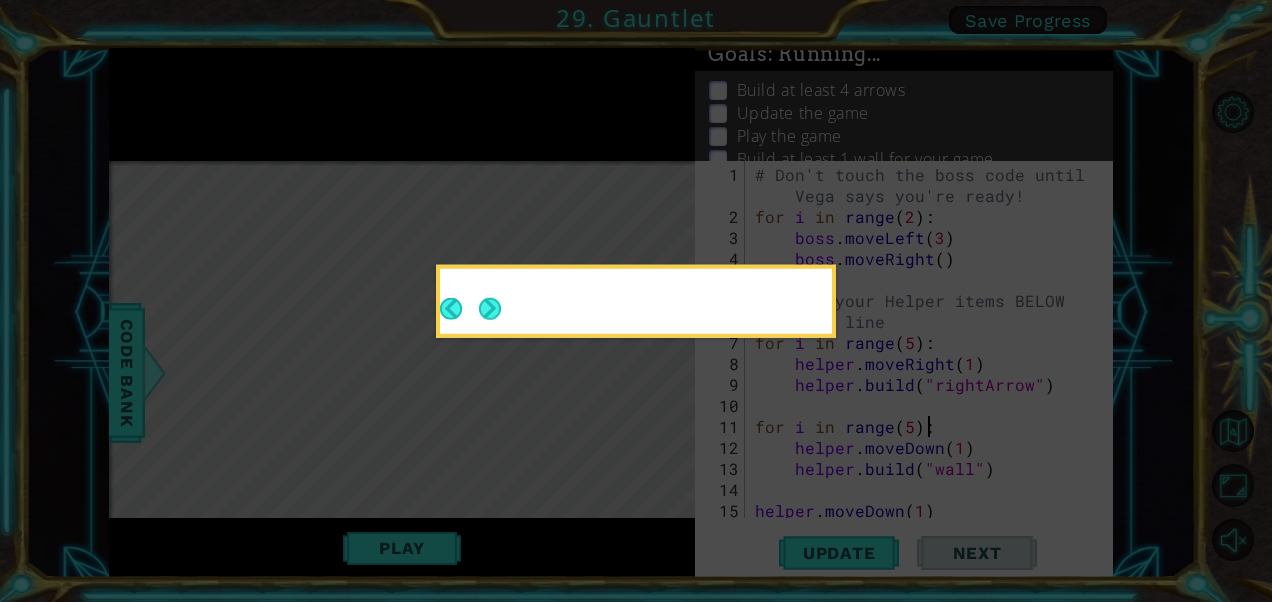 scroll, scrollTop: 0, scrollLeft: 0, axis: both 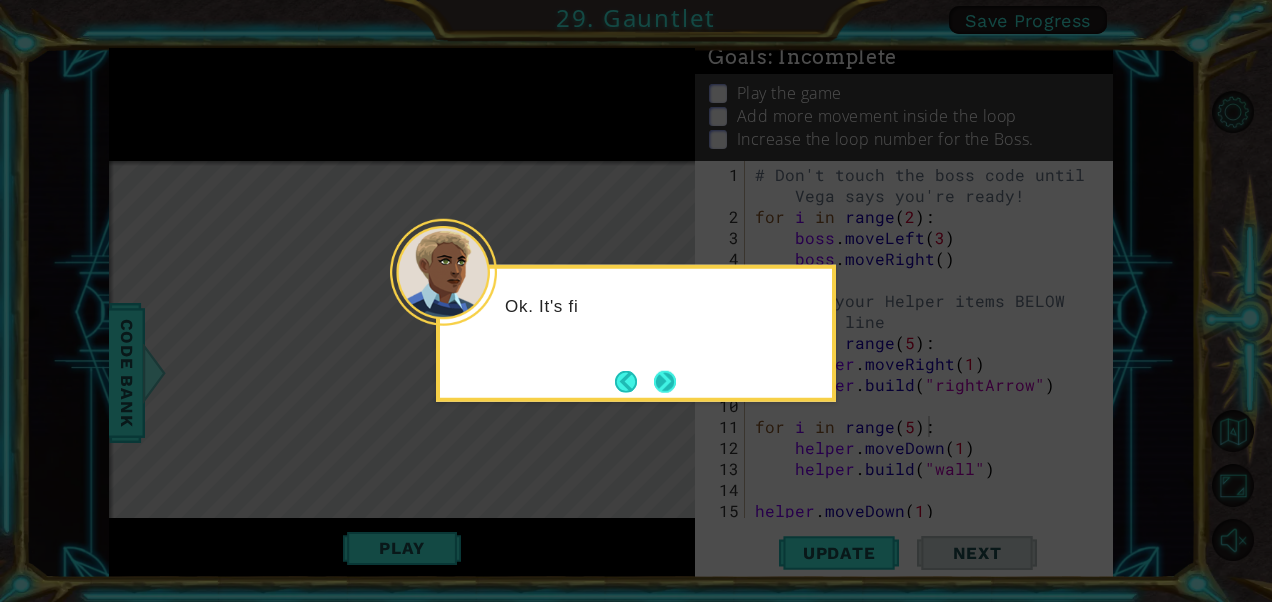 click at bounding box center (665, 381) 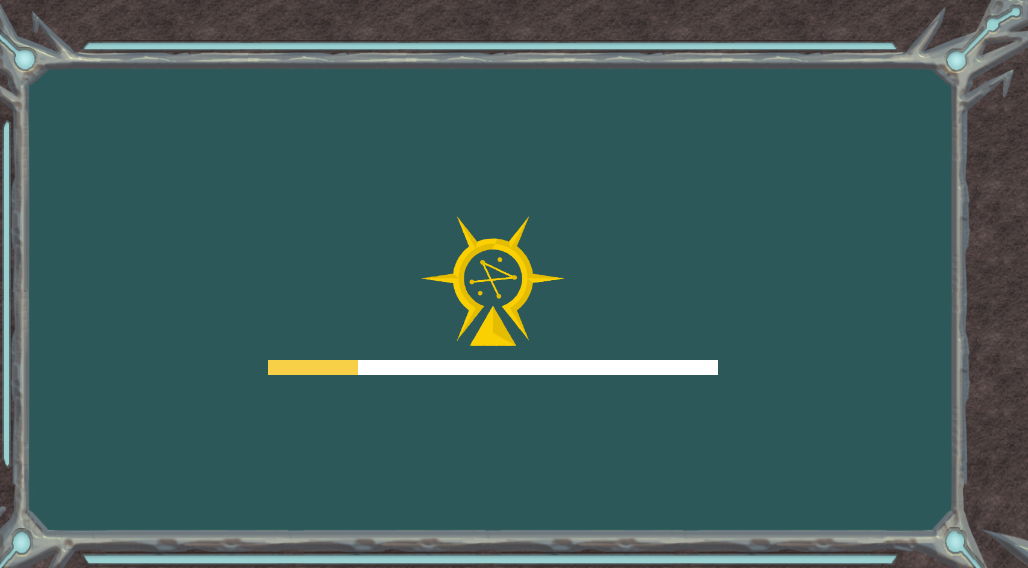 scroll, scrollTop: 0, scrollLeft: 0, axis: both 